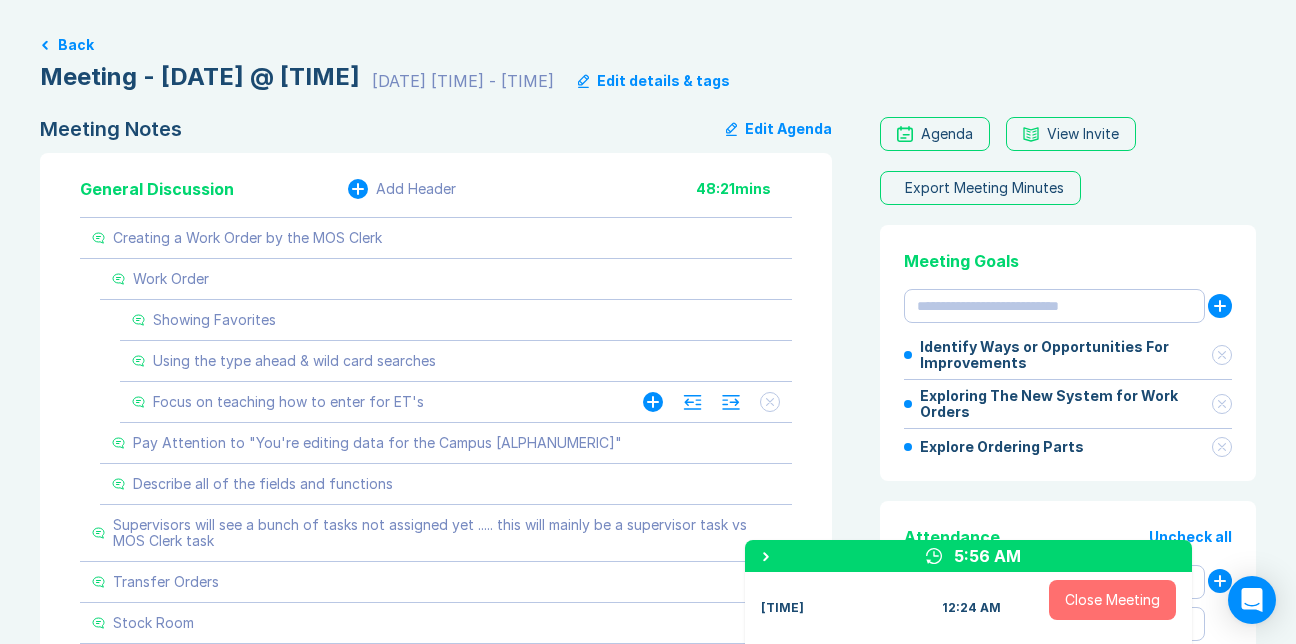 scroll, scrollTop: 0, scrollLeft: 0, axis: both 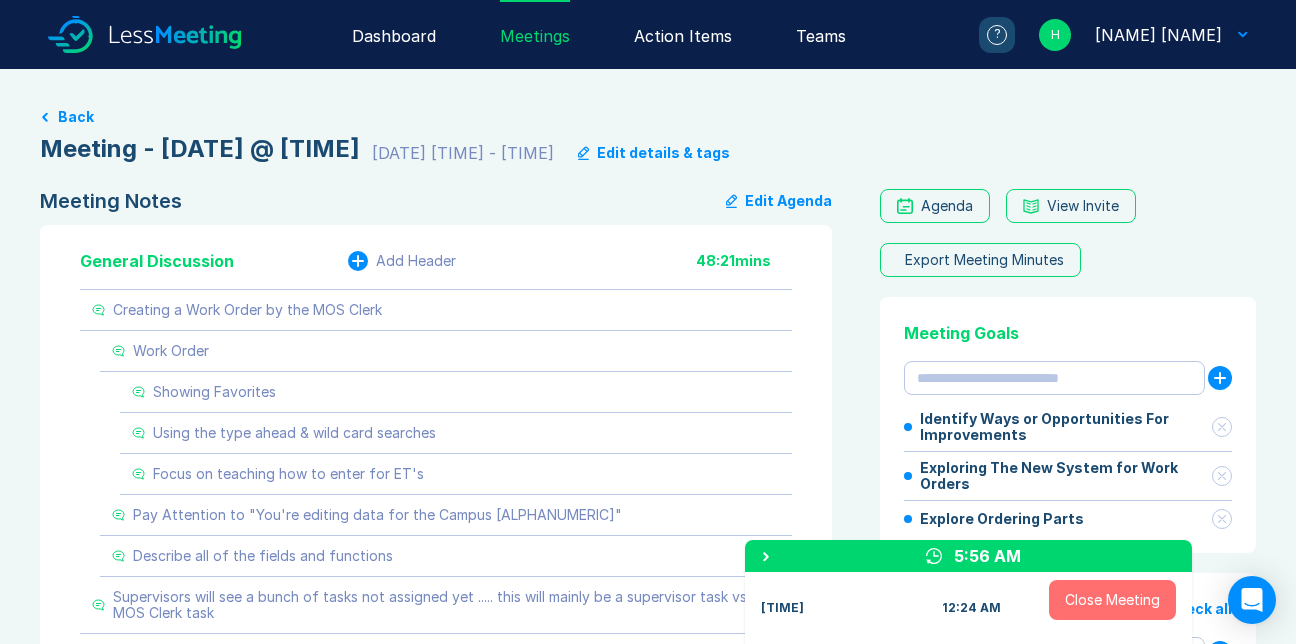 click on "Close Meeting" at bounding box center [1112, 600] 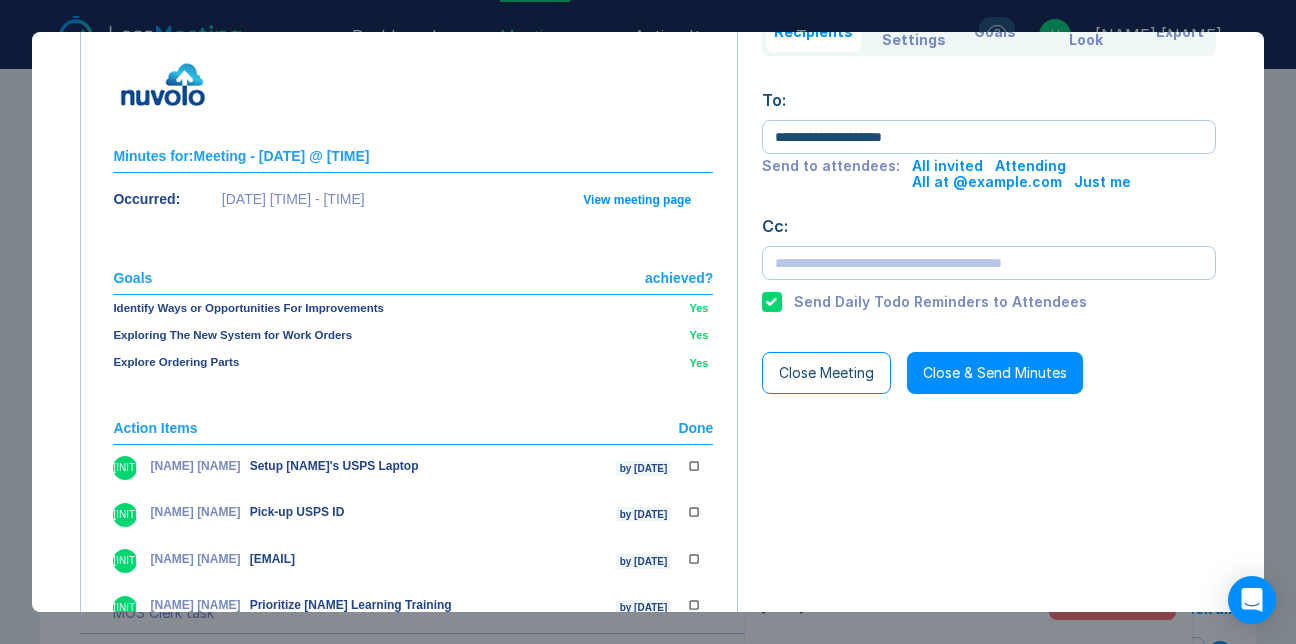 scroll, scrollTop: 0, scrollLeft: 0, axis: both 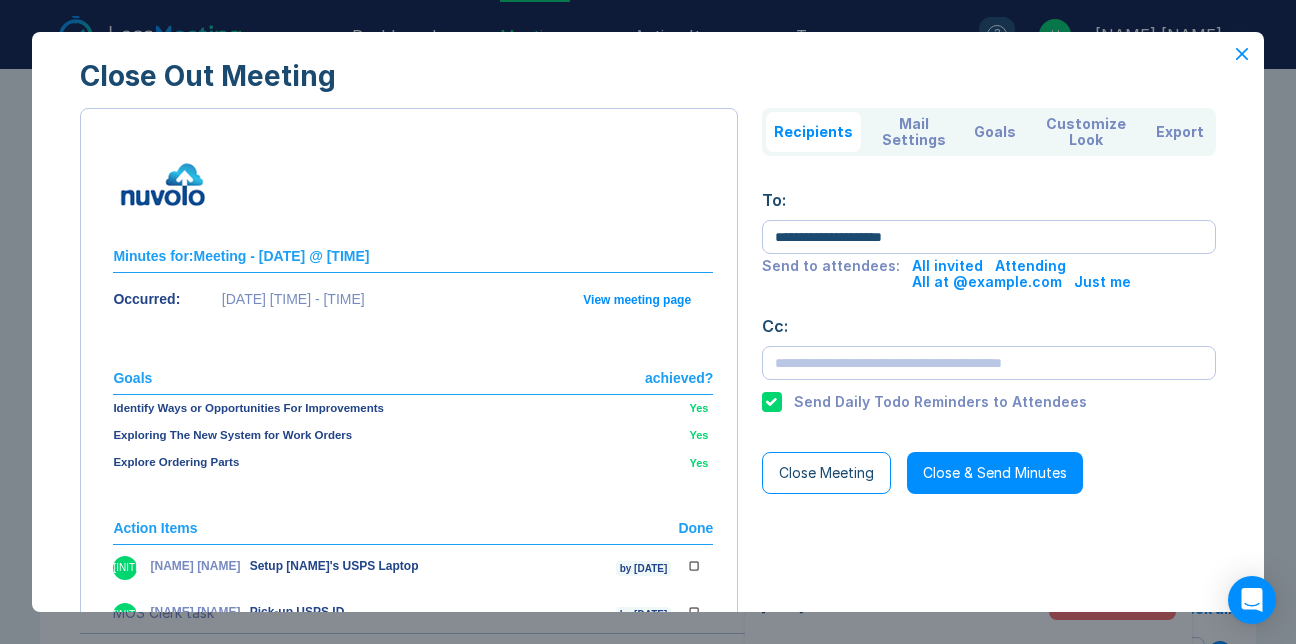click 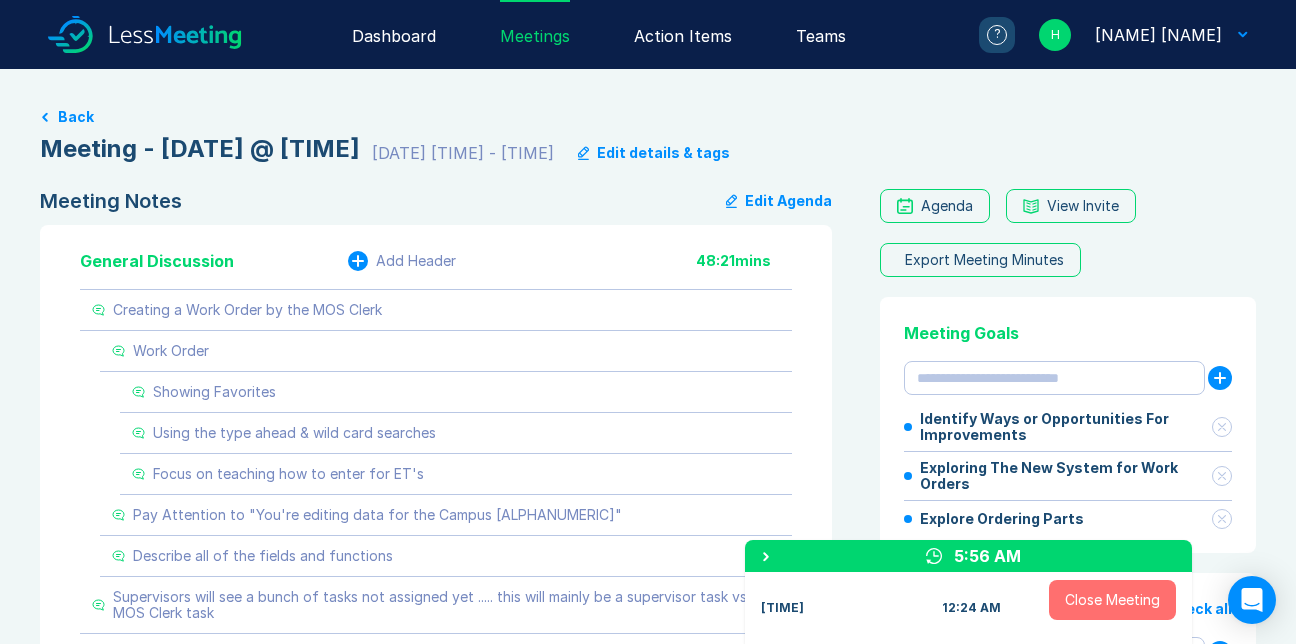 click on "Close Meeting" at bounding box center (1112, 600) 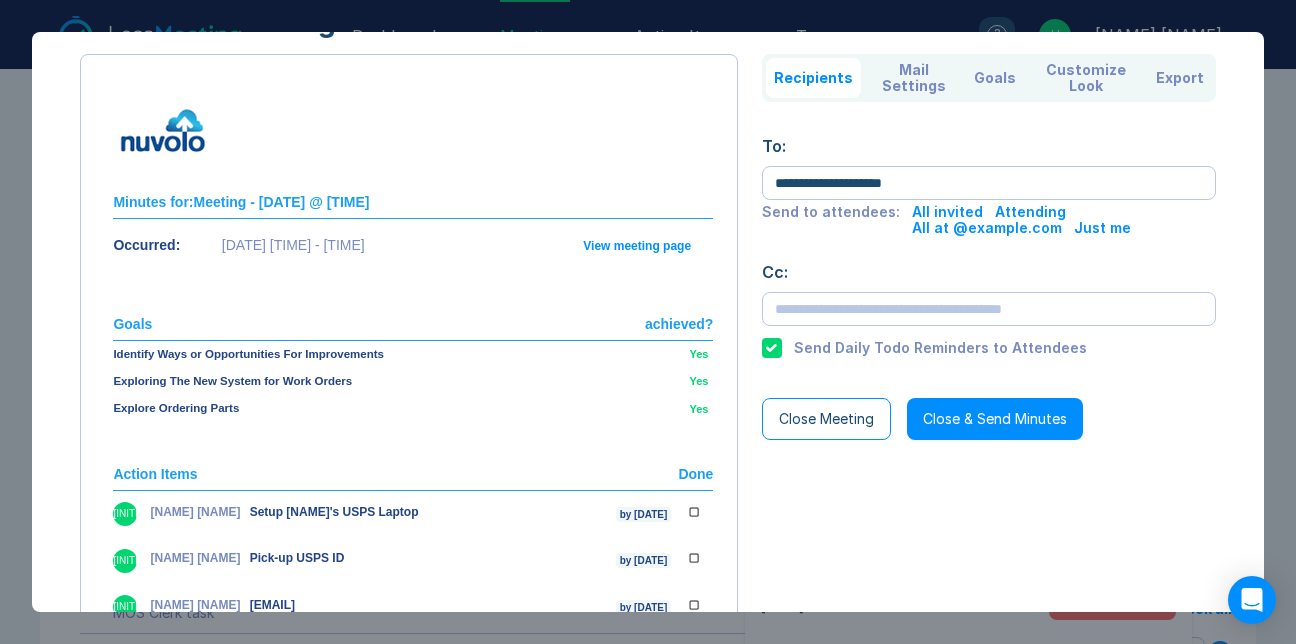 scroll, scrollTop: 100, scrollLeft: 0, axis: vertical 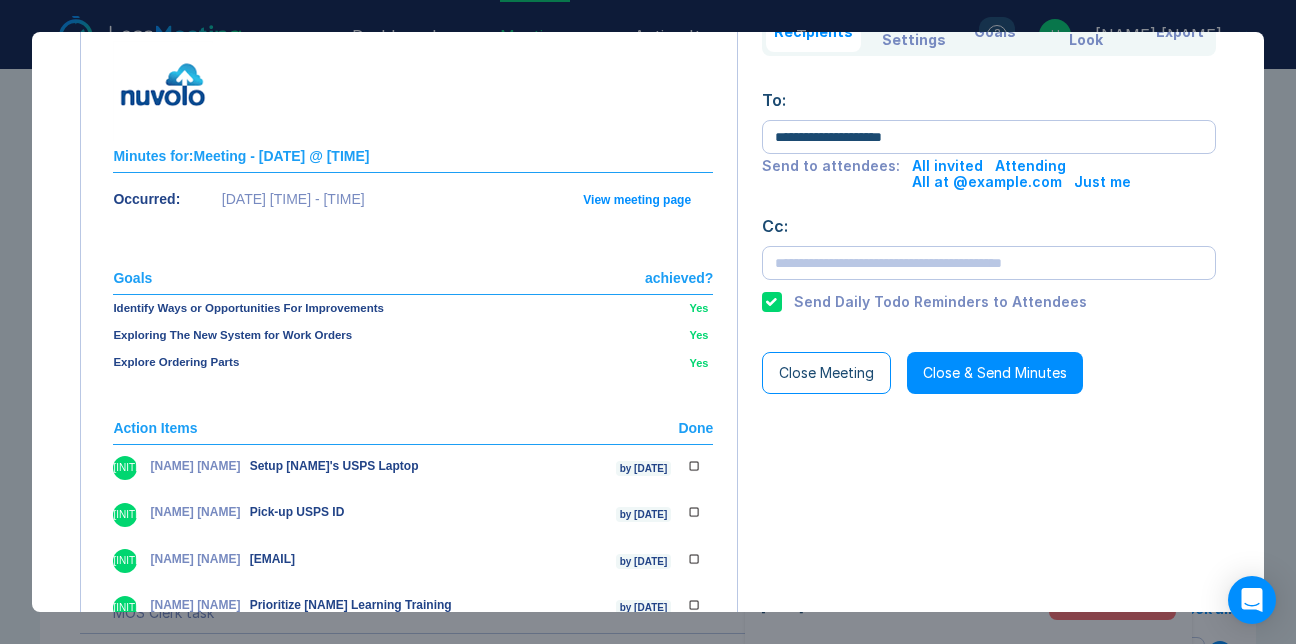 click on "Close Meeting" at bounding box center (826, 373) 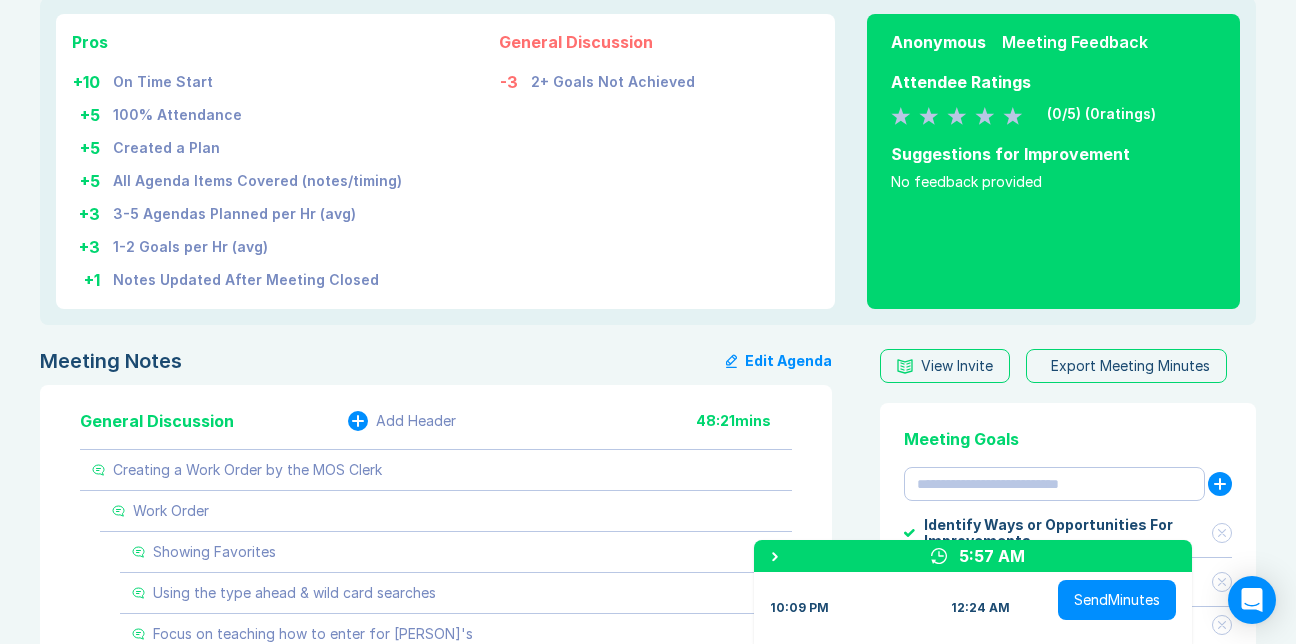 scroll, scrollTop: 200, scrollLeft: 0, axis: vertical 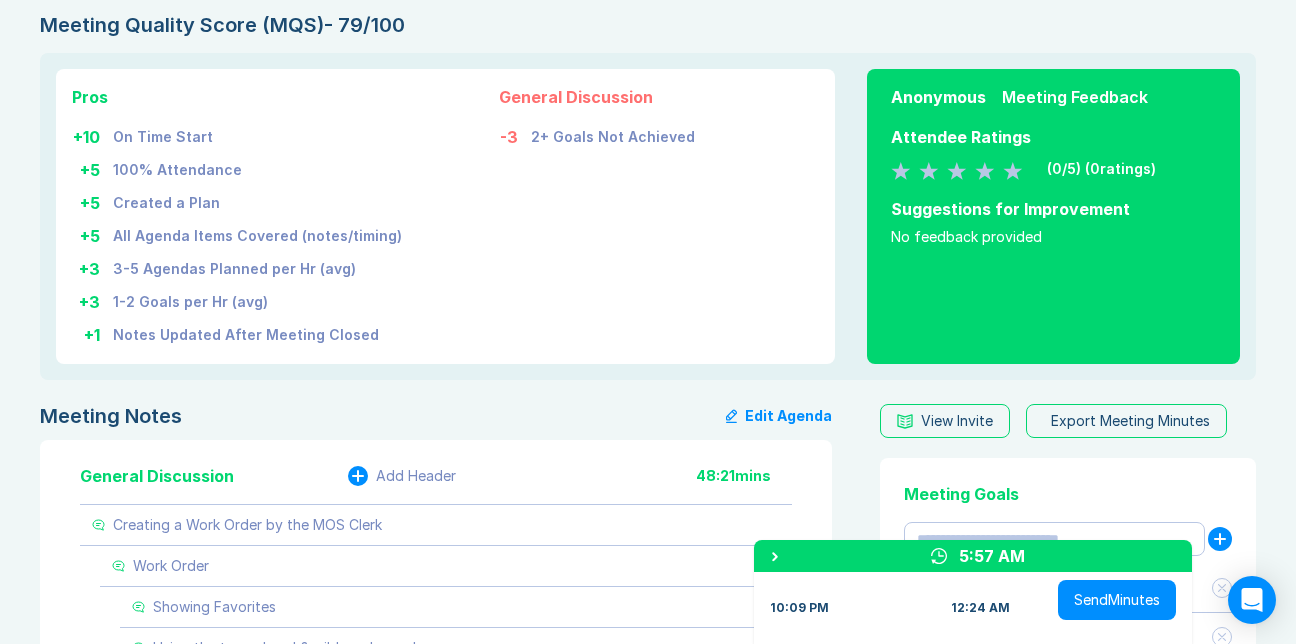 click on "Send  Minutes" at bounding box center (1117, 600) 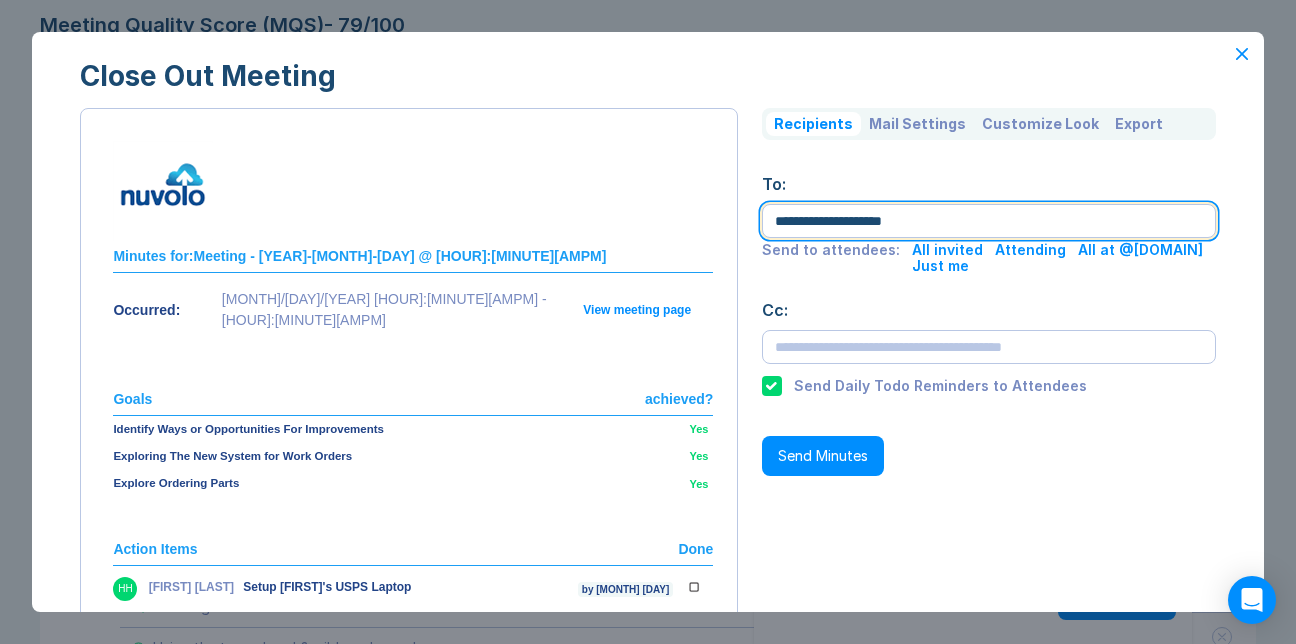 click on "**********" at bounding box center [988, 221] 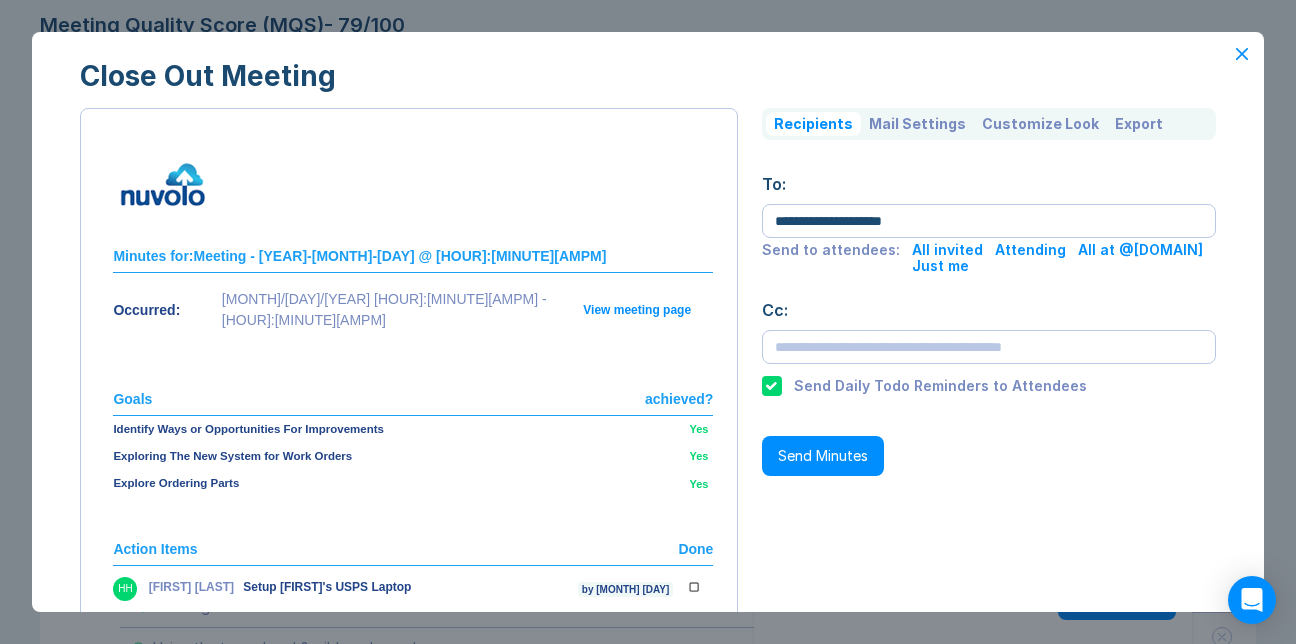 click on "Send Minutes" at bounding box center (823, 456) 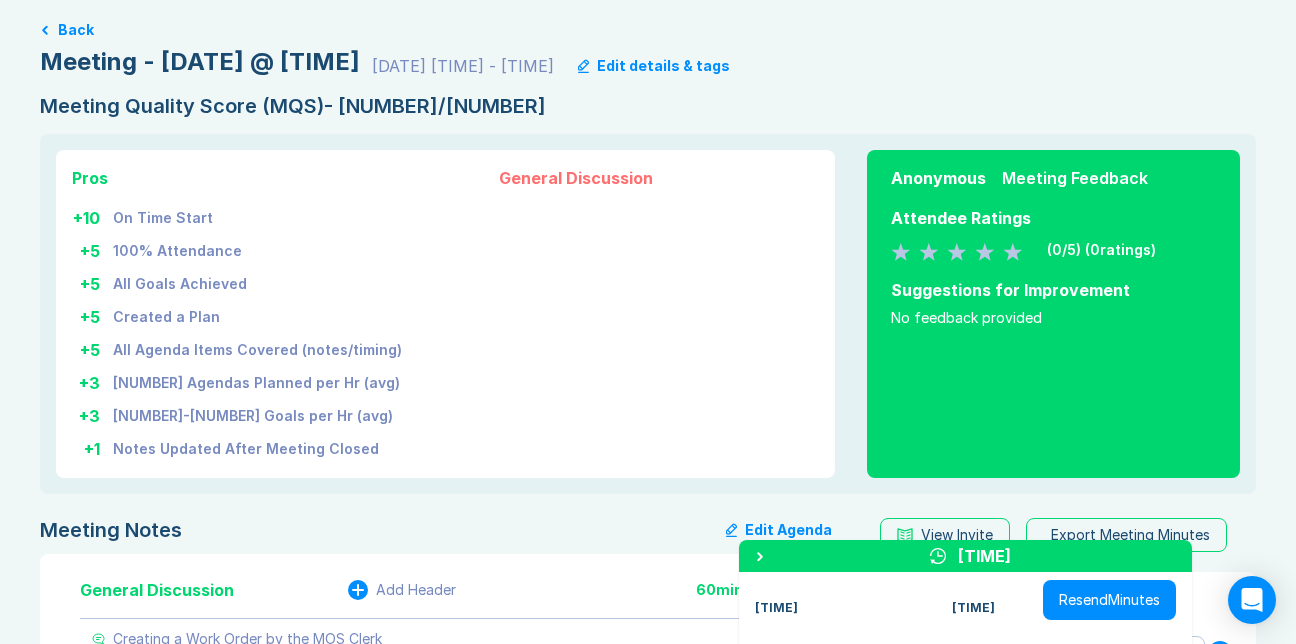 scroll, scrollTop: 24, scrollLeft: 0, axis: vertical 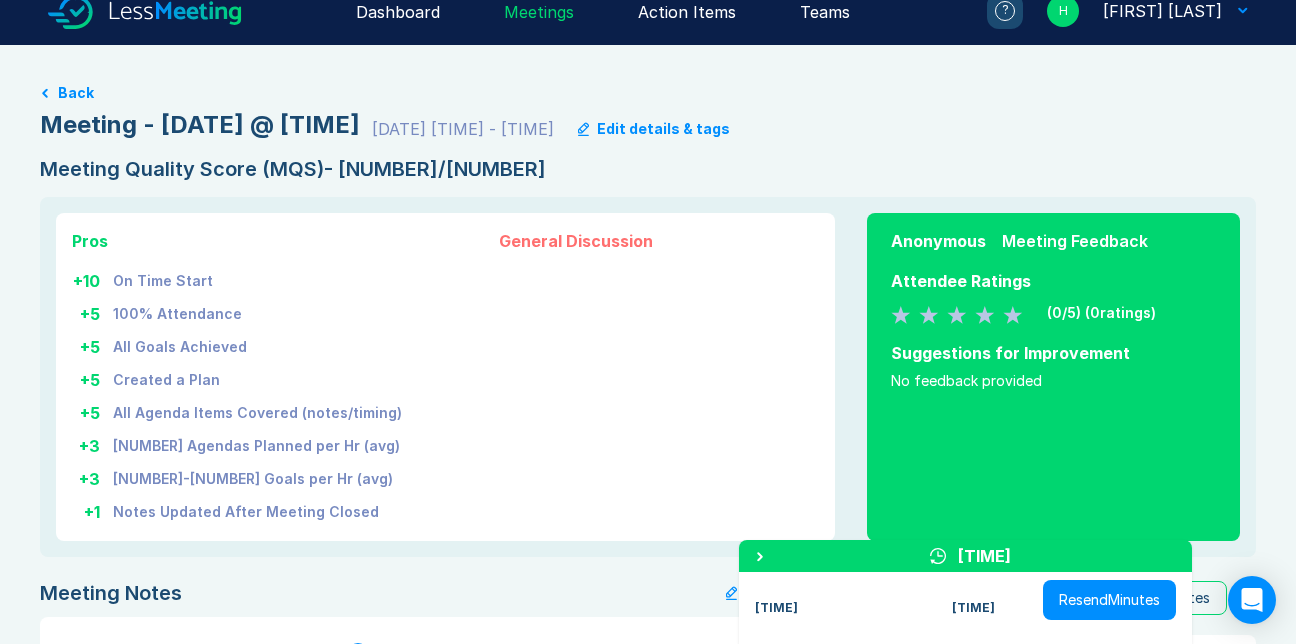 click on "Meetings" at bounding box center [539, 10] 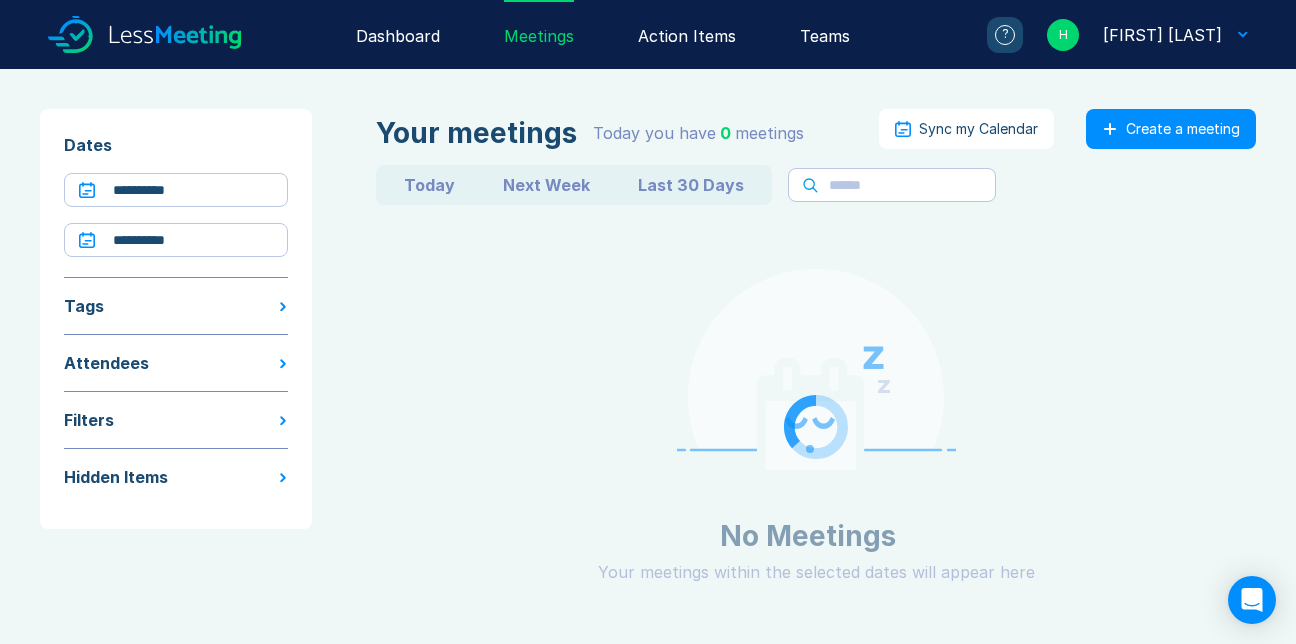 scroll, scrollTop: 0, scrollLeft: 0, axis: both 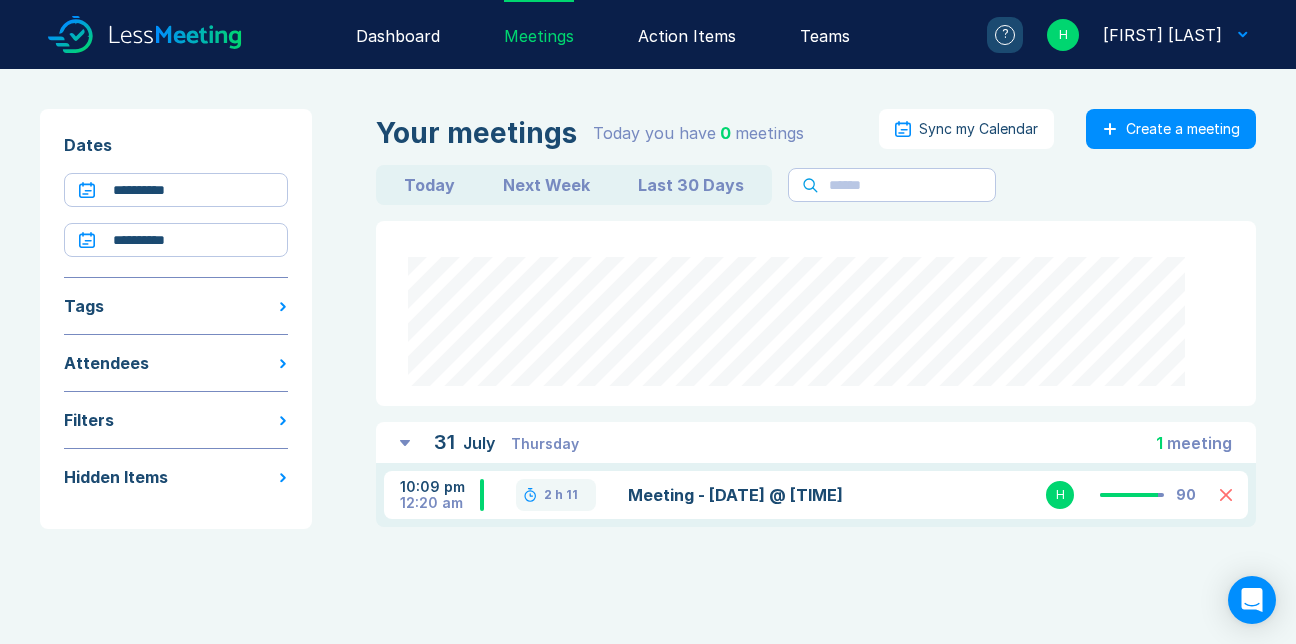 click on "Create a meeting" at bounding box center [1171, 129] 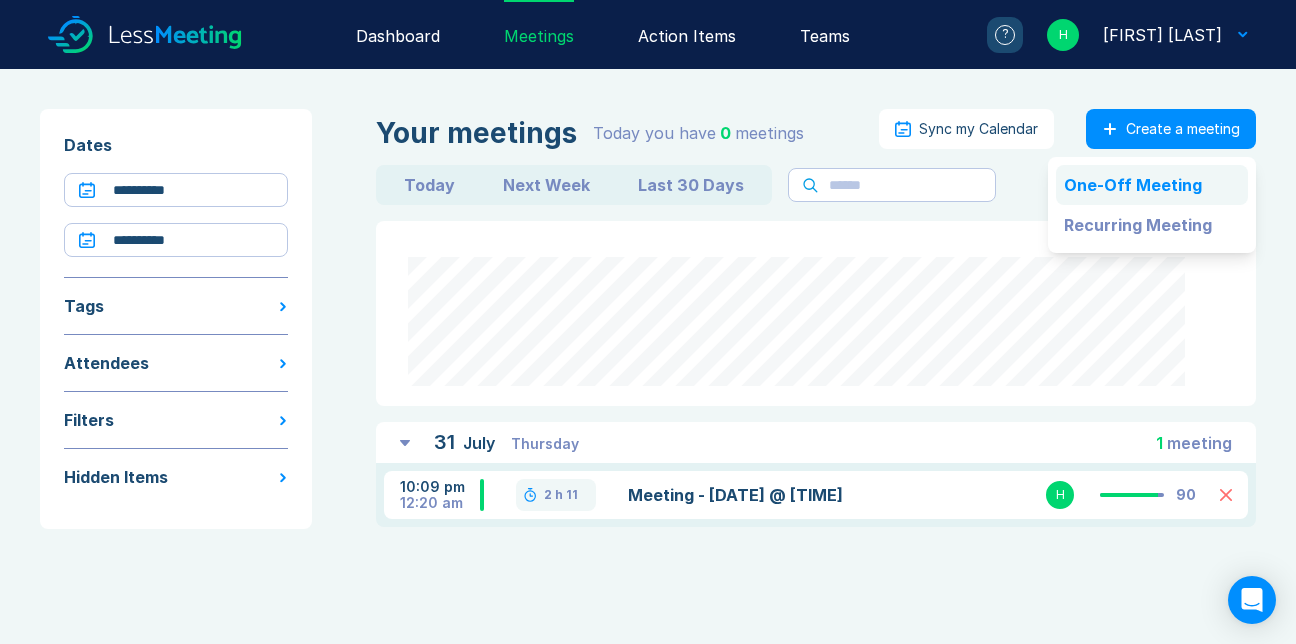 click on "One-Off Meeting" at bounding box center [1152, 185] 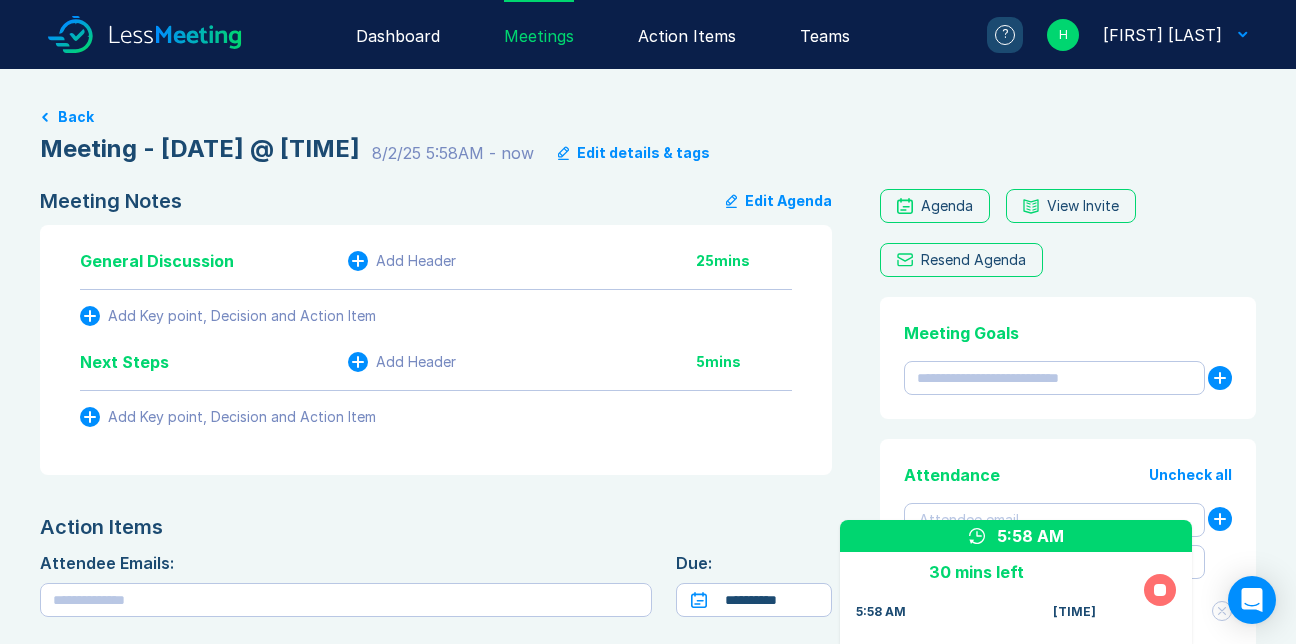 scroll, scrollTop: 0, scrollLeft: 0, axis: both 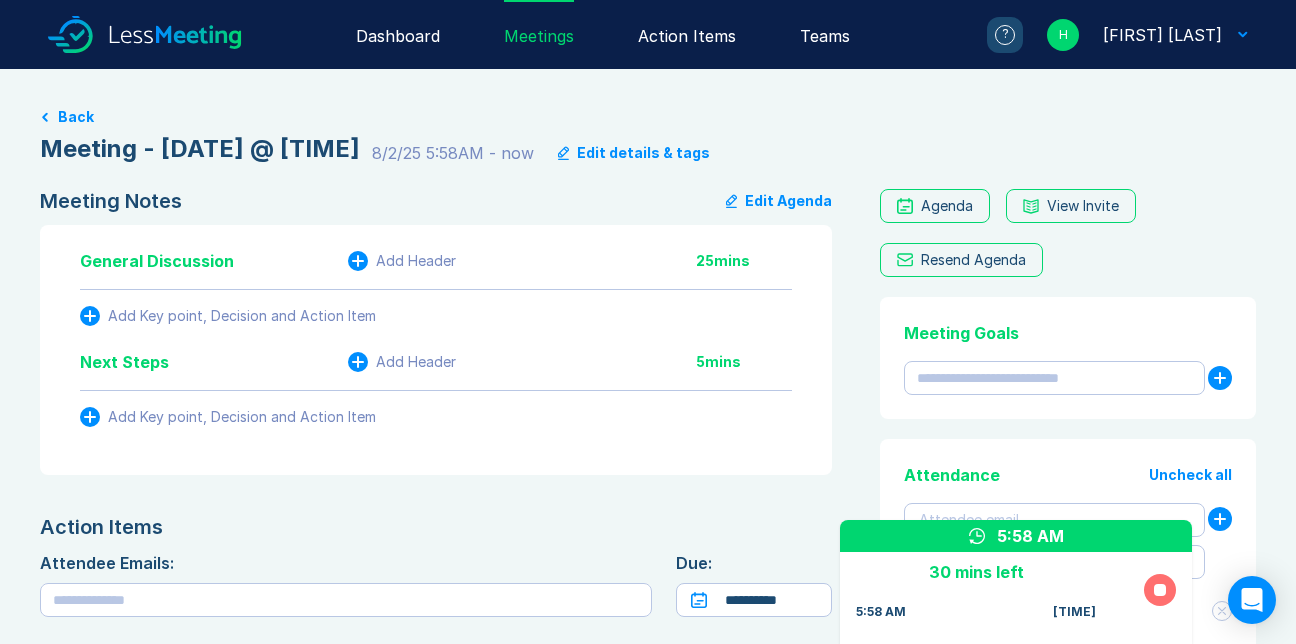 click 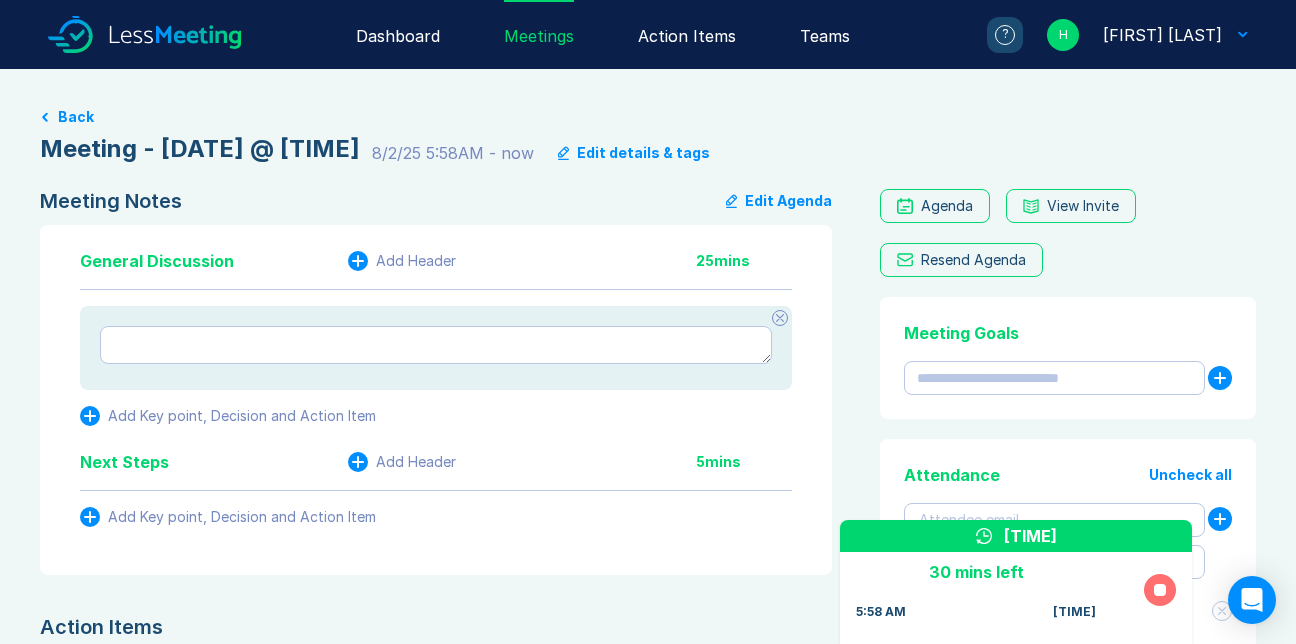 type on "*" 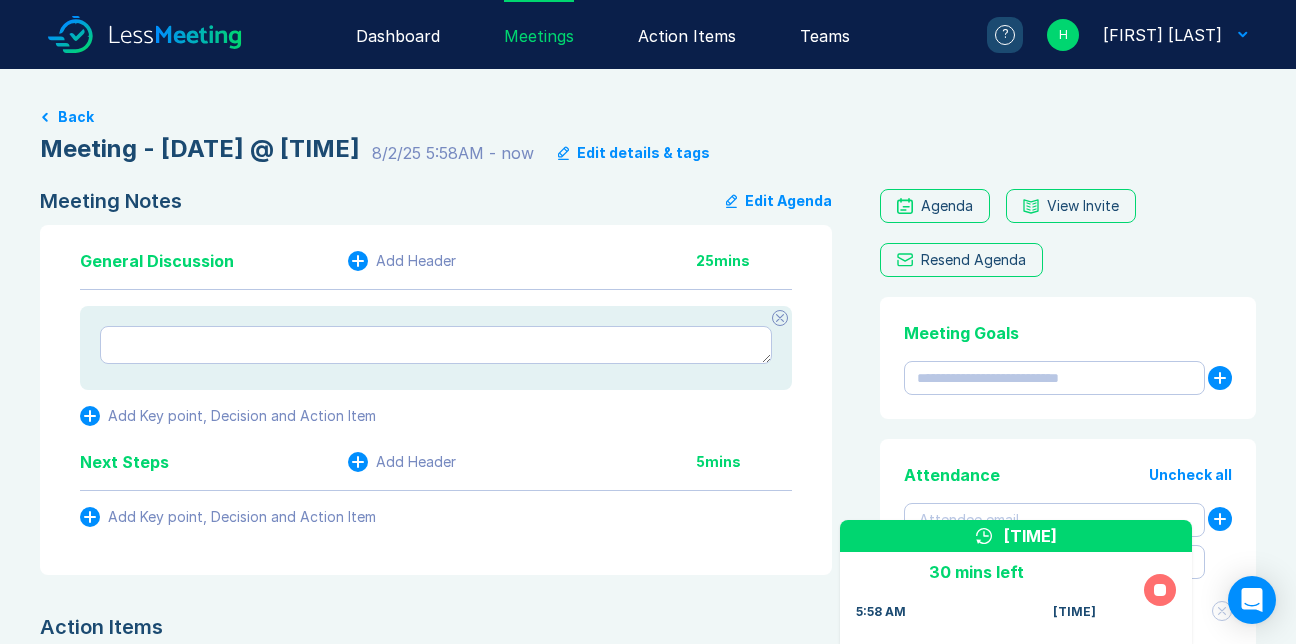 type on "*" 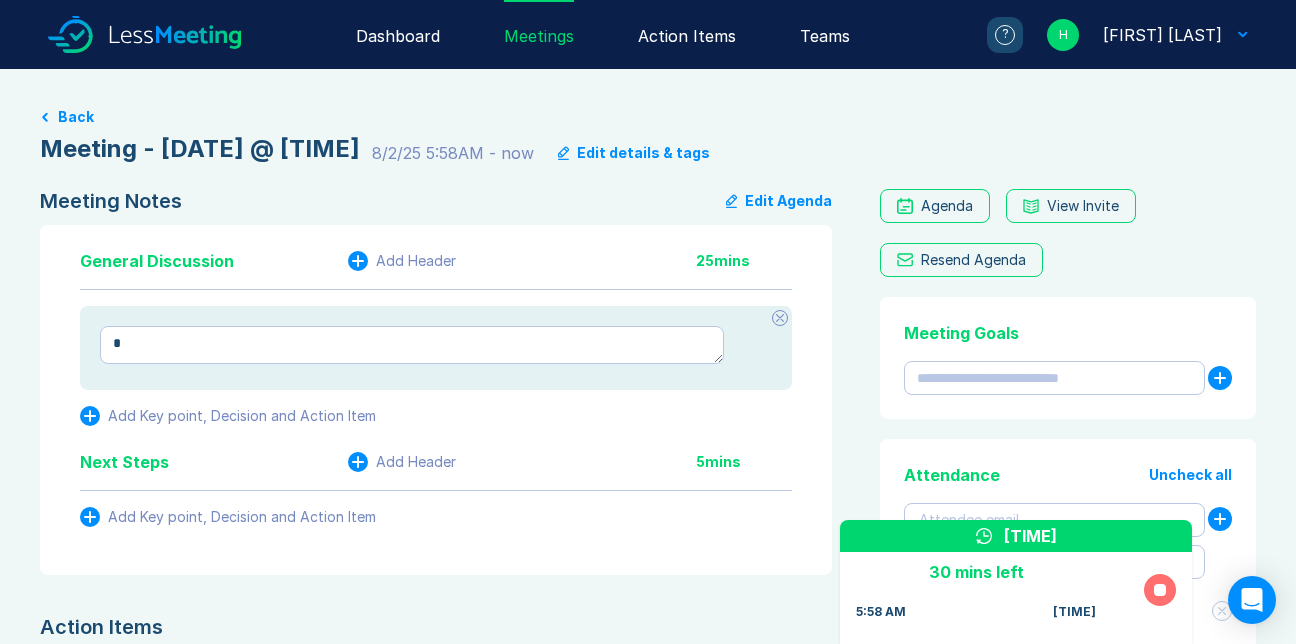type on "*" 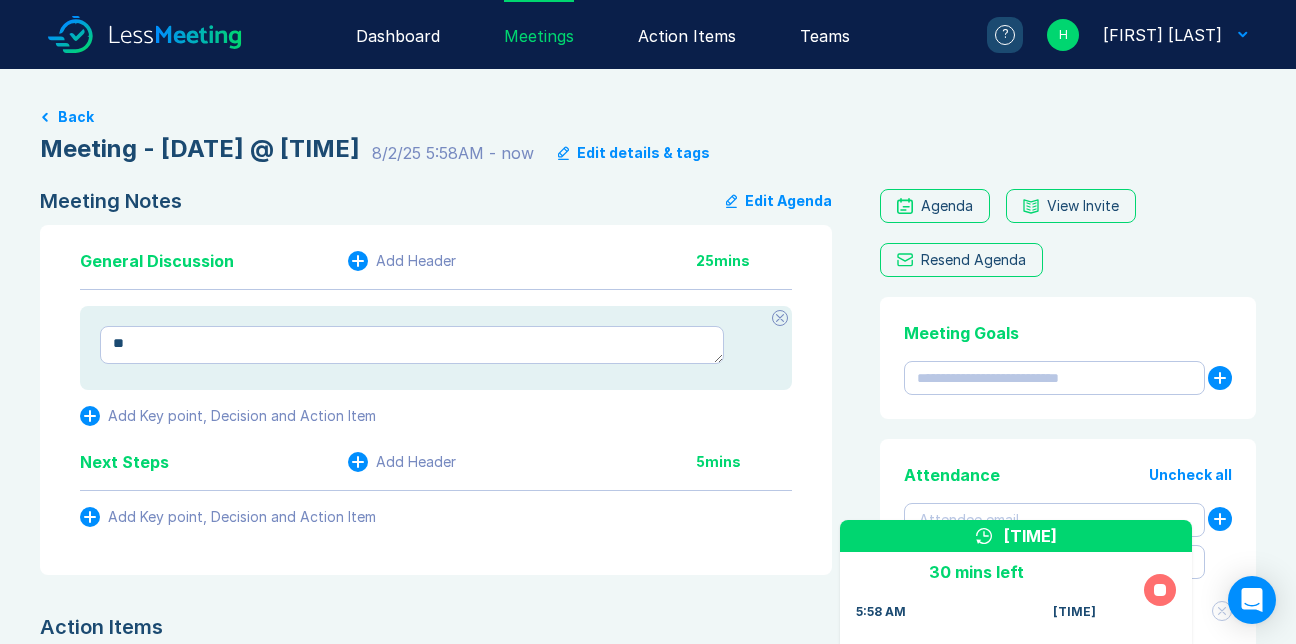 type on "*" 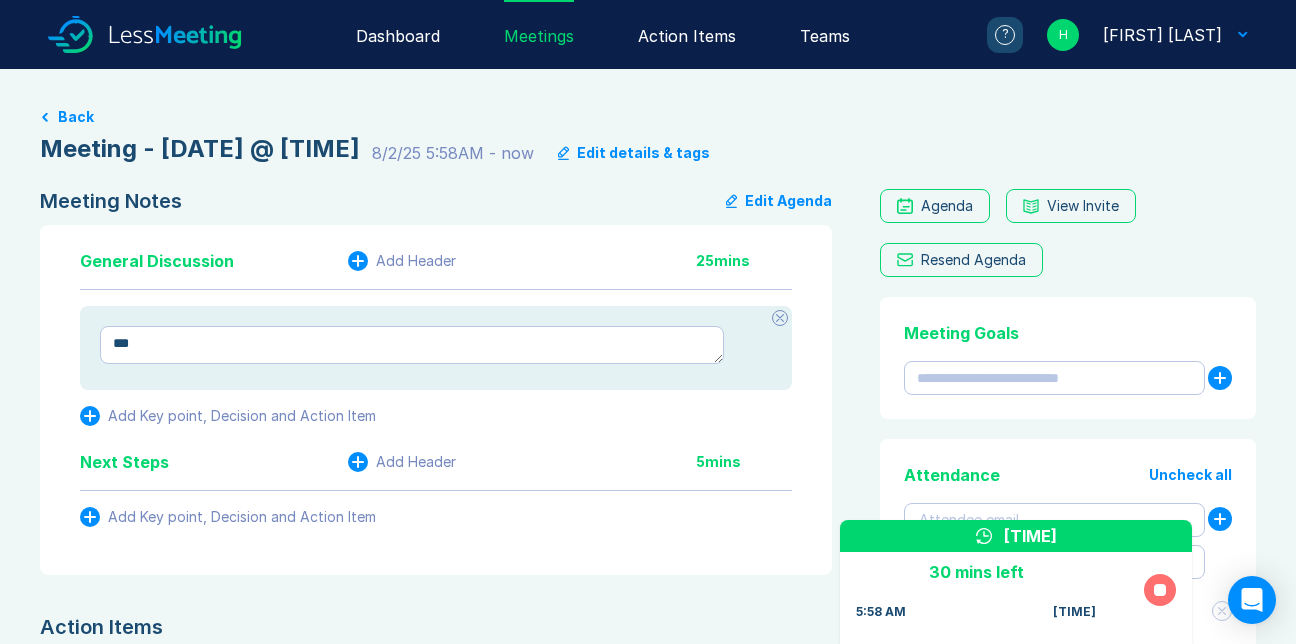 type on "*" 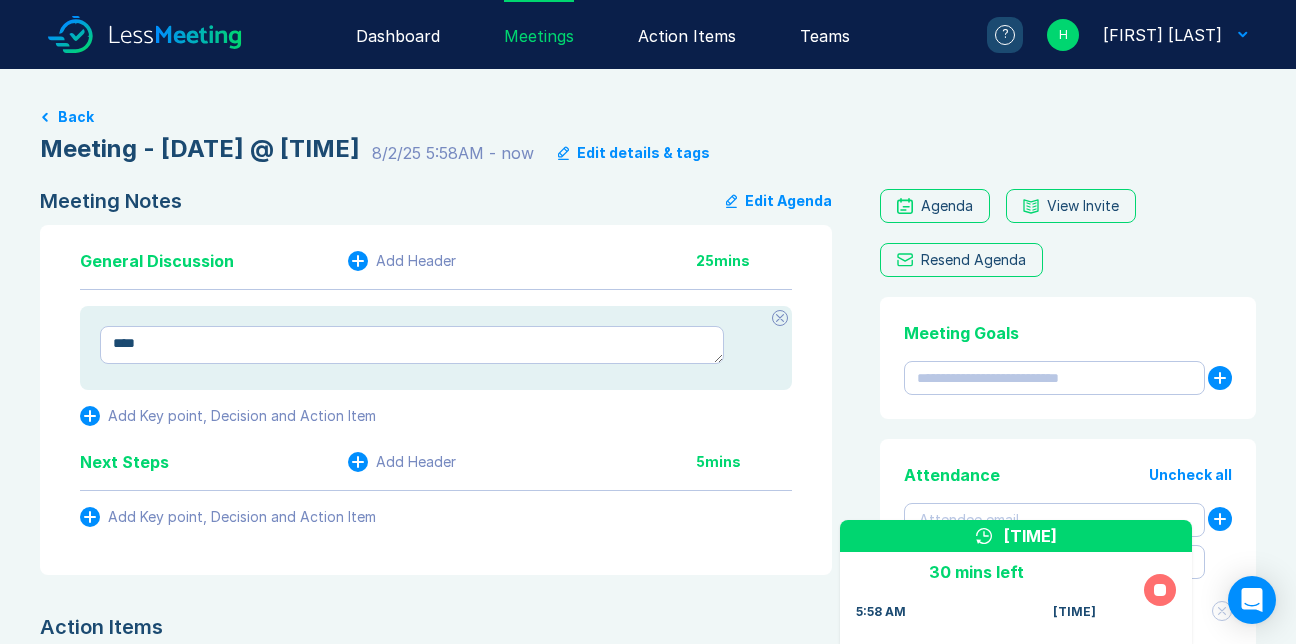 type on "*" 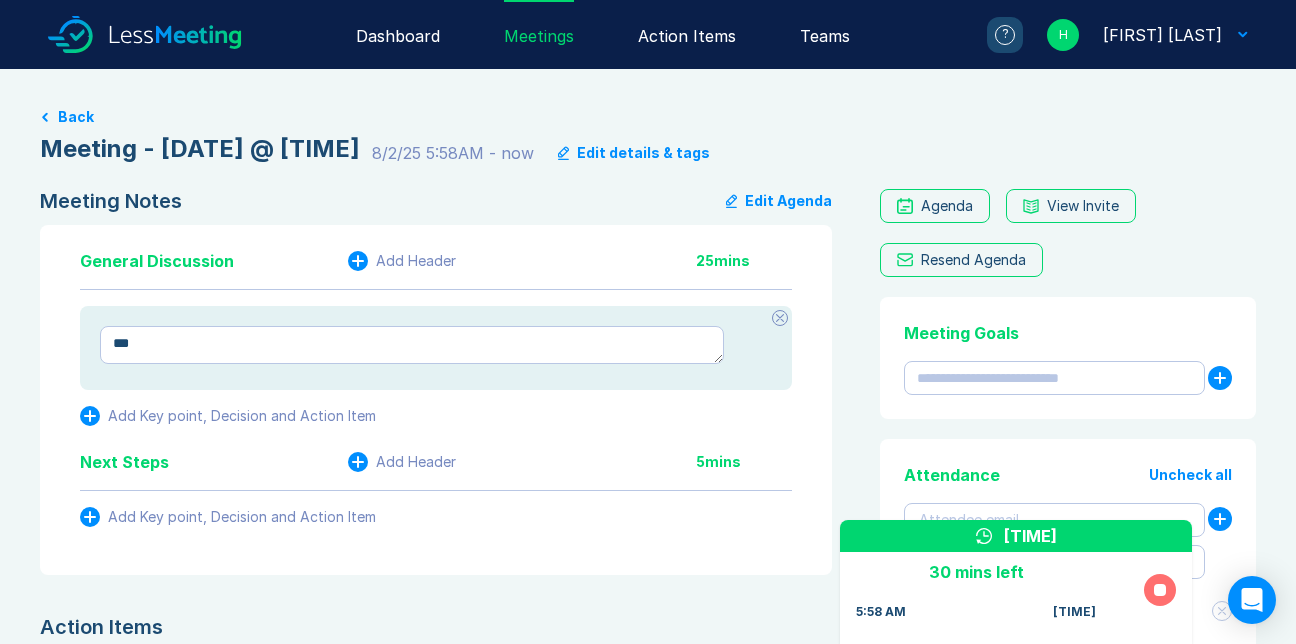 type on "*" 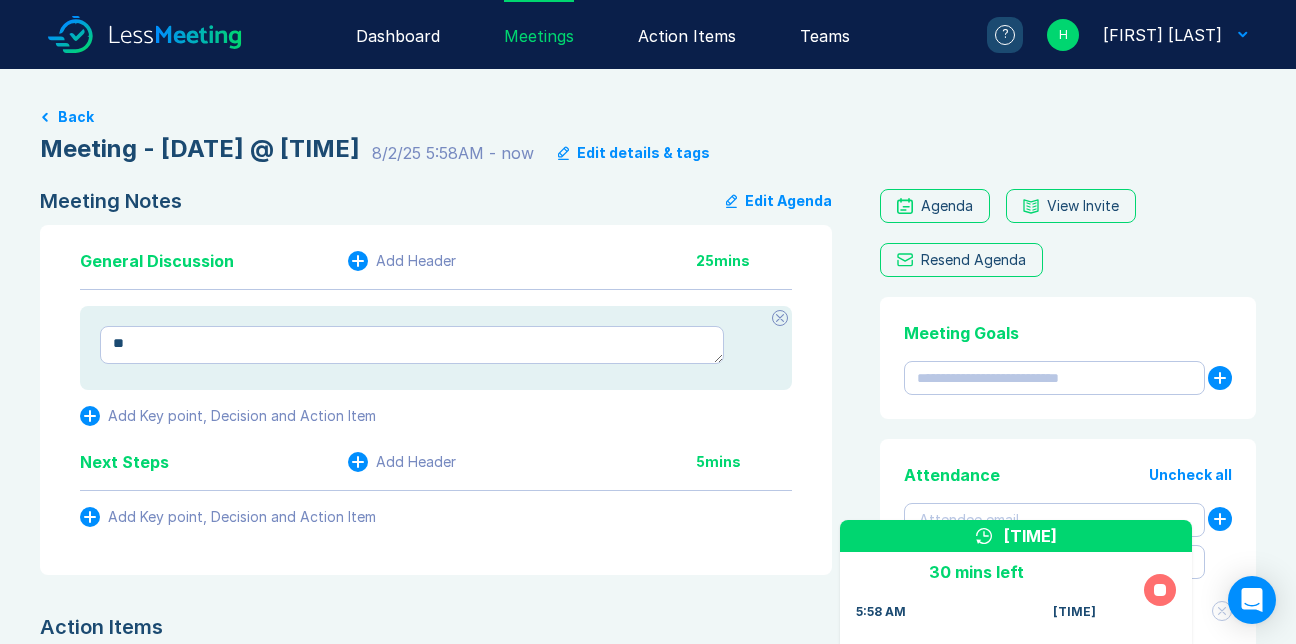 type on "*" 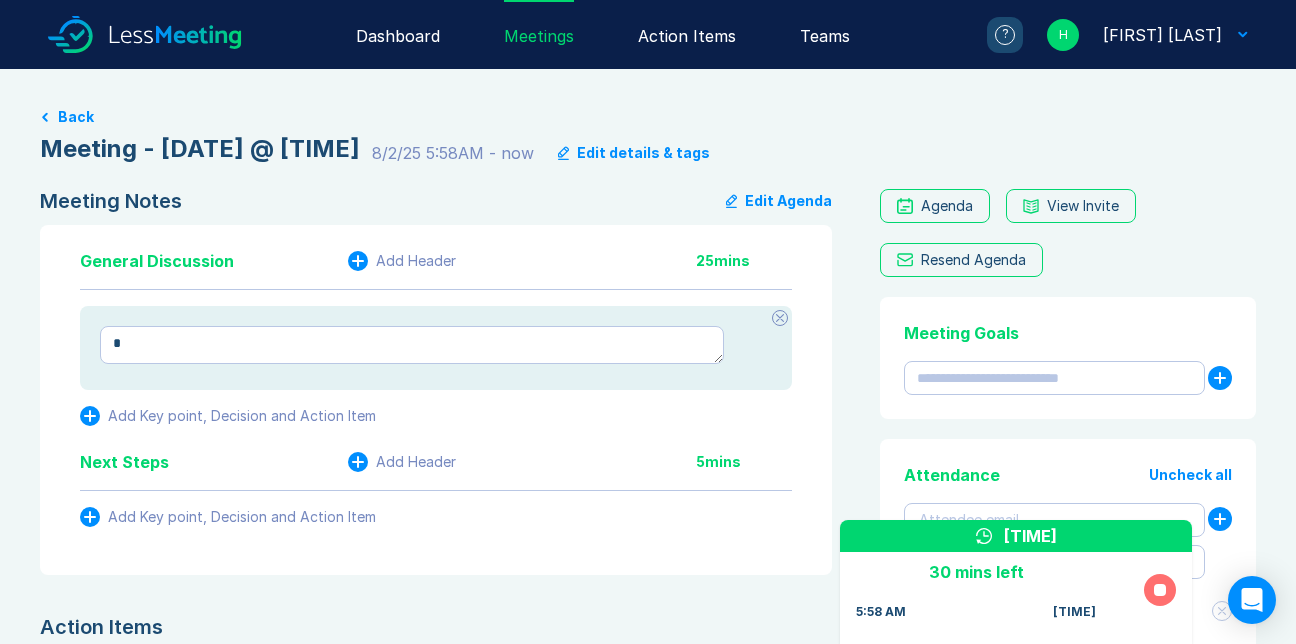 type on "*" 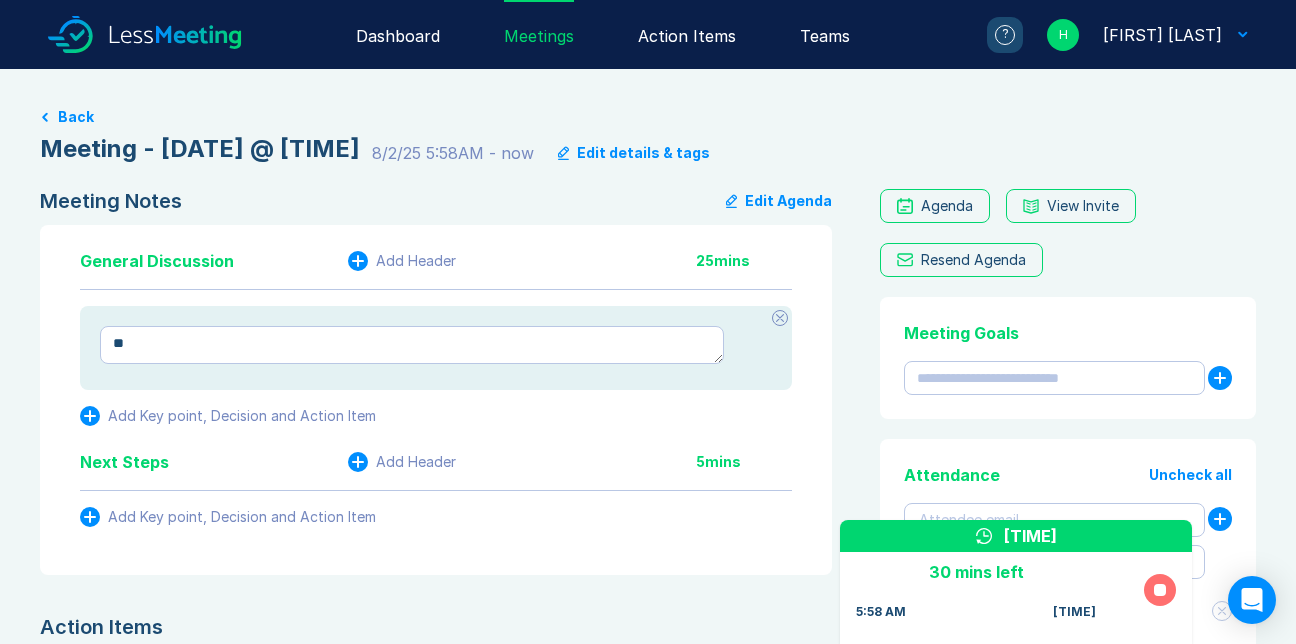 type on "*" 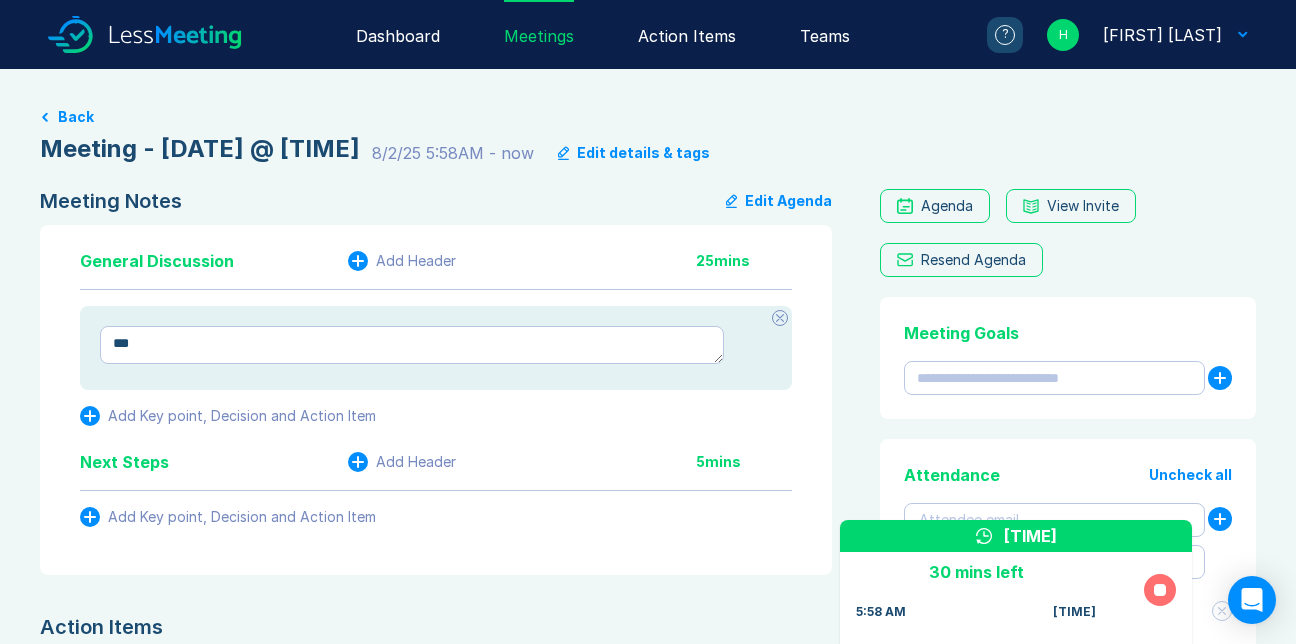 type on "*" 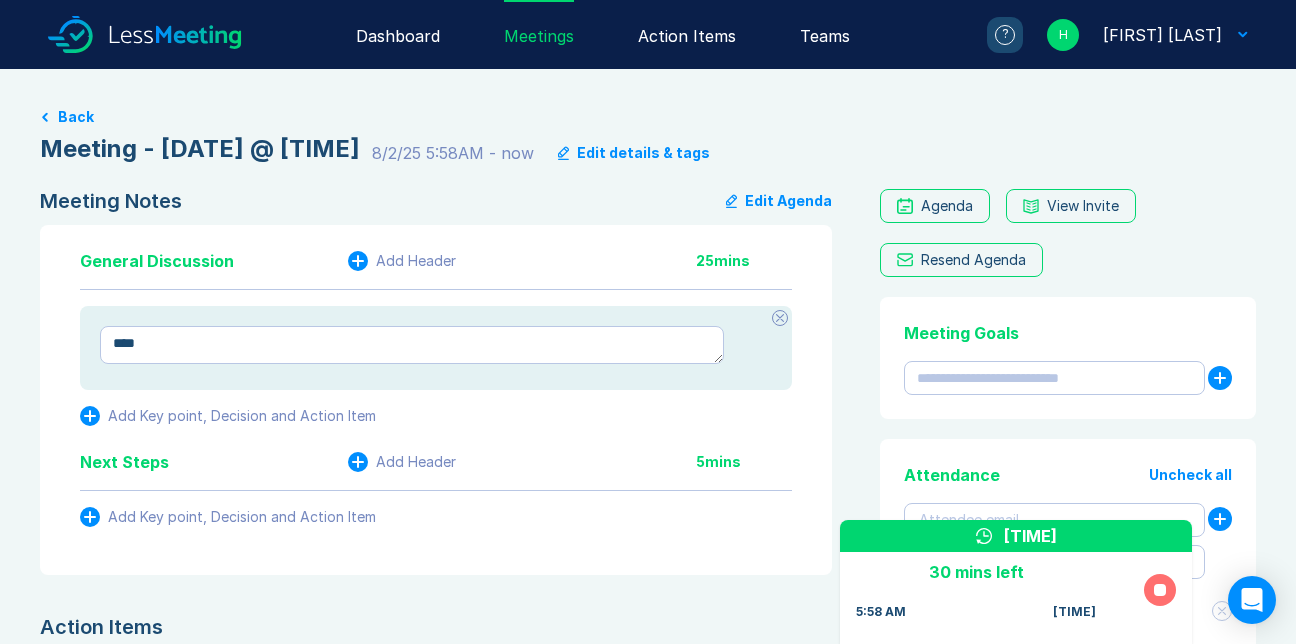 type on "*" 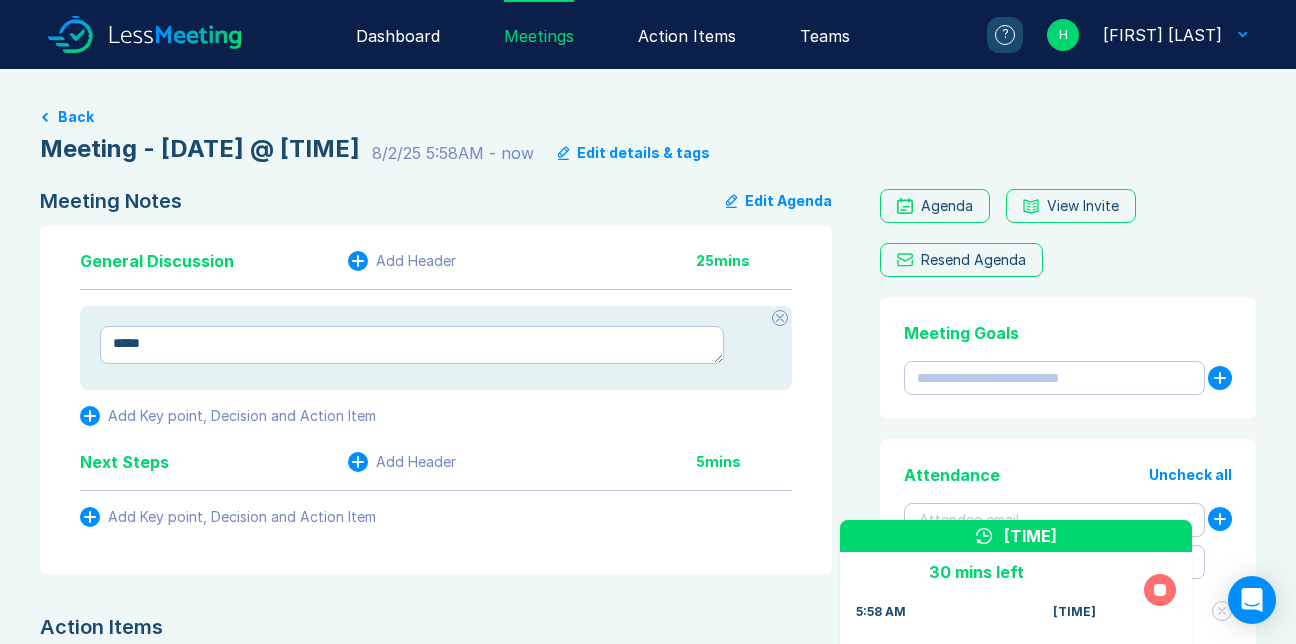 type on "*" 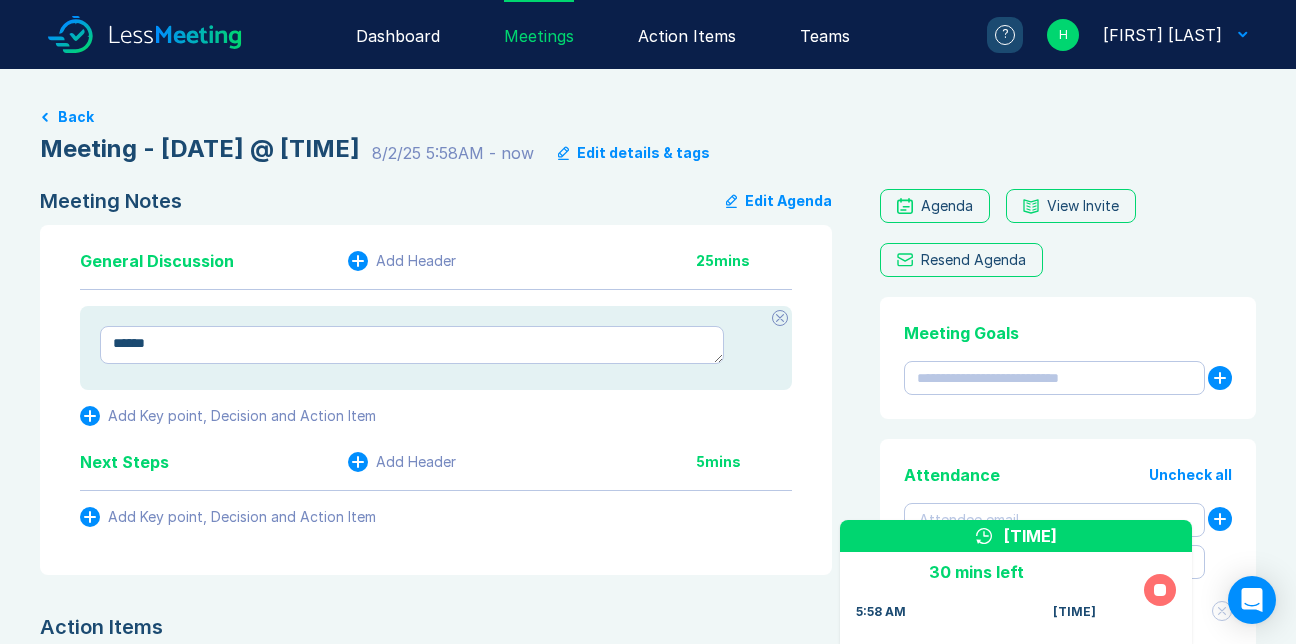 type on "*" 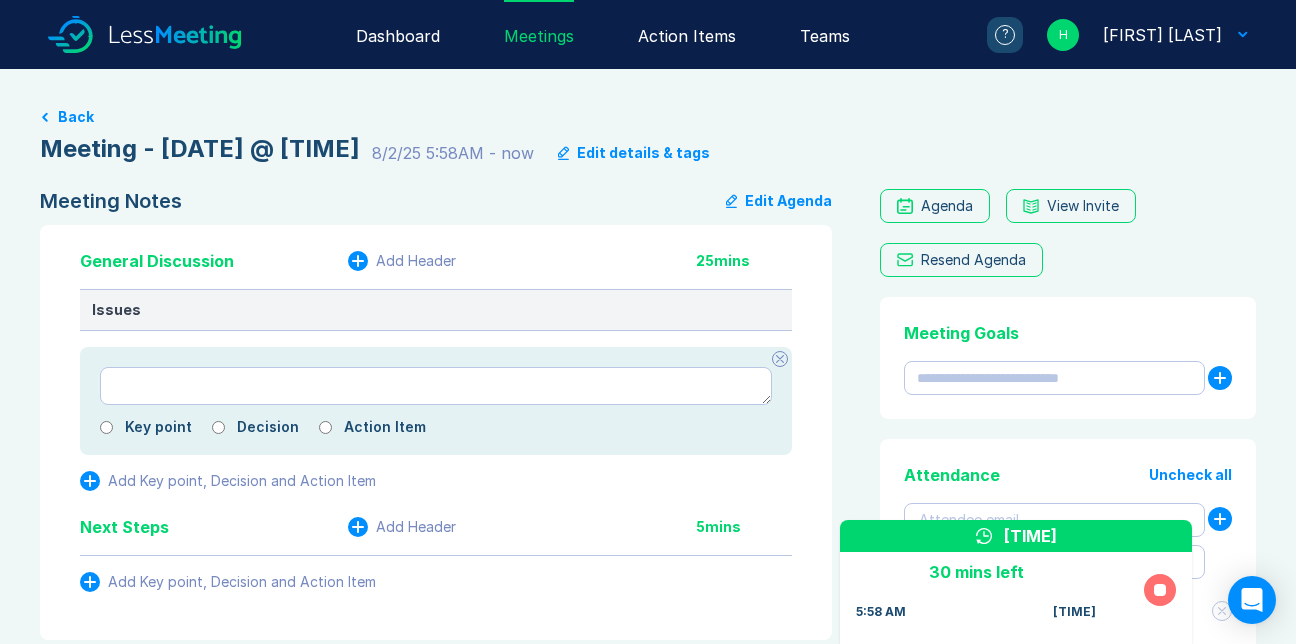 type on "*" 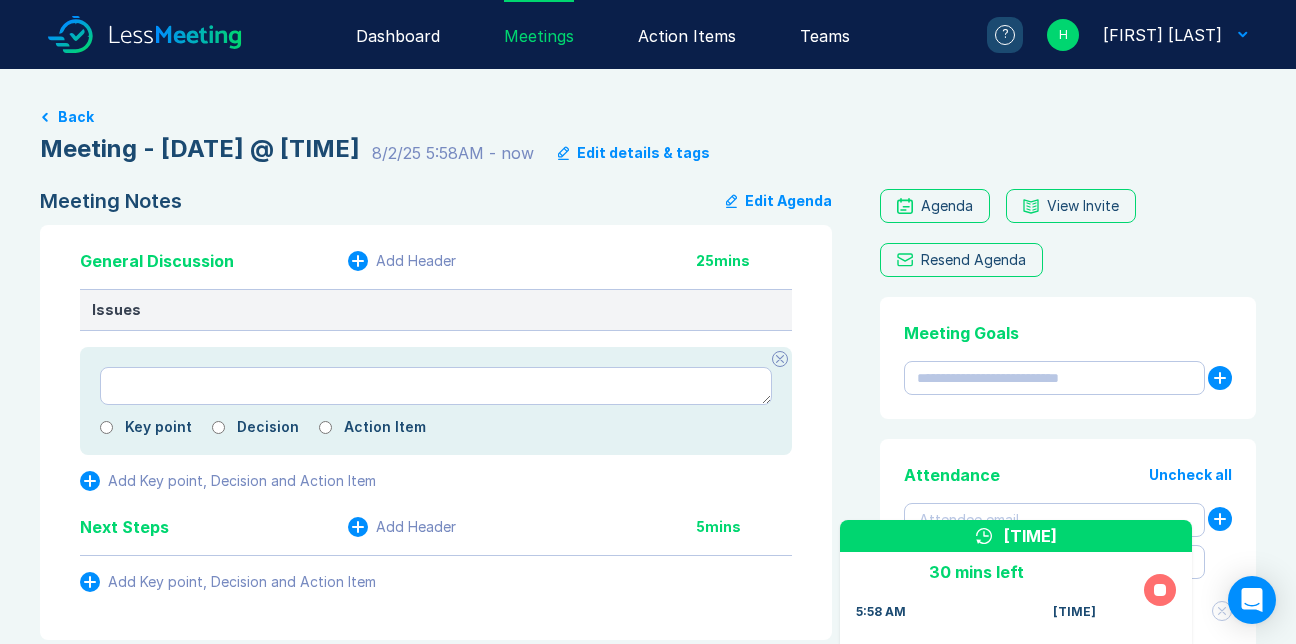 type on "*" 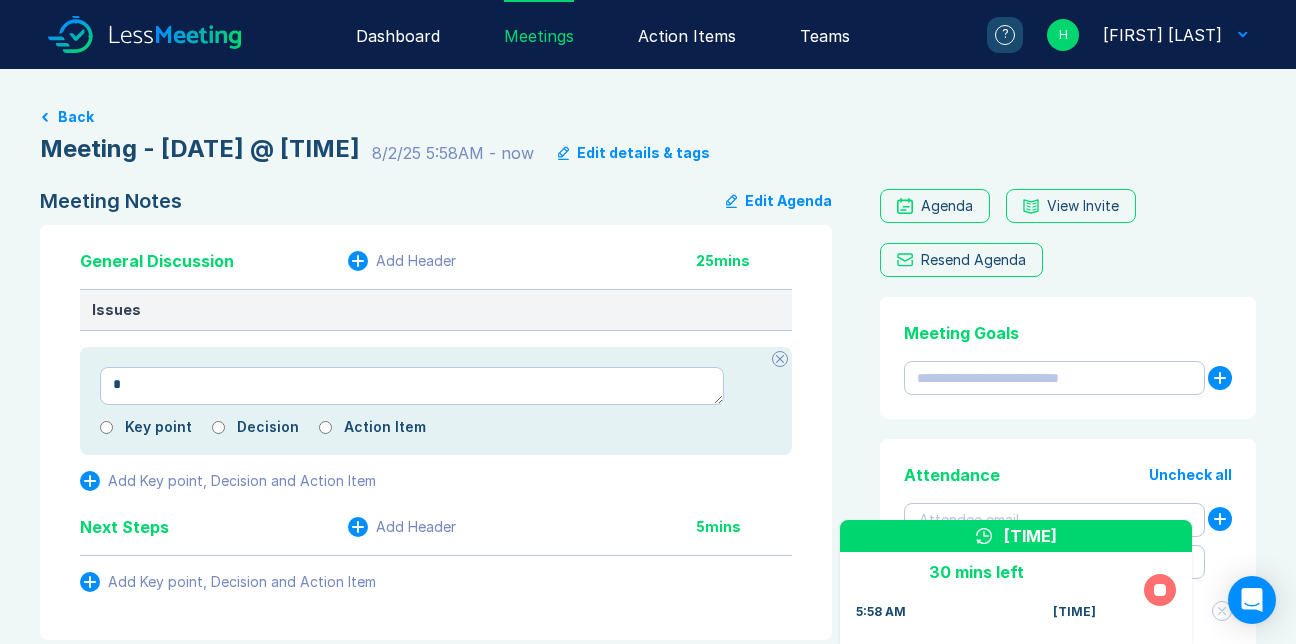 type on "*" 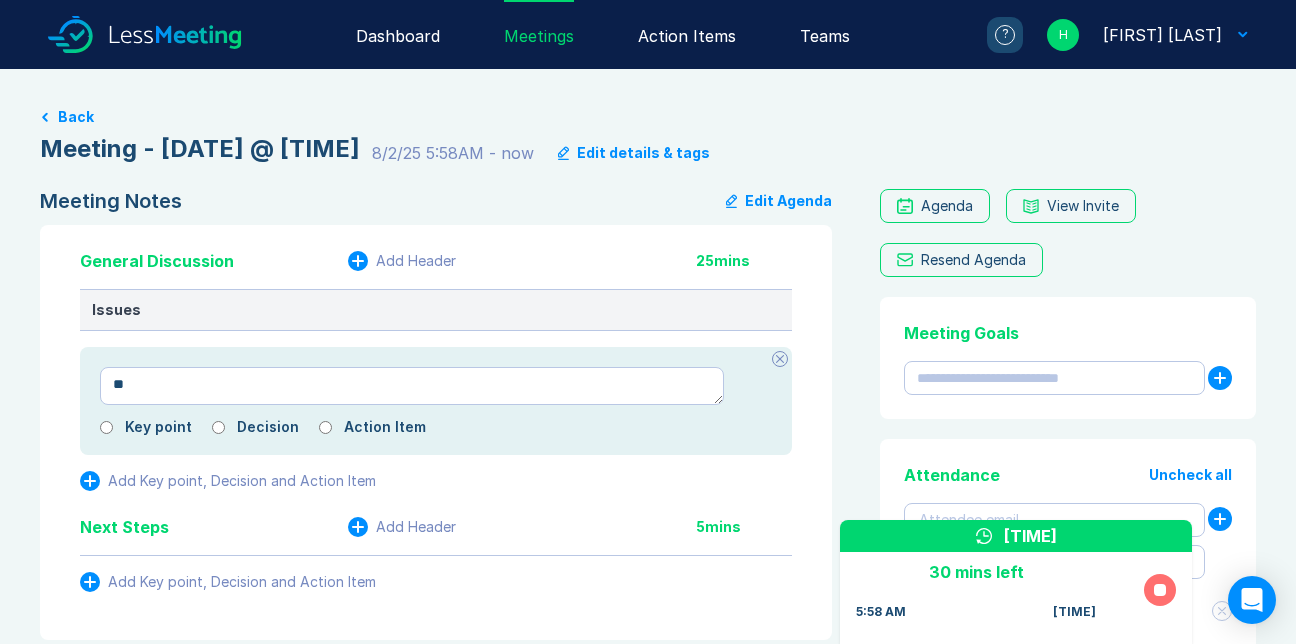 type on "*" 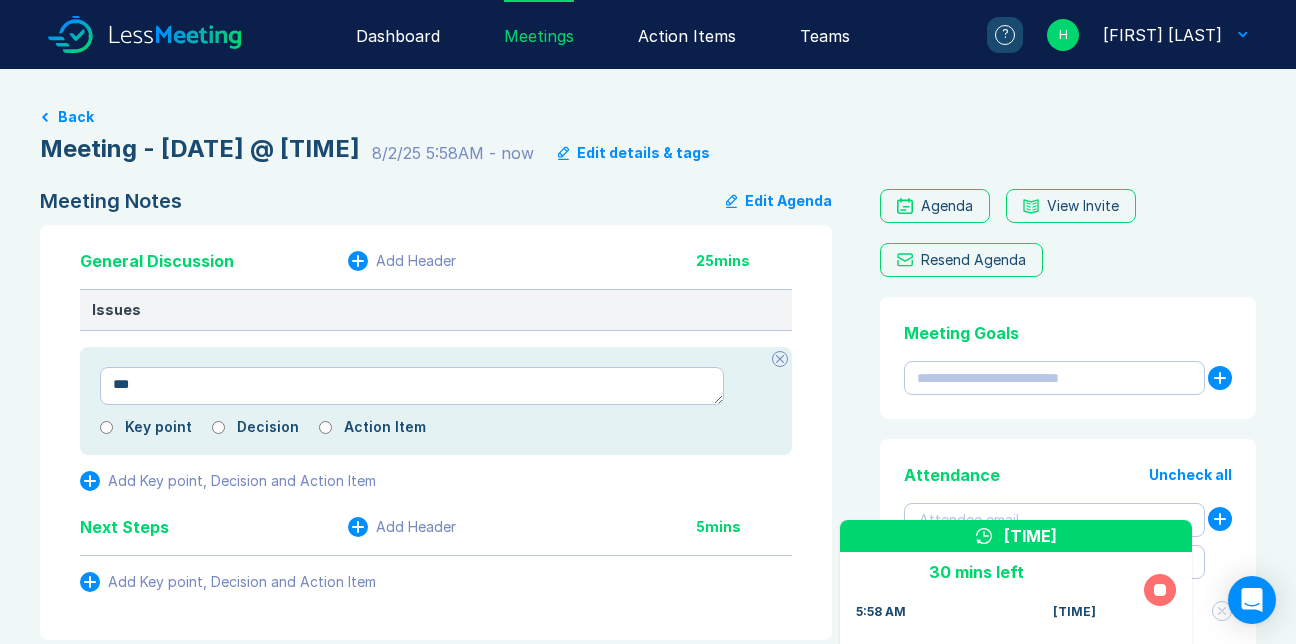 type on "*" 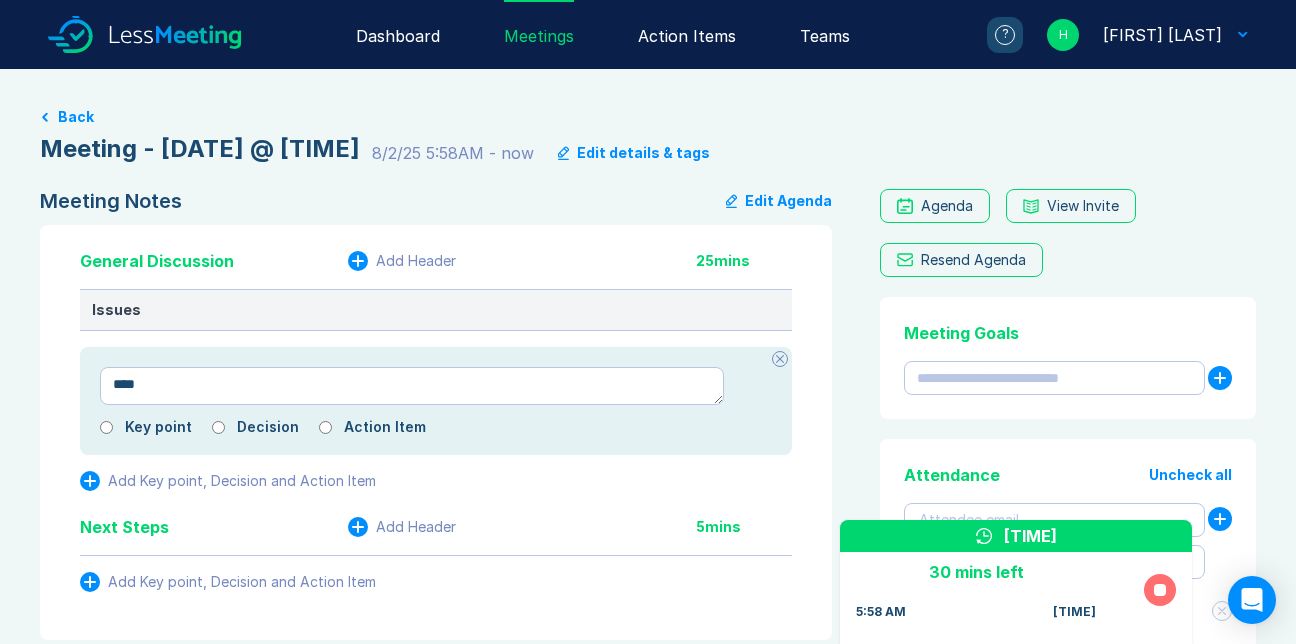 type on "*" 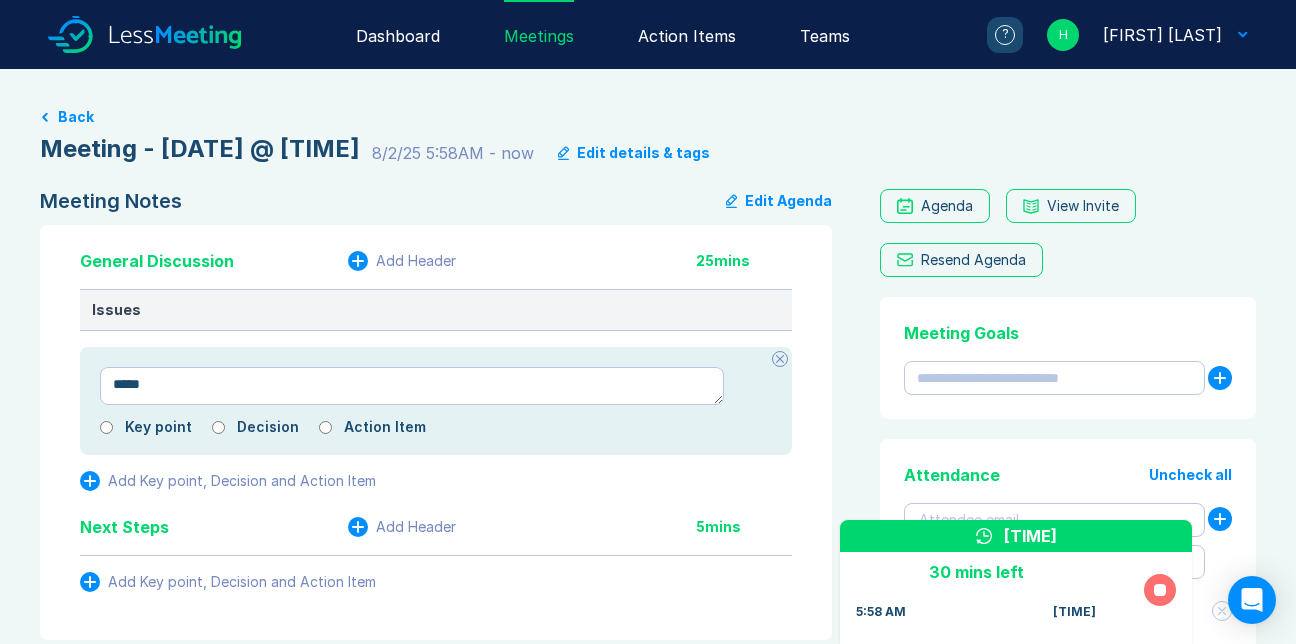 type on "*" 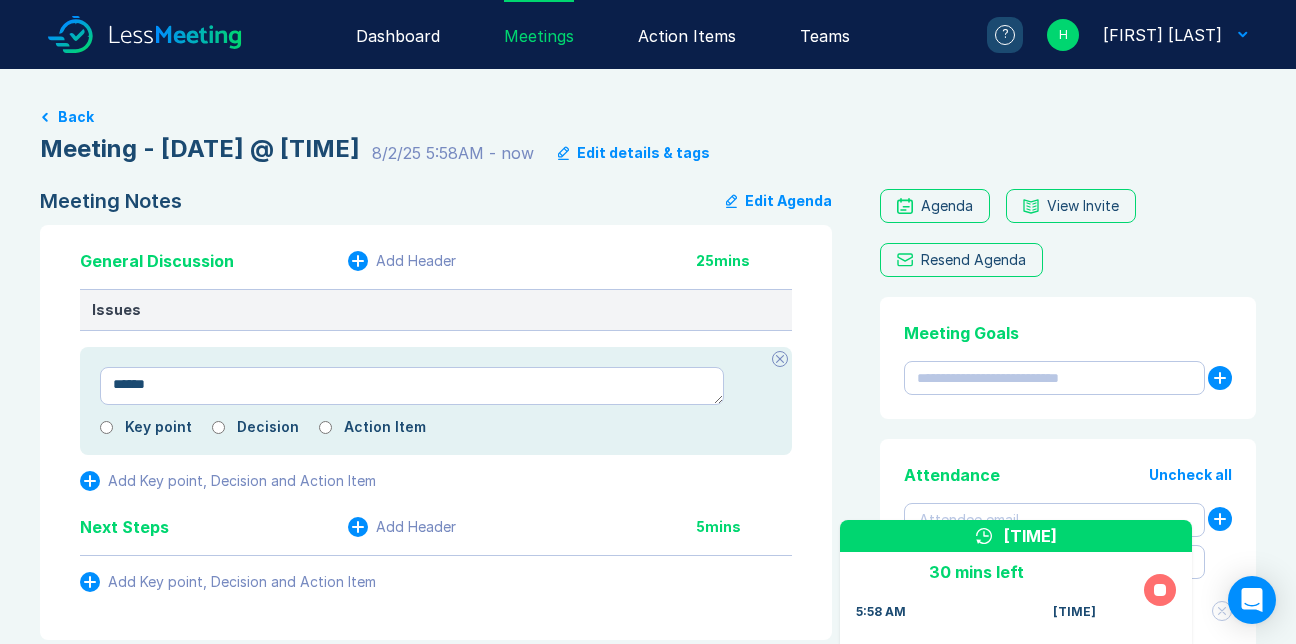 type on "*" 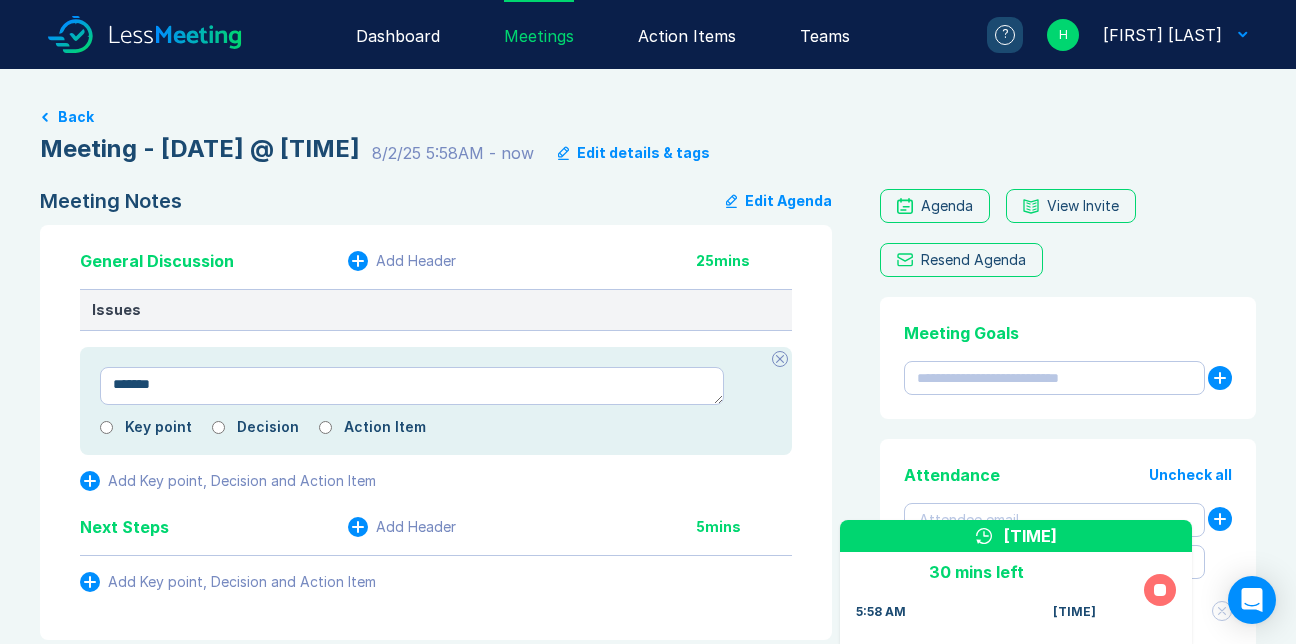 type on "*" 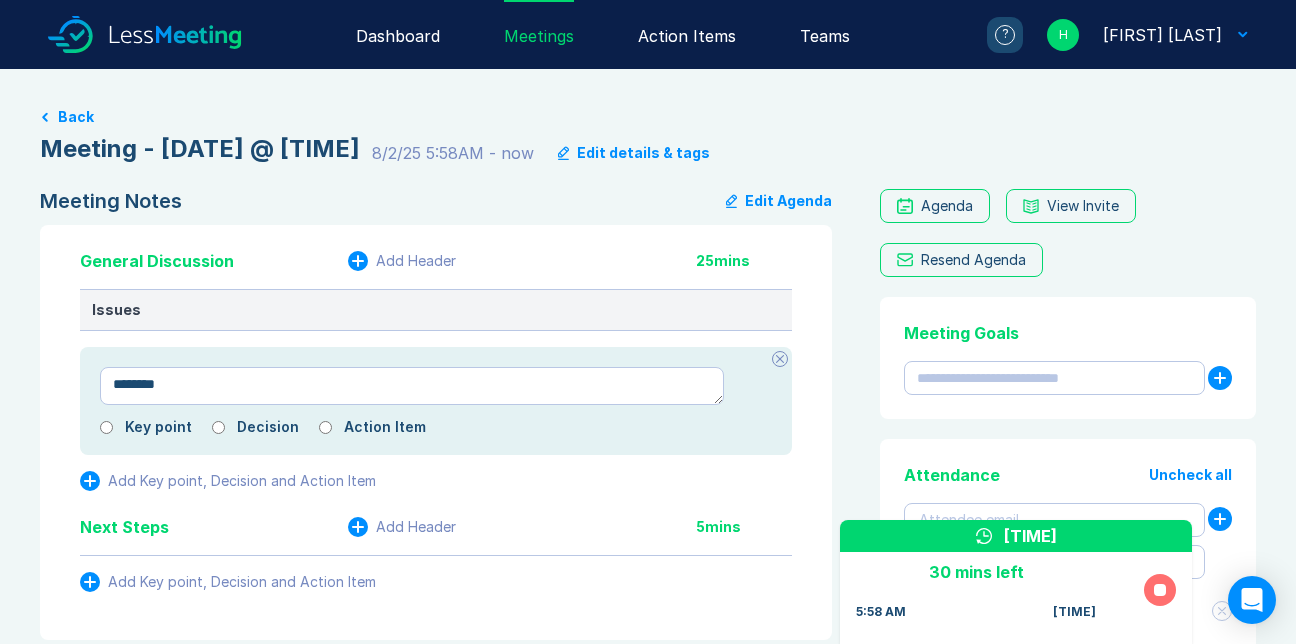 type on "*" 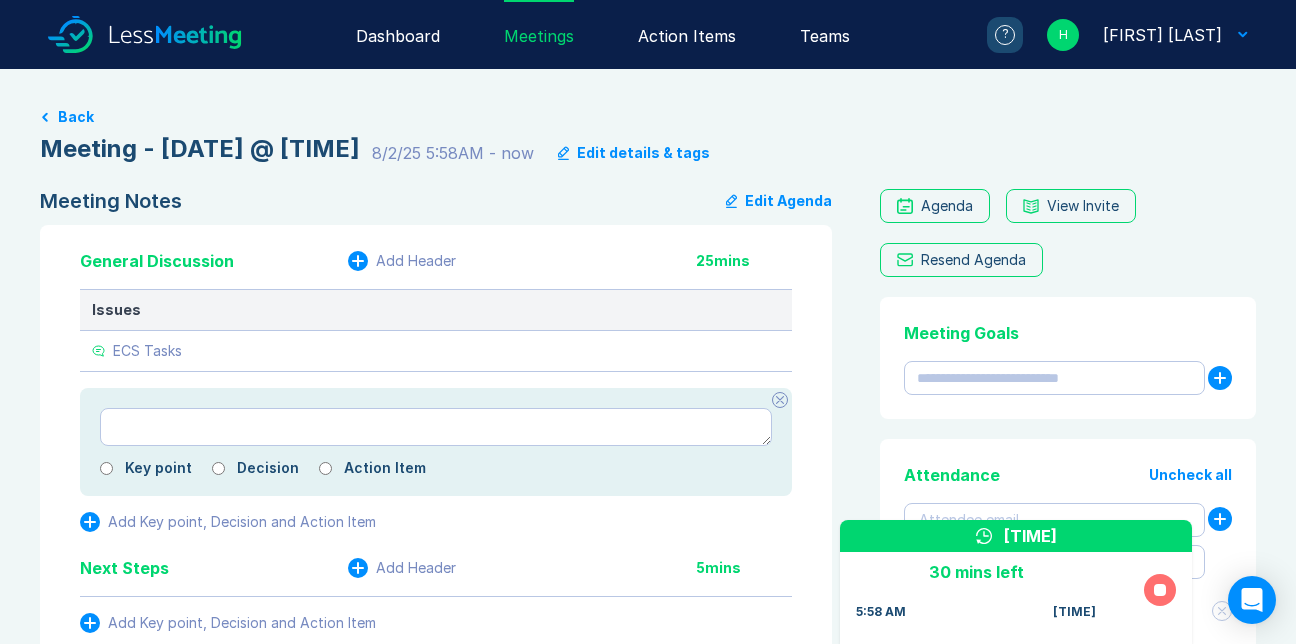 click at bounding box center (436, 427) 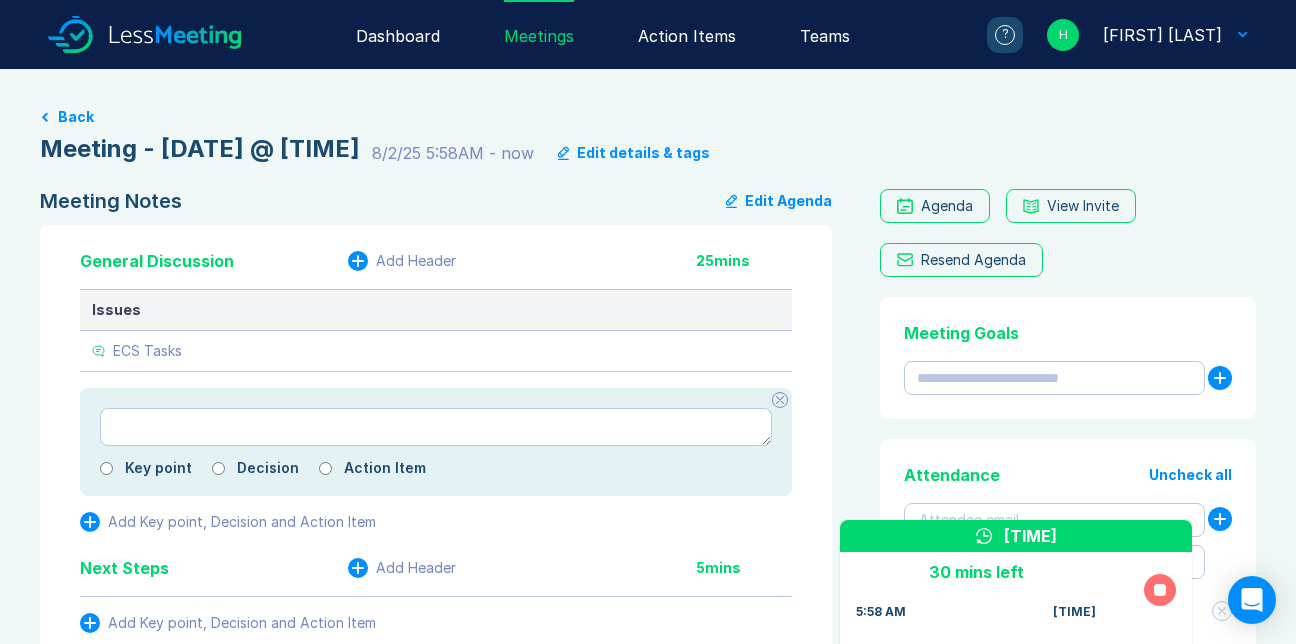 type on "*" 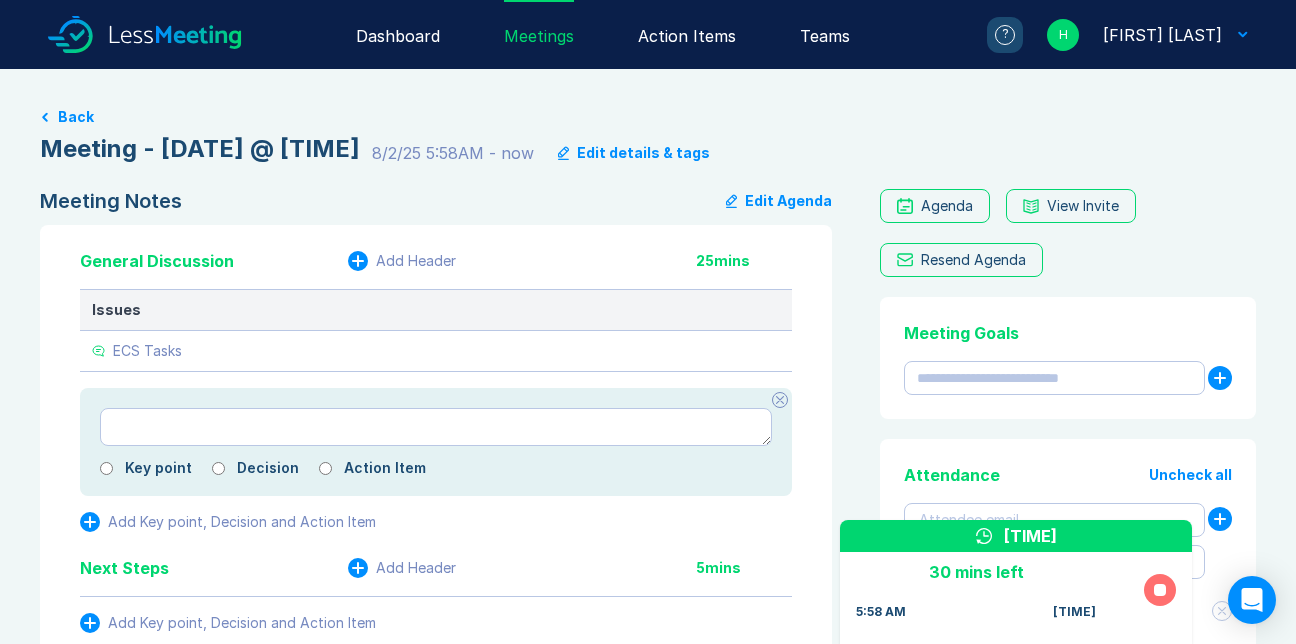 type on "*" 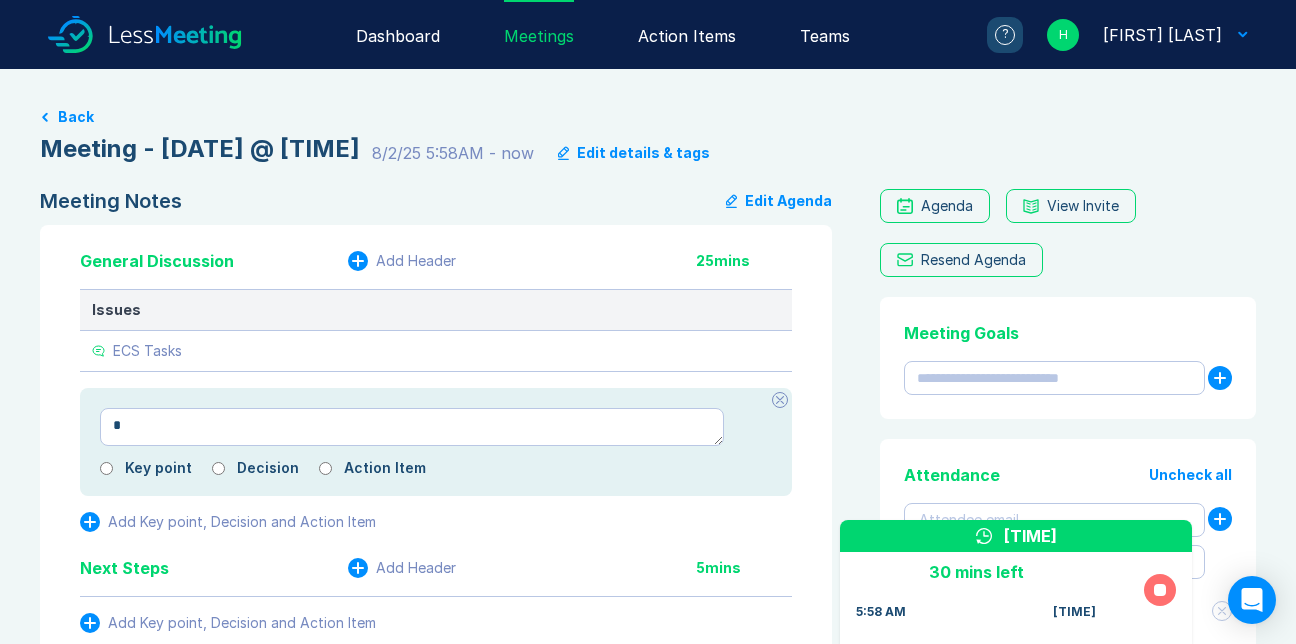 type on "*" 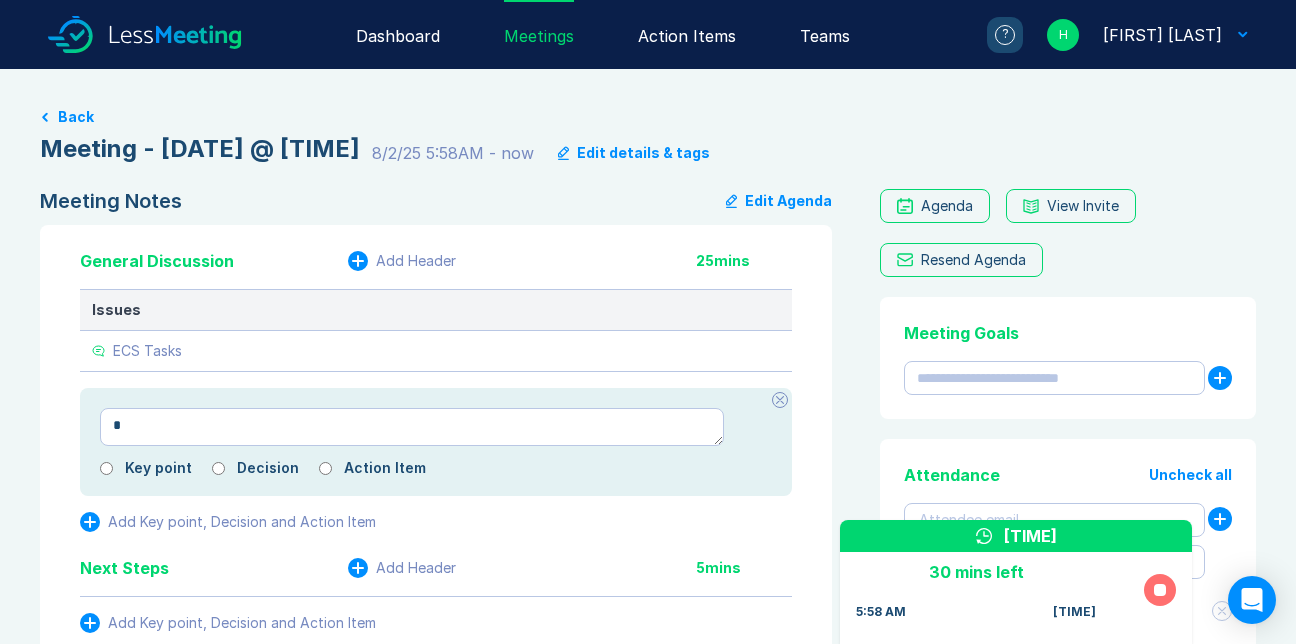 type on "**" 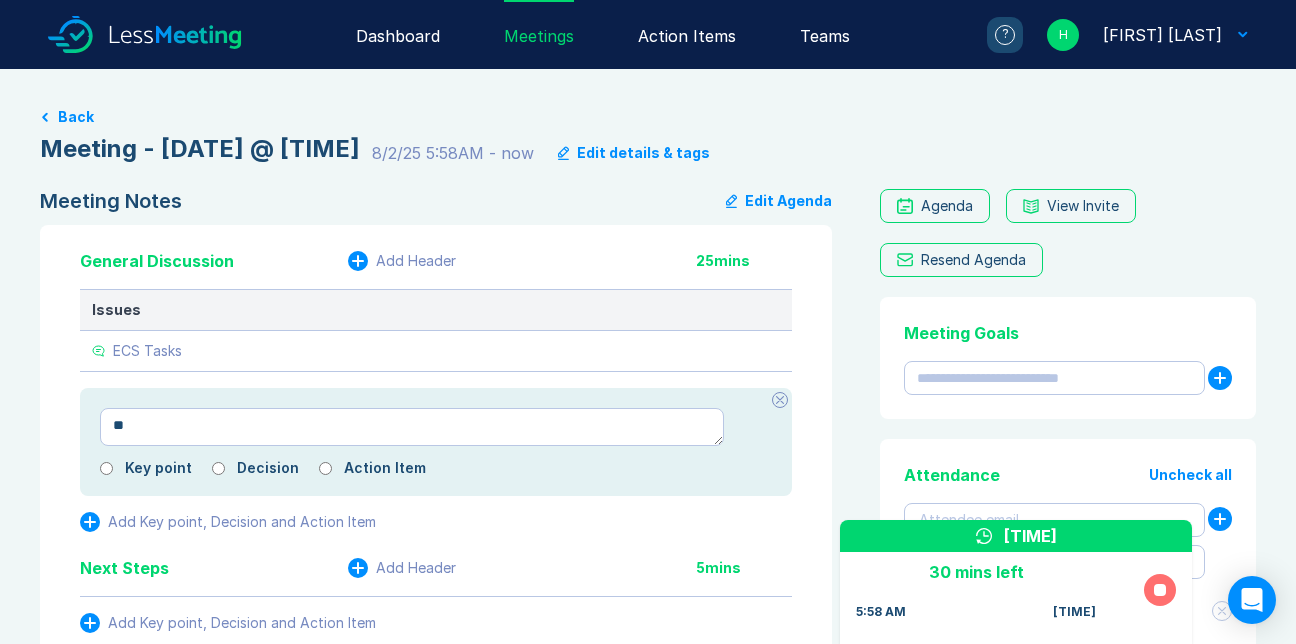 type on "*" 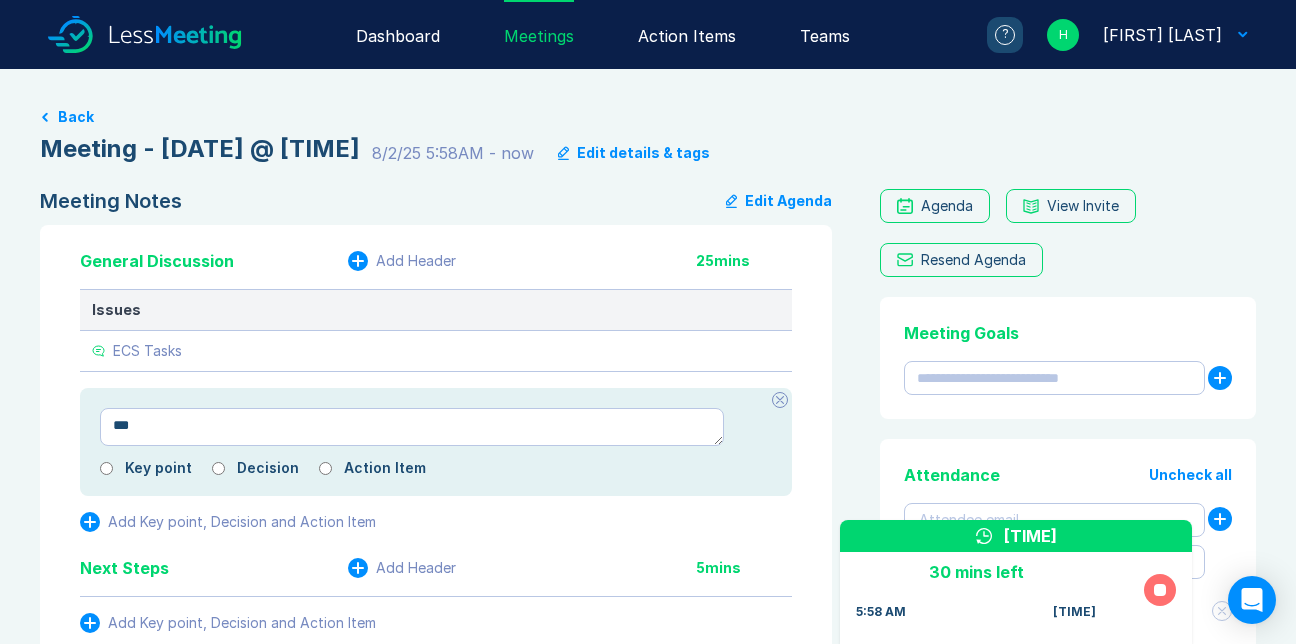 type on "*" 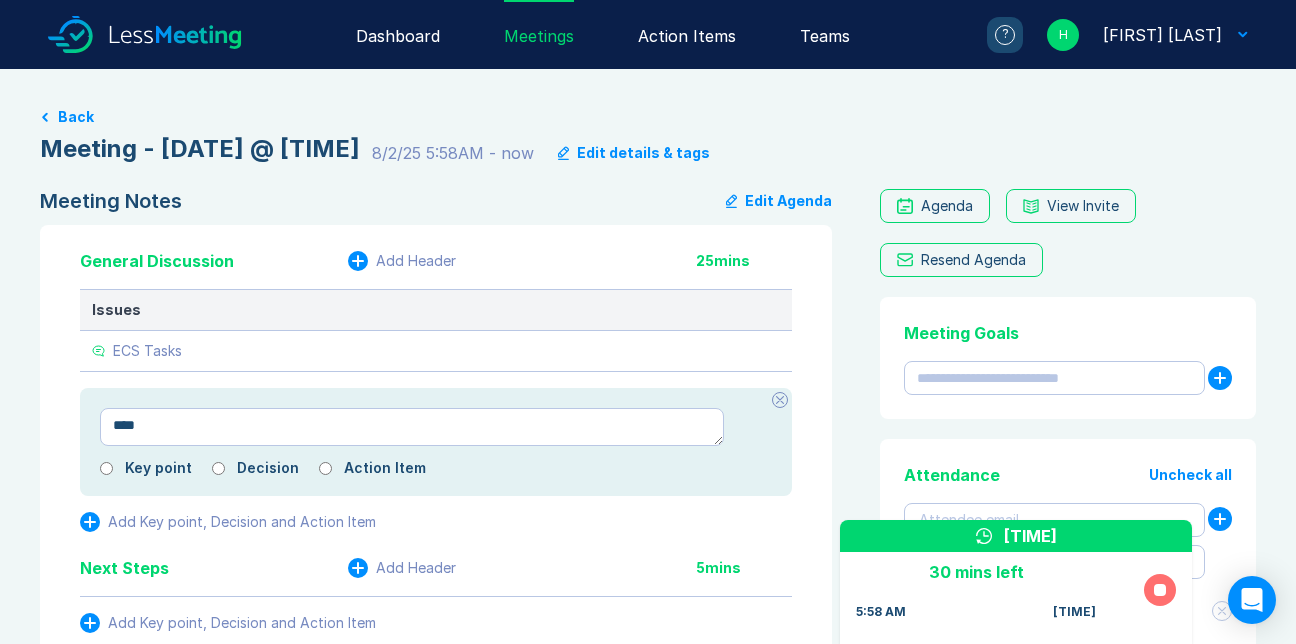 type on "*" 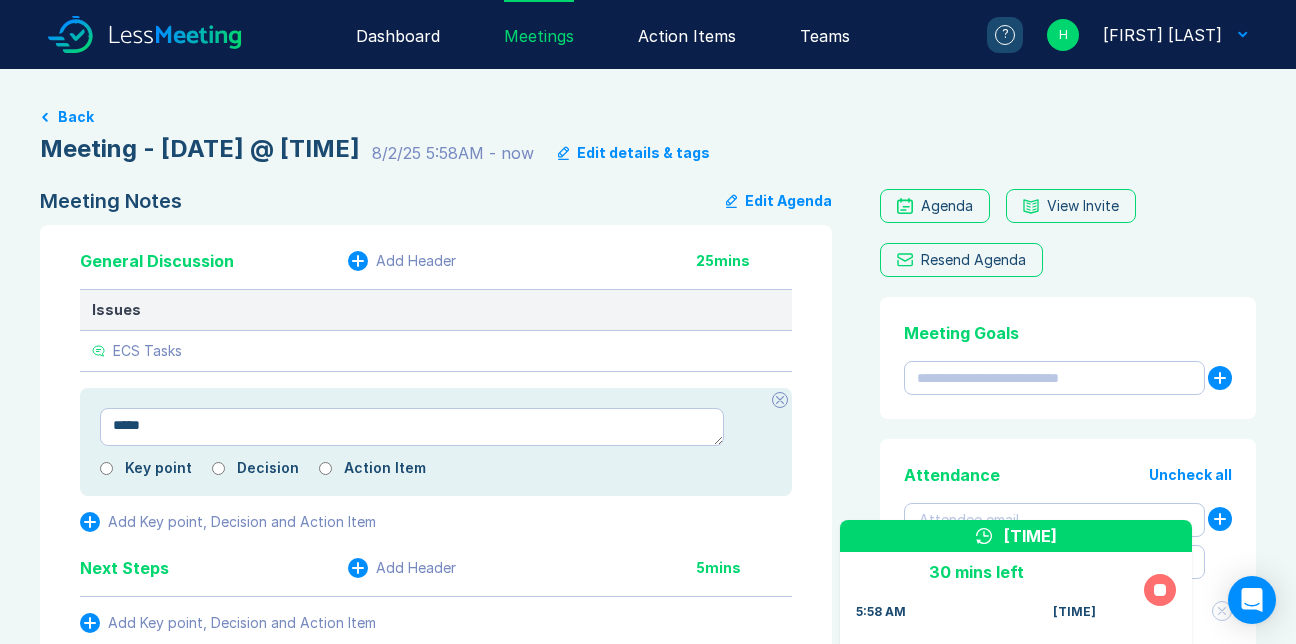 type on "*" 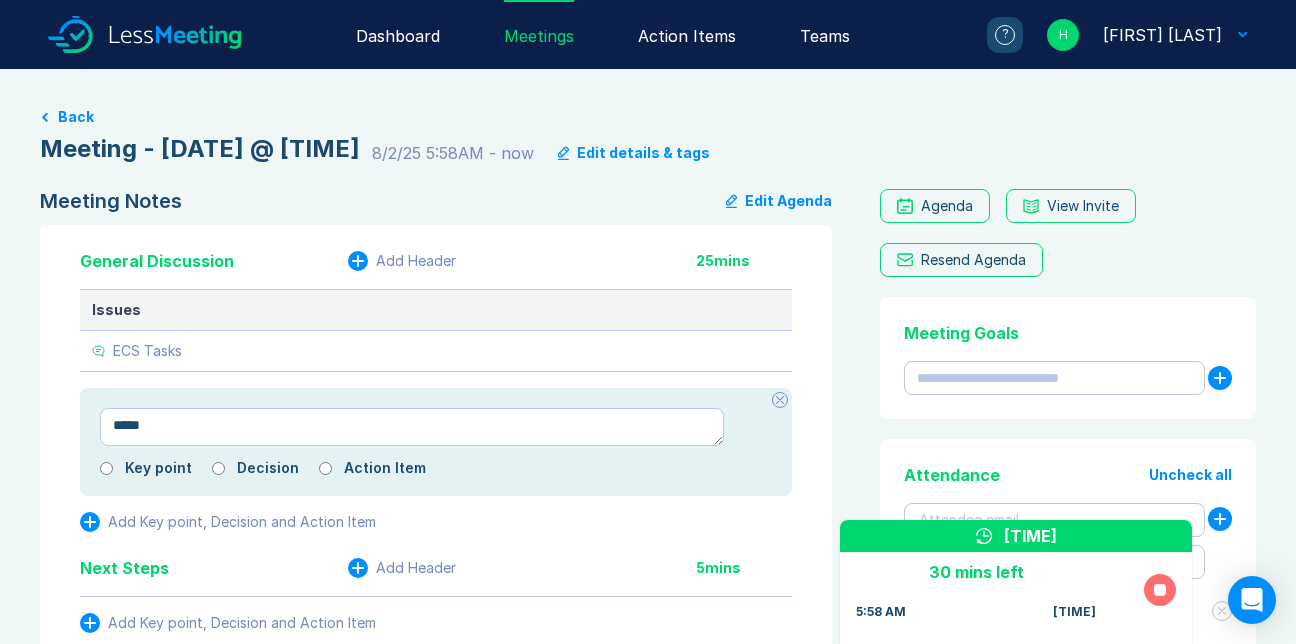 type on "******" 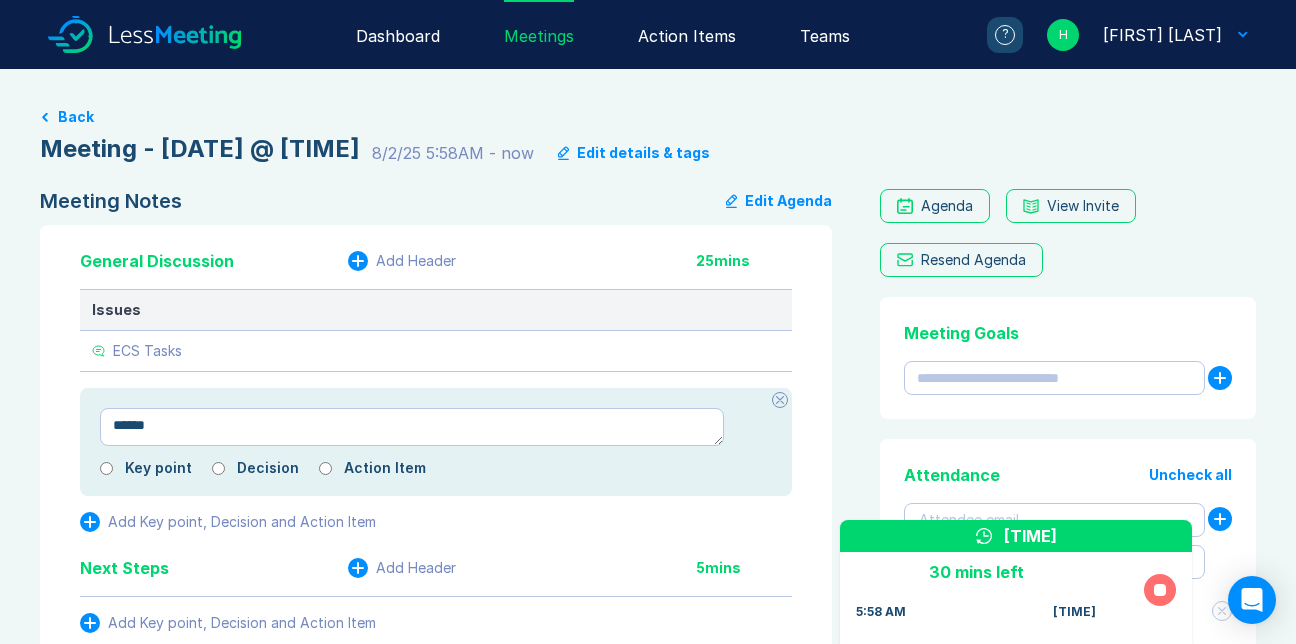 type on "*" 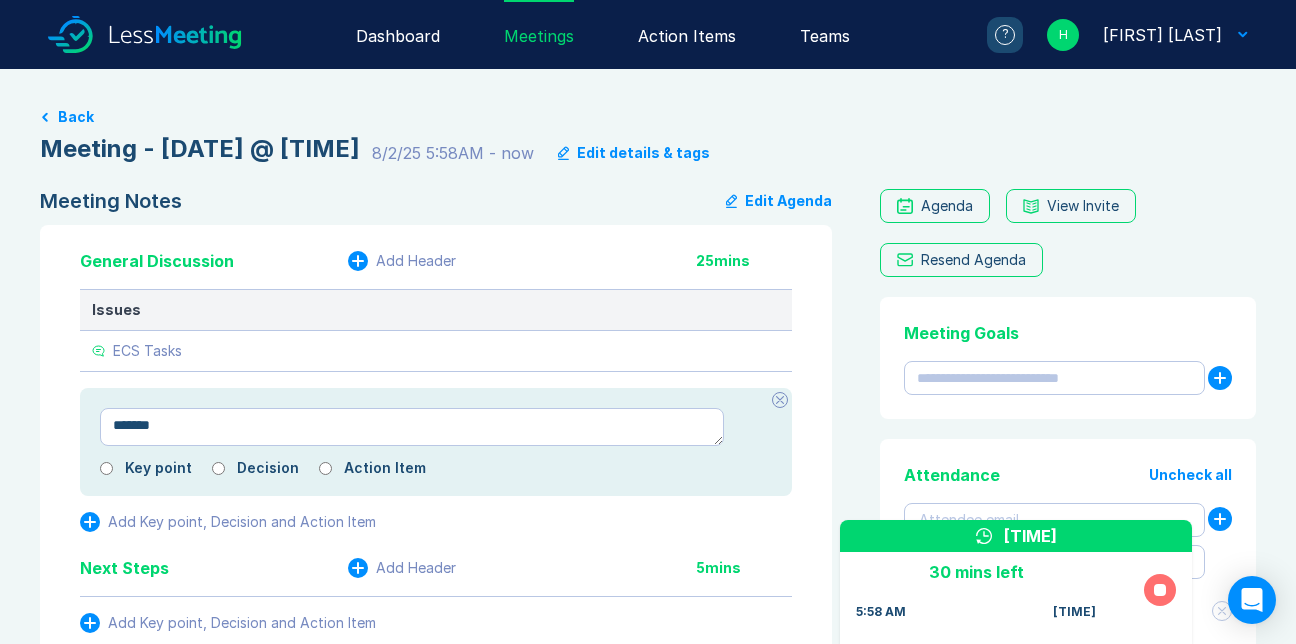 type on "*" 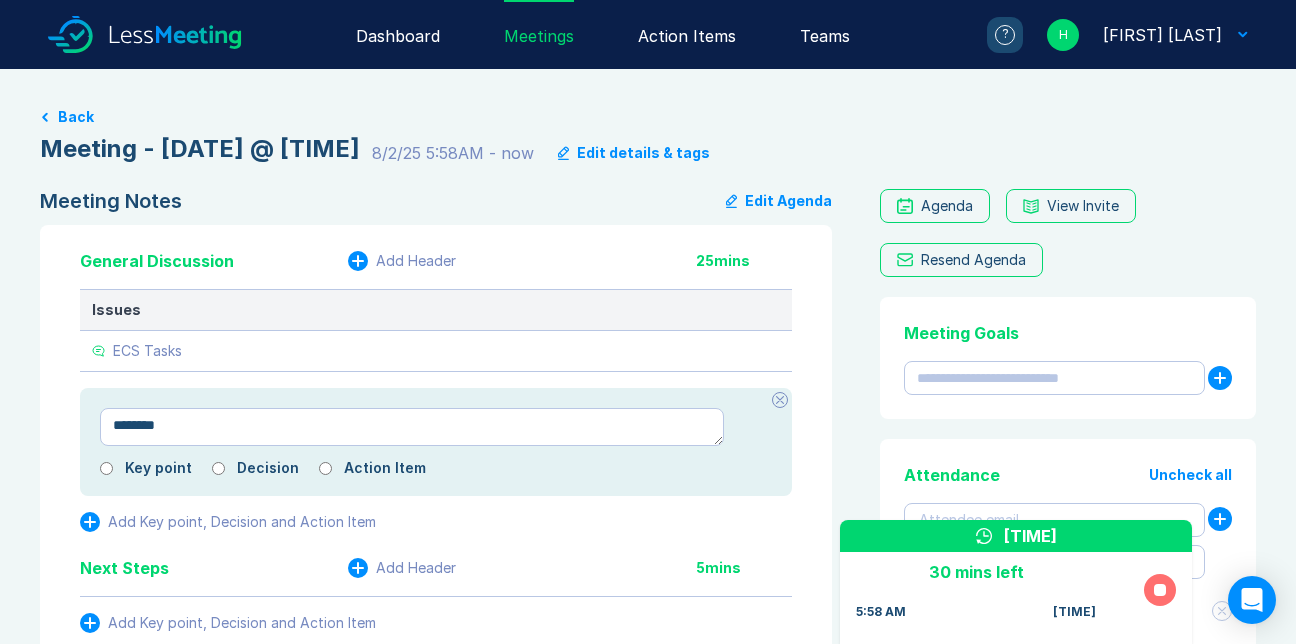 type on "*" 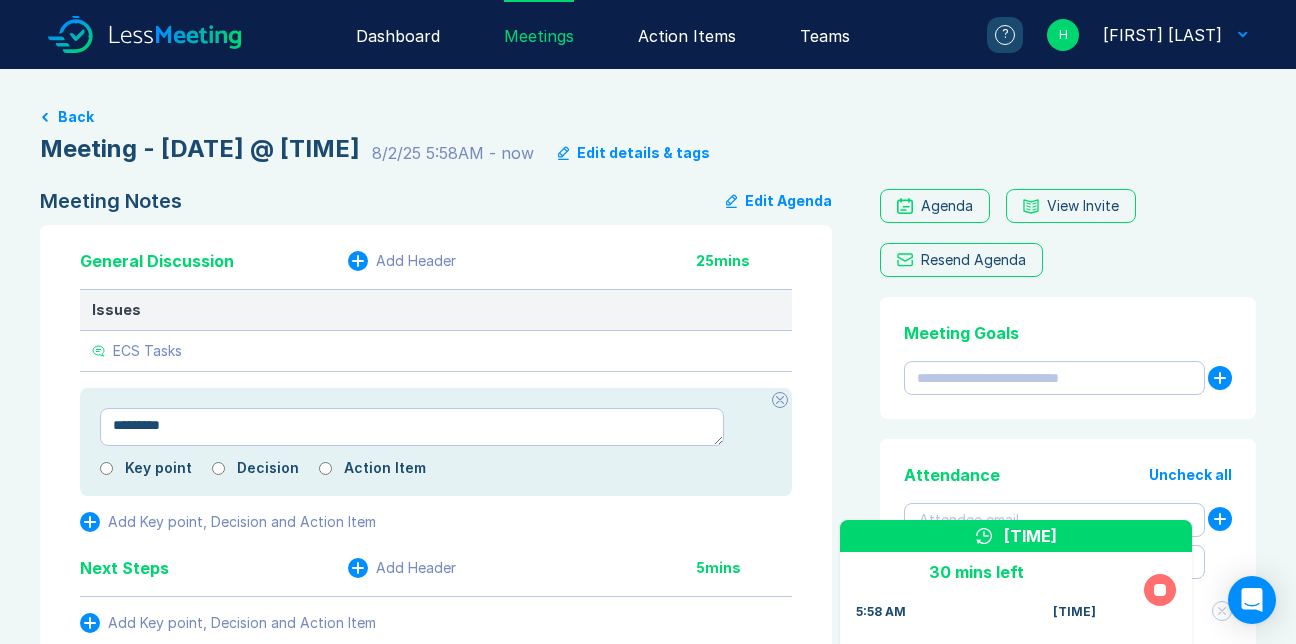 type on "*" 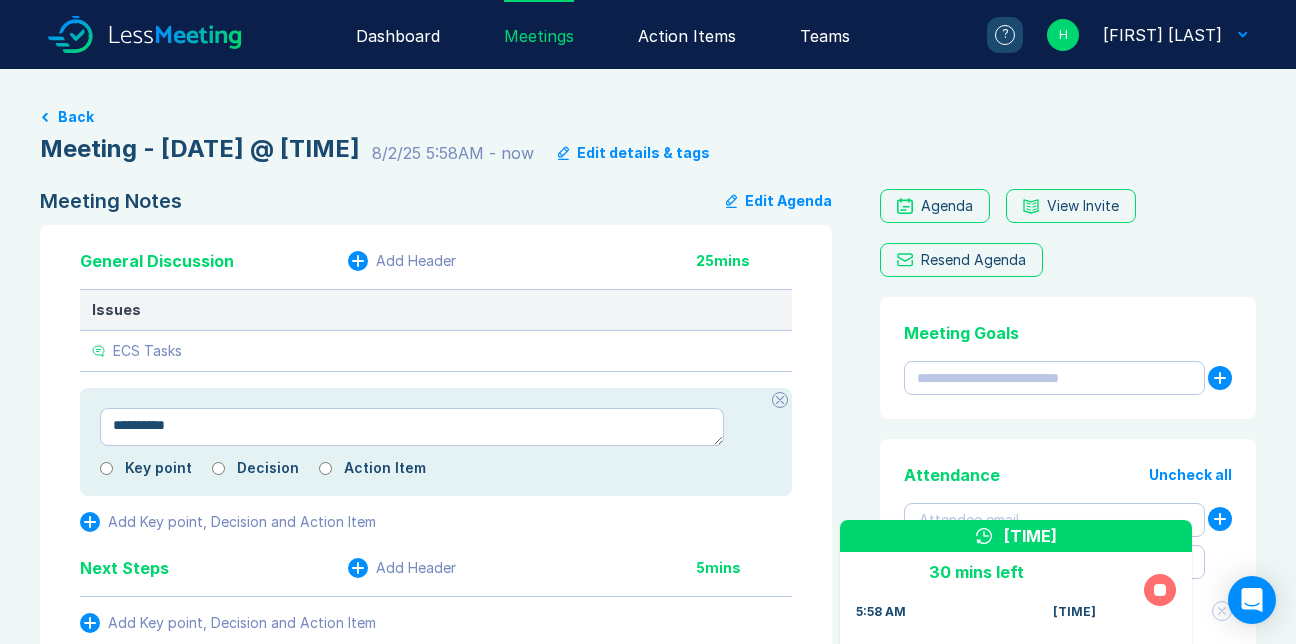 type on "*" 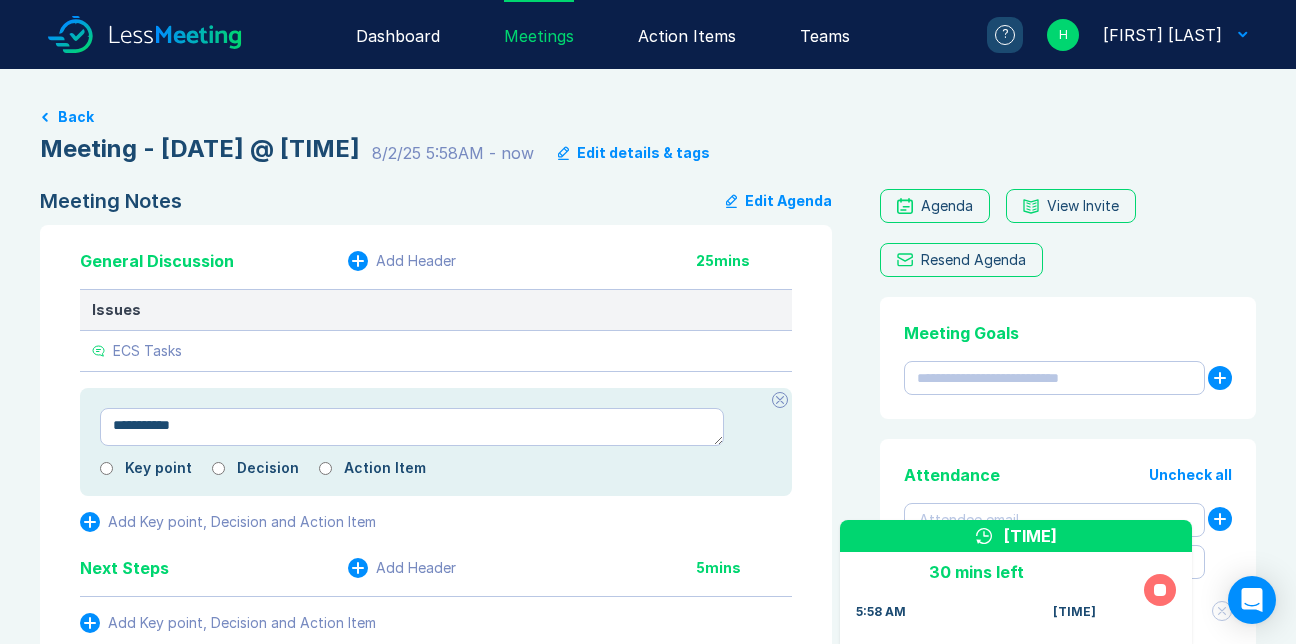 type on "*" 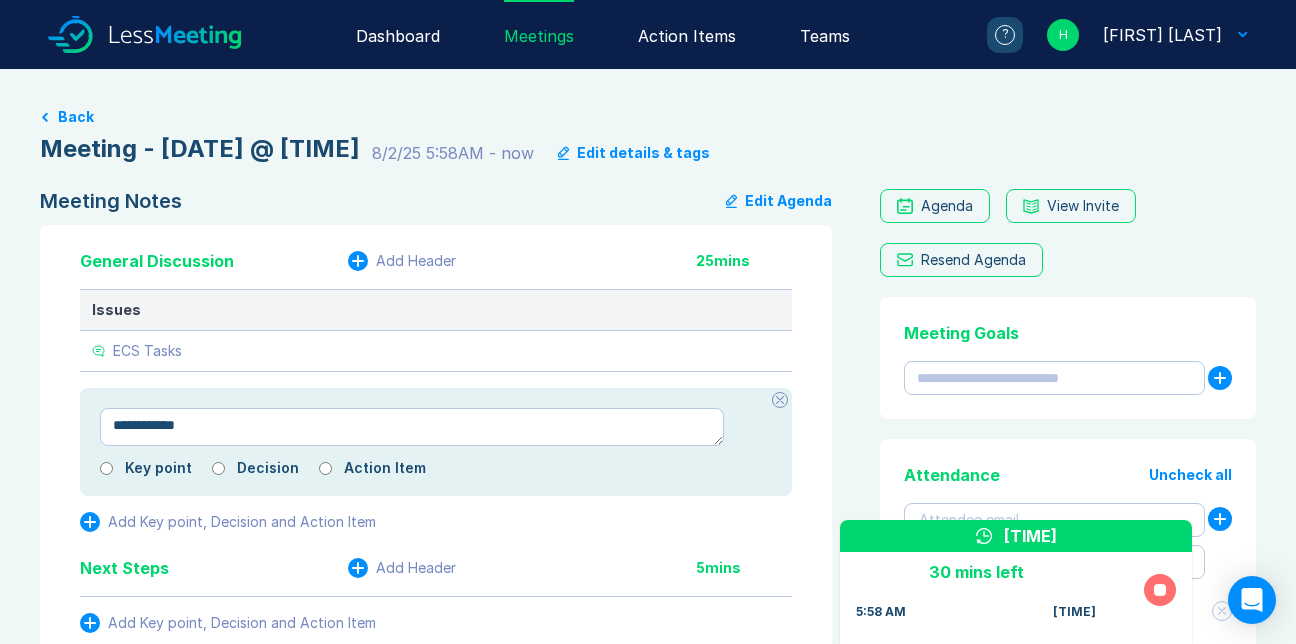 type on "*" 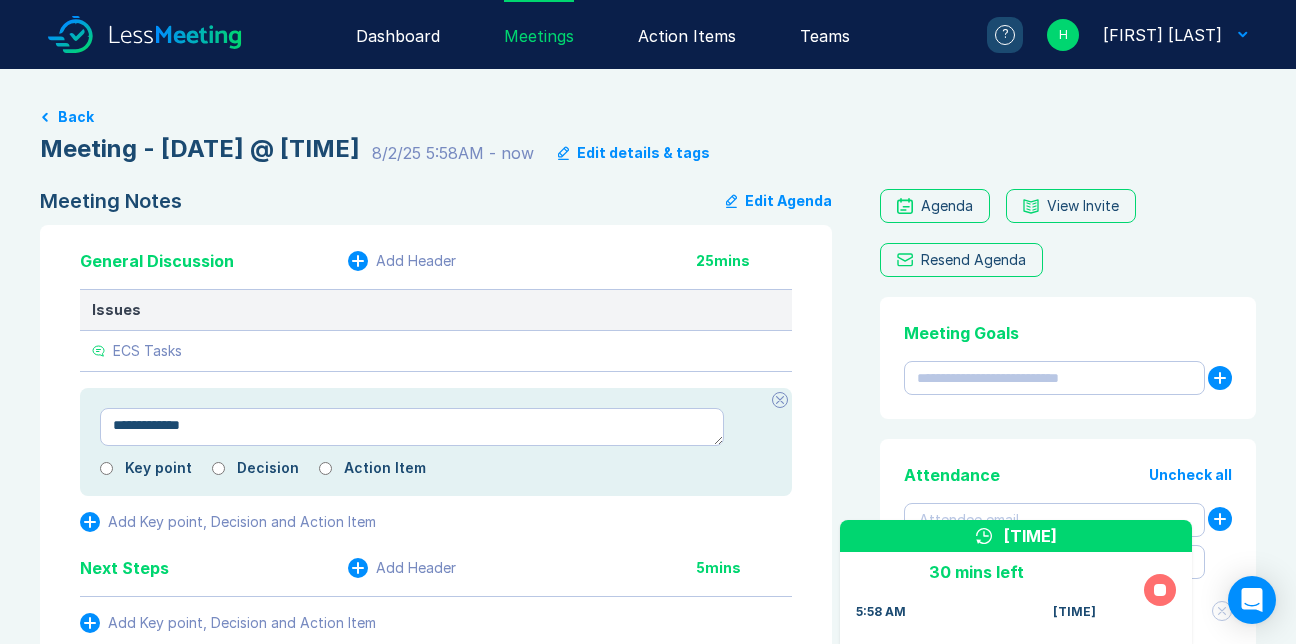 type on "*" 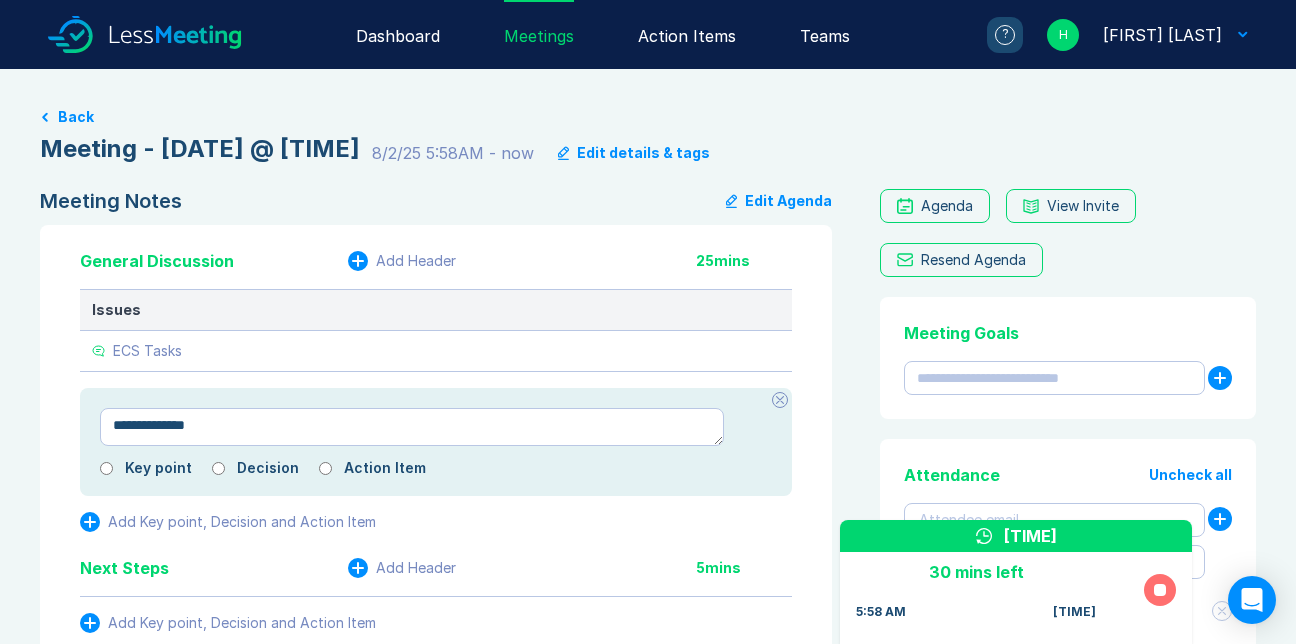 type on "*" 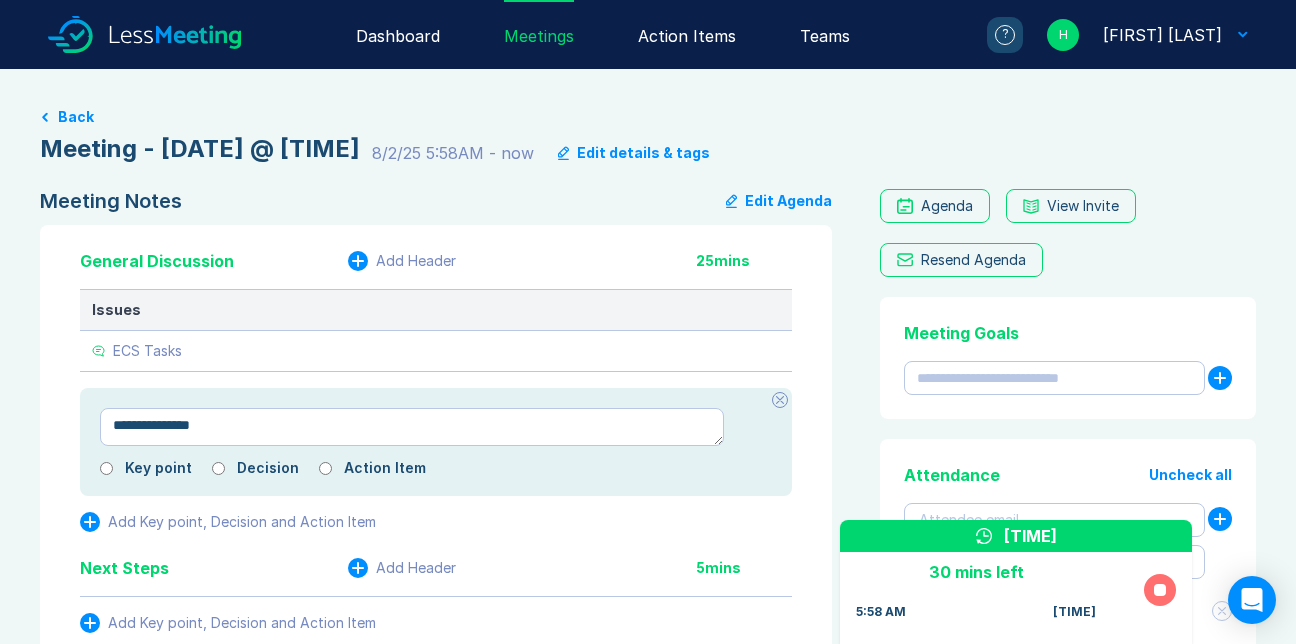 type on "*" 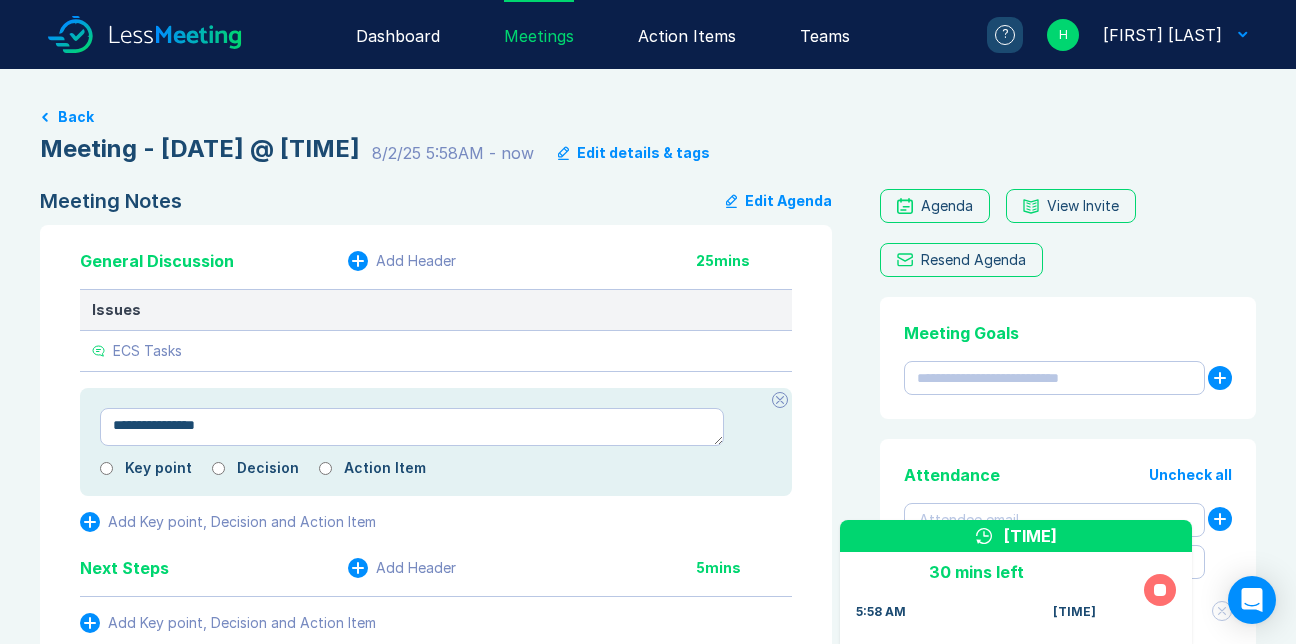 type on "*" 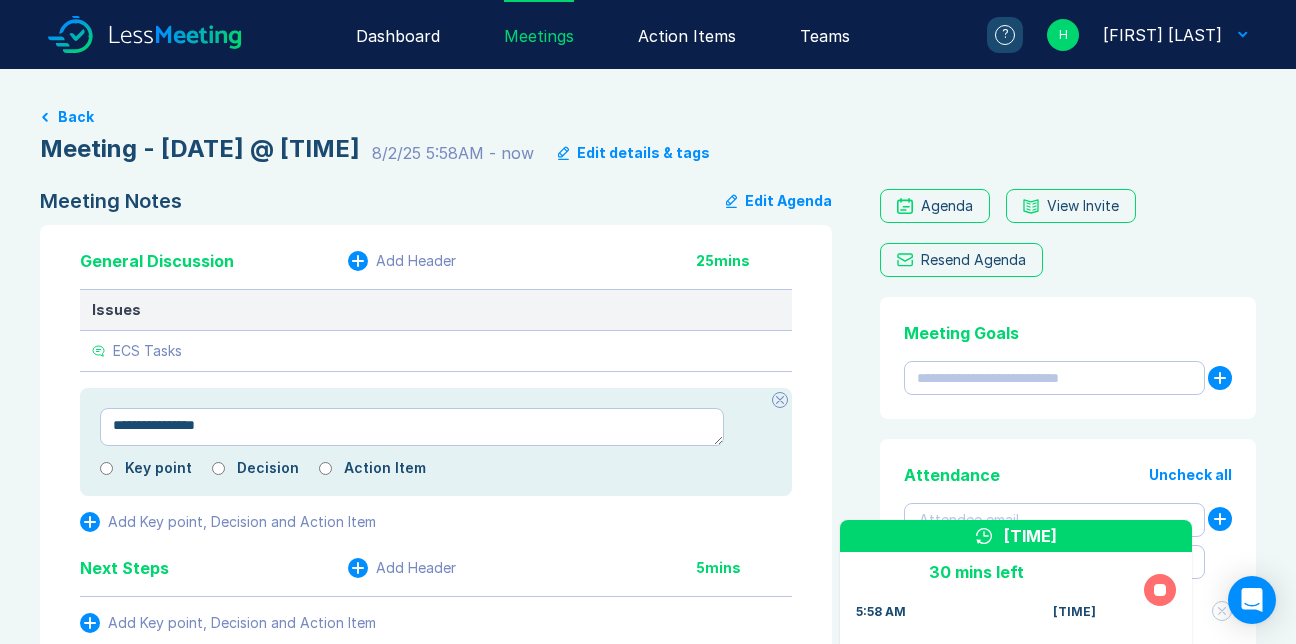 type on "**********" 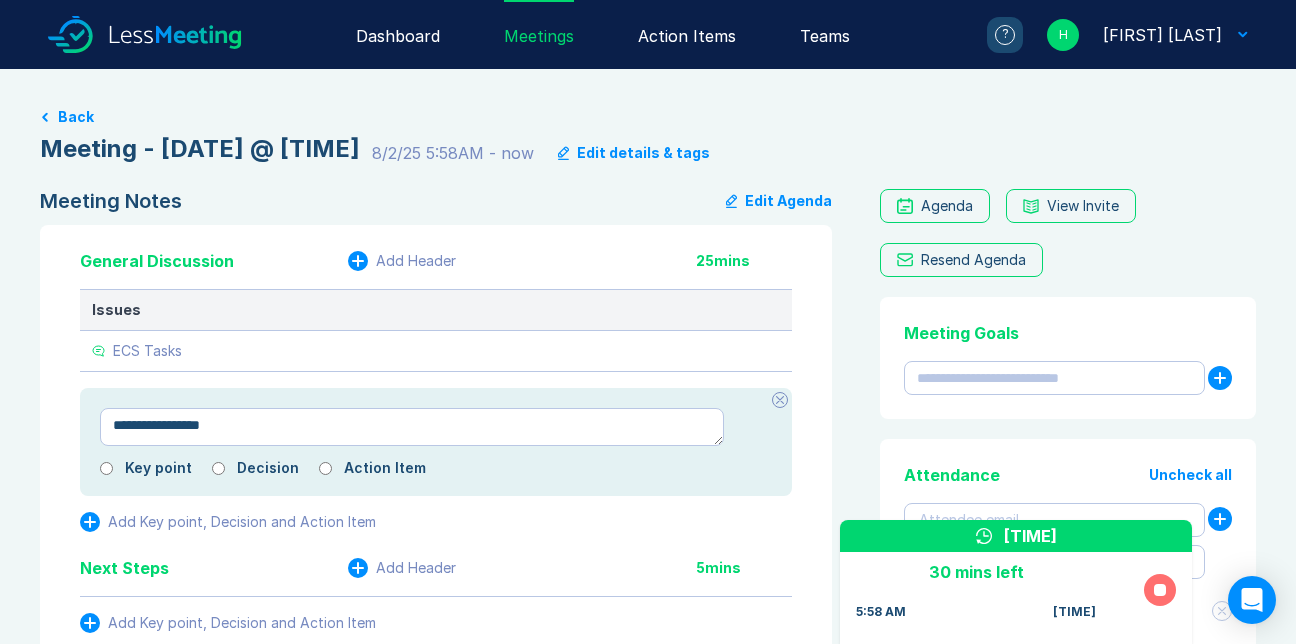 type on "*" 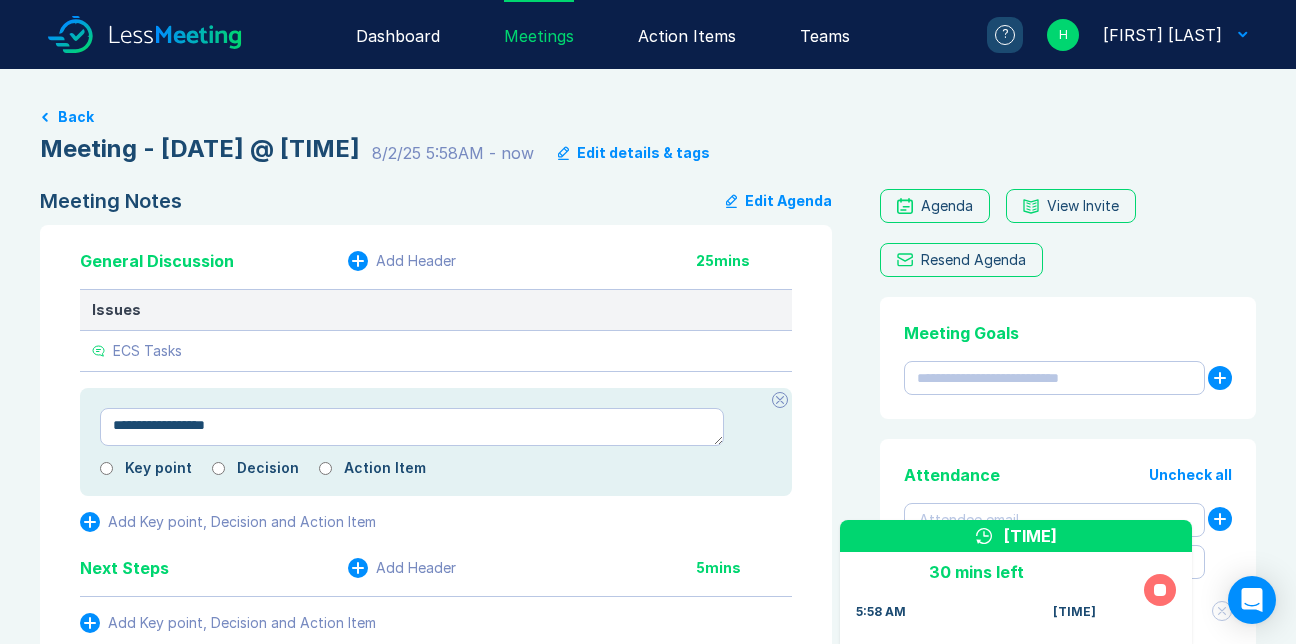 type on "*" 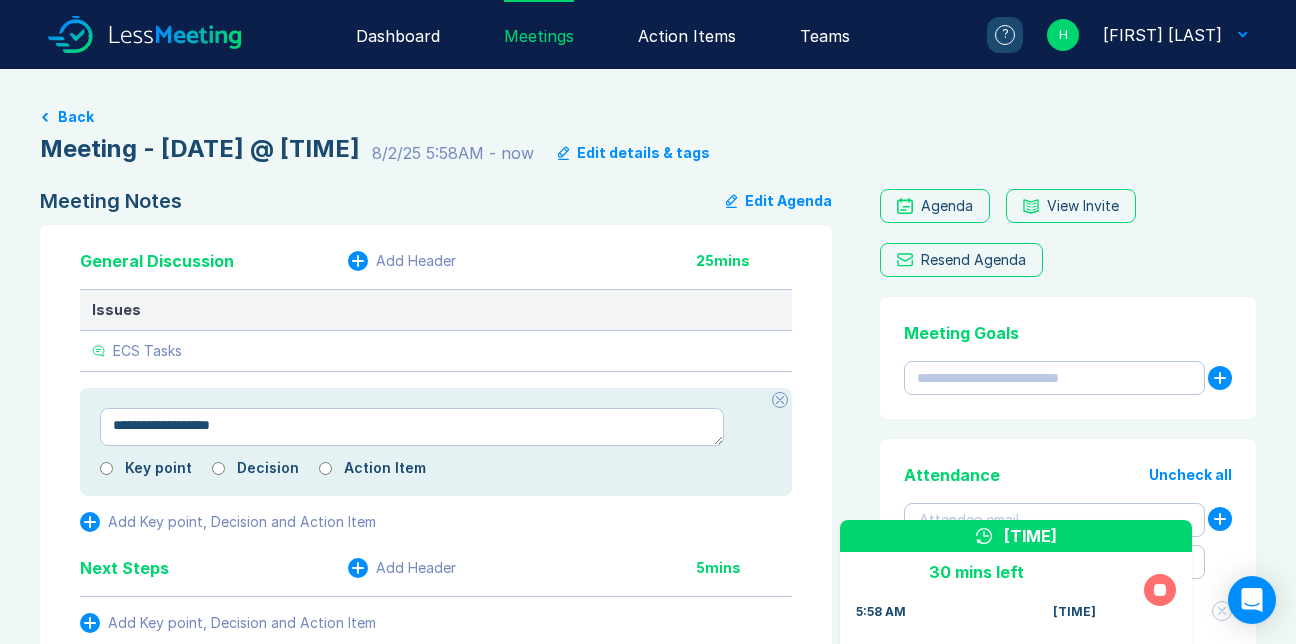 type on "*" 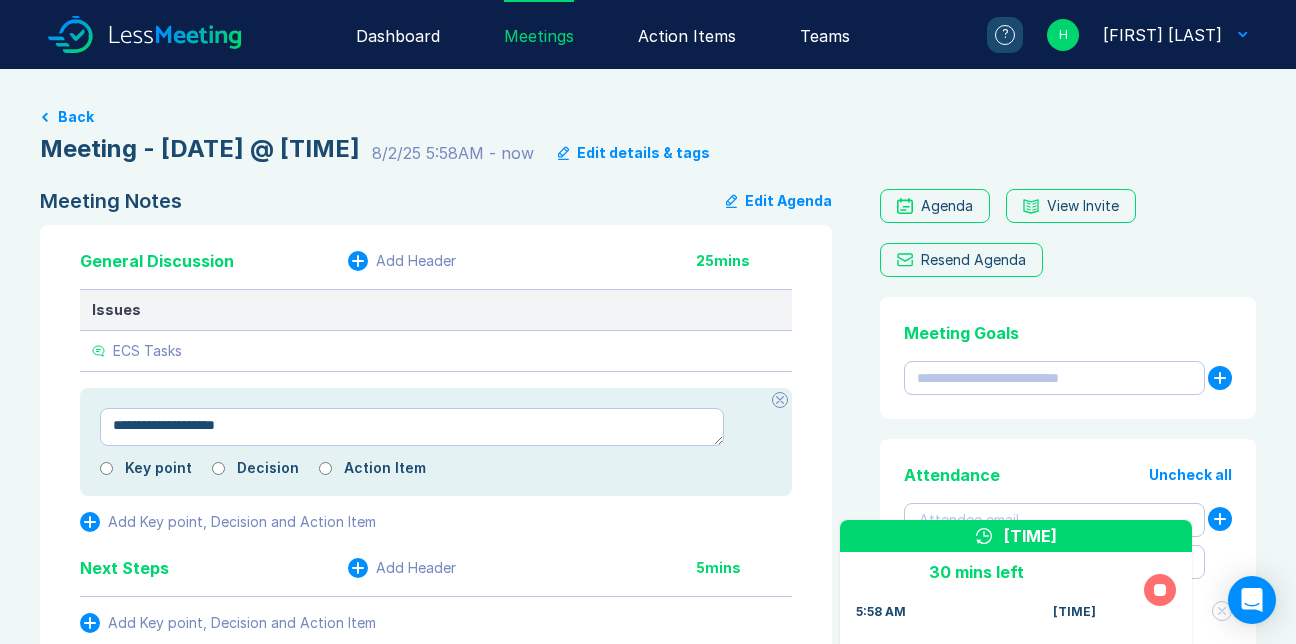 type on "*" 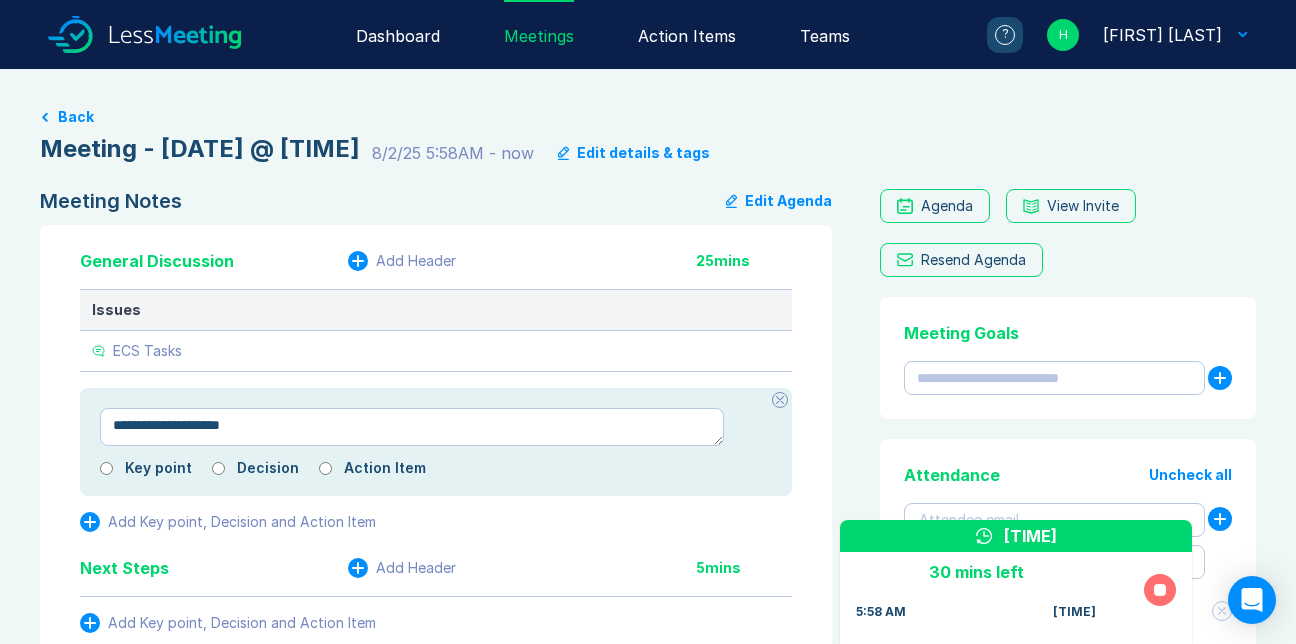 type on "*" 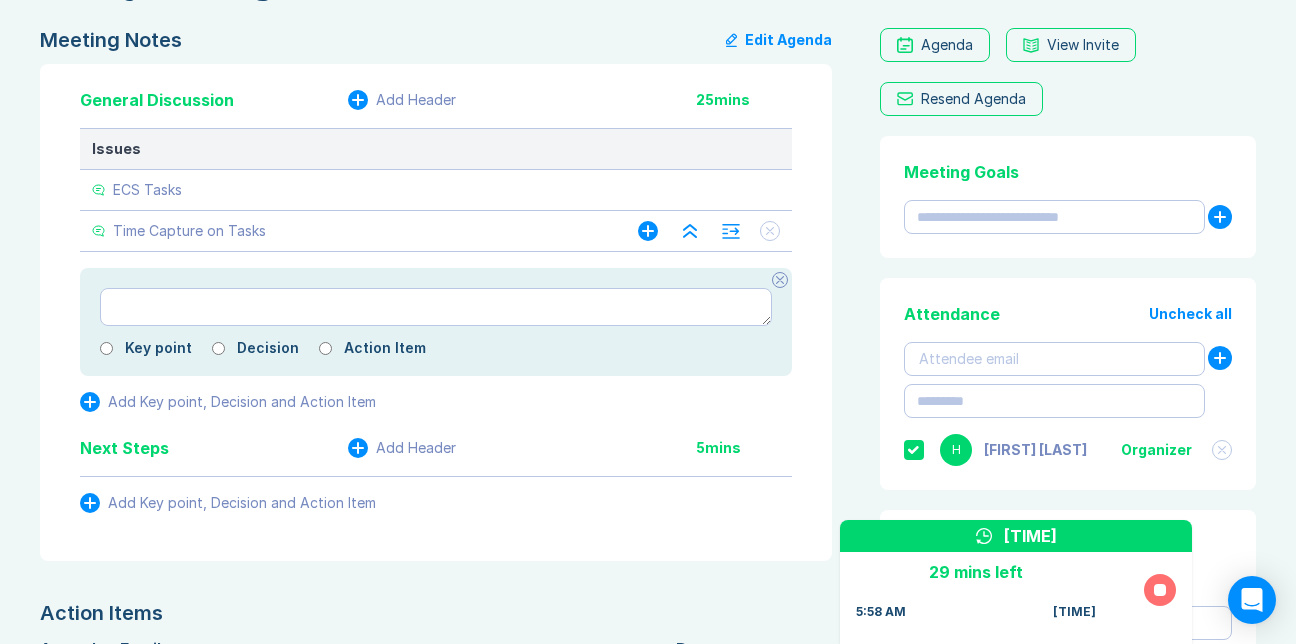 scroll, scrollTop: 100, scrollLeft: 0, axis: vertical 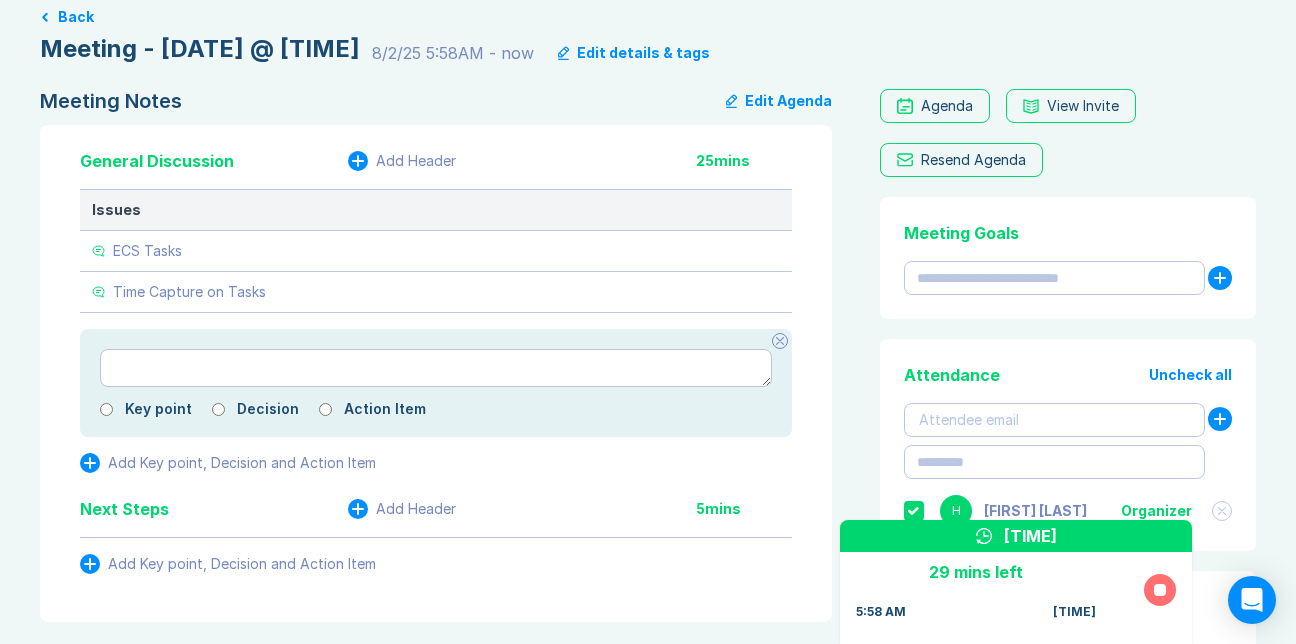 click on "Agenda" at bounding box center [947, 106] 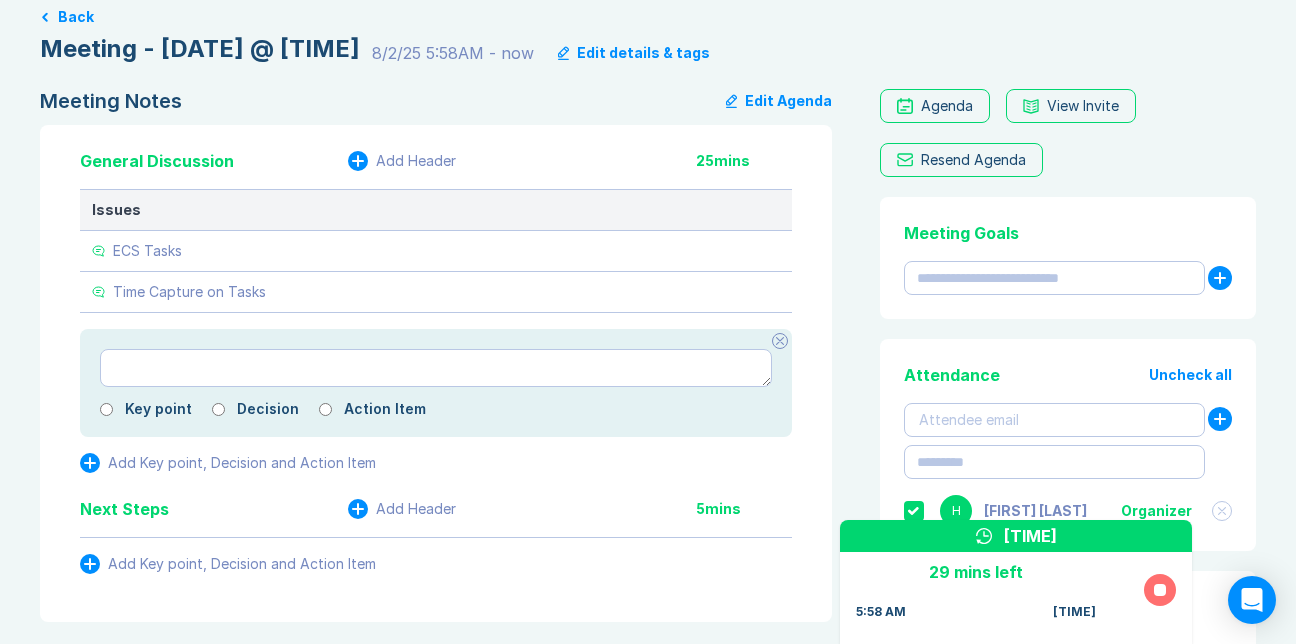 click on "Edit Agenda" at bounding box center [779, 101] 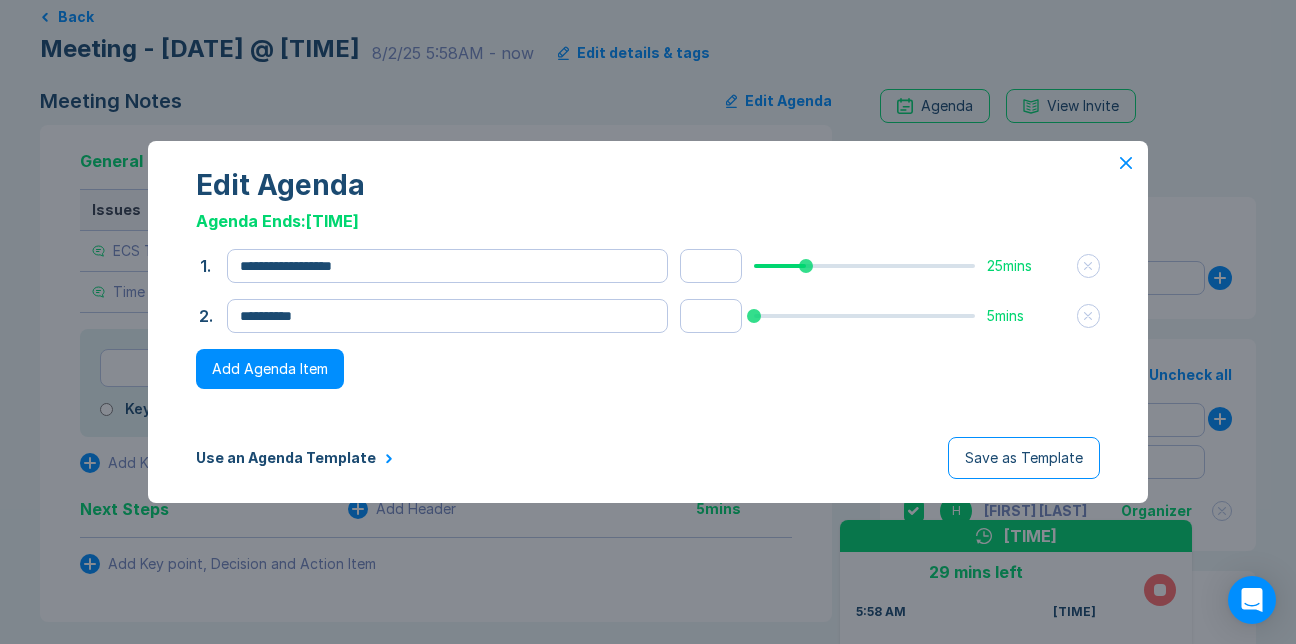 click on "Add Agenda Item" at bounding box center [270, 369] 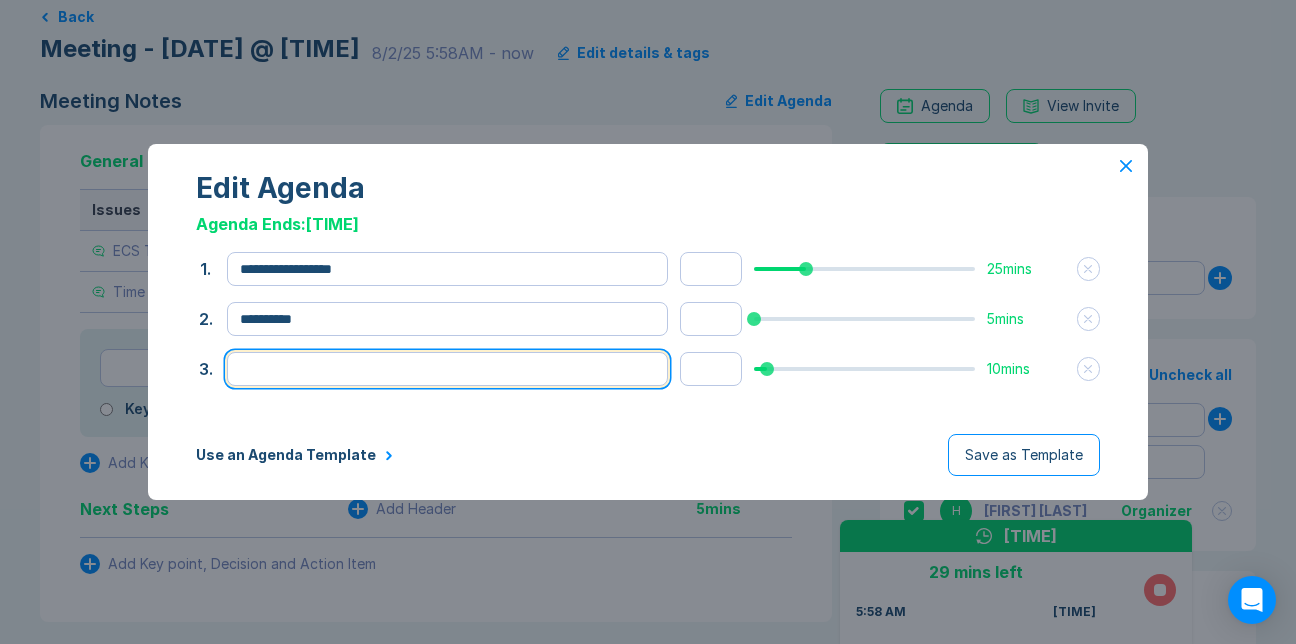click at bounding box center (447, 369) 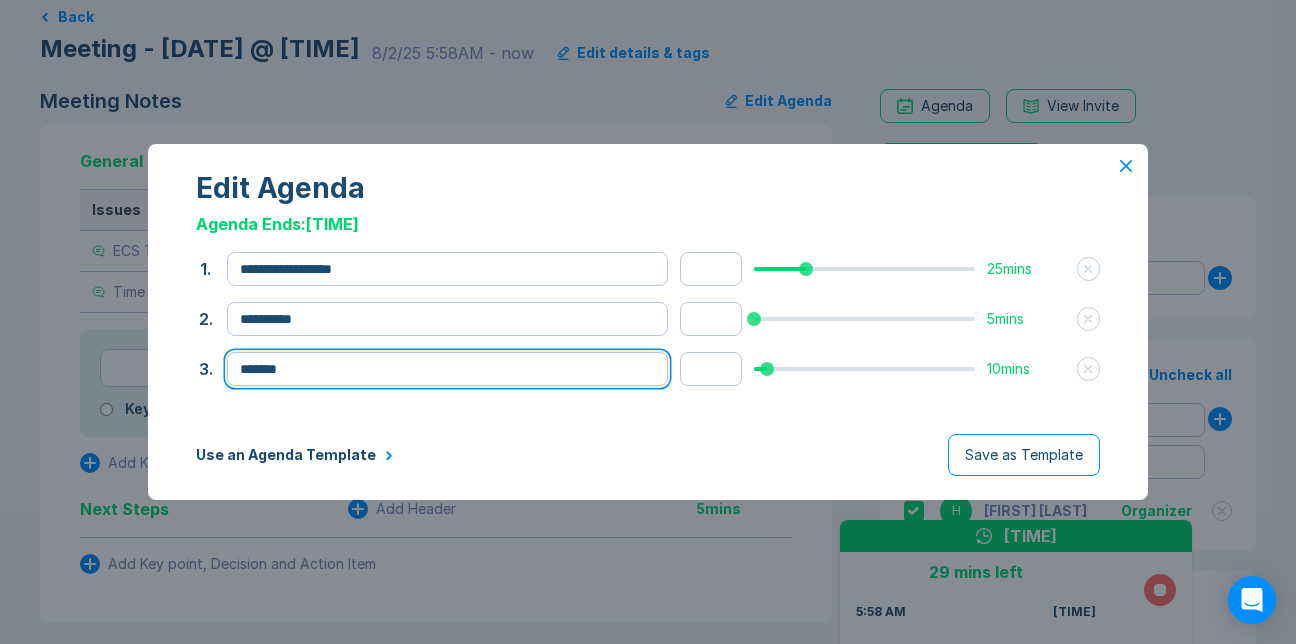 type on "******" 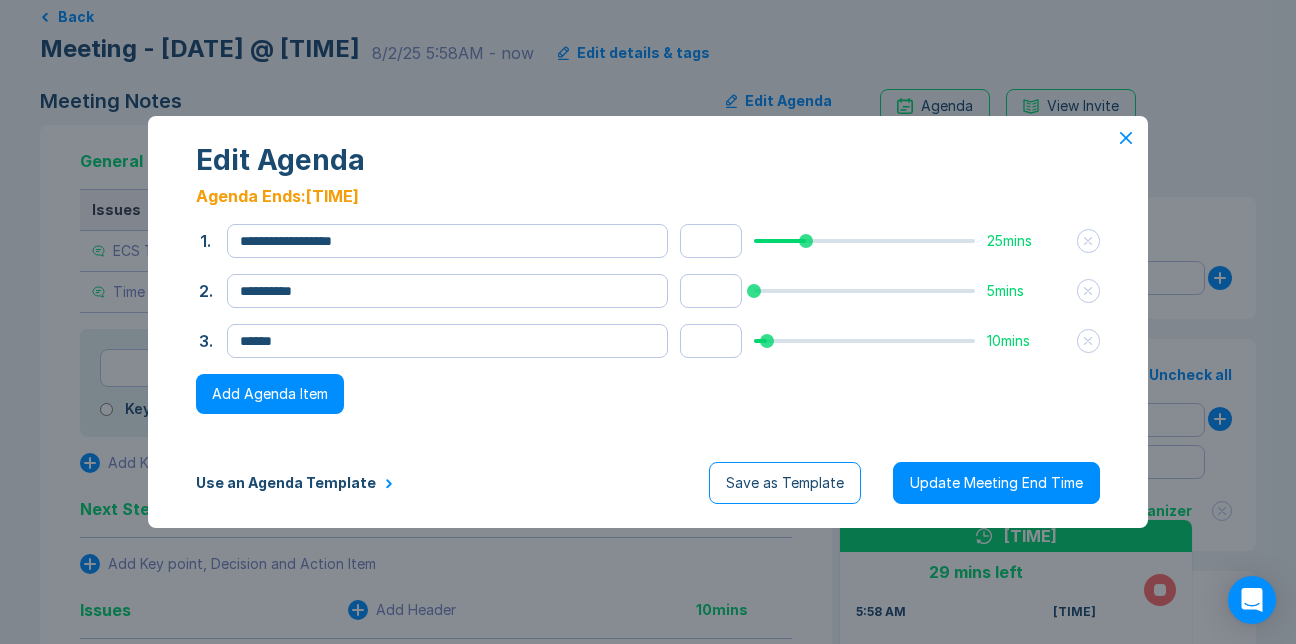 click on "Add Agenda Item" at bounding box center (270, 394) 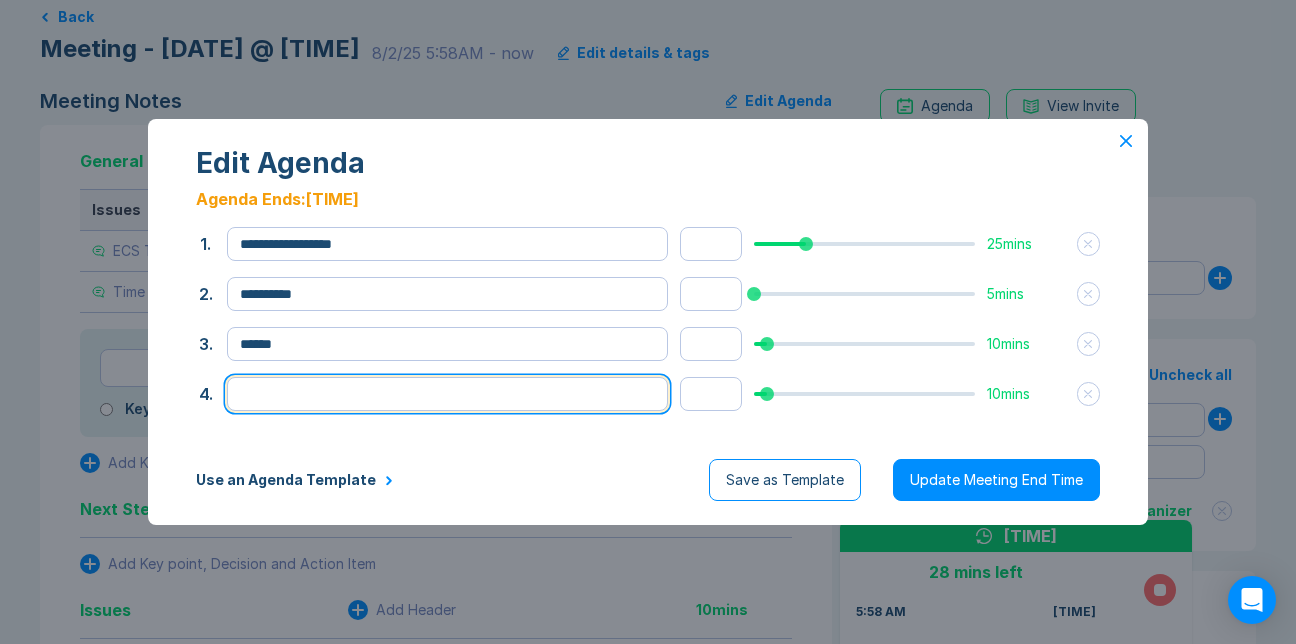 click at bounding box center (447, 394) 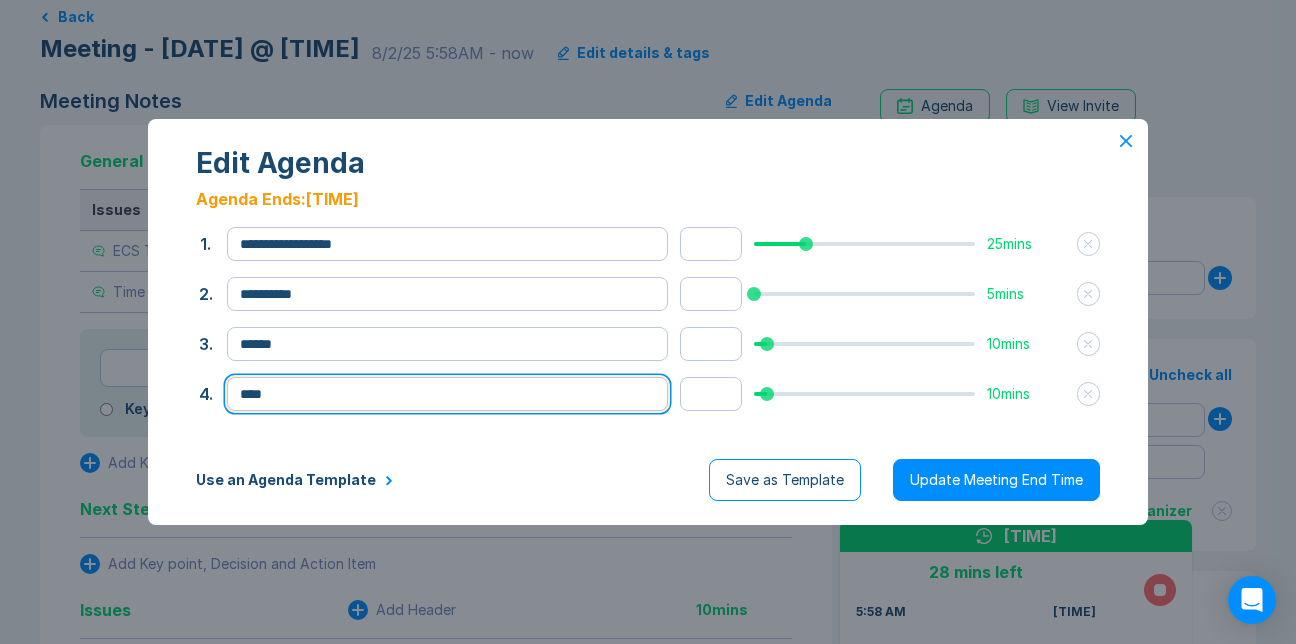 type on "****" 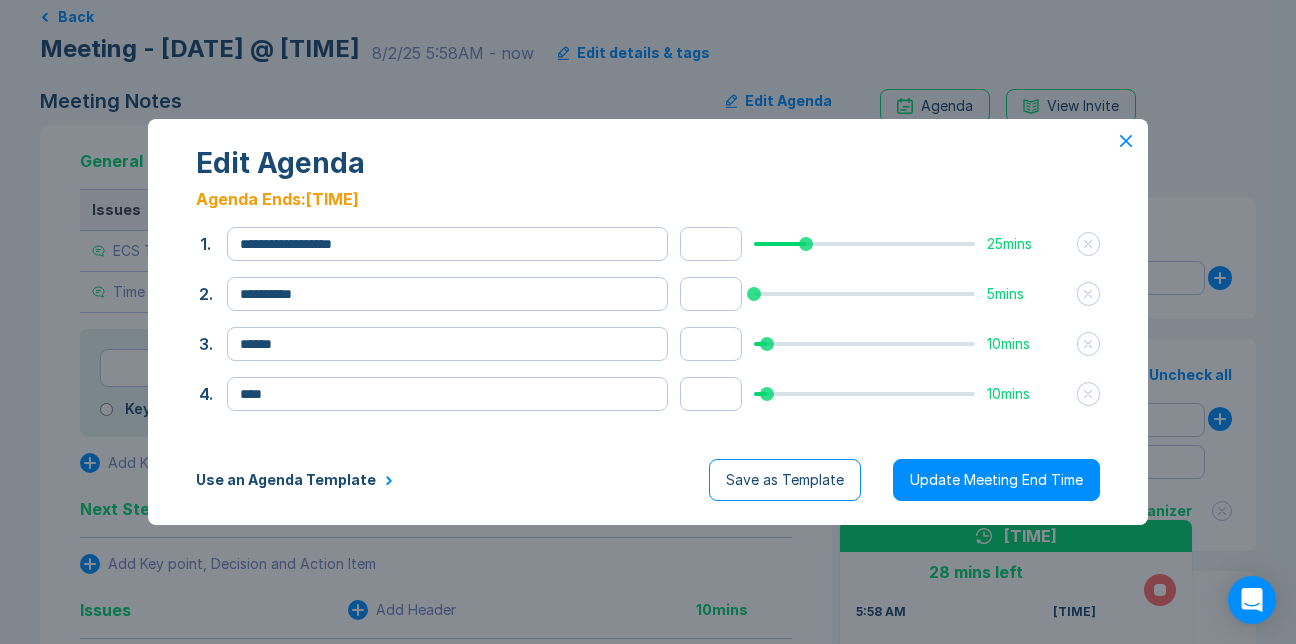 drag, startPoint x: 437, startPoint y: 454, endPoint x: 430, endPoint y: 442, distance: 13.892444 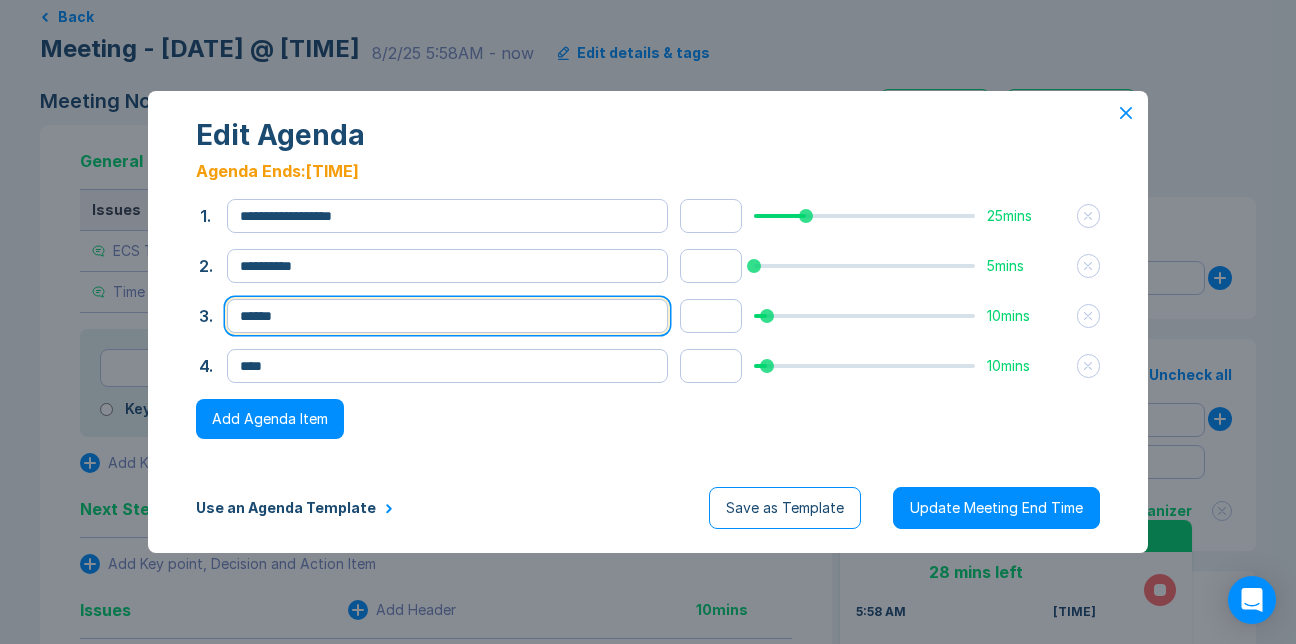 drag, startPoint x: 297, startPoint y: 298, endPoint x: 274, endPoint y: 301, distance: 23.194826 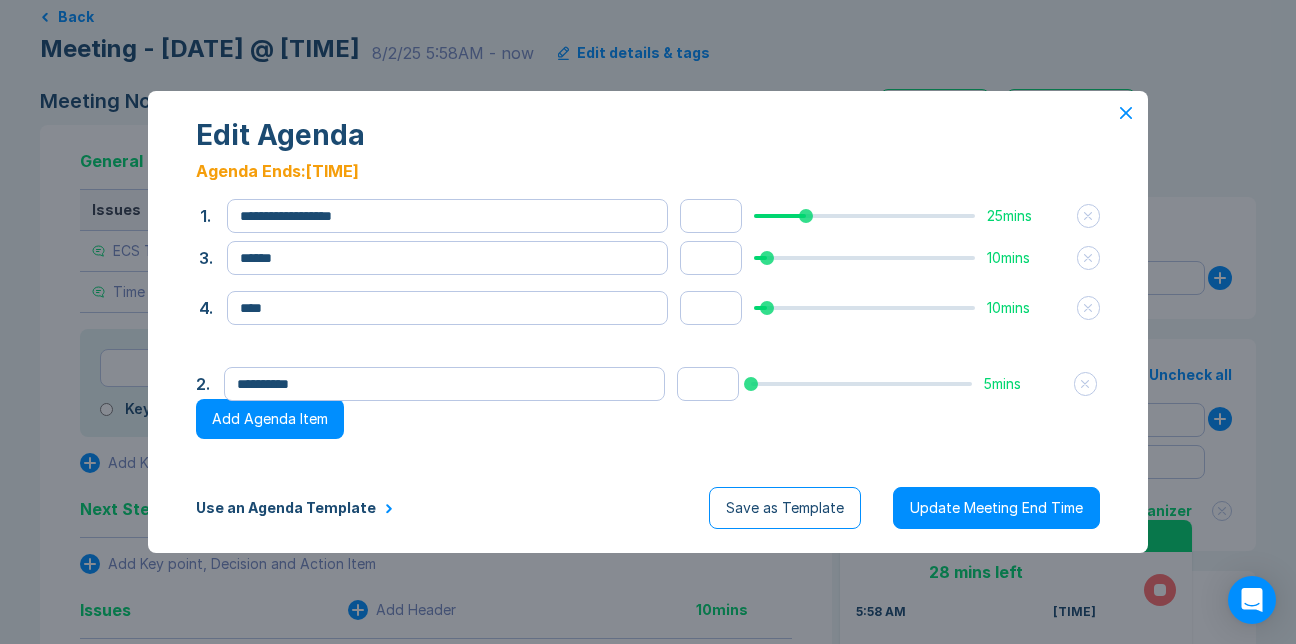 drag, startPoint x: 223, startPoint y: 254, endPoint x: 219, endPoint y: 364, distance: 110.0727 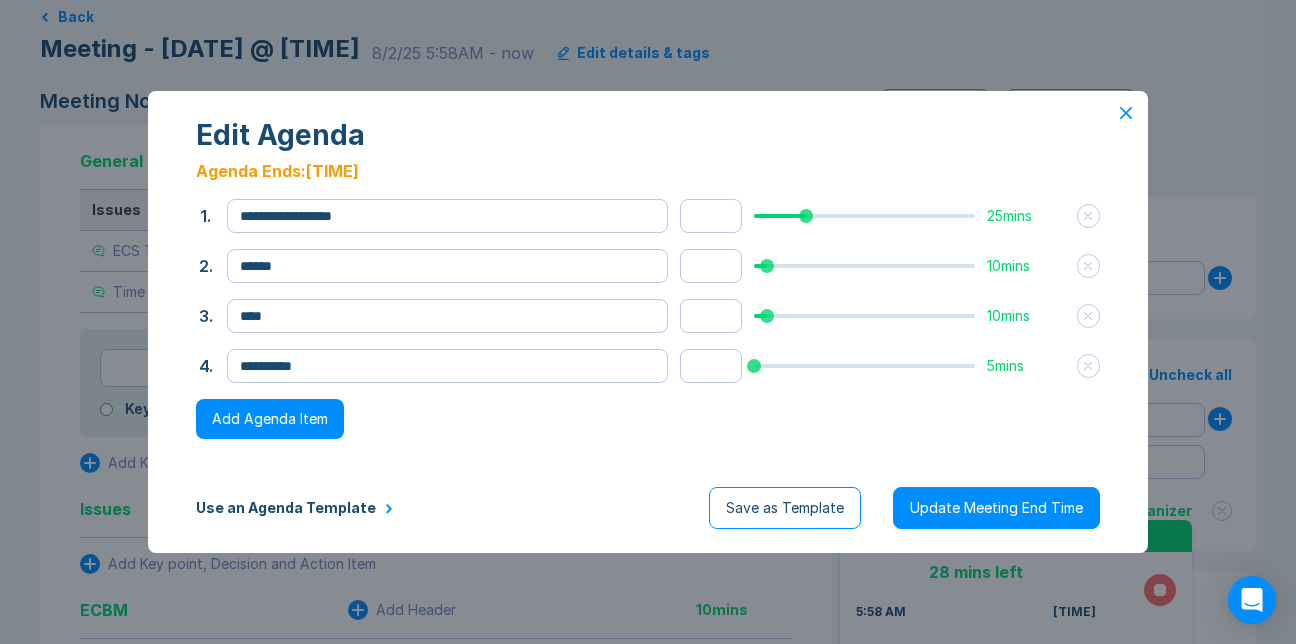 drag, startPoint x: 762, startPoint y: 77, endPoint x: 1013, endPoint y: 165, distance: 265.9793 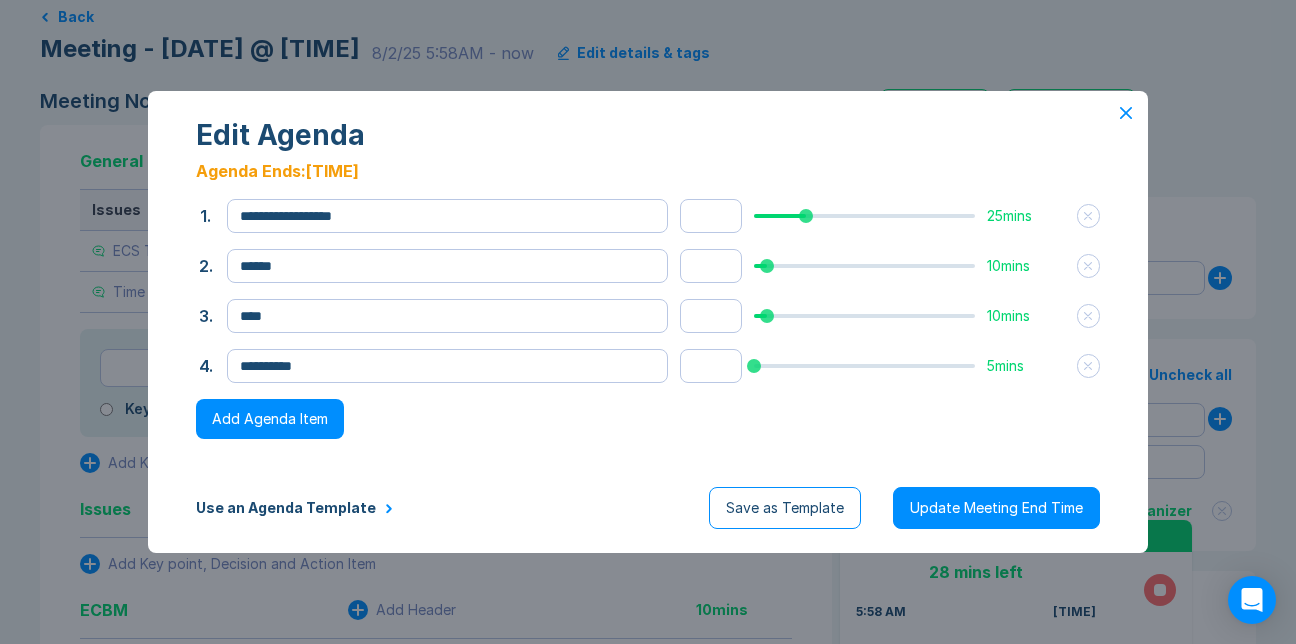 click on "Update Meeting End Time" at bounding box center (996, 508) 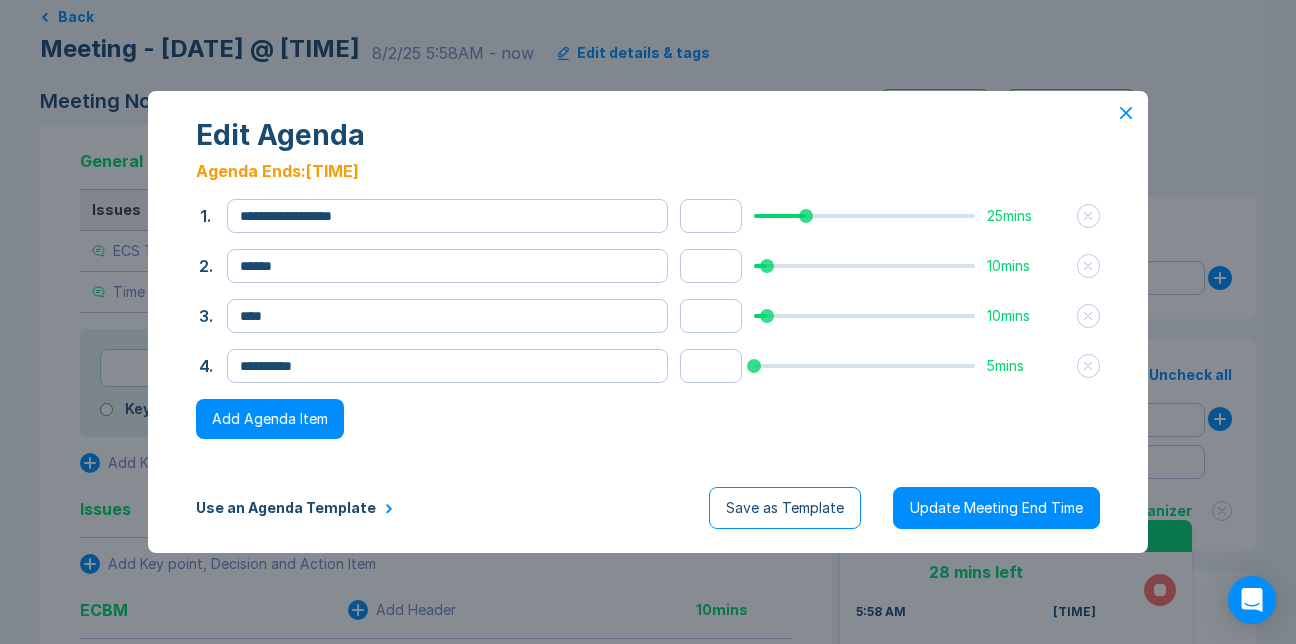 click on "Update Meeting End Time" at bounding box center [996, 508] 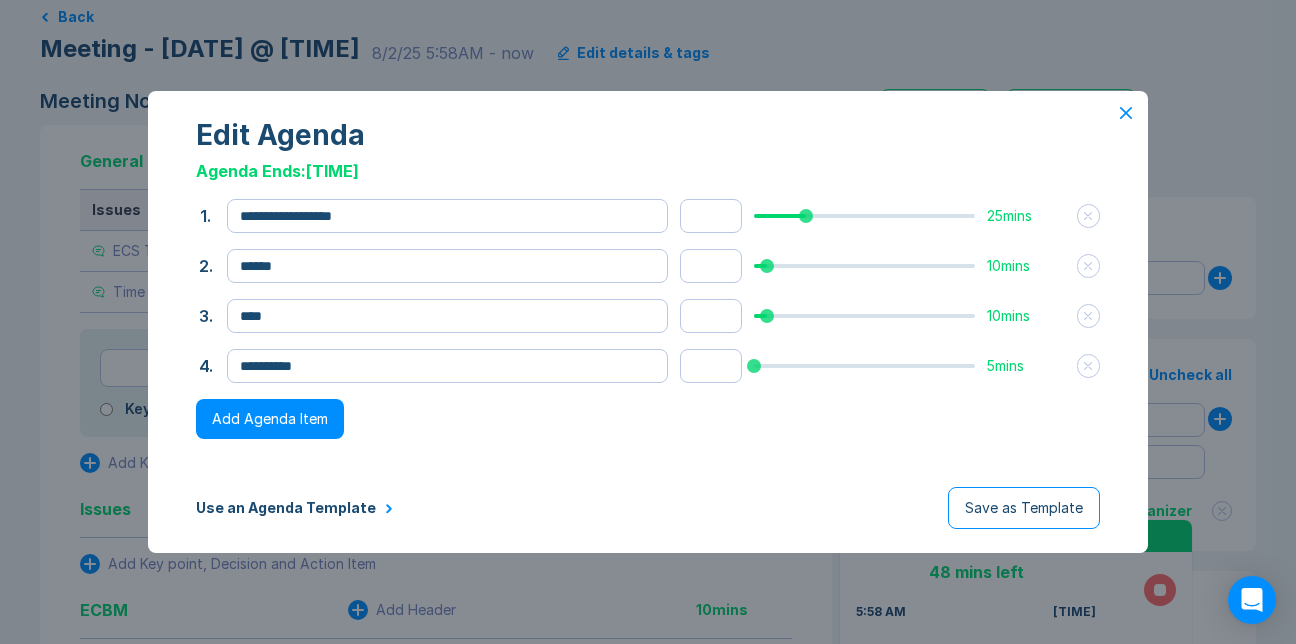 click 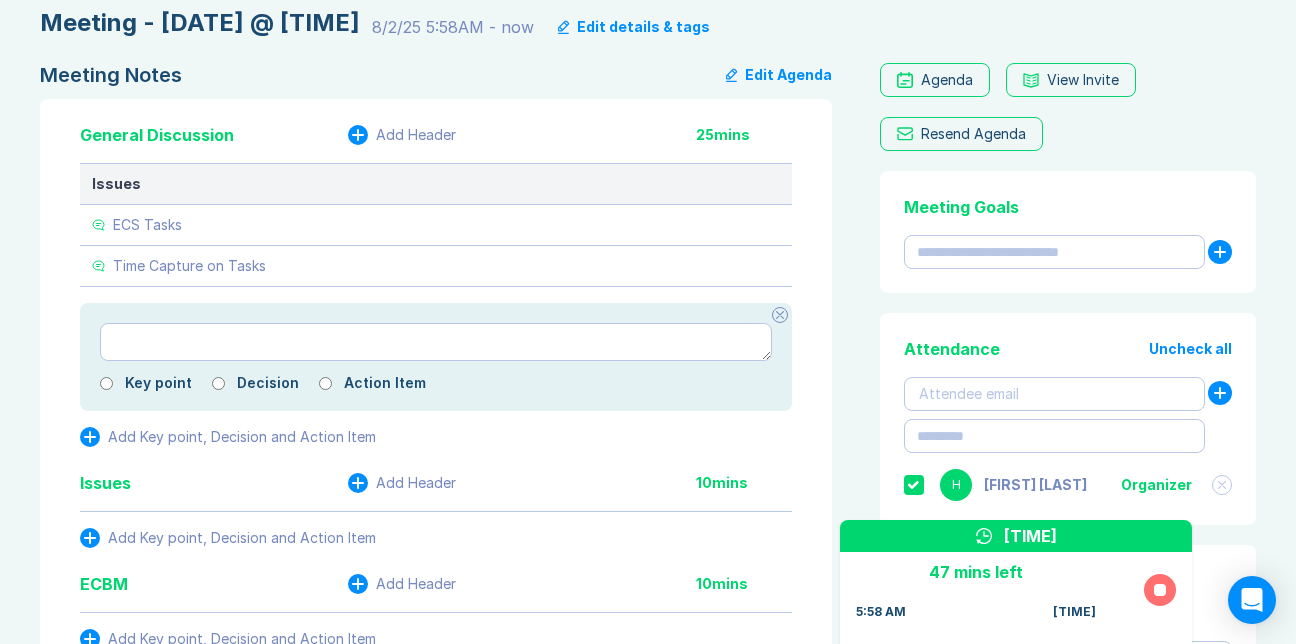 scroll, scrollTop: 200, scrollLeft: 0, axis: vertical 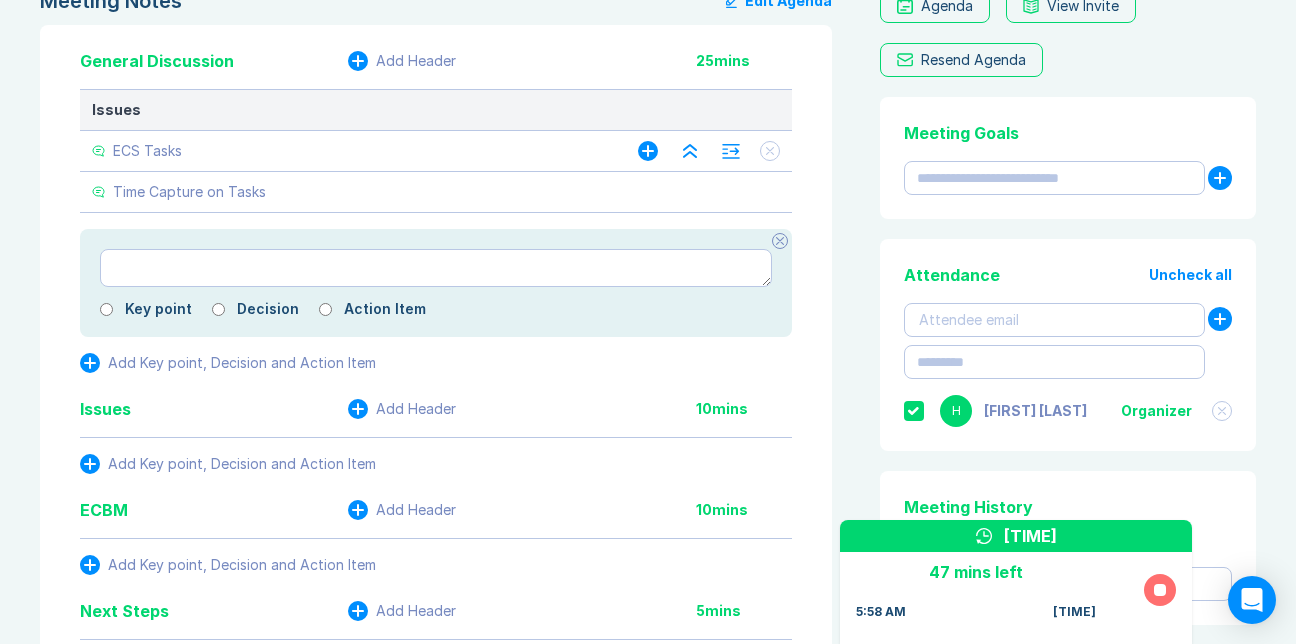 click on "ECS Tasks" at bounding box center [345, 151] 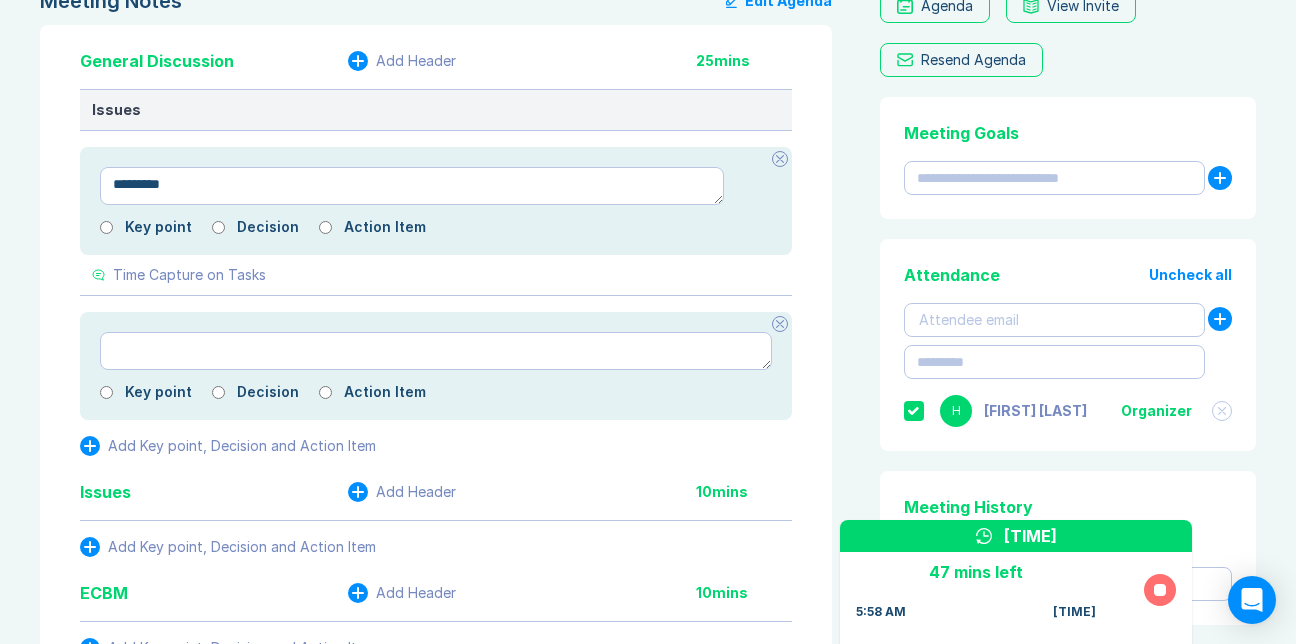 click 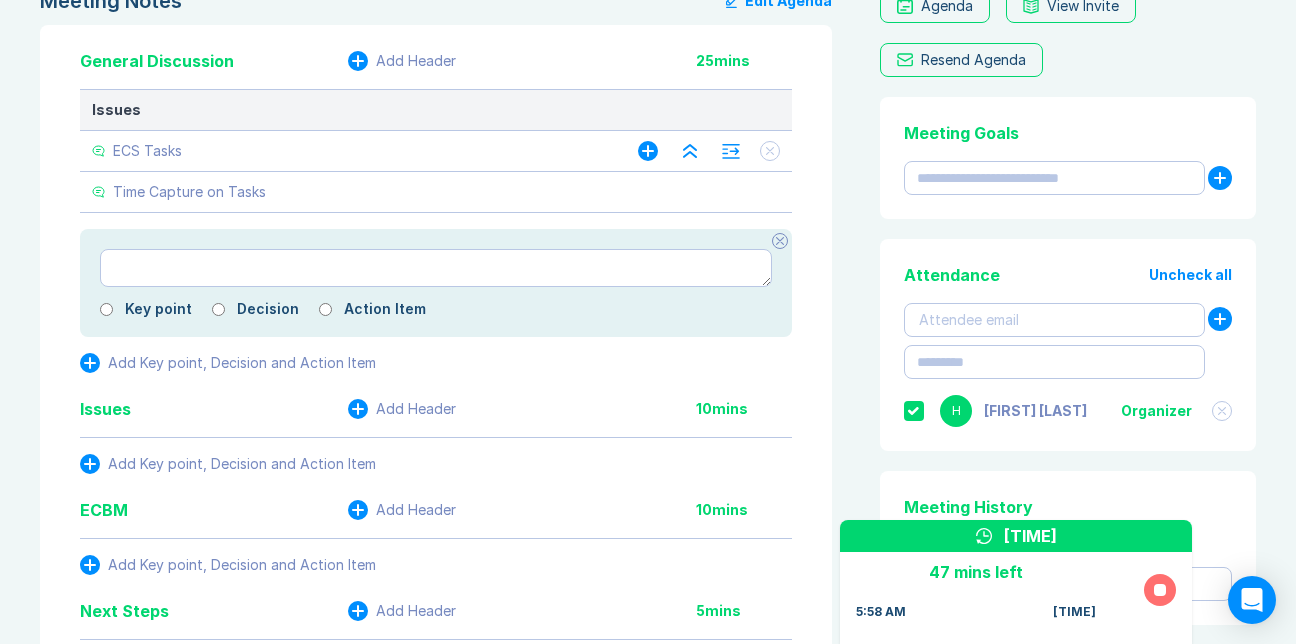 click 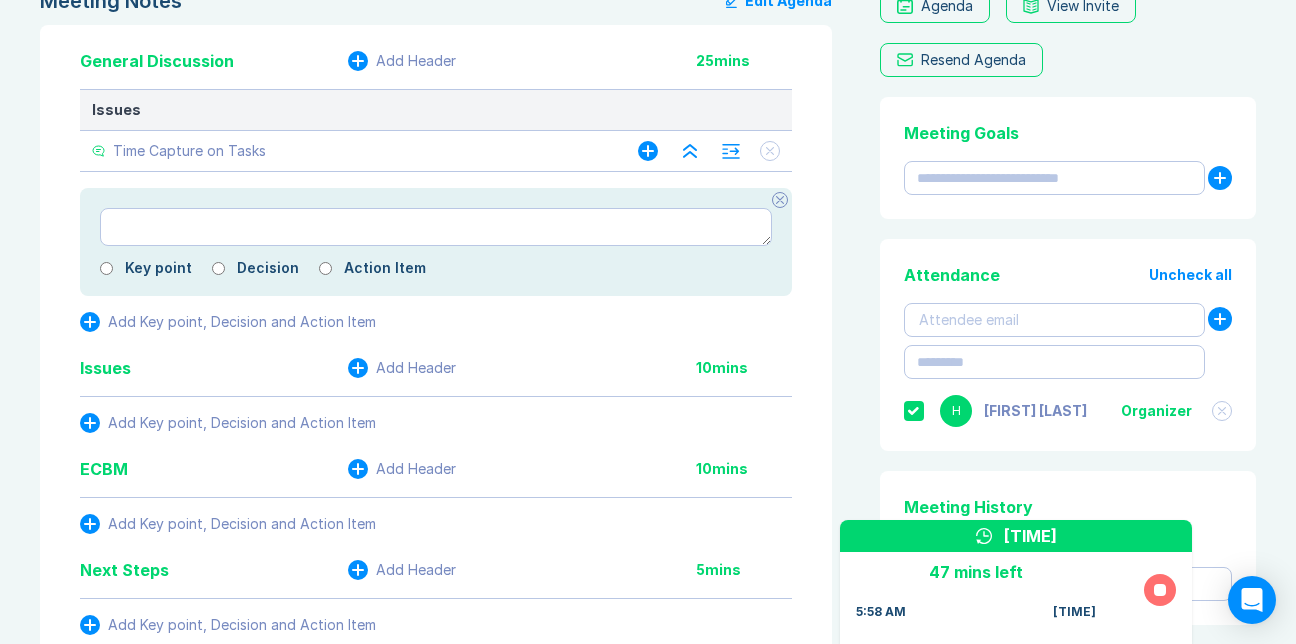 click 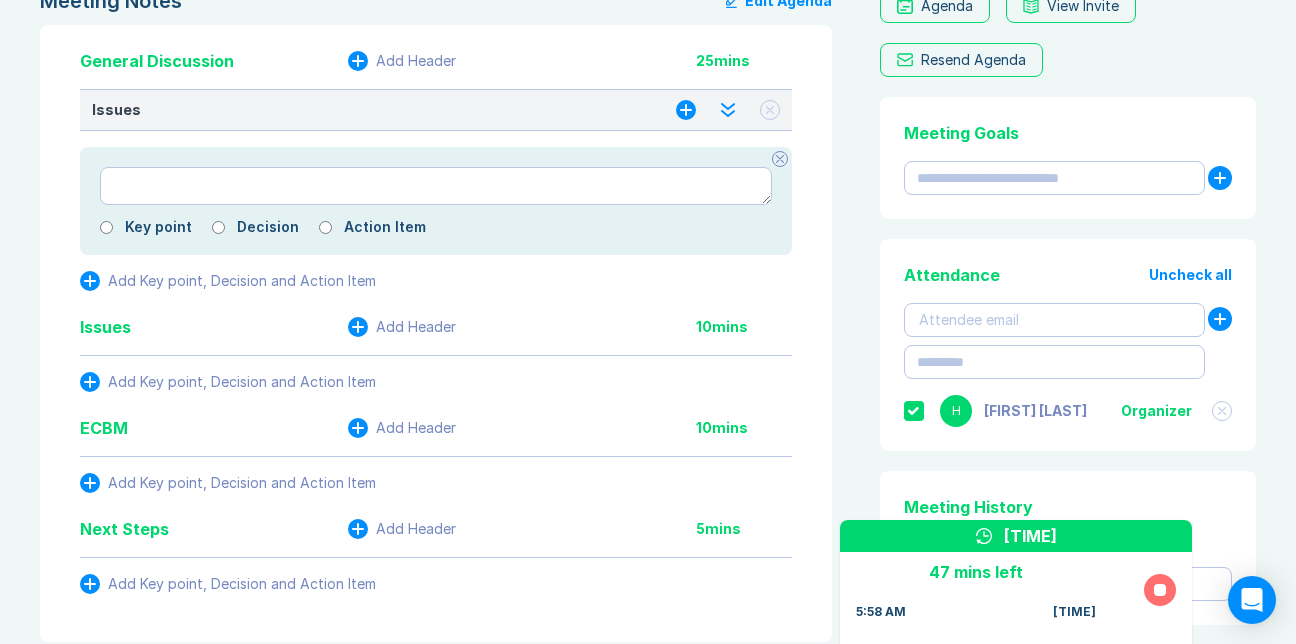 click 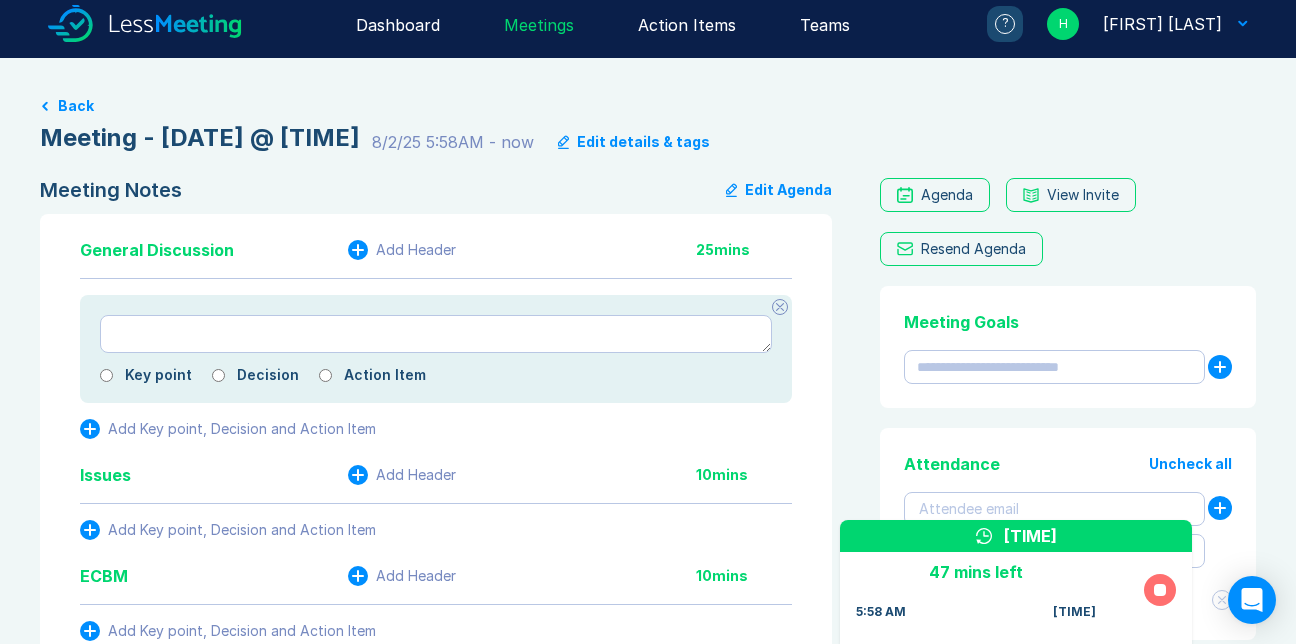 scroll, scrollTop: 0, scrollLeft: 0, axis: both 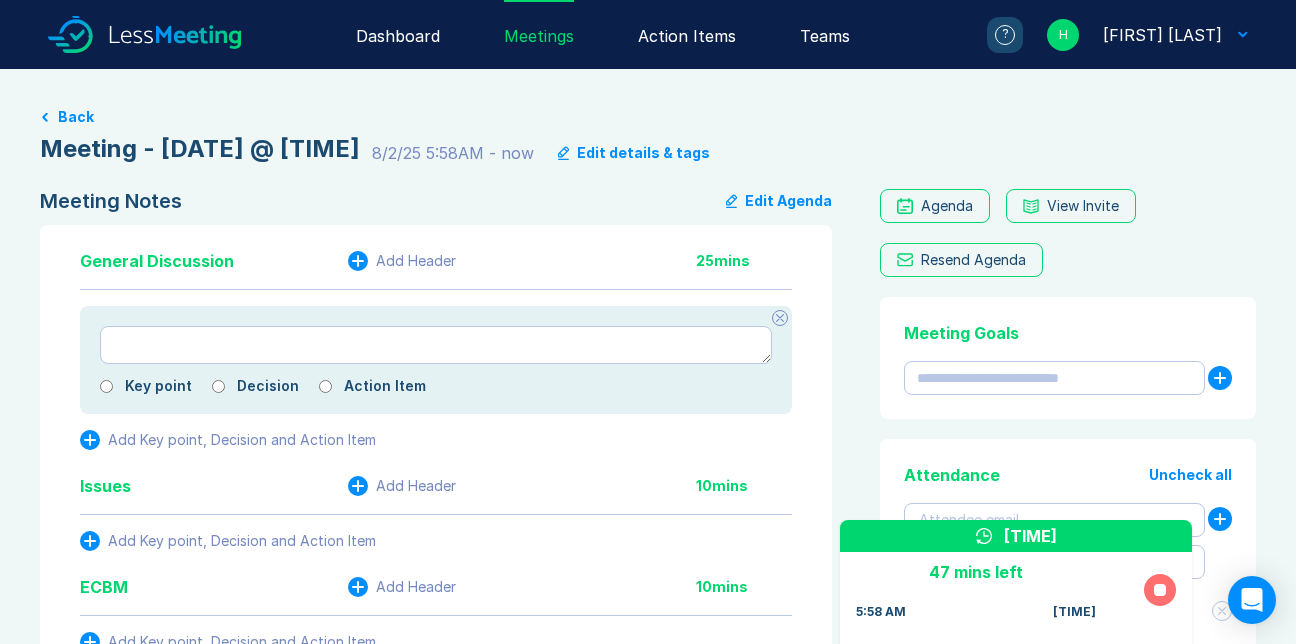 click on "Edit Agenda" at bounding box center (779, 201) 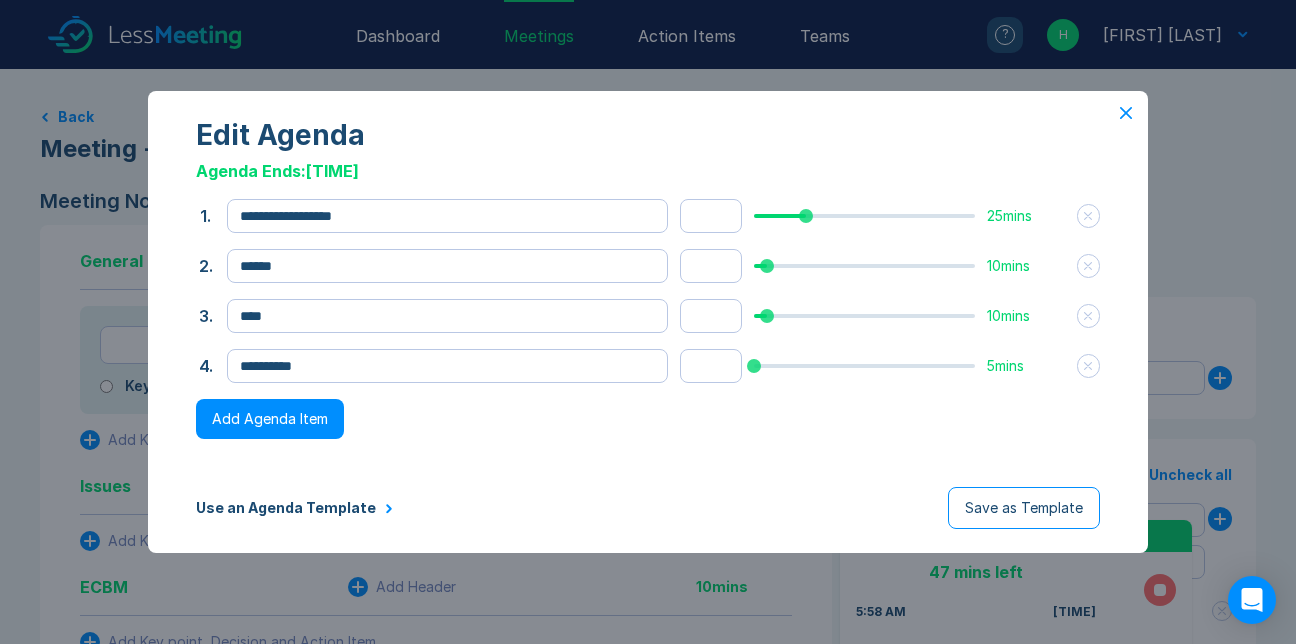 click on "Add Agenda Item" at bounding box center [270, 419] 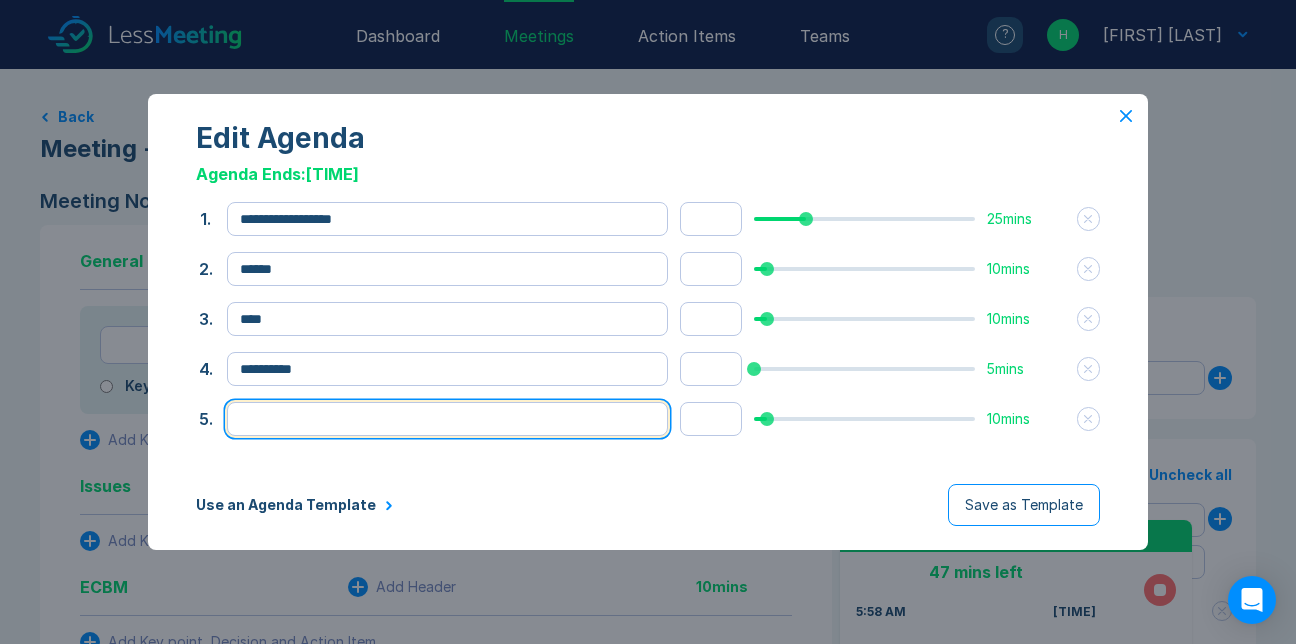 click at bounding box center (447, 419) 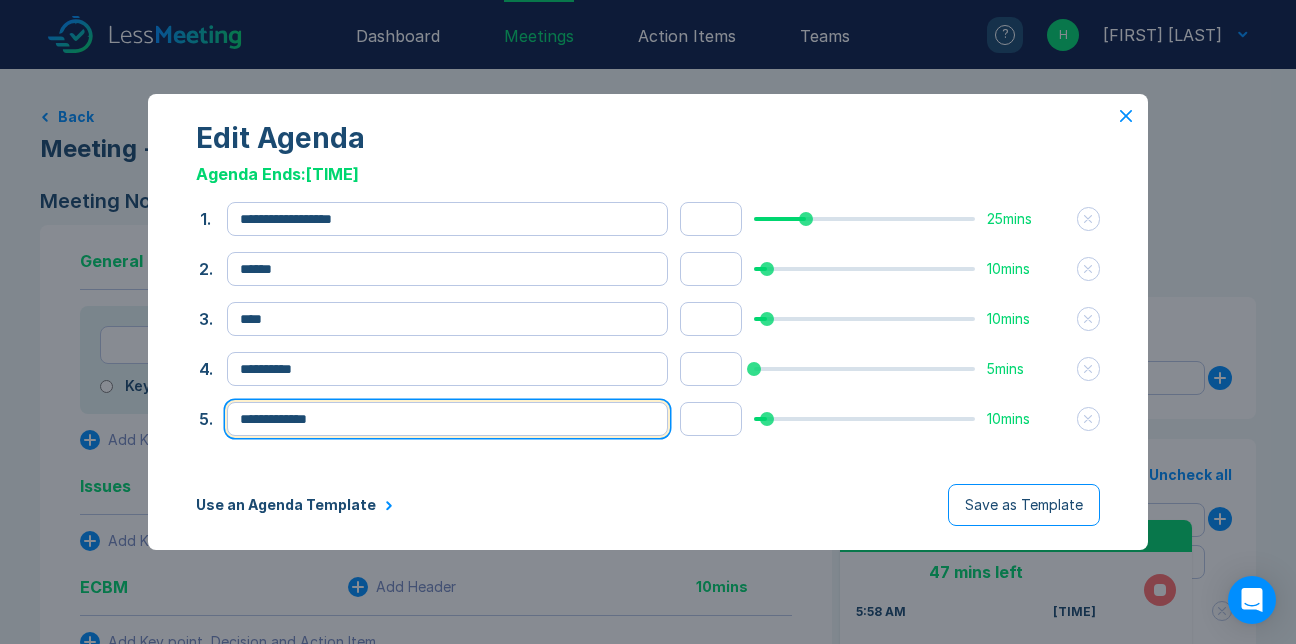 type on "**********" 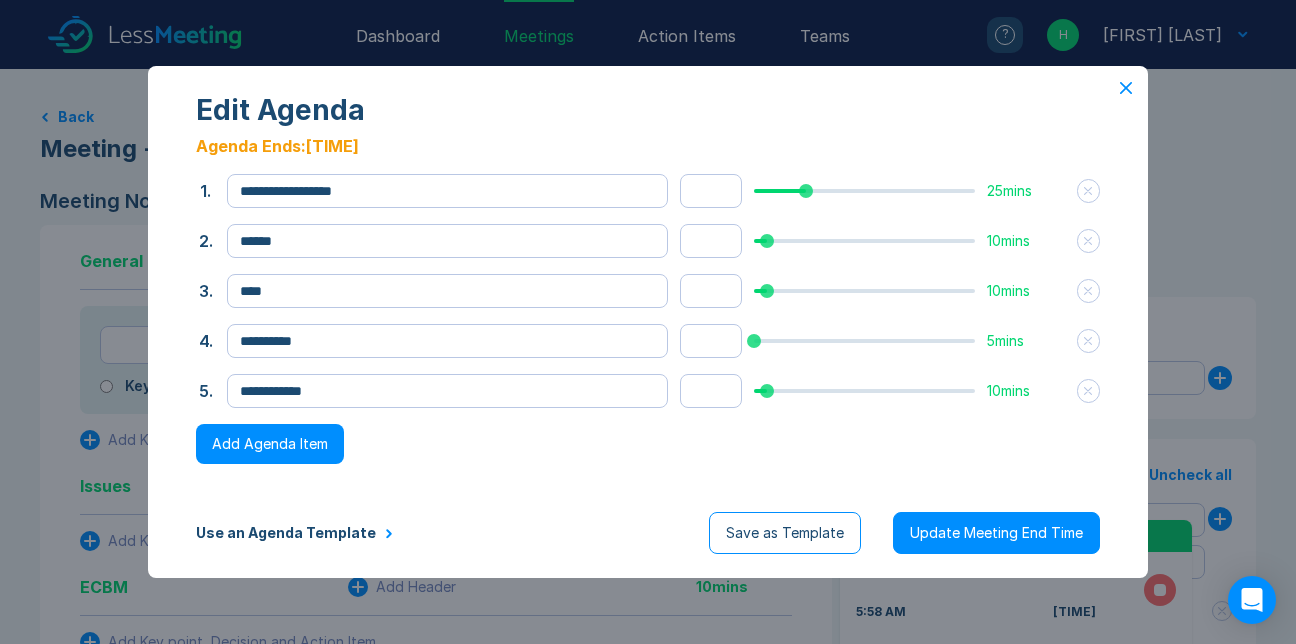 click on "Add Agenda Item" at bounding box center [270, 444] 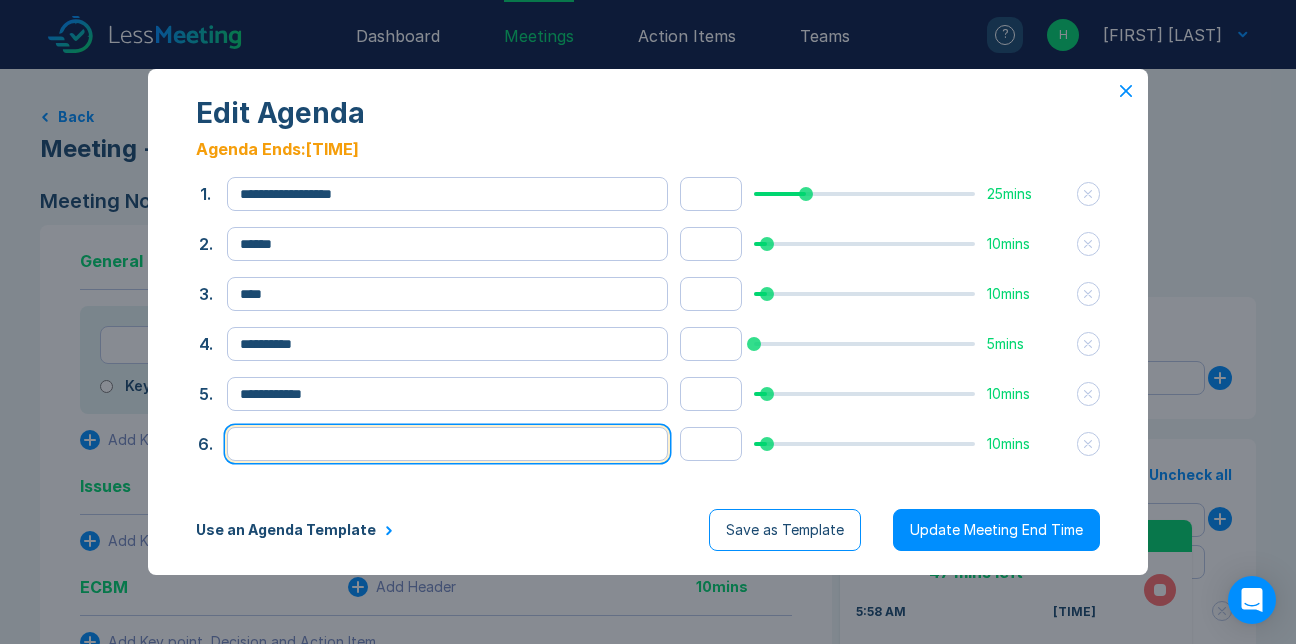 click at bounding box center [447, 444] 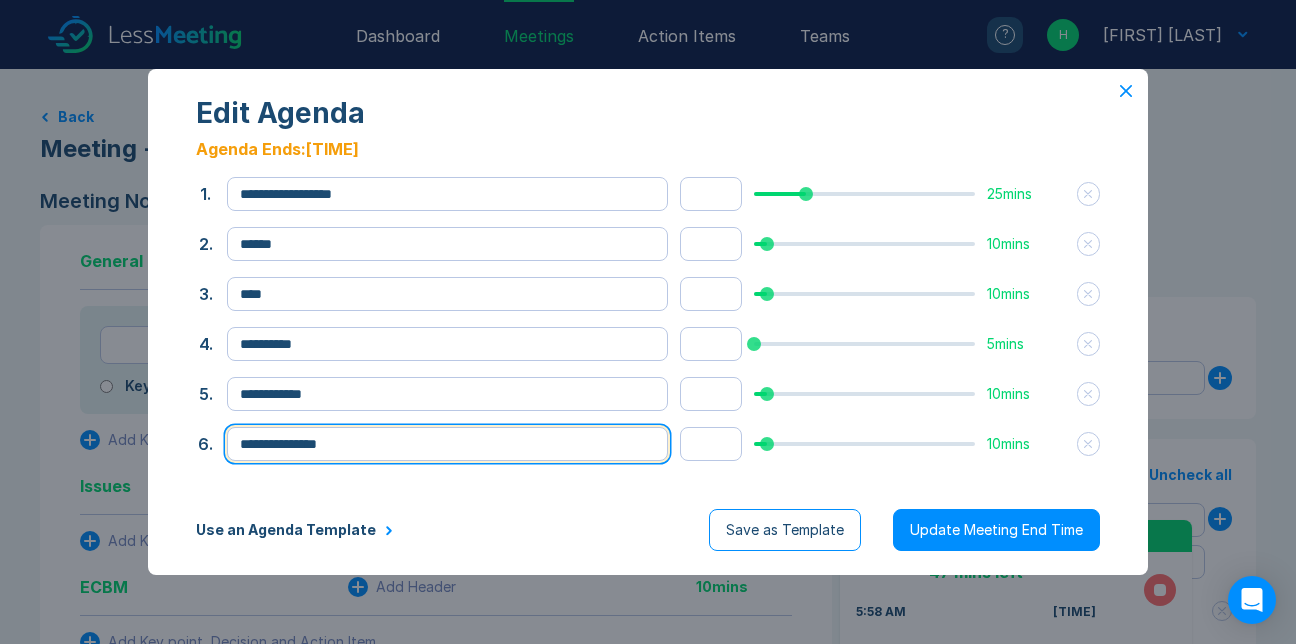 type on "**********" 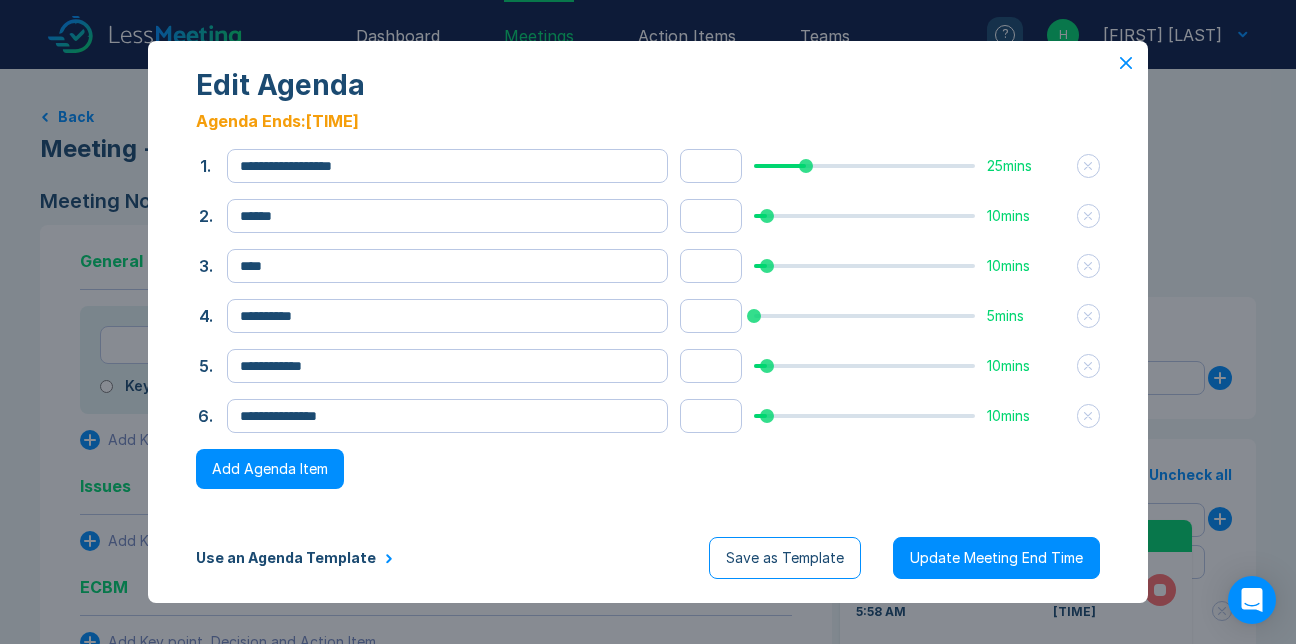 click on "Add Agenda Item" at bounding box center [270, 469] 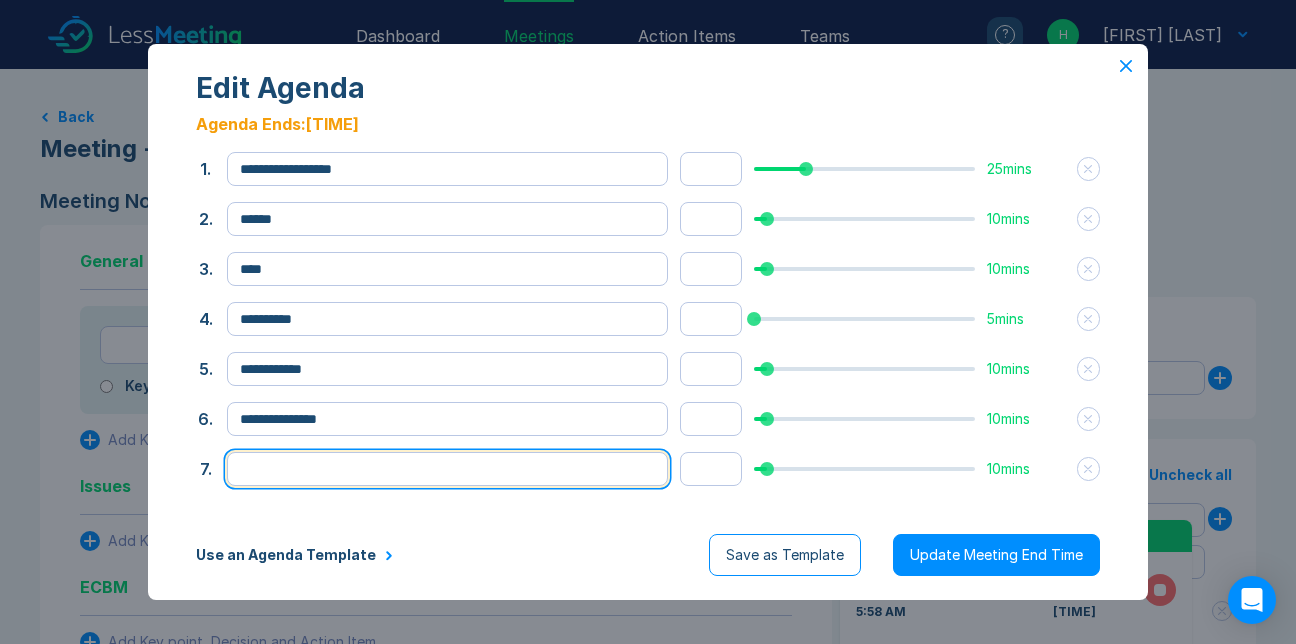 click at bounding box center (447, 469) 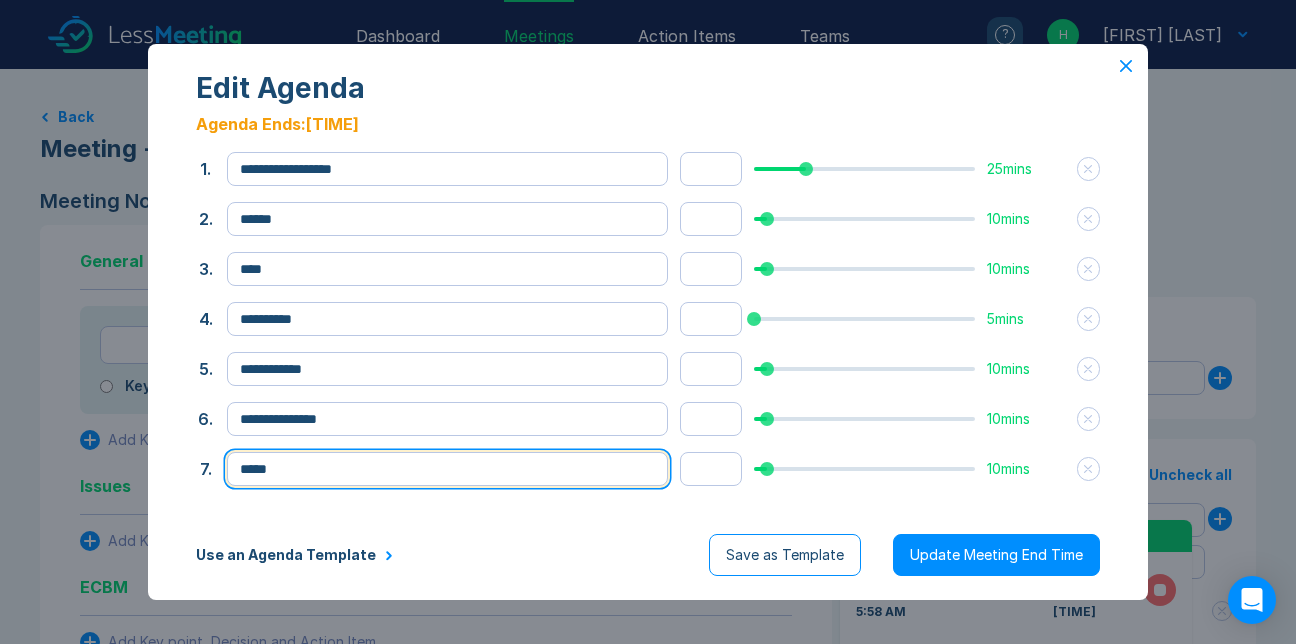 type on "*****" 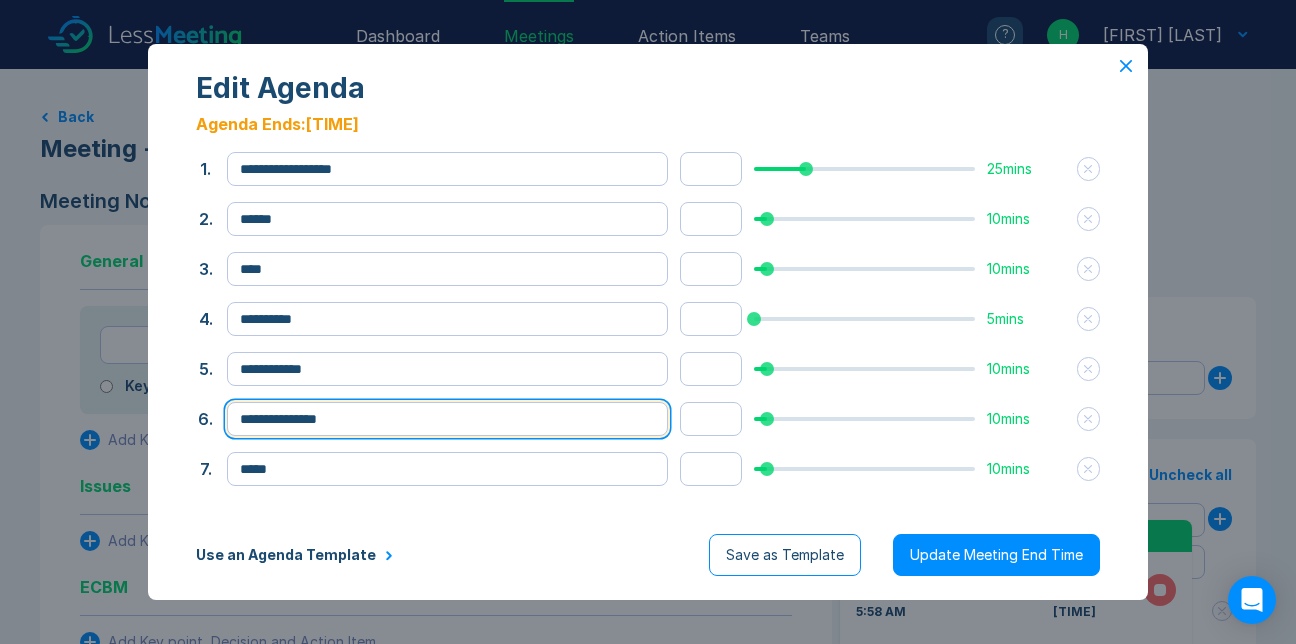 click on "**********" at bounding box center (447, 419) 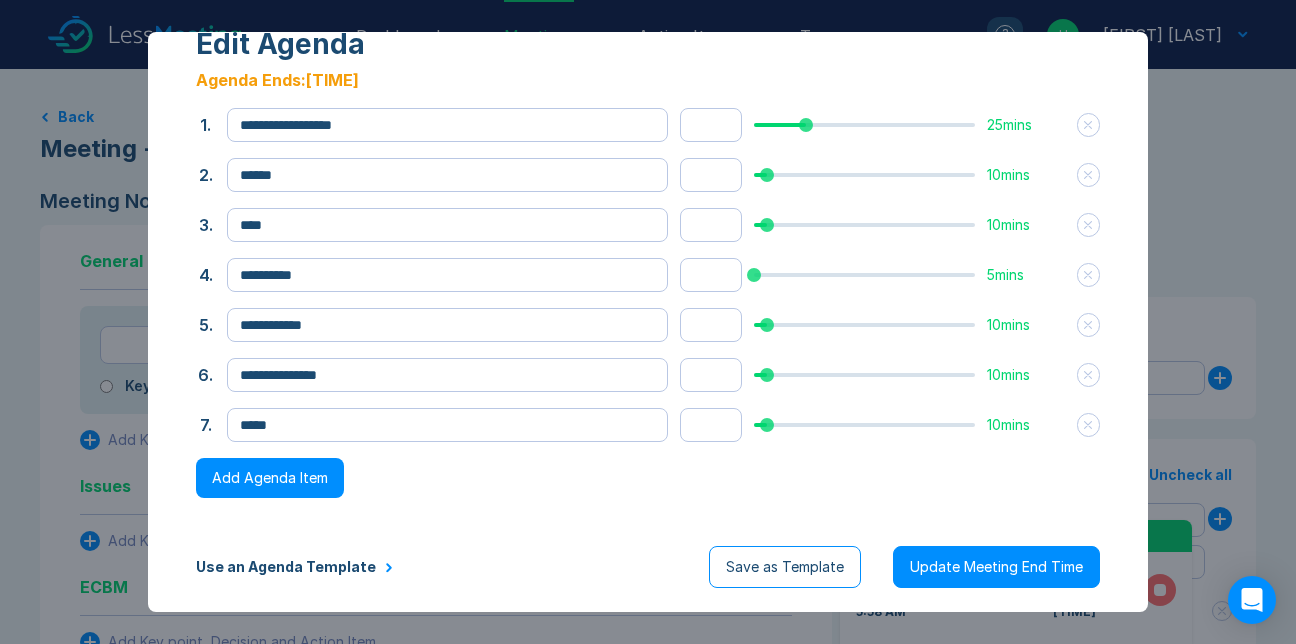 scroll, scrollTop: 131, scrollLeft: 0, axis: vertical 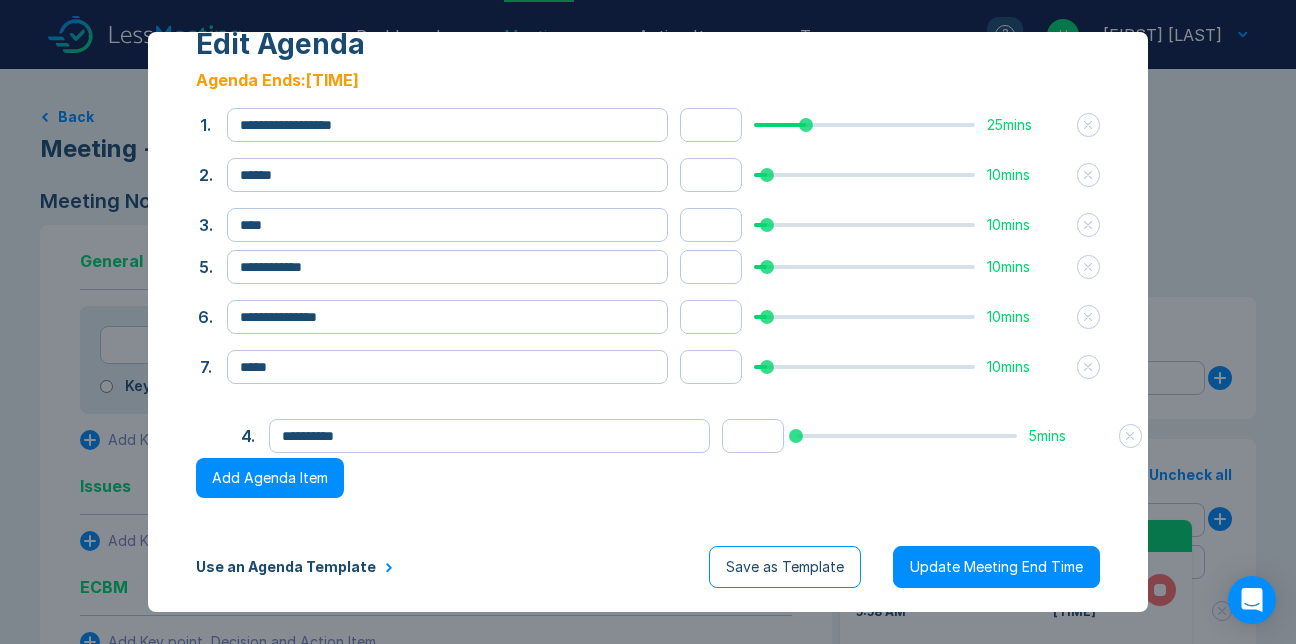 drag, startPoint x: 214, startPoint y: 344, endPoint x: 259, endPoint y: 362, distance: 48.466484 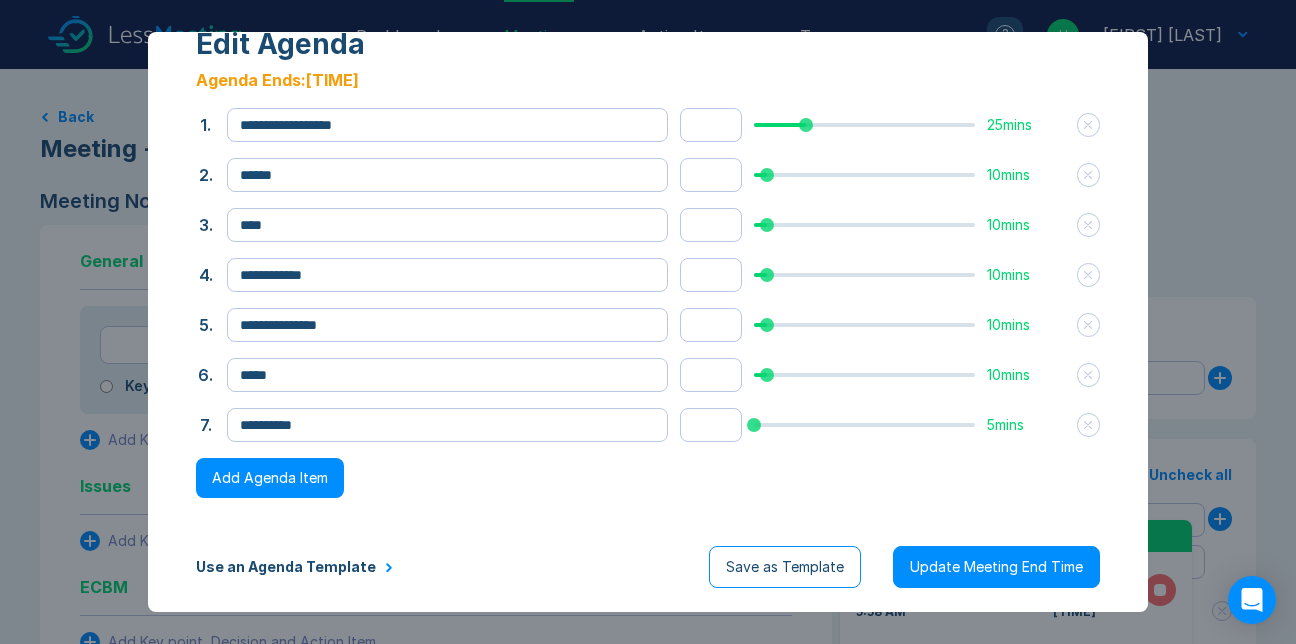 scroll, scrollTop: 0, scrollLeft: 0, axis: both 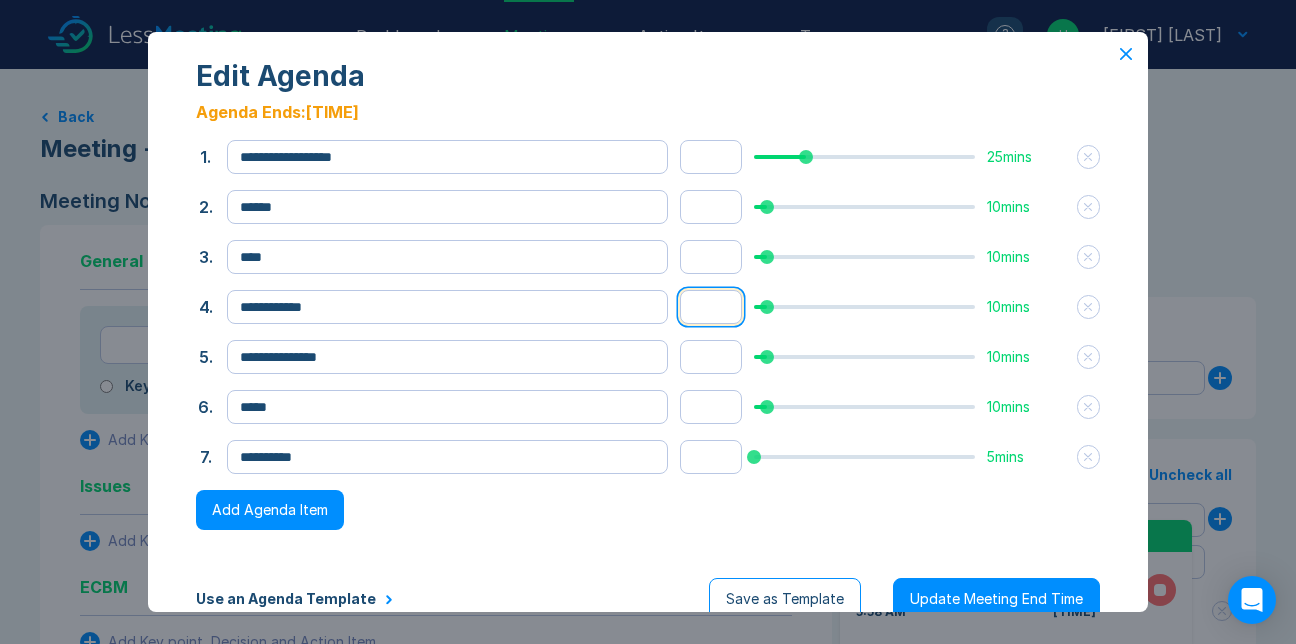 drag, startPoint x: 695, startPoint y: 347, endPoint x: 655, endPoint y: 346, distance: 40.012497 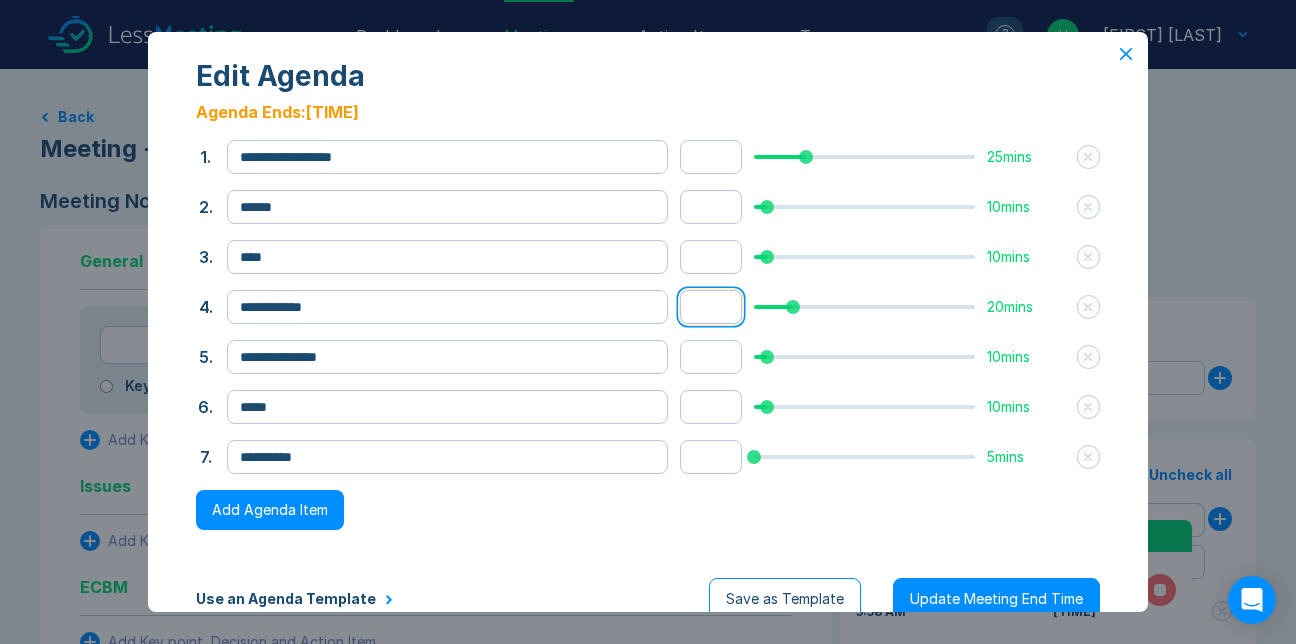 type on "**" 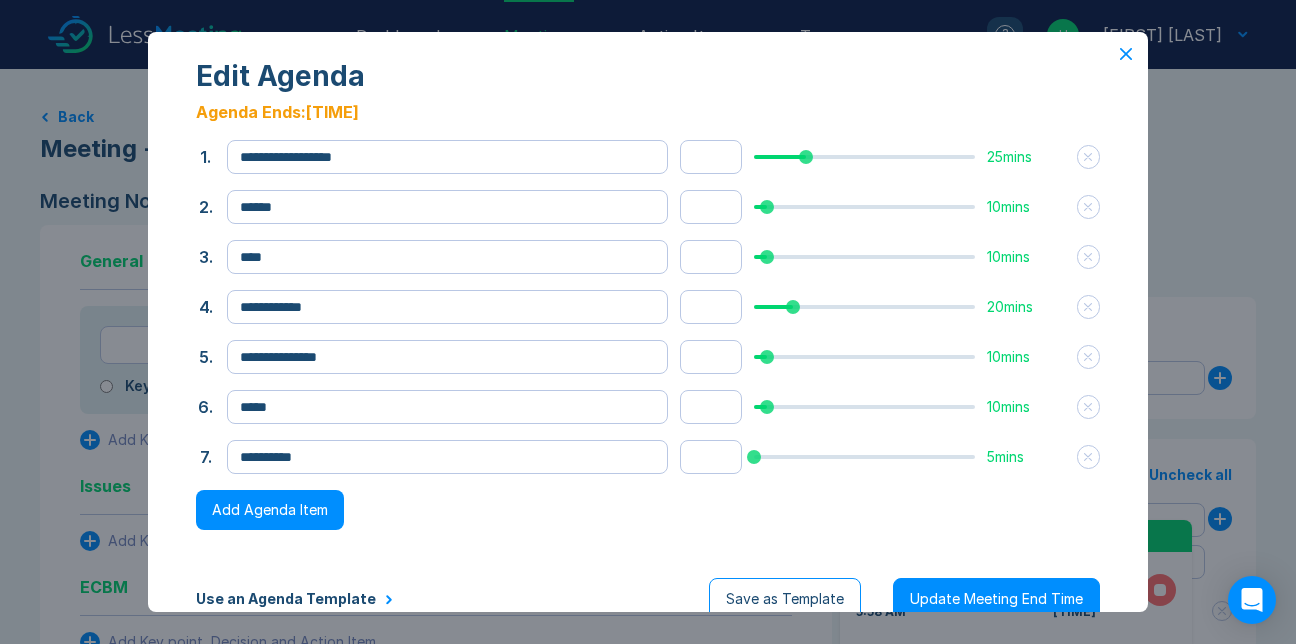 click on "**********" at bounding box center [648, 344] 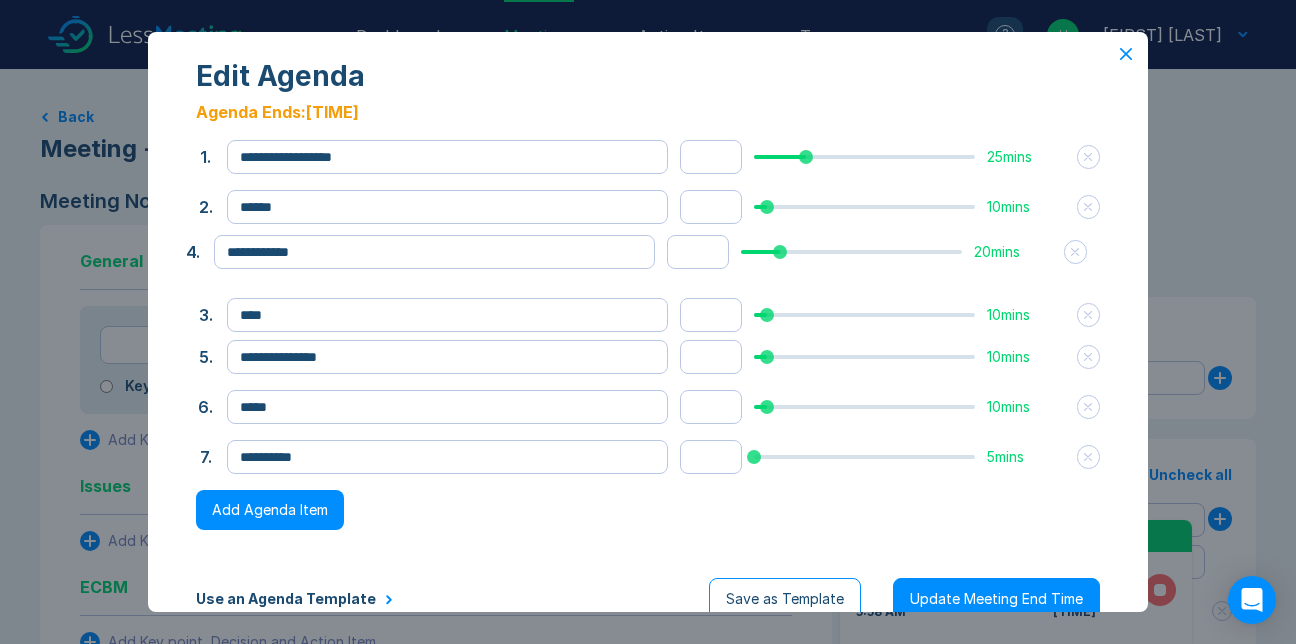 drag, startPoint x: 218, startPoint y: 349, endPoint x: 205, endPoint y: 294, distance: 56.515484 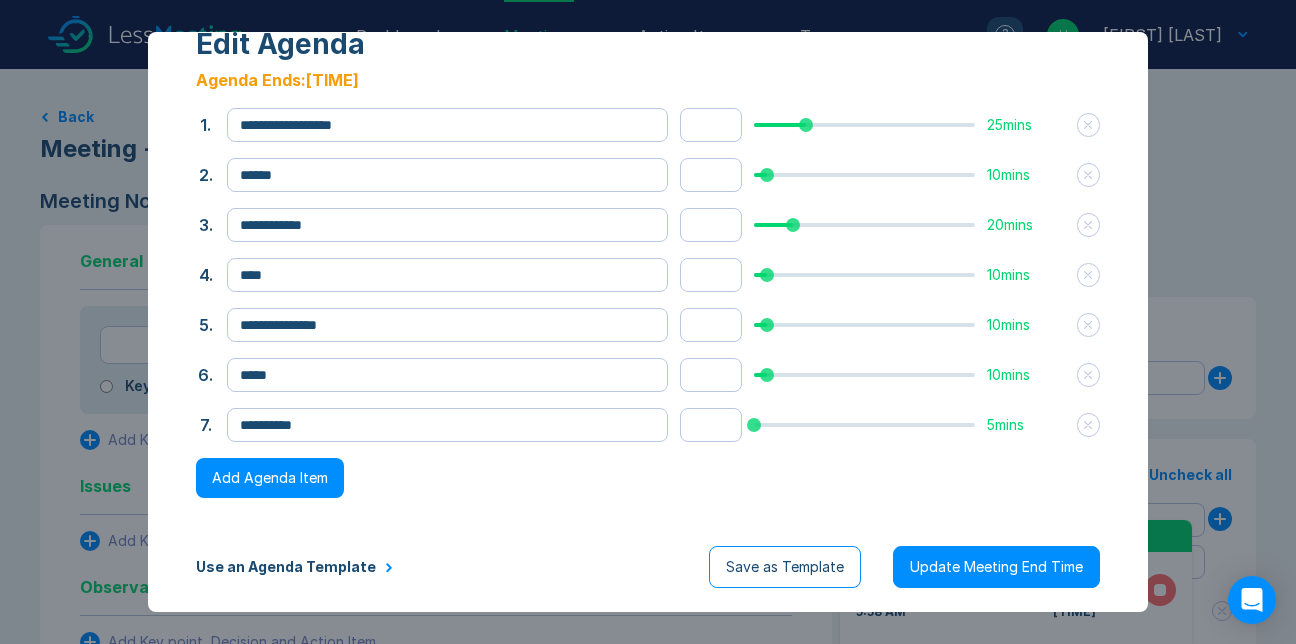 scroll, scrollTop: 131, scrollLeft: 0, axis: vertical 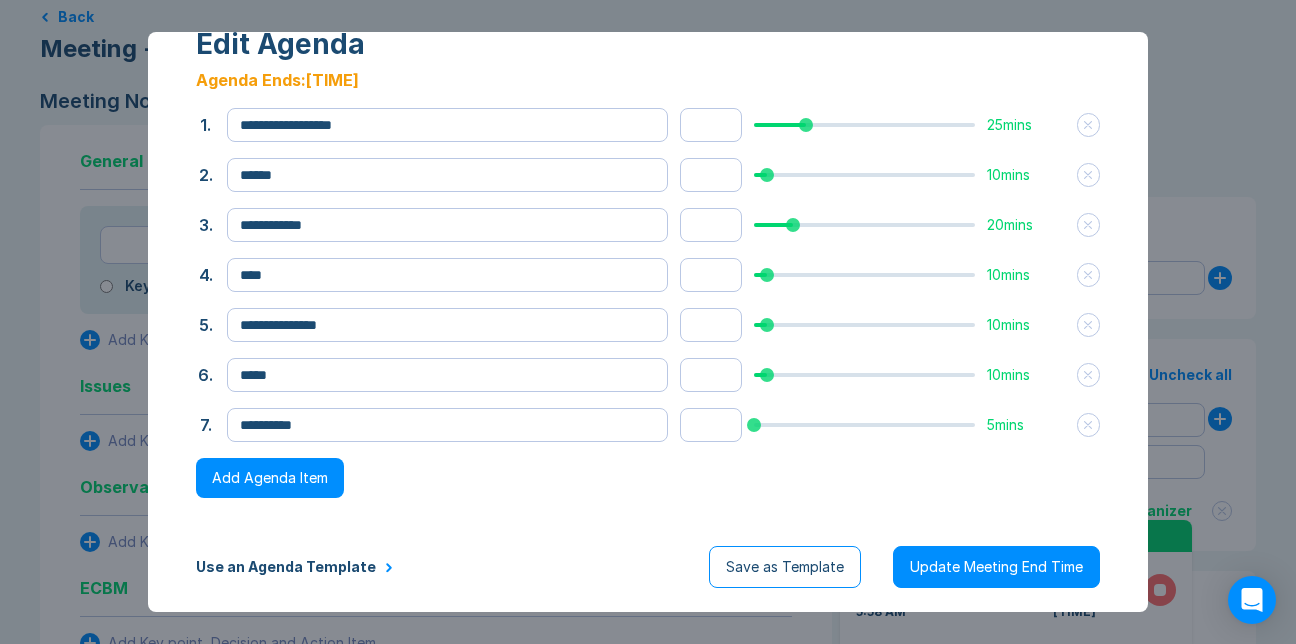 click on "Update Meeting End Time" at bounding box center (996, 567) 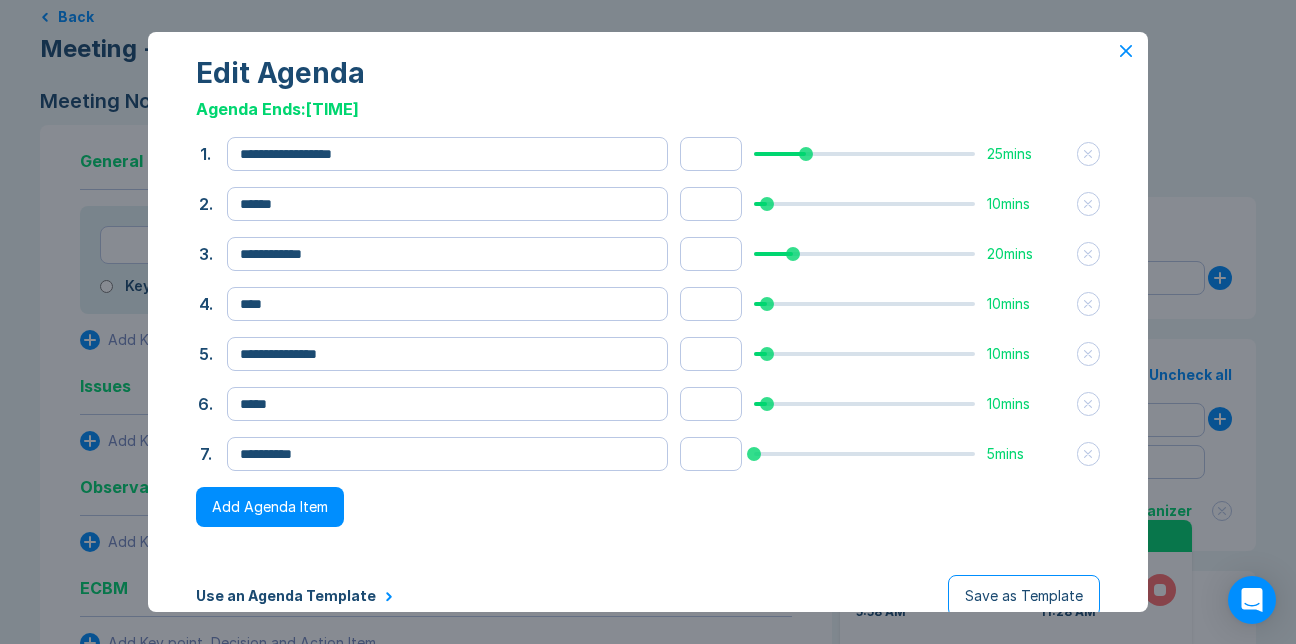 scroll, scrollTop: 0, scrollLeft: 0, axis: both 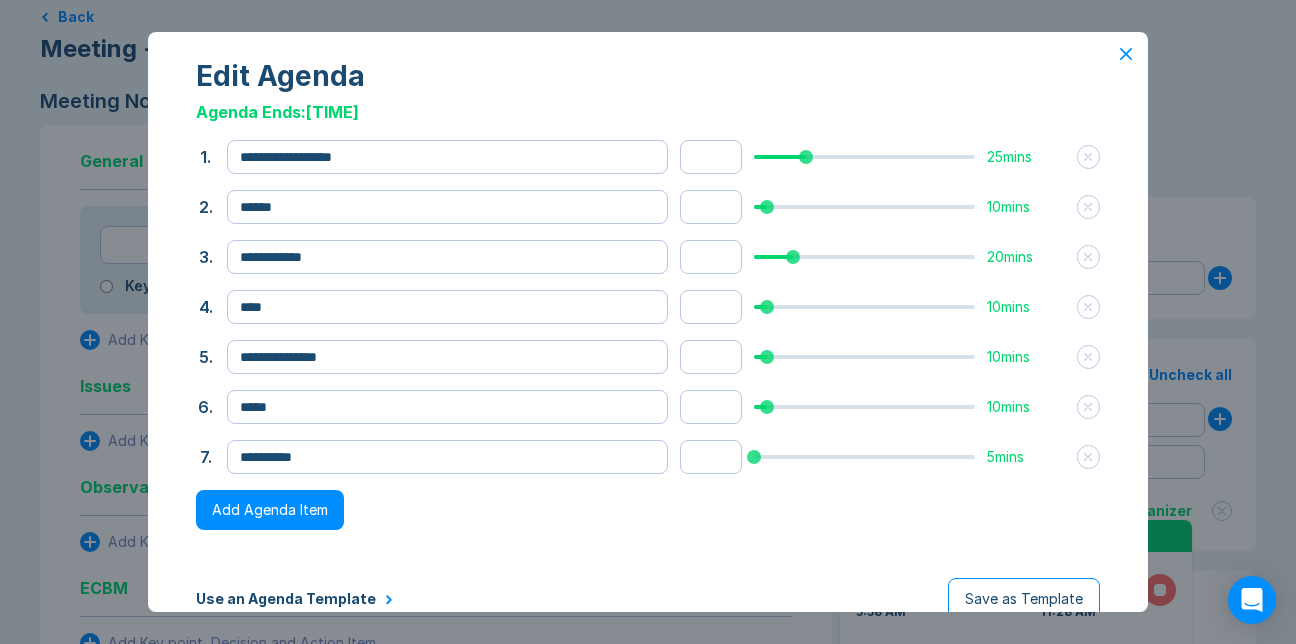 click 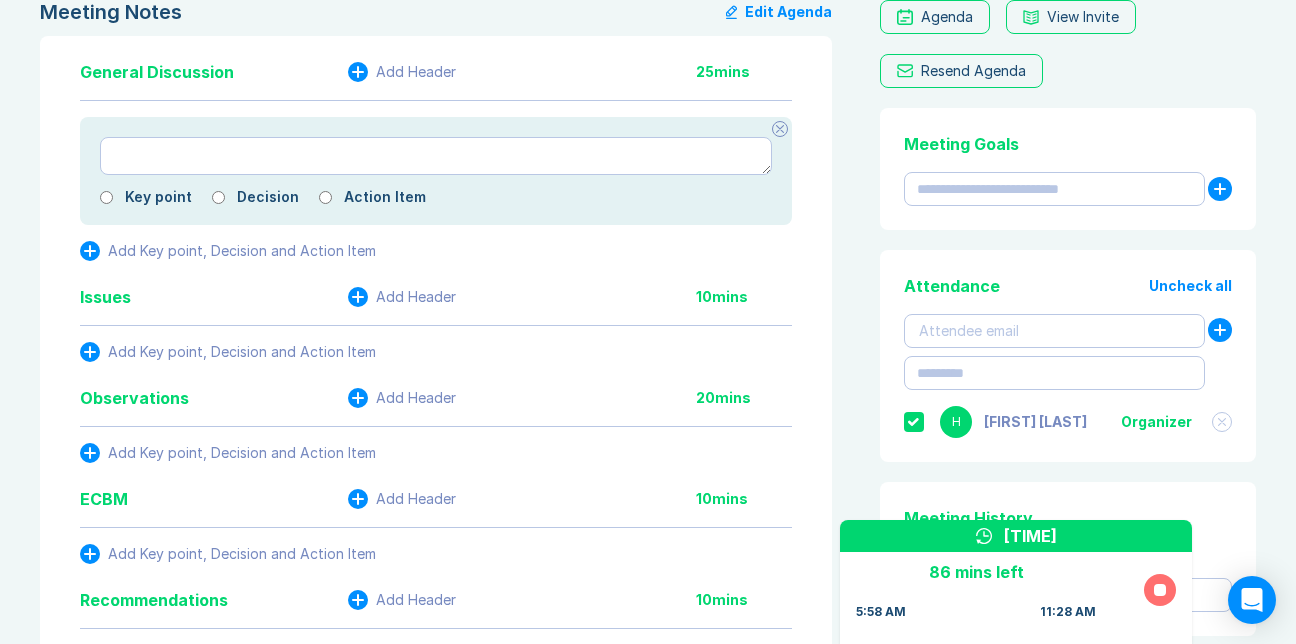 scroll, scrollTop: 0, scrollLeft: 0, axis: both 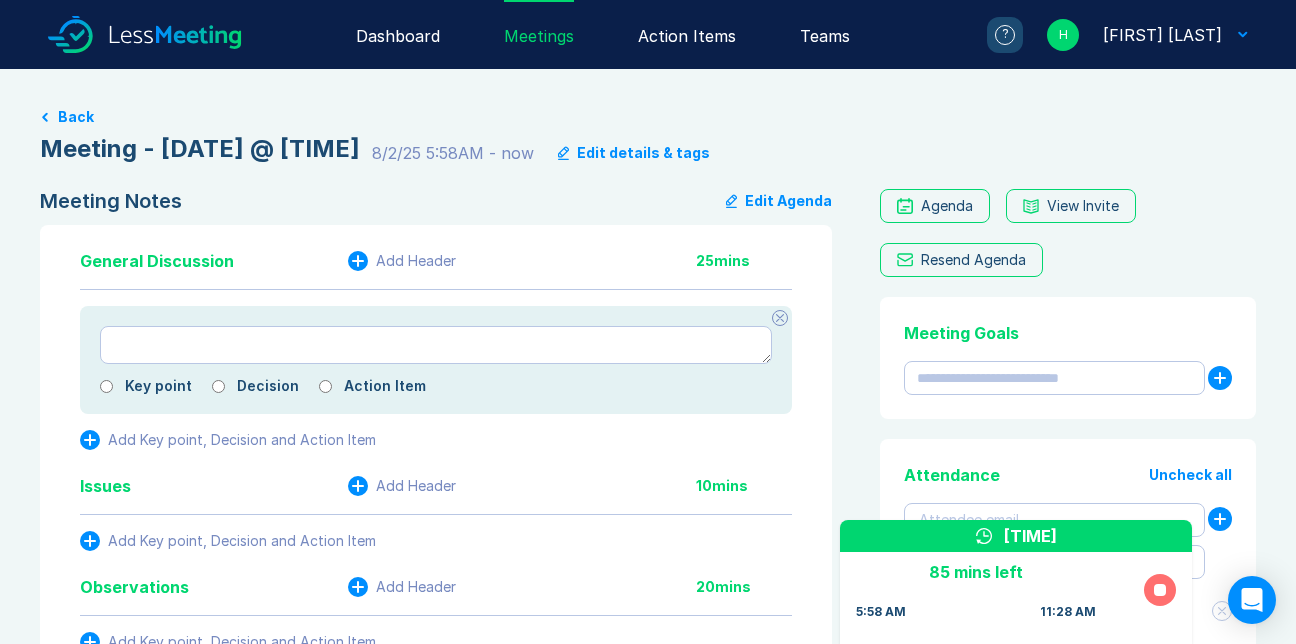 click on "H" at bounding box center (1063, 35) 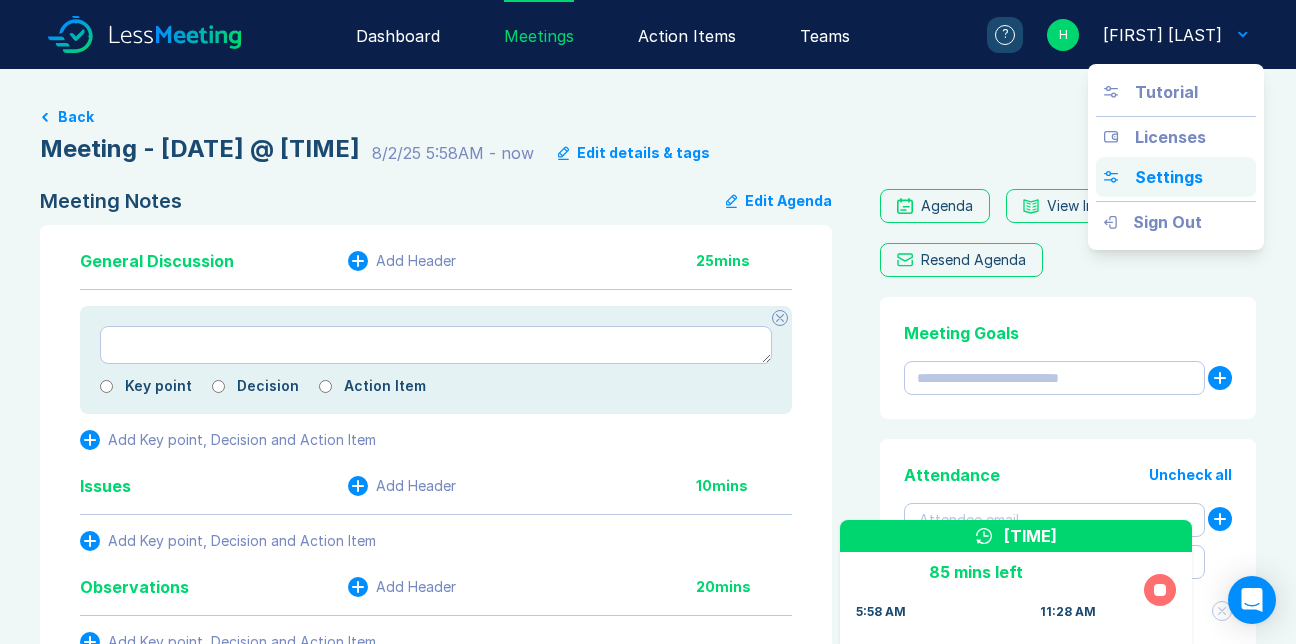 click on "Settings" at bounding box center (1169, 177) 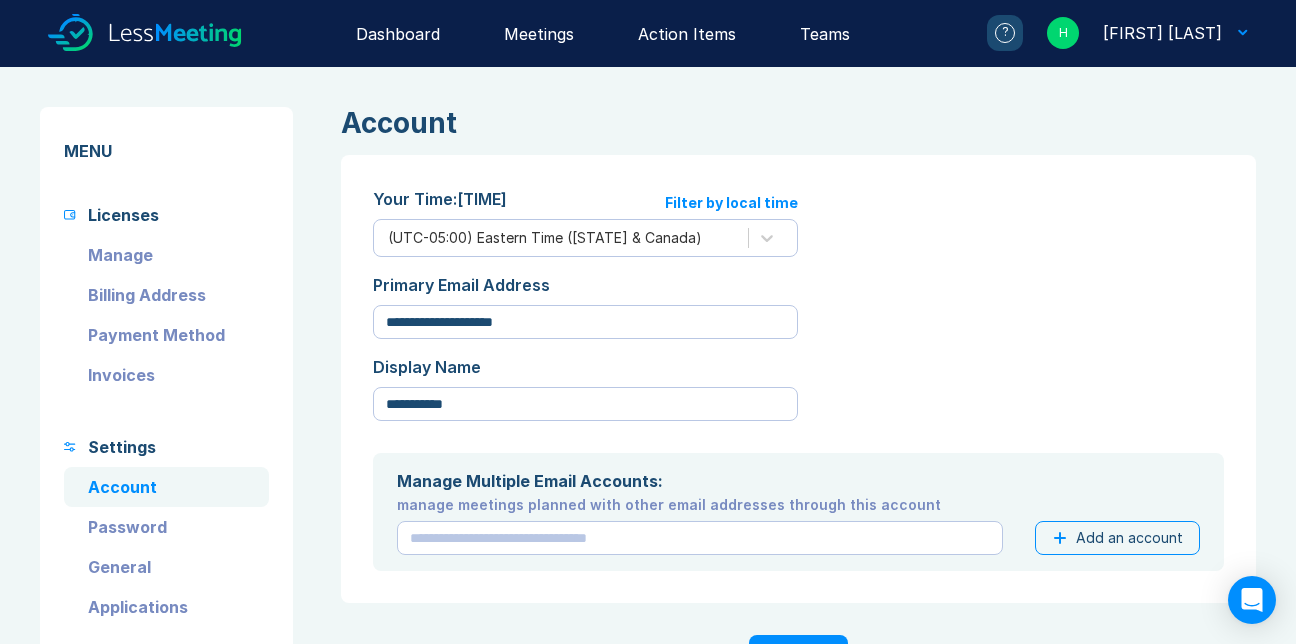 scroll, scrollTop: 0, scrollLeft: 0, axis: both 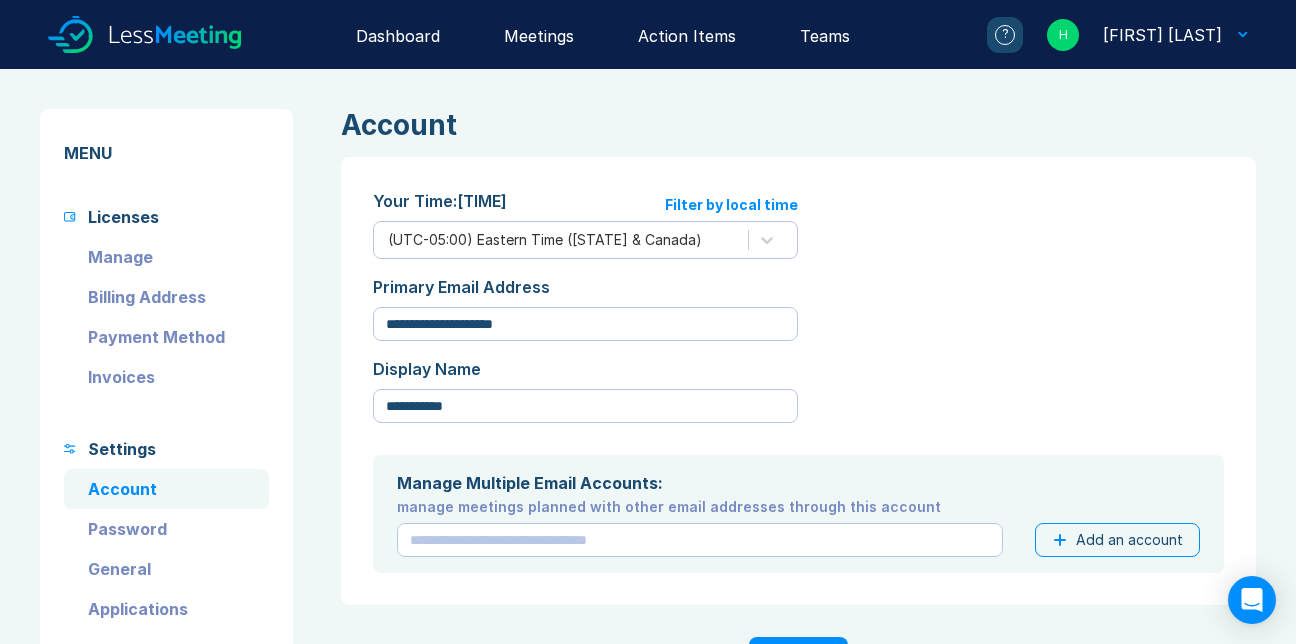 click on "Meetings" at bounding box center (539, 34) 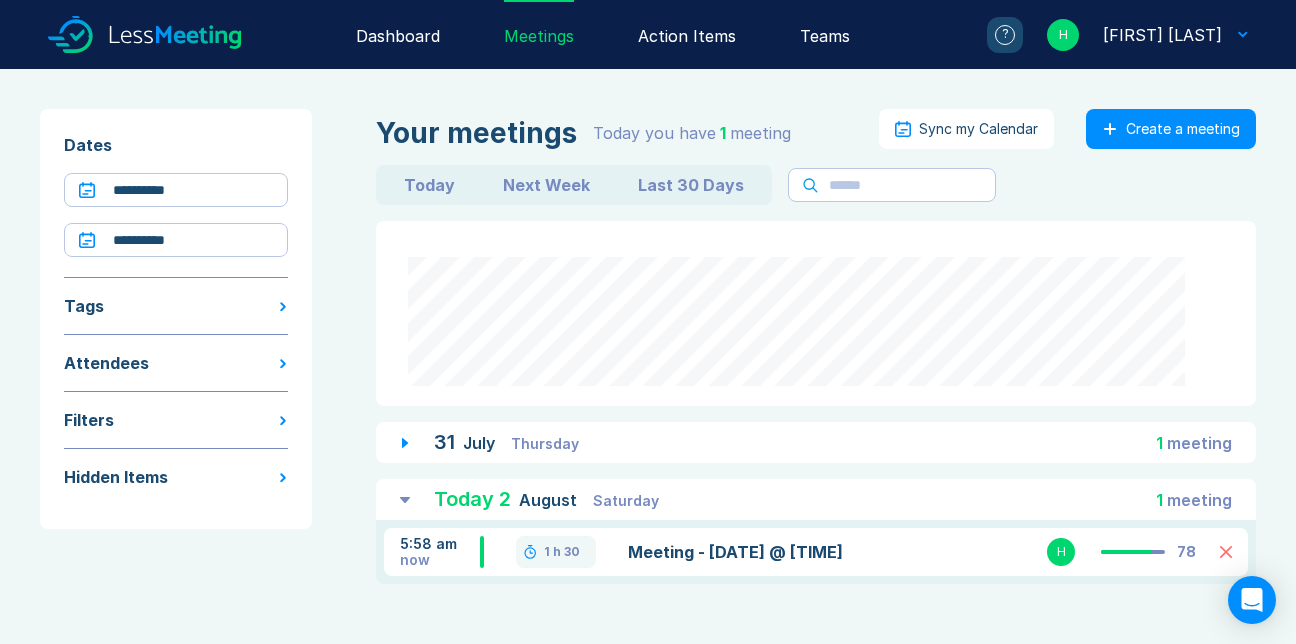scroll, scrollTop: 76, scrollLeft: 0, axis: vertical 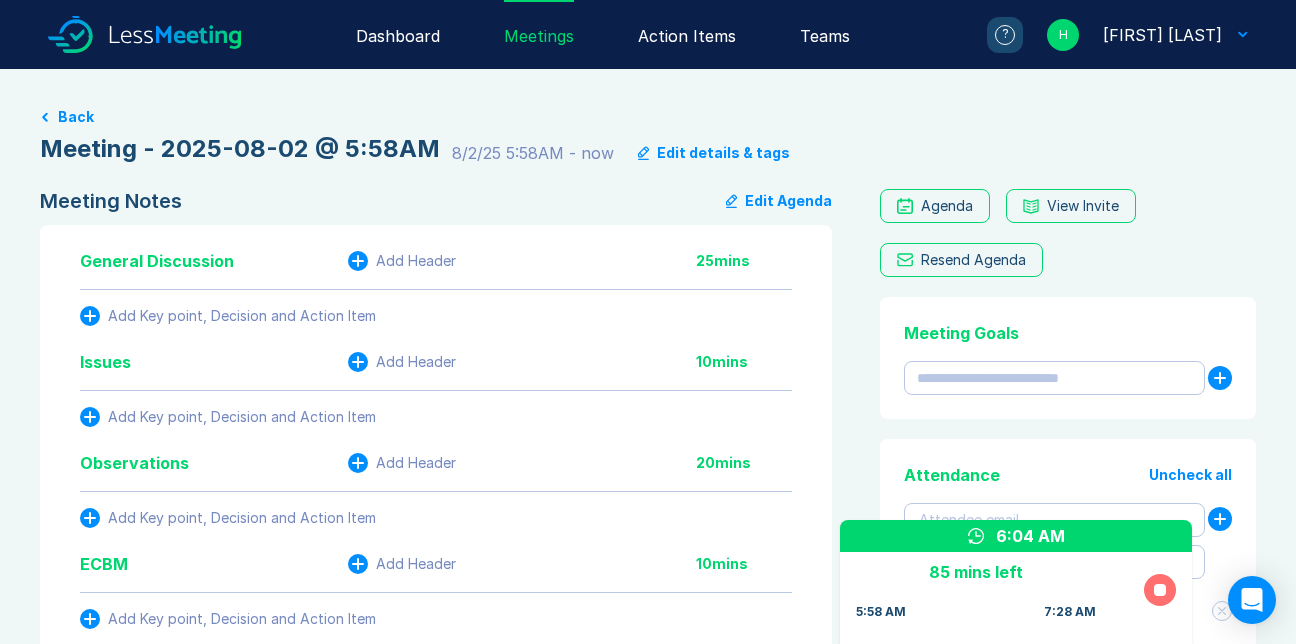 click on "Edit details & tags" at bounding box center (723, 153) 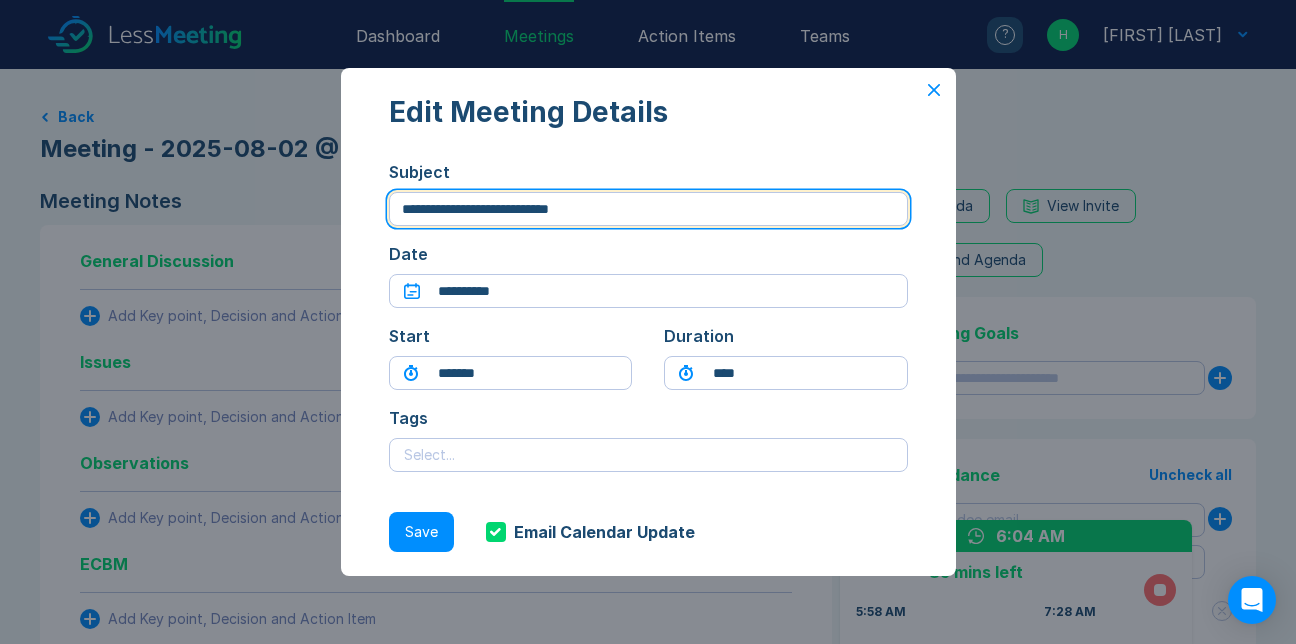click on "**********" at bounding box center (648, 209) 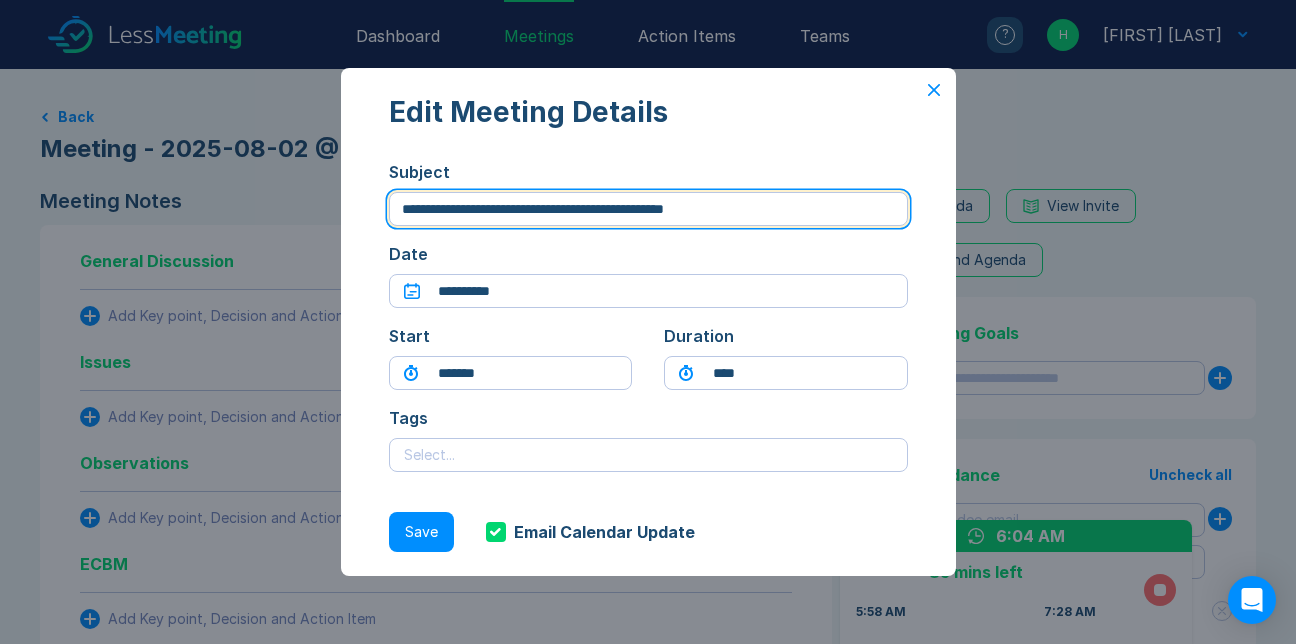 type on "**********" 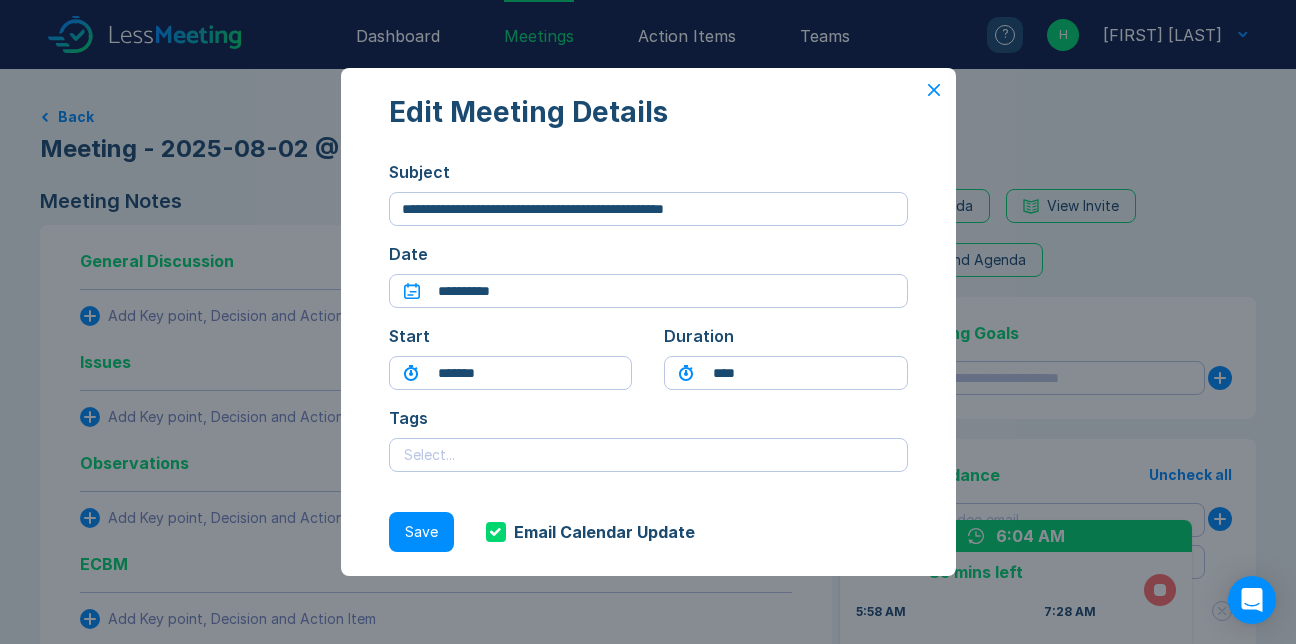 click on "Save" at bounding box center (421, 532) 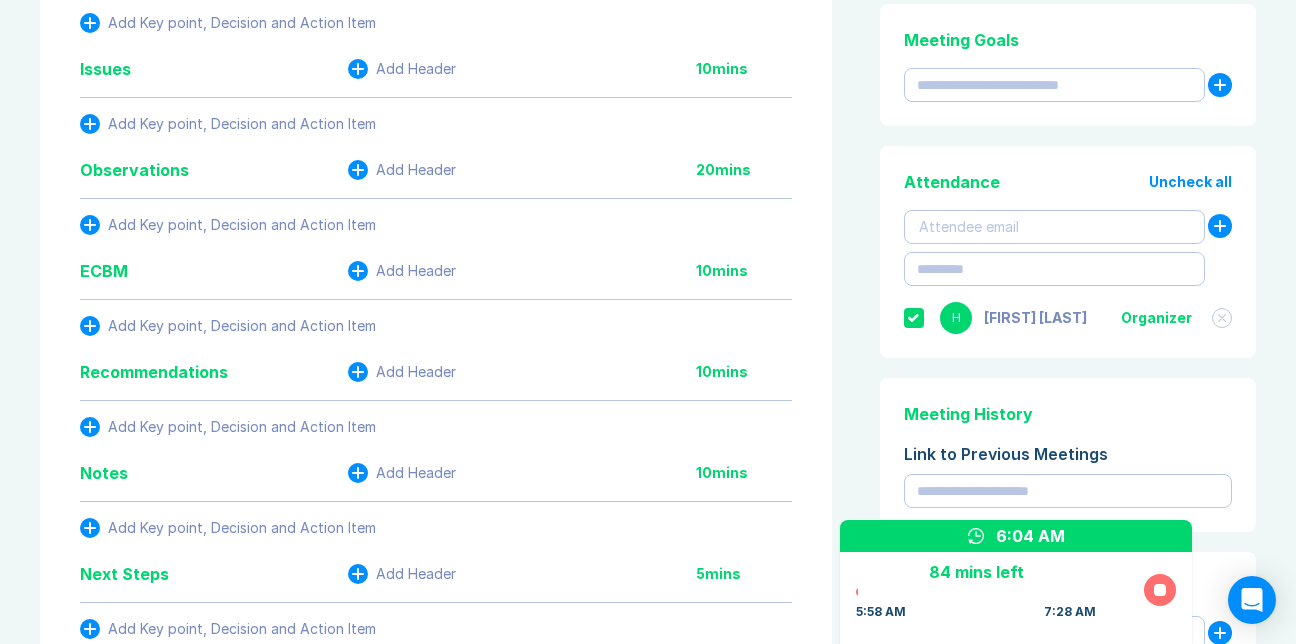 scroll, scrollTop: 300, scrollLeft: 0, axis: vertical 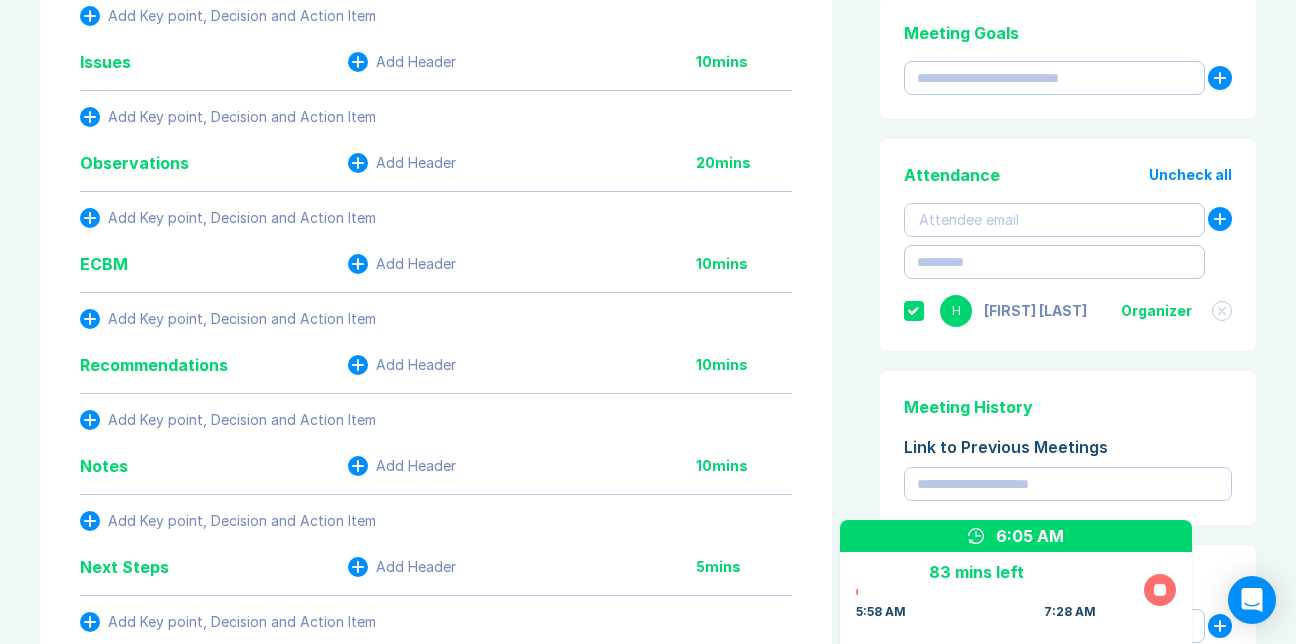 click on "Add Key point, Decision and Action Item" at bounding box center (242, 16) 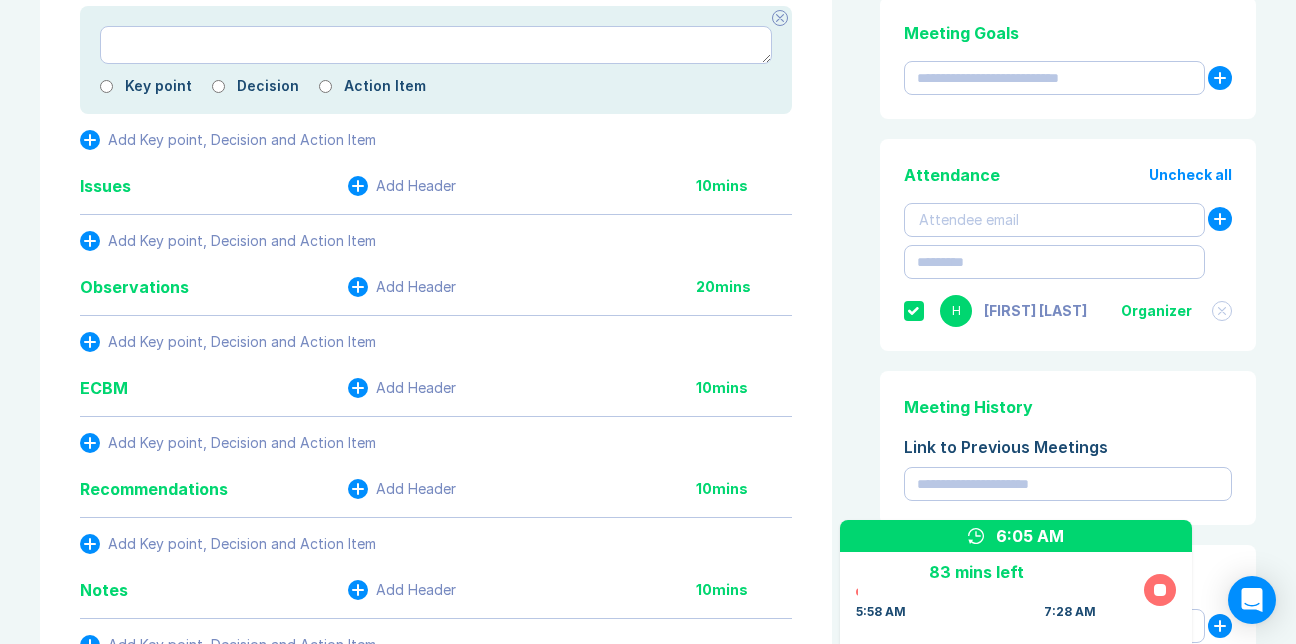 click on "Key point Decision Action Item" at bounding box center (436, 60) 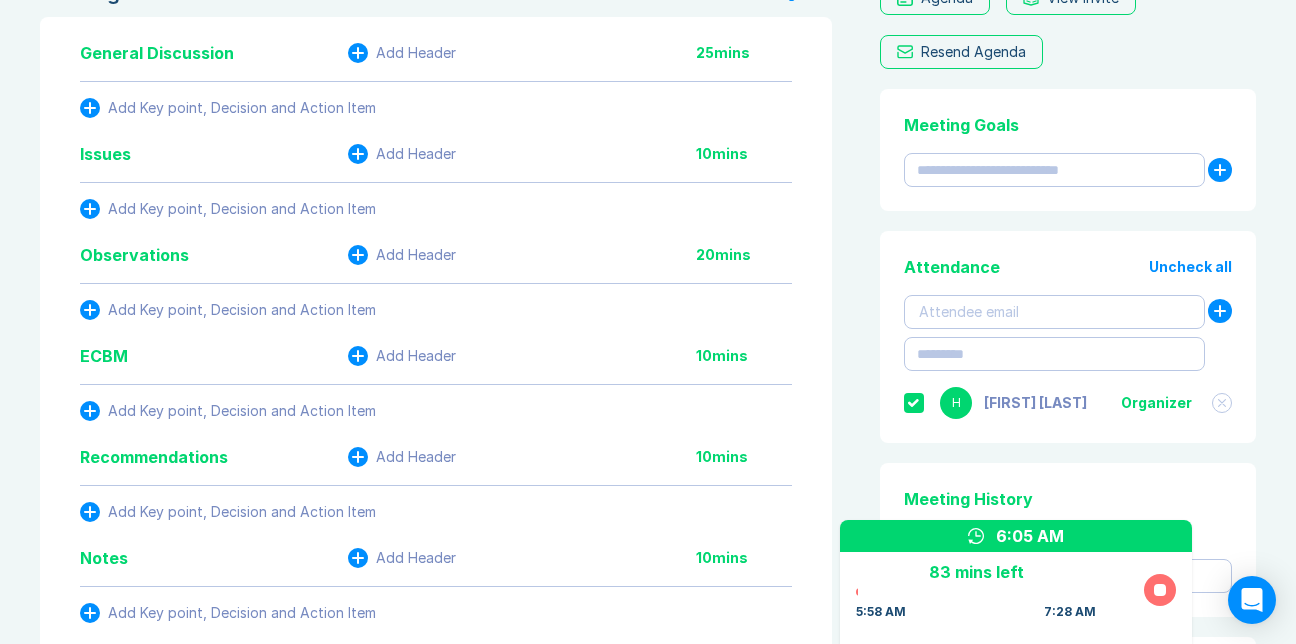 scroll, scrollTop: 100, scrollLeft: 0, axis: vertical 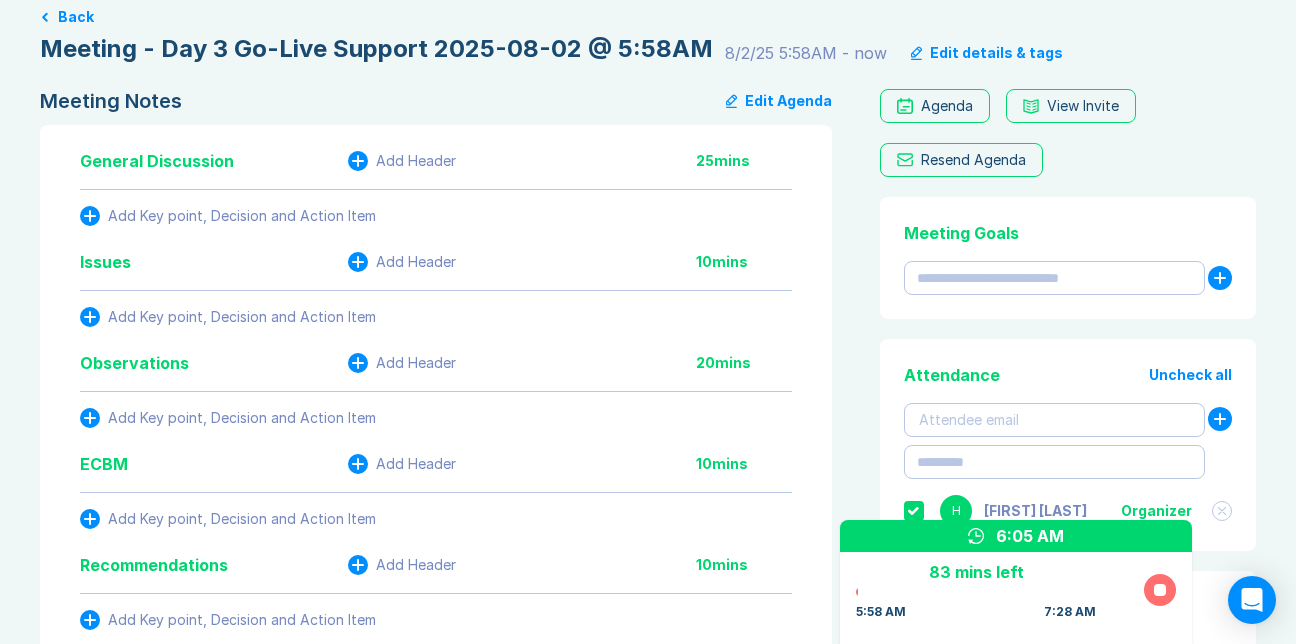 click on "Add Key point, Decision and Action Item" at bounding box center [242, 216] 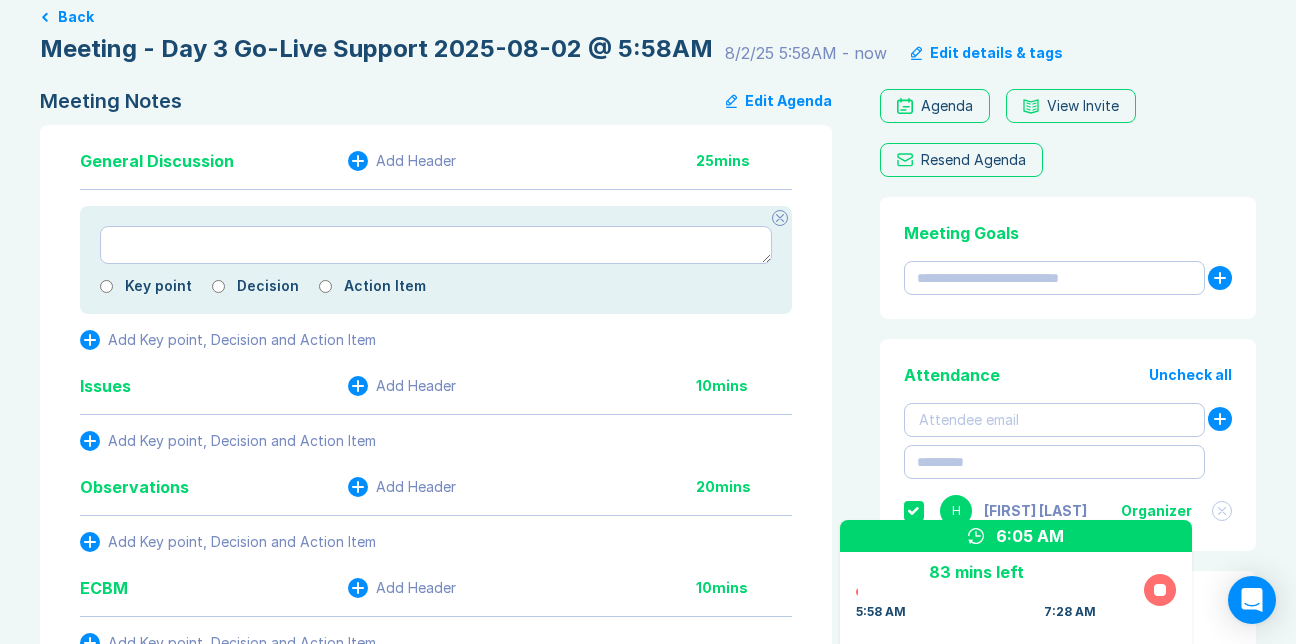 type on "*" 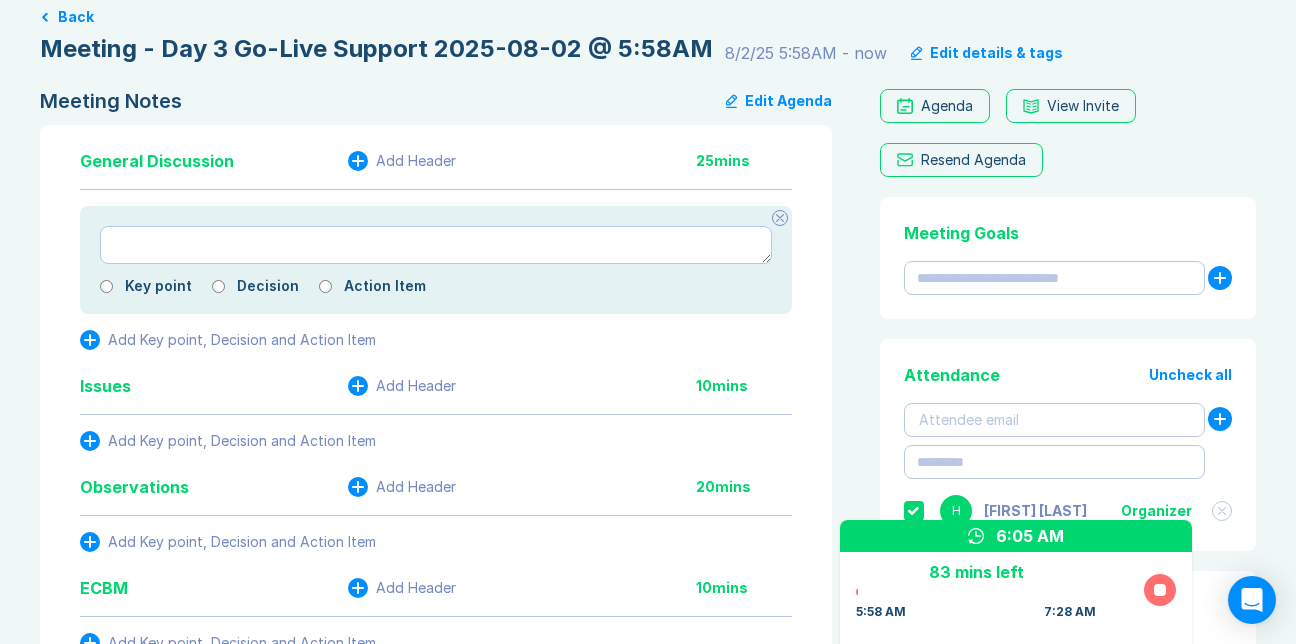type on "*" 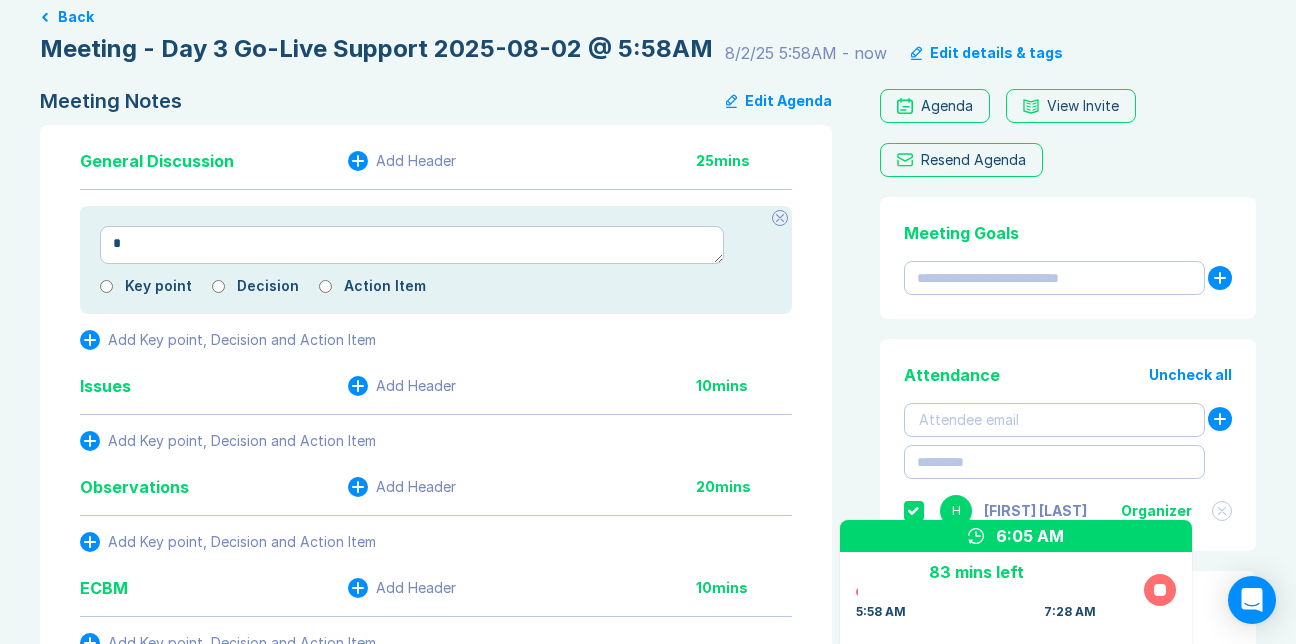type on "*" 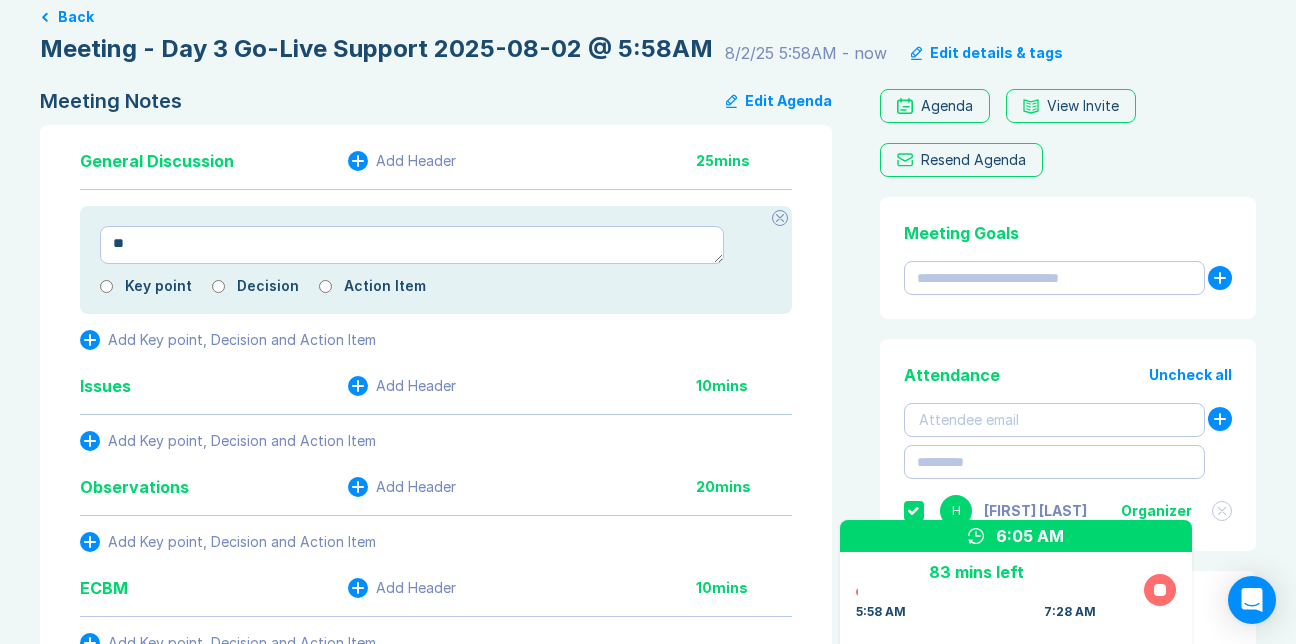 type on "*" 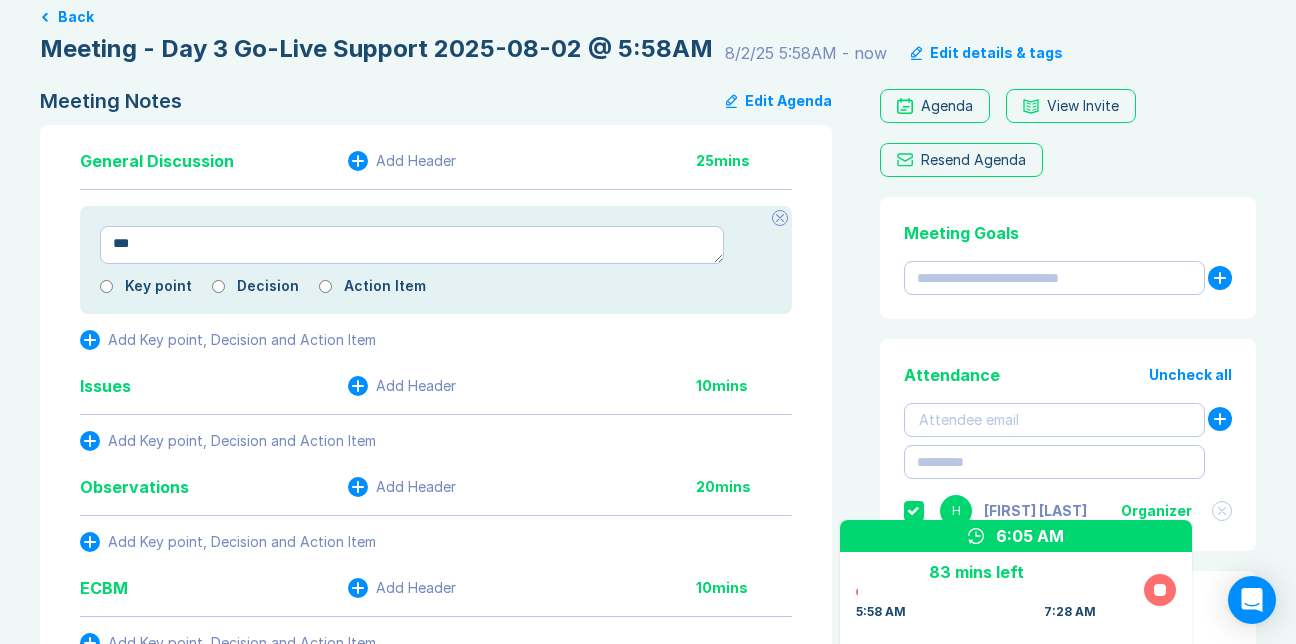 type on "*" 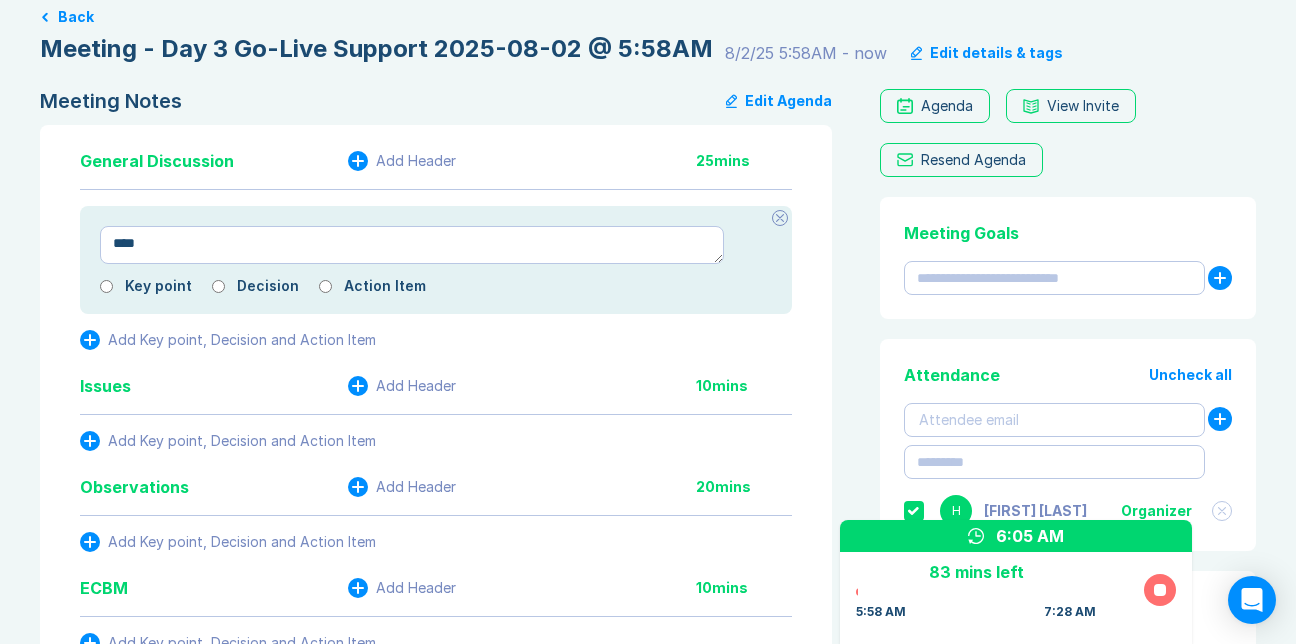 type on "*" 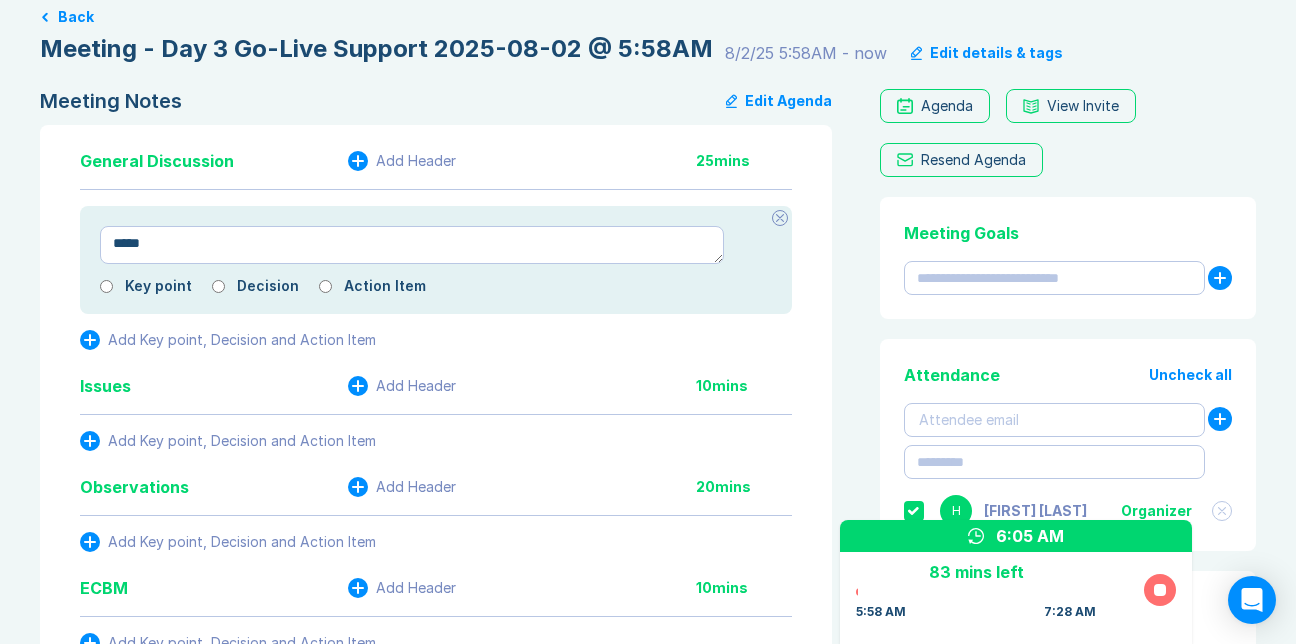 type on "*" 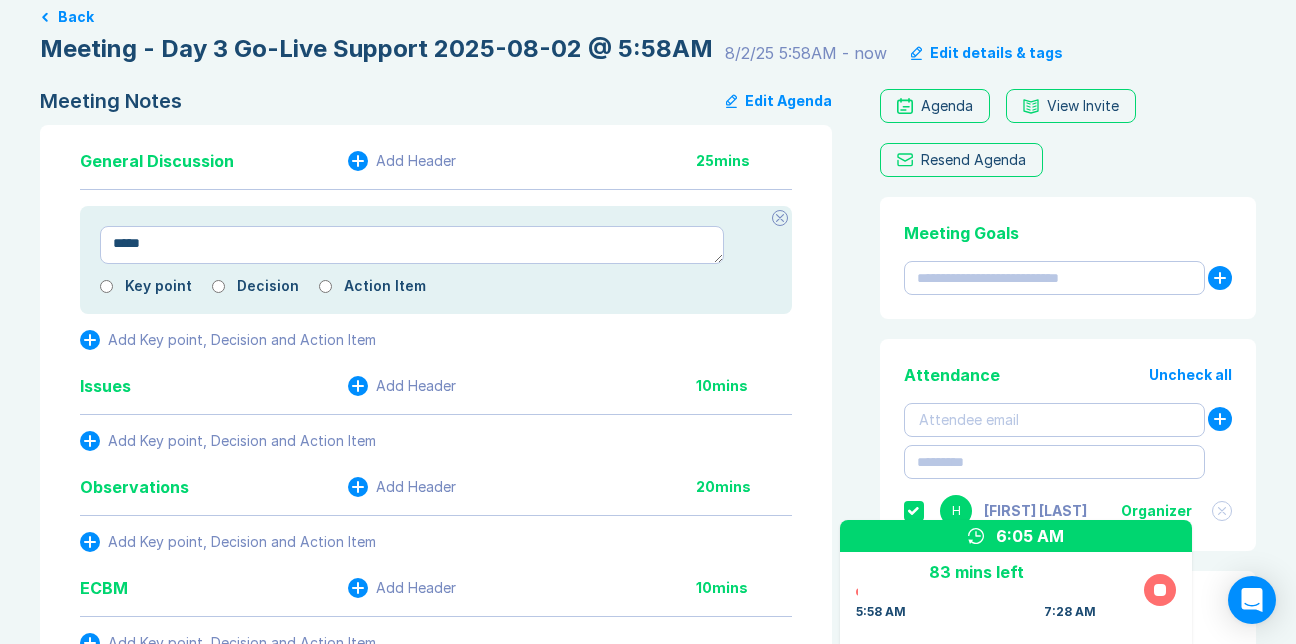 type on "******" 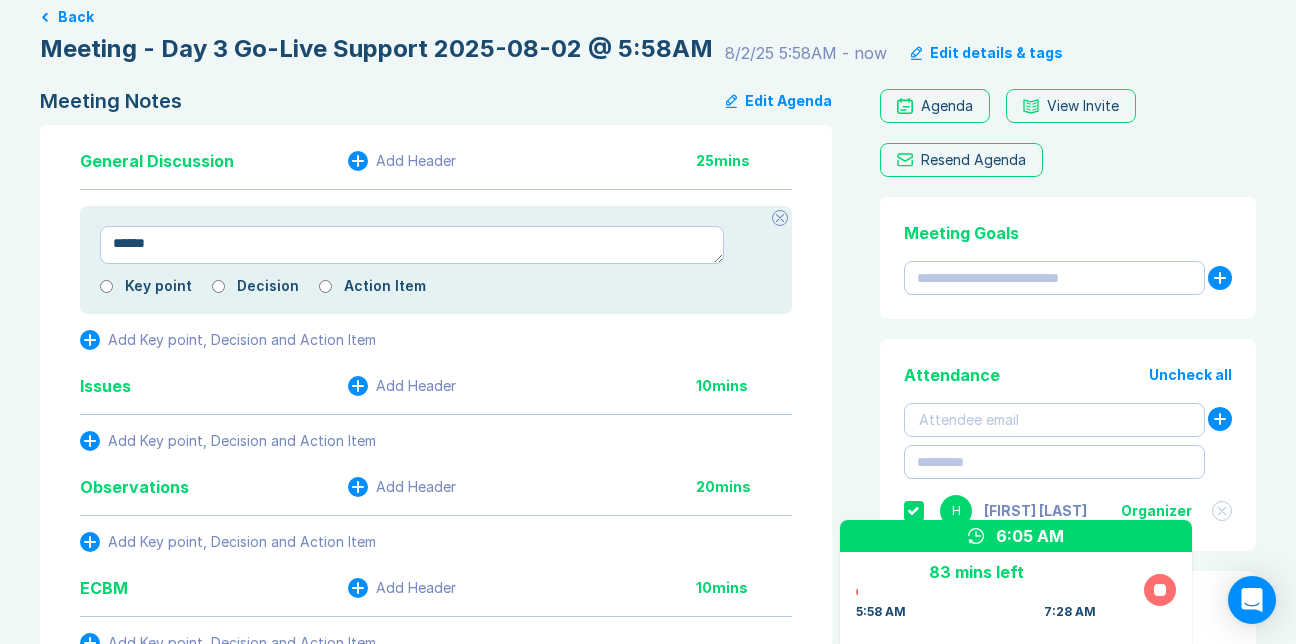 type on "*" 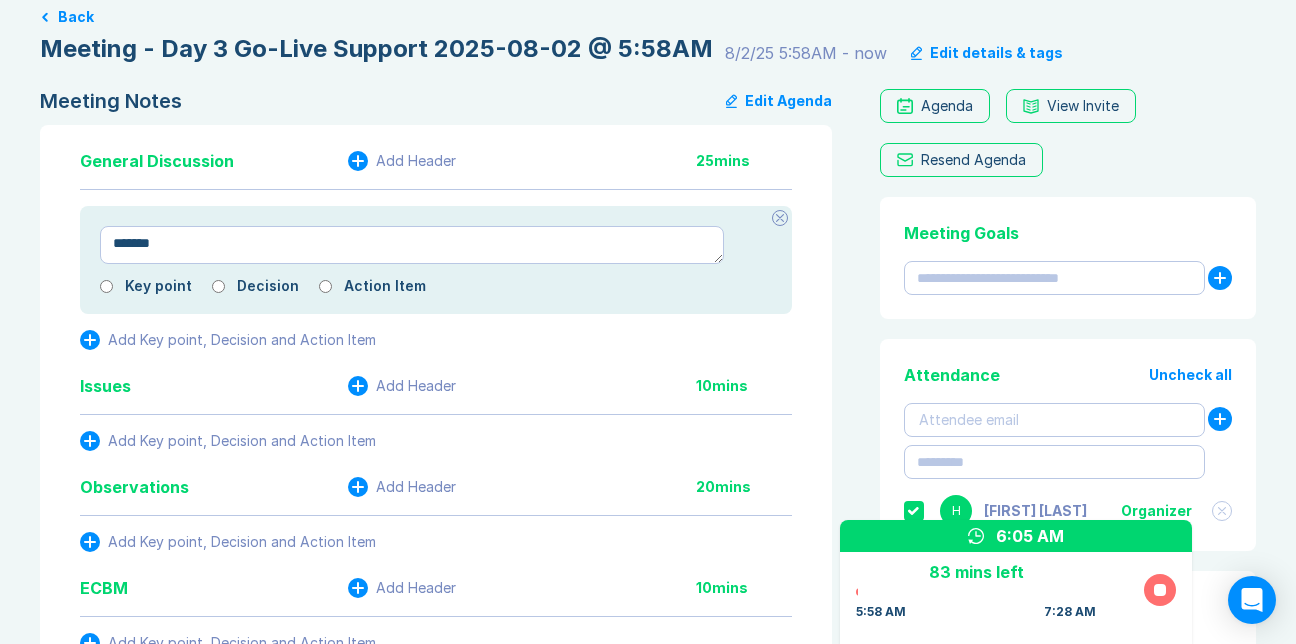 type on "*" 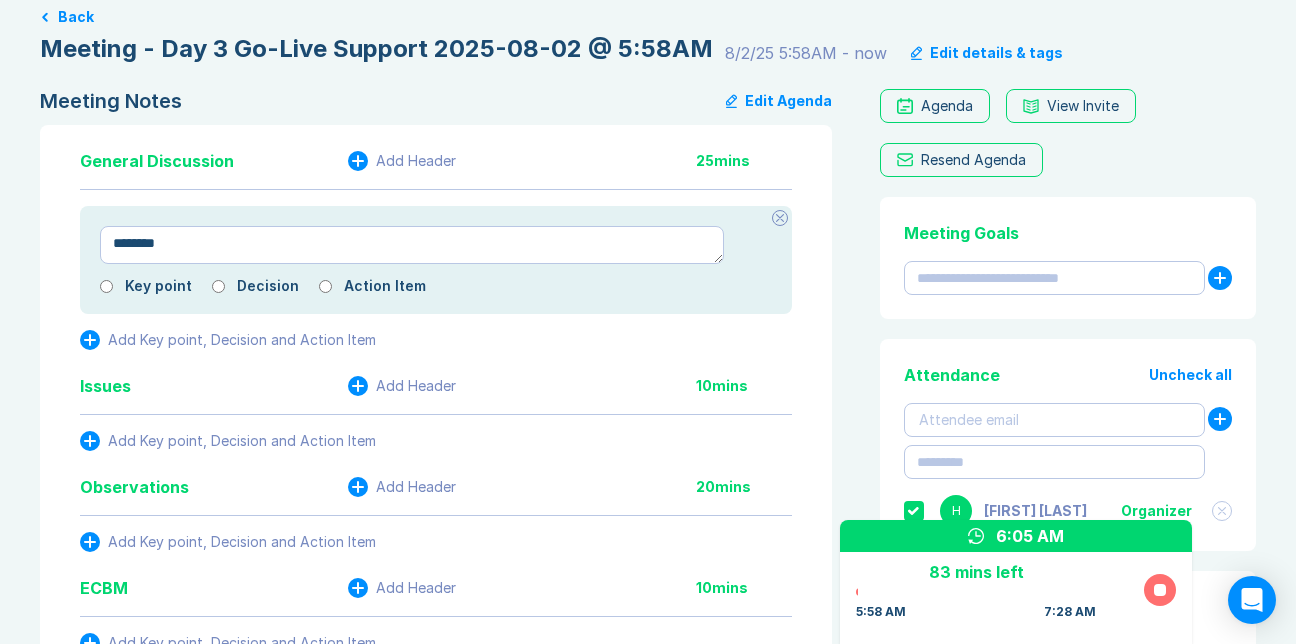 type on "*" 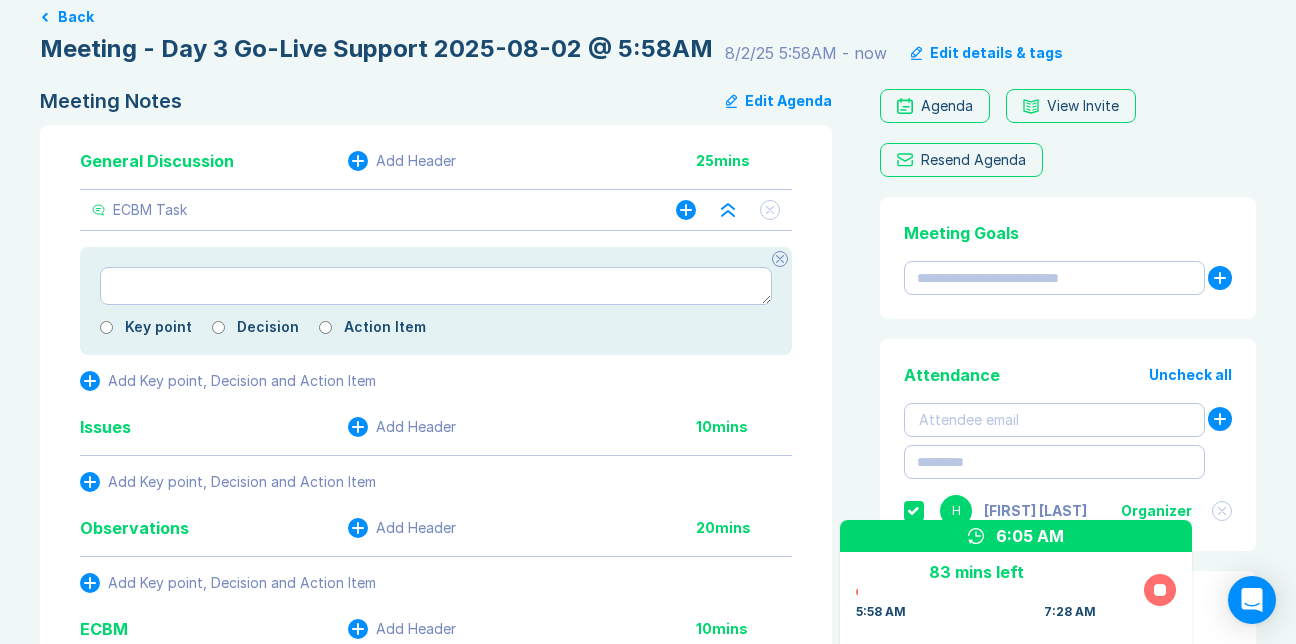 click 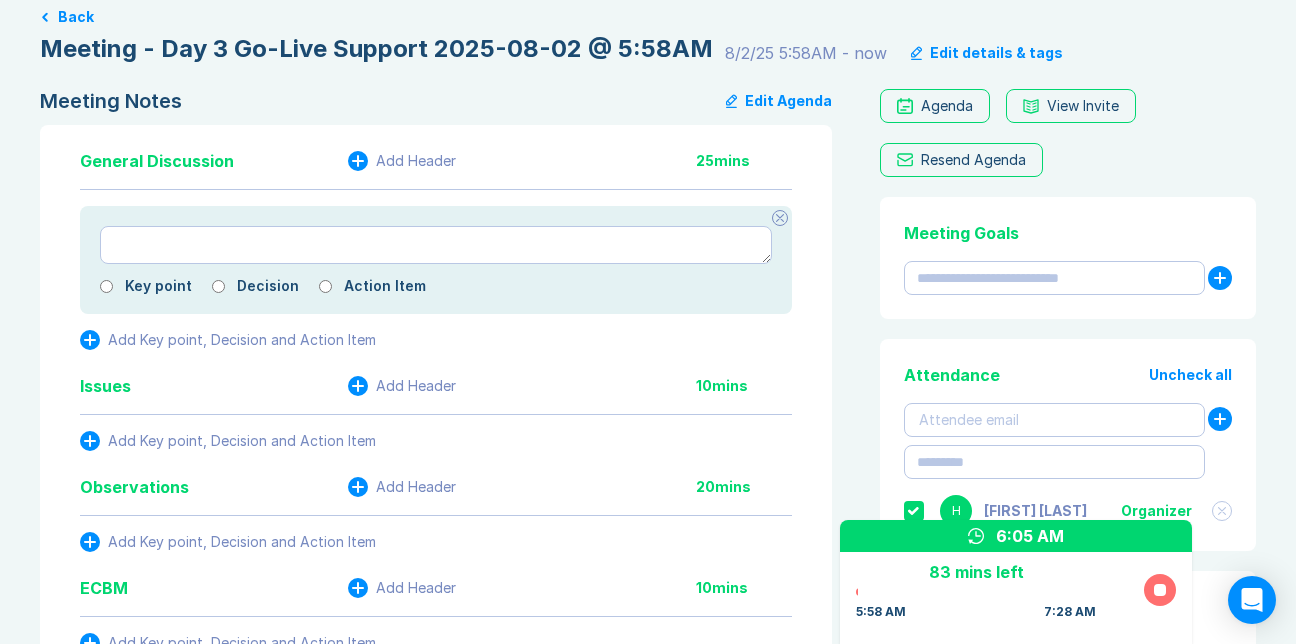 click on "Key point Decision Action Item" at bounding box center (436, 260) 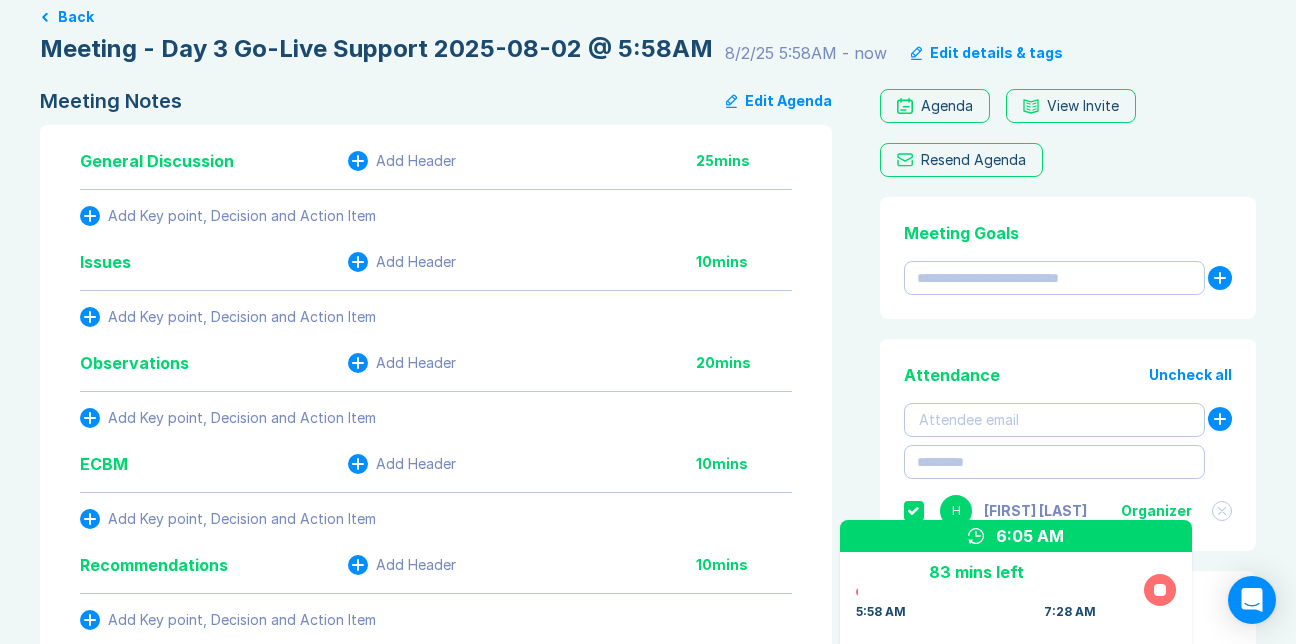 drag, startPoint x: 304, startPoint y: 330, endPoint x: 315, endPoint y: 336, distance: 12.529964 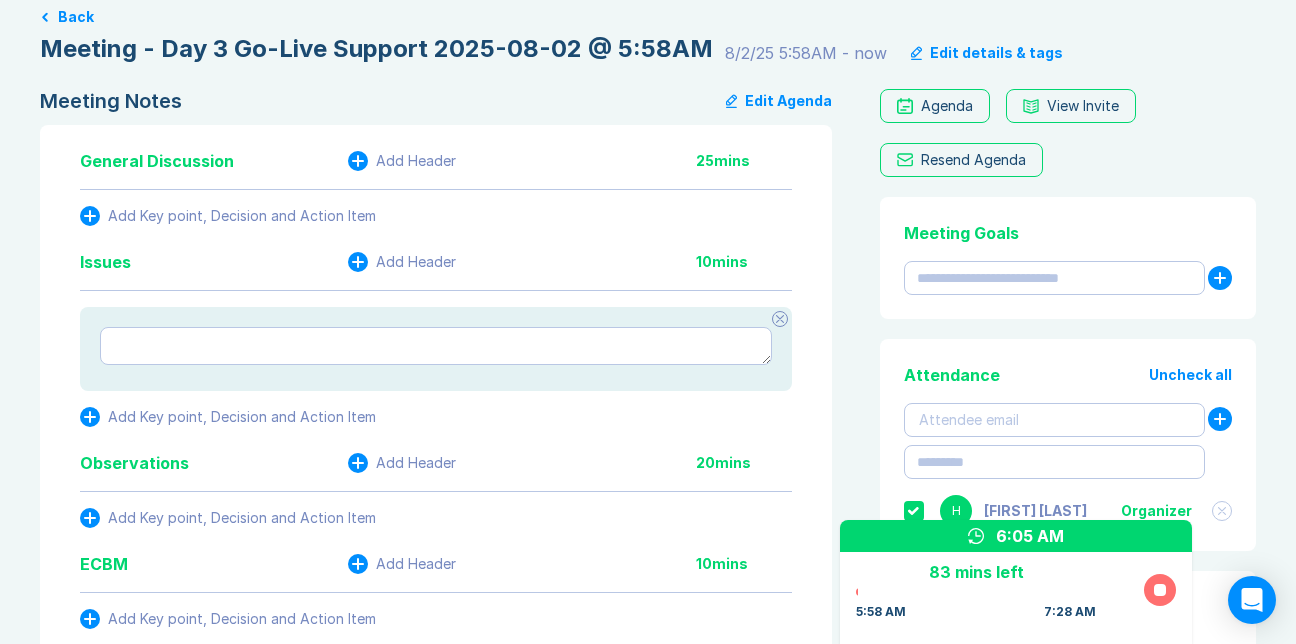 type on "*" 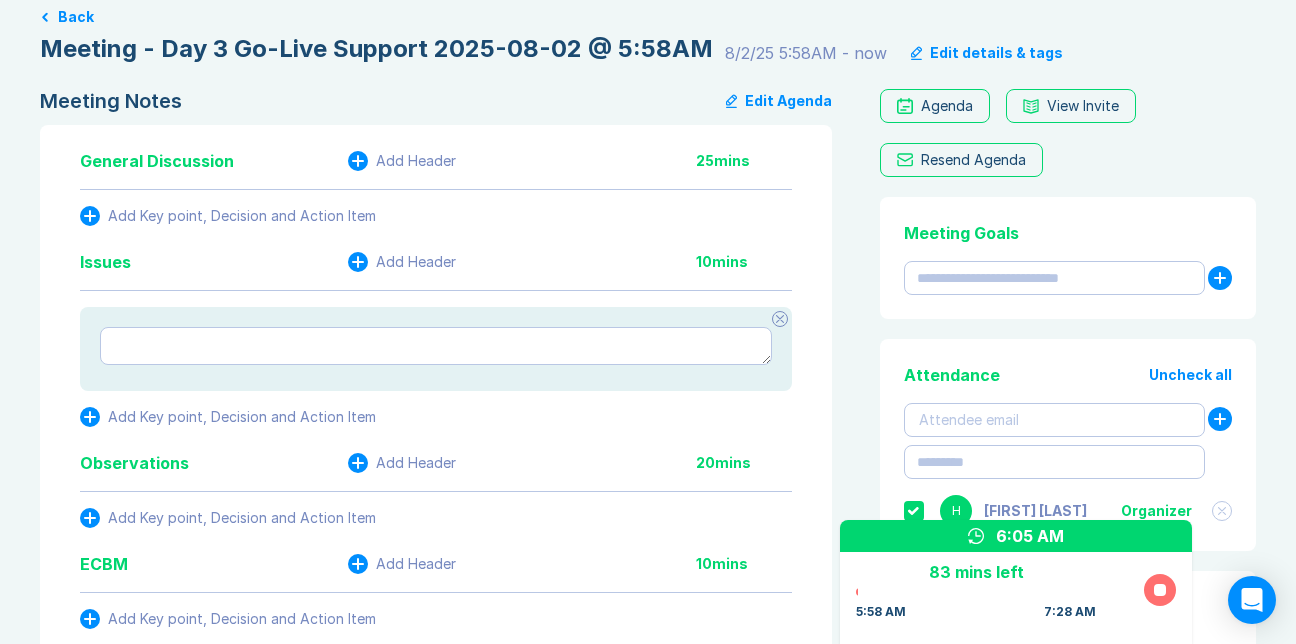 type on "*" 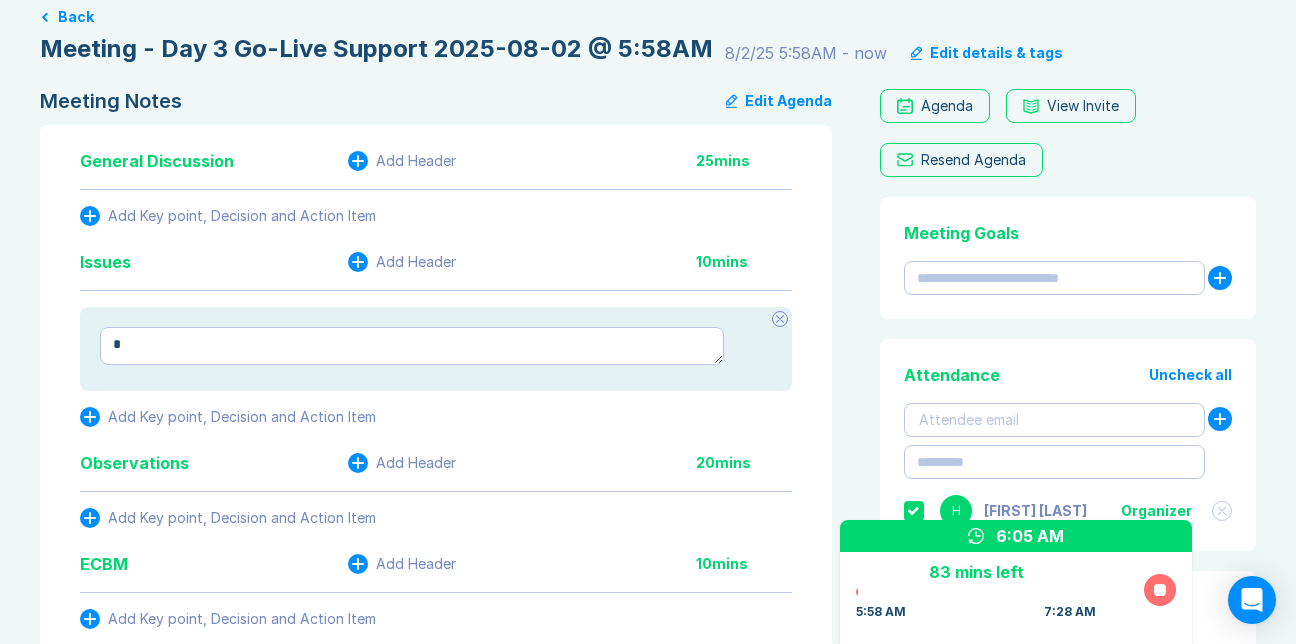type on "*" 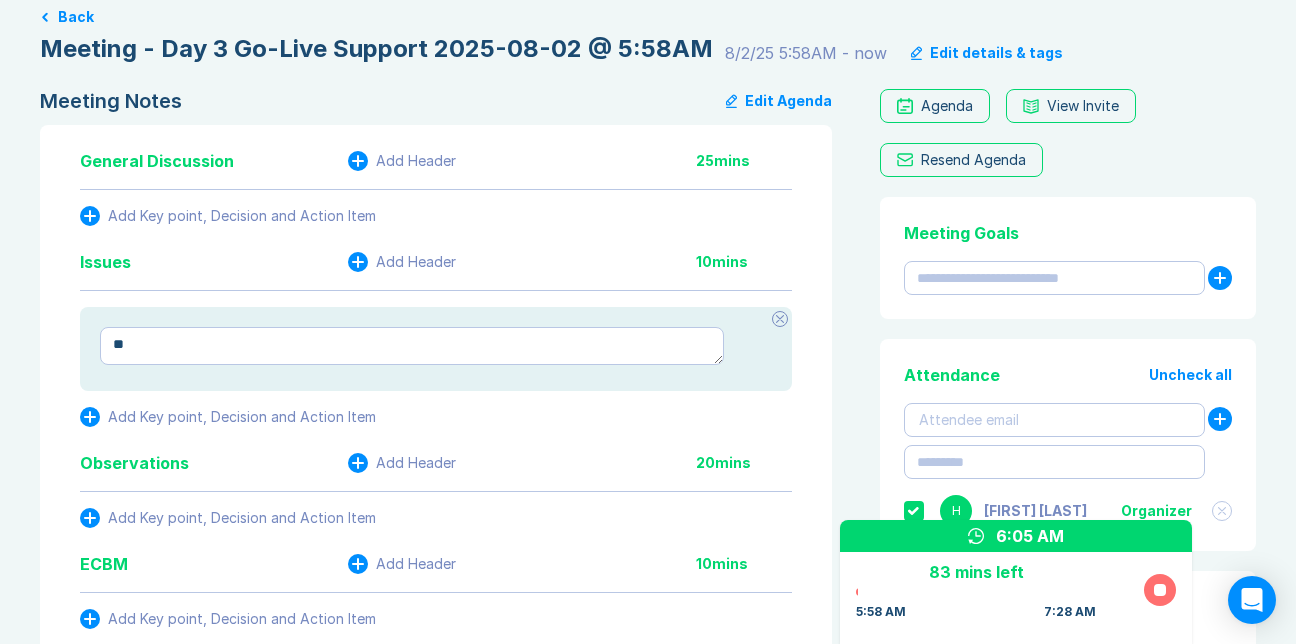 type on "*" 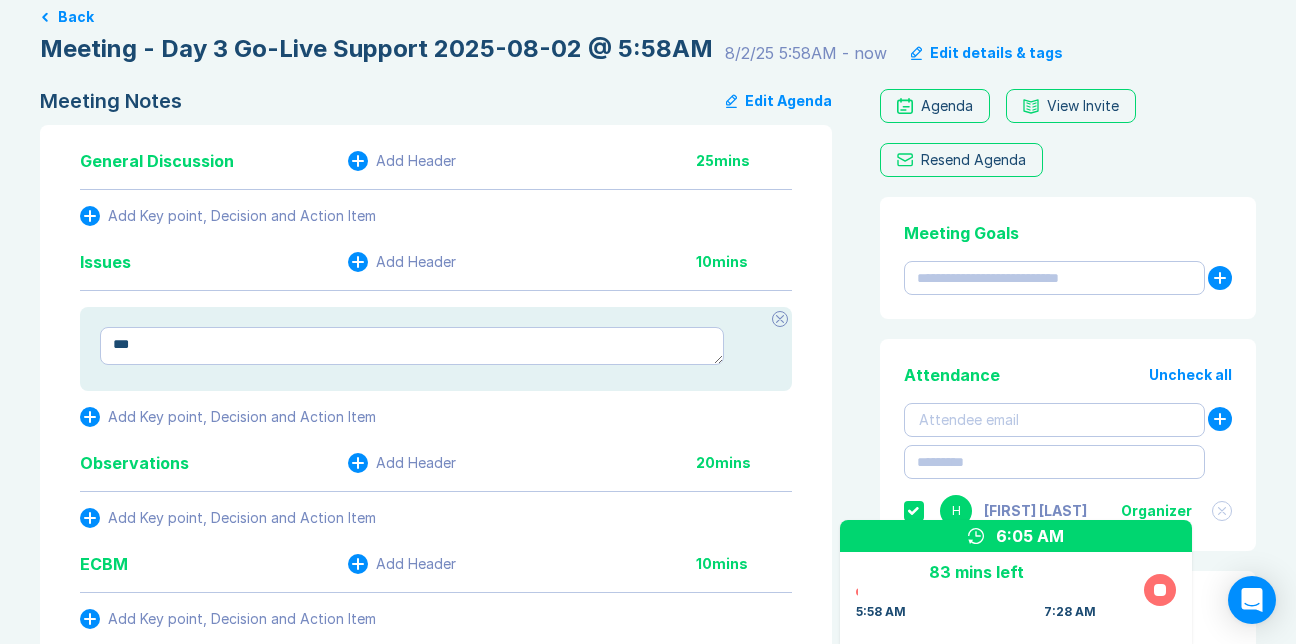 type on "*" 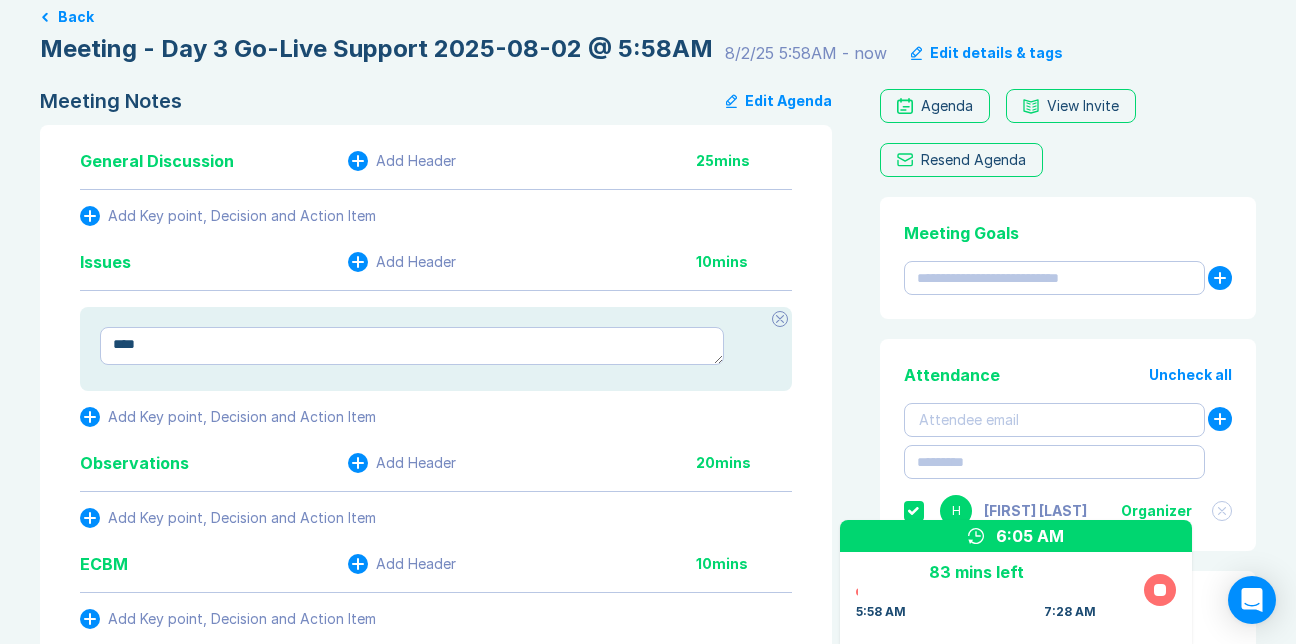 type on "*" 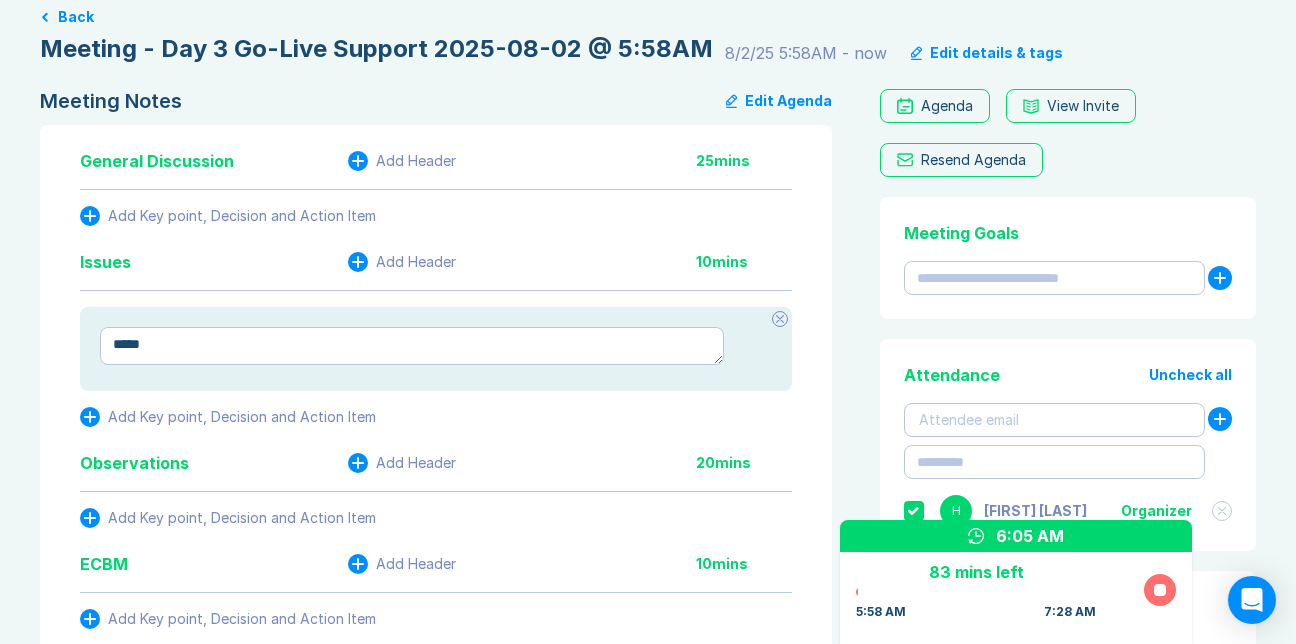 type on "*" 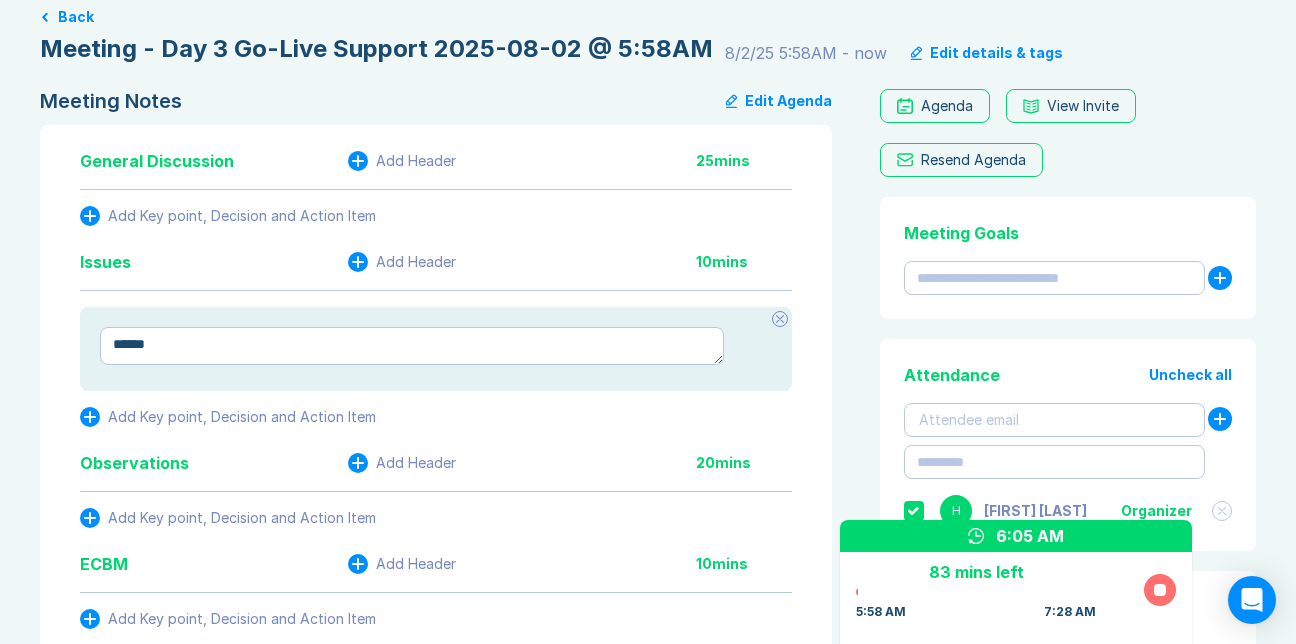 type on "*" 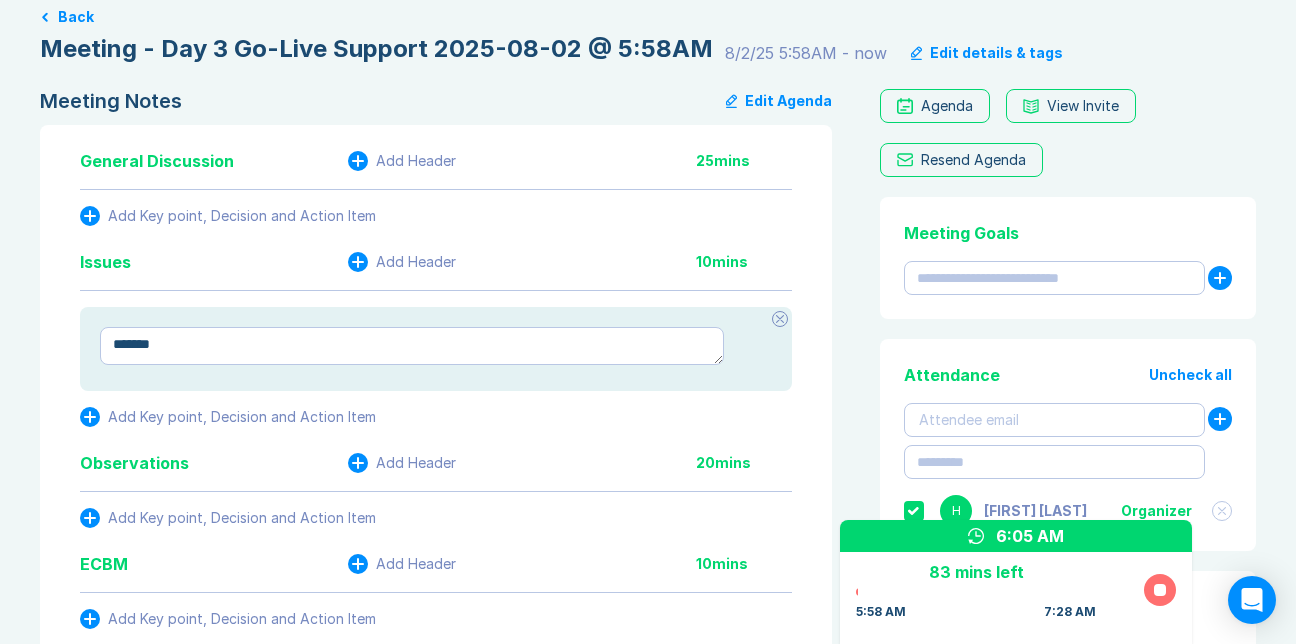 type on "*" 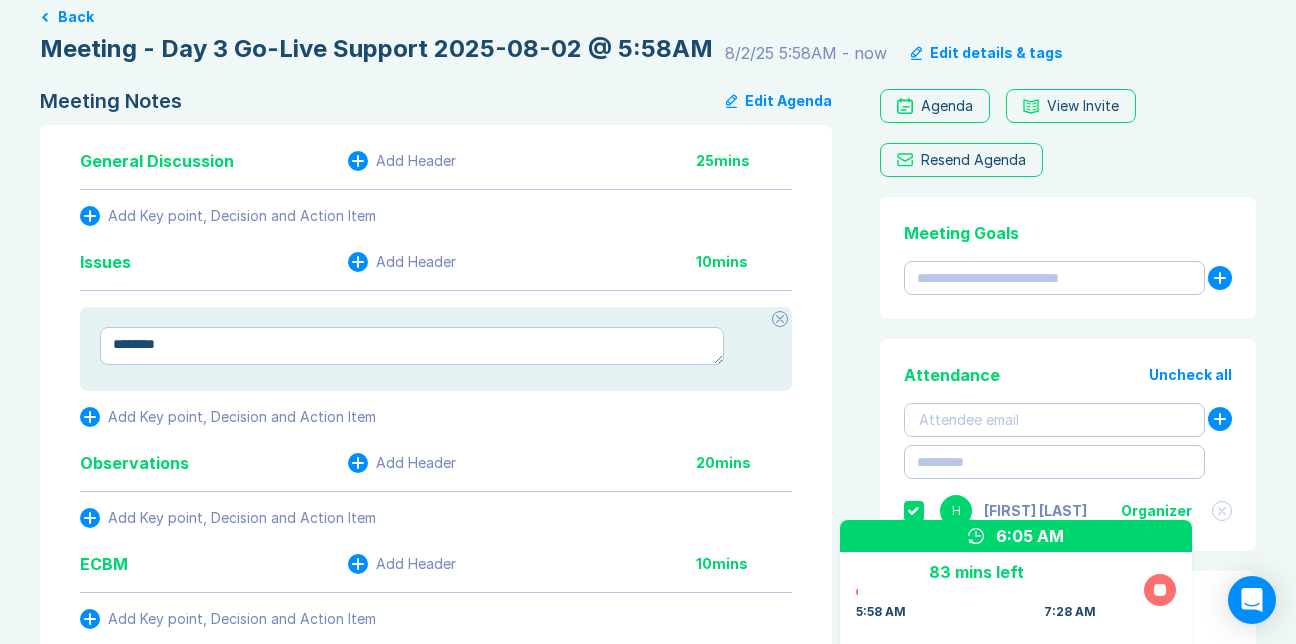 type on "*" 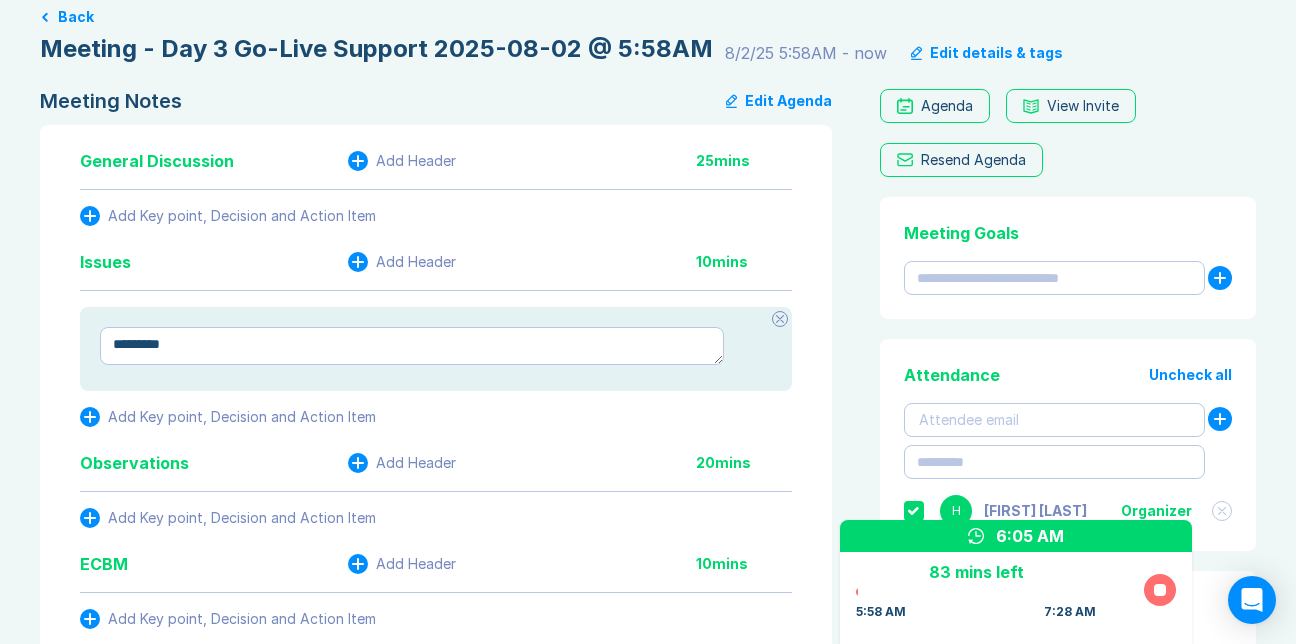 type on "*" 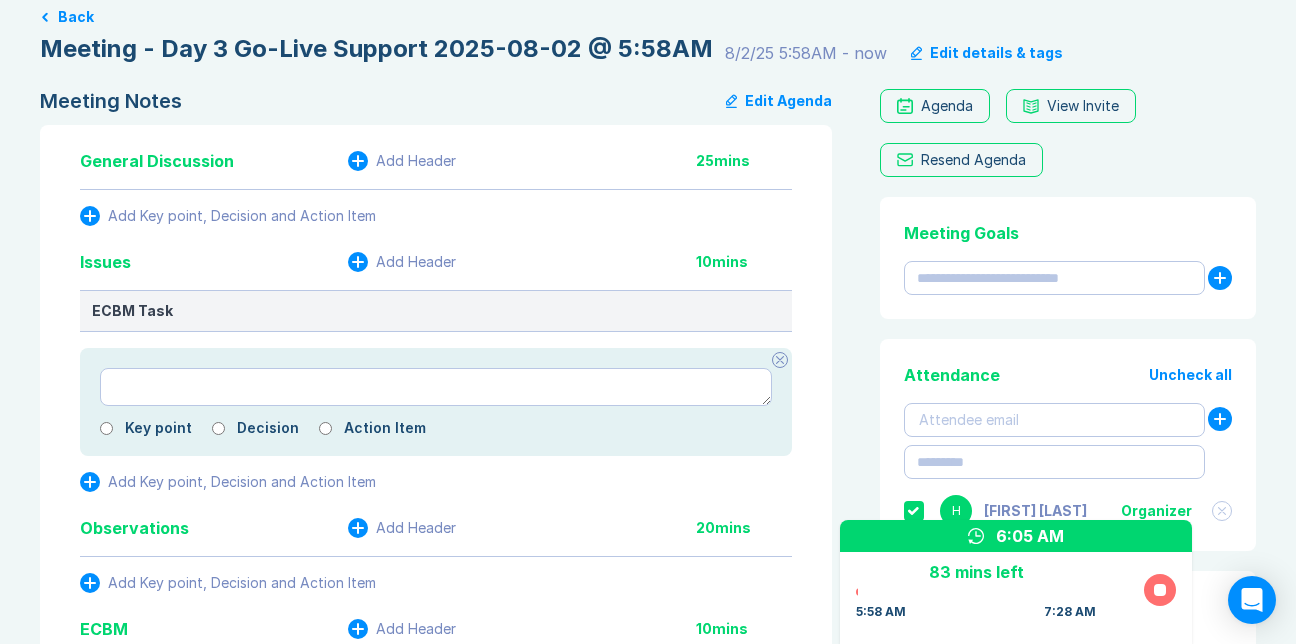 type on "*" 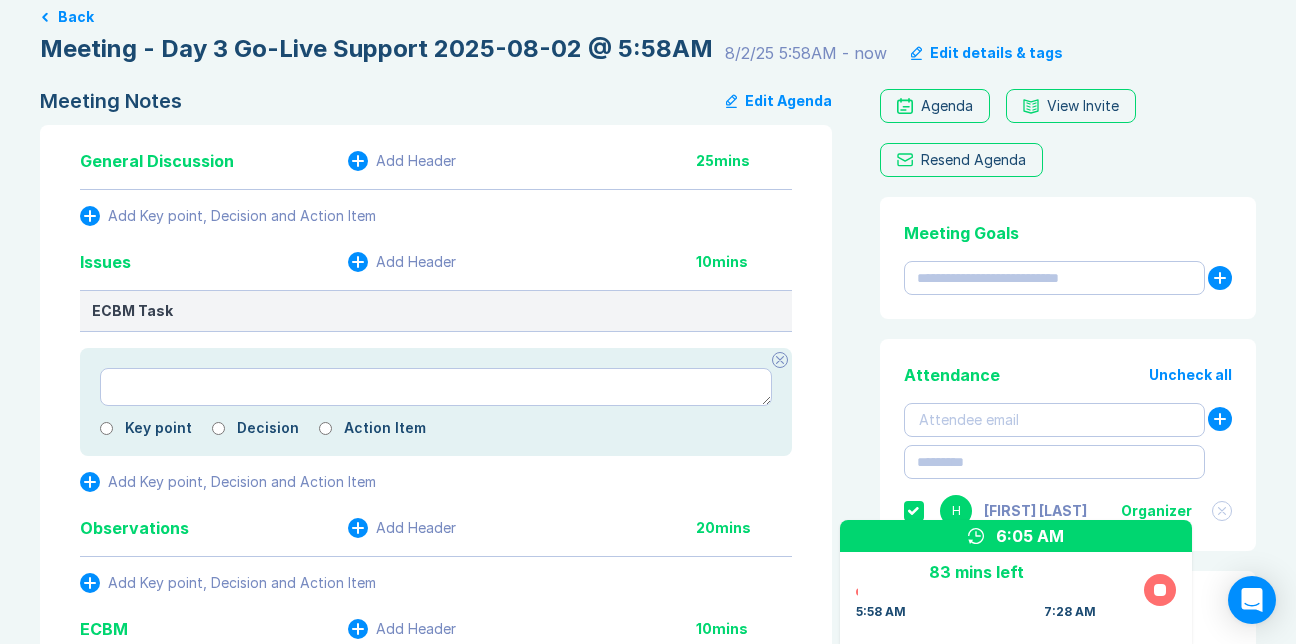type on "*" 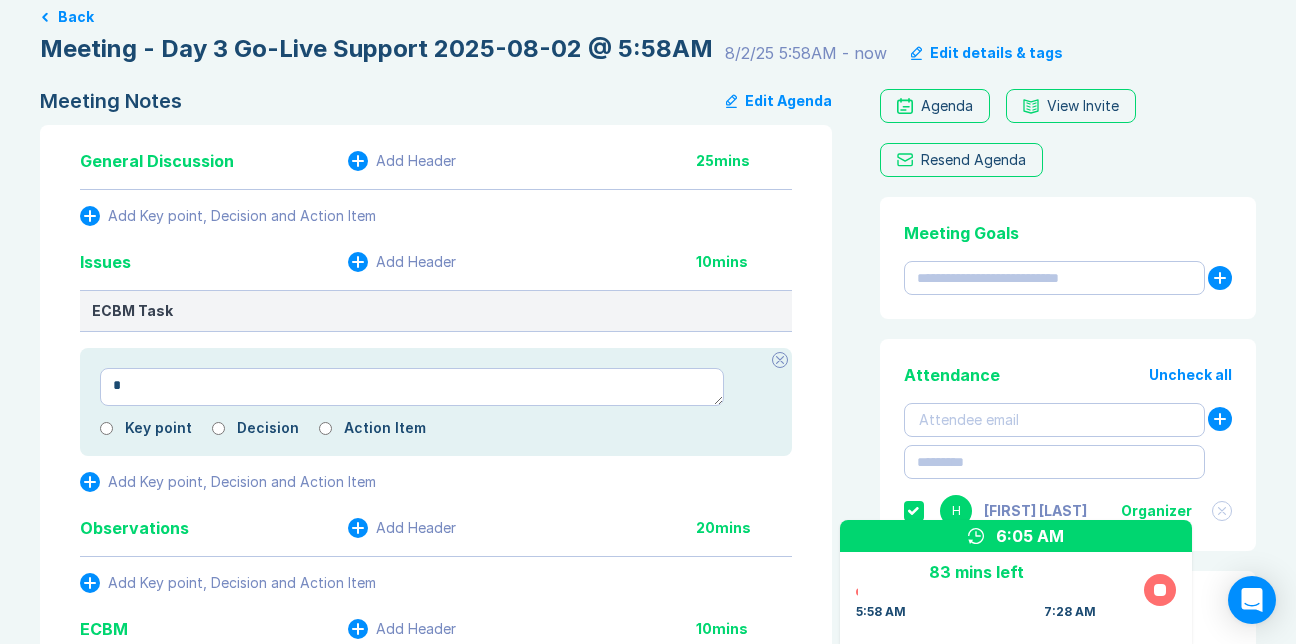 type on "*" 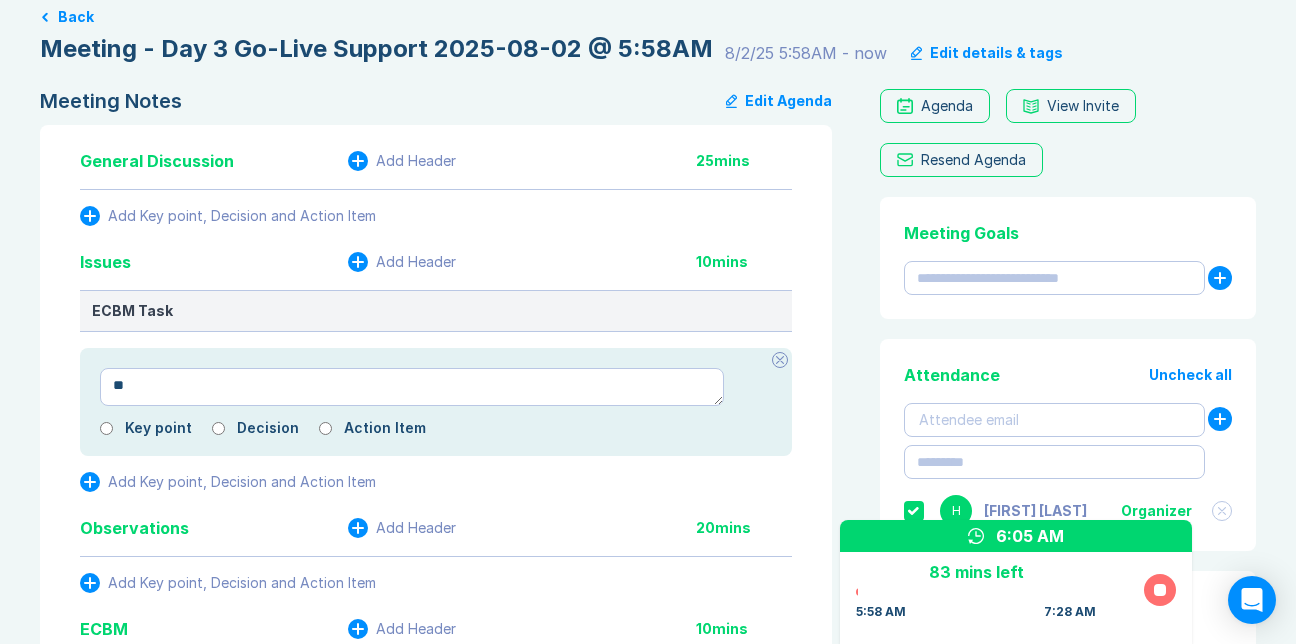 type on "*" 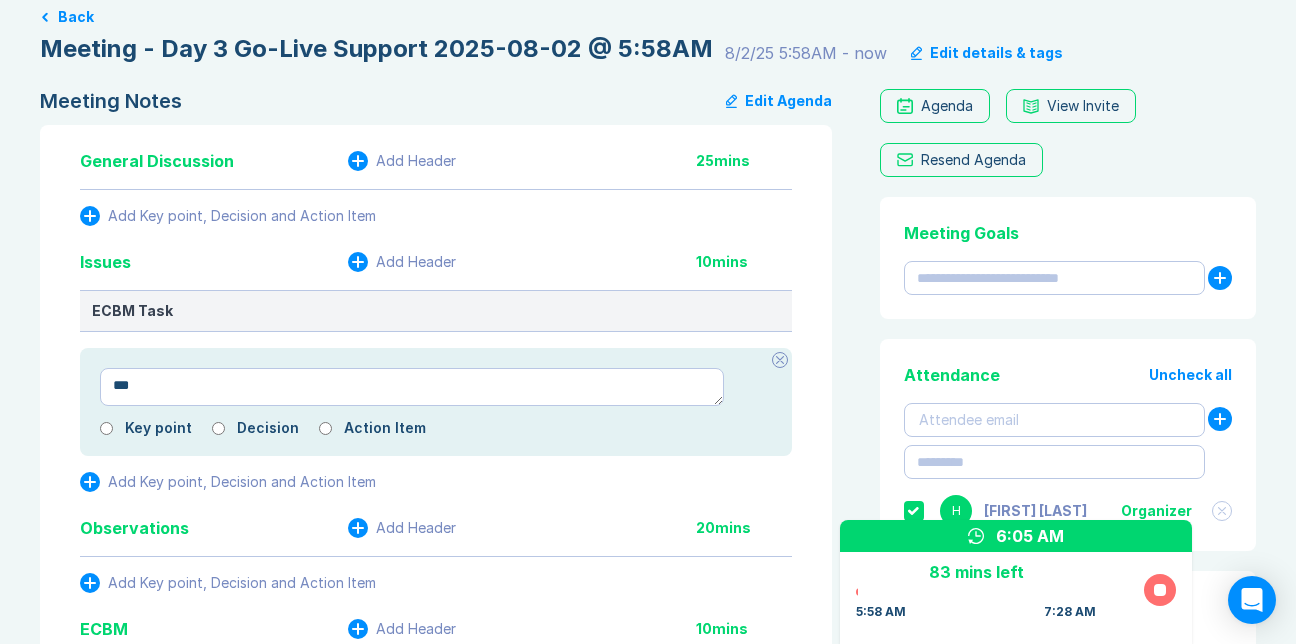 type on "*" 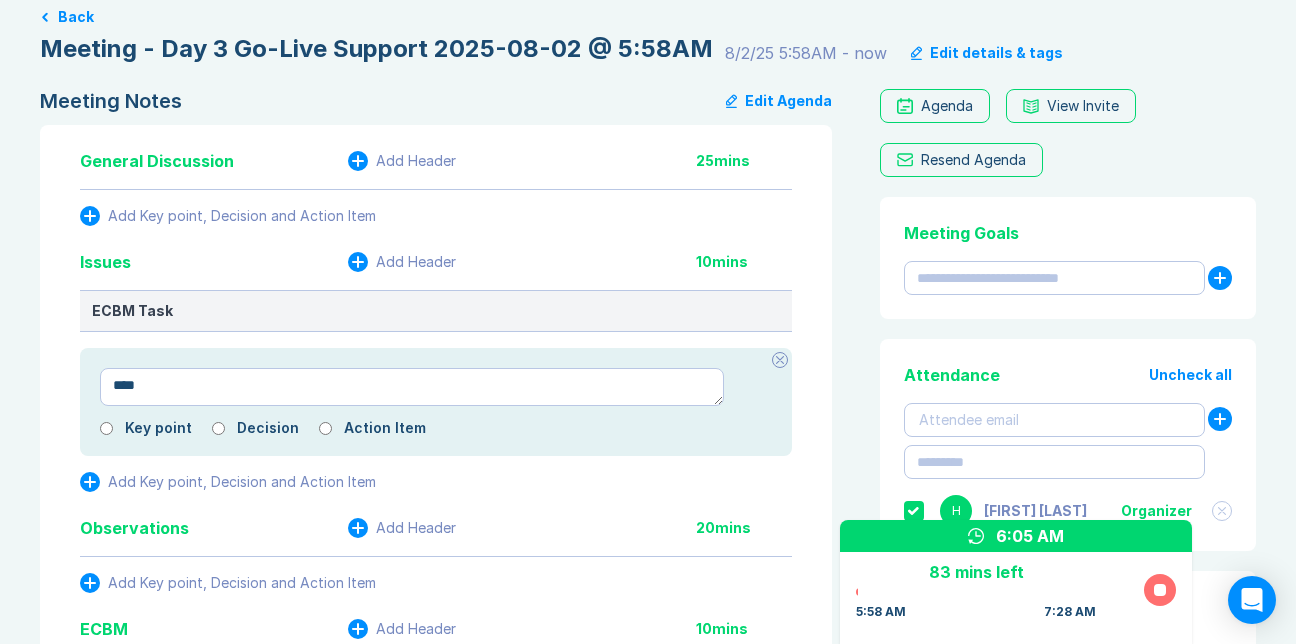 type on "*" 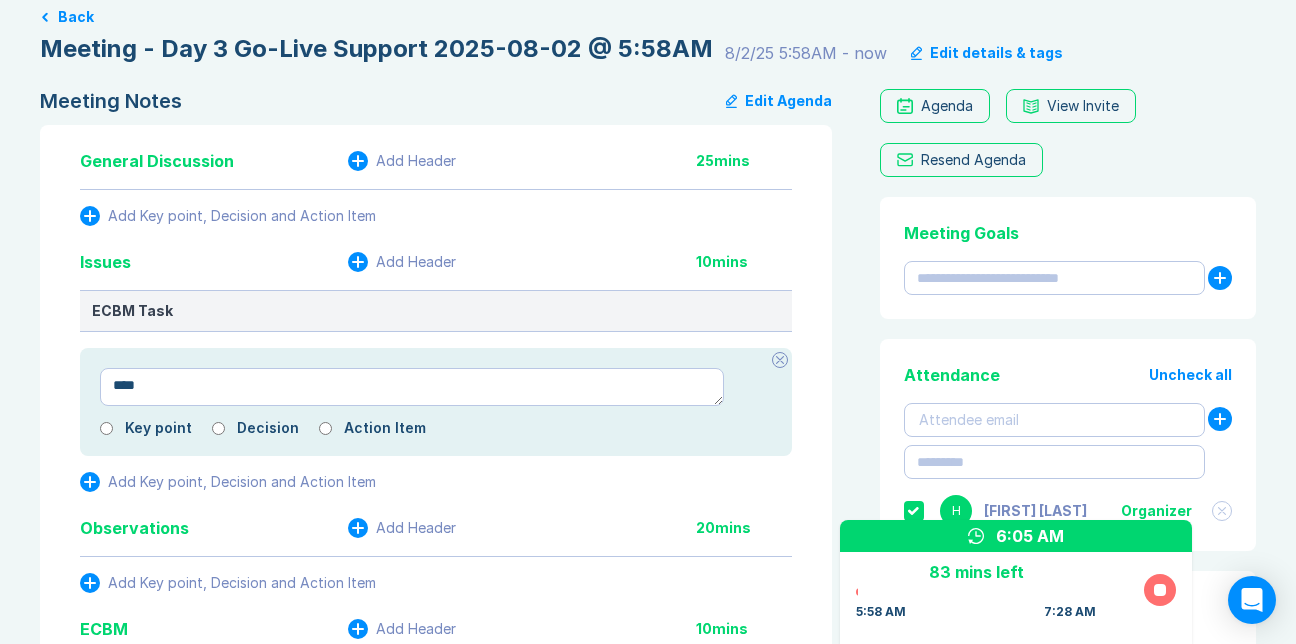 type on "*****" 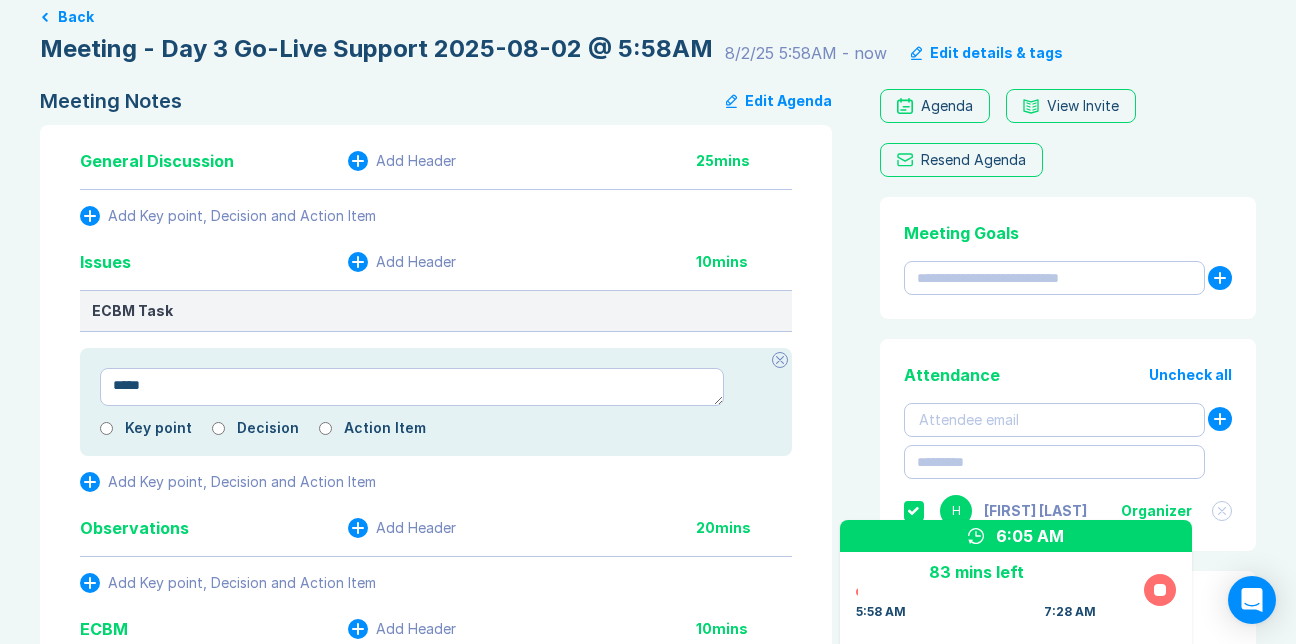 type on "*" 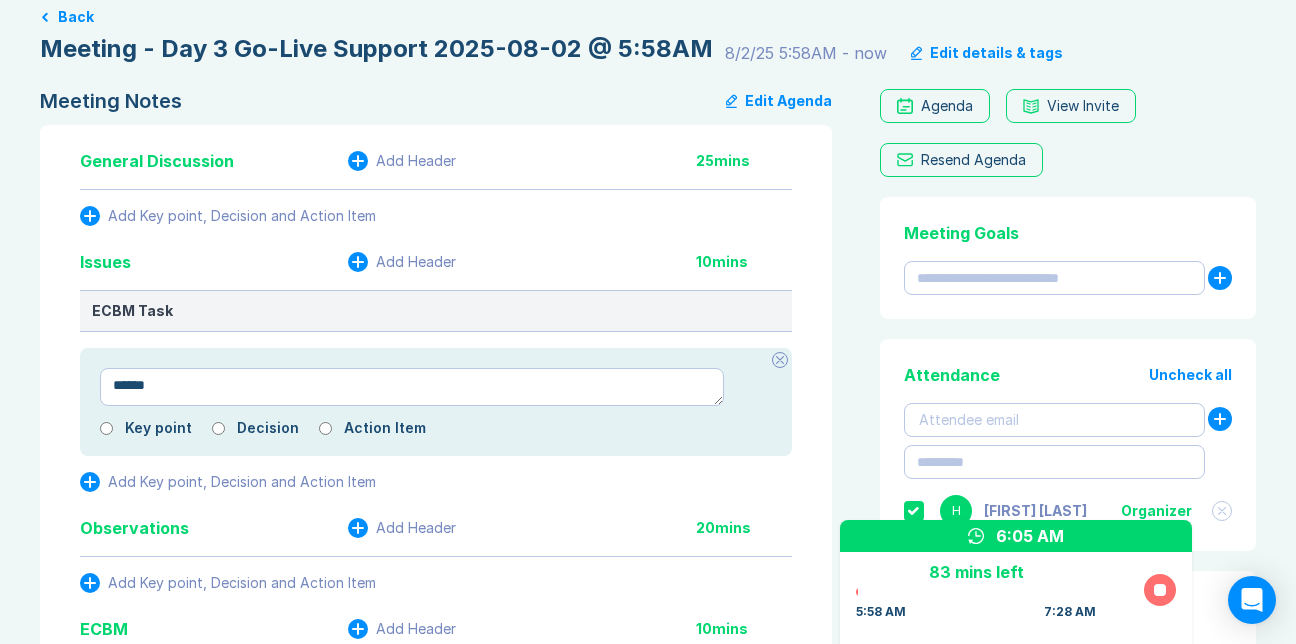 type on "*" 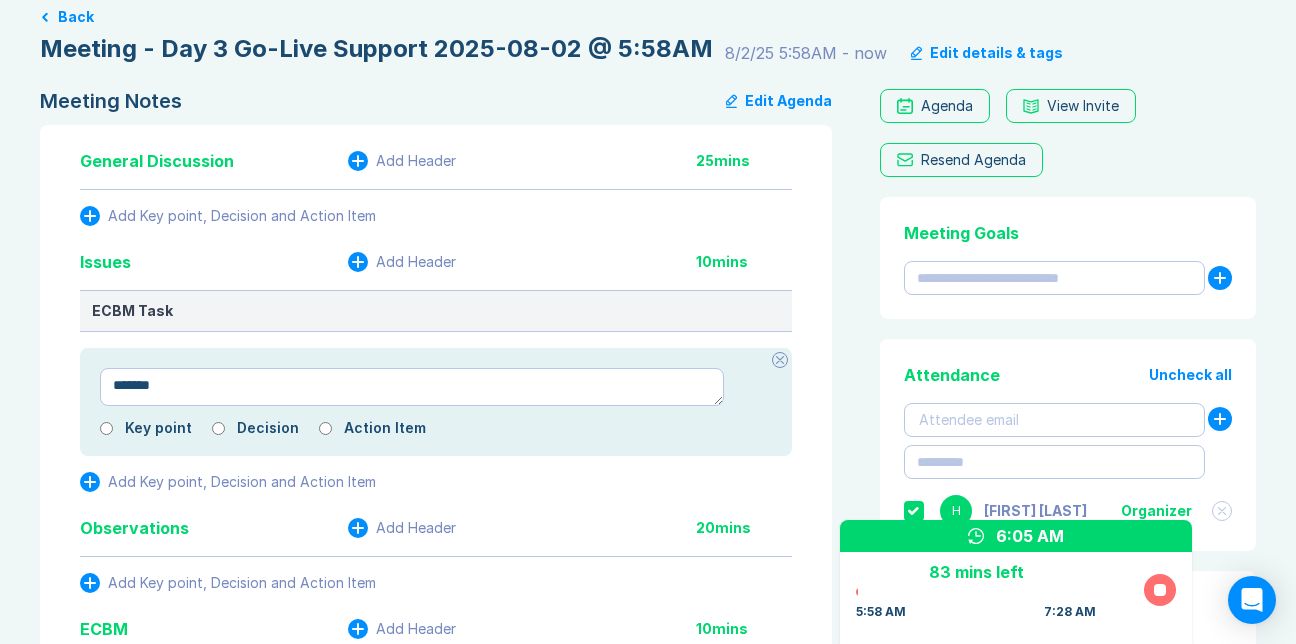 type on "*" 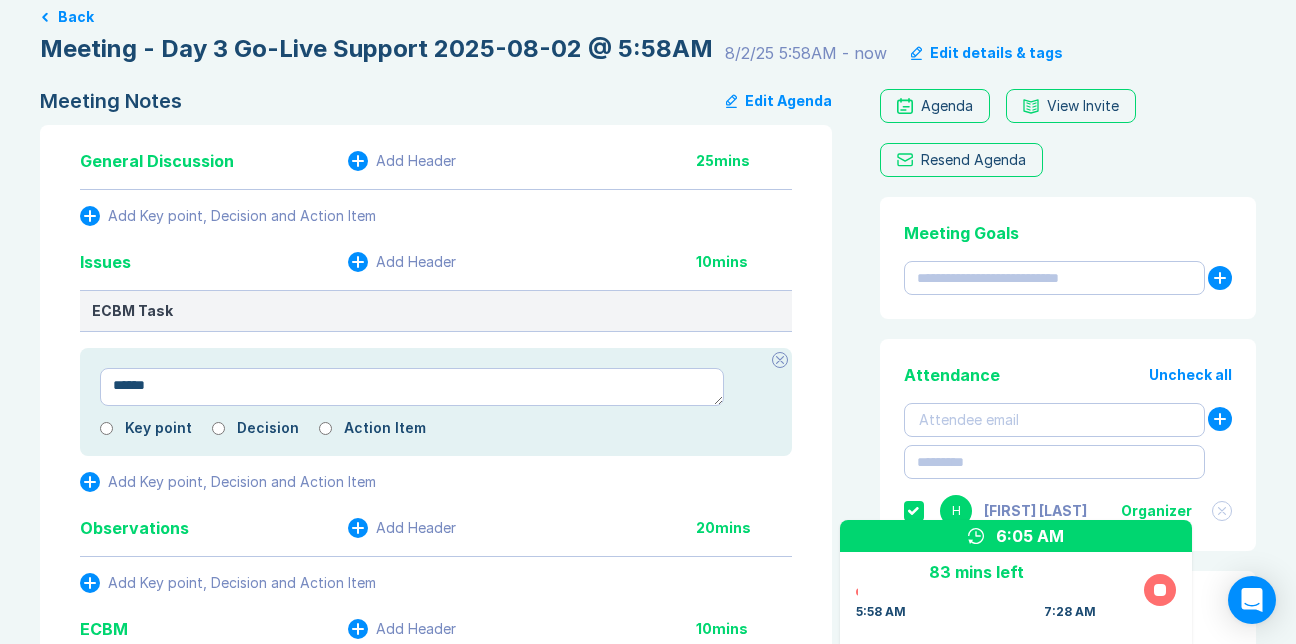 type on "*" 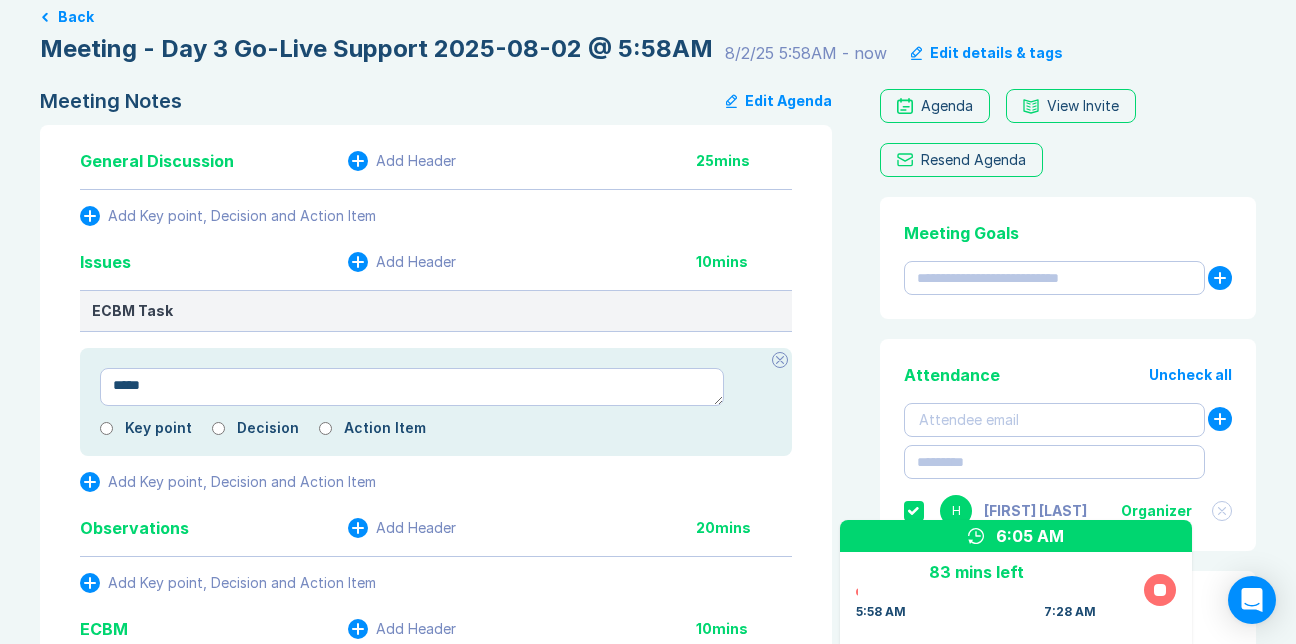 type on "*" 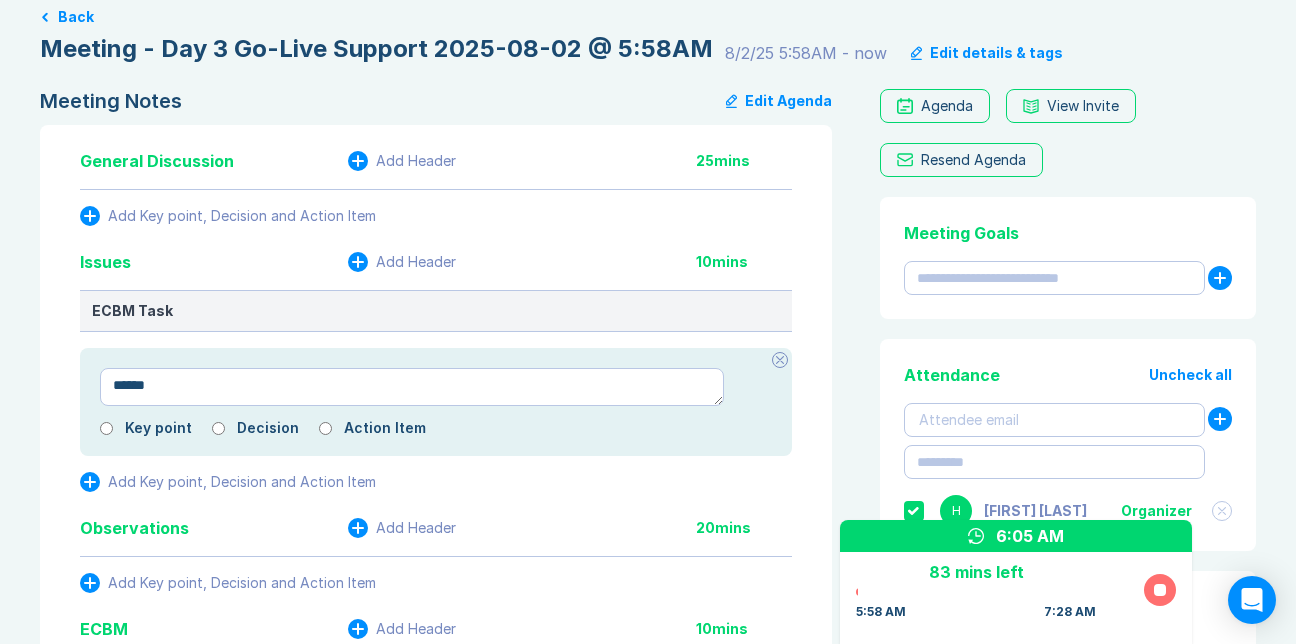type on "*" 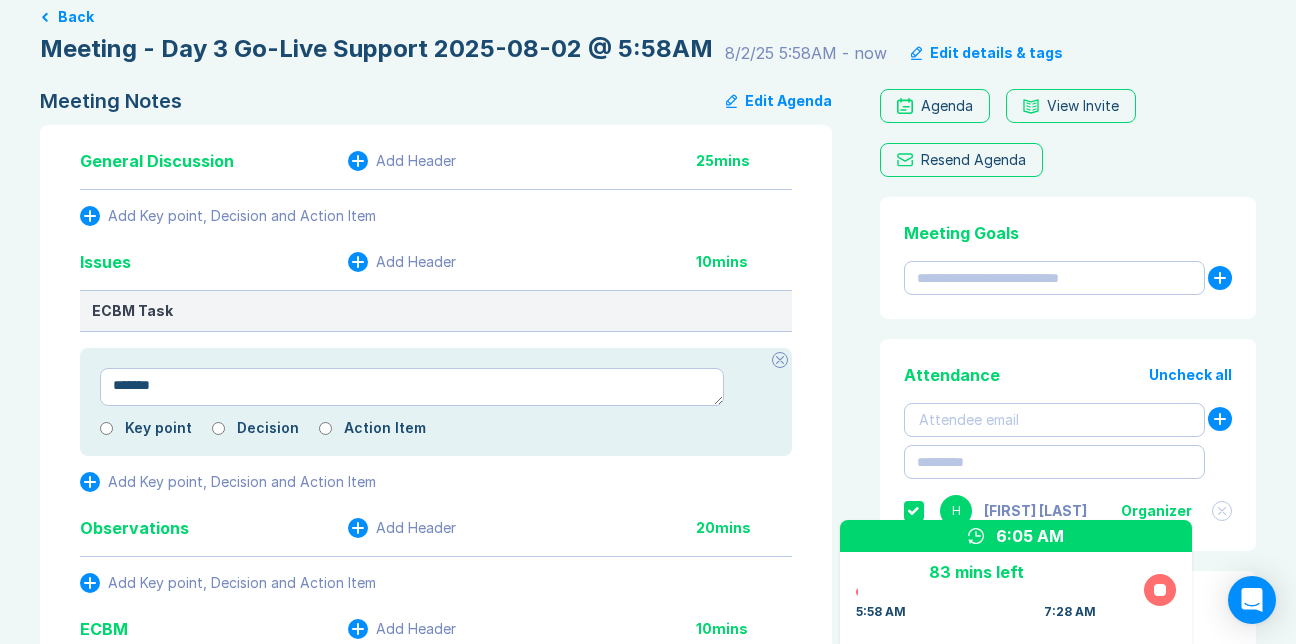 type on "*" 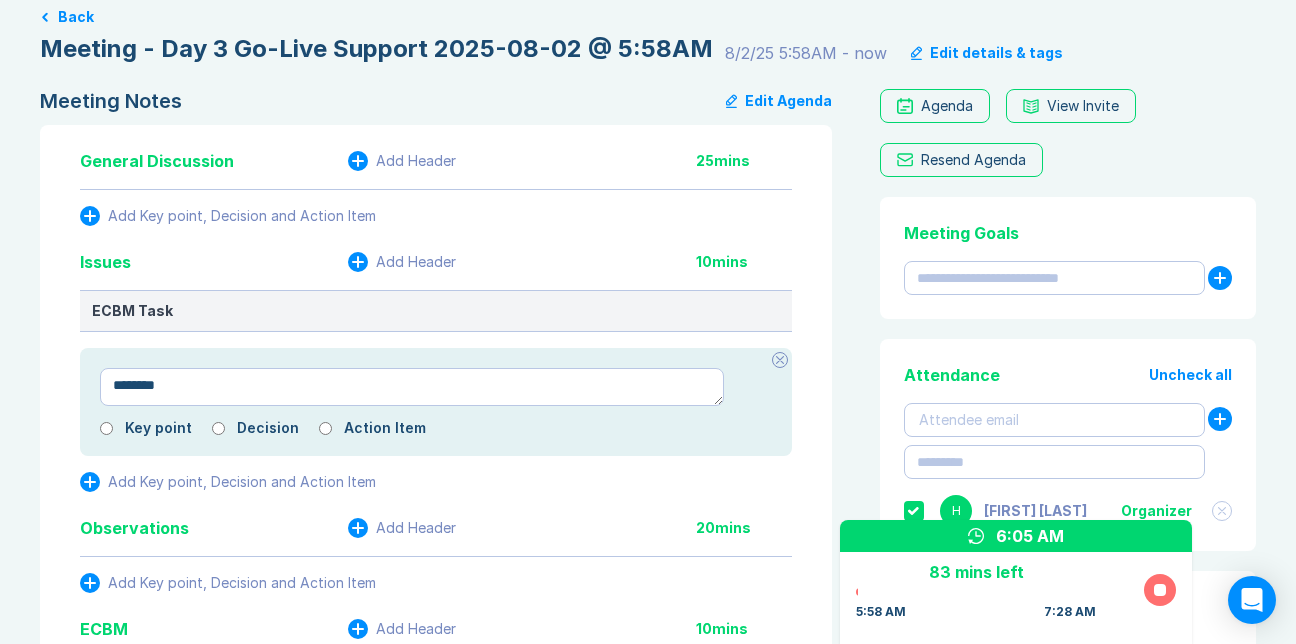 type on "*" 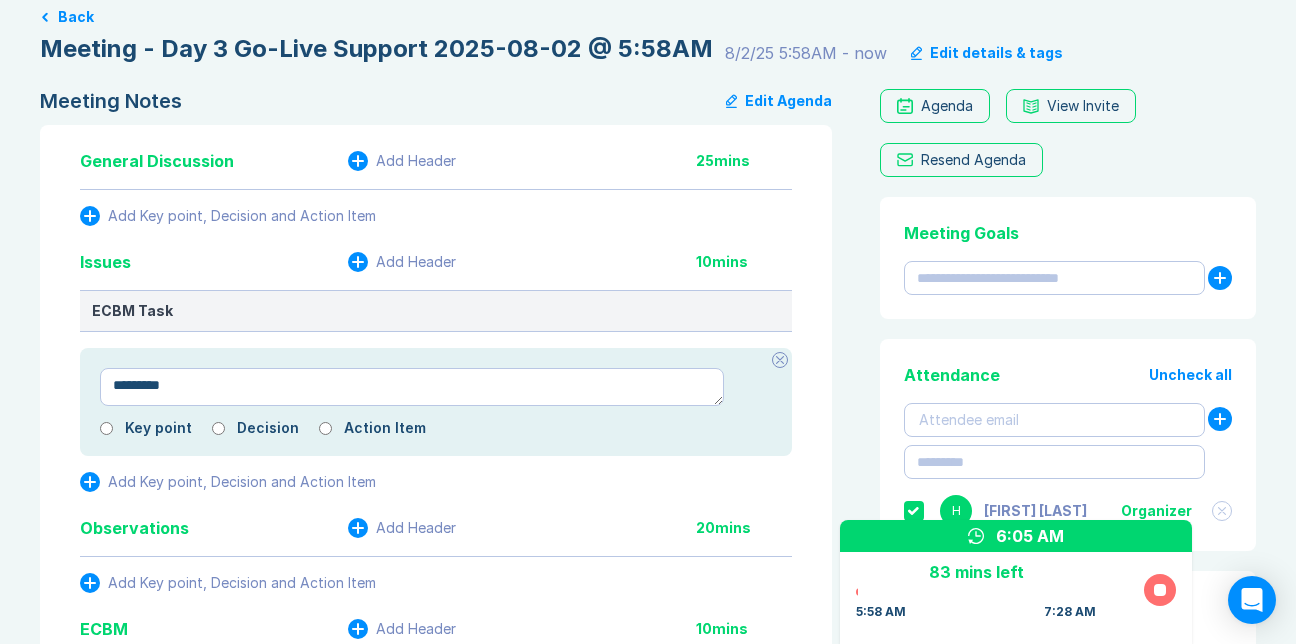 type on "*" 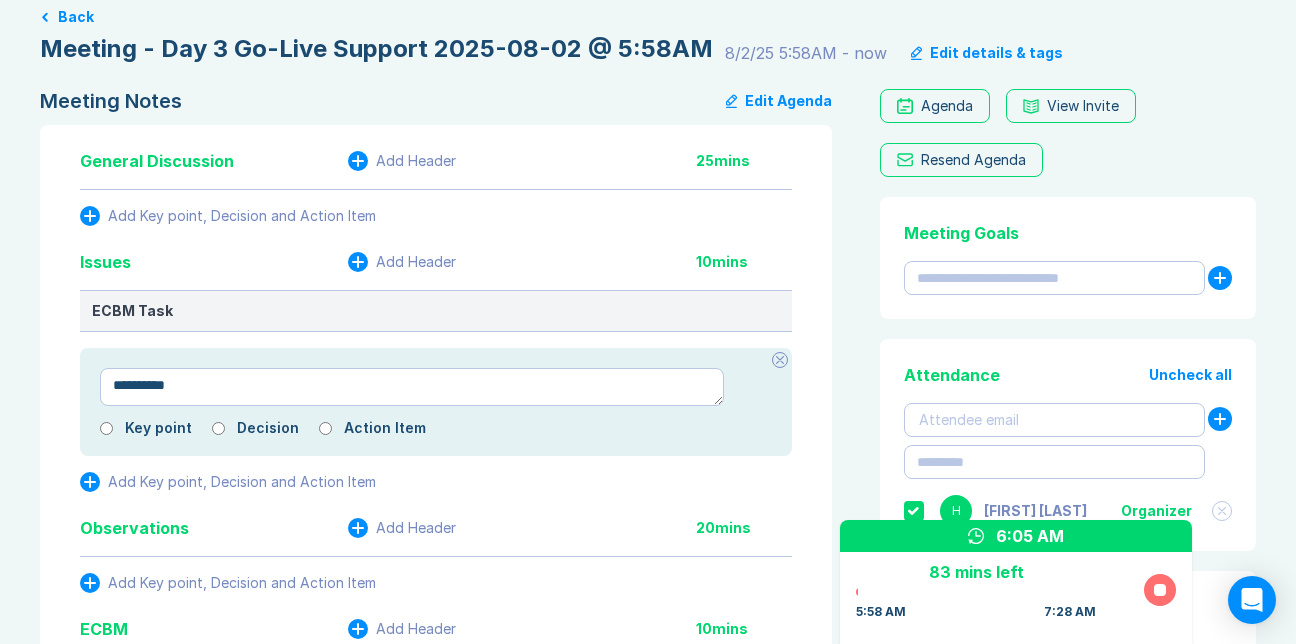 type on "*" 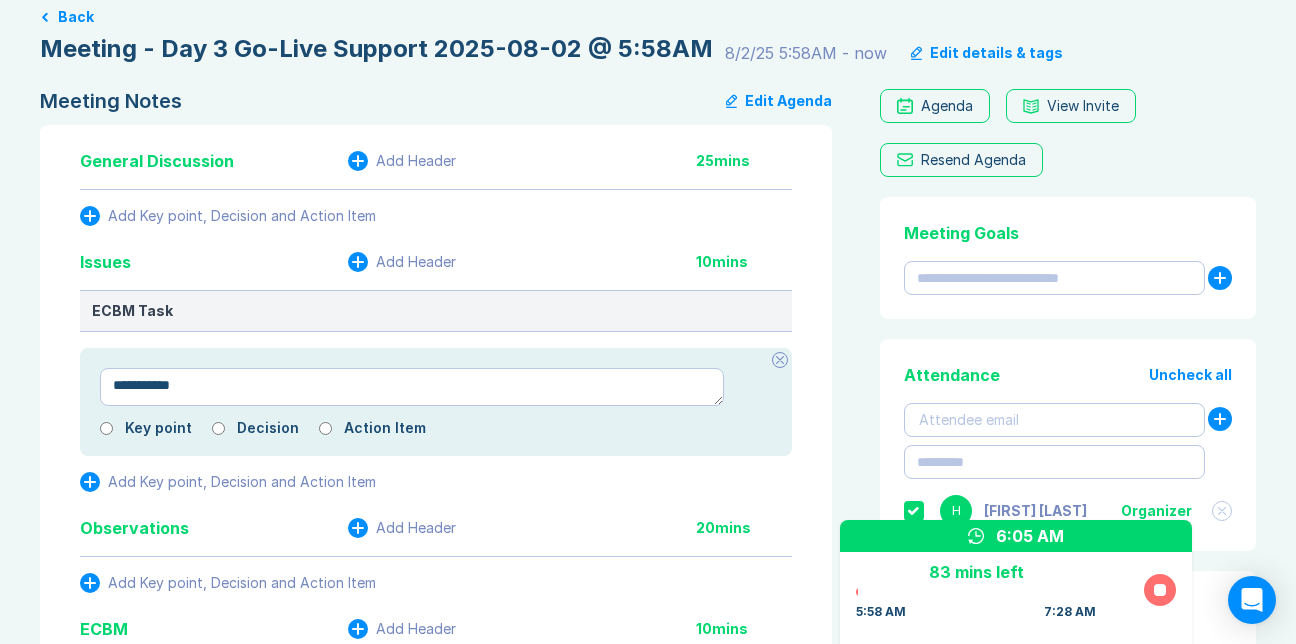 type on "*" 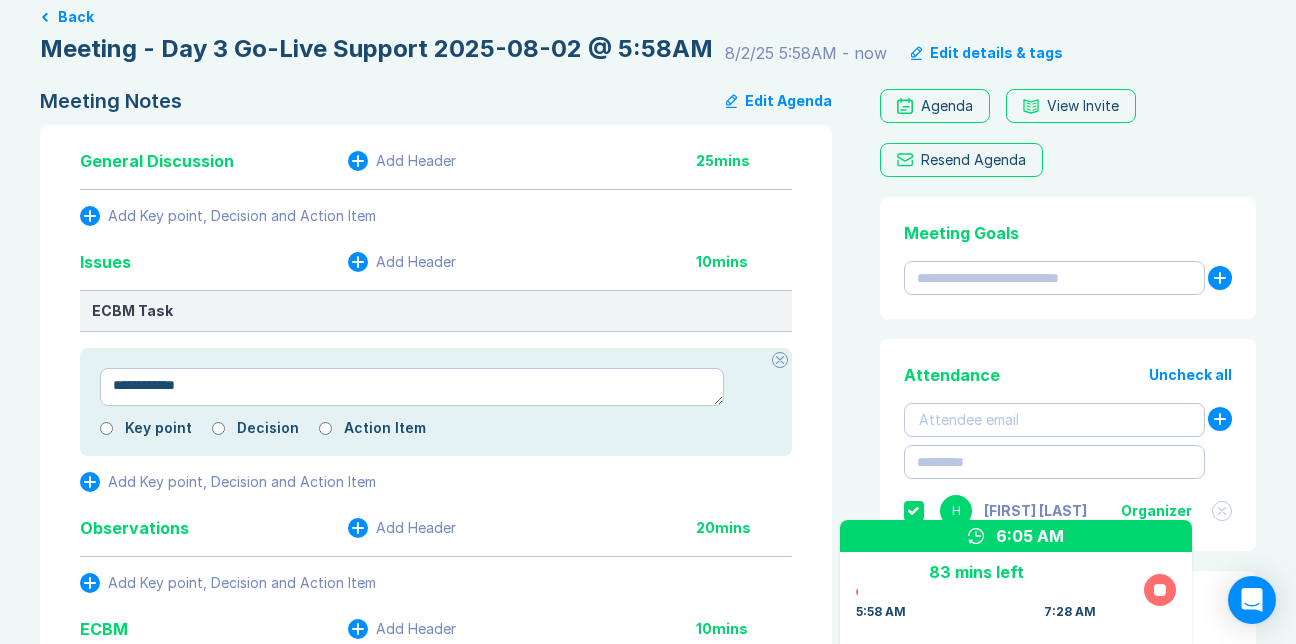 type on "*" 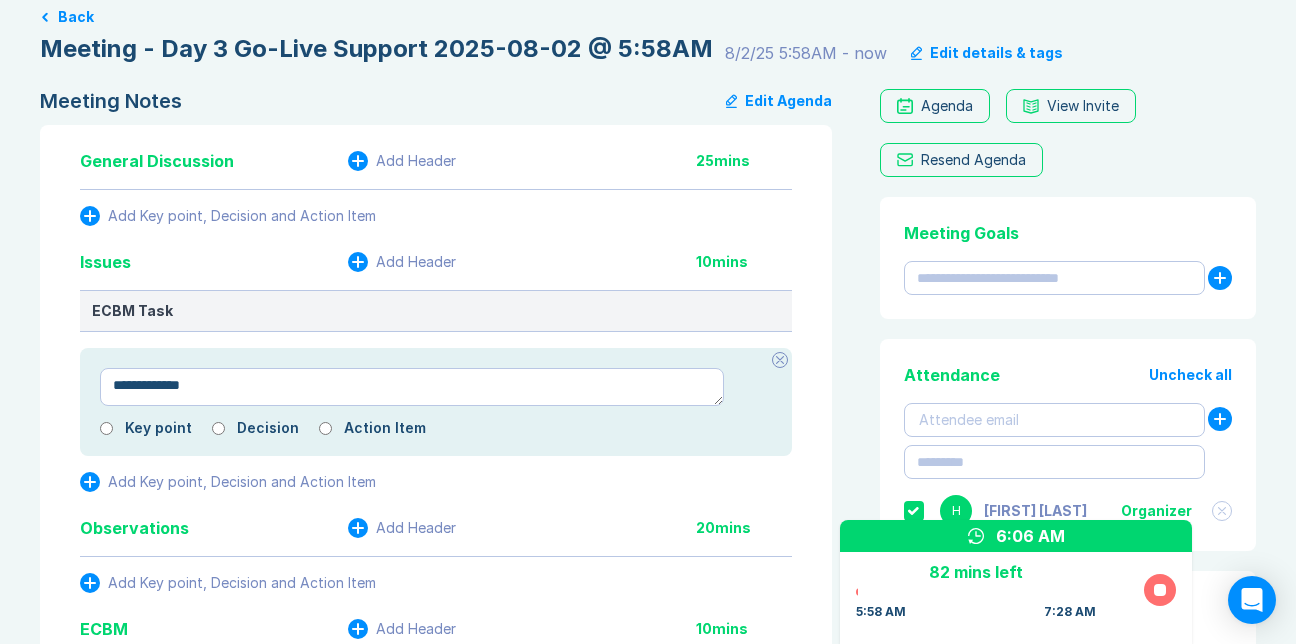 type on "*" 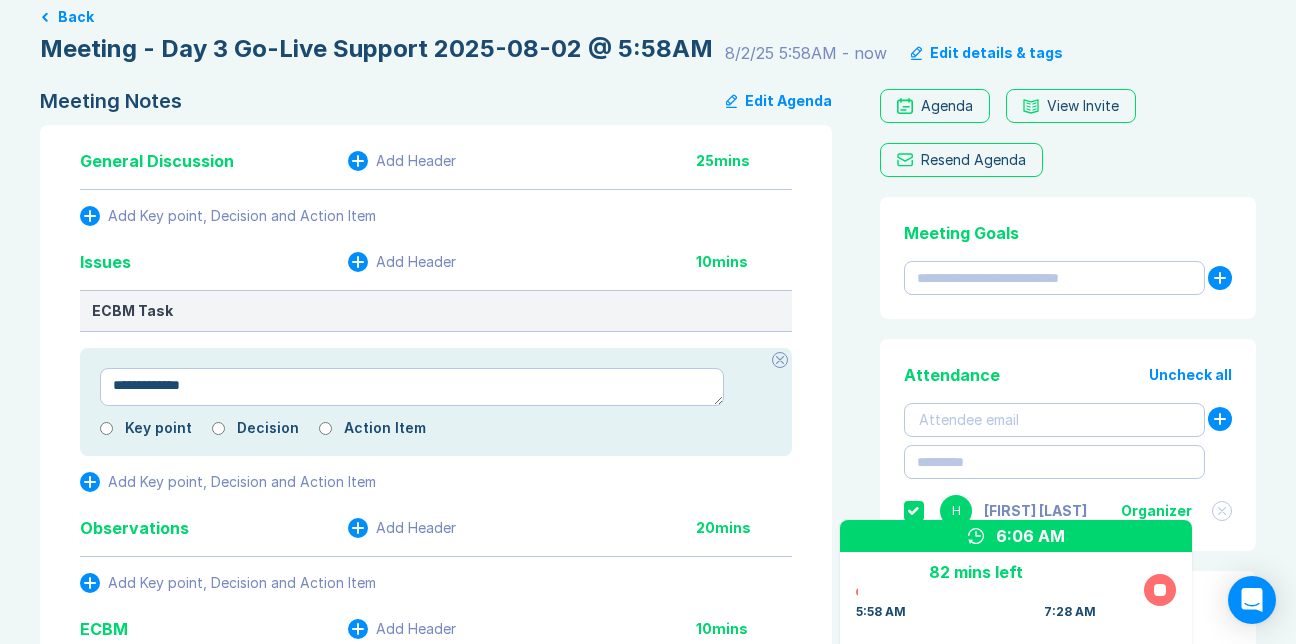 type on "**********" 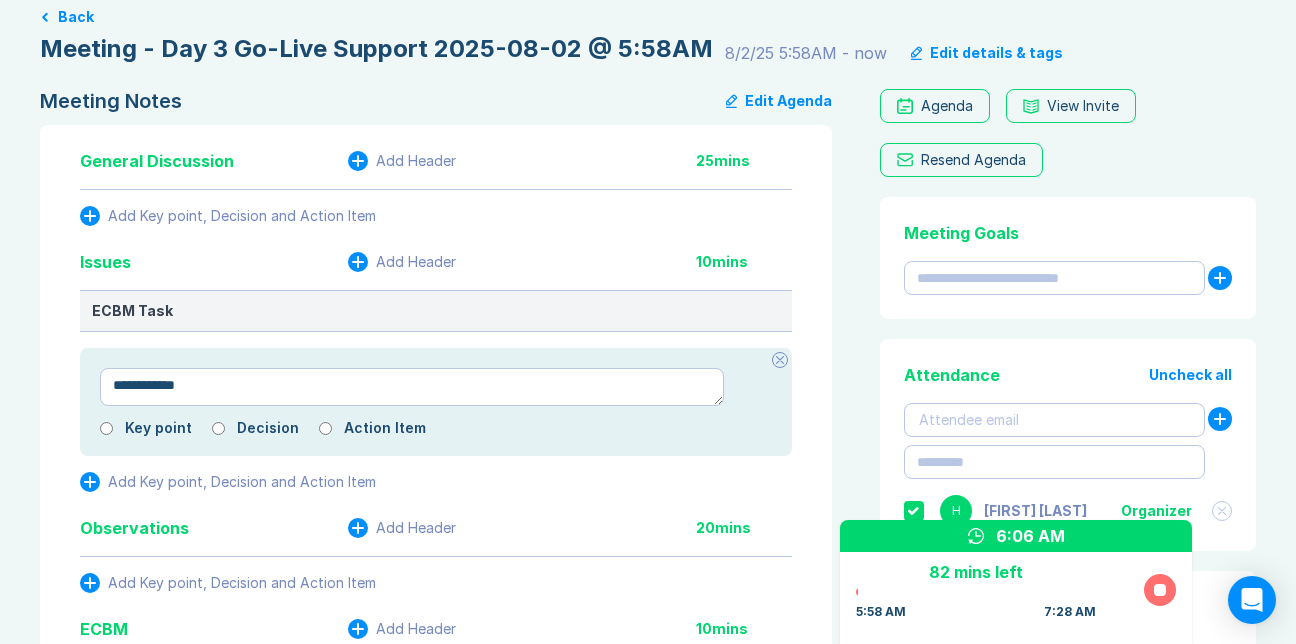 type on "*" 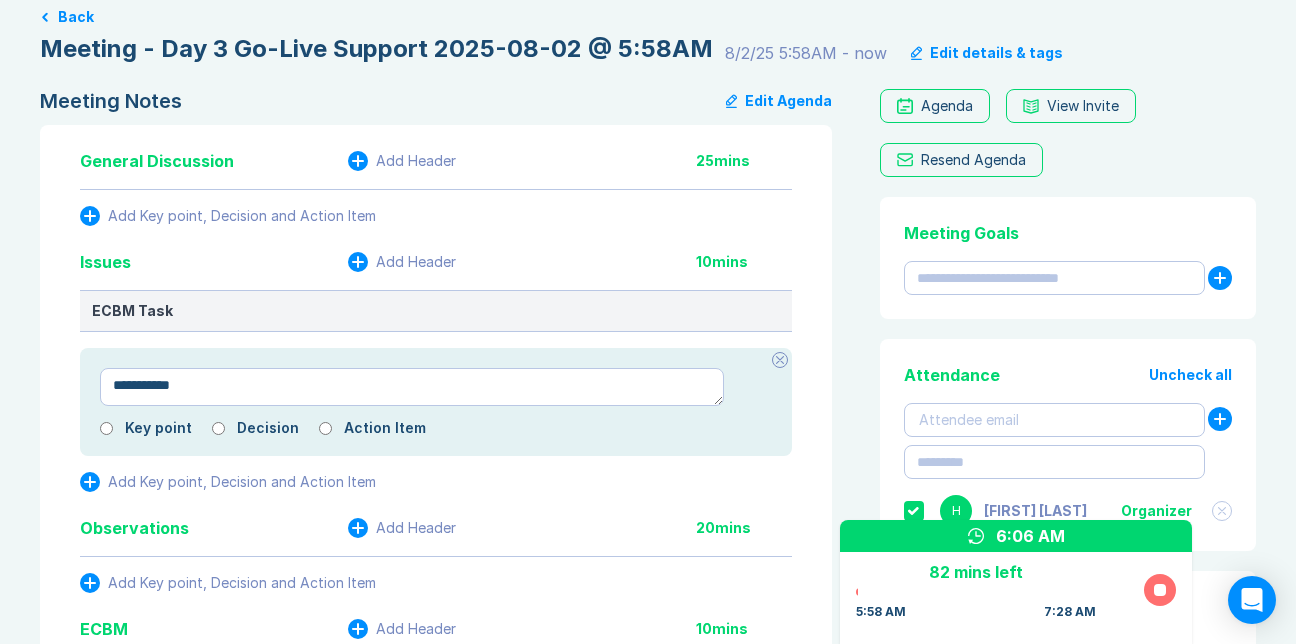 type on "*" 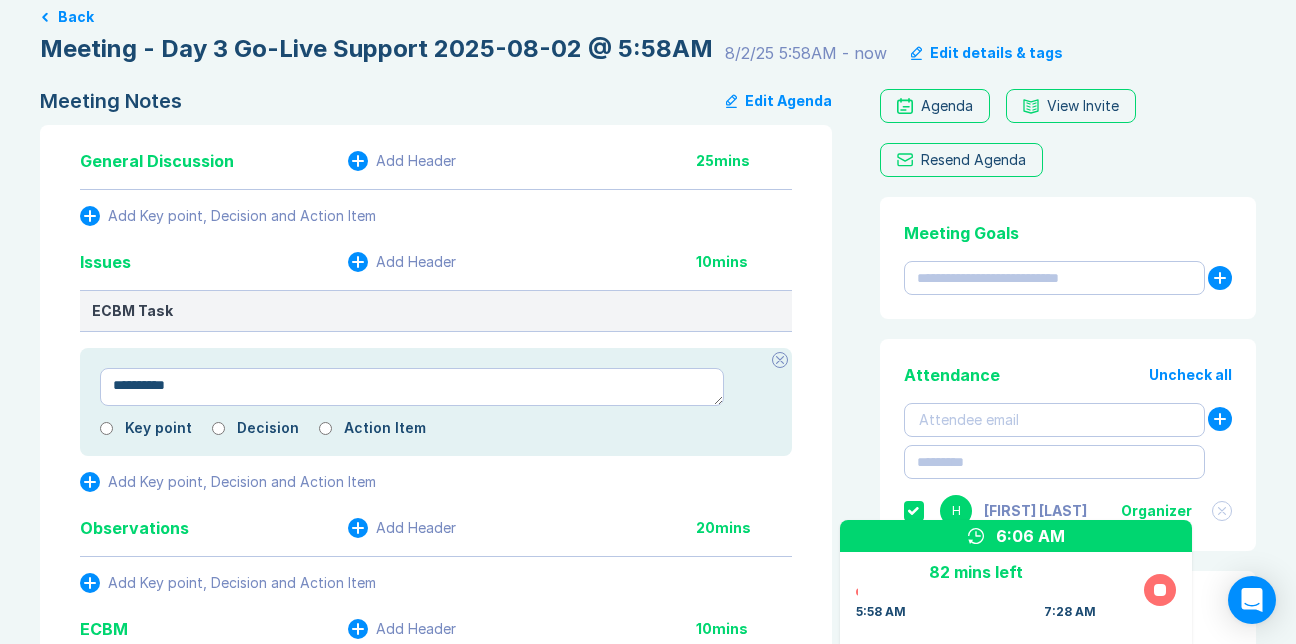type on "*" 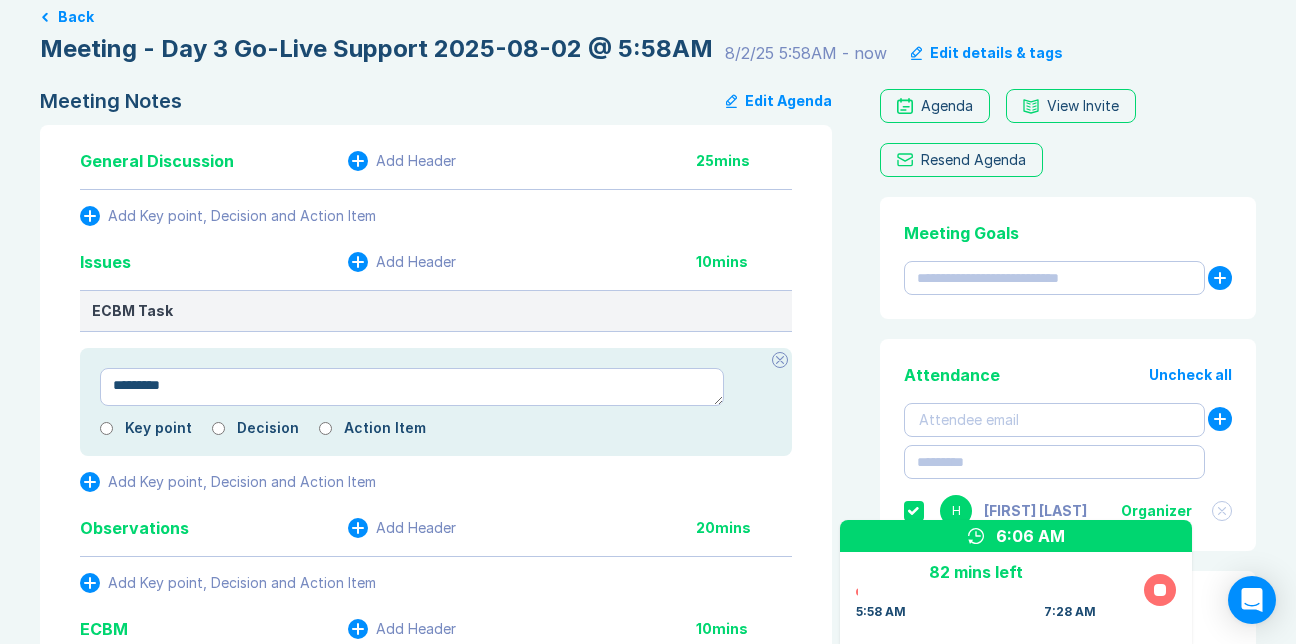 type on "*" 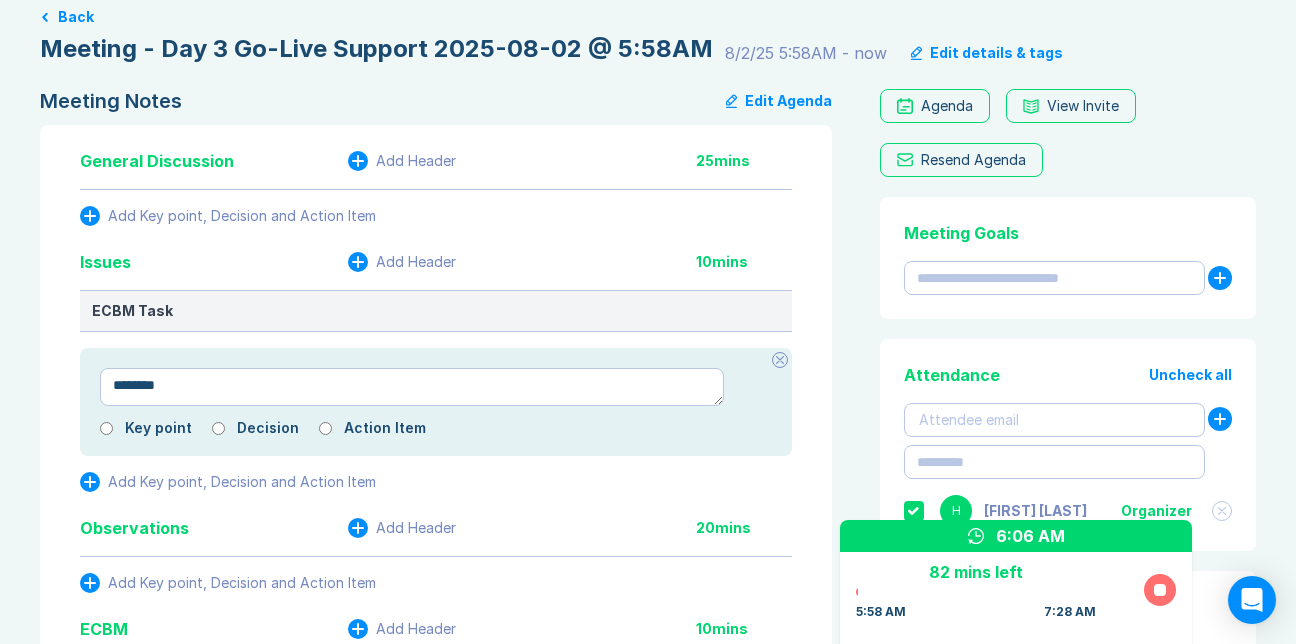 type on "*" 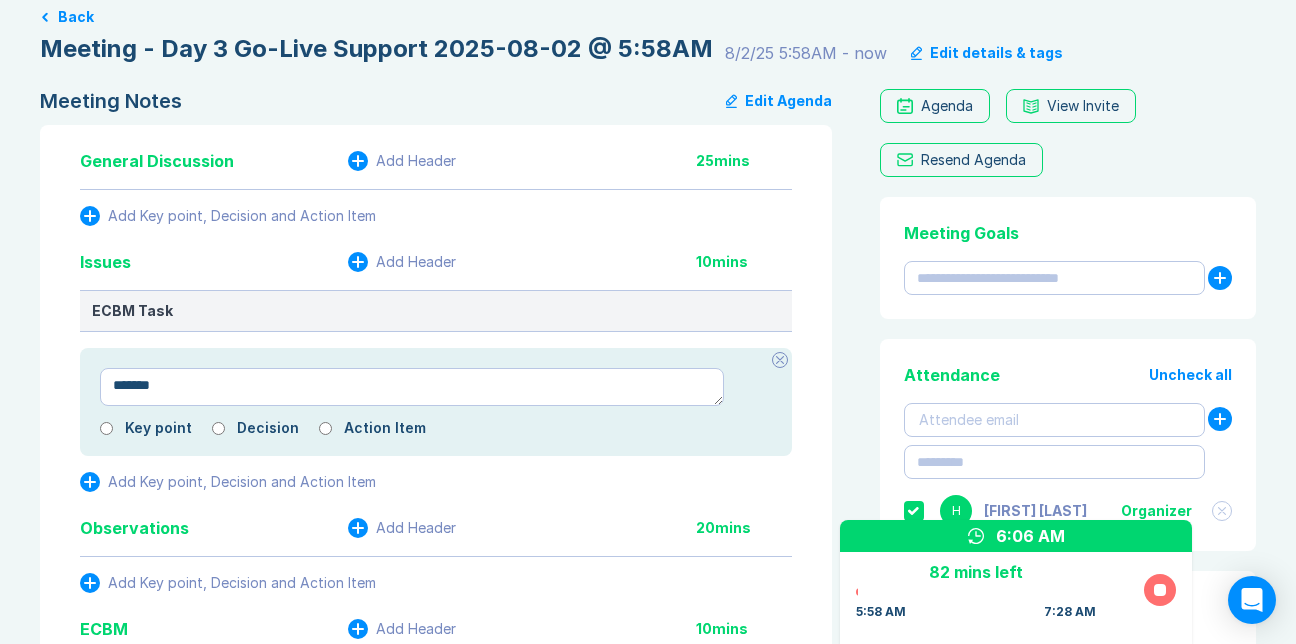 type on "*" 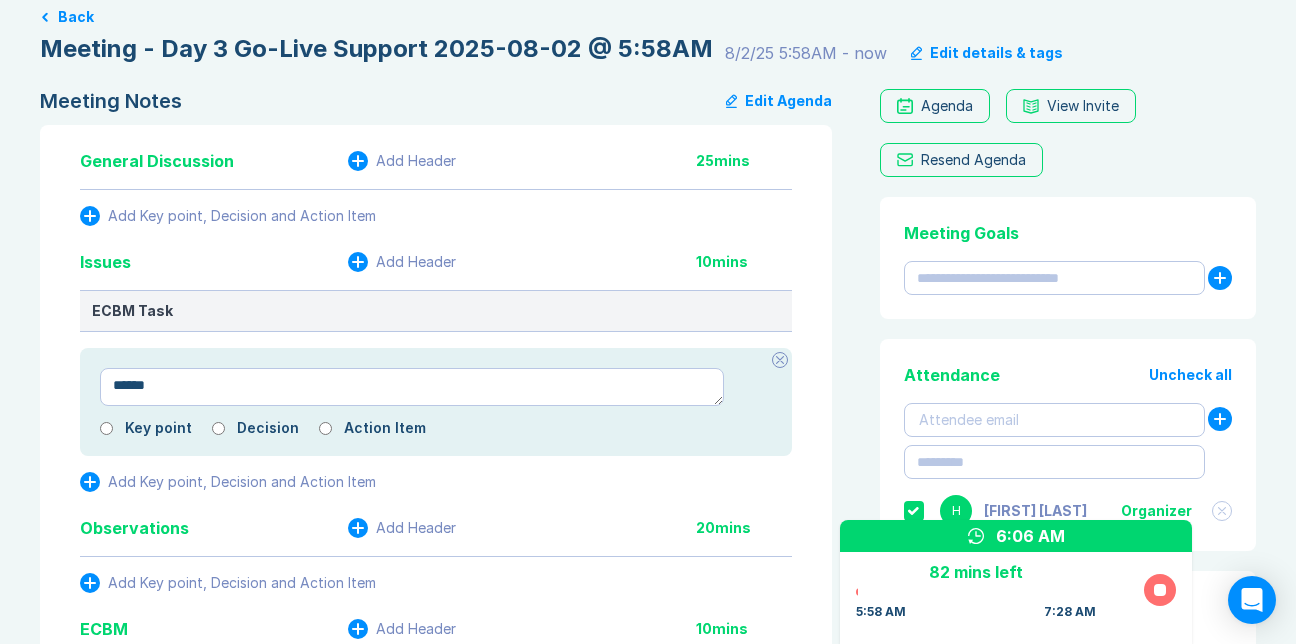 type on "*" 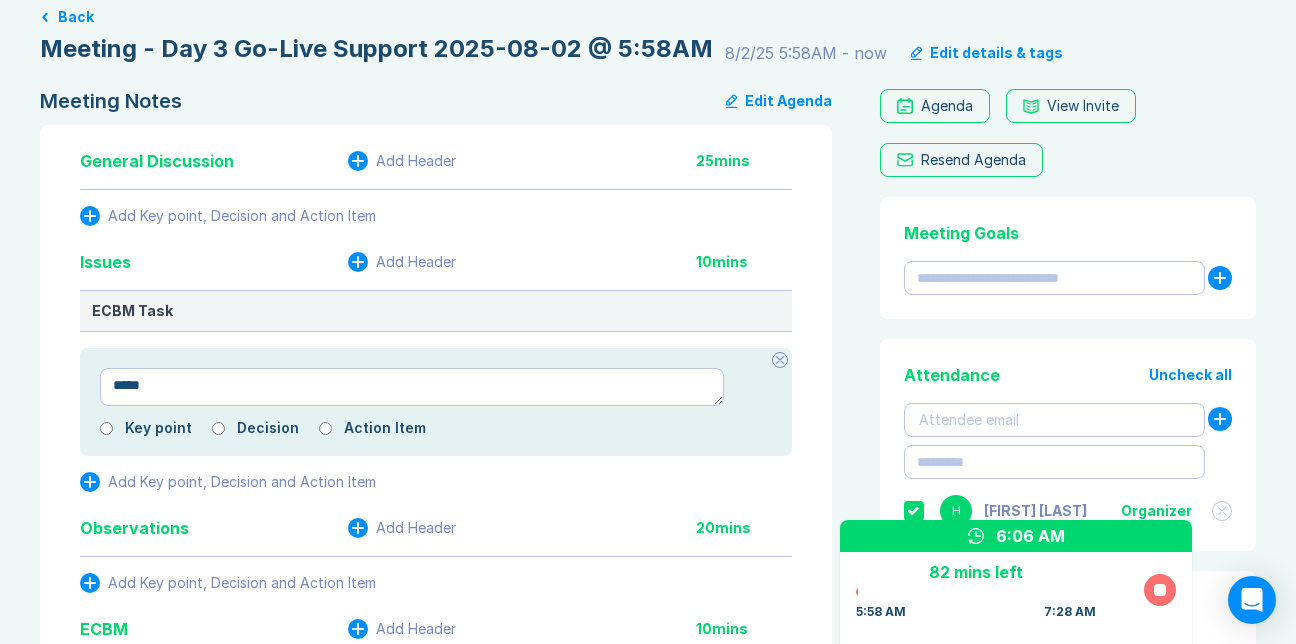 type on "*" 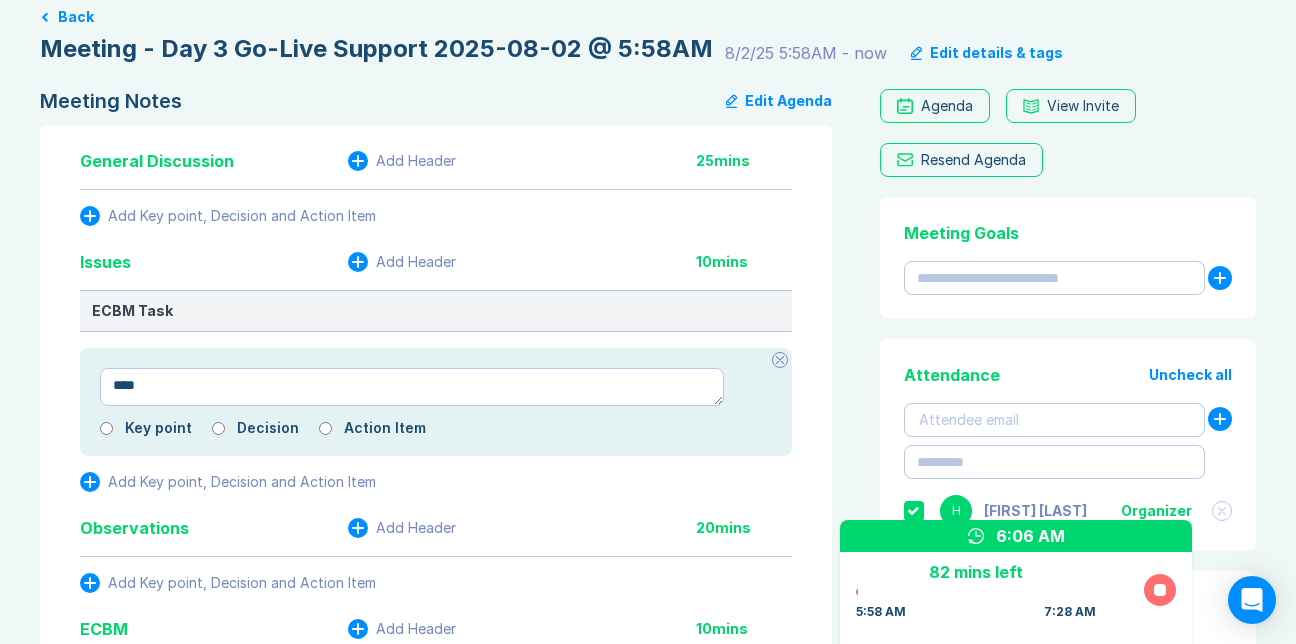 type on "*" 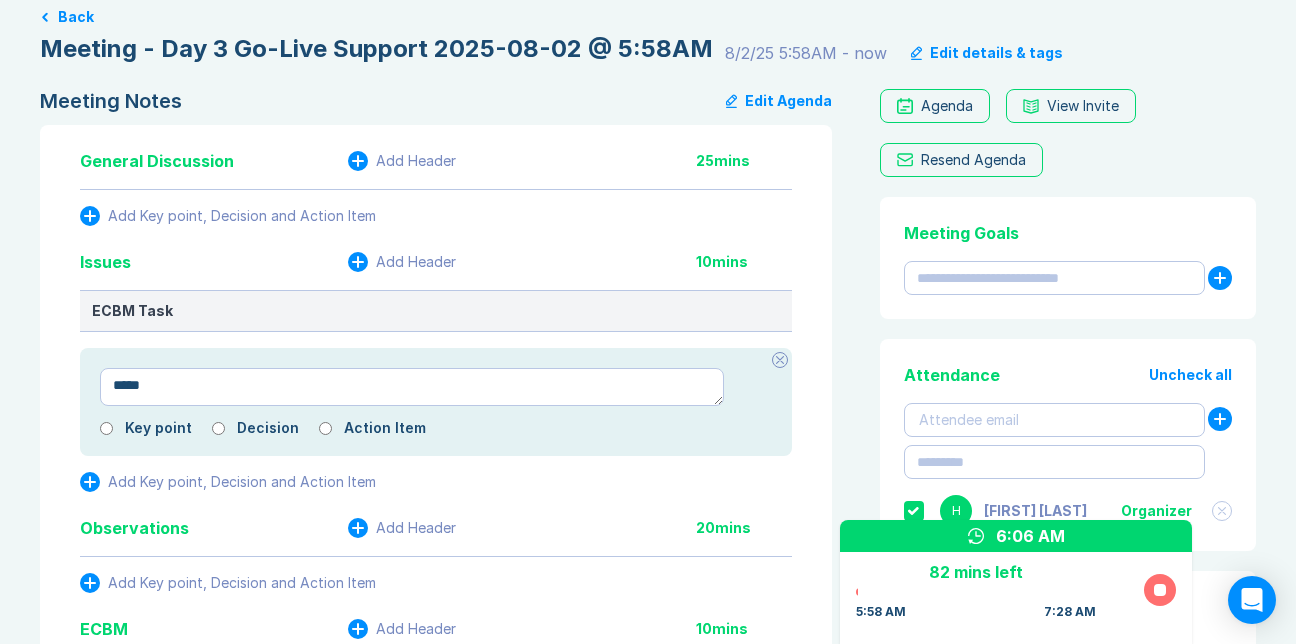 type on "*" 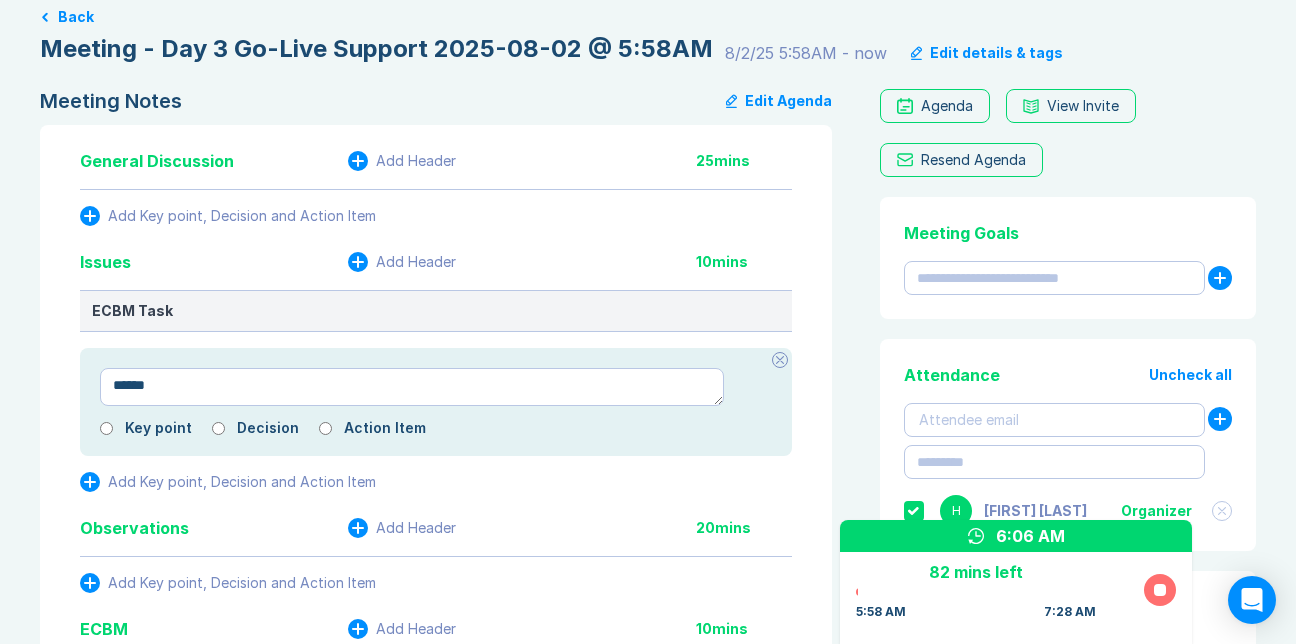 type on "*" 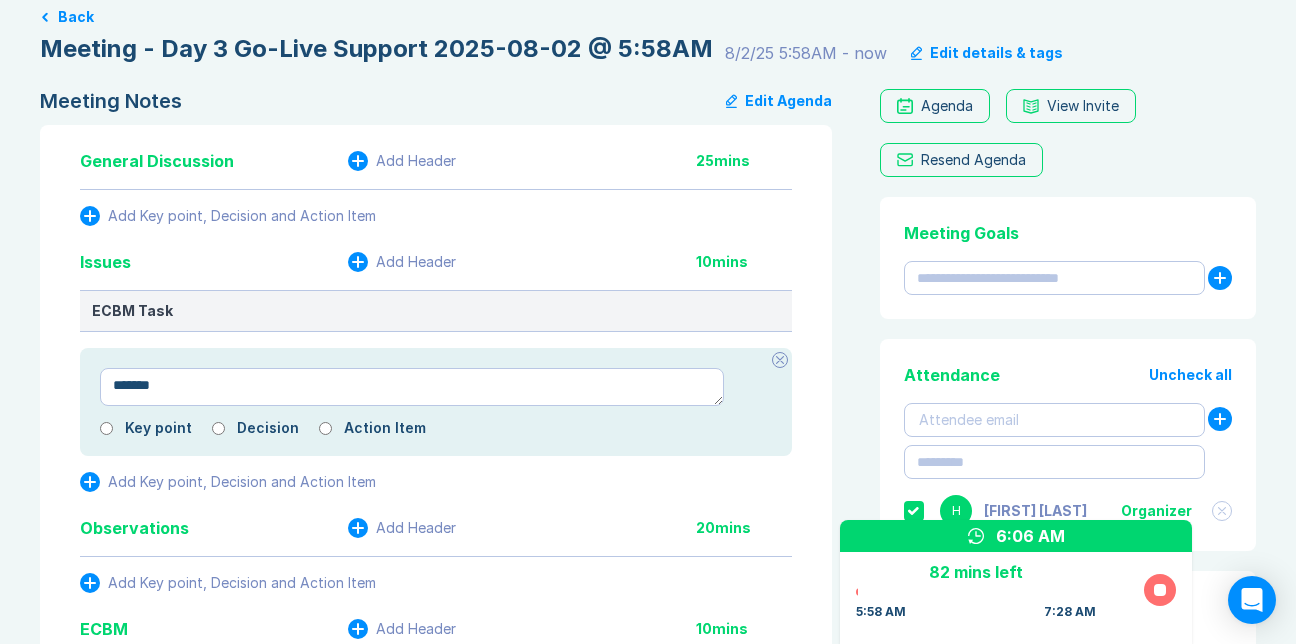 type on "*" 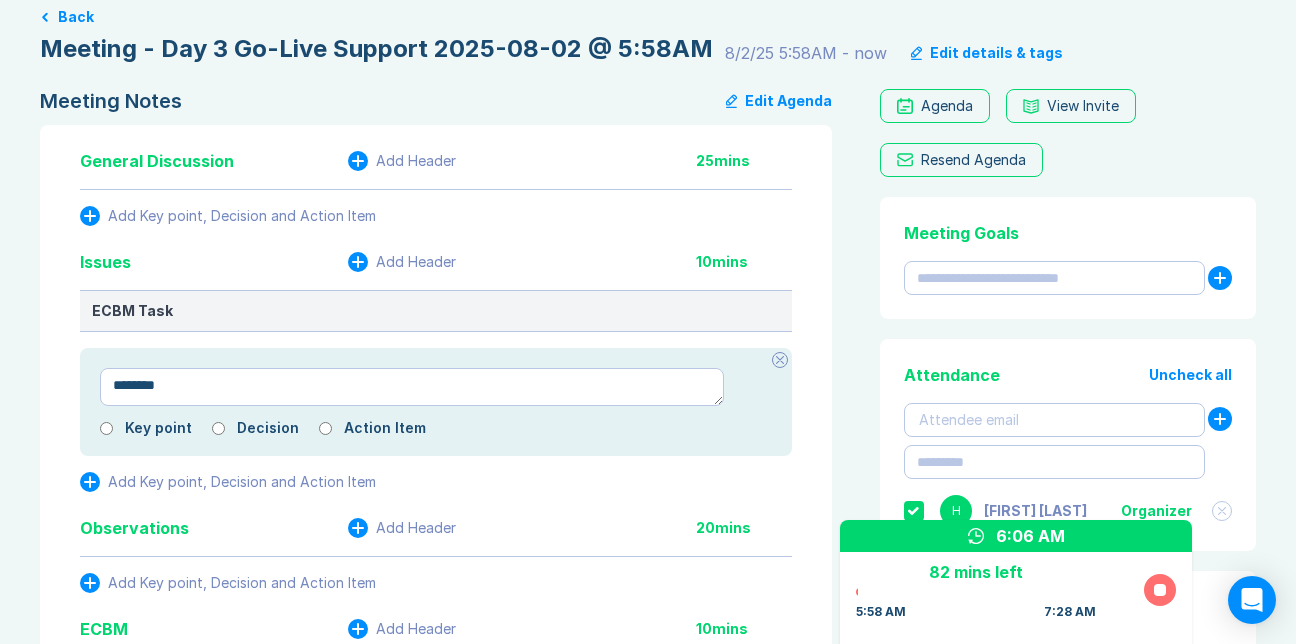 type on "*" 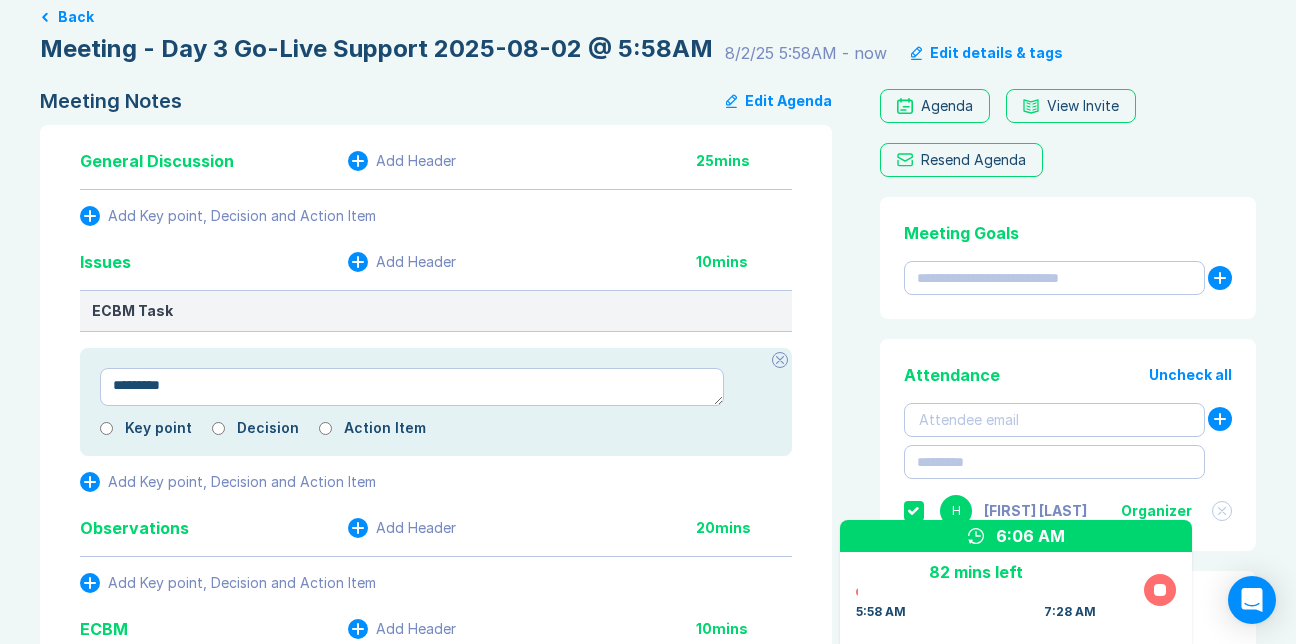 type on "*" 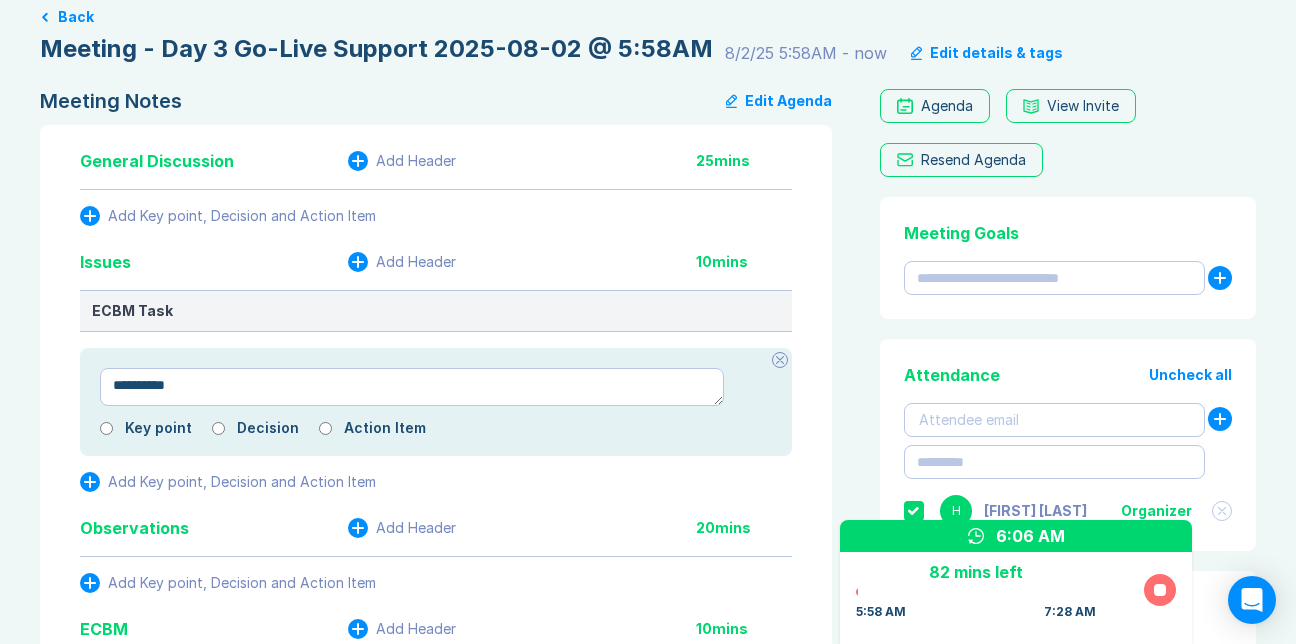 type on "*" 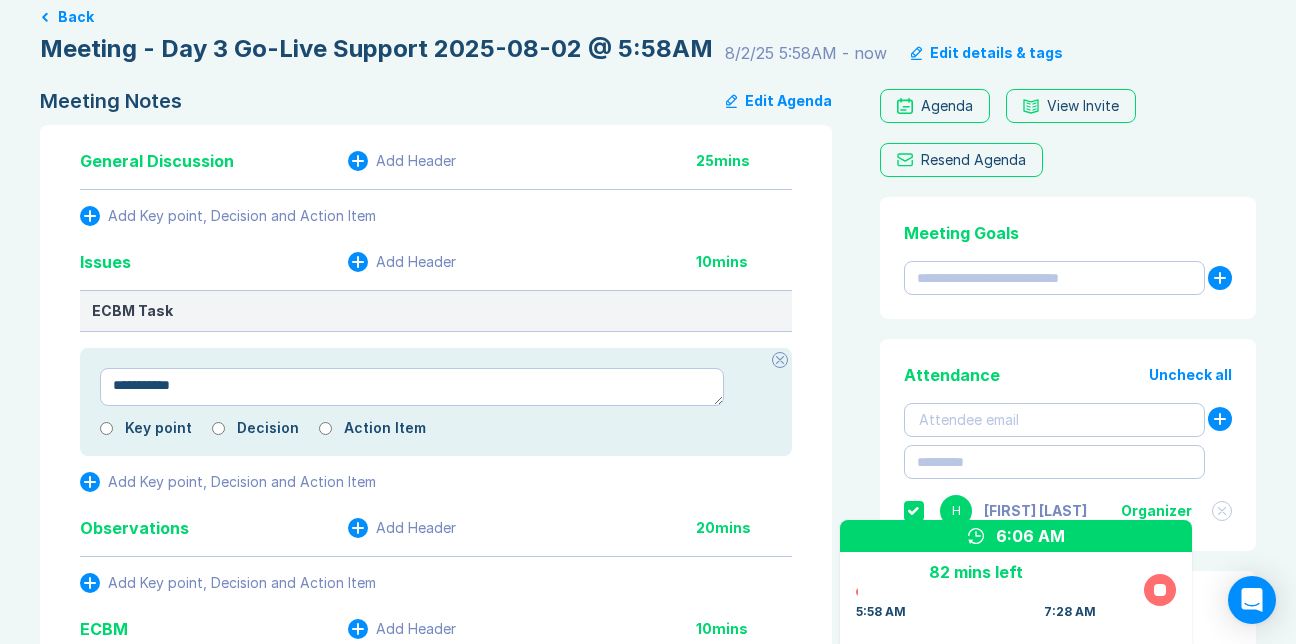 type on "*" 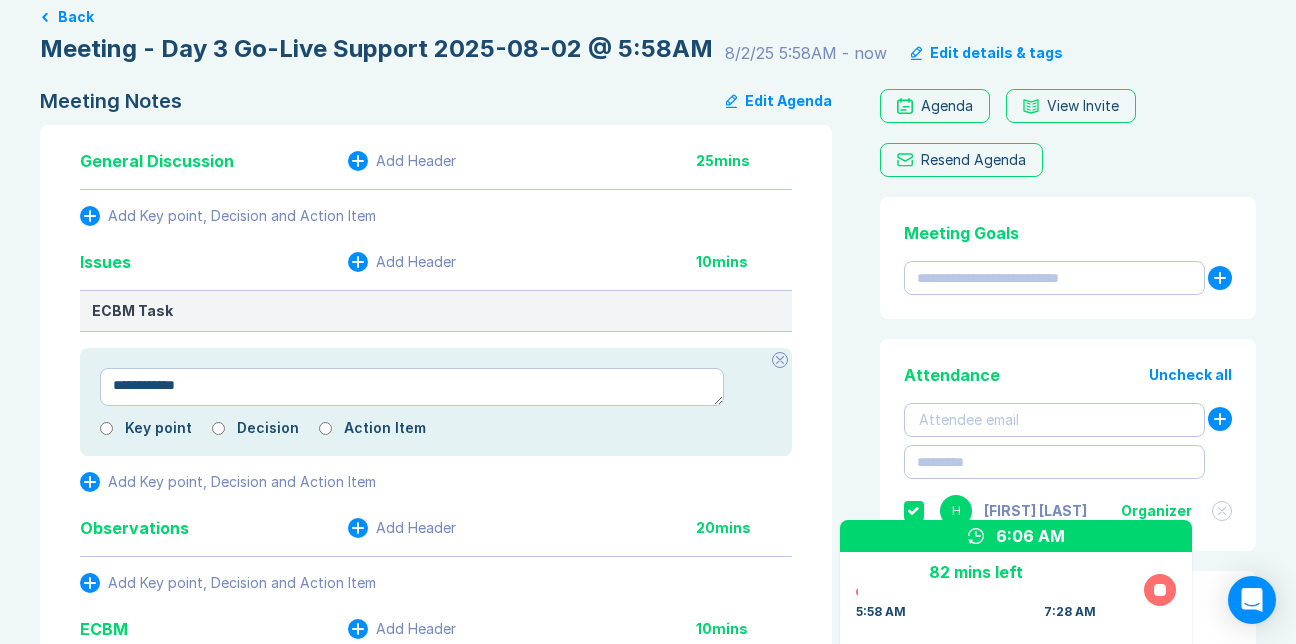 type on "*" 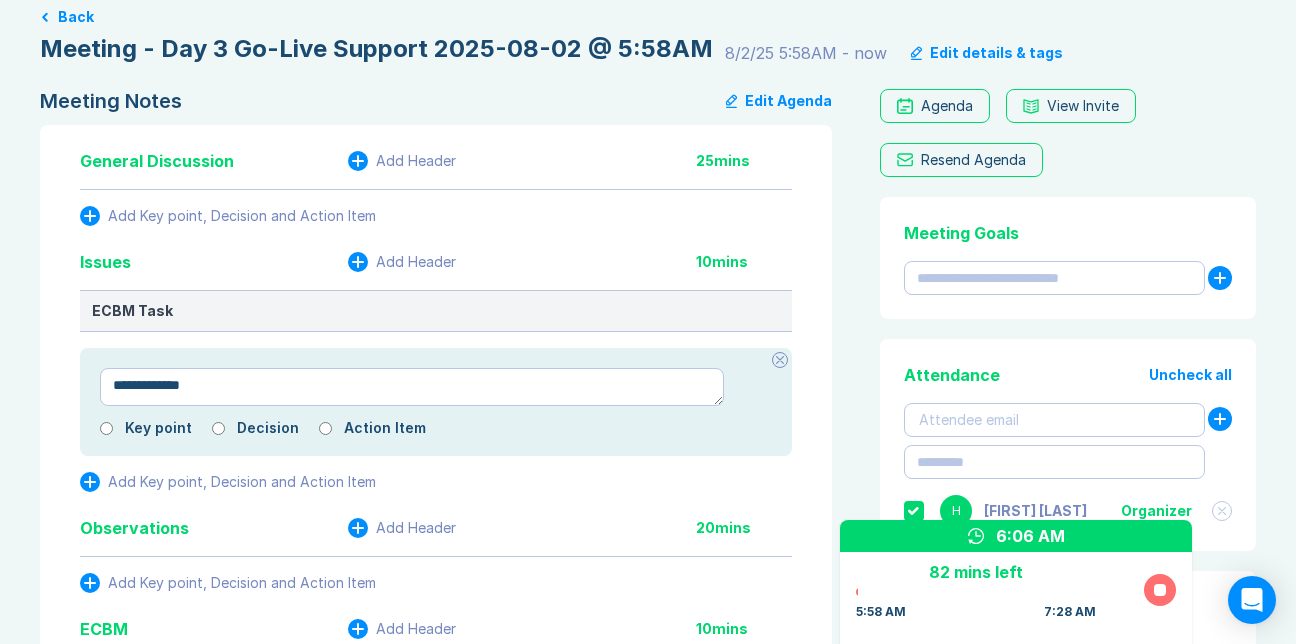 type on "*" 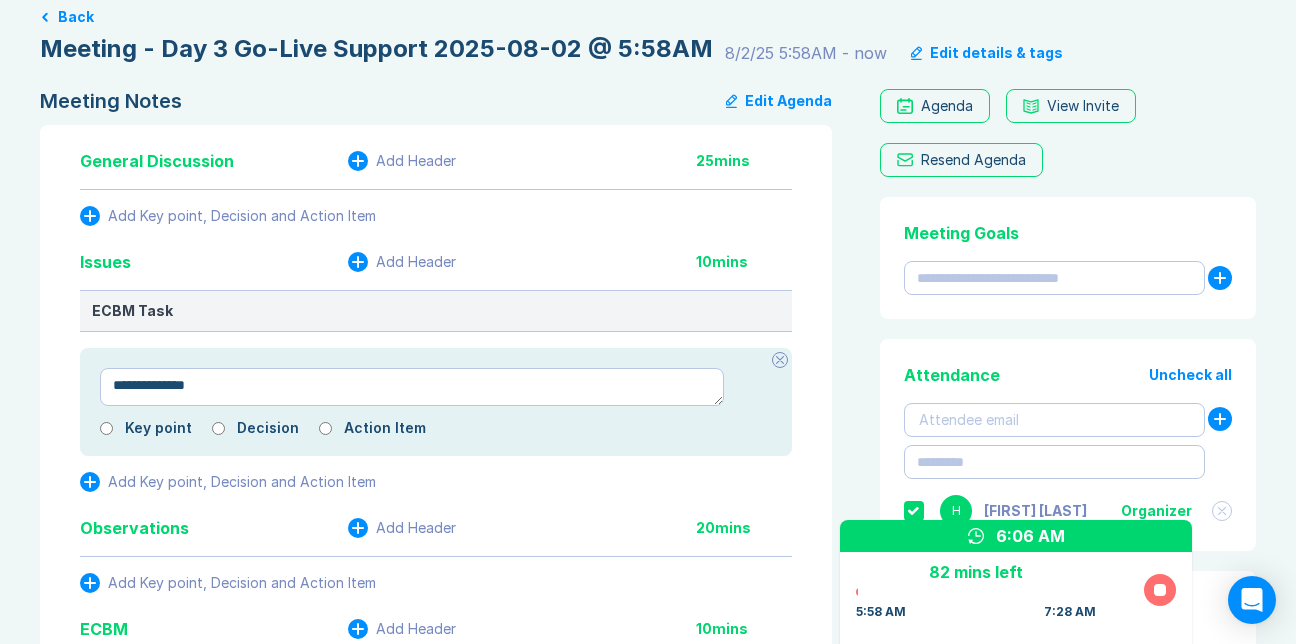 type on "*" 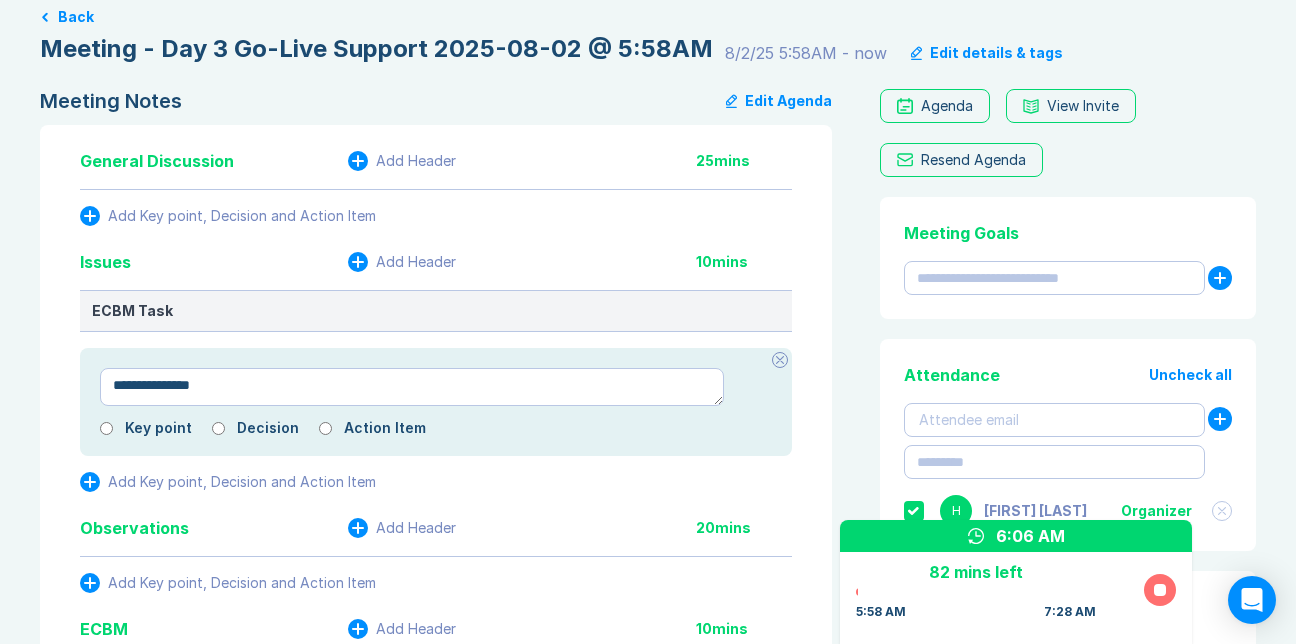 type on "*" 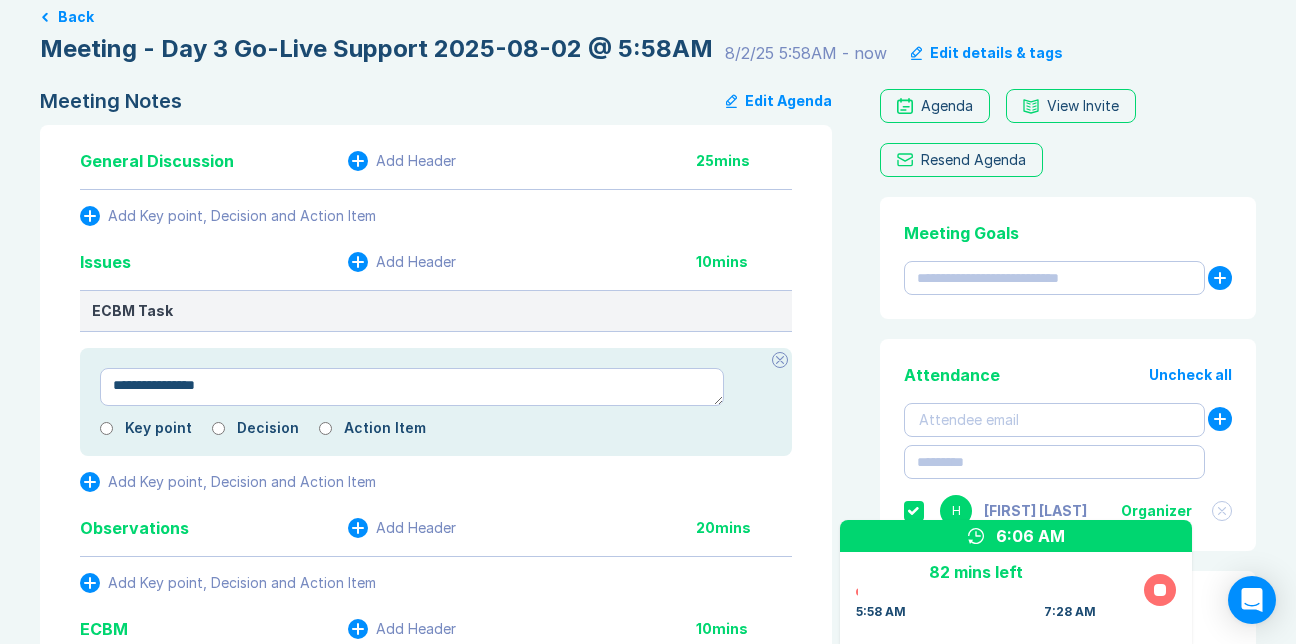 type on "*" 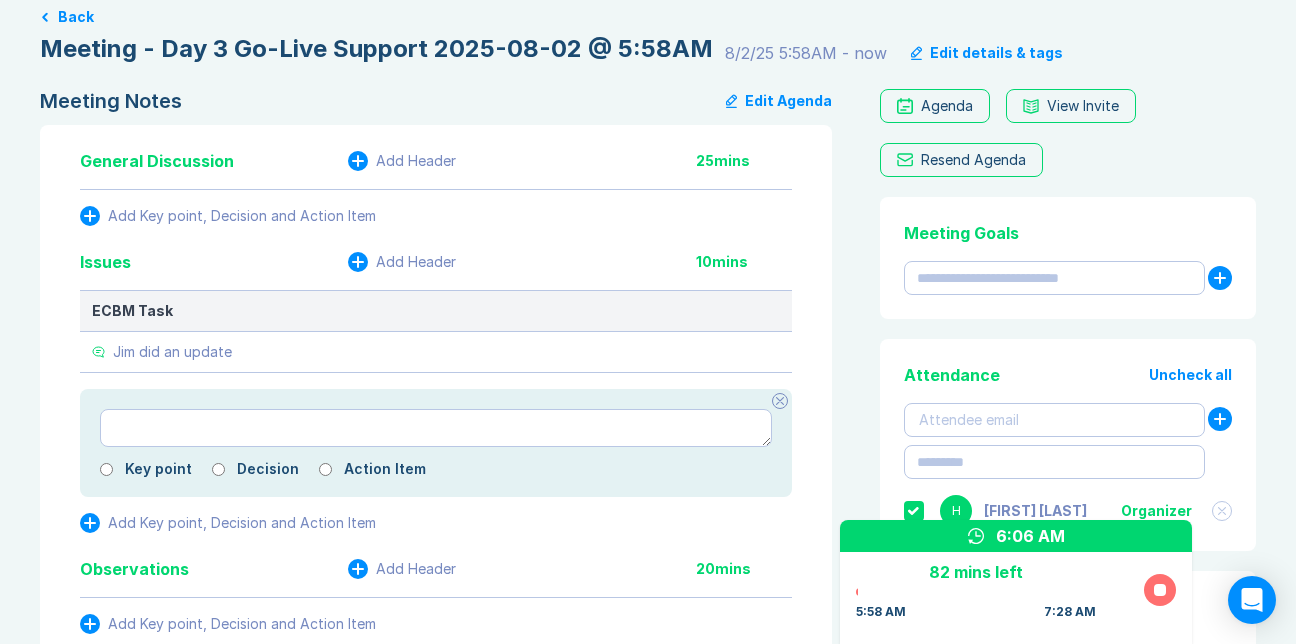 type on "*" 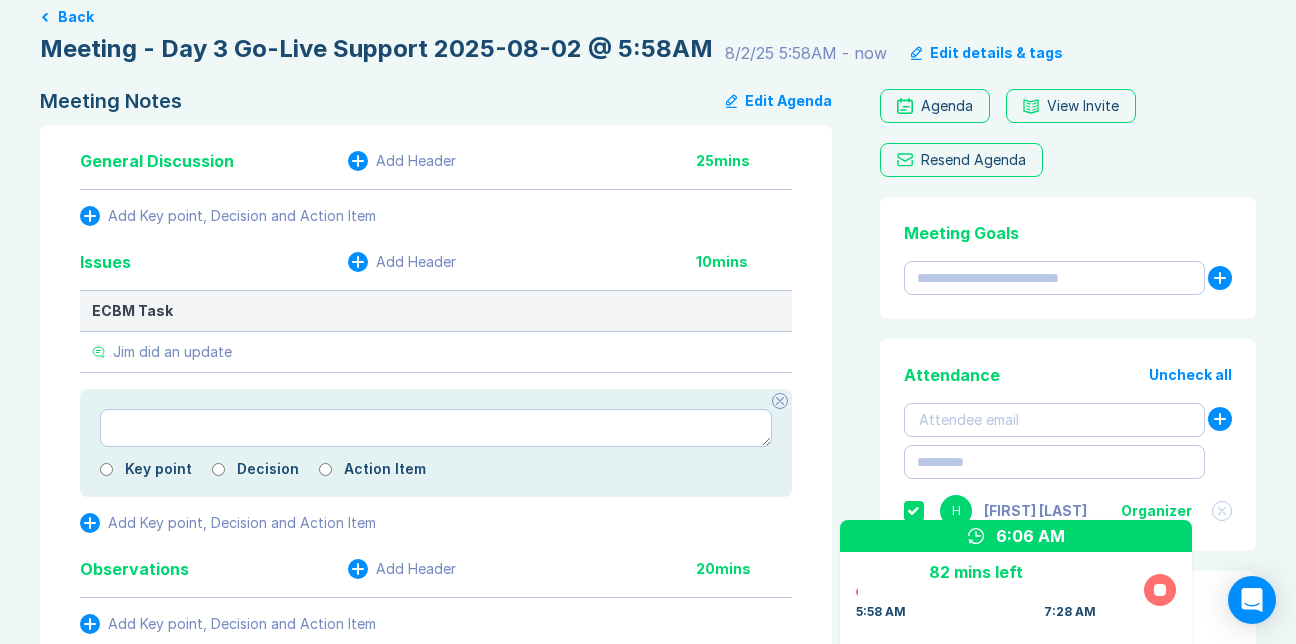 type on "*" 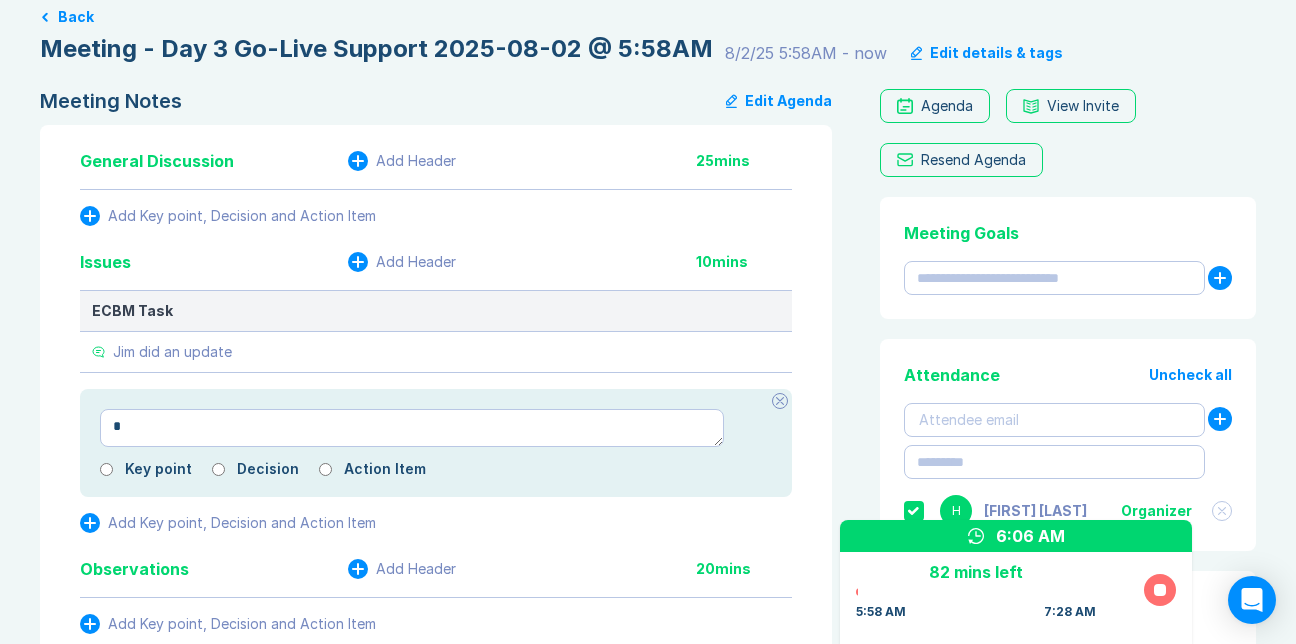 type on "*" 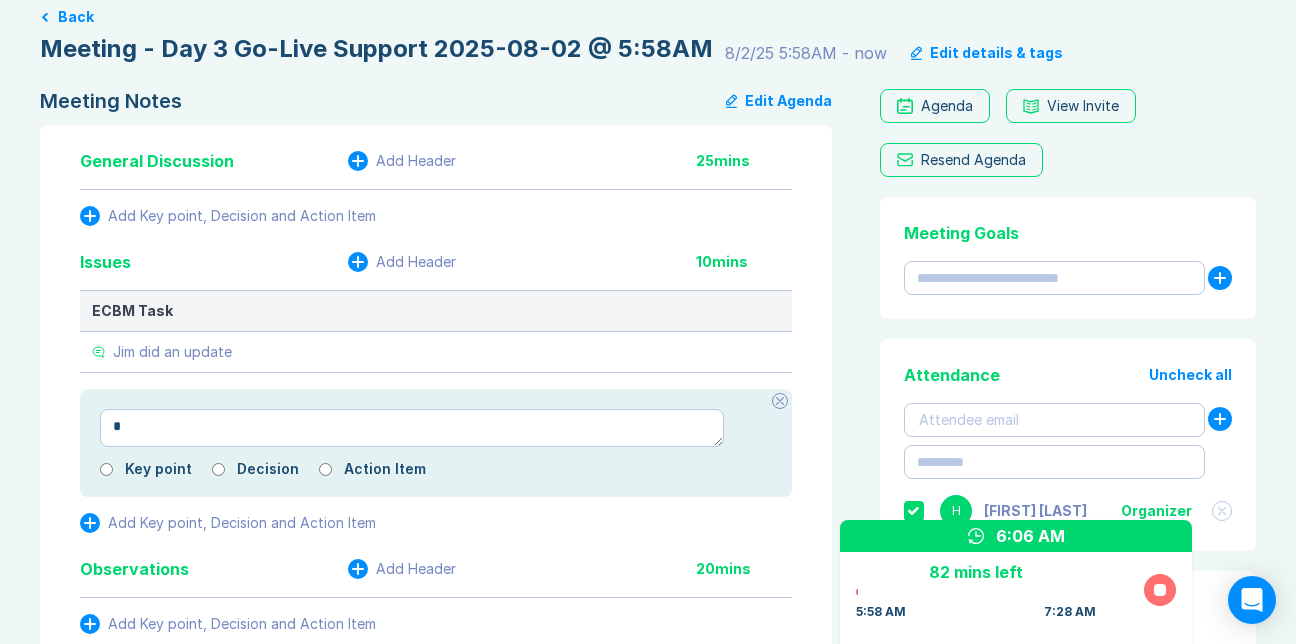 type on "**" 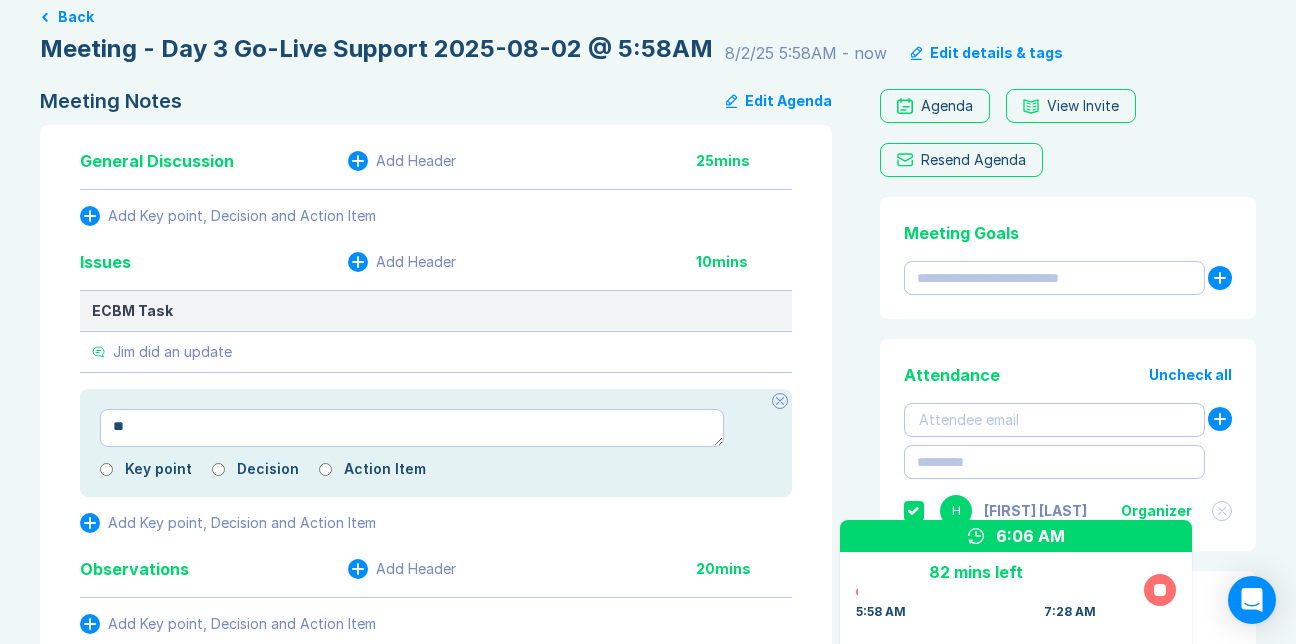 type on "*" 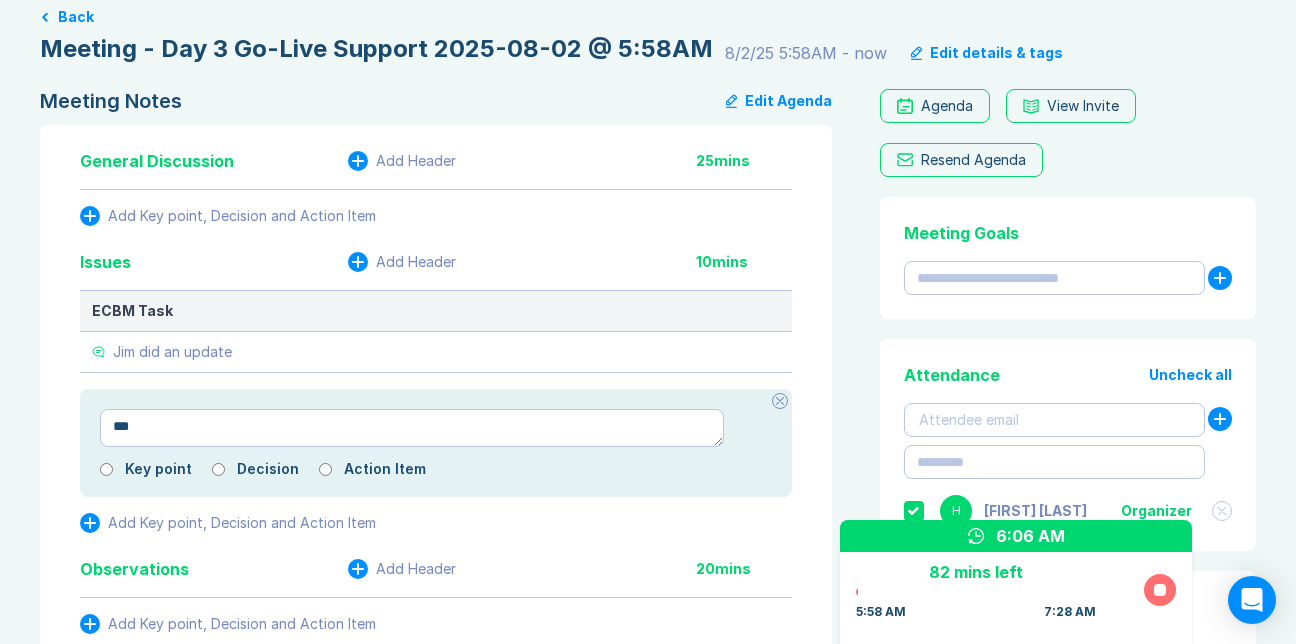 type on "*" 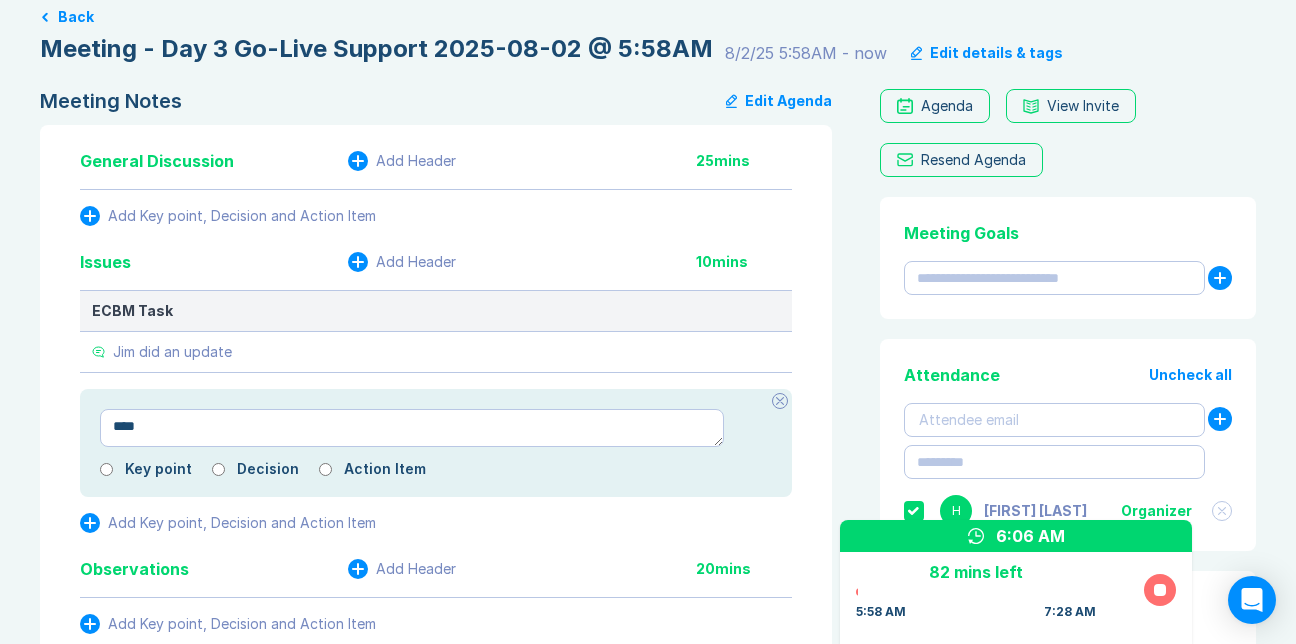 type on "*" 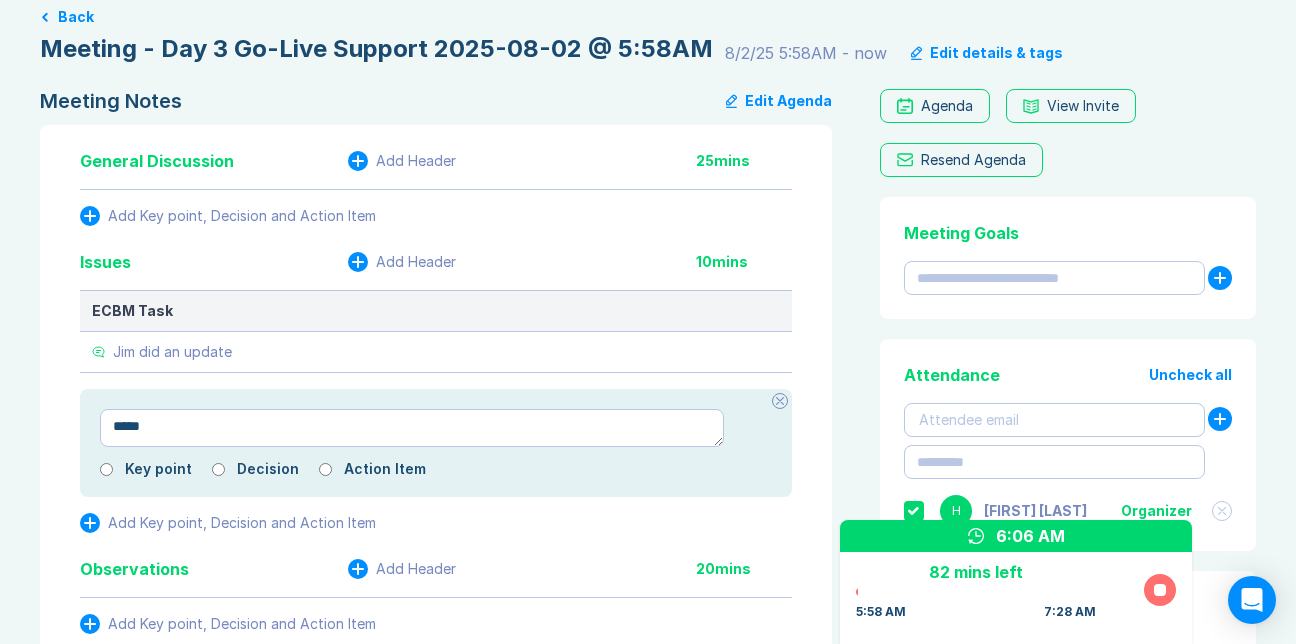 type on "*" 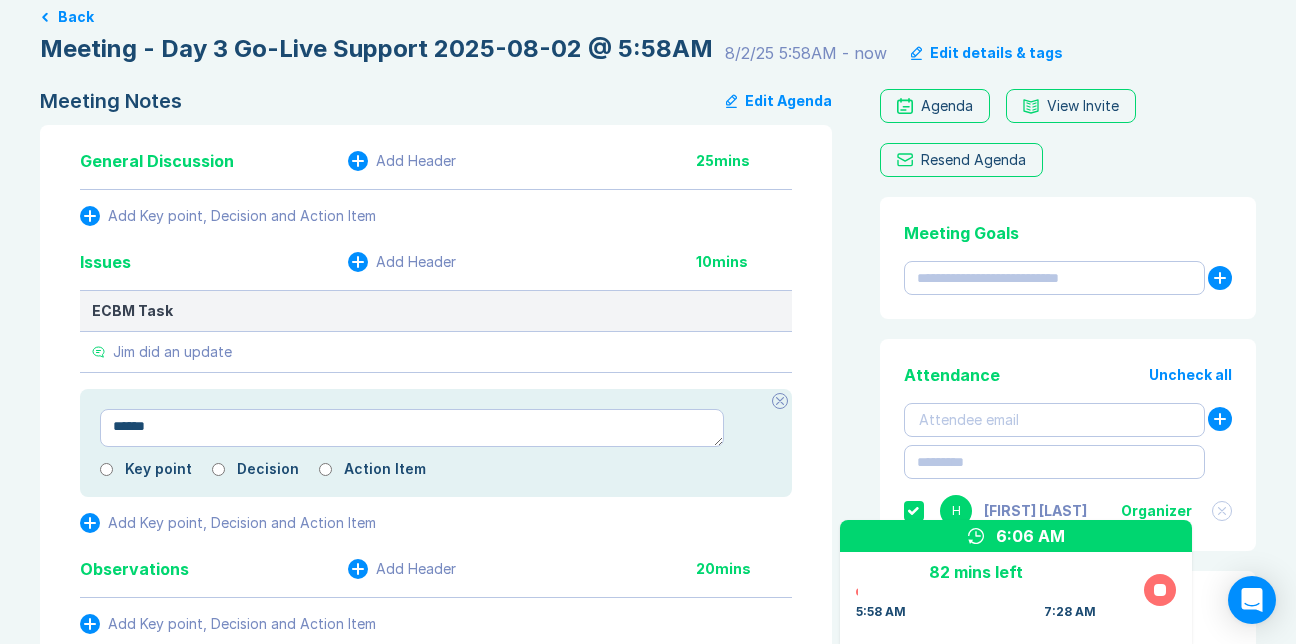 type on "*" 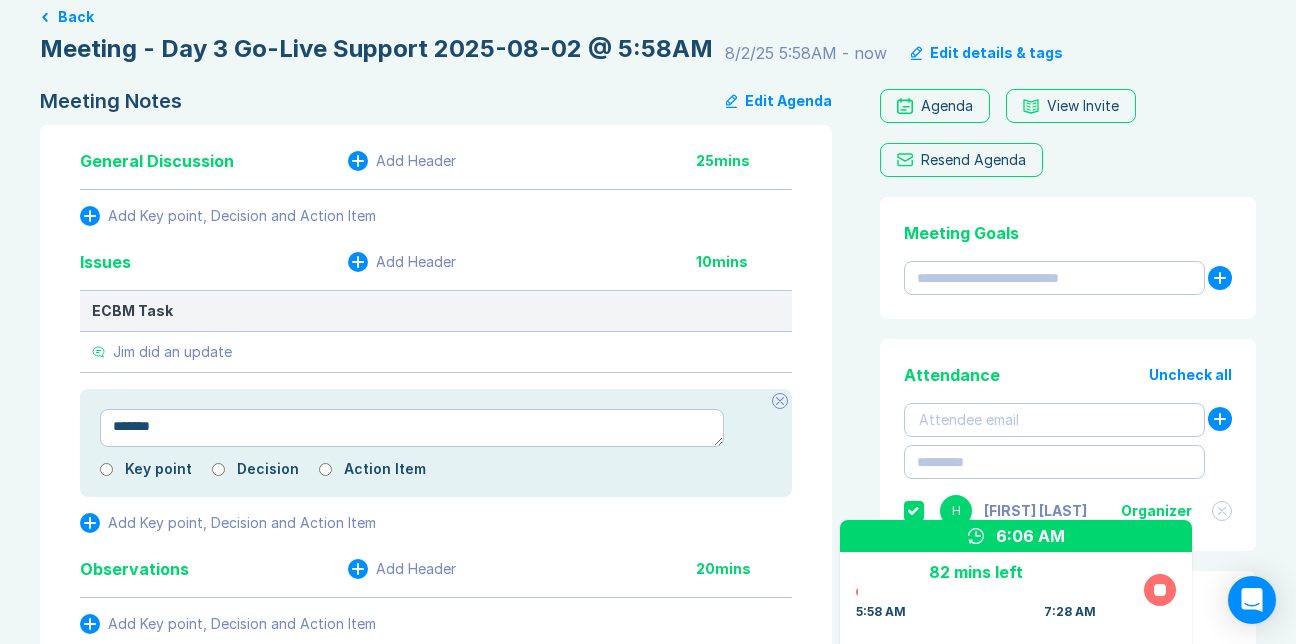 type on "*" 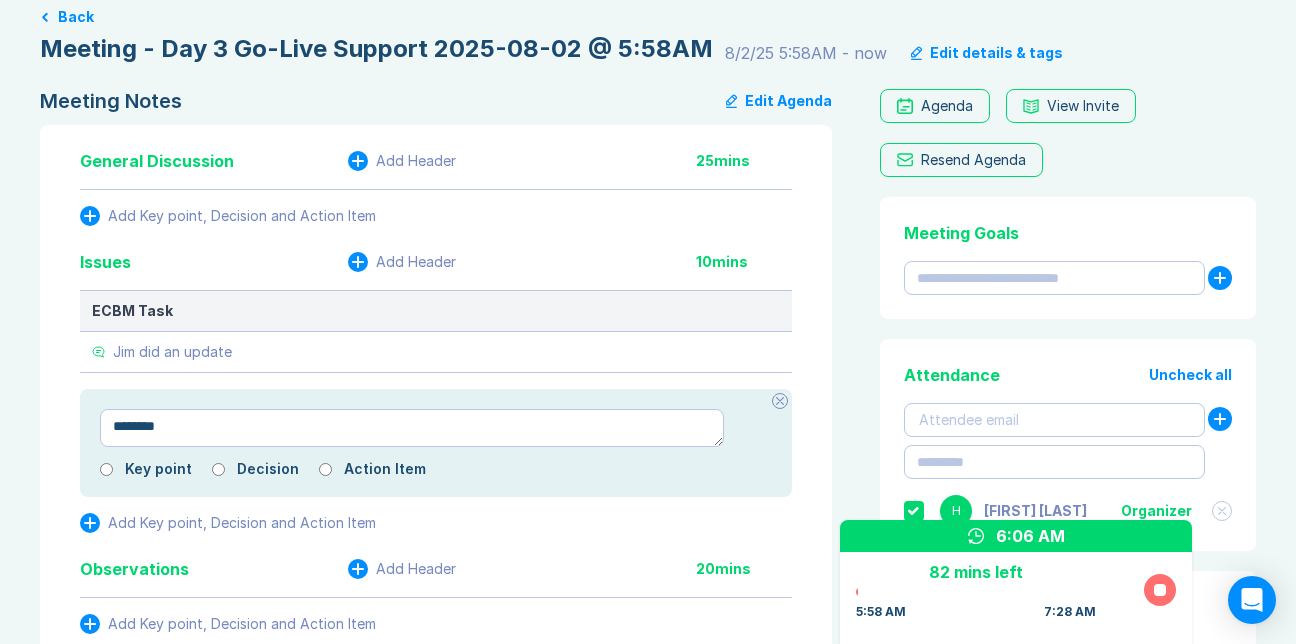 type on "*" 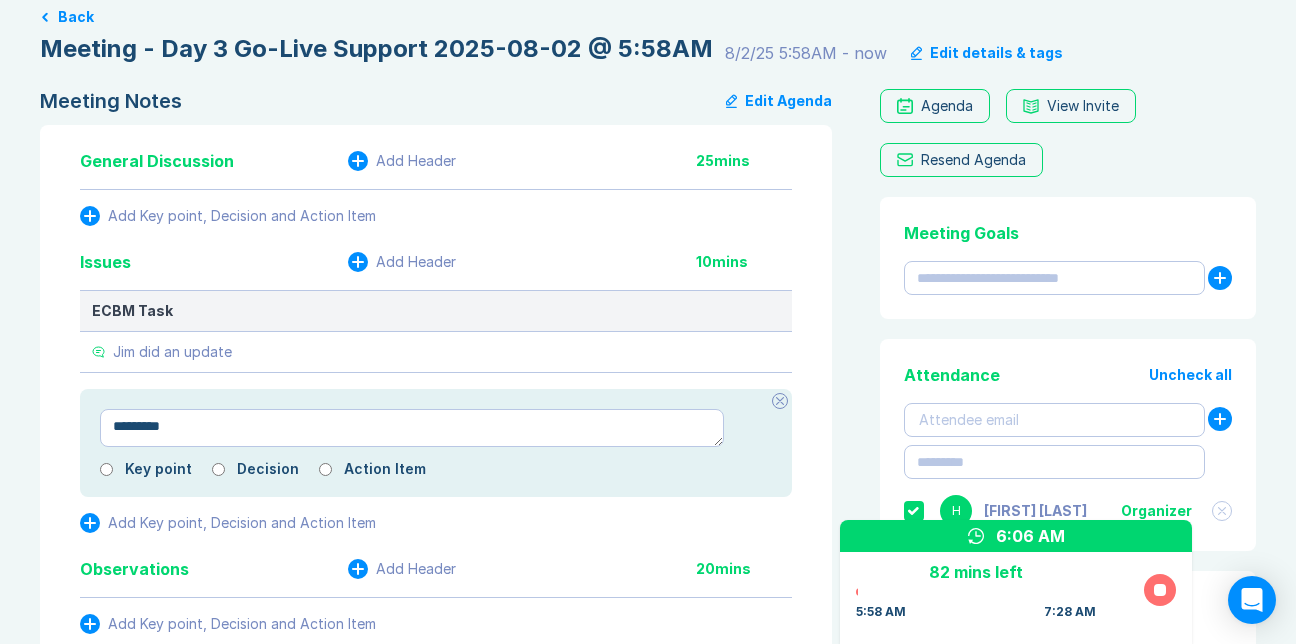 type on "*" 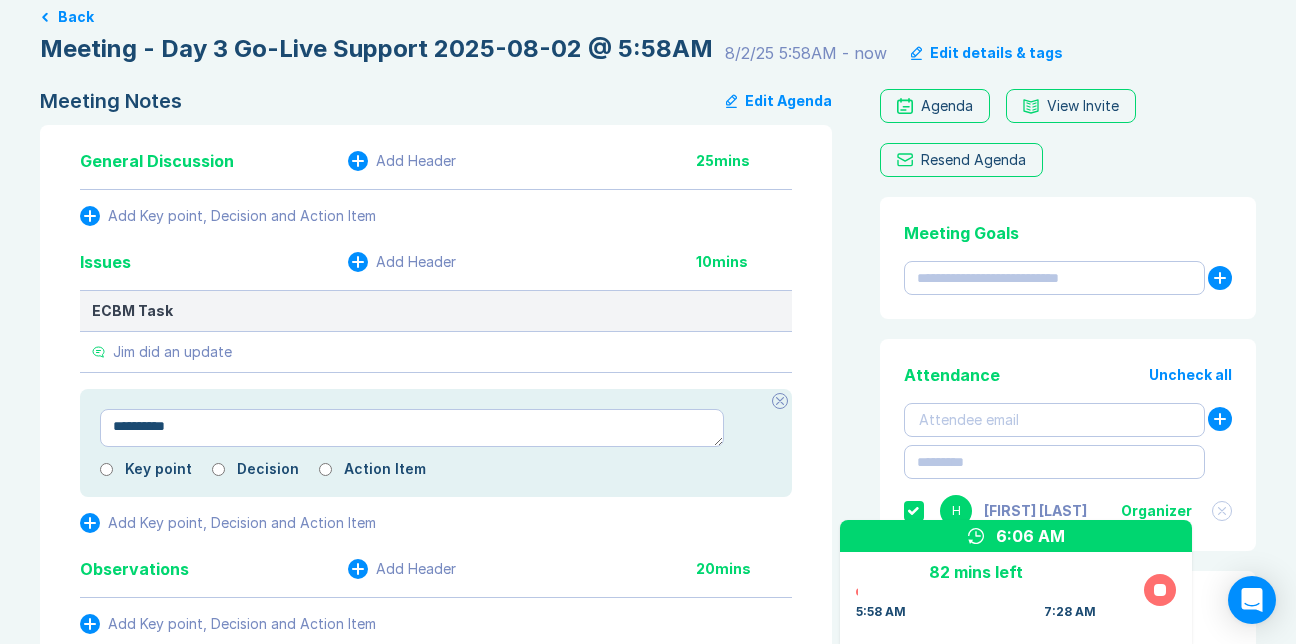 type on "*" 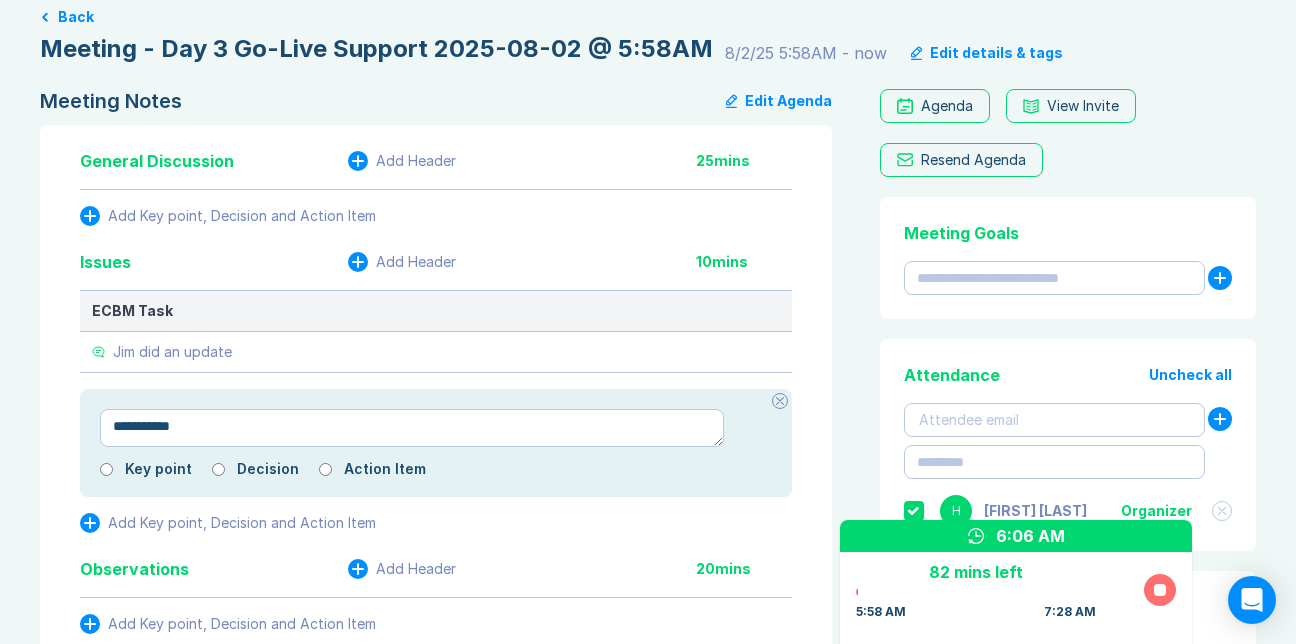 type on "*" 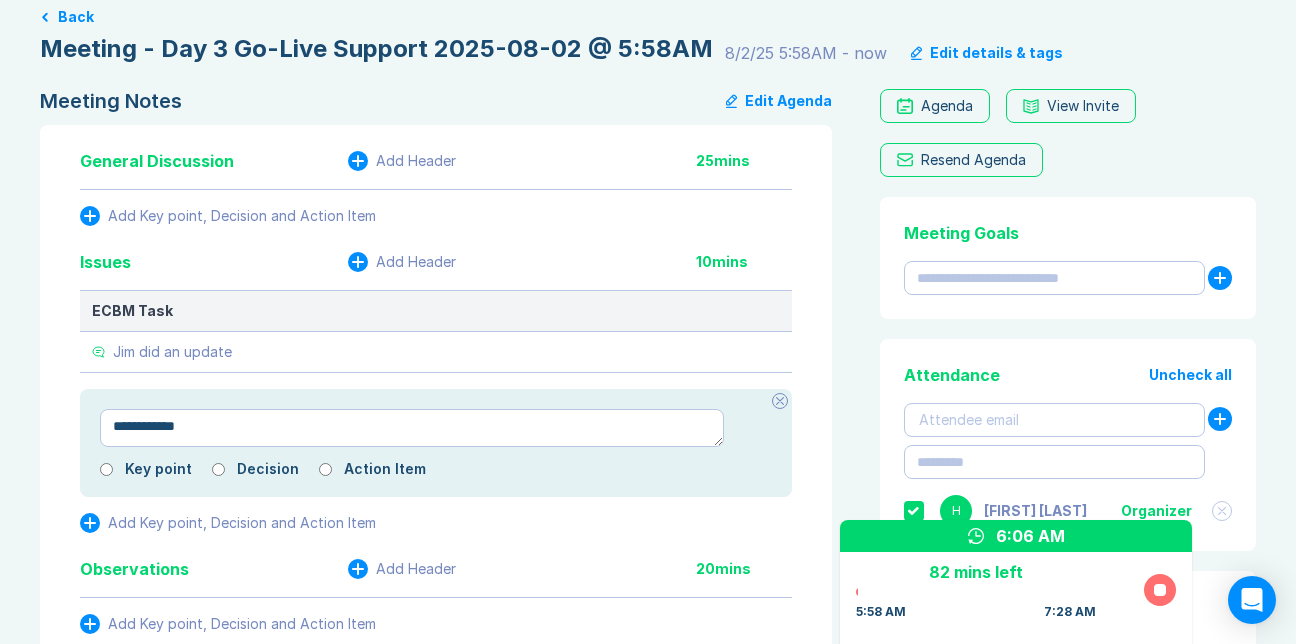 type on "*" 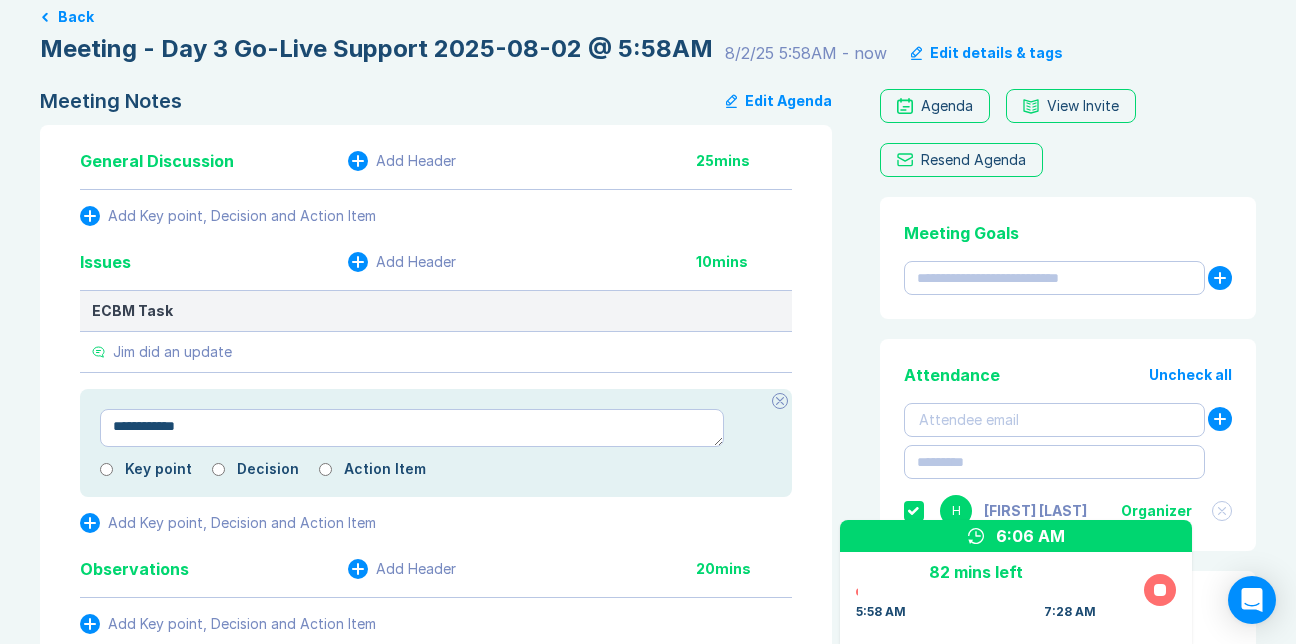type on "**********" 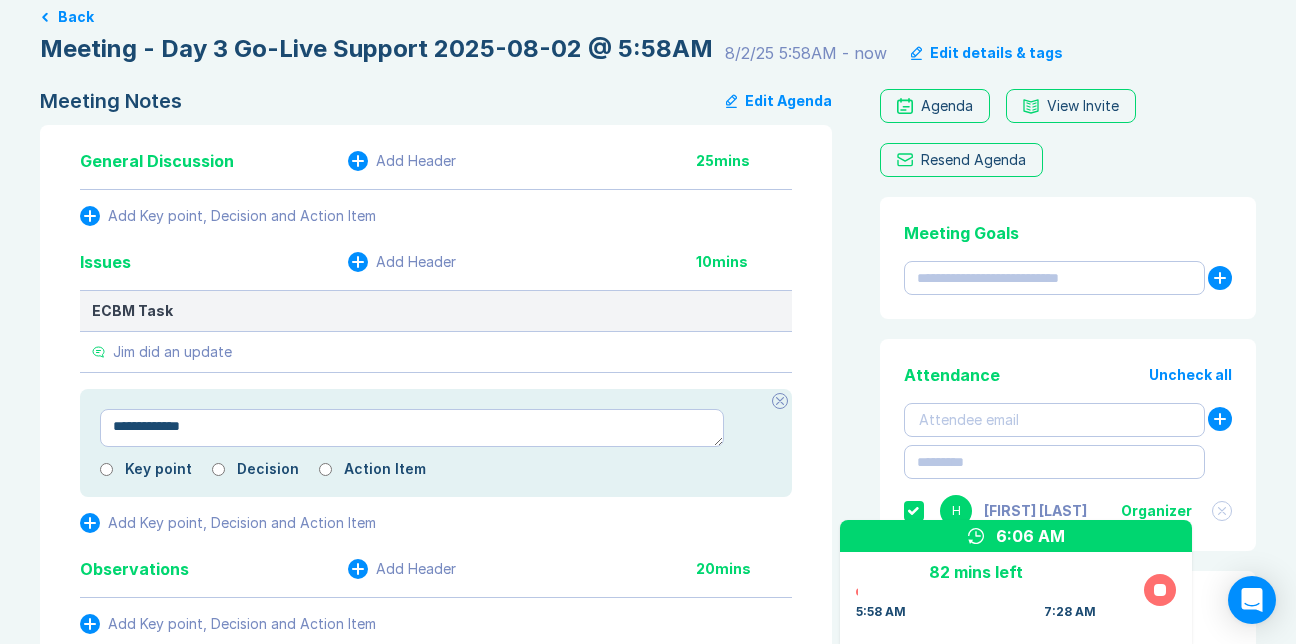 type on "*" 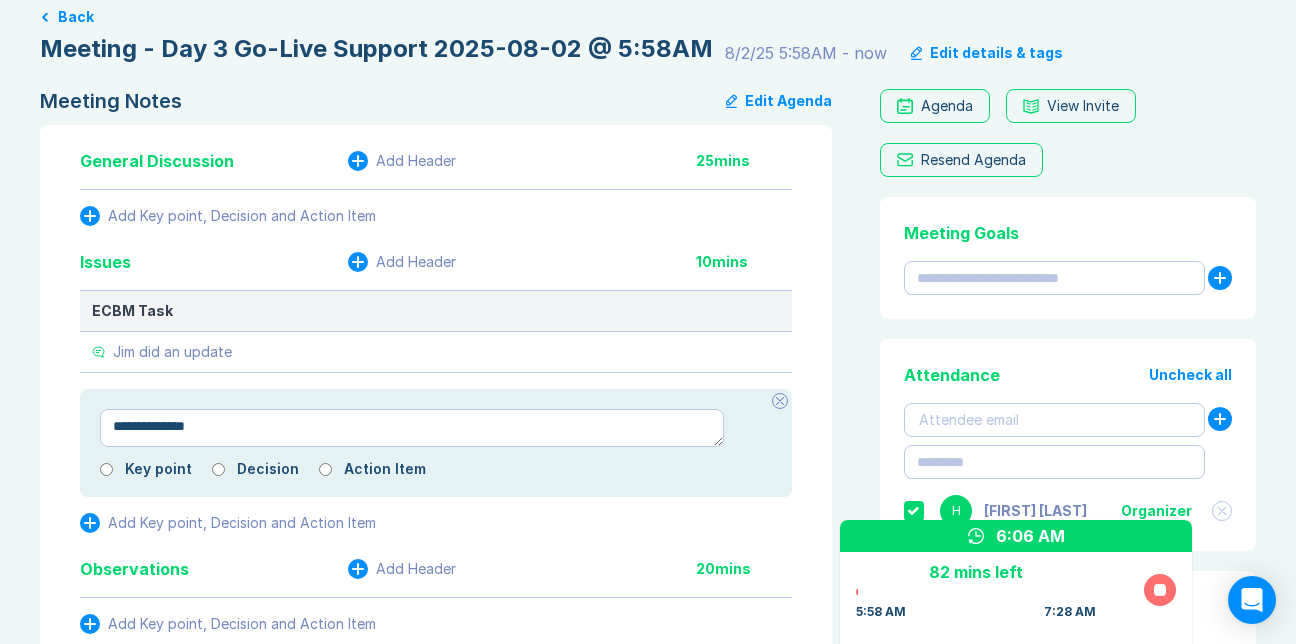 type on "*" 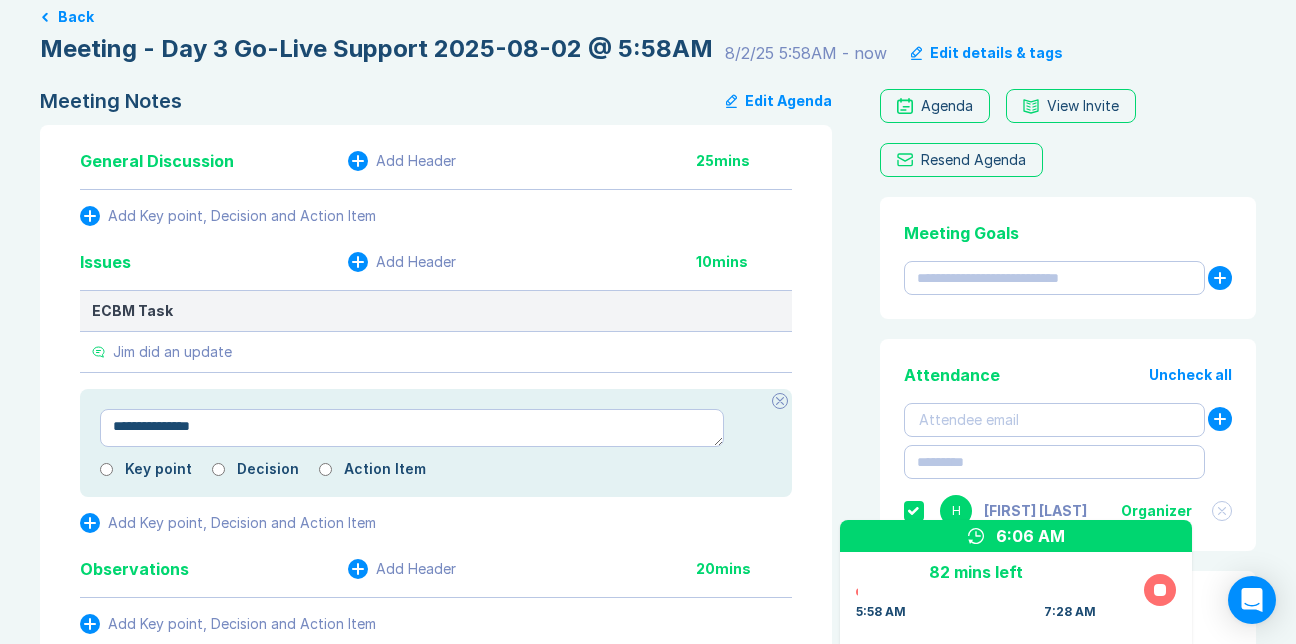 type on "*" 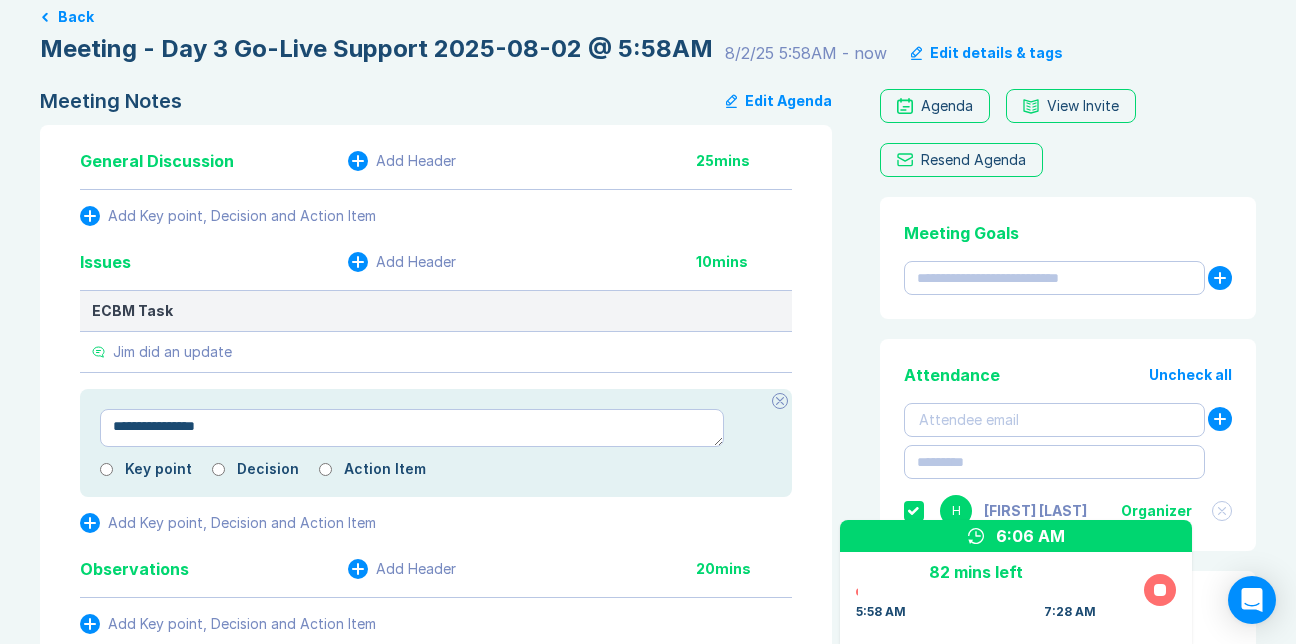 type on "*" 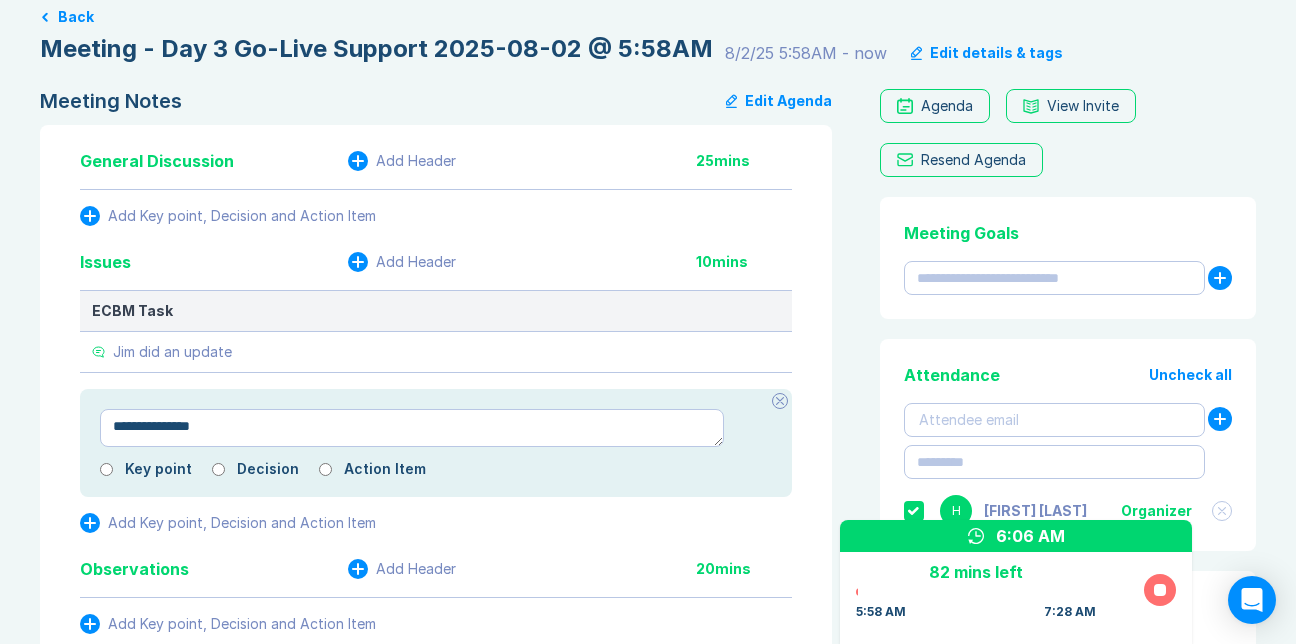 type on "*" 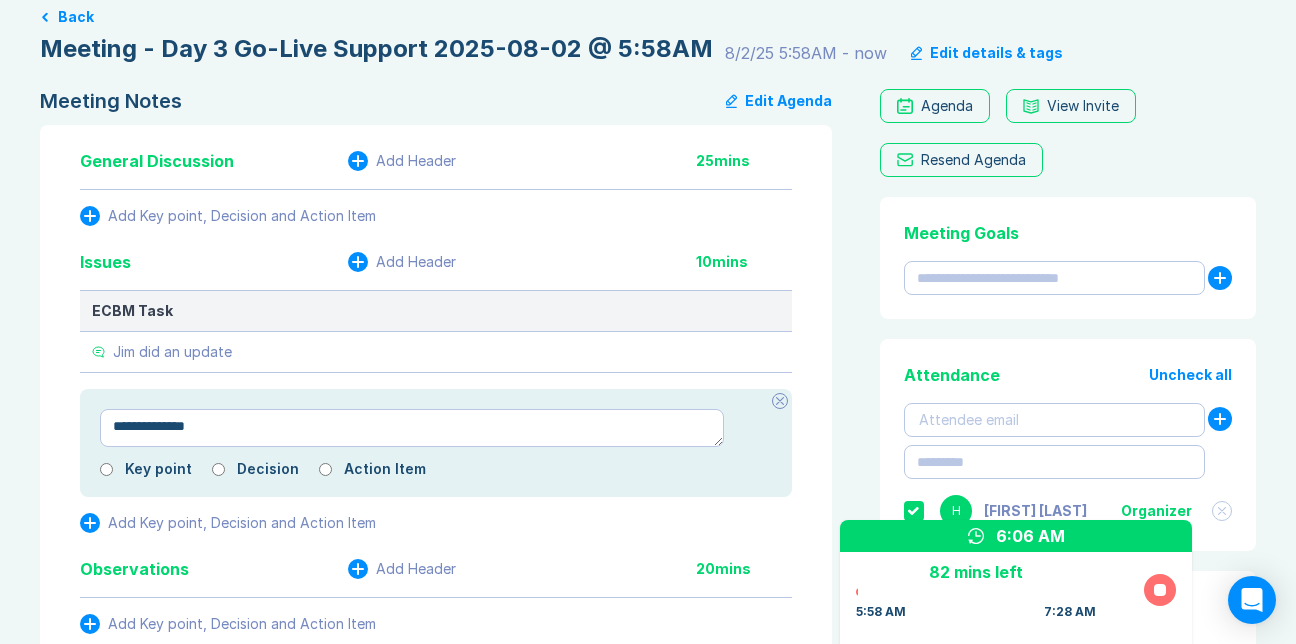 type on "*" 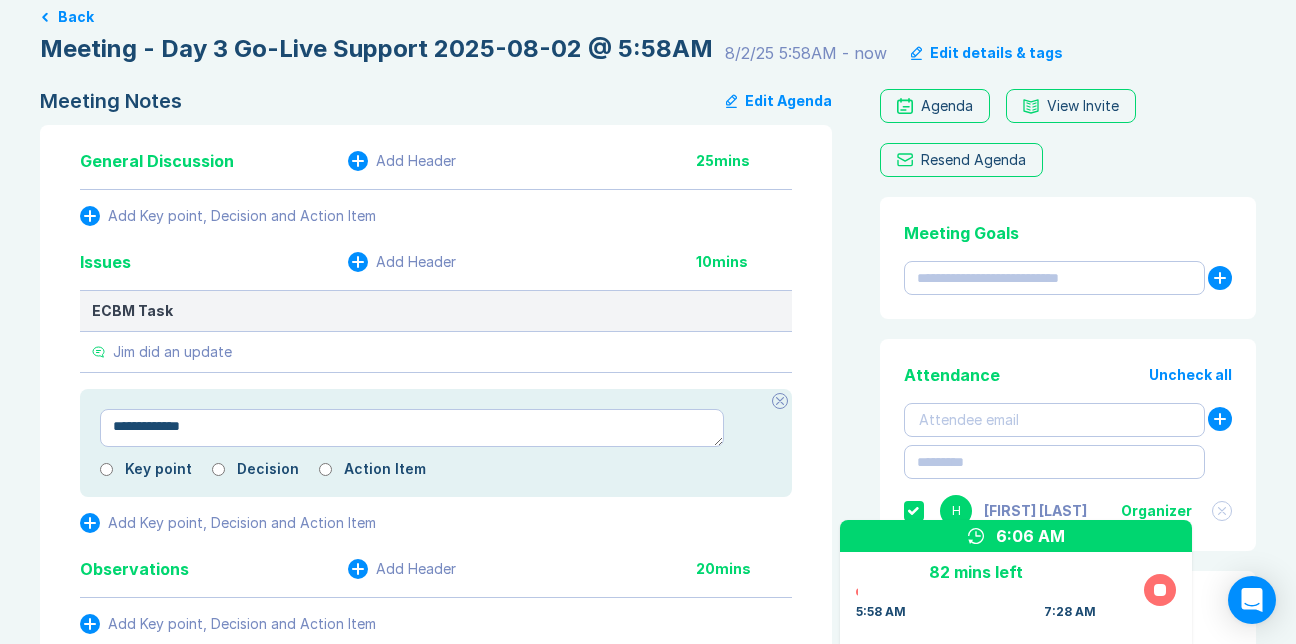 type on "*" 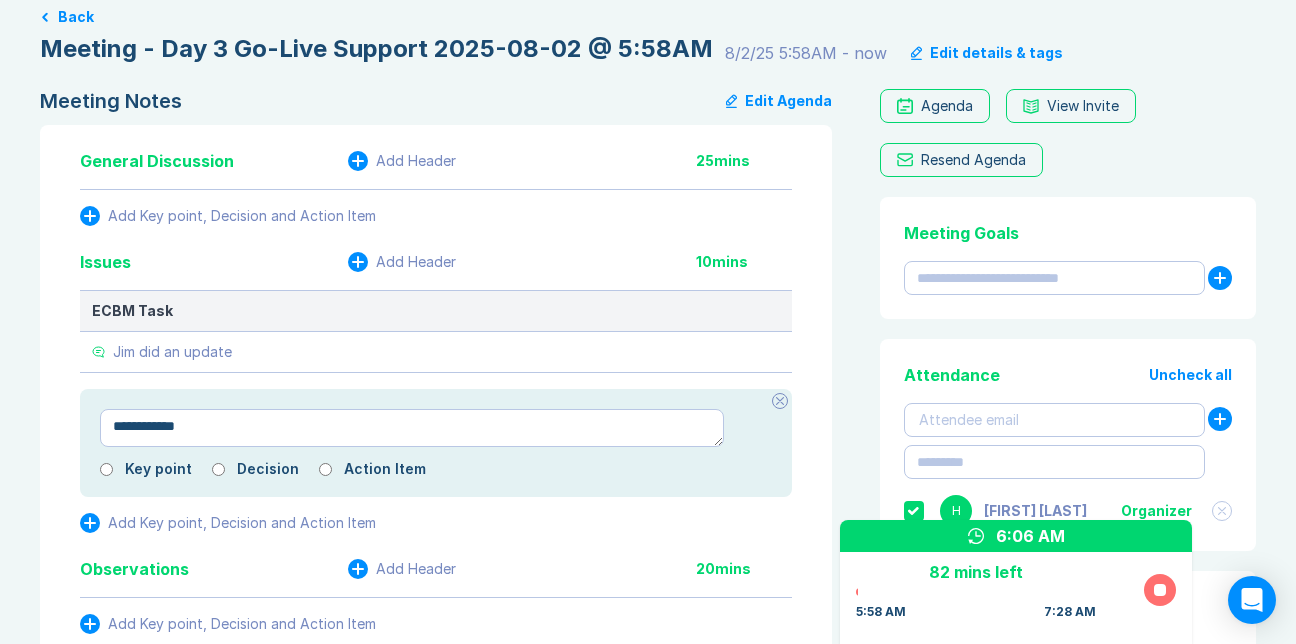 type on "*" 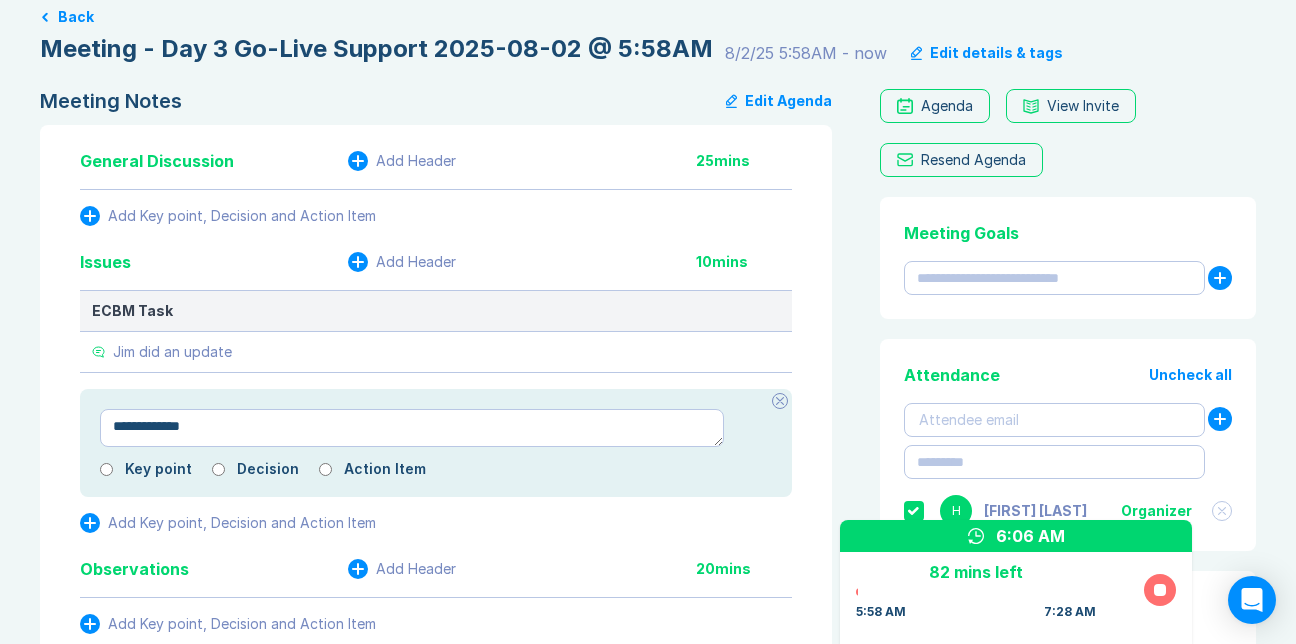 type on "*" 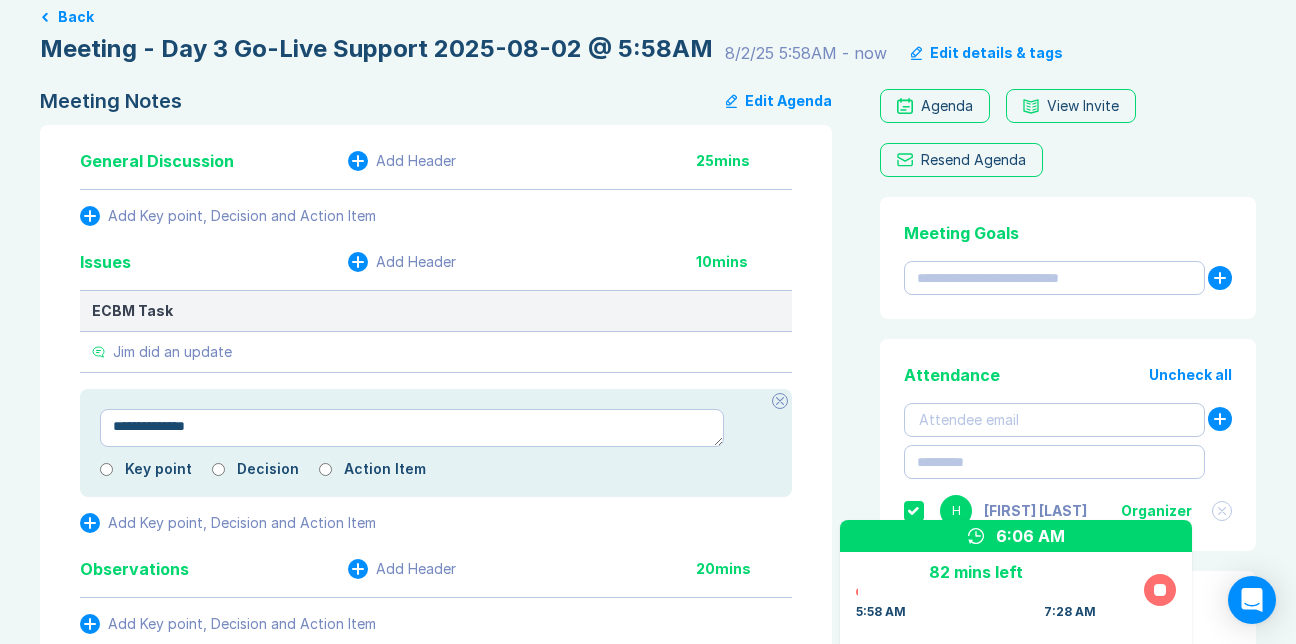 type on "*" 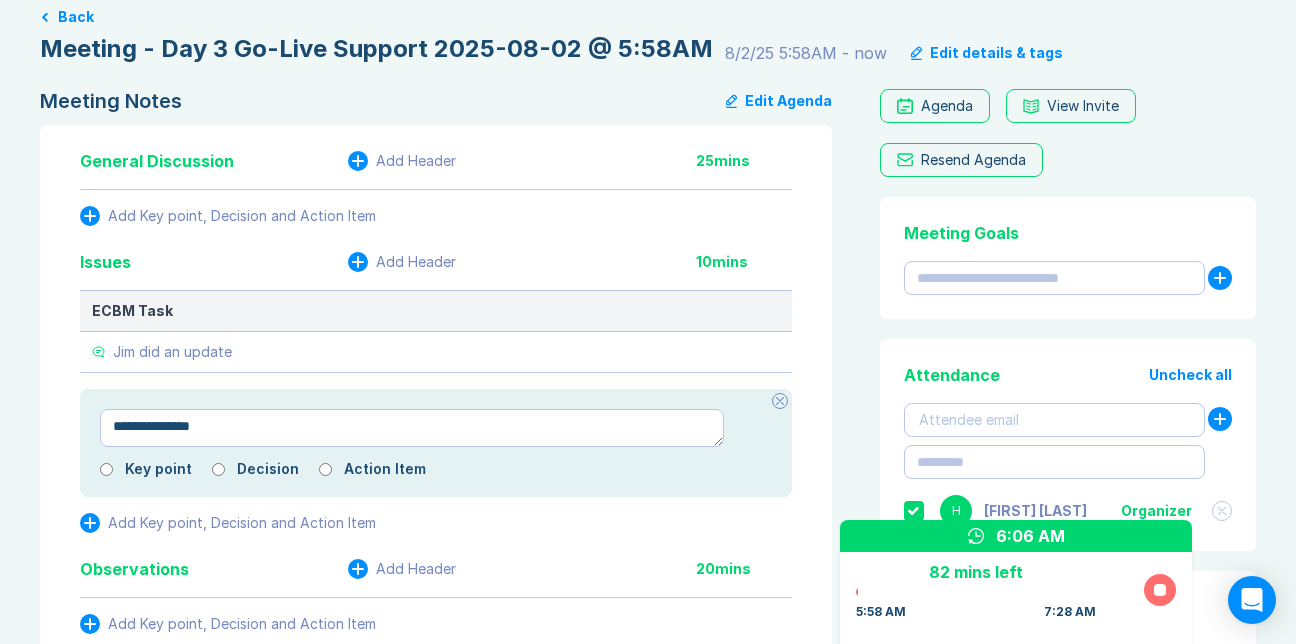 type on "*" 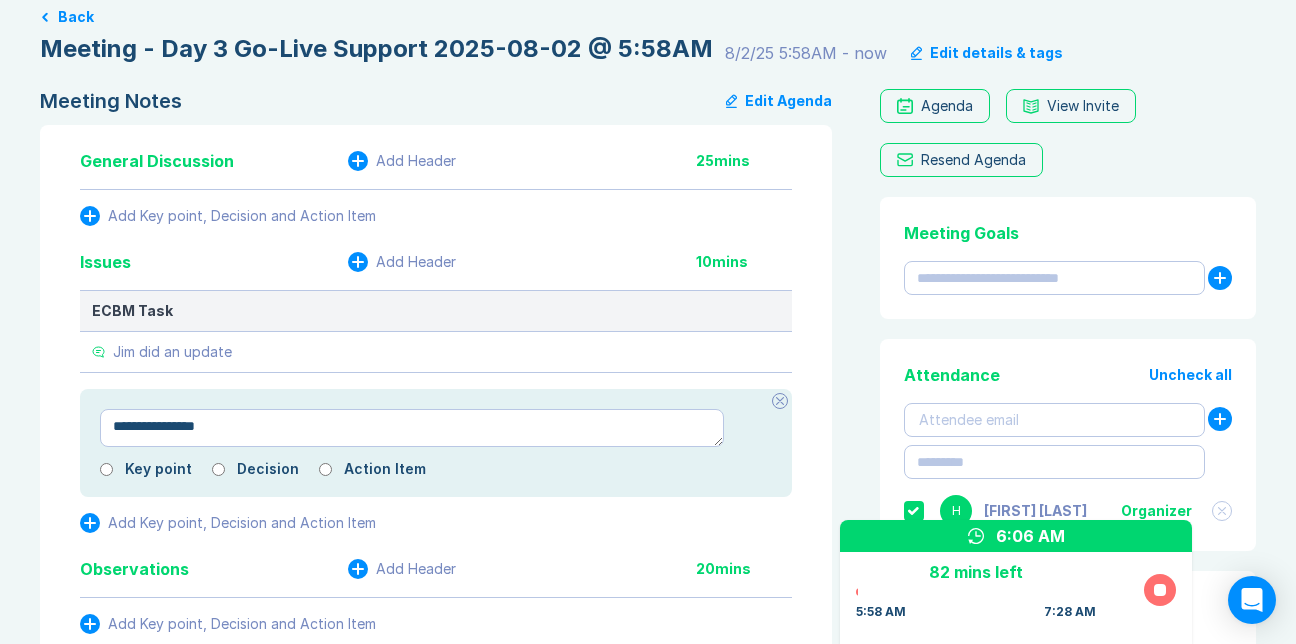 type on "*" 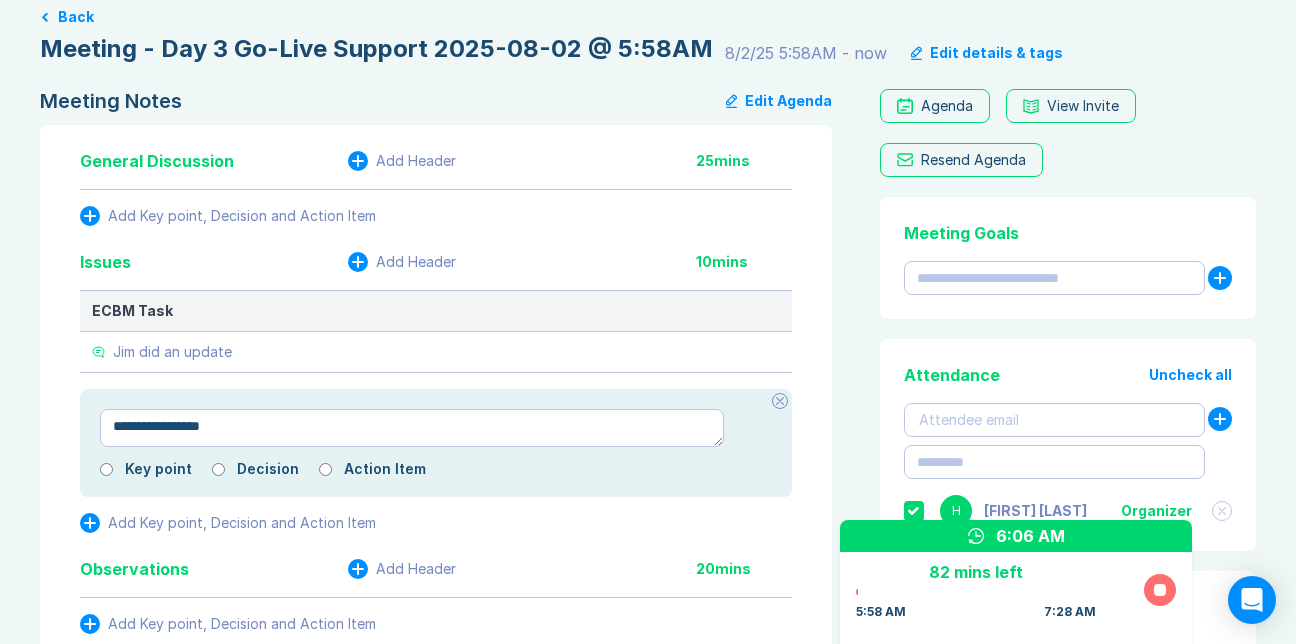 type on "*" 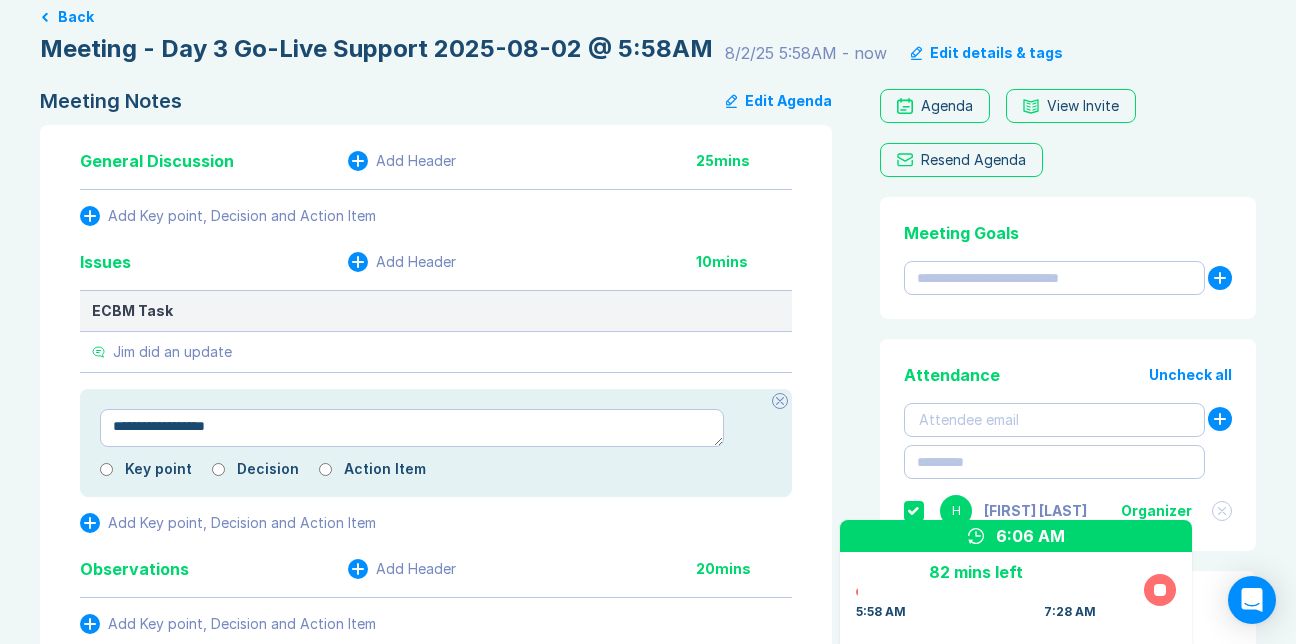type on "*" 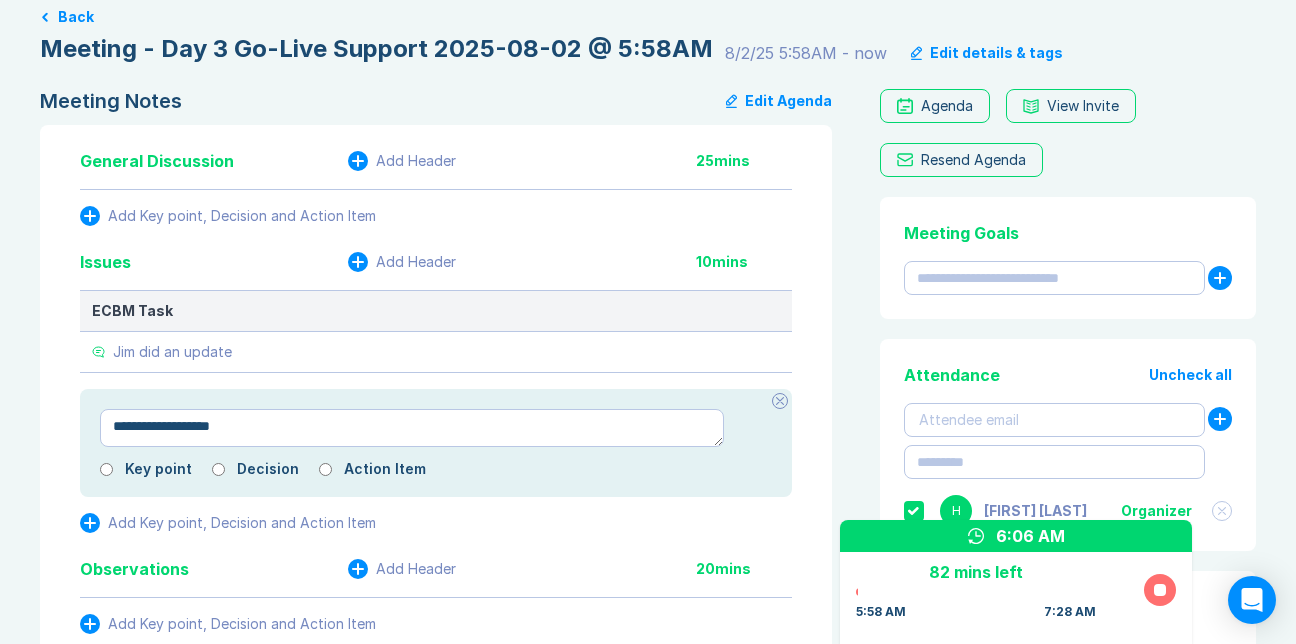 type on "*" 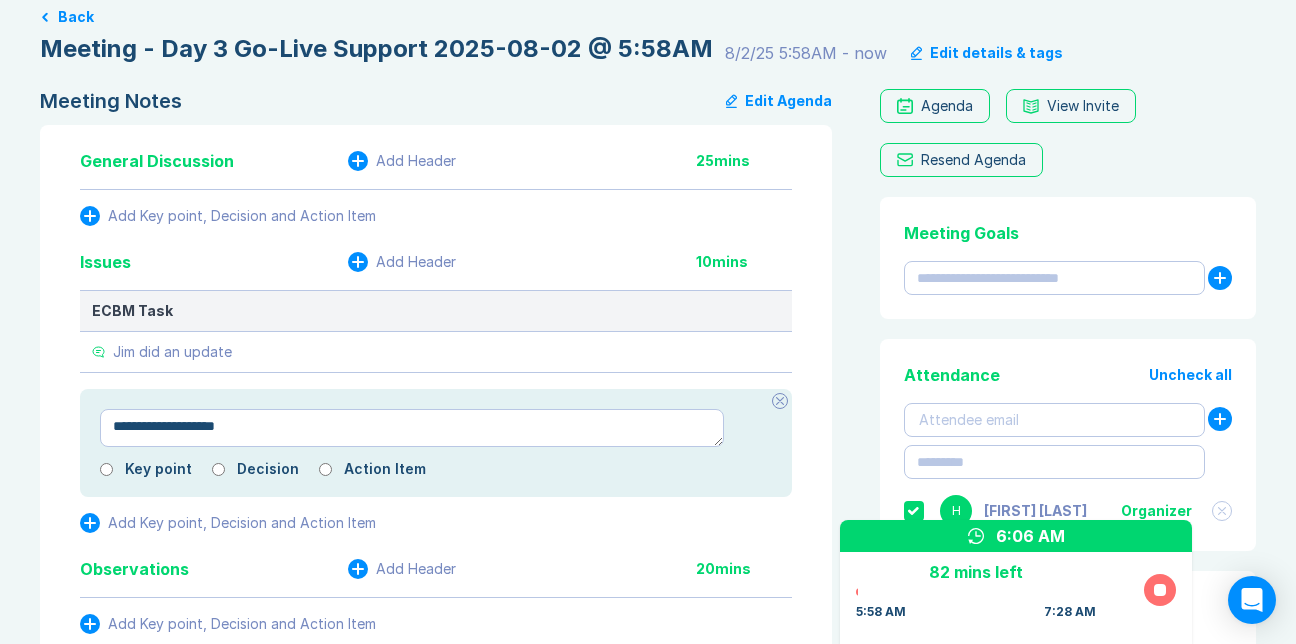 type on "**********" 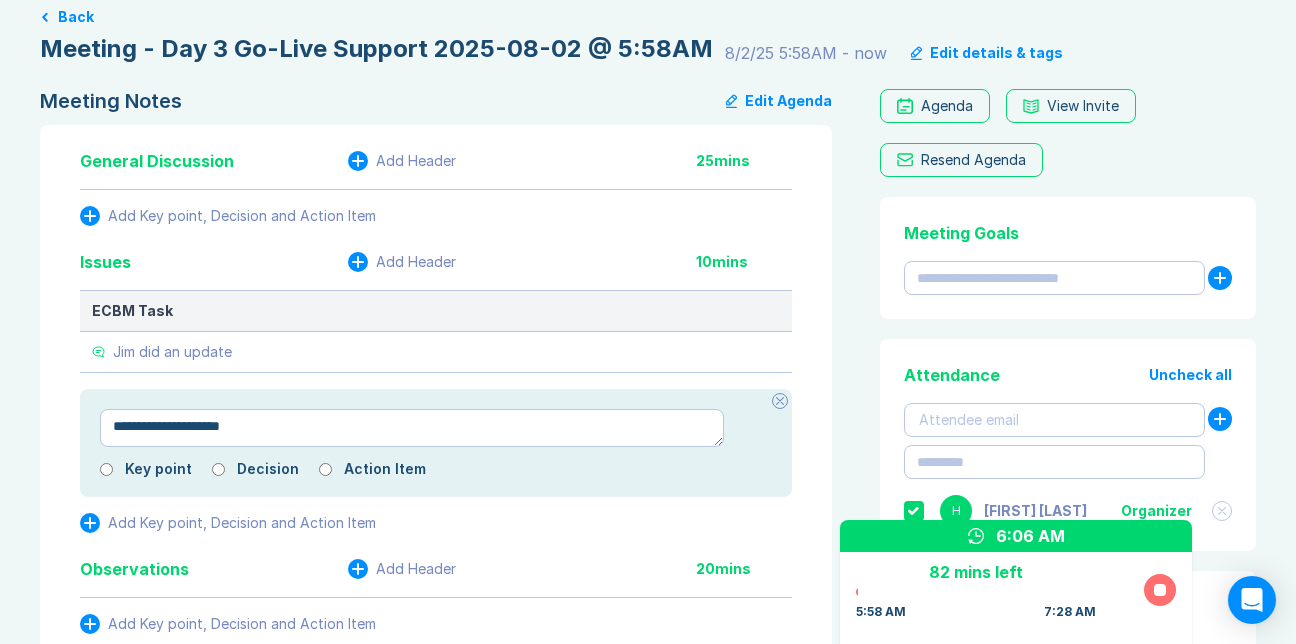type on "*" 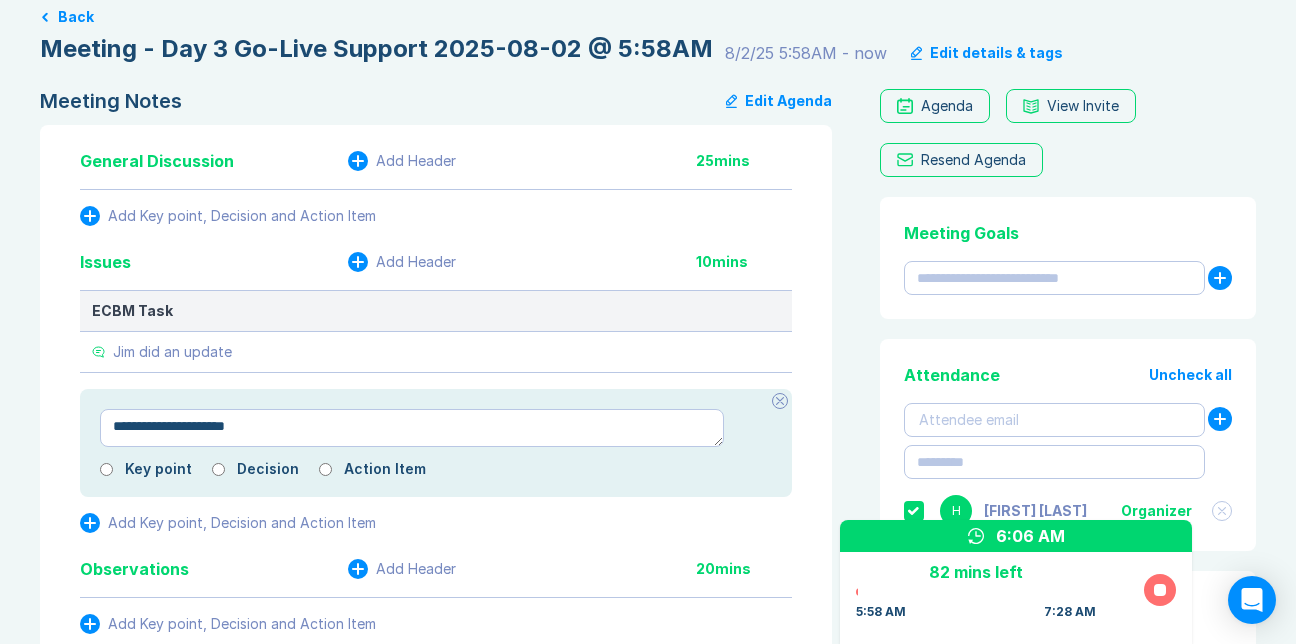 type on "*" 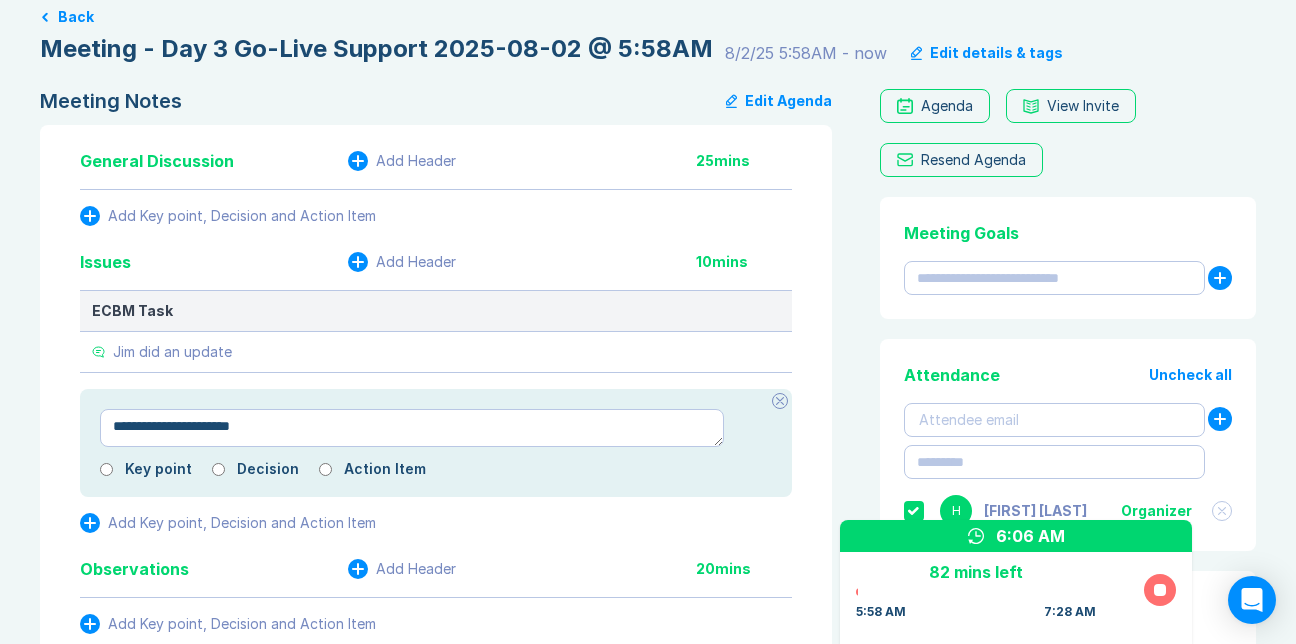 type on "*" 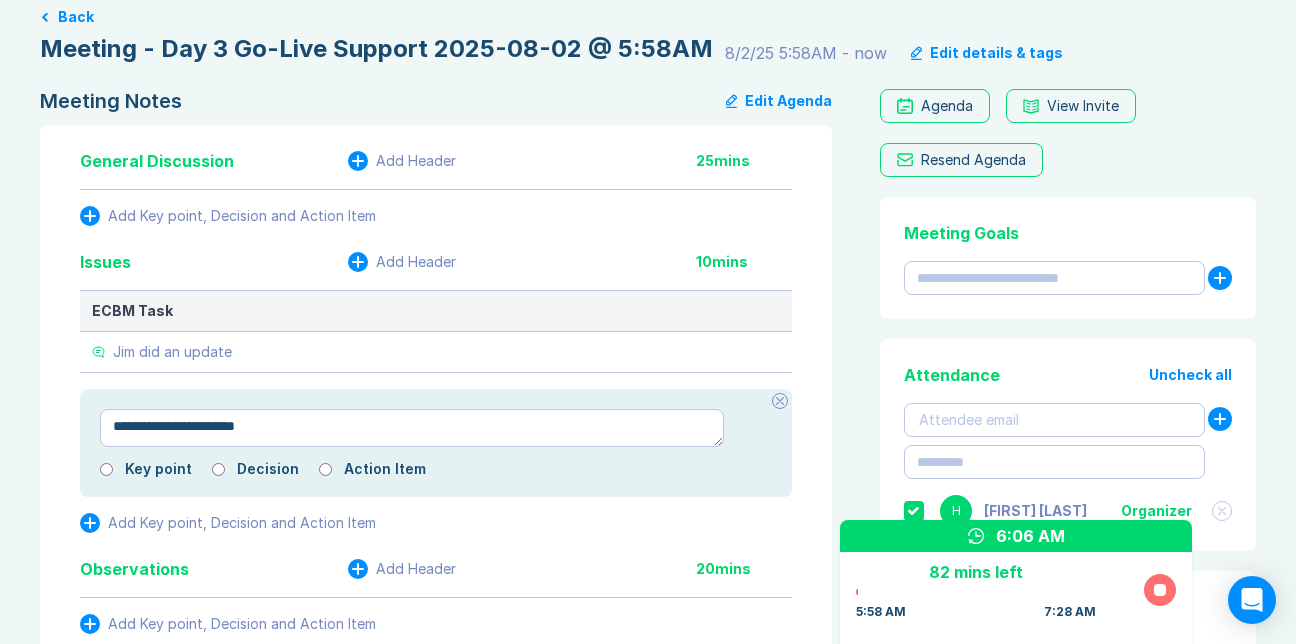 type on "*" 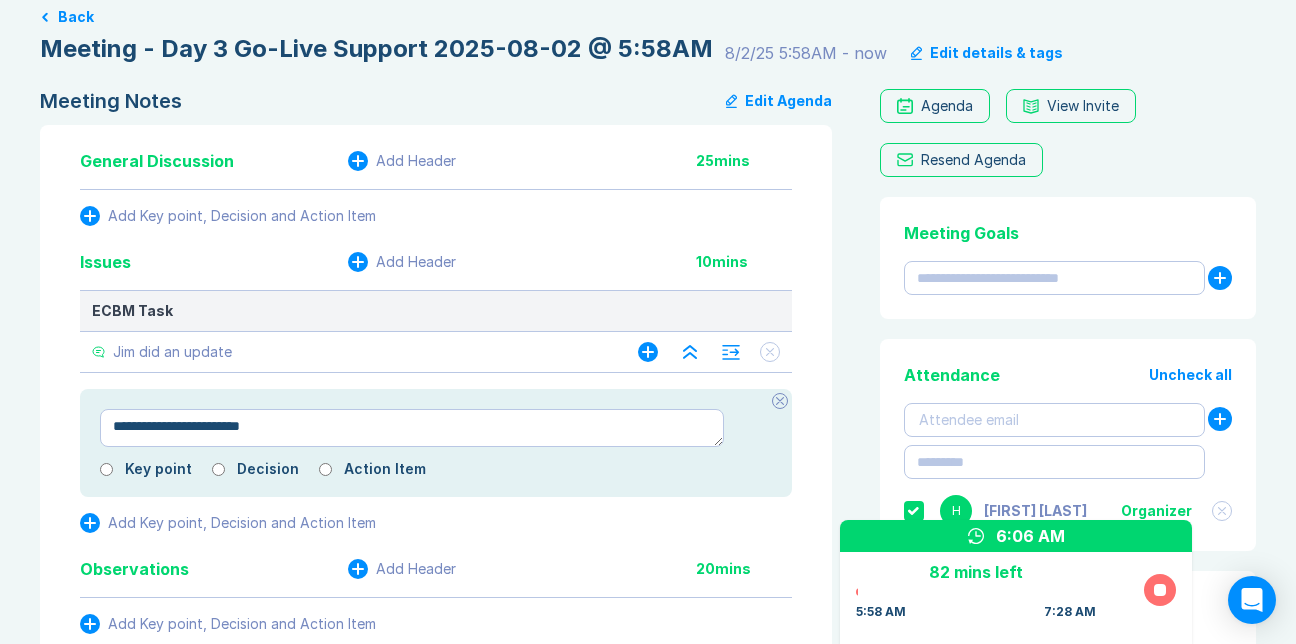 type on "*" 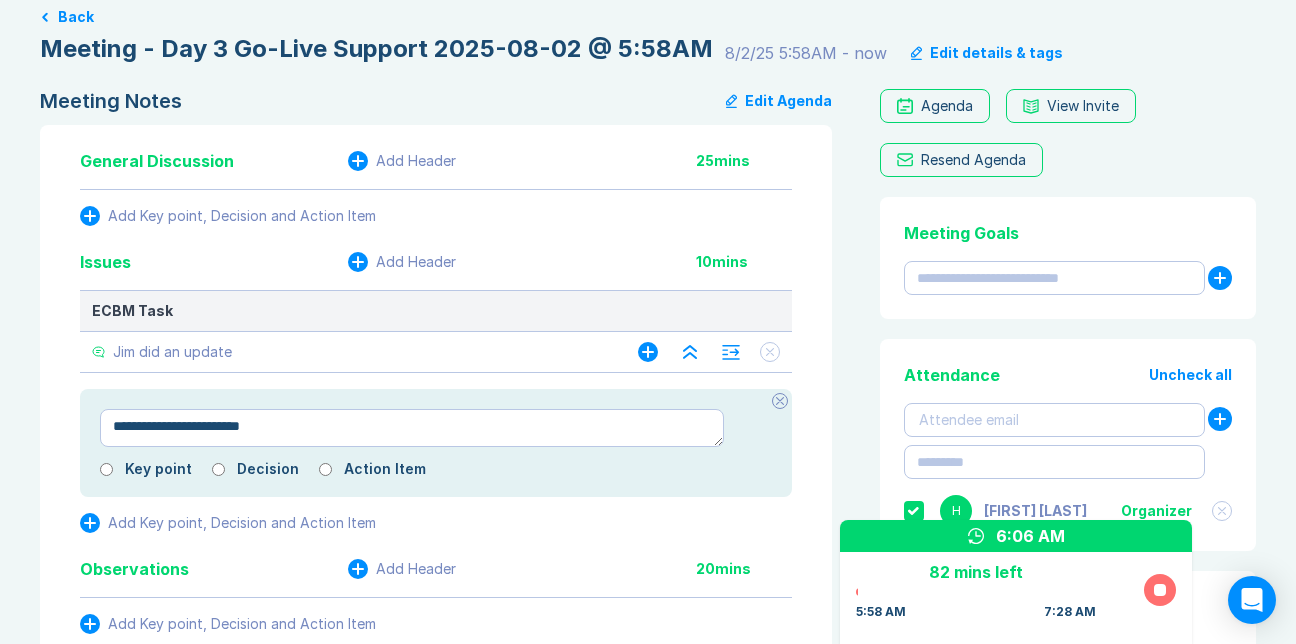type on "**********" 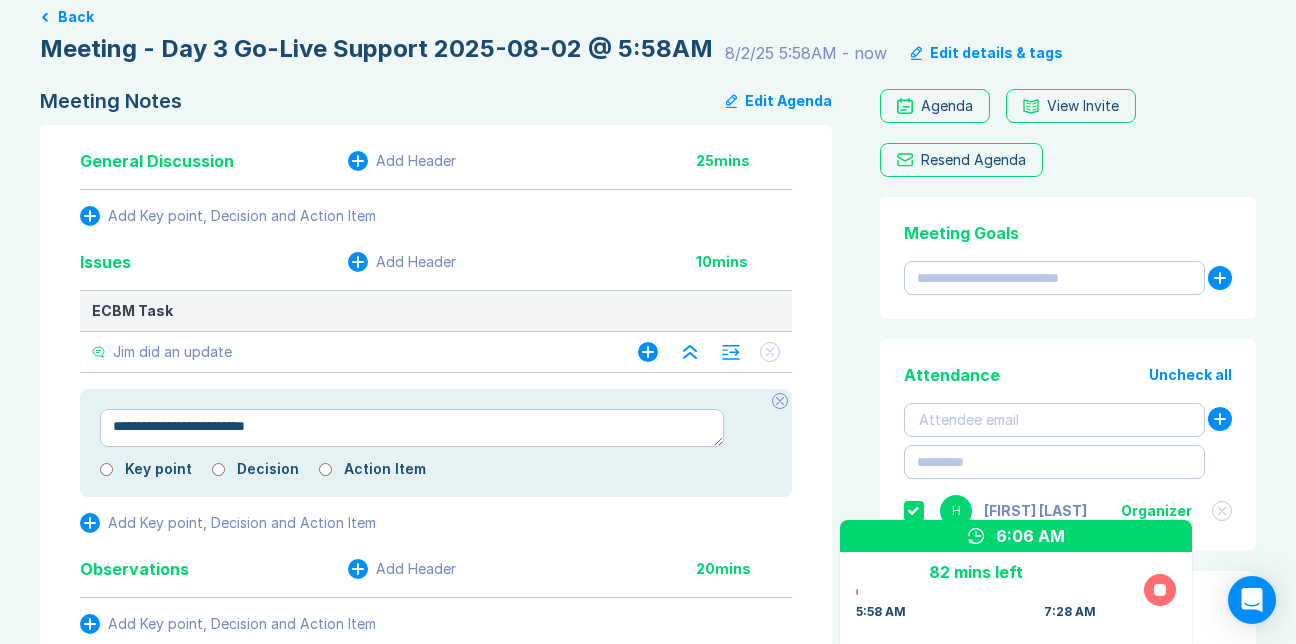 type on "*" 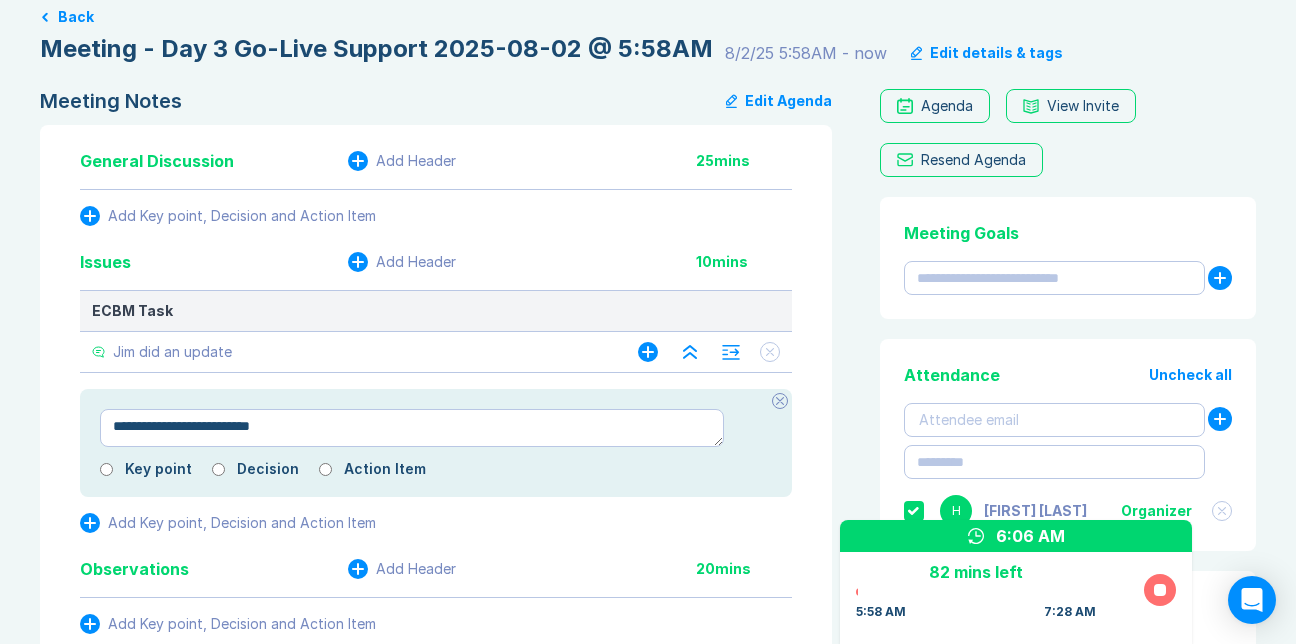 type on "*" 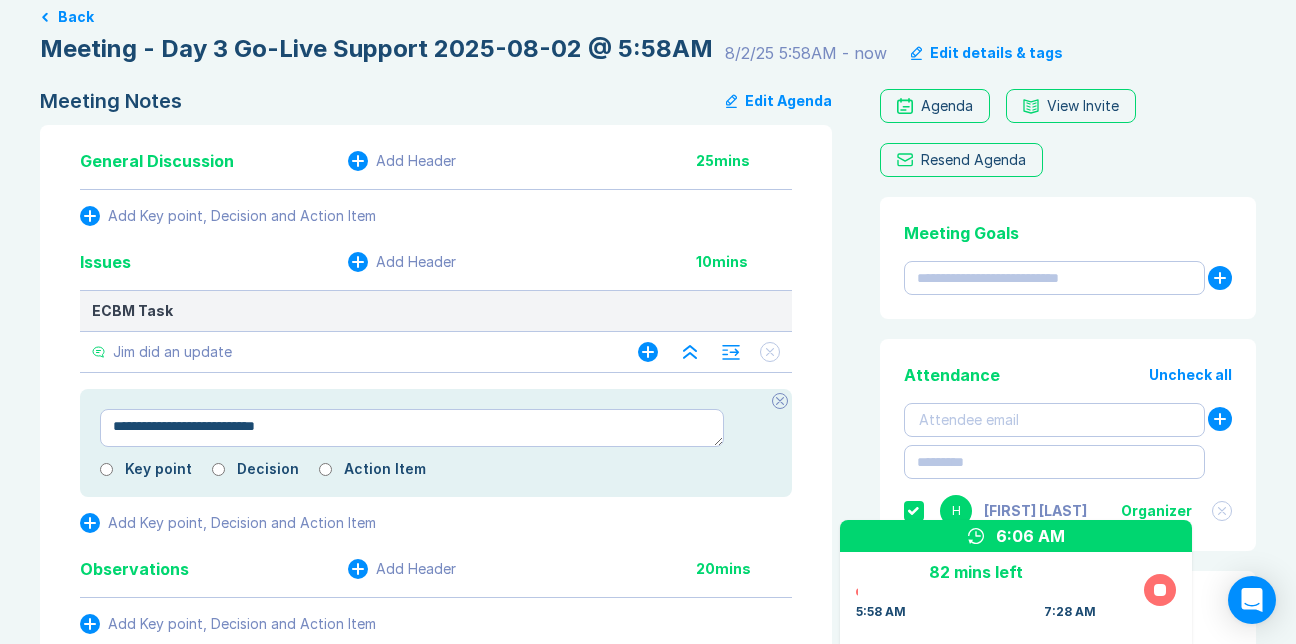 type on "*" 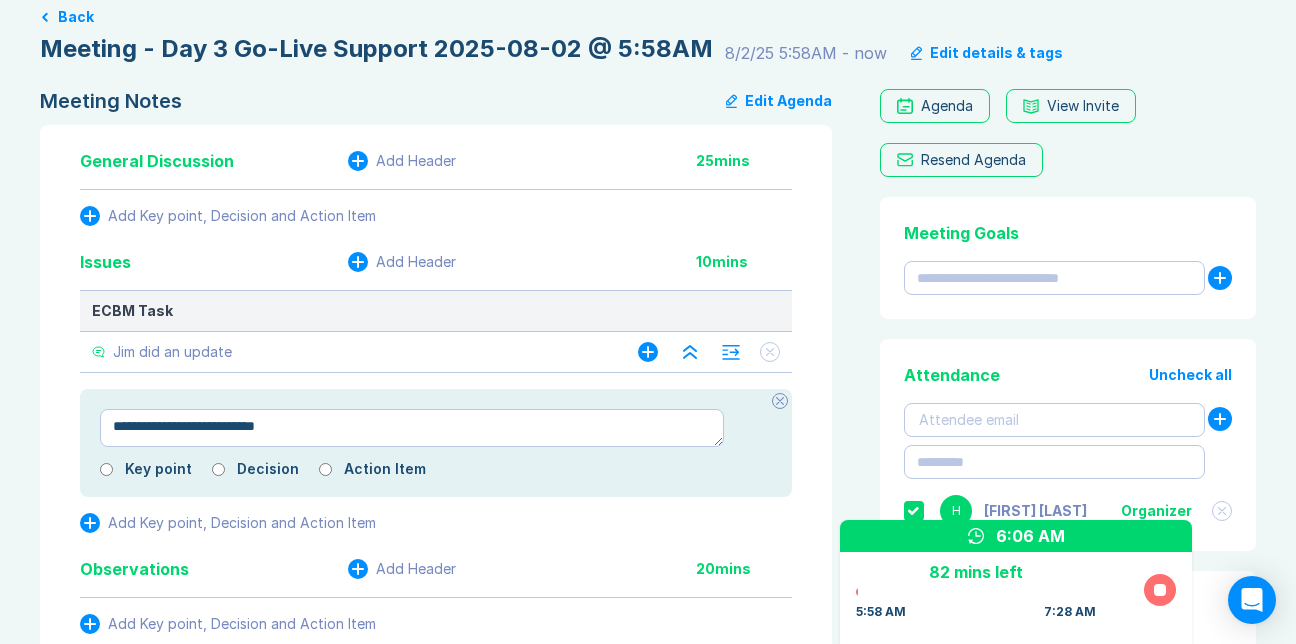 type on "**********" 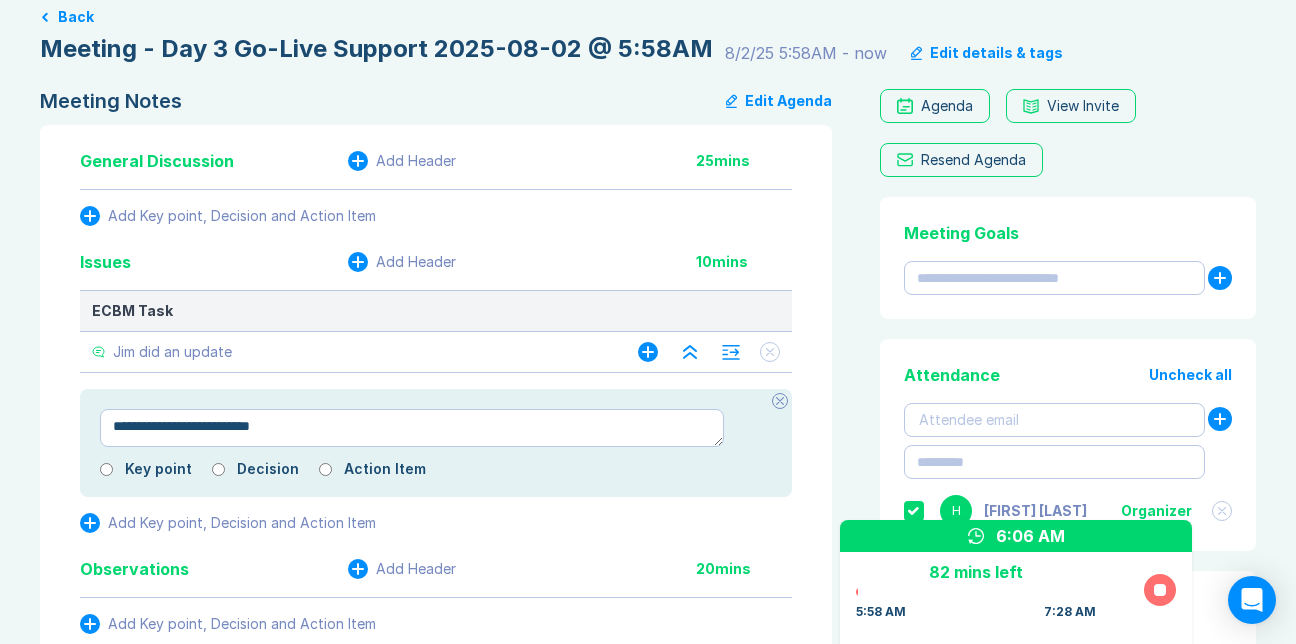 type on "*" 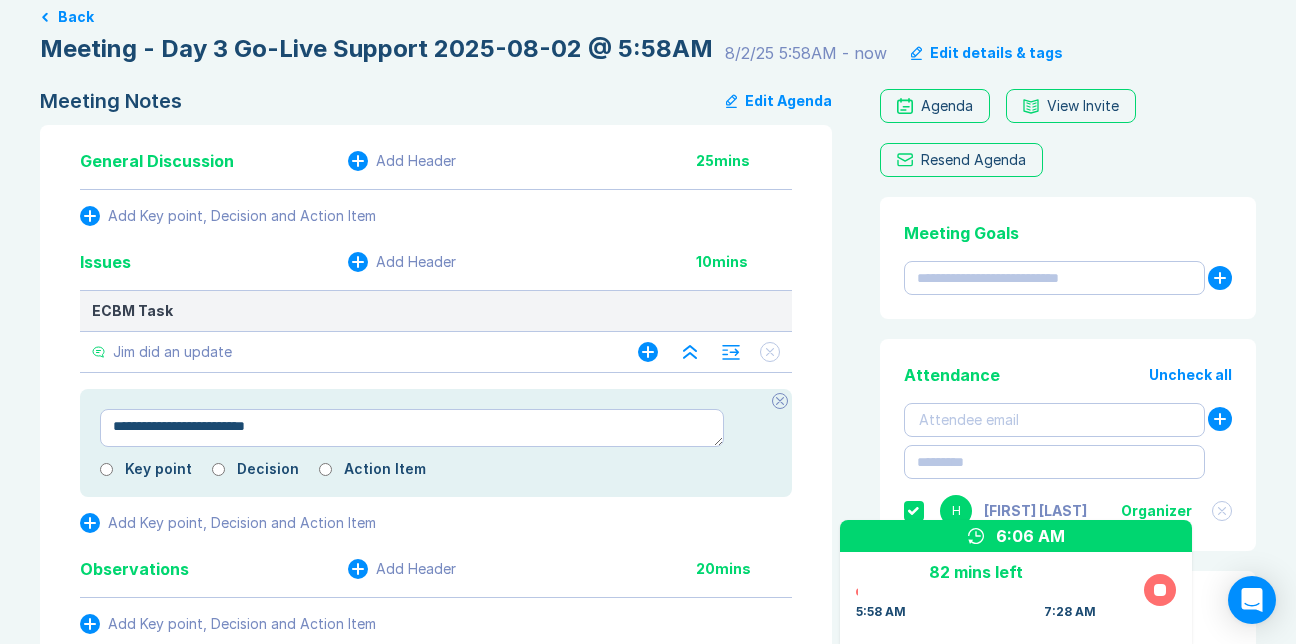 type on "*" 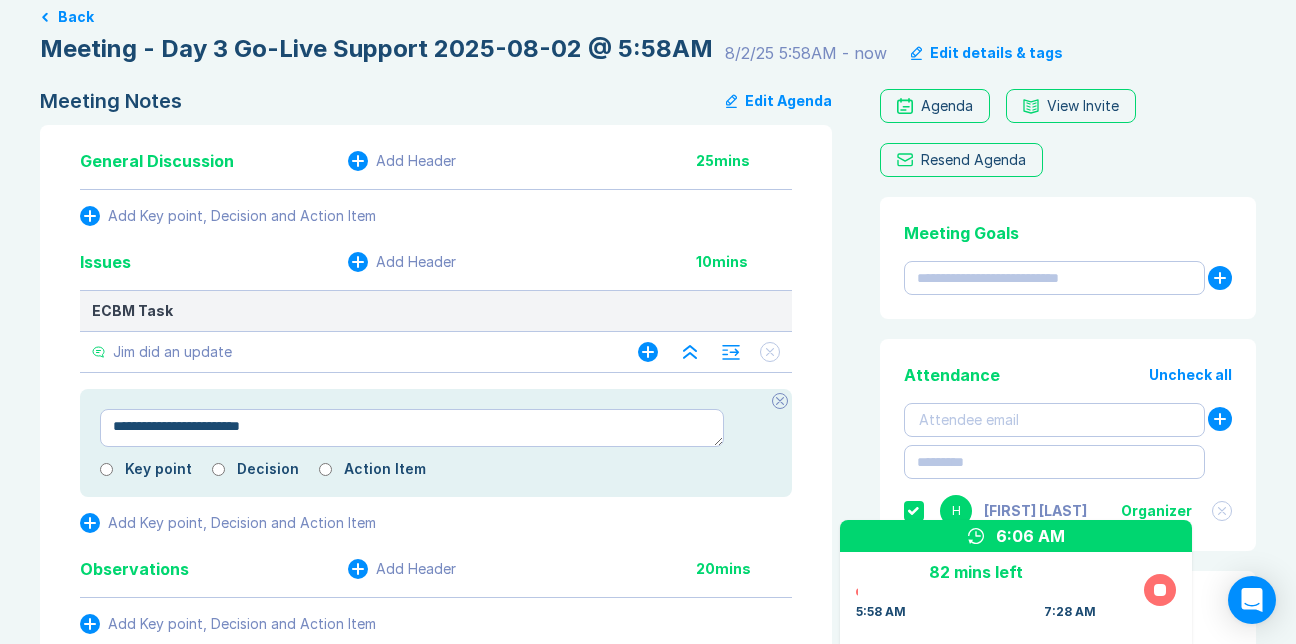 type on "*" 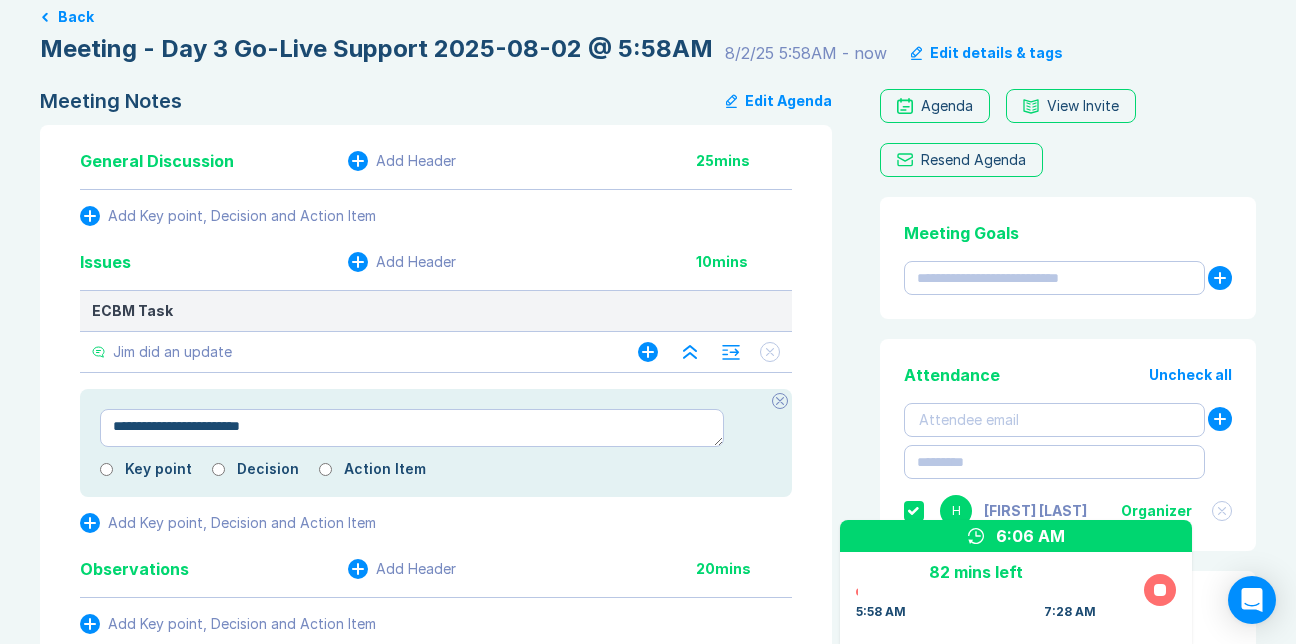 type on "**********" 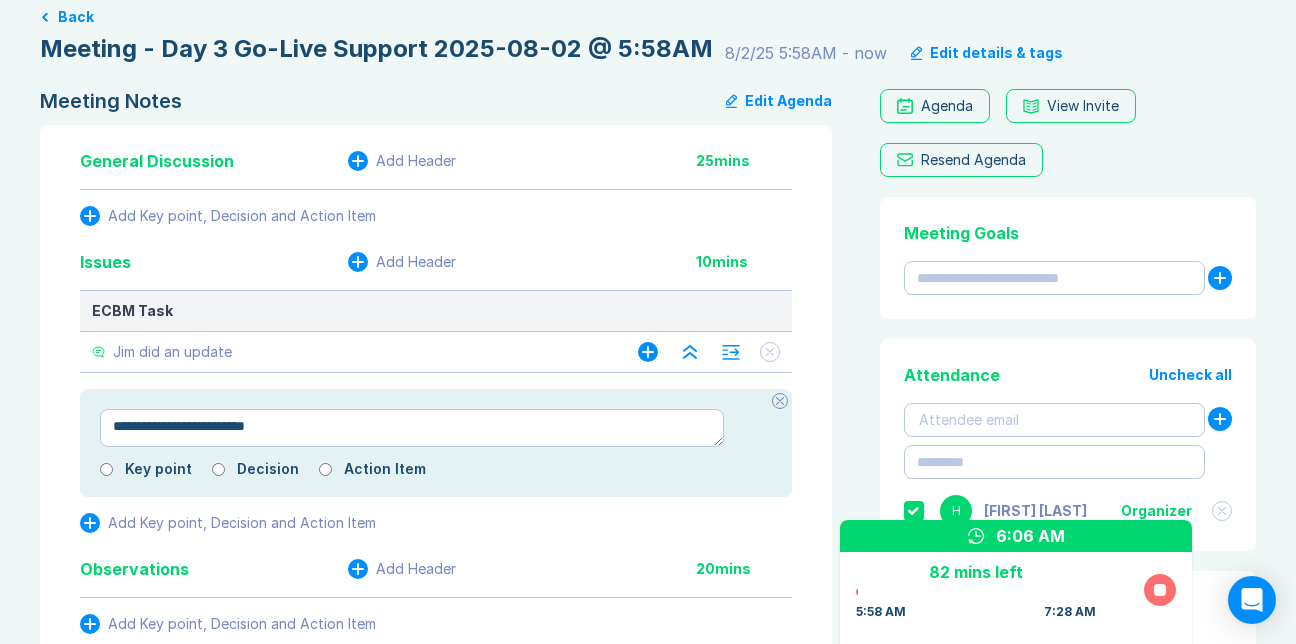 type on "*" 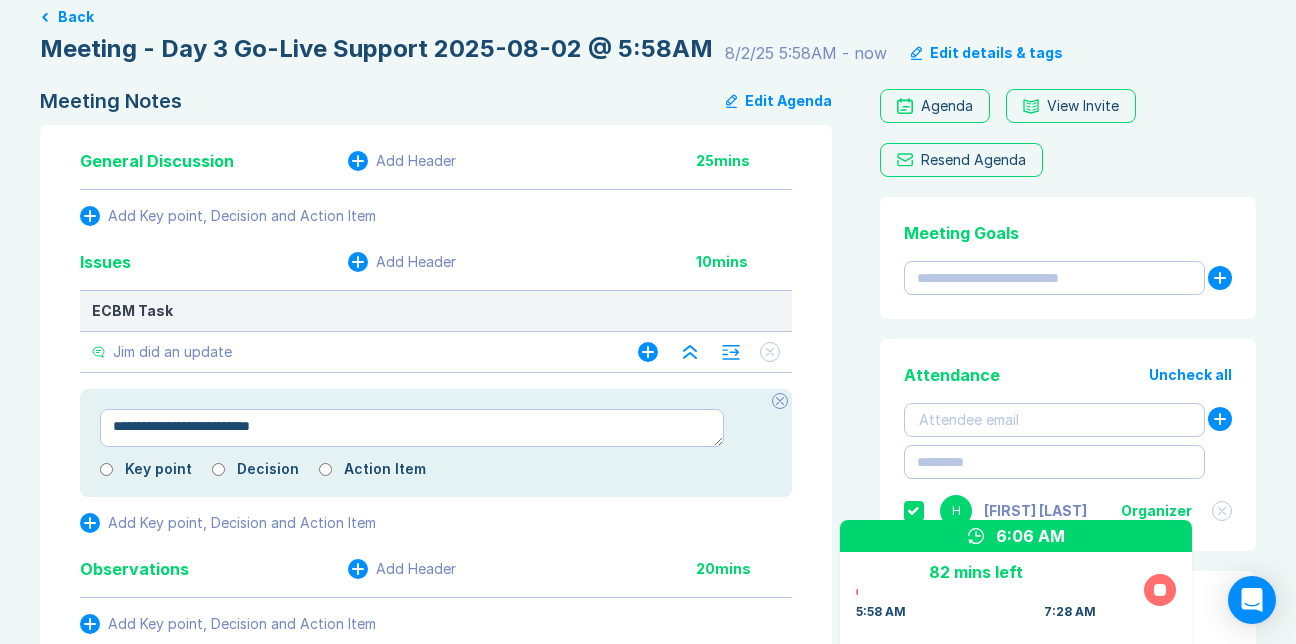 type on "*" 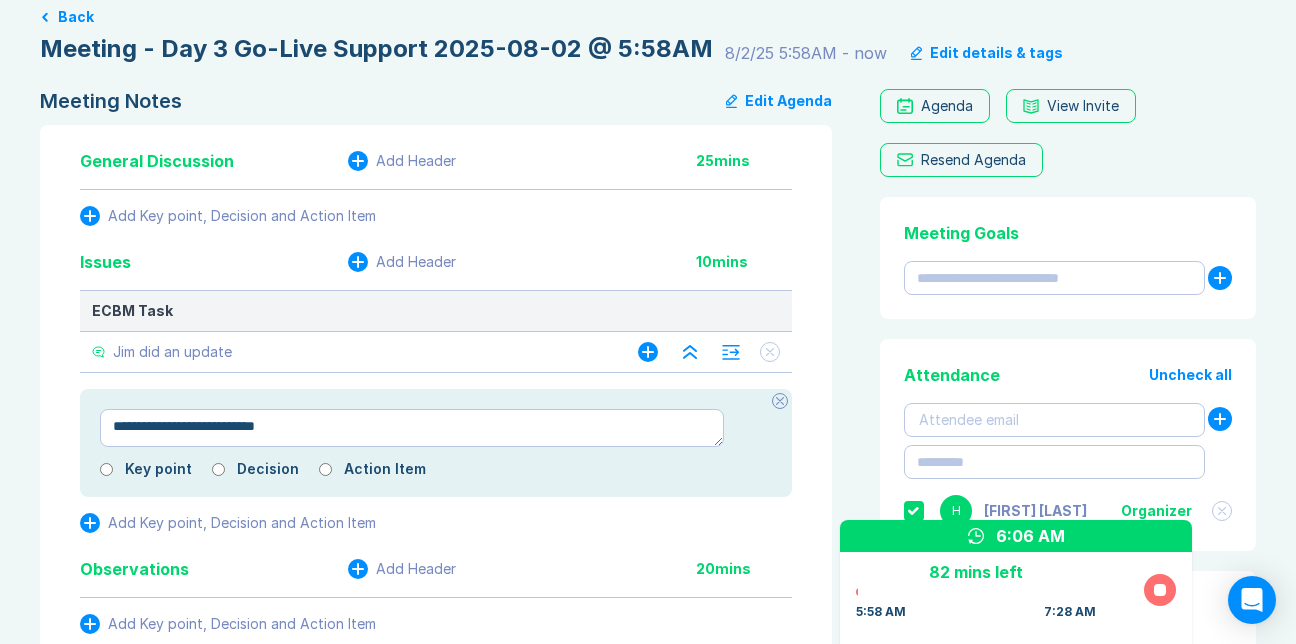 type on "*" 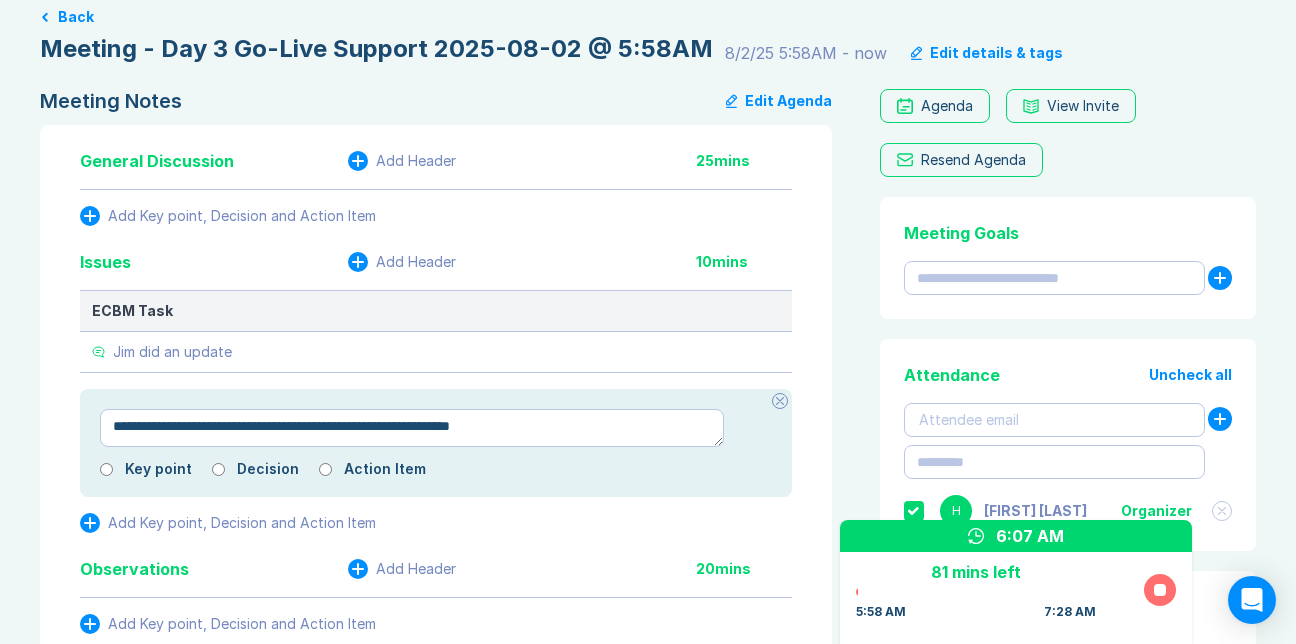 click on "**********" at bounding box center (412, 428) 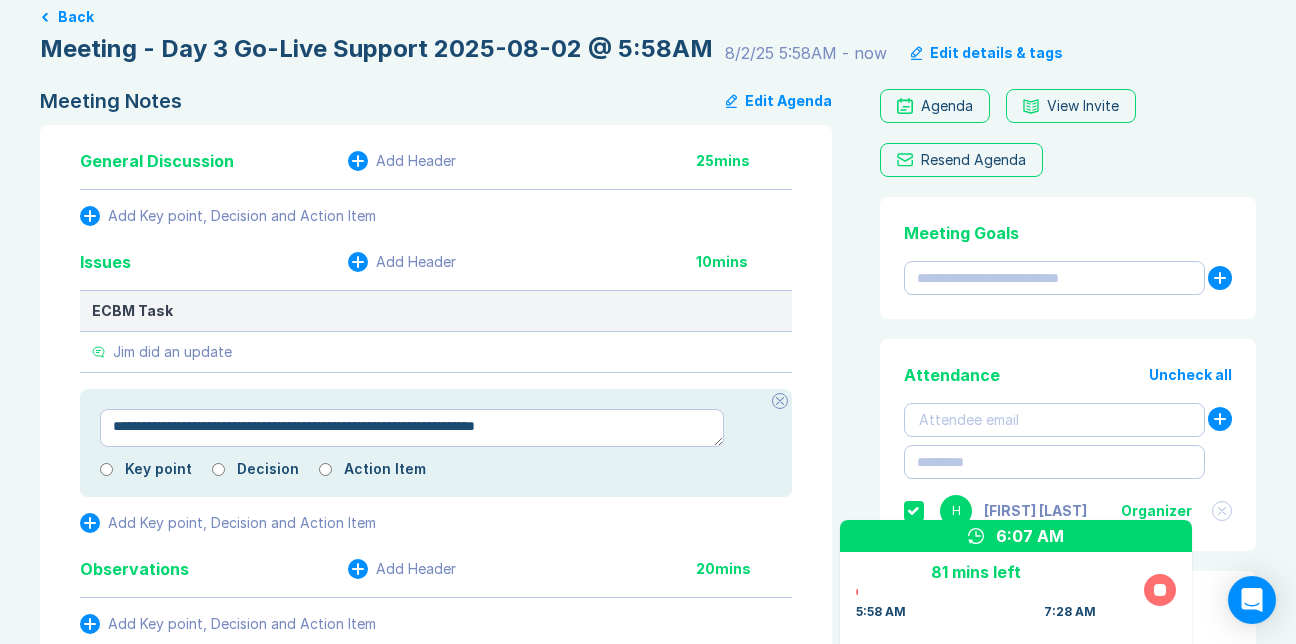 click on "**********" at bounding box center (412, 428) 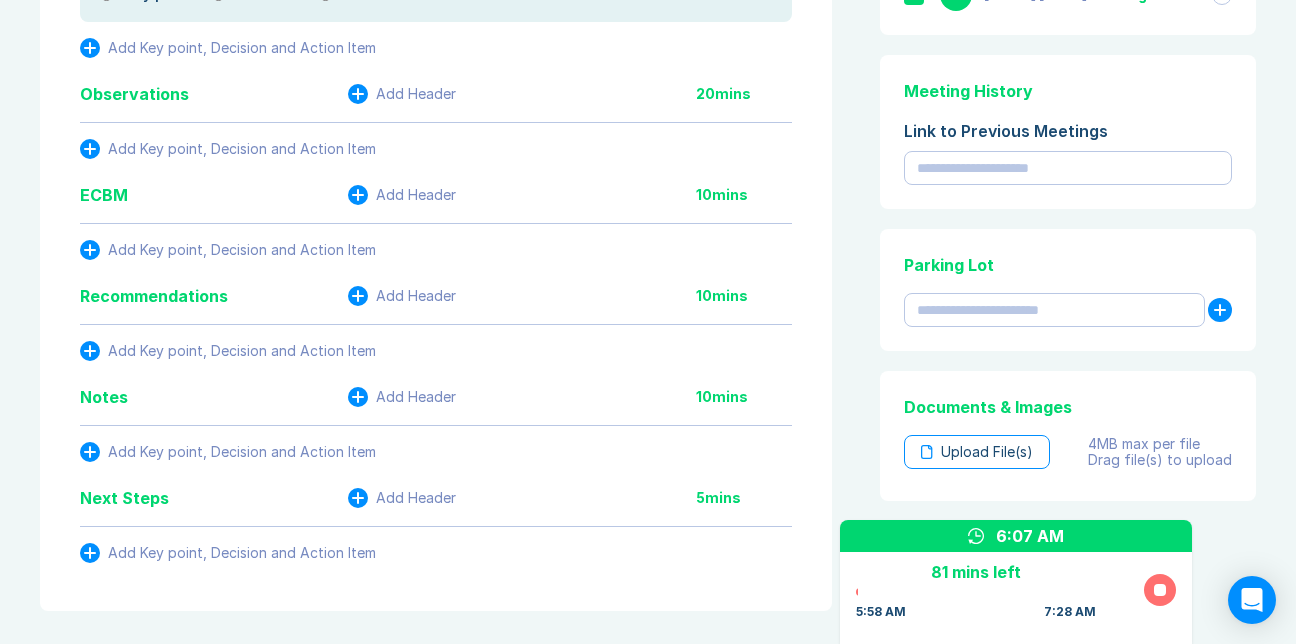 scroll, scrollTop: 700, scrollLeft: 0, axis: vertical 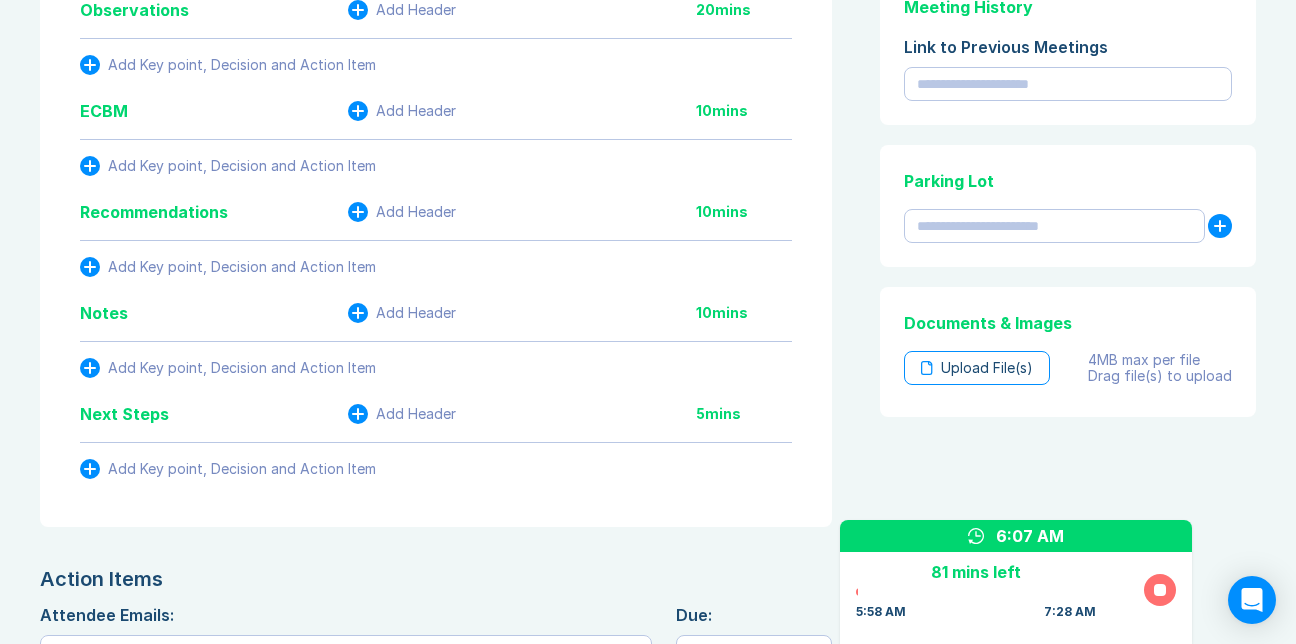 click 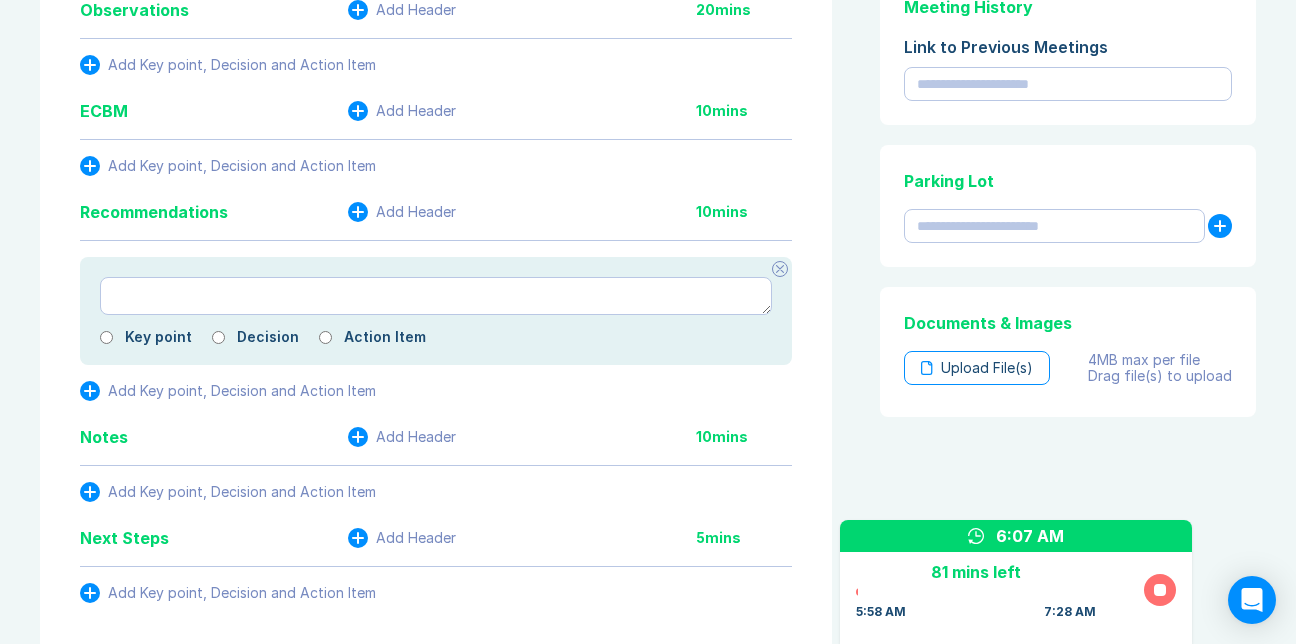 click at bounding box center (436, 296) 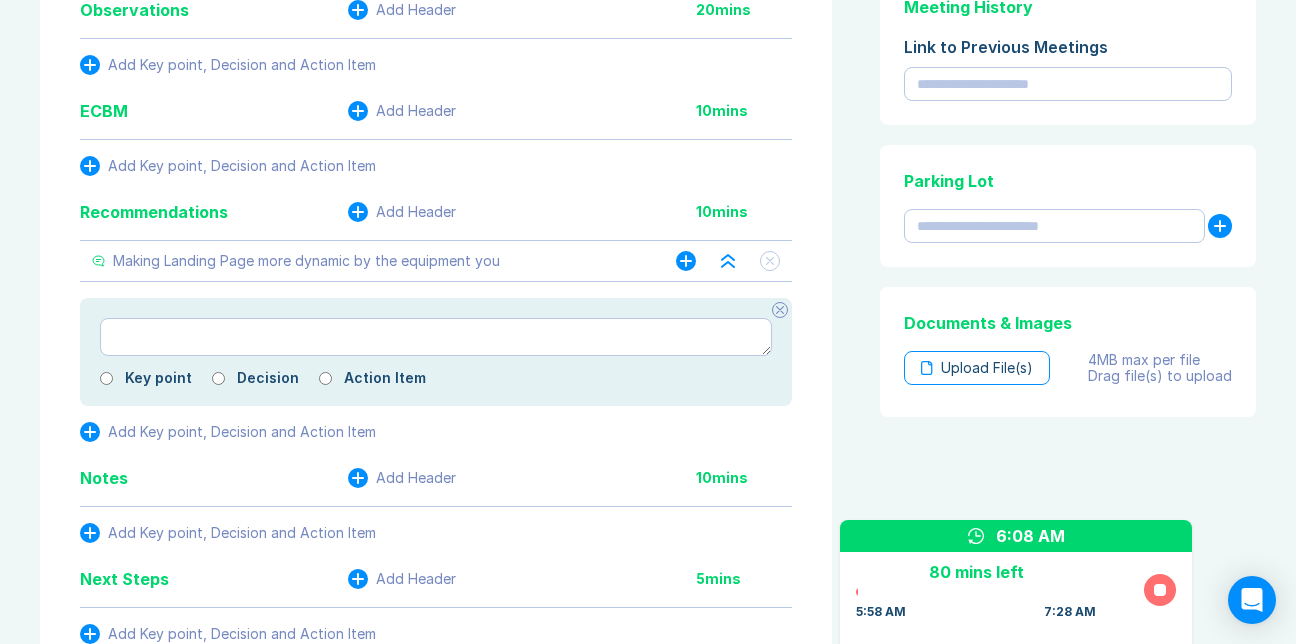 click on "Making Landing Page more dynamic by the equipment you" at bounding box center [364, 261] 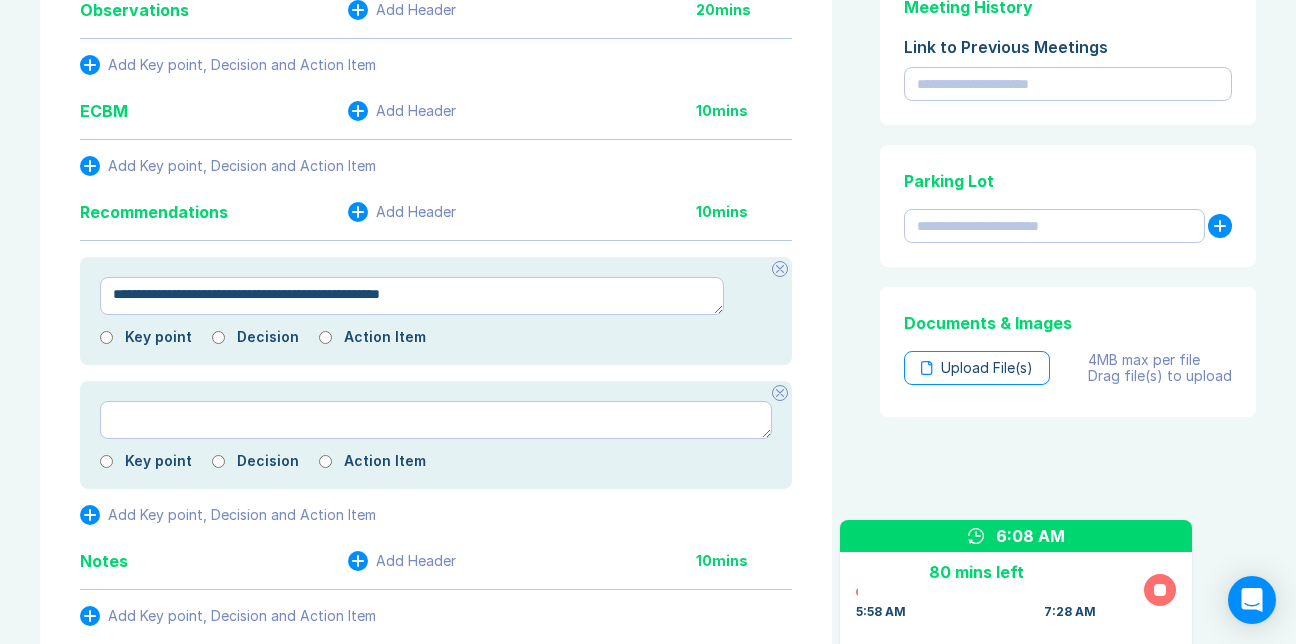 click on "**********" at bounding box center [412, 296] 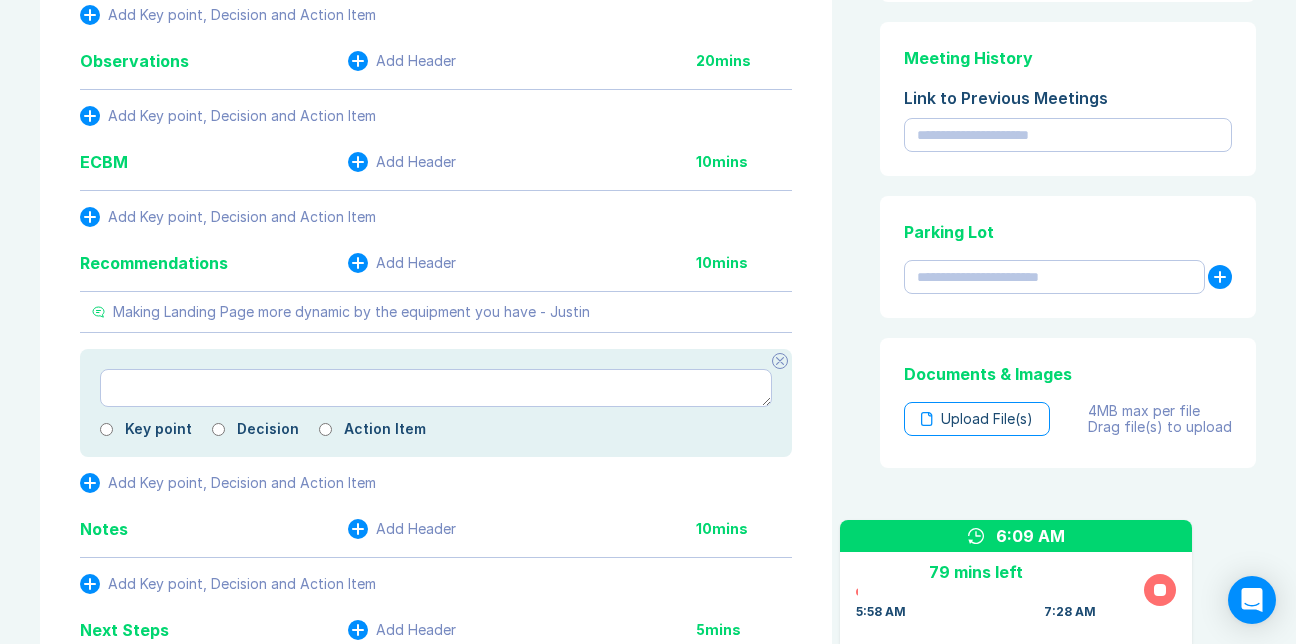 scroll, scrollTop: 800, scrollLeft: 0, axis: vertical 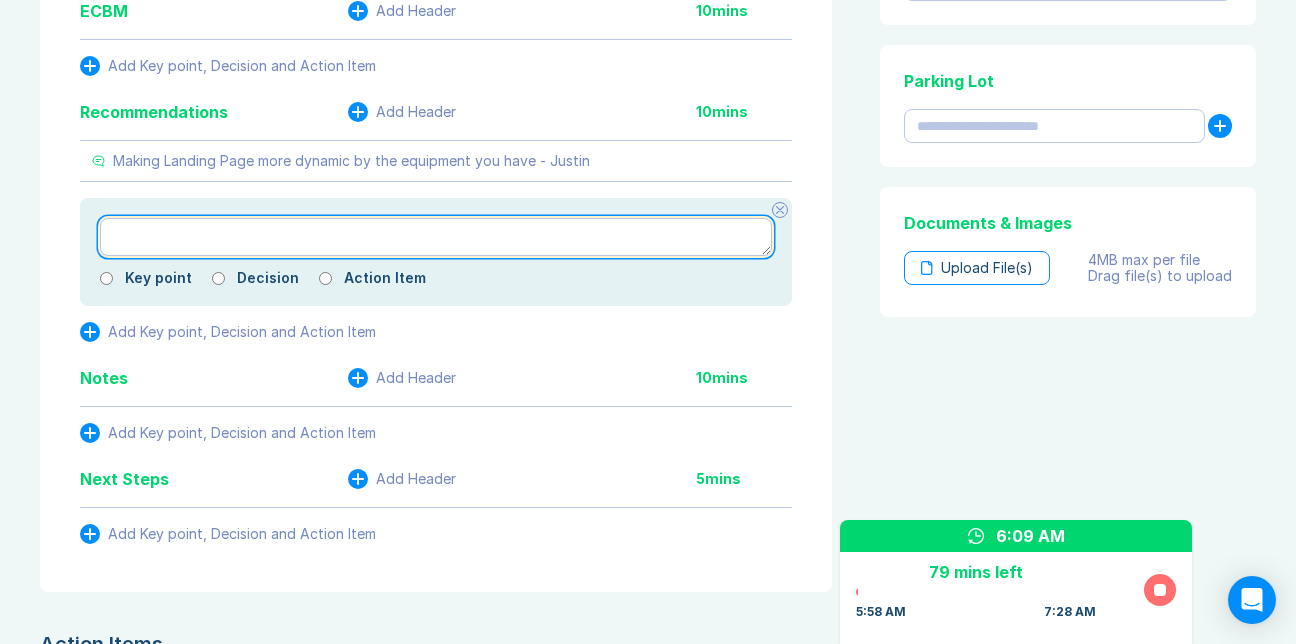 click at bounding box center [436, 237] 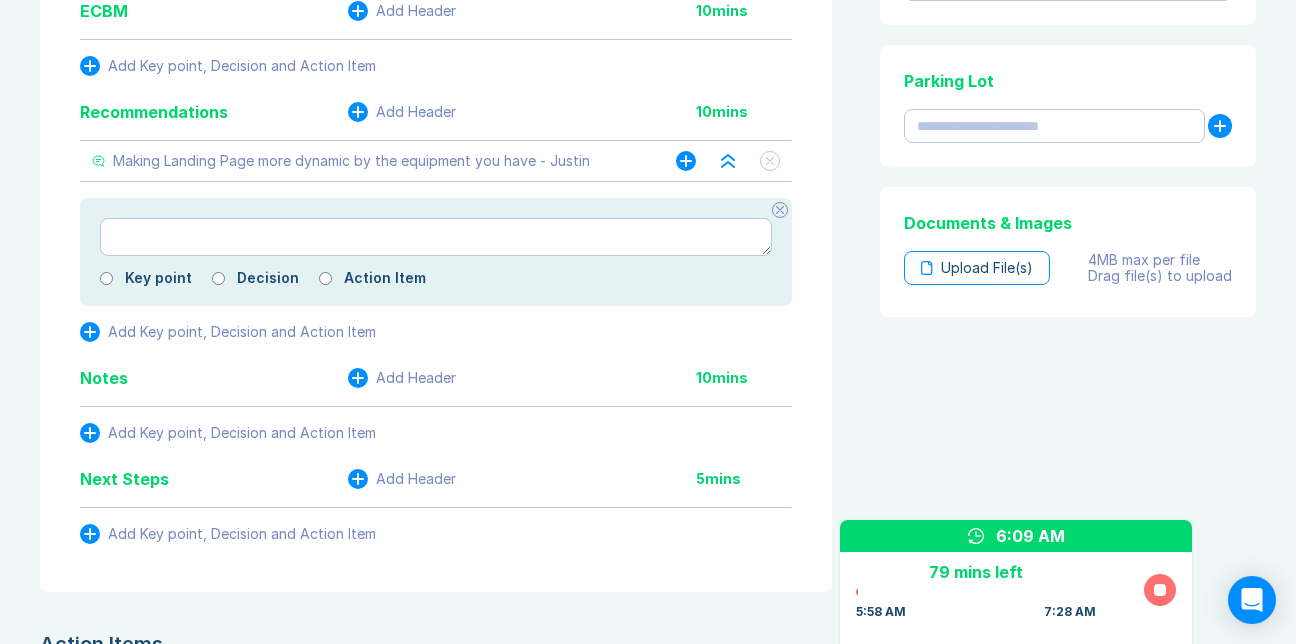 click on "Making Landing Page more dynamic by the equipment you have - Justin" at bounding box center [351, 161] 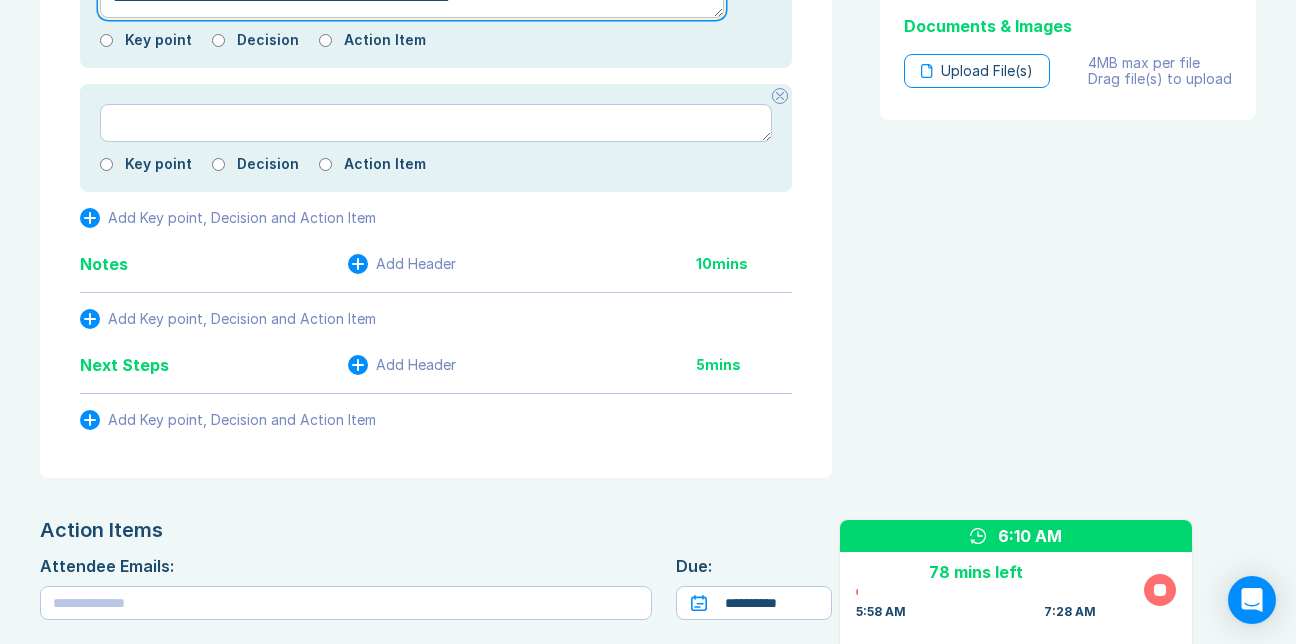 scroll, scrollTop: 1000, scrollLeft: 0, axis: vertical 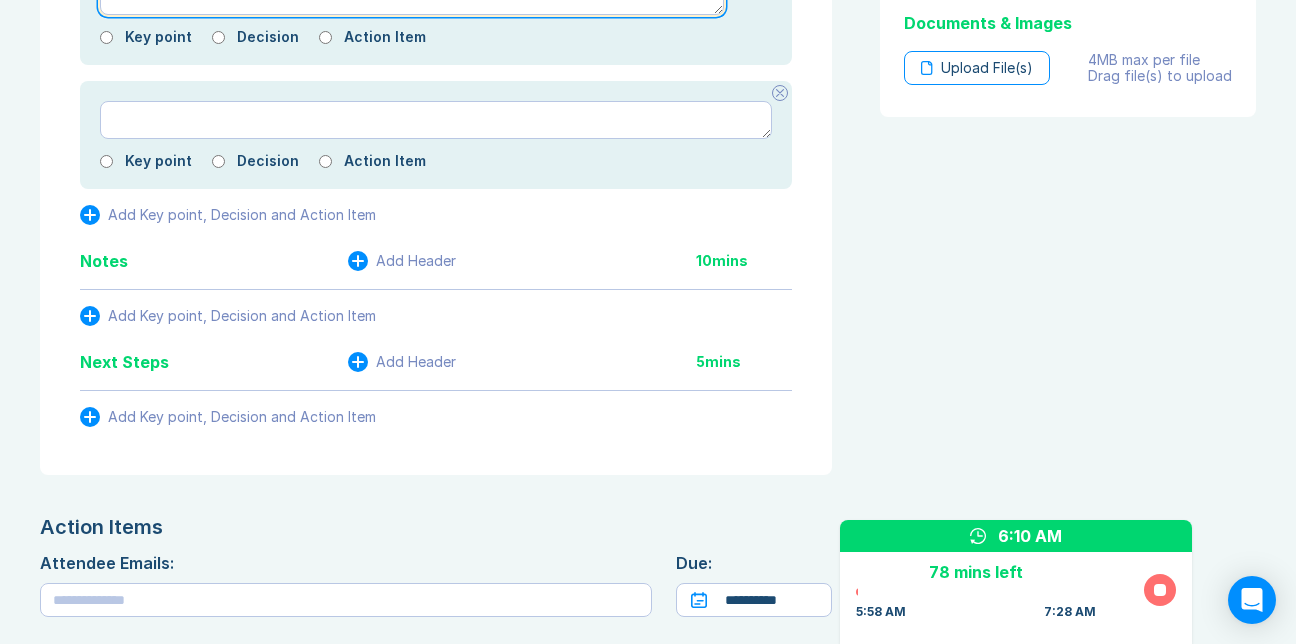 click on "**********" at bounding box center [412, -4] 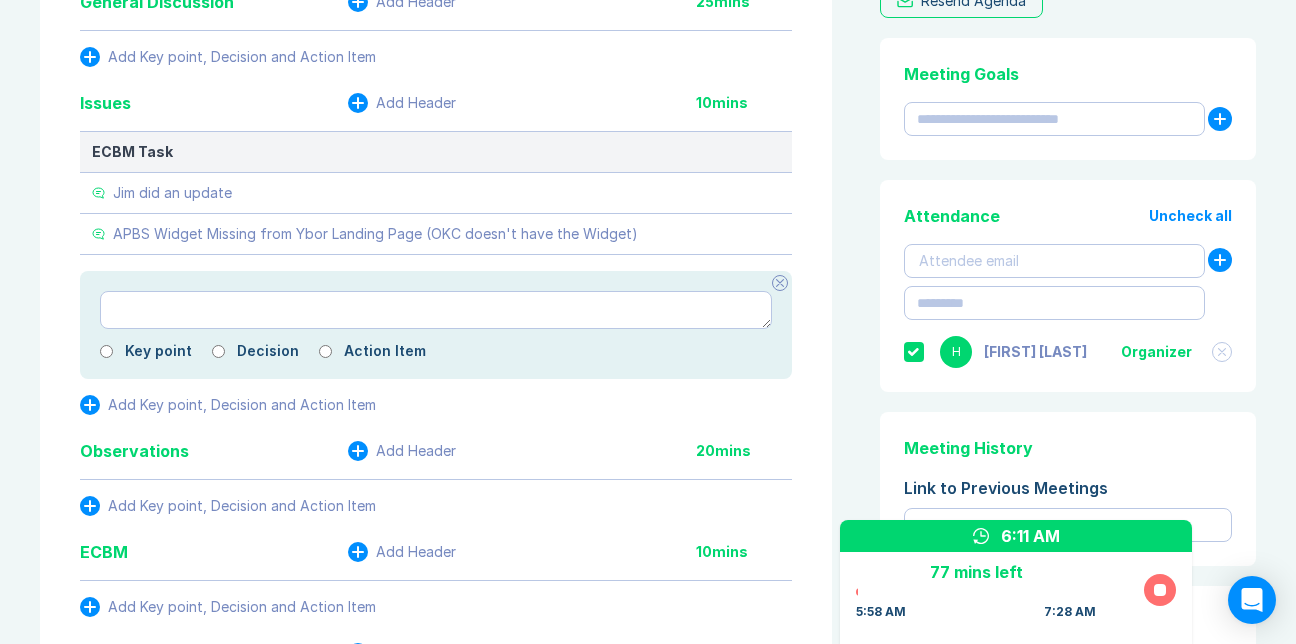 scroll, scrollTop: 266, scrollLeft: 0, axis: vertical 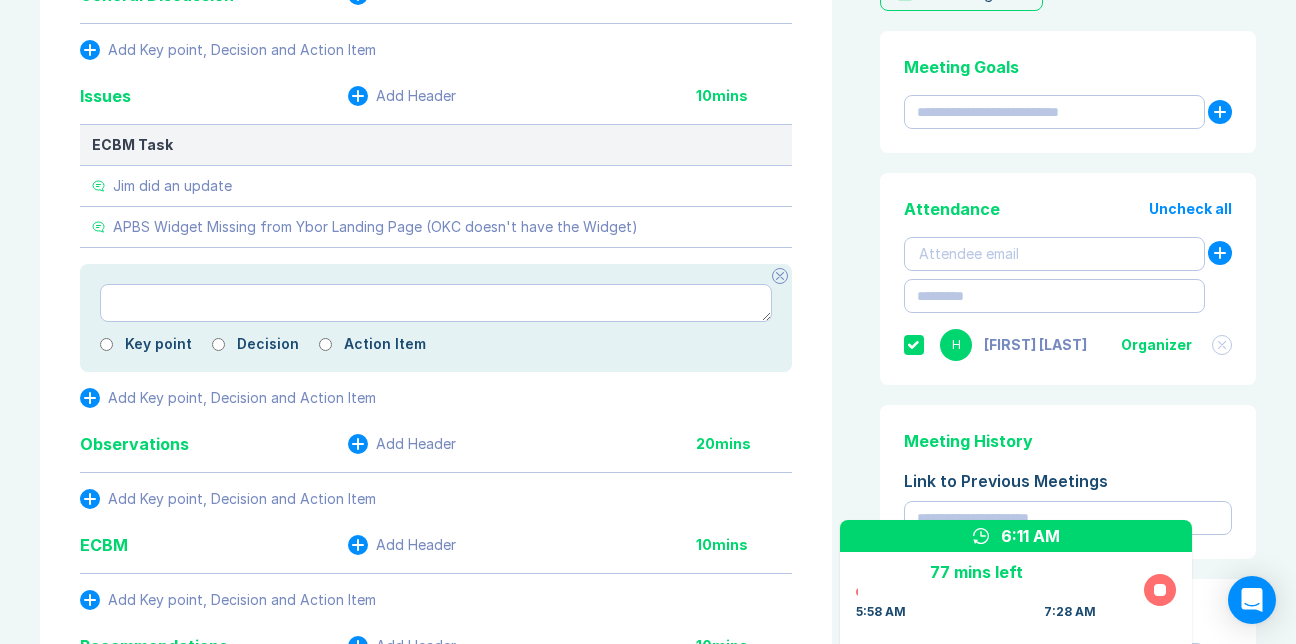click at bounding box center [780, 276] 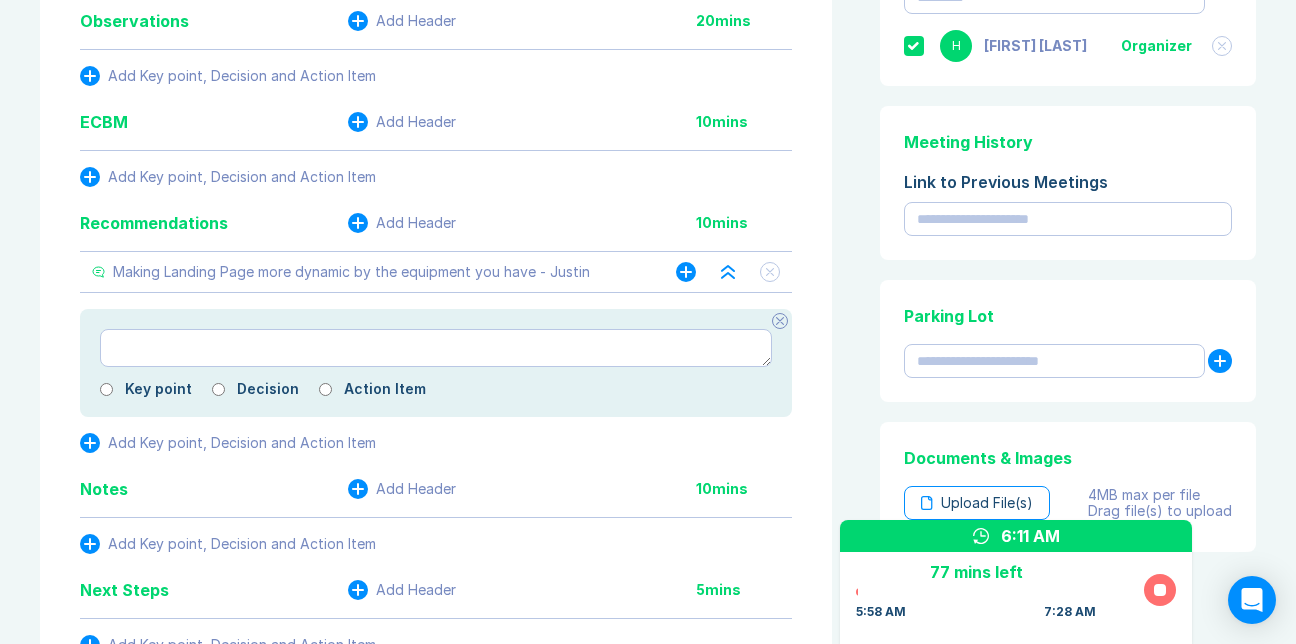 scroll, scrollTop: 566, scrollLeft: 0, axis: vertical 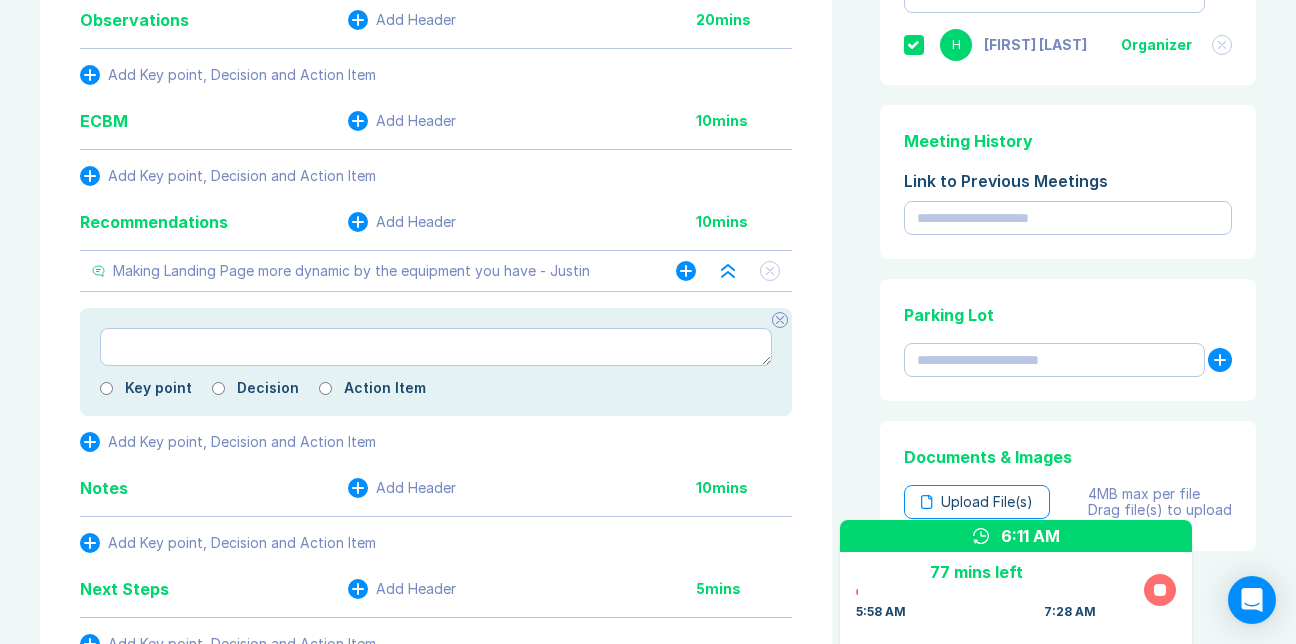 click on "Making Landing Page more dynamic by the equipment you have - Justin" at bounding box center [351, 271] 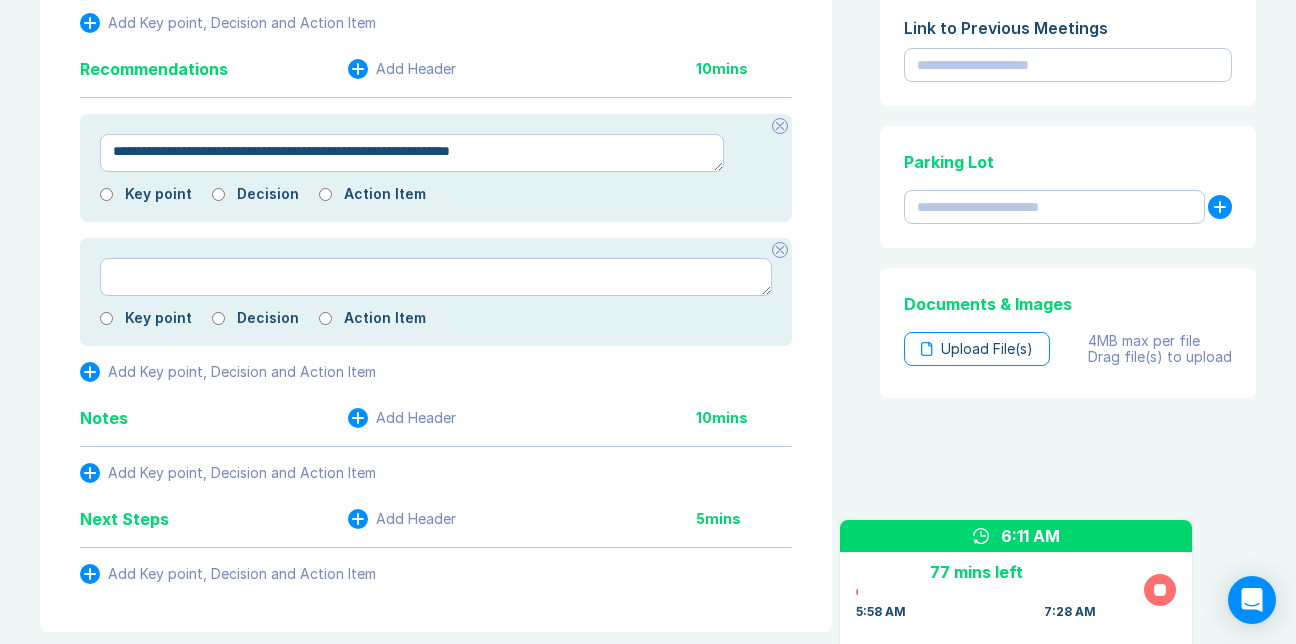 scroll, scrollTop: 766, scrollLeft: 0, axis: vertical 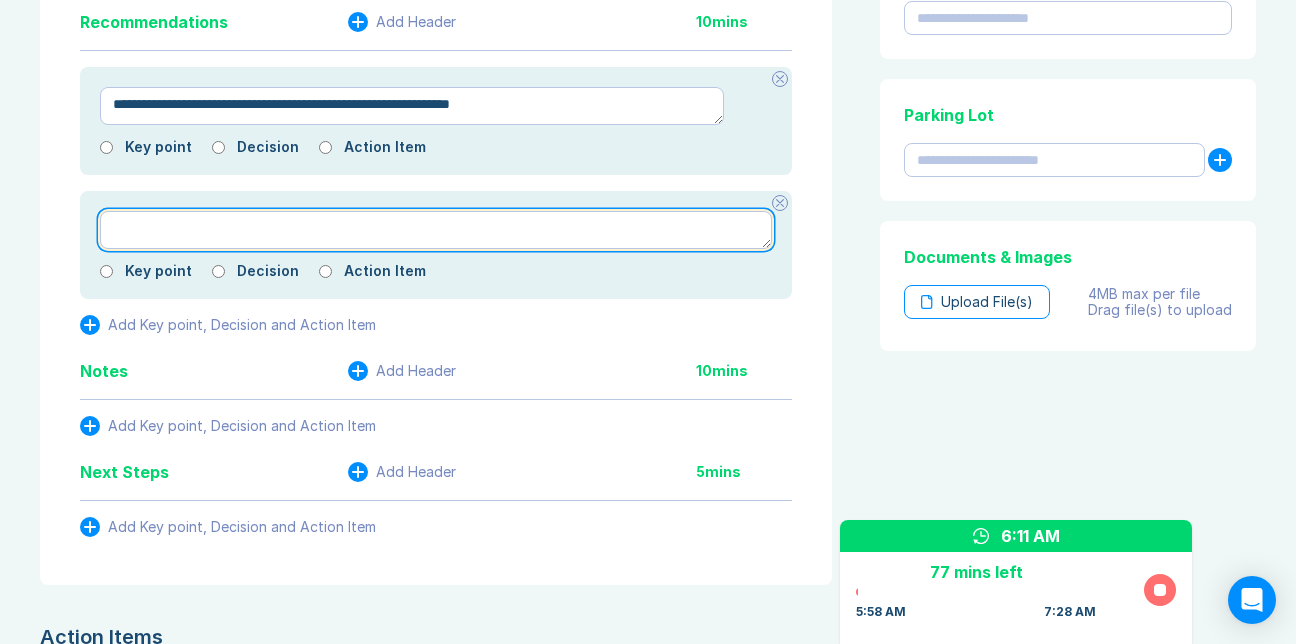 click at bounding box center [436, 230] 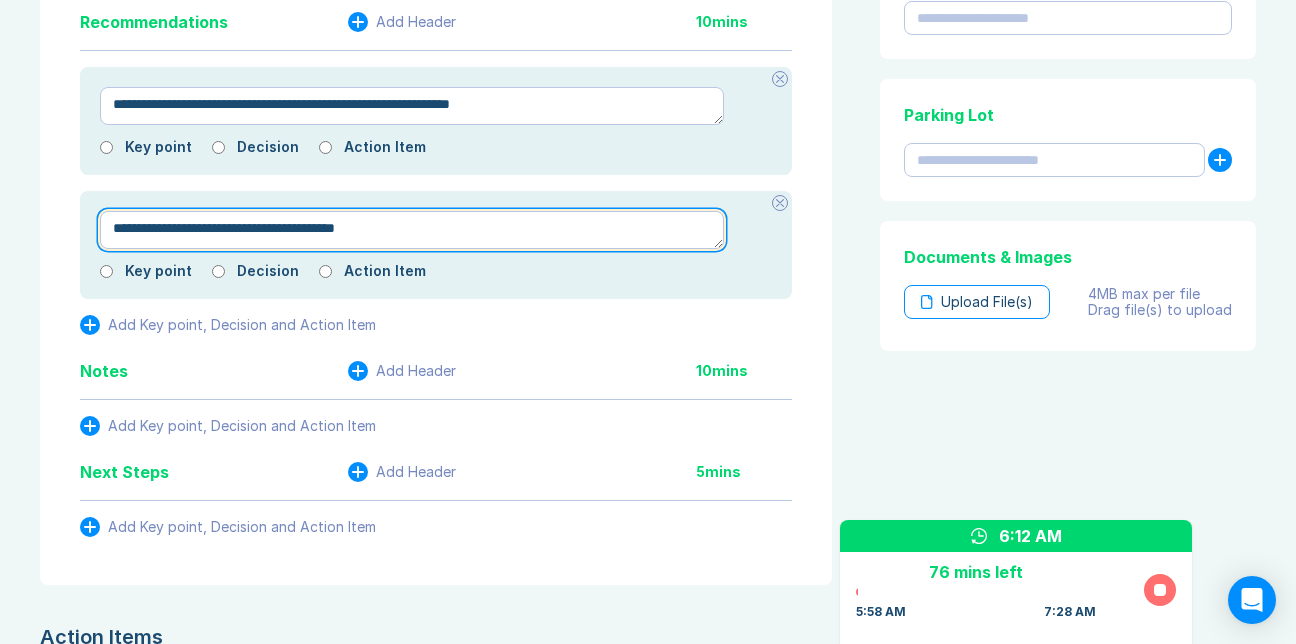 click on "**********" at bounding box center (412, 230) 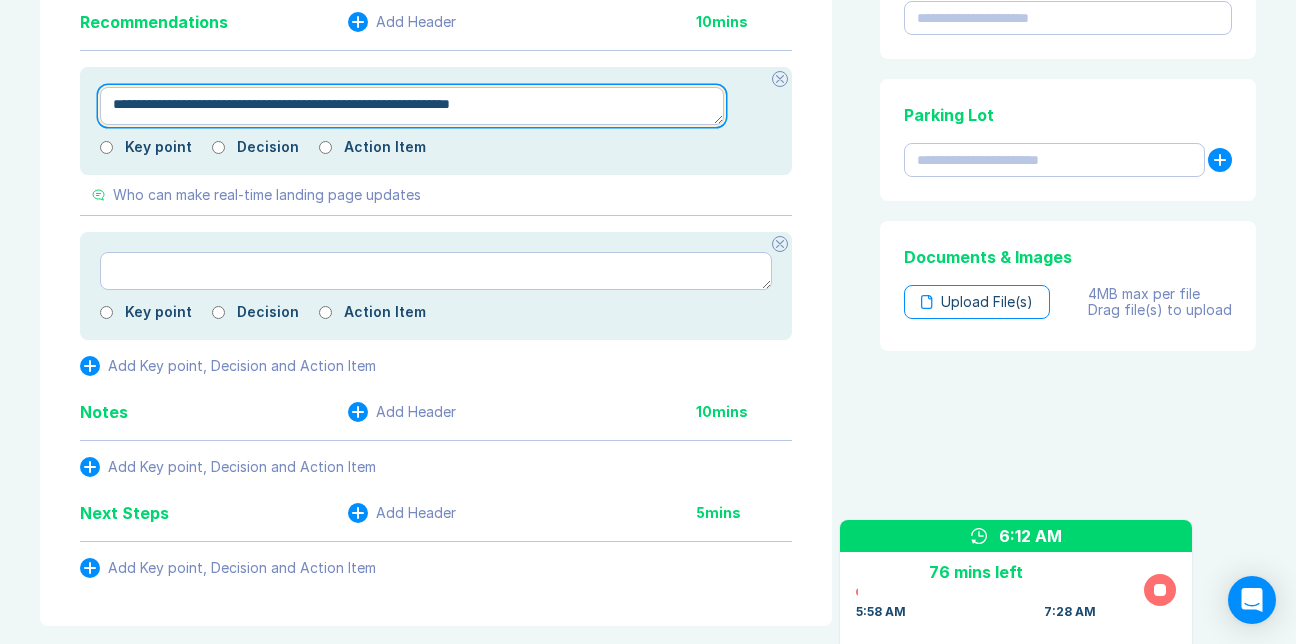 click on "**********" at bounding box center [412, 106] 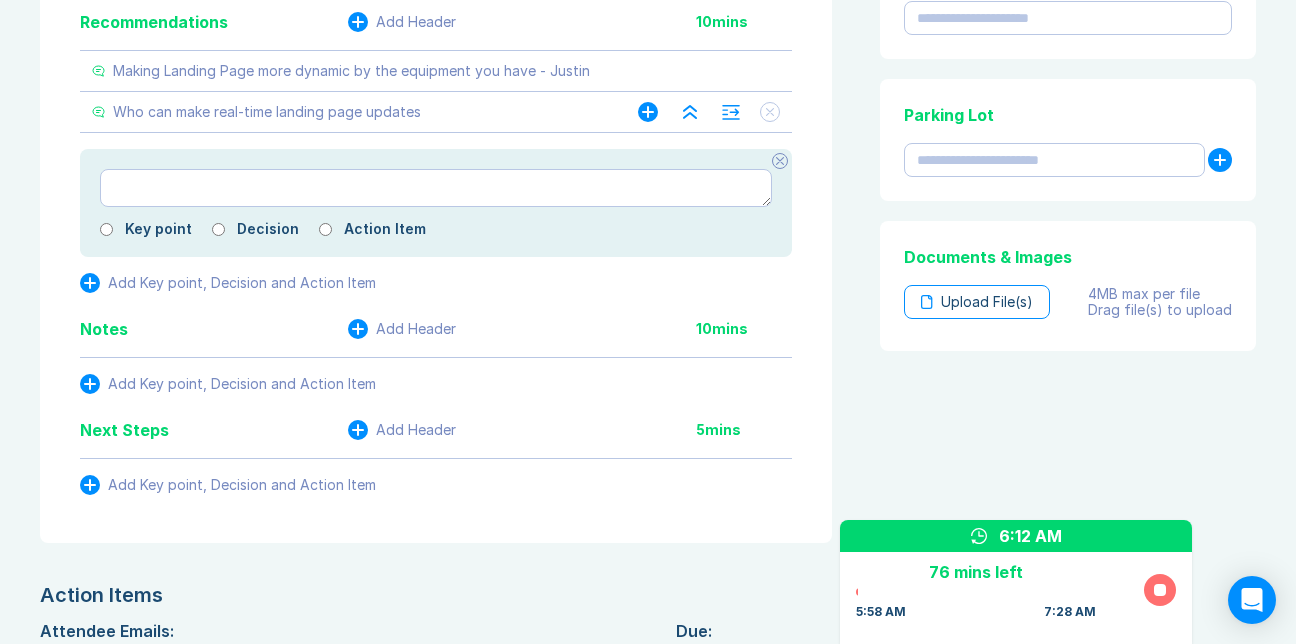 click on "Who can make real-time landing page updates" at bounding box center (267, 112) 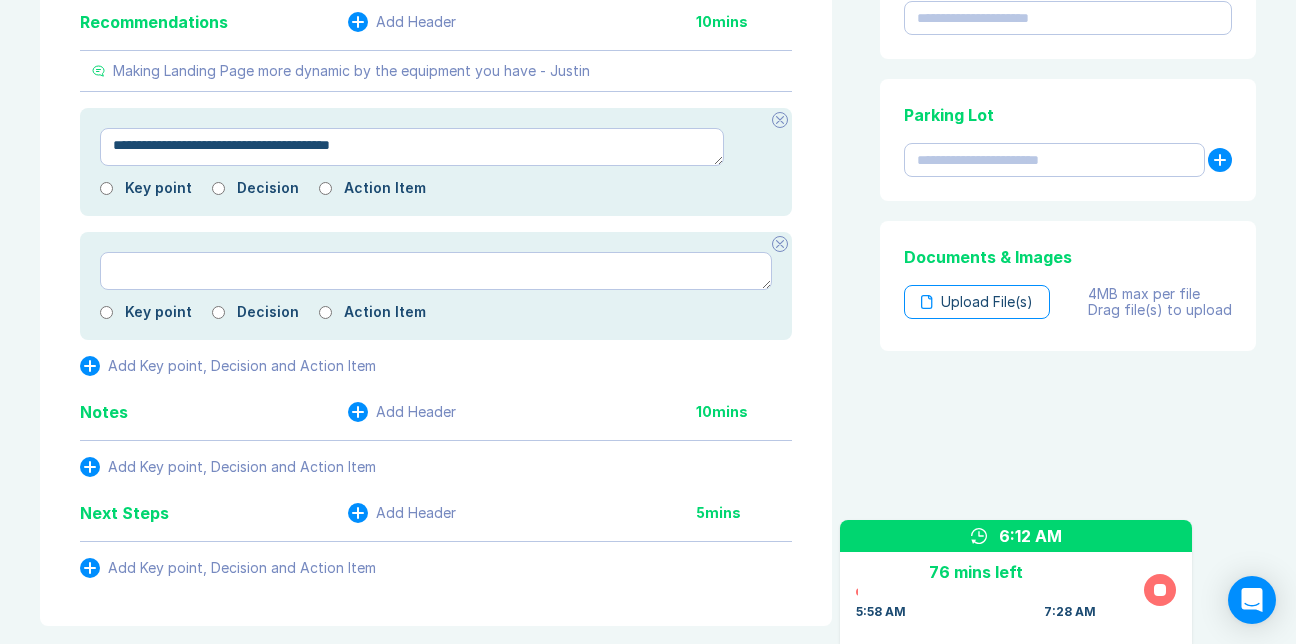 click on "**********" at bounding box center [412, 147] 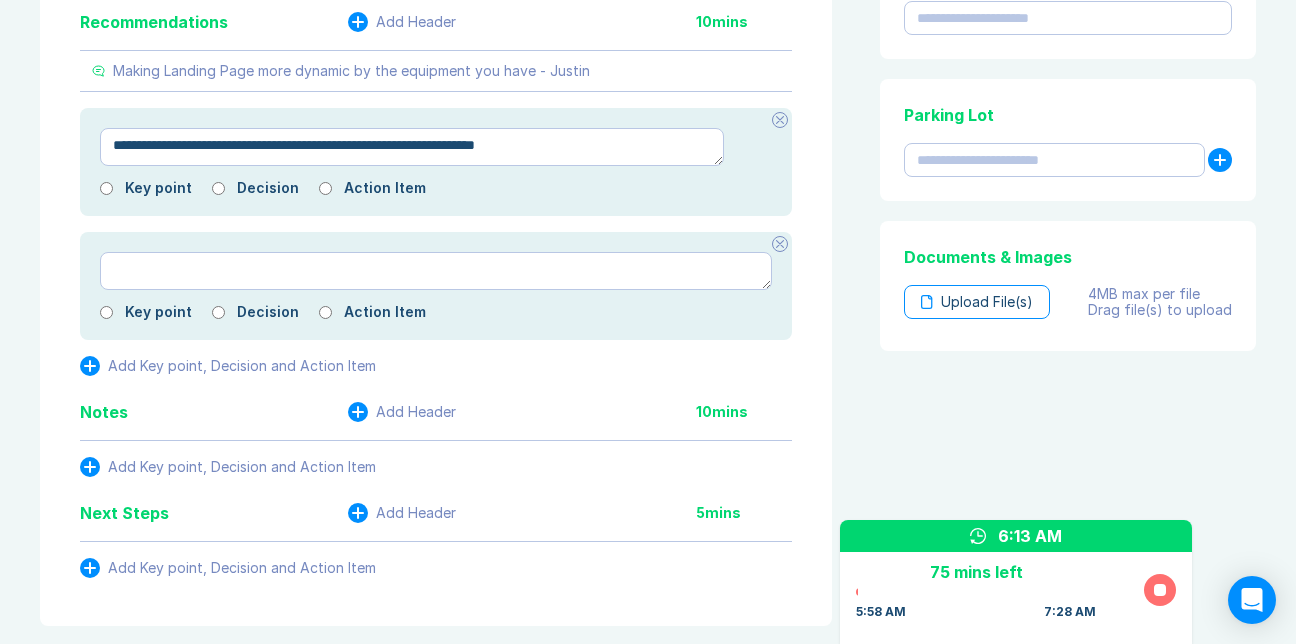 click on "**********" at bounding box center (412, 147) 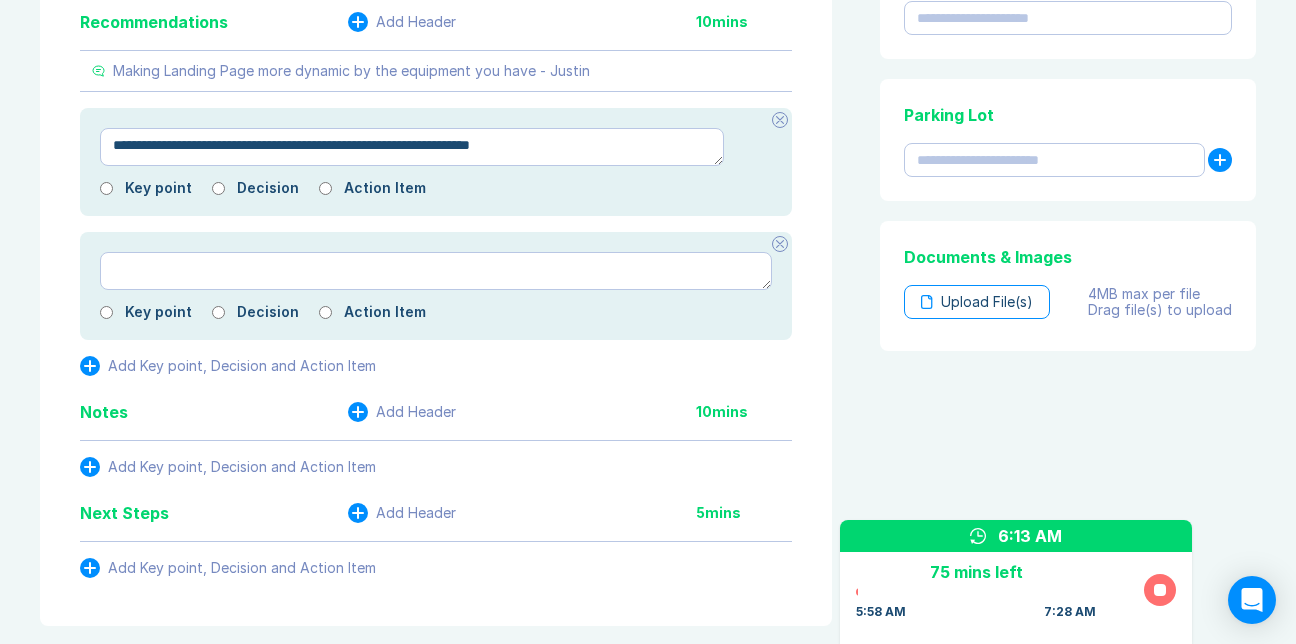click on "**********" at bounding box center (412, 147) 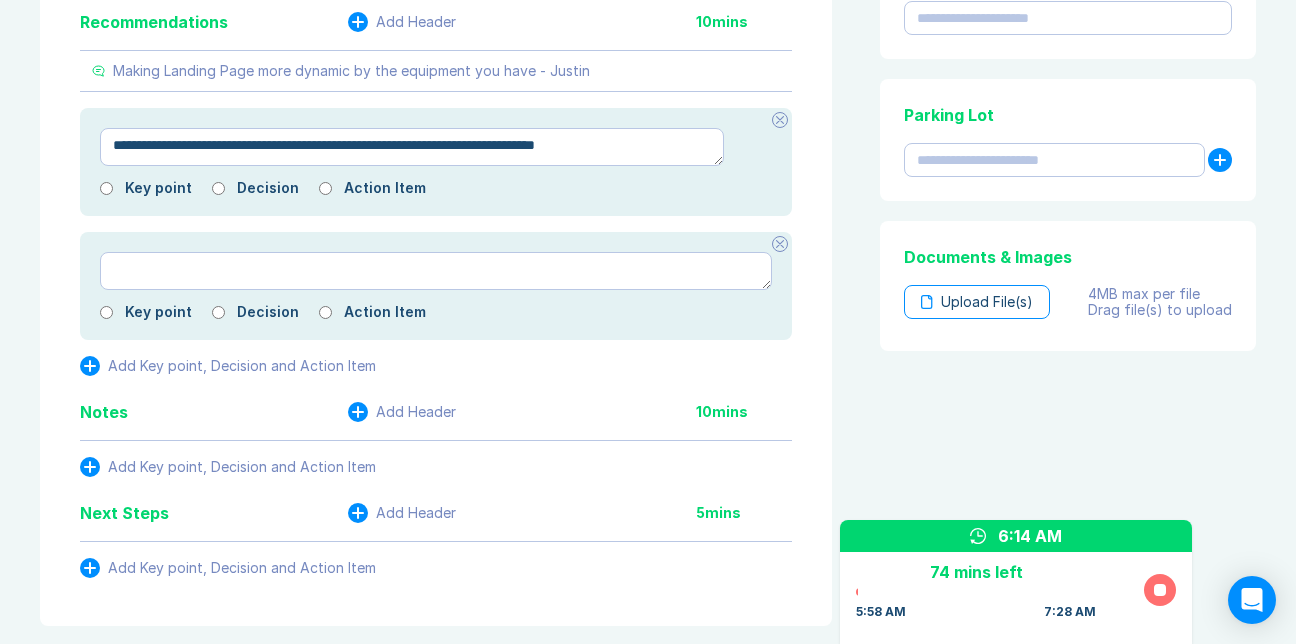 click on "**********" at bounding box center [648, 117] 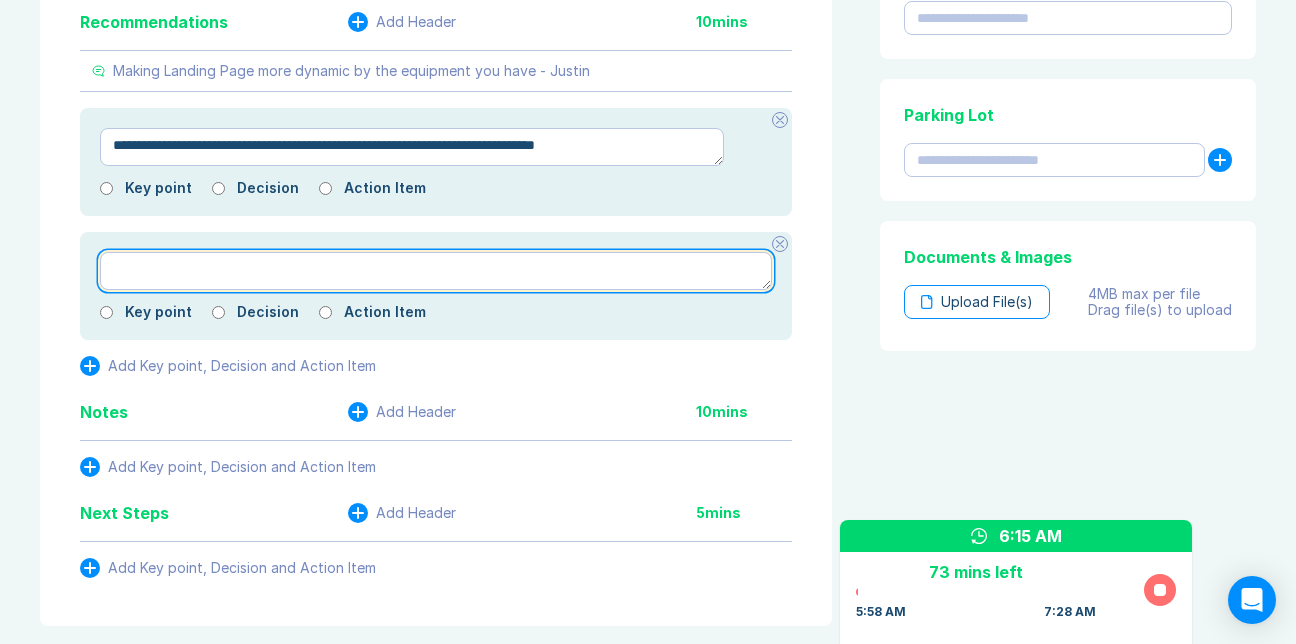 click at bounding box center [436, 271] 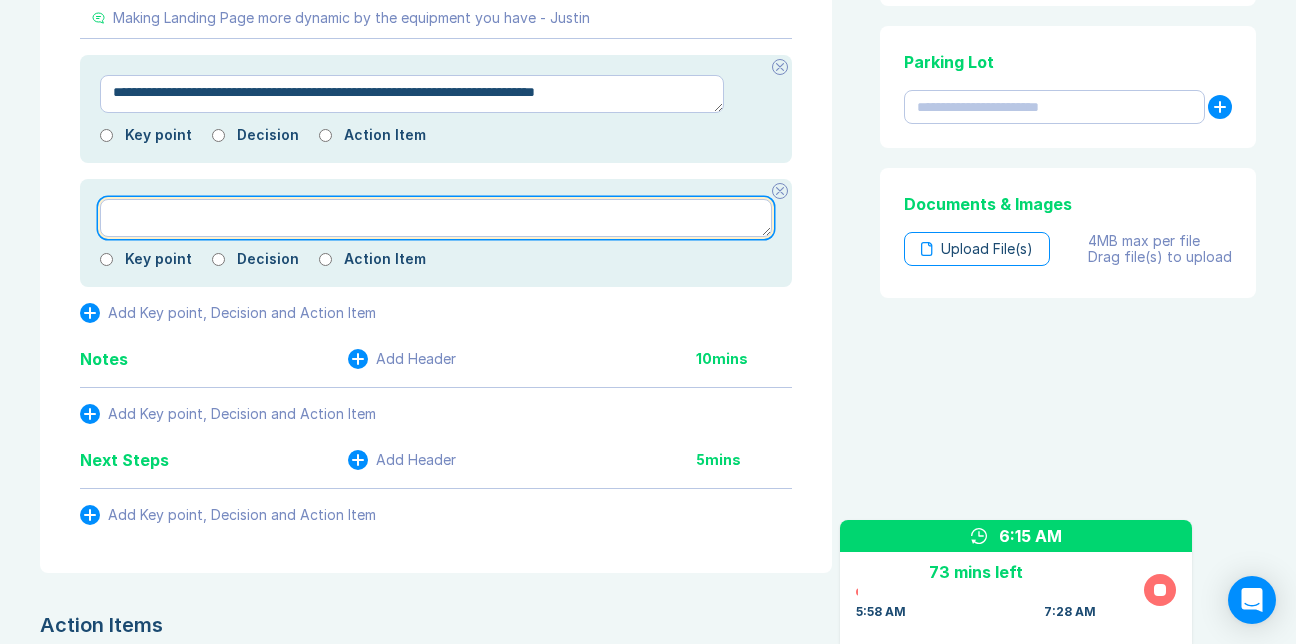 scroll, scrollTop: 766, scrollLeft: 0, axis: vertical 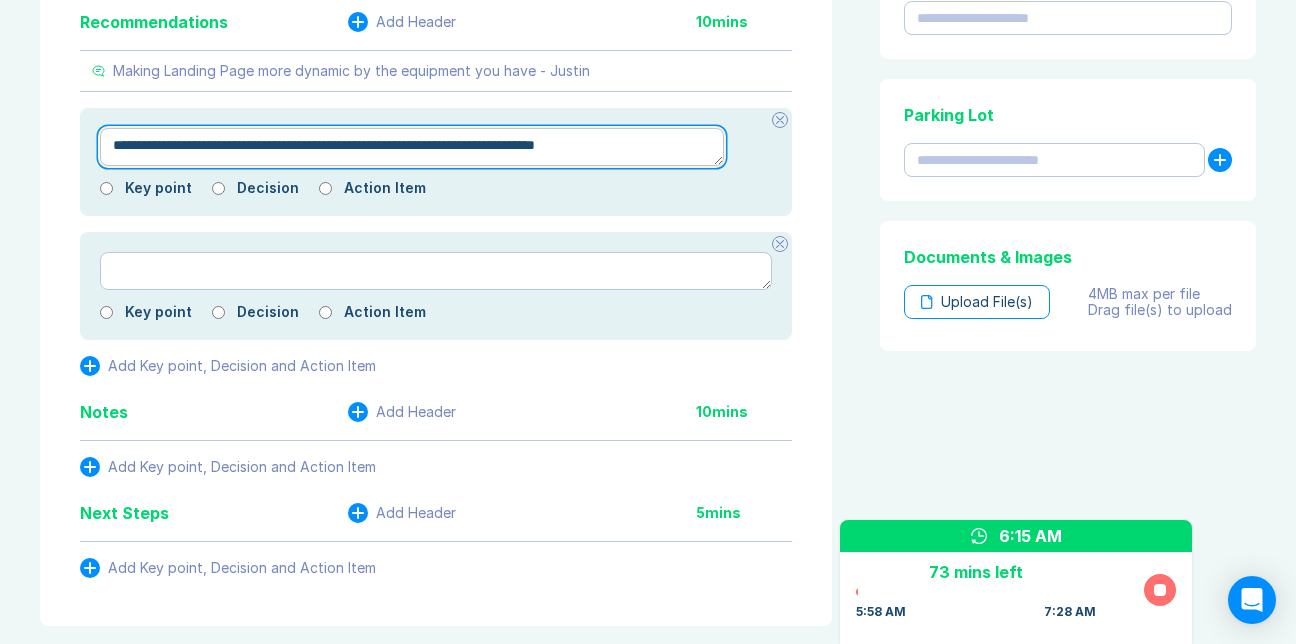 click on "**********" at bounding box center [412, 147] 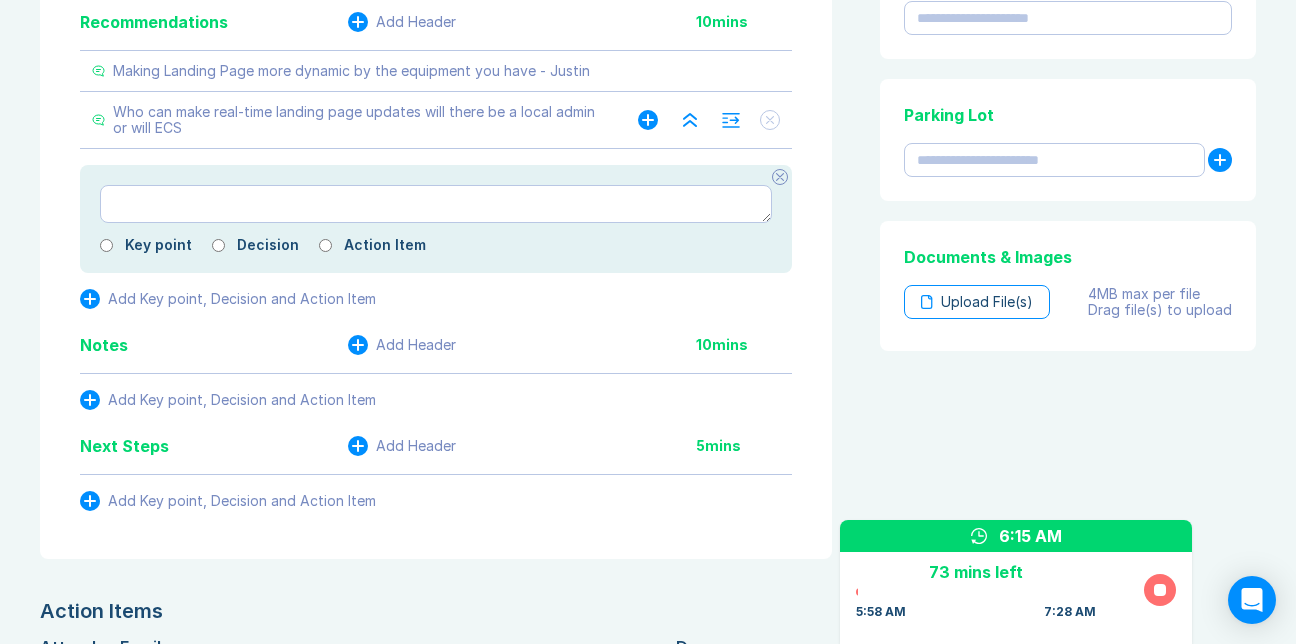 click 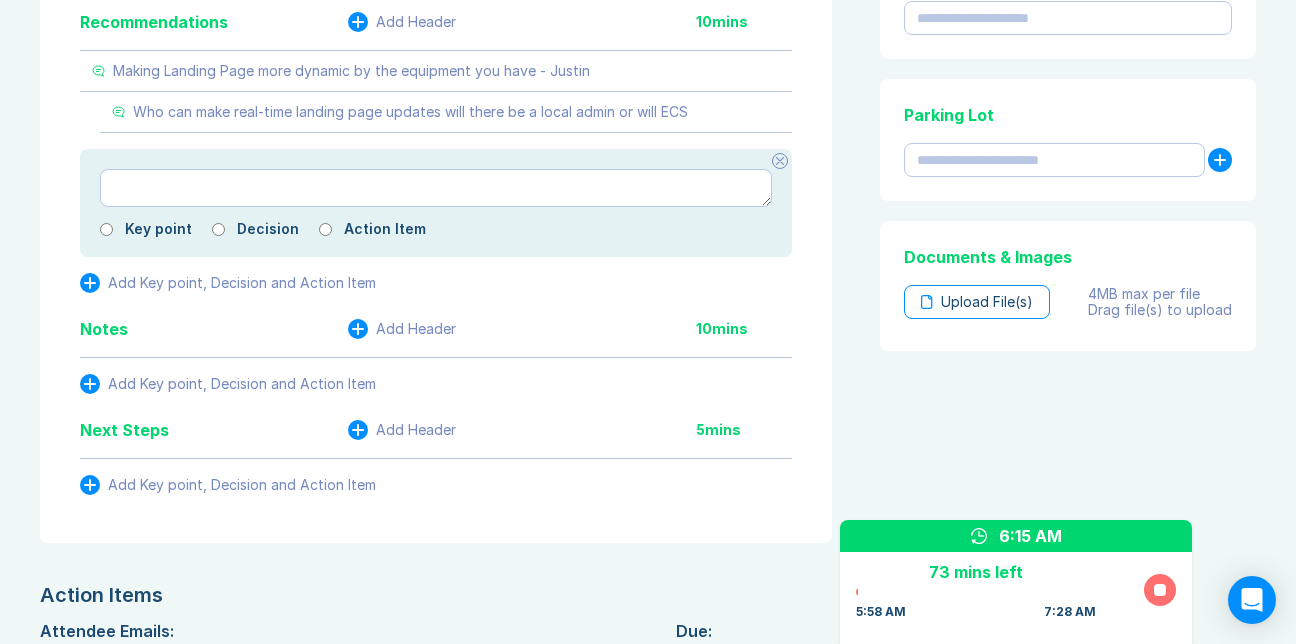 click at bounding box center (436, 188) 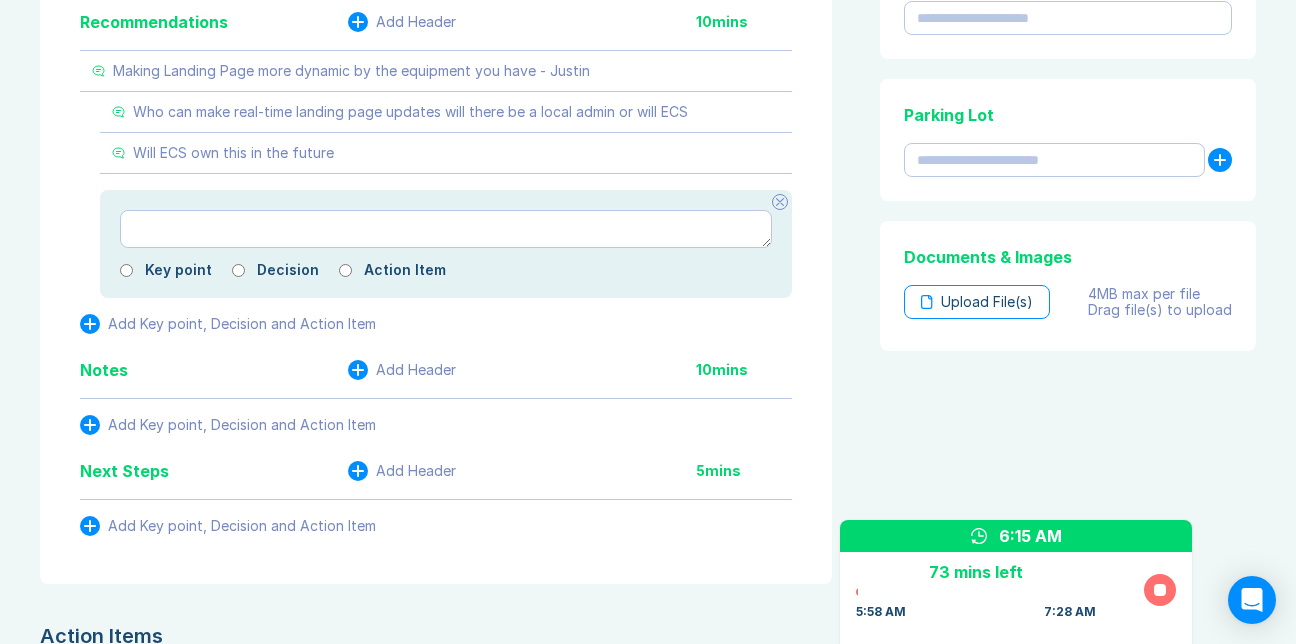 click at bounding box center (446, 229) 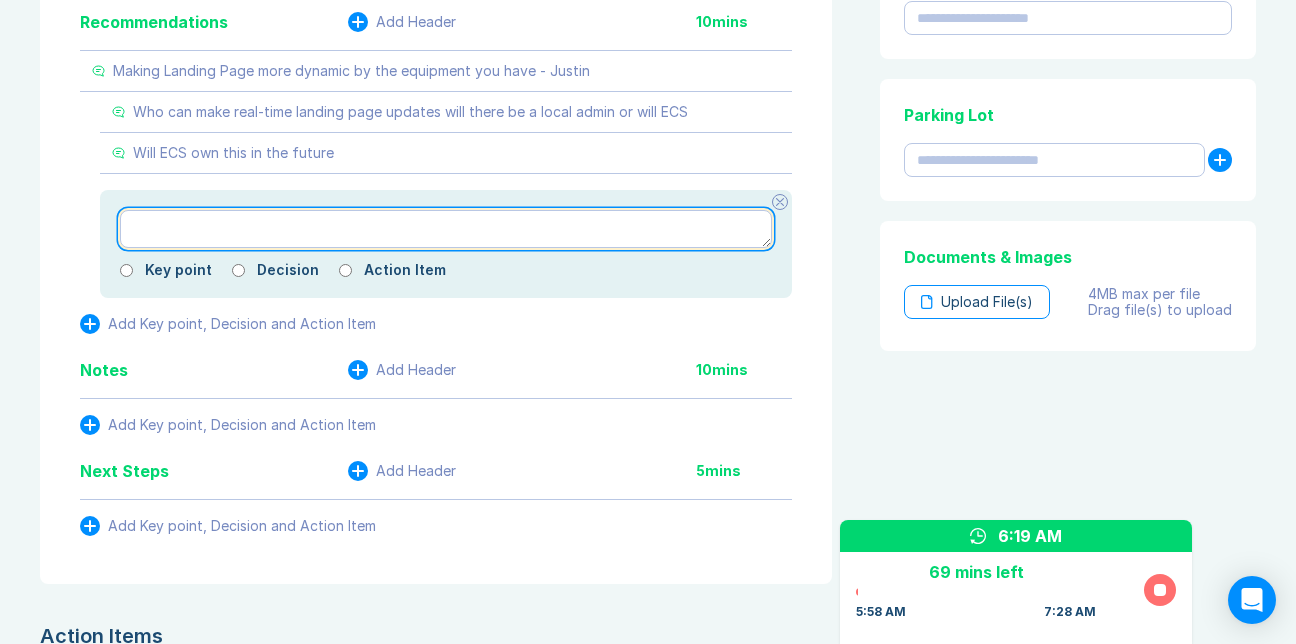 click at bounding box center (446, 229) 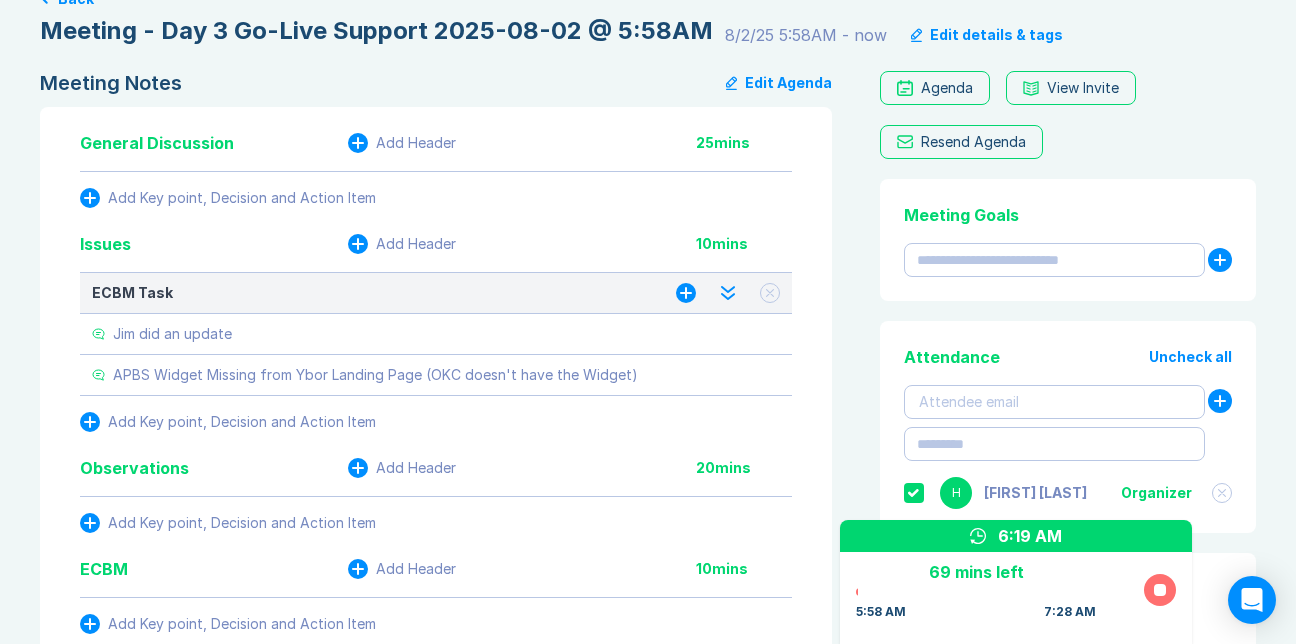scroll, scrollTop: 166, scrollLeft: 0, axis: vertical 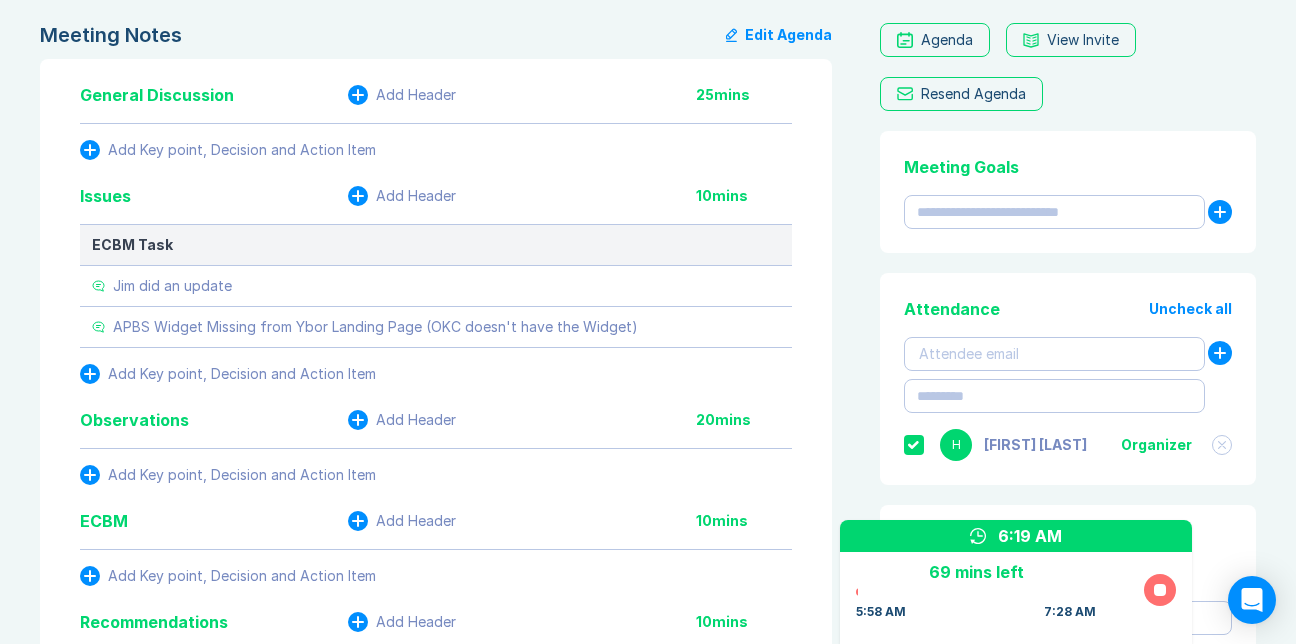 click on "Add Header" at bounding box center (416, 196) 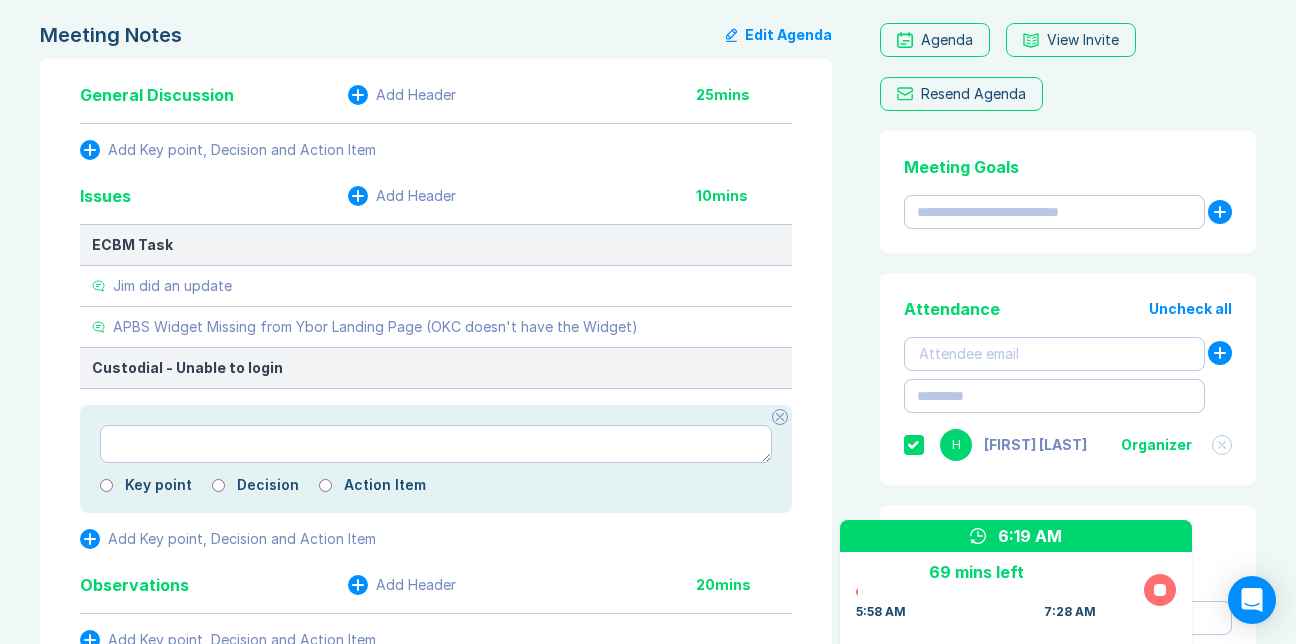 click at bounding box center (436, 444) 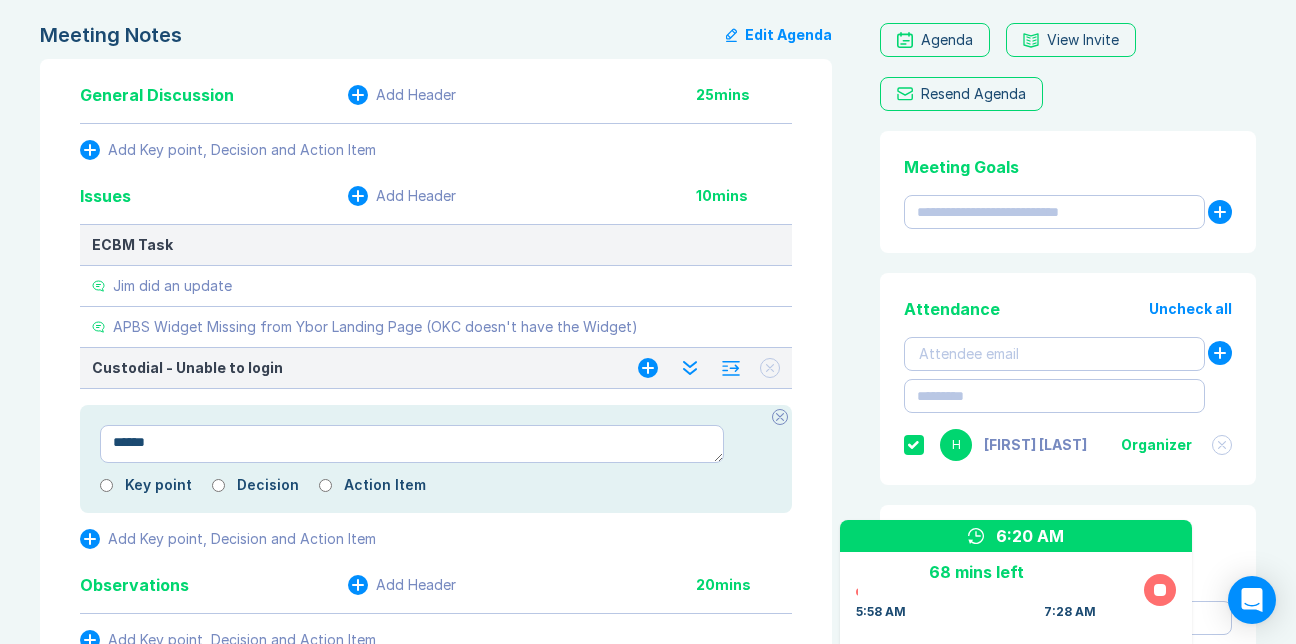 click on "Custodial - Unable to login" at bounding box center [345, 368] 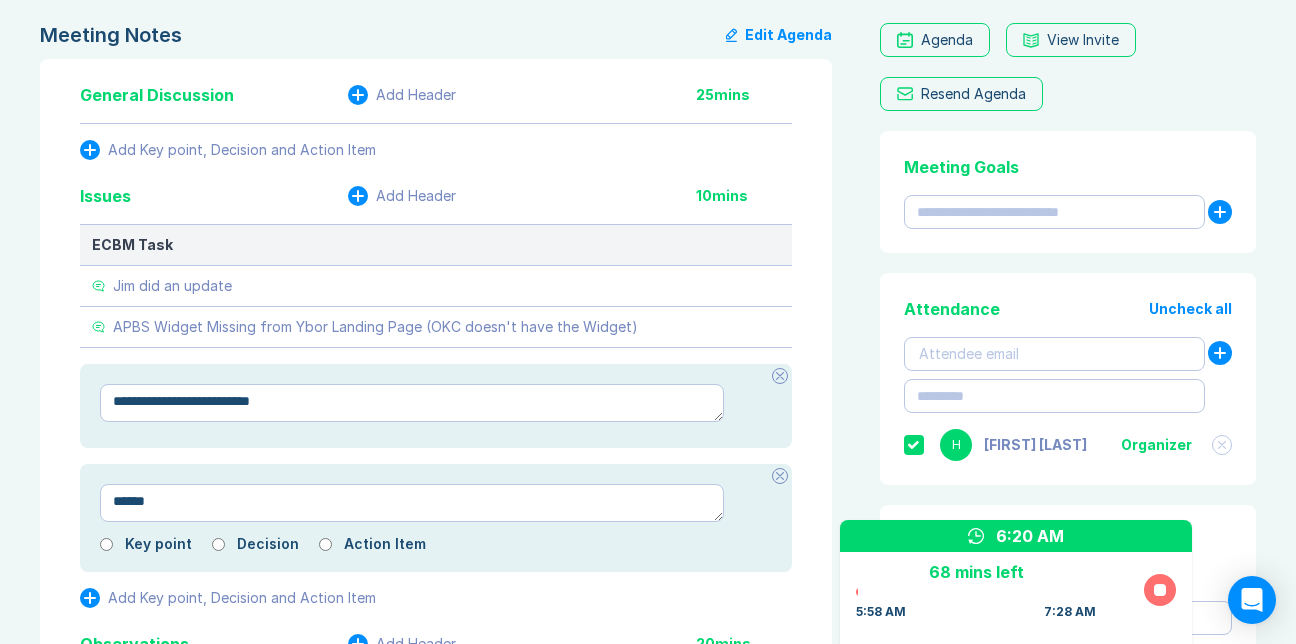 click on "**********" at bounding box center [412, 403] 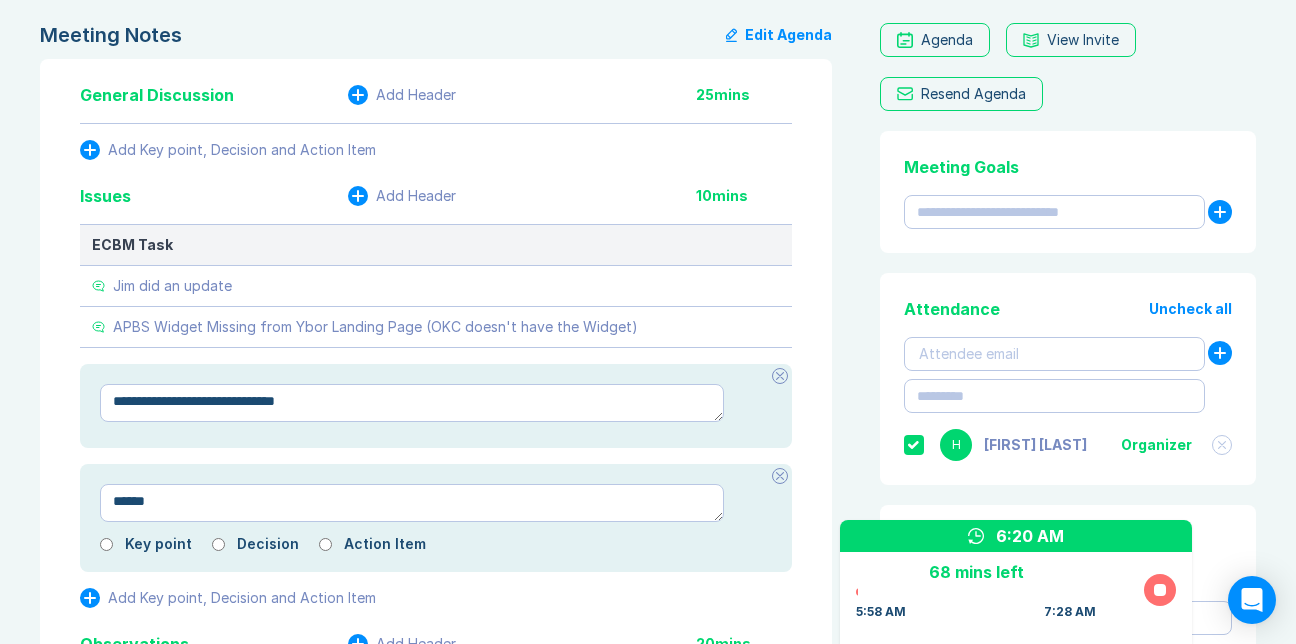 click on "**********" at bounding box center (412, 403) 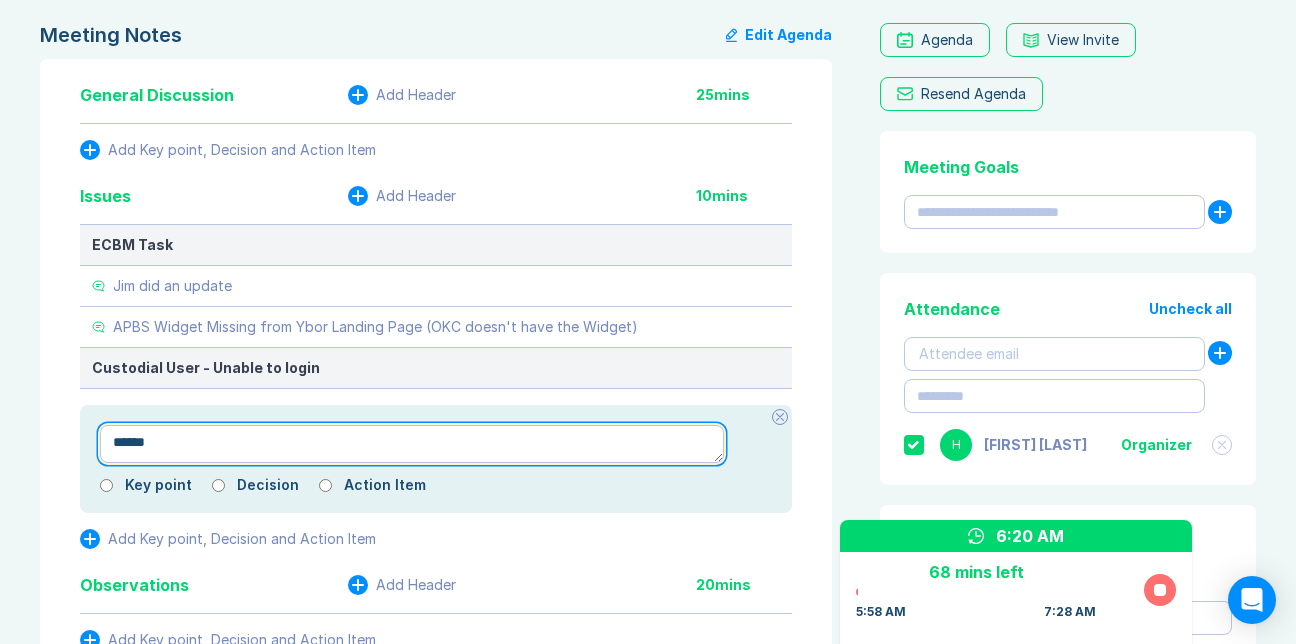 click on "******" at bounding box center [412, 444] 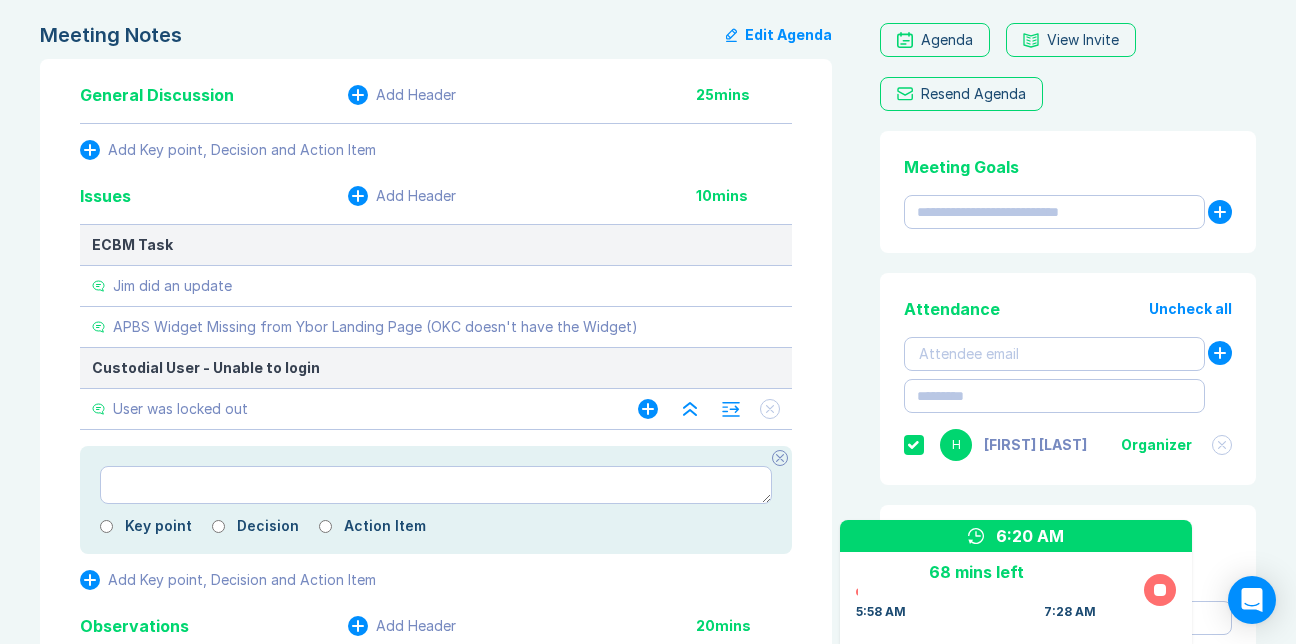 click 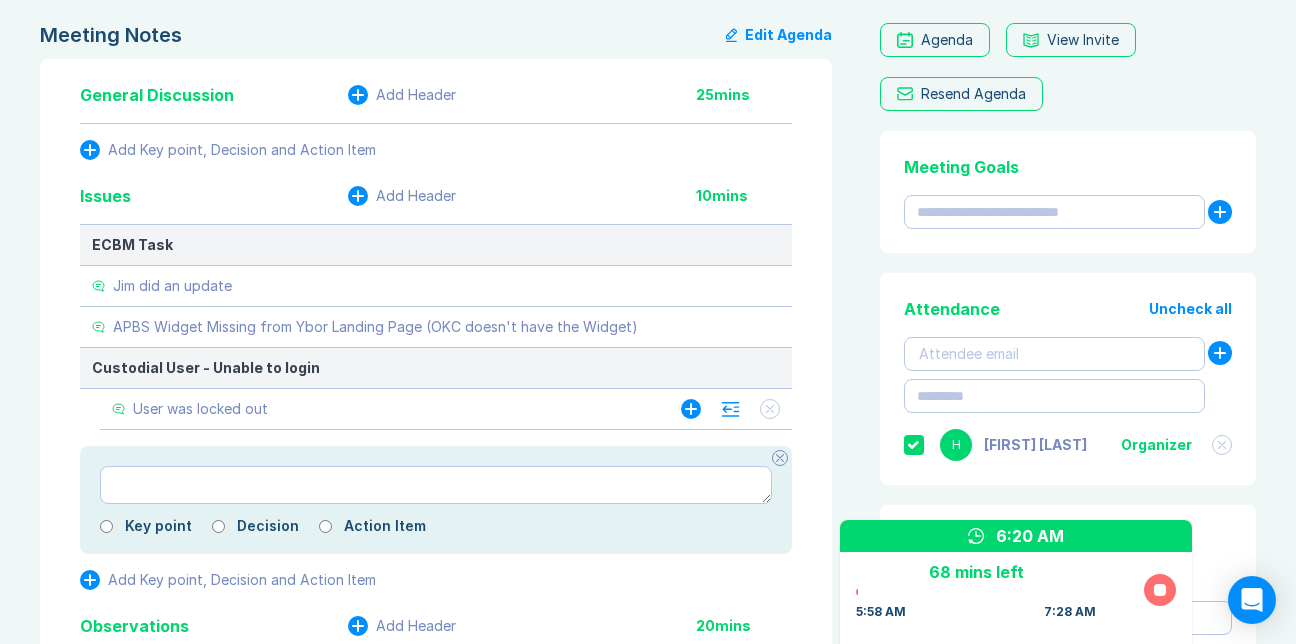 click on "User was locked out" at bounding box center (376, 409) 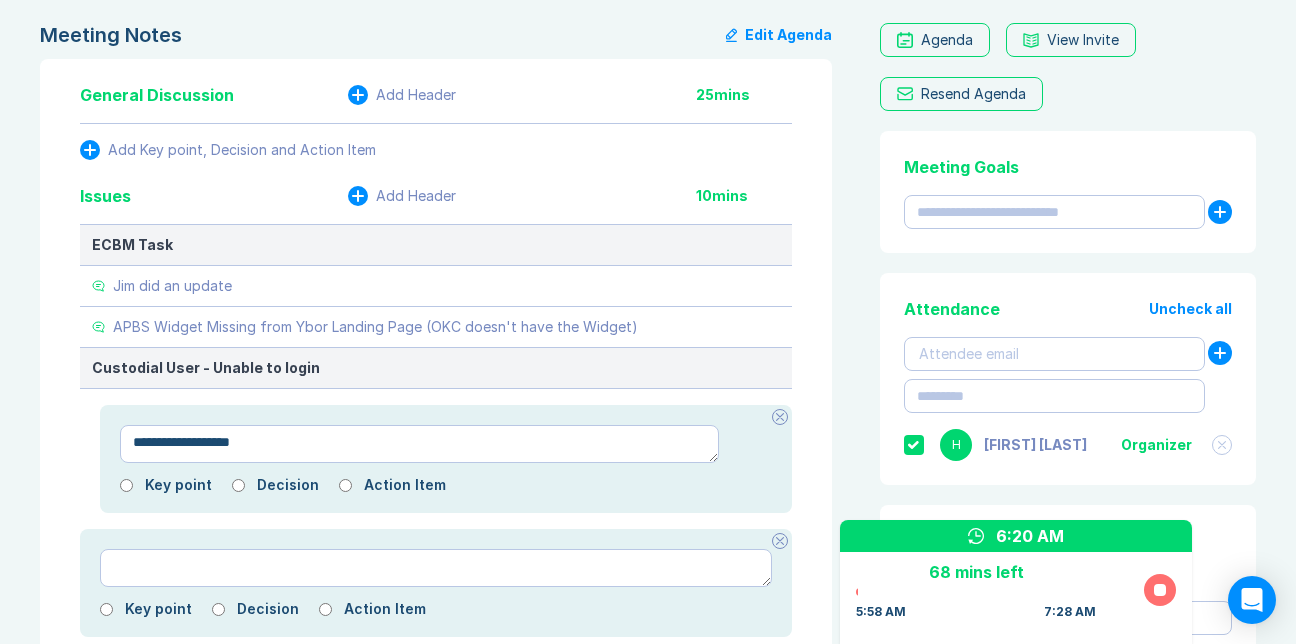 click on "**********" at bounding box center [419, 444] 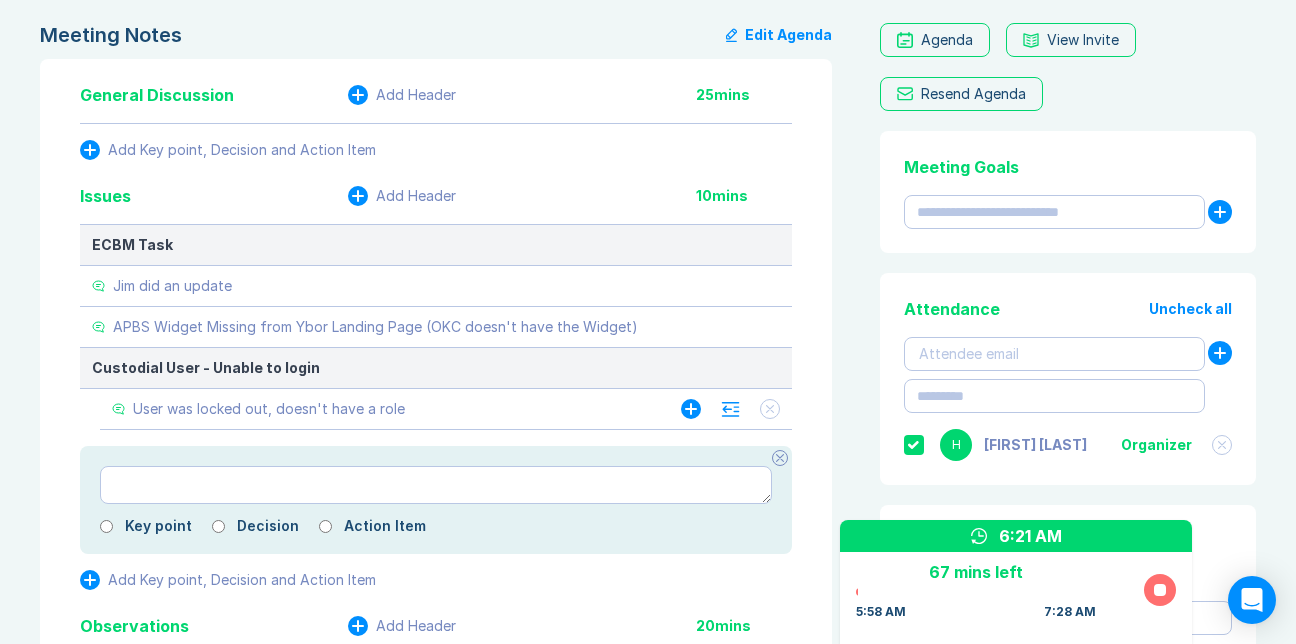 click on "User was locked out, doesn't have a role" at bounding box center [376, 409] 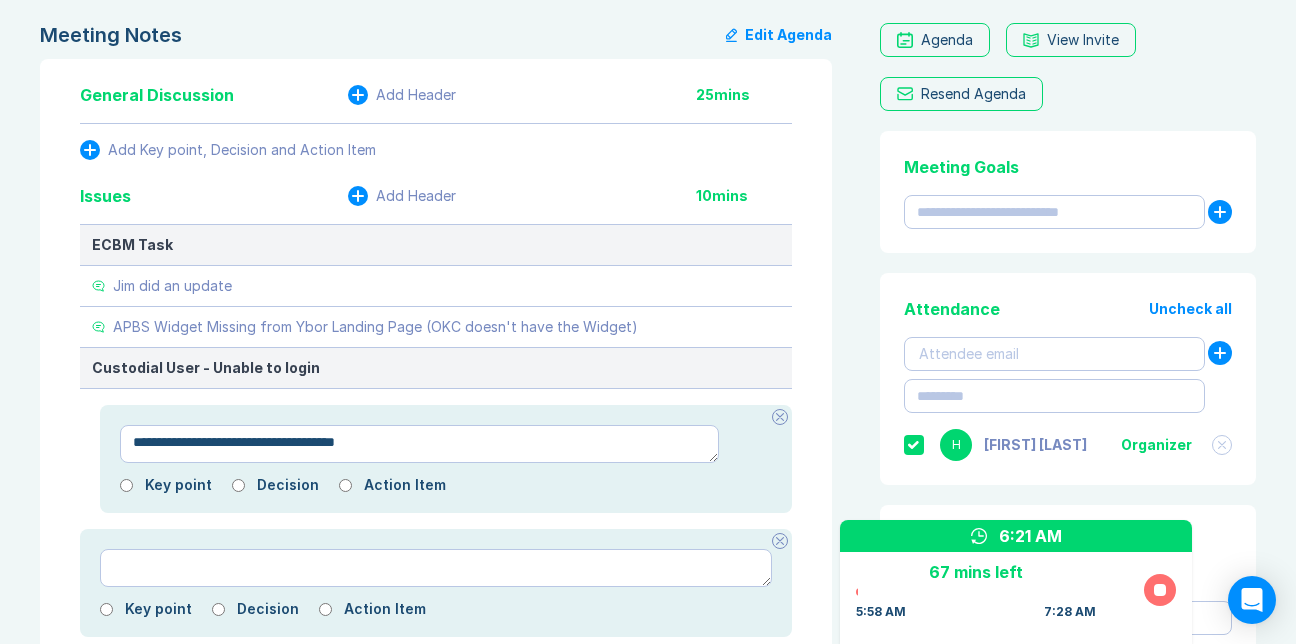 click on "**********" at bounding box center [419, 444] 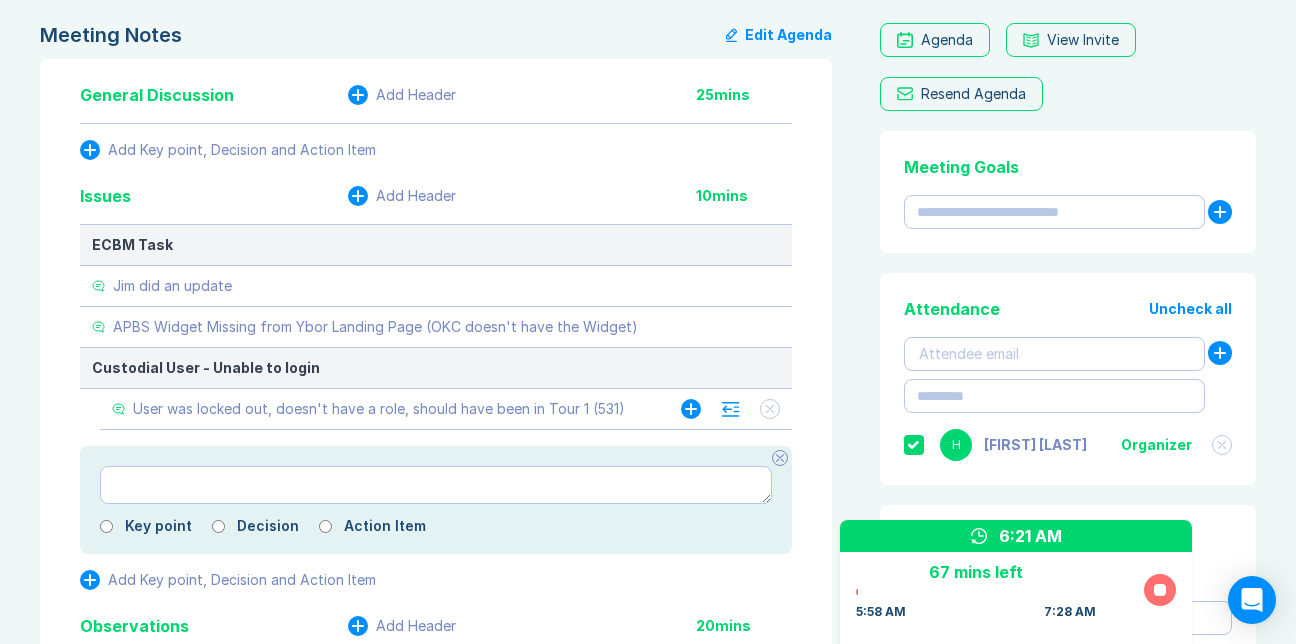 click on "User was locked out, doesn't have a role, should have been in Tour 1 (531)" at bounding box center (379, 409) 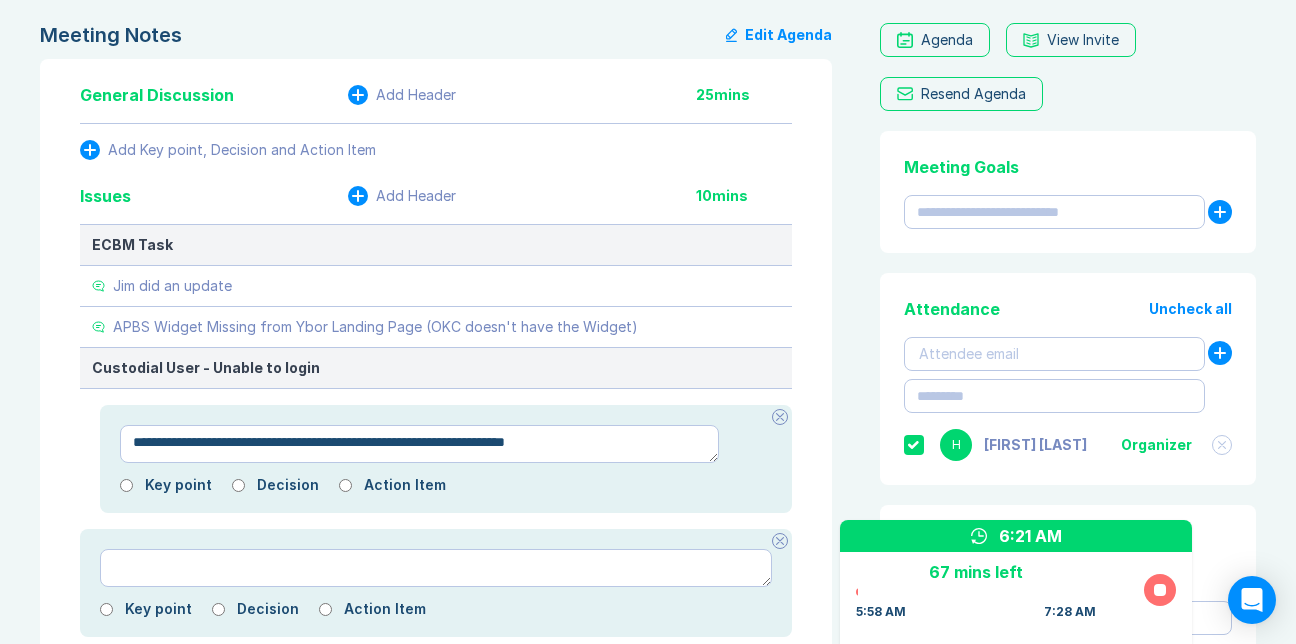 click on "**********" at bounding box center [419, 444] 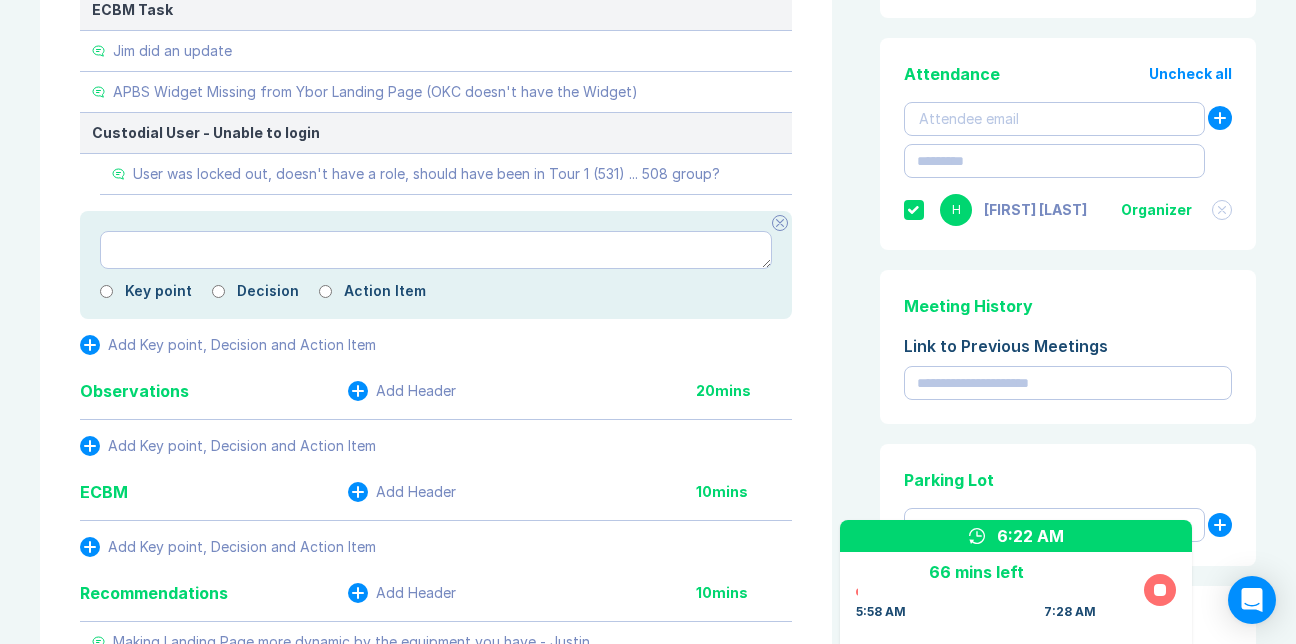 scroll, scrollTop: 366, scrollLeft: 0, axis: vertical 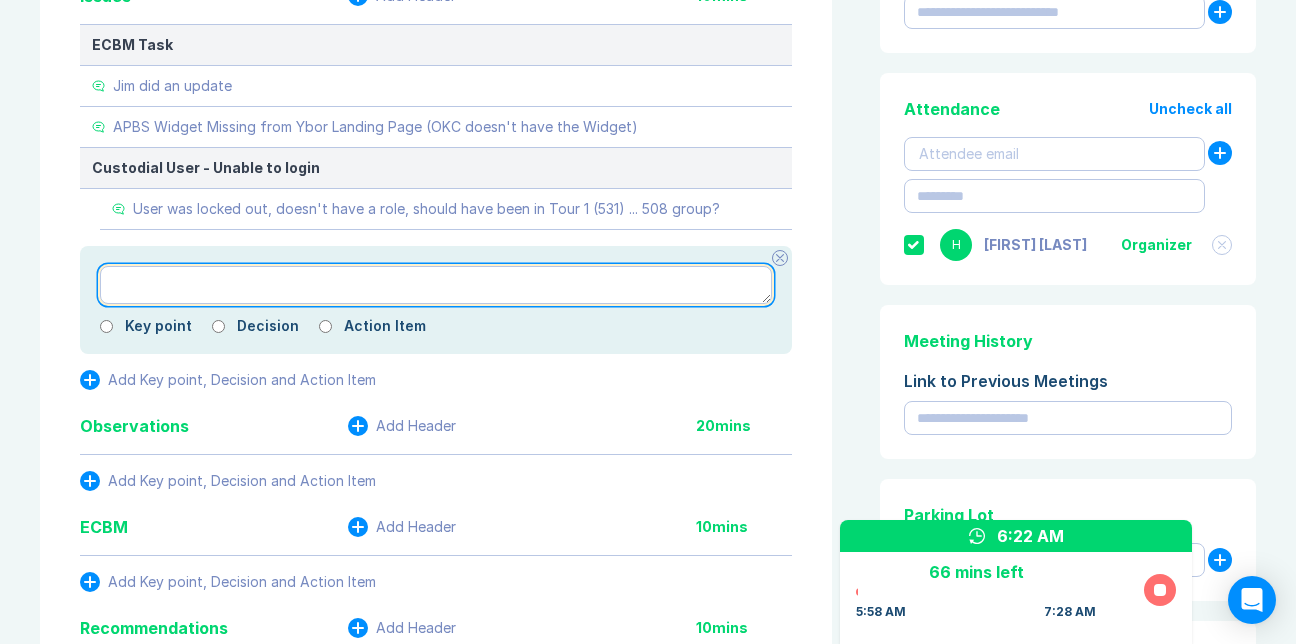 click at bounding box center [436, 285] 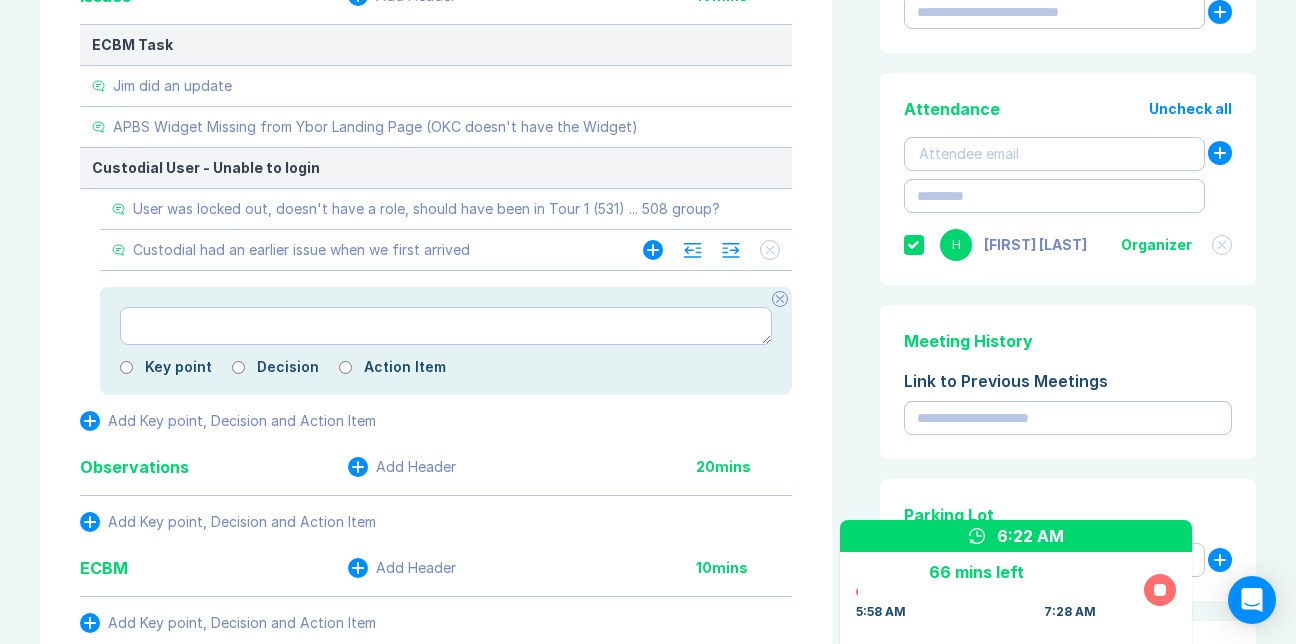 click 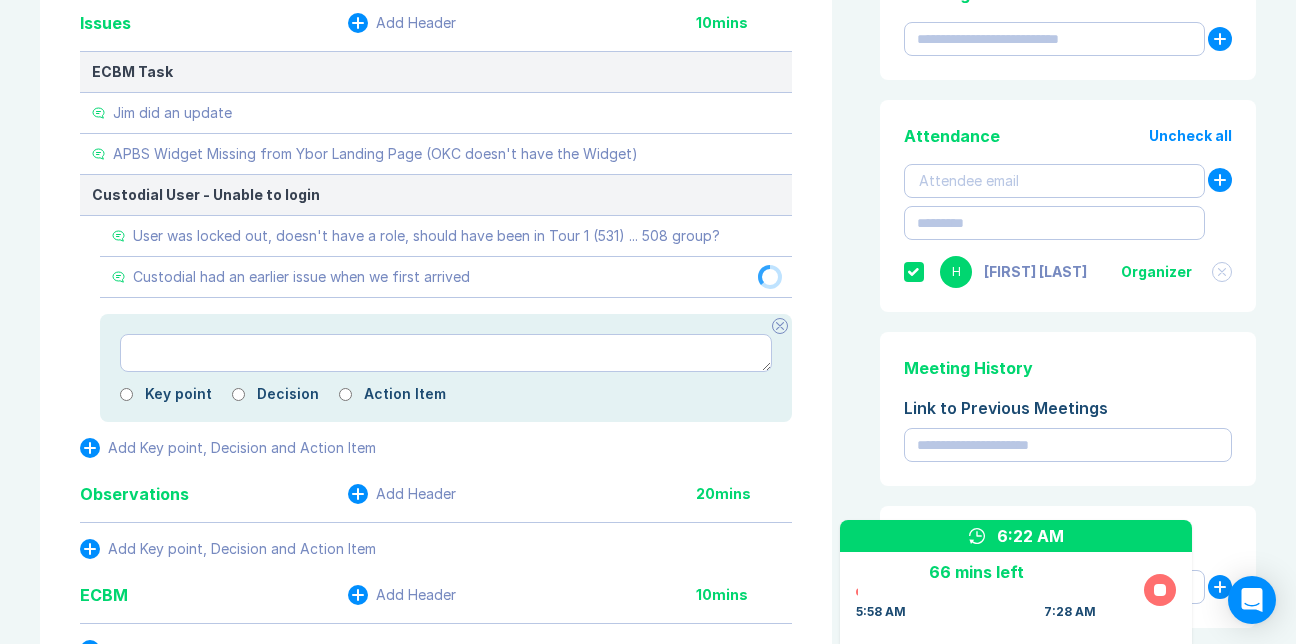 scroll, scrollTop: 366, scrollLeft: 0, axis: vertical 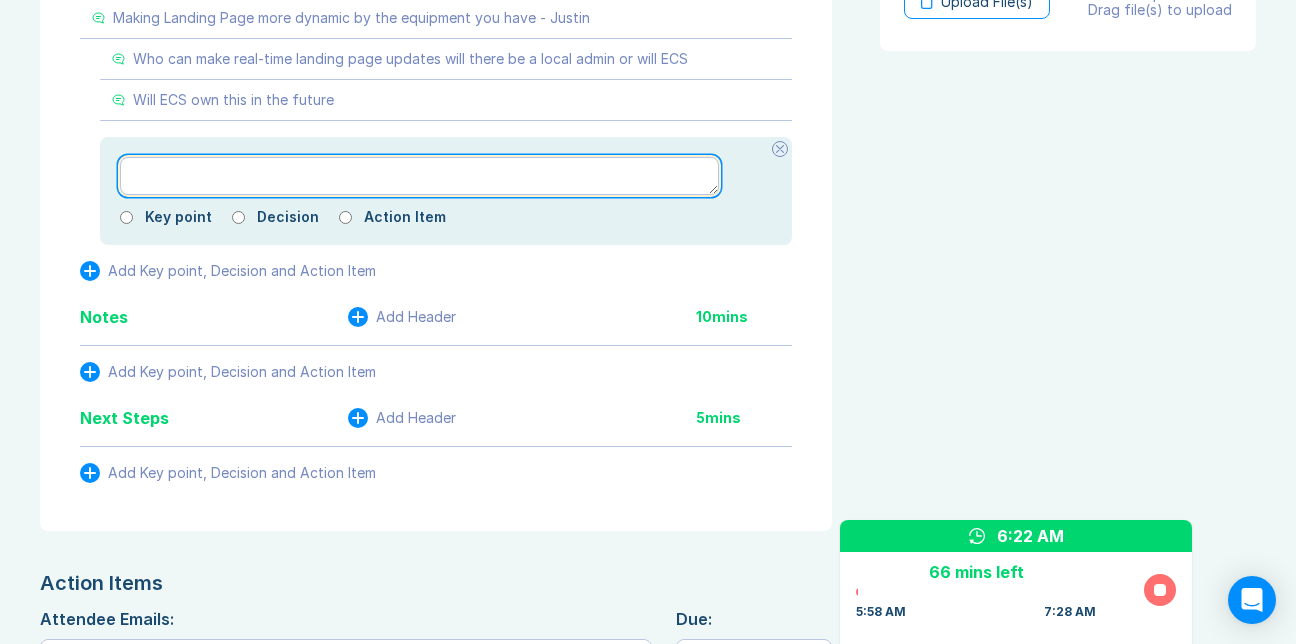 click at bounding box center (419, 176) 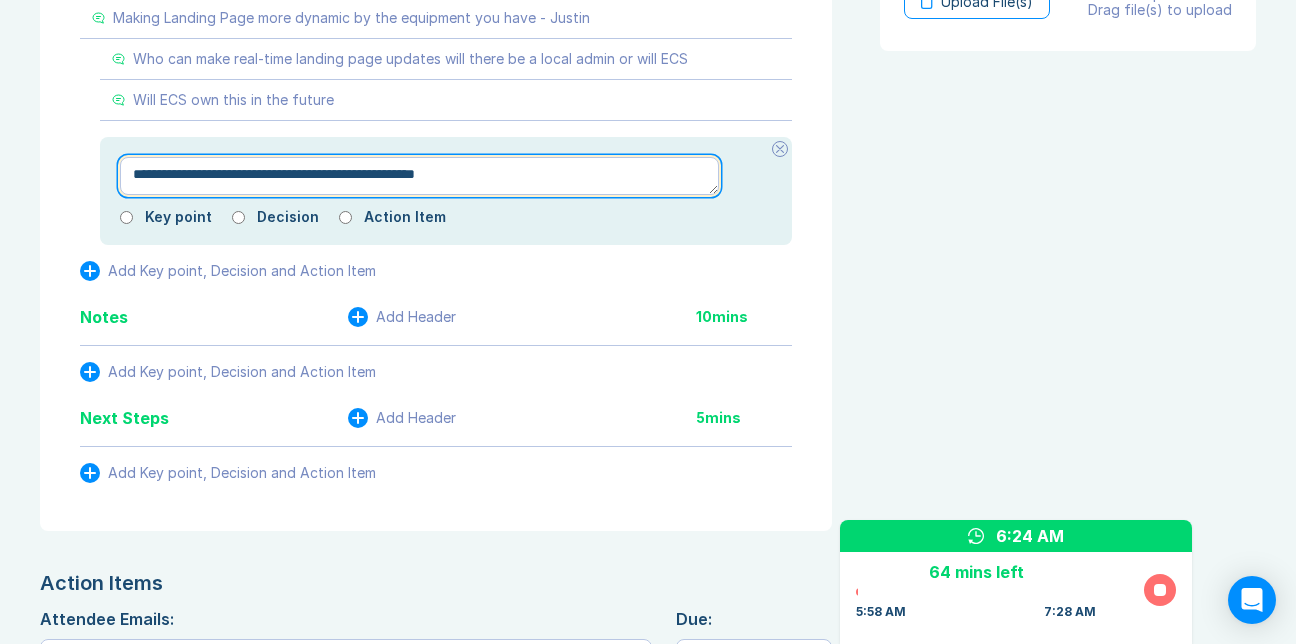 click on "**********" at bounding box center (419, 176) 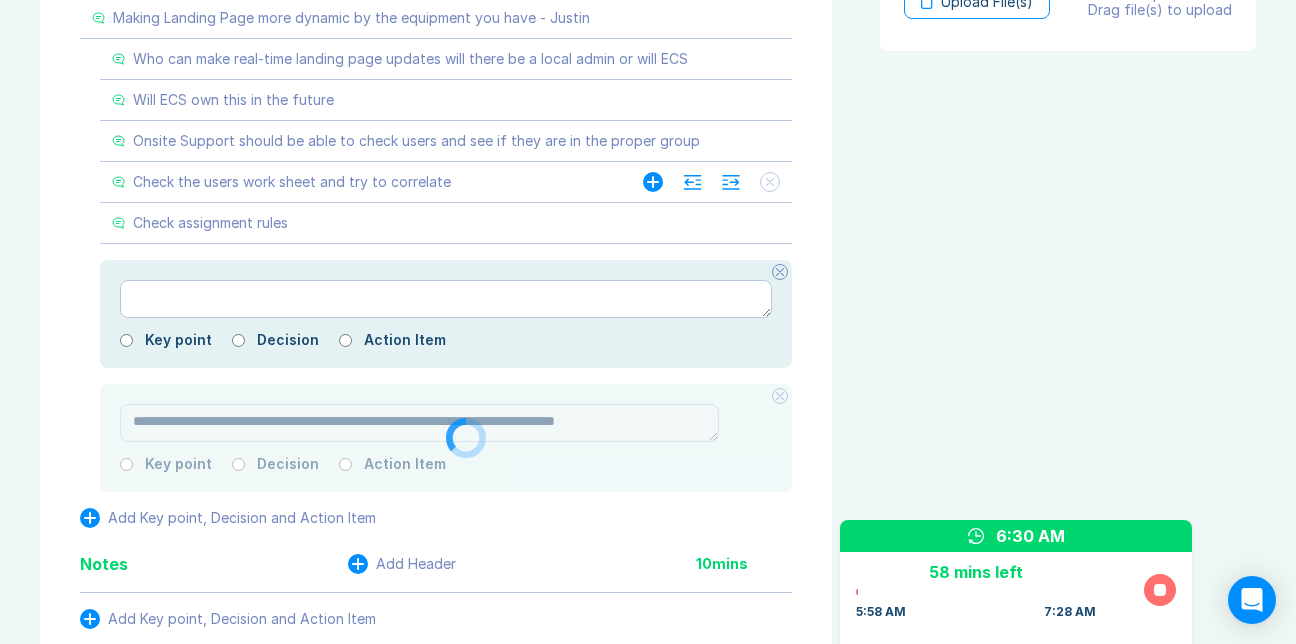 click 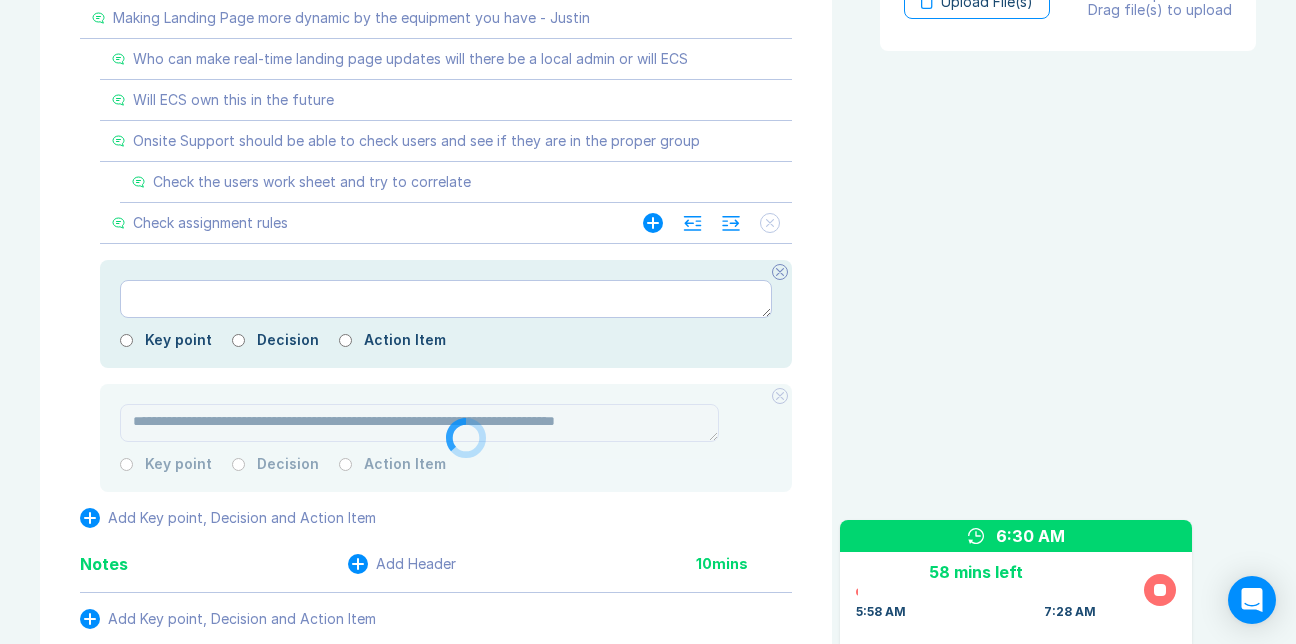click 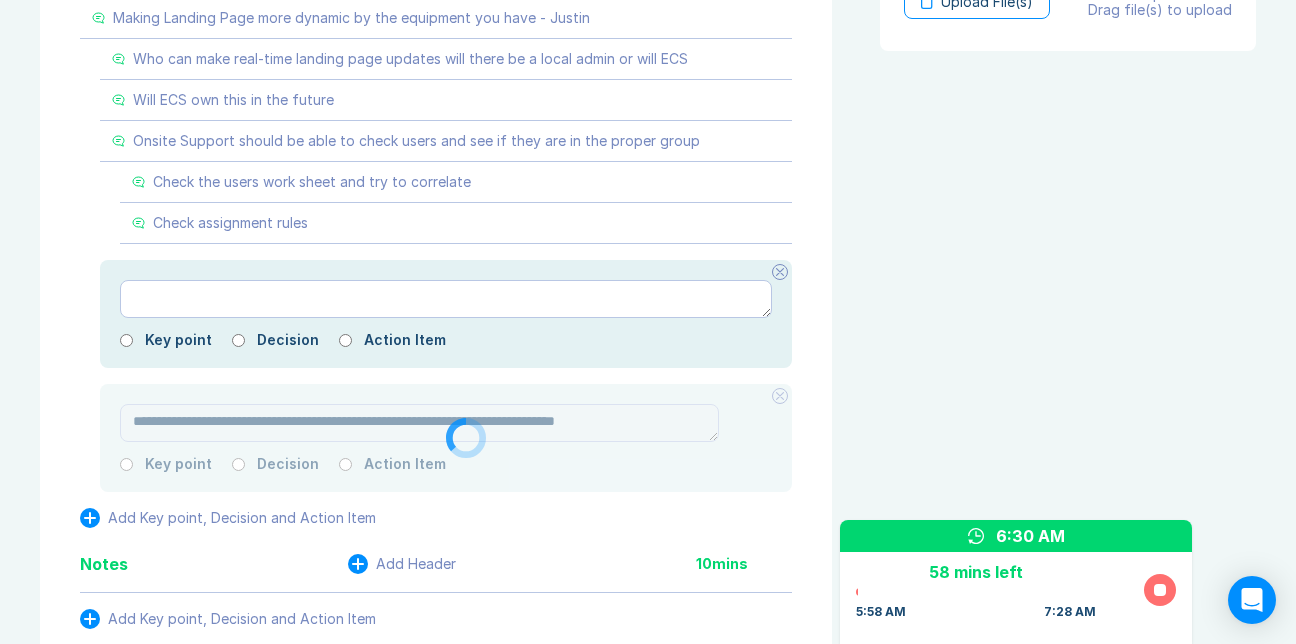 click on "Agenda View Invite Resend Agenda Meeting Goals
To pick up a draggable item, press the space bar.
While dragging, use the arrow keys to move the item.
Press space again to drop the item in its new position, or press escape to cancel.
Attendance Uncheck all Attendee email H Hank Hynson Organizer Meeting History Link to Previous Meetings Parking Lot Documents & Images  Upload File(s) 4MB max per file Drag file(s) to upload" at bounding box center (1064, 27) 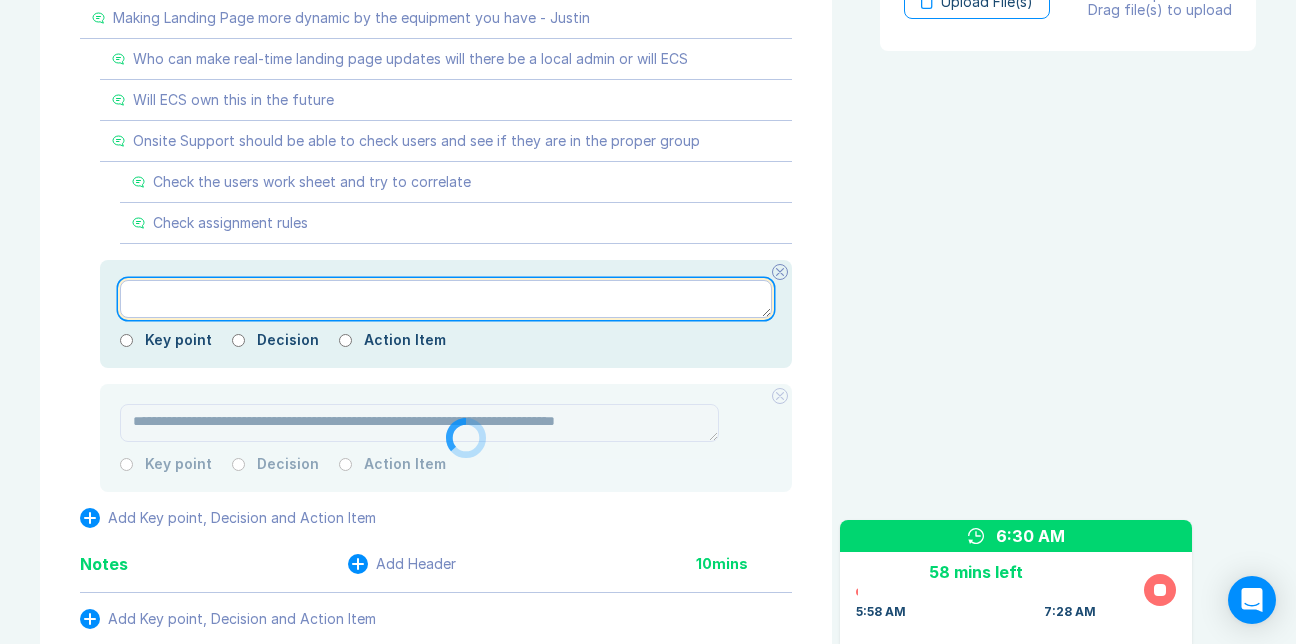 click at bounding box center (446, 299) 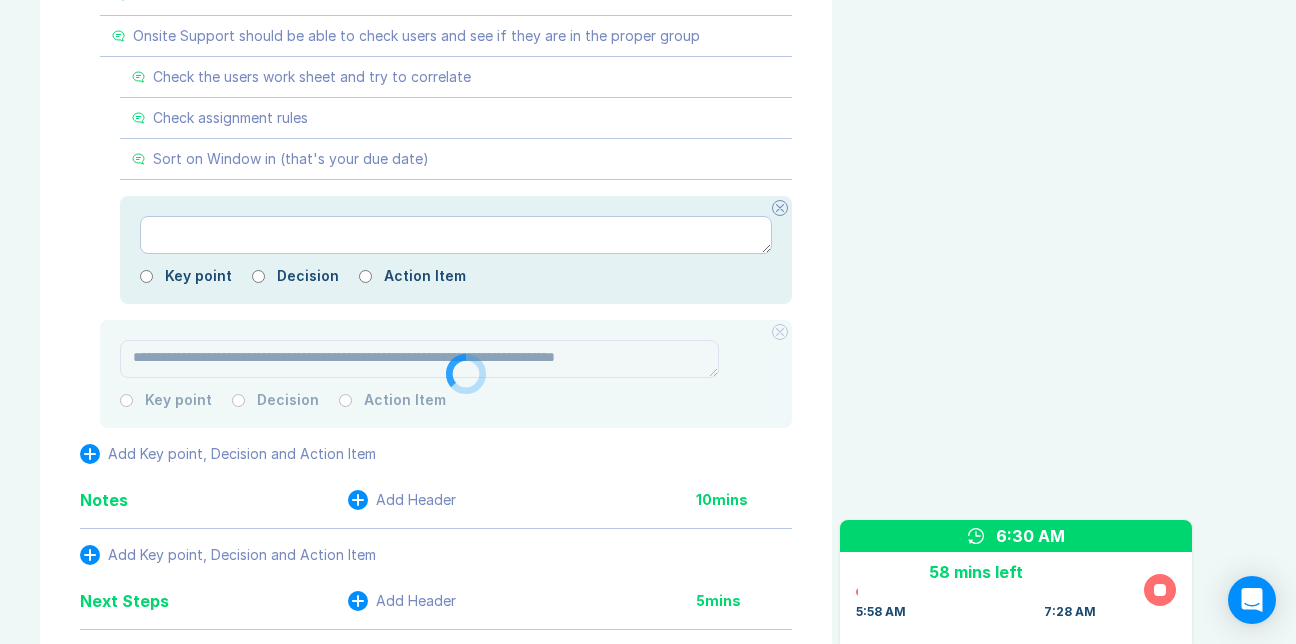 scroll, scrollTop: 1166, scrollLeft: 0, axis: vertical 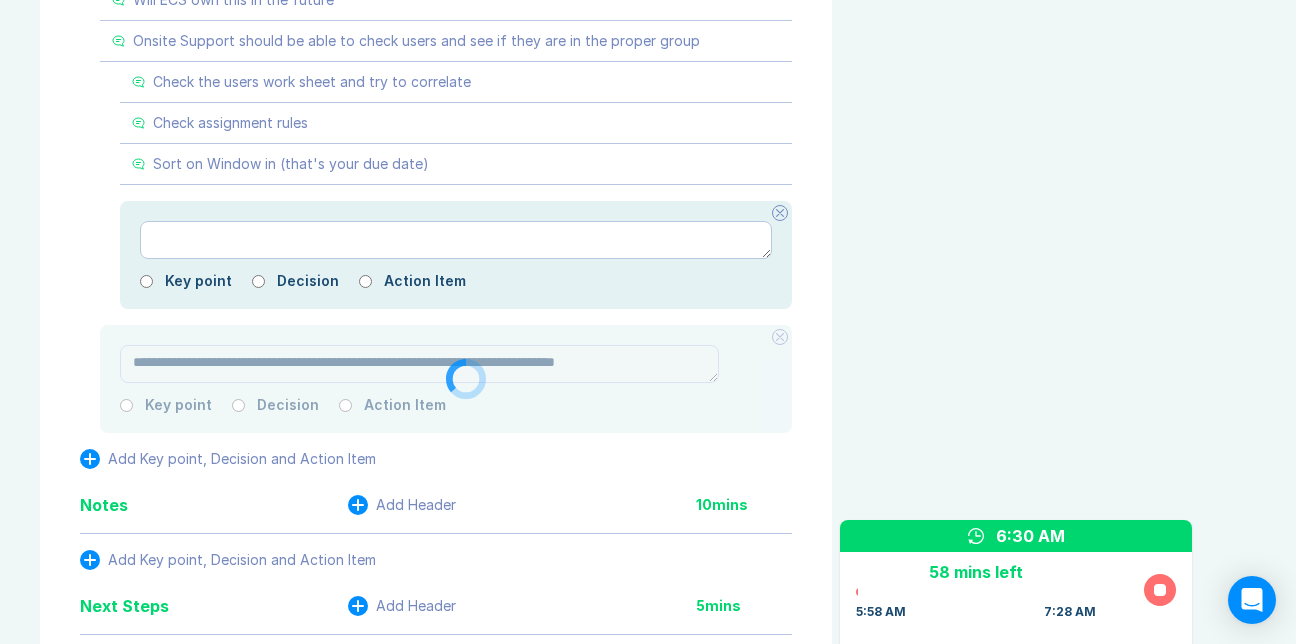 click 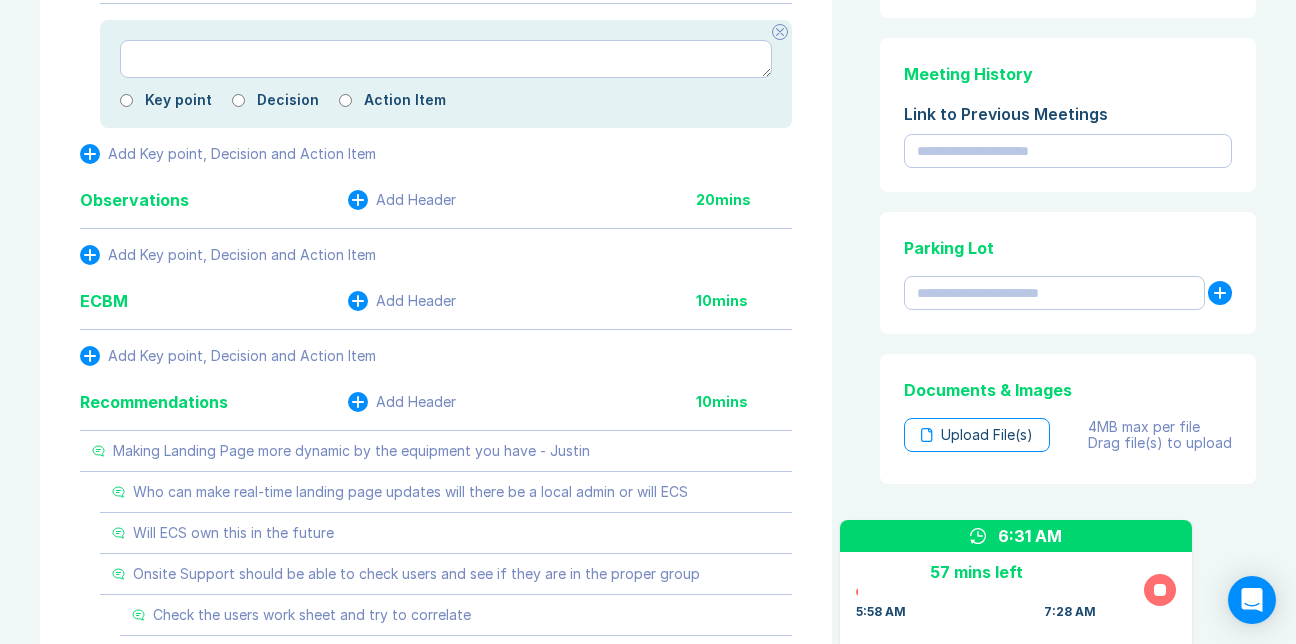 scroll, scrollTop: 629, scrollLeft: 0, axis: vertical 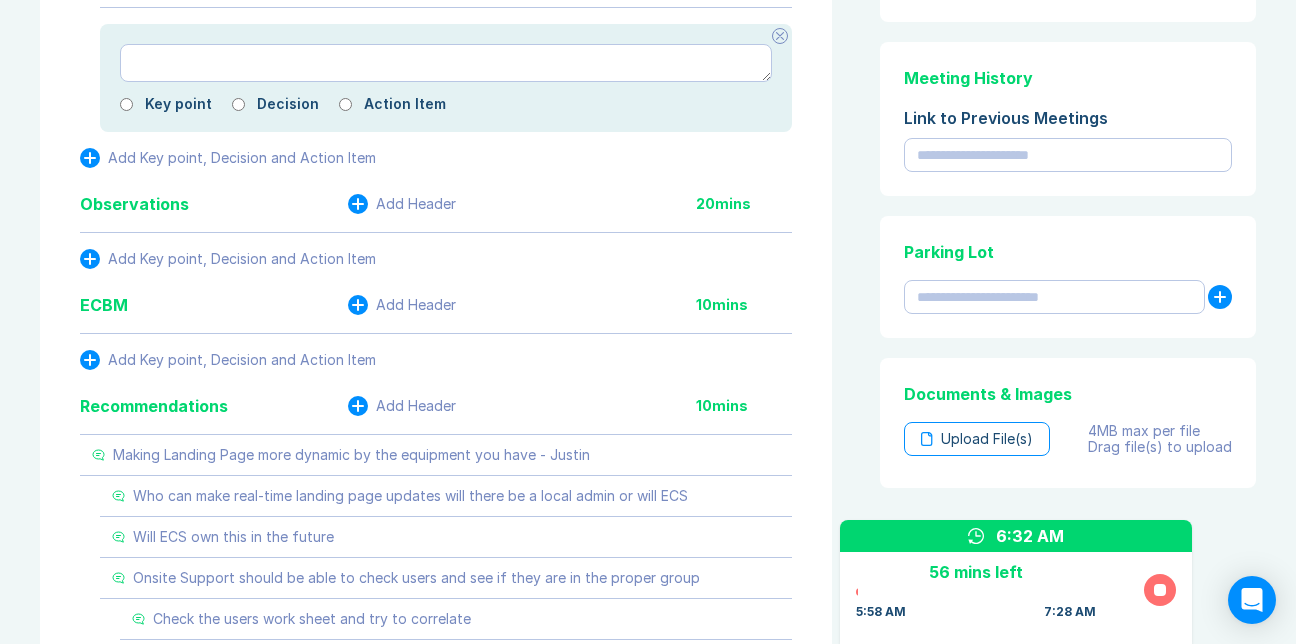 click on "Add Header" at bounding box center (416, 204) 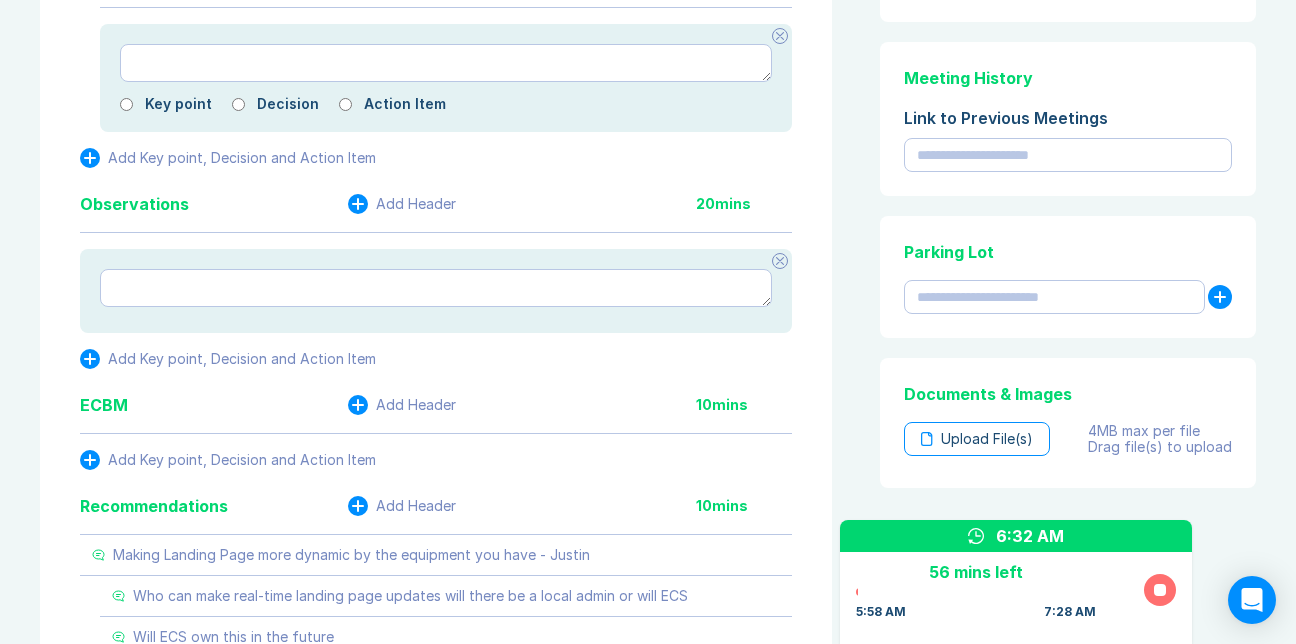 click at bounding box center [436, 288] 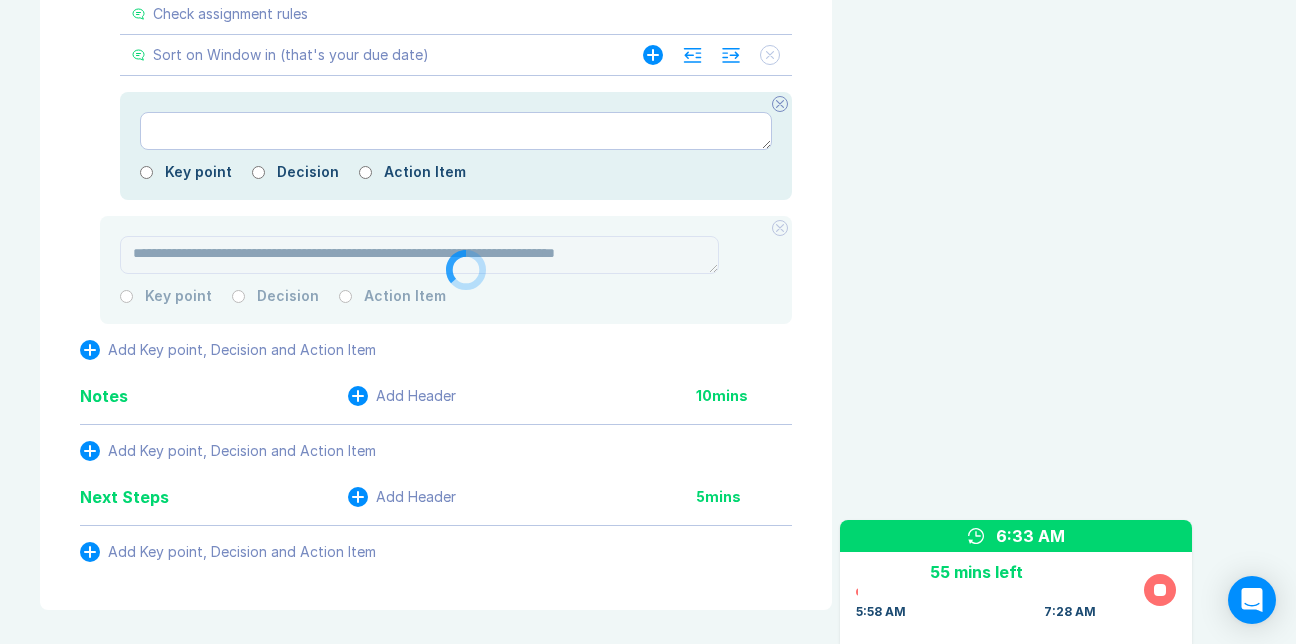 scroll, scrollTop: 1329, scrollLeft: 0, axis: vertical 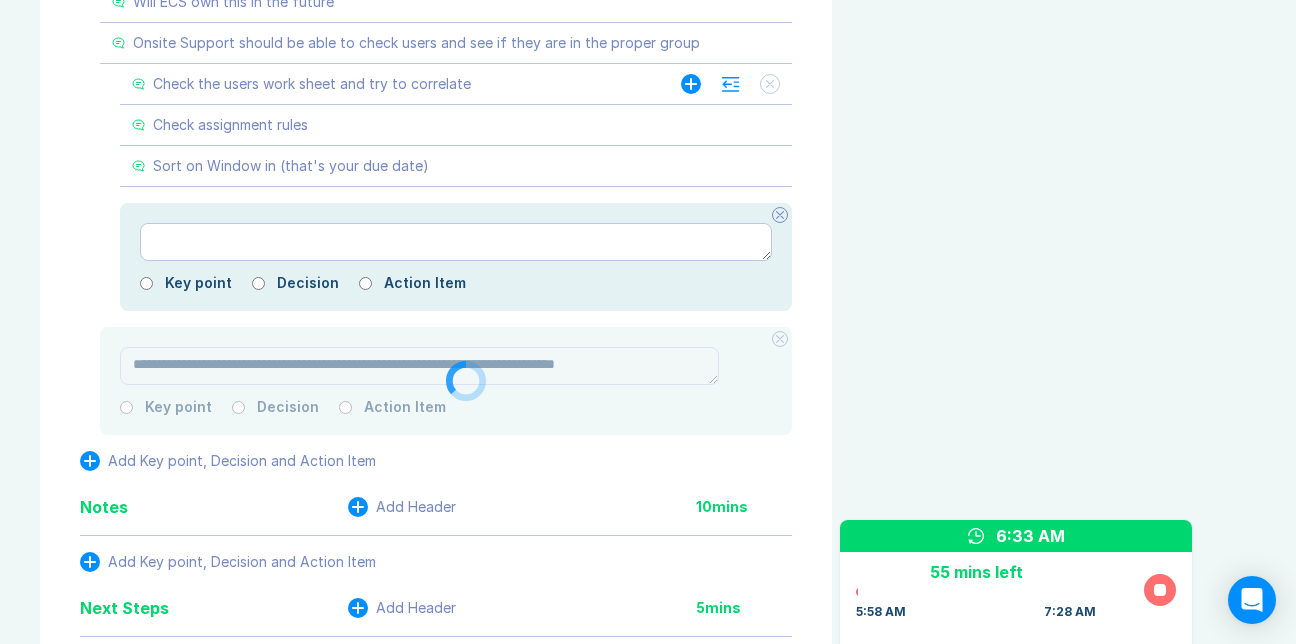 click on "Check the users work sheet and try to correlate" at bounding box center [312, 84] 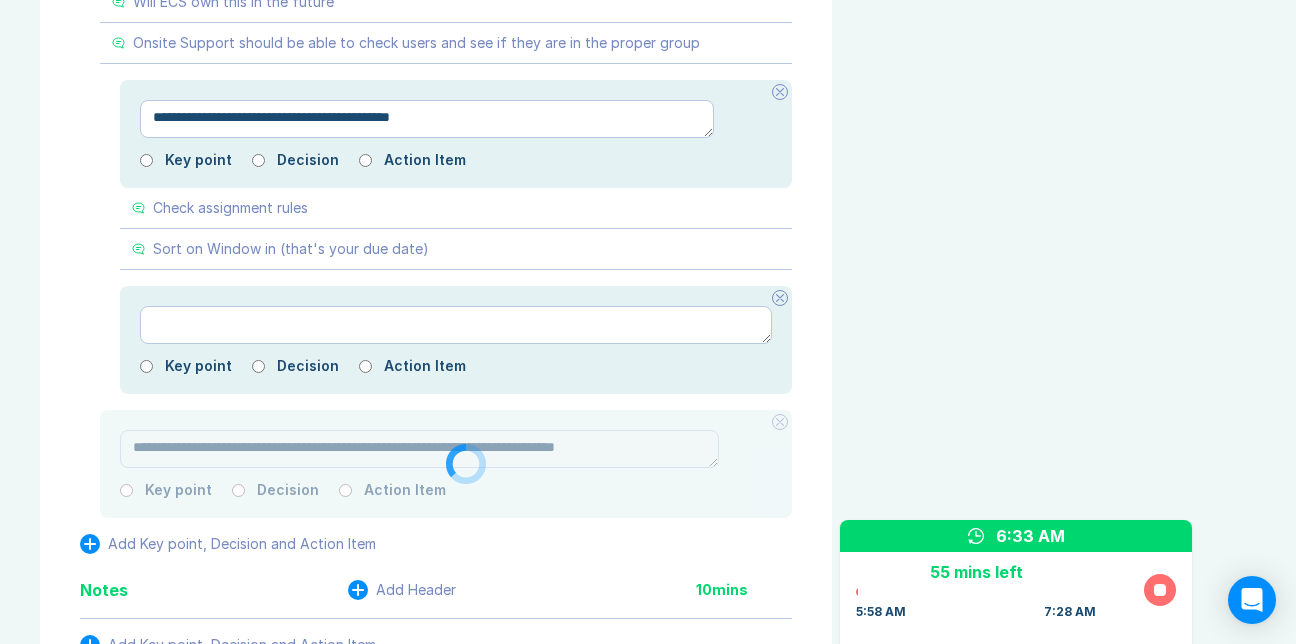 click on "**********" at bounding box center [456, 134] 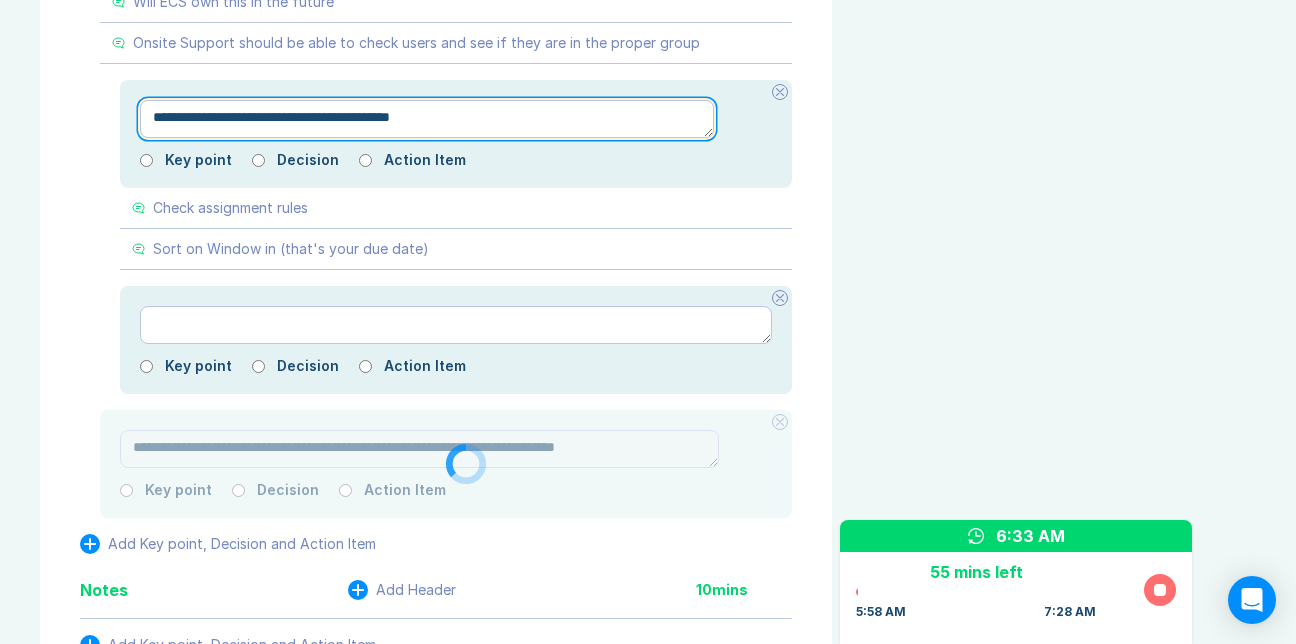 click on "**********" at bounding box center [427, 119] 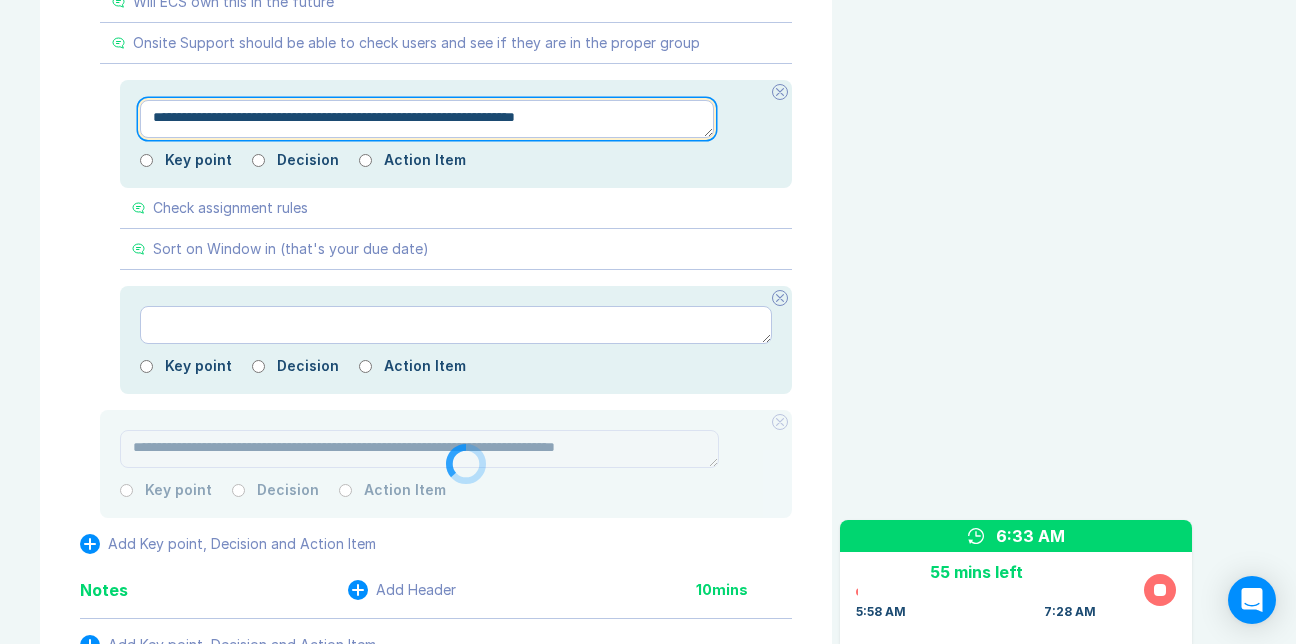 click on "**********" at bounding box center [427, 119] 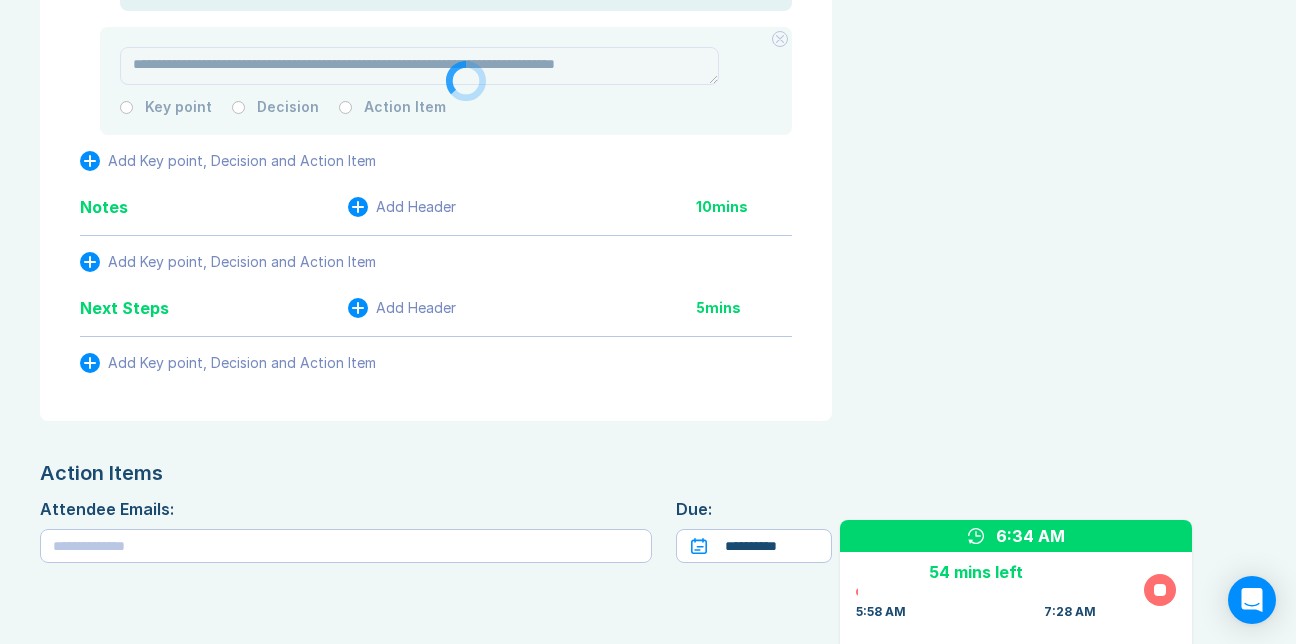 scroll, scrollTop: 1529, scrollLeft: 0, axis: vertical 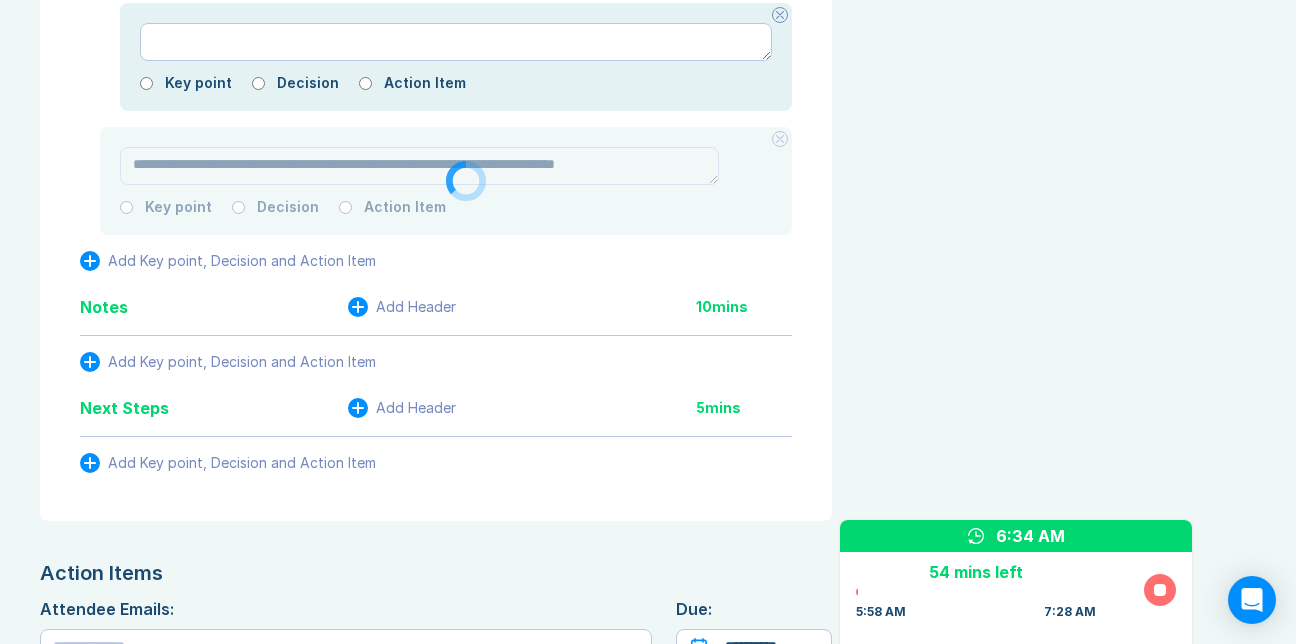 drag, startPoint x: 761, startPoint y: 286, endPoint x: 751, endPoint y: 282, distance: 10.770329 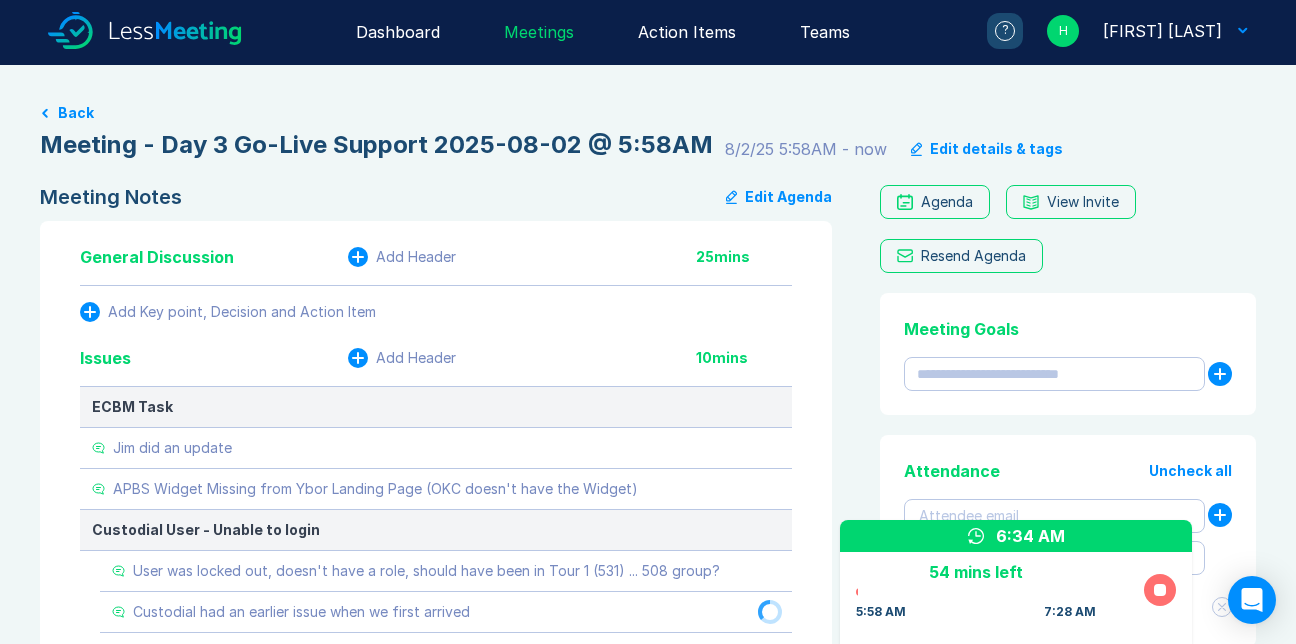 scroll, scrollTop: 0, scrollLeft: 0, axis: both 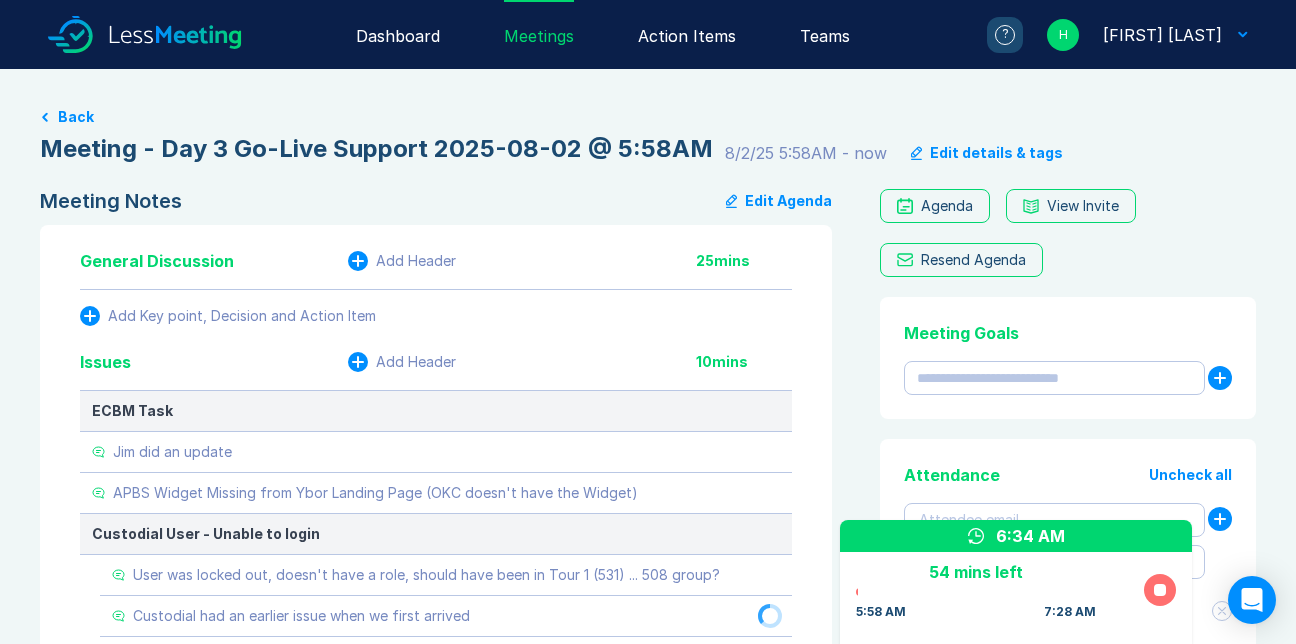 click on "Edit Agenda" at bounding box center (779, 201) 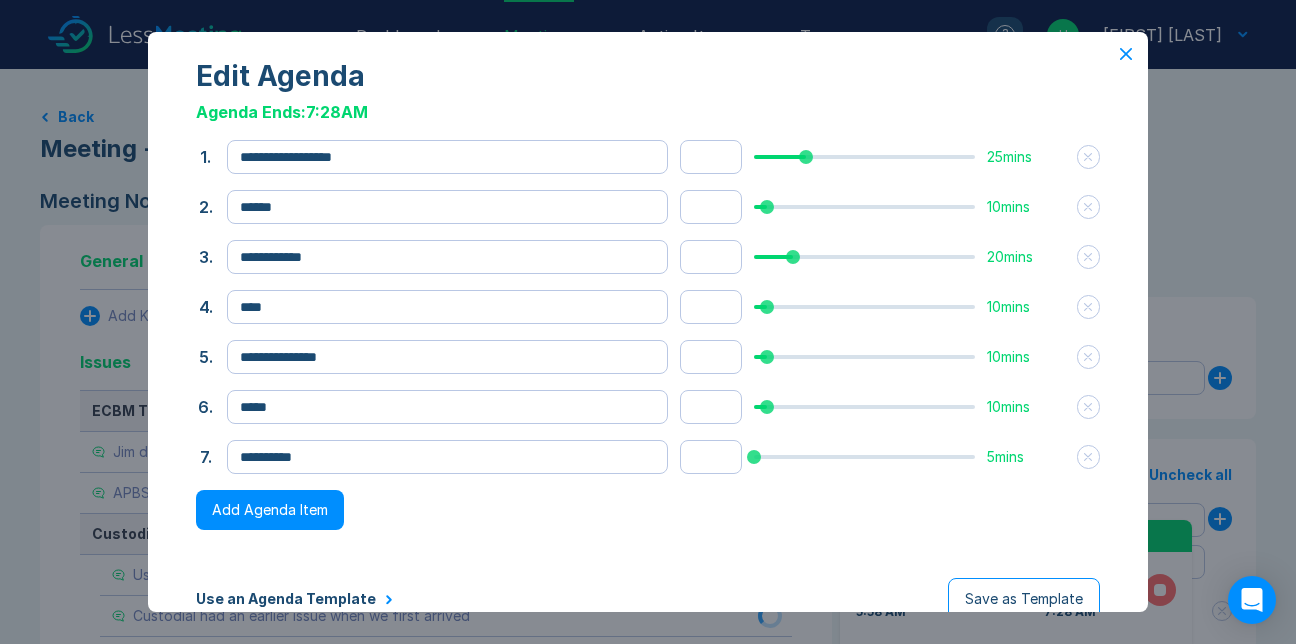 click on "Add Agenda Item" at bounding box center [270, 510] 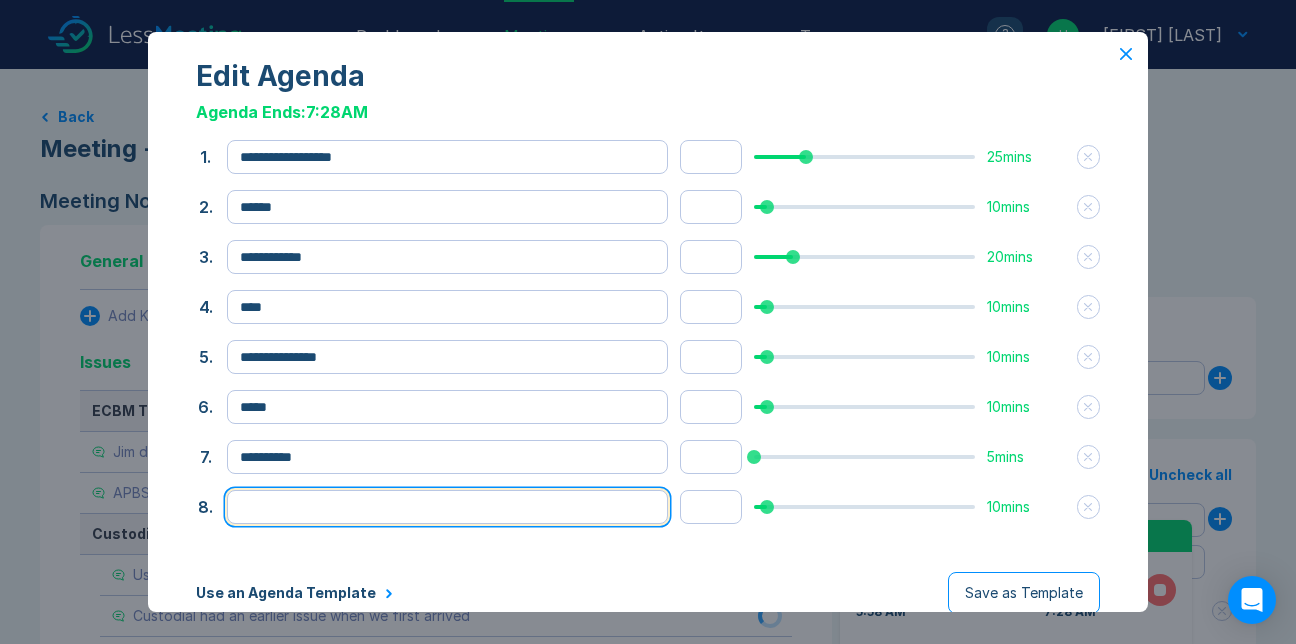 click at bounding box center (447, 507) 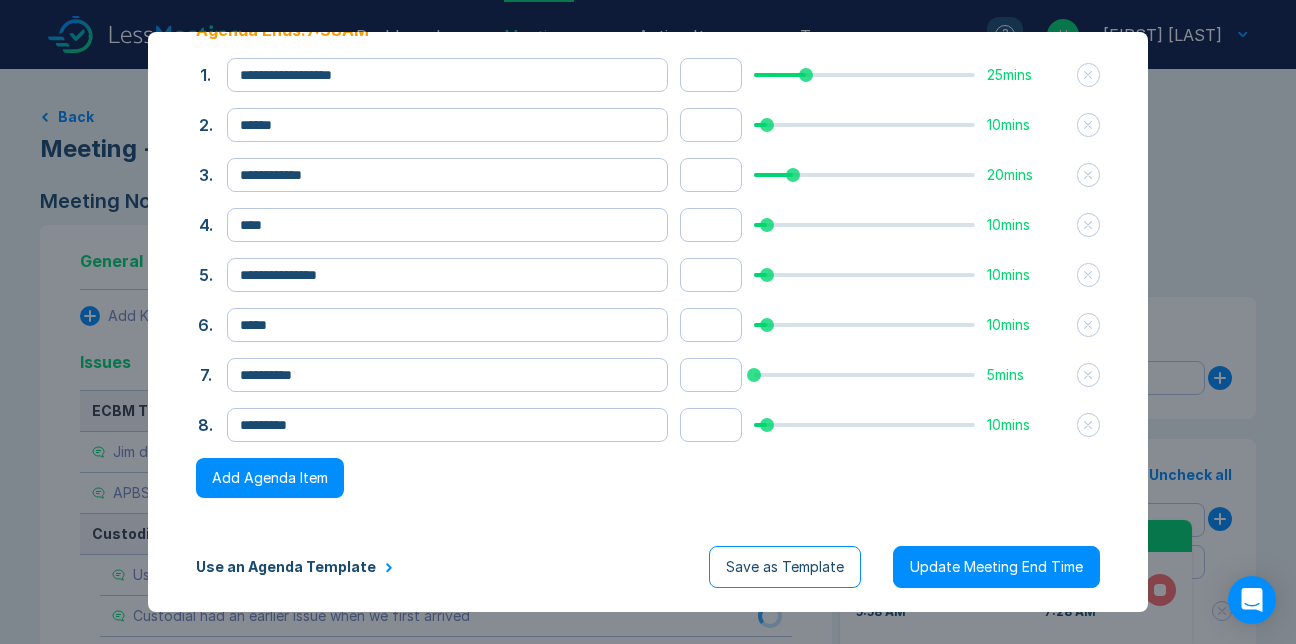 scroll, scrollTop: 189, scrollLeft: 0, axis: vertical 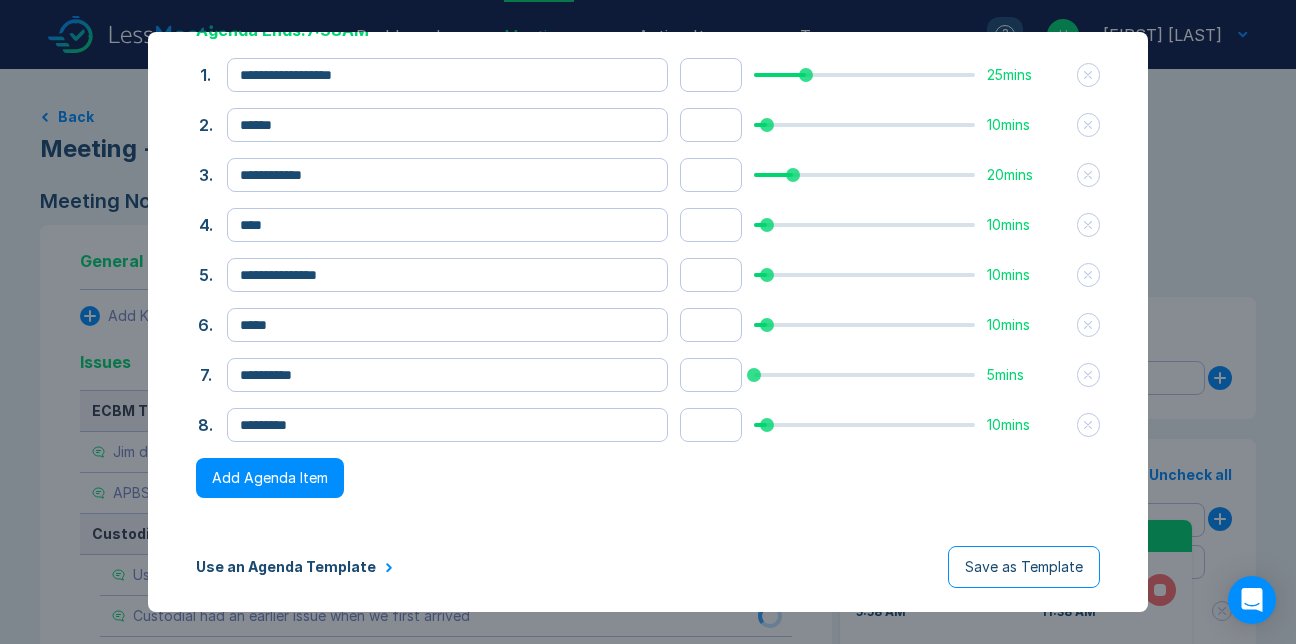 click on "**********" at bounding box center [648, 322] 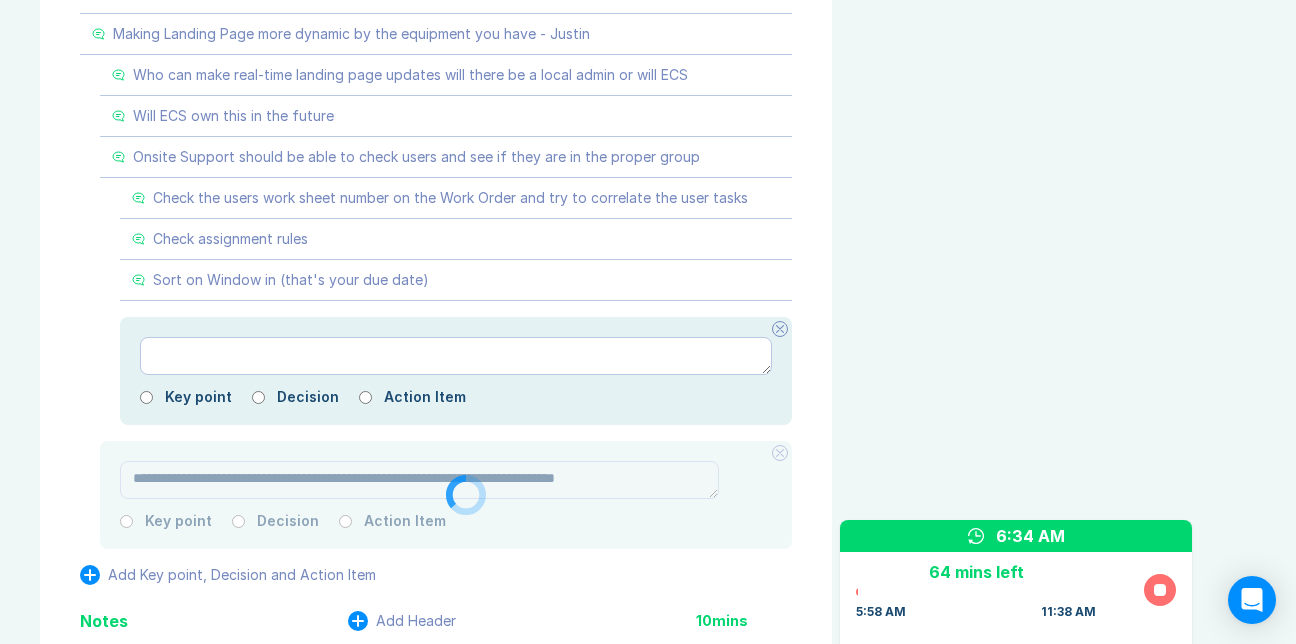 scroll, scrollTop: 1500, scrollLeft: 0, axis: vertical 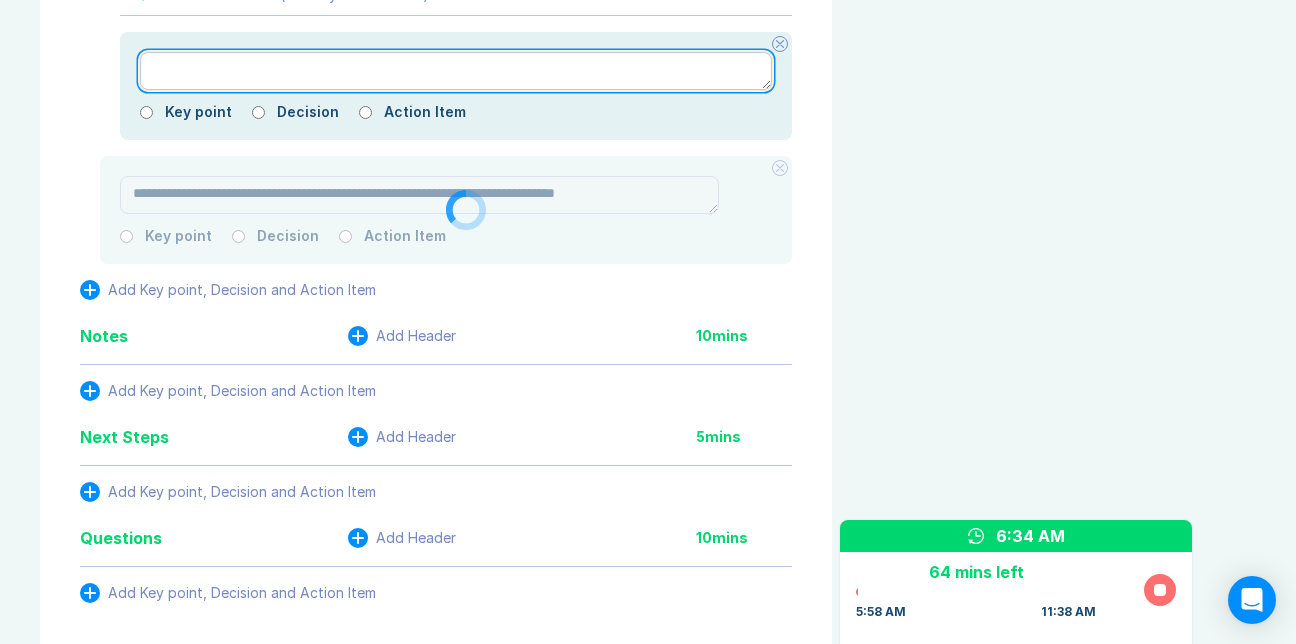 click at bounding box center [456, 71] 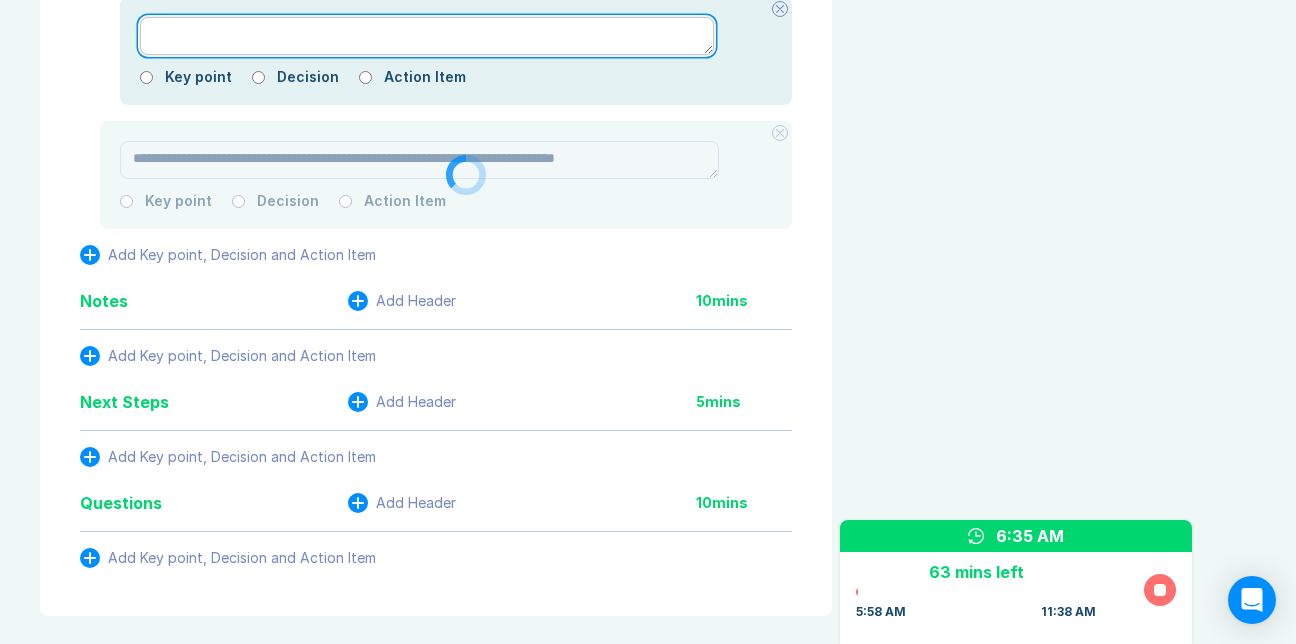 scroll, scrollTop: 1500, scrollLeft: 0, axis: vertical 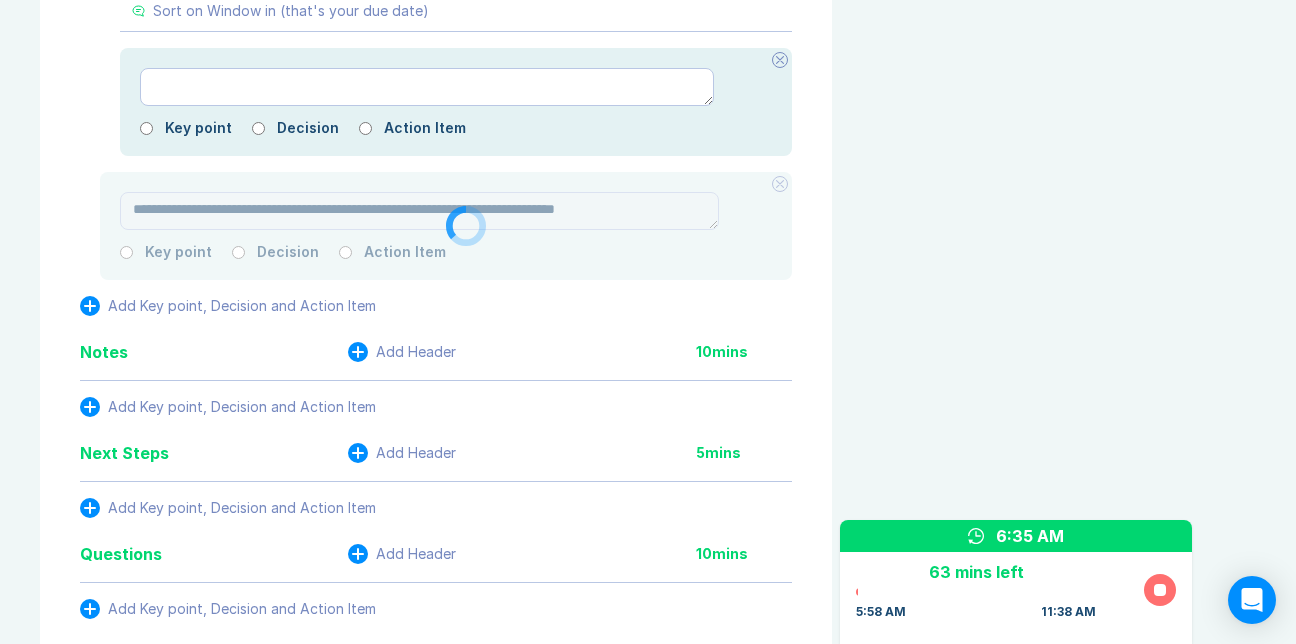 click on "Check the users work sheet number on the Work Order and try to correlate the user tasks" at bounding box center [397, -79] 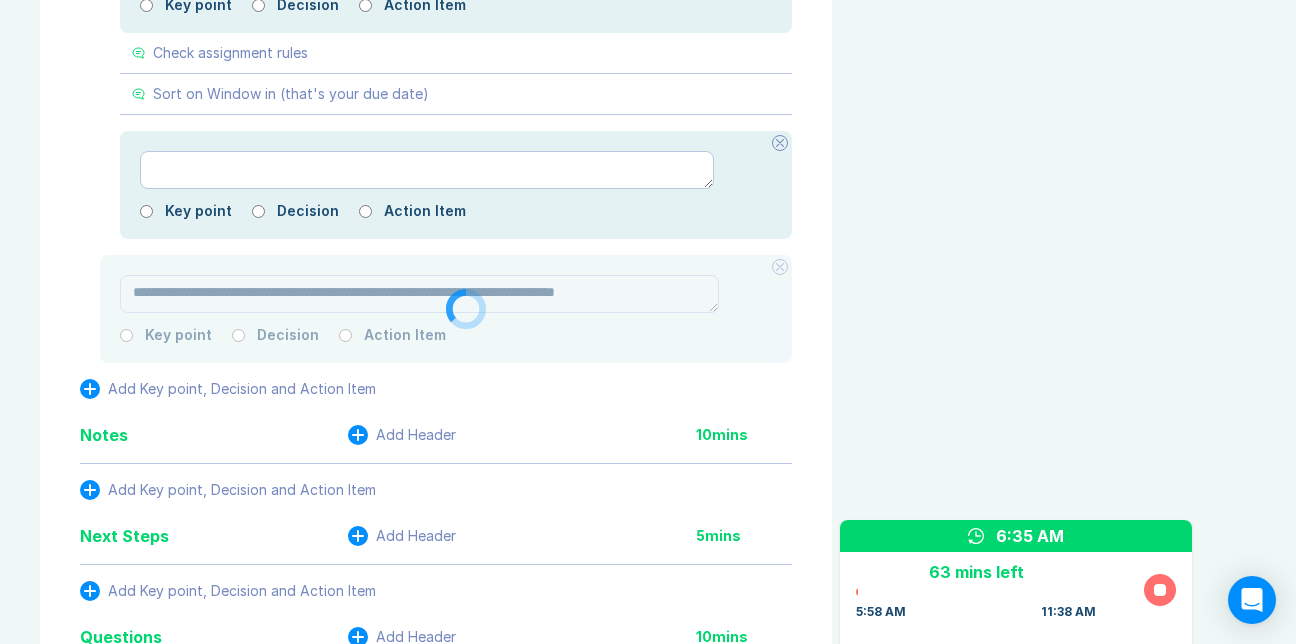 click on "**********" at bounding box center (427, -44) 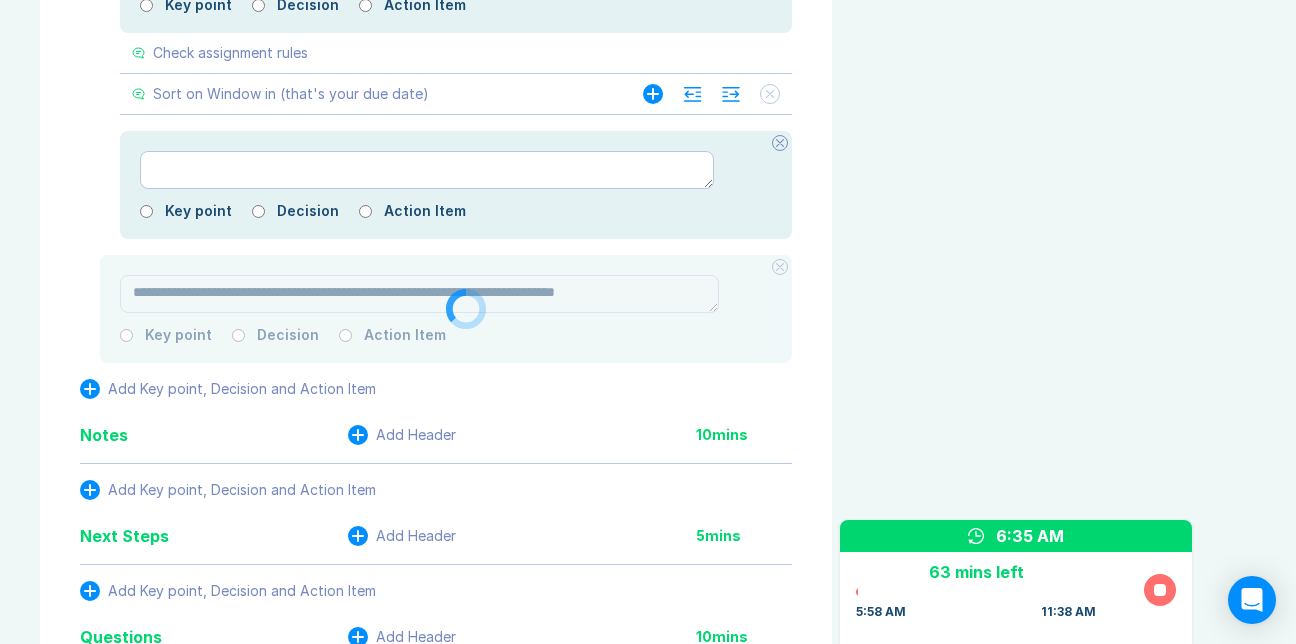 scroll, scrollTop: 0, scrollLeft: 0, axis: both 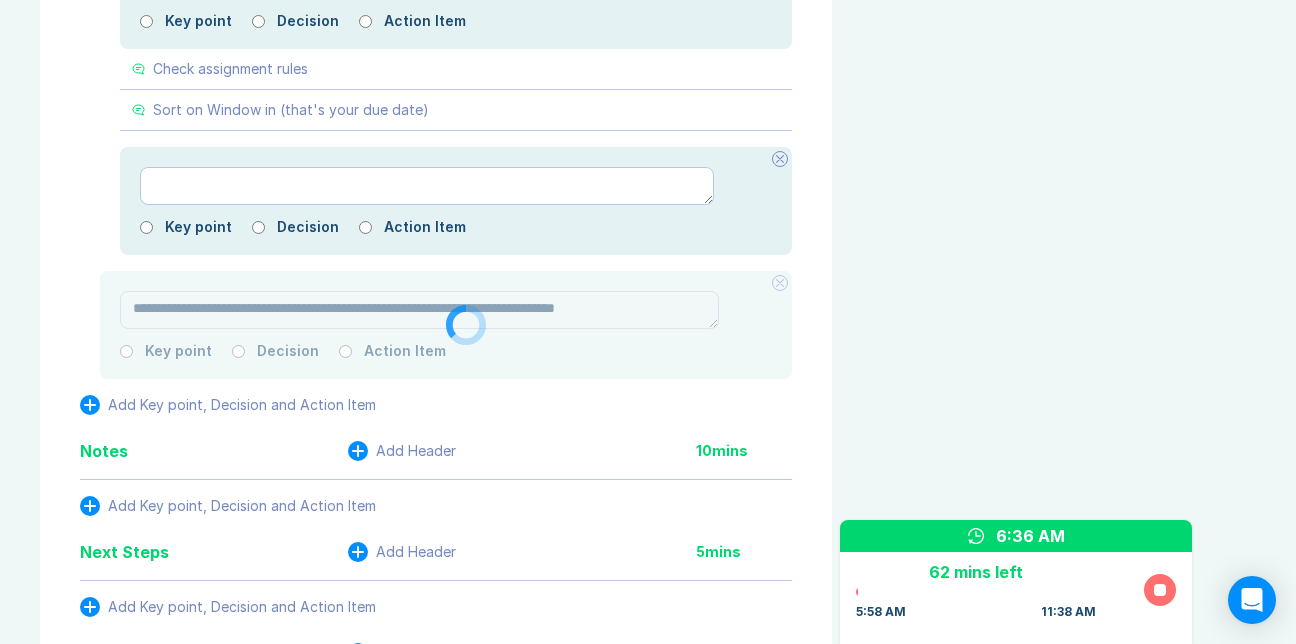 click on "**********" at bounding box center [427, -36] 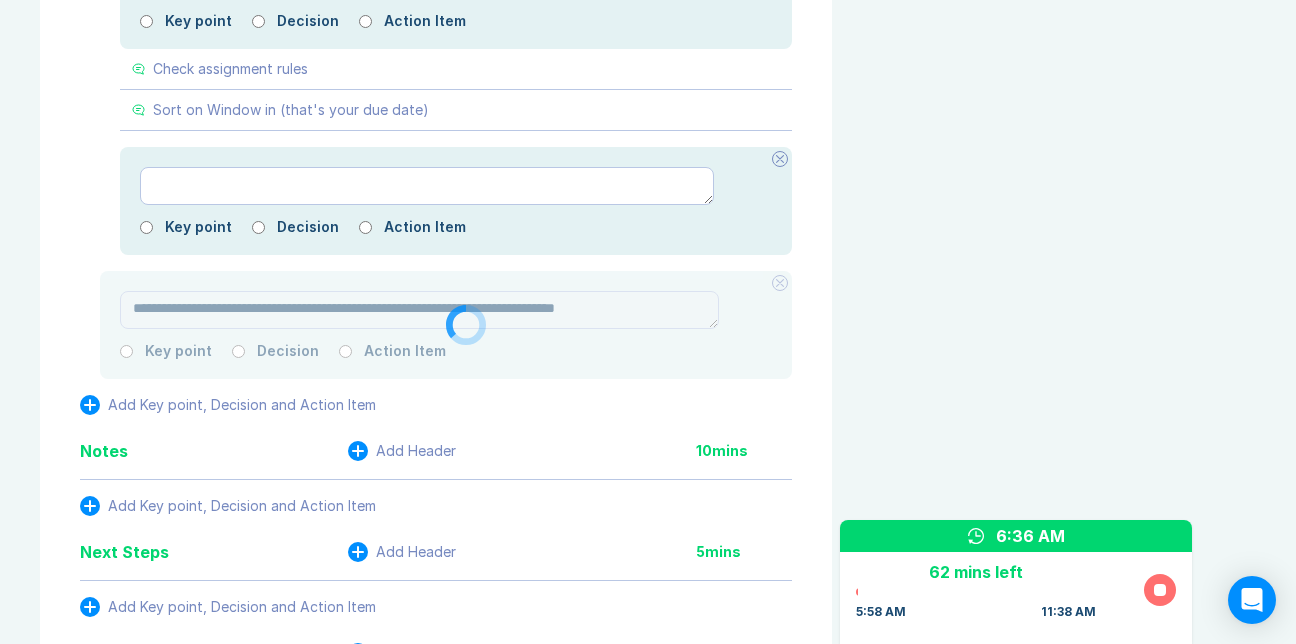 drag, startPoint x: 333, startPoint y: 204, endPoint x: 294, endPoint y: 204, distance: 39 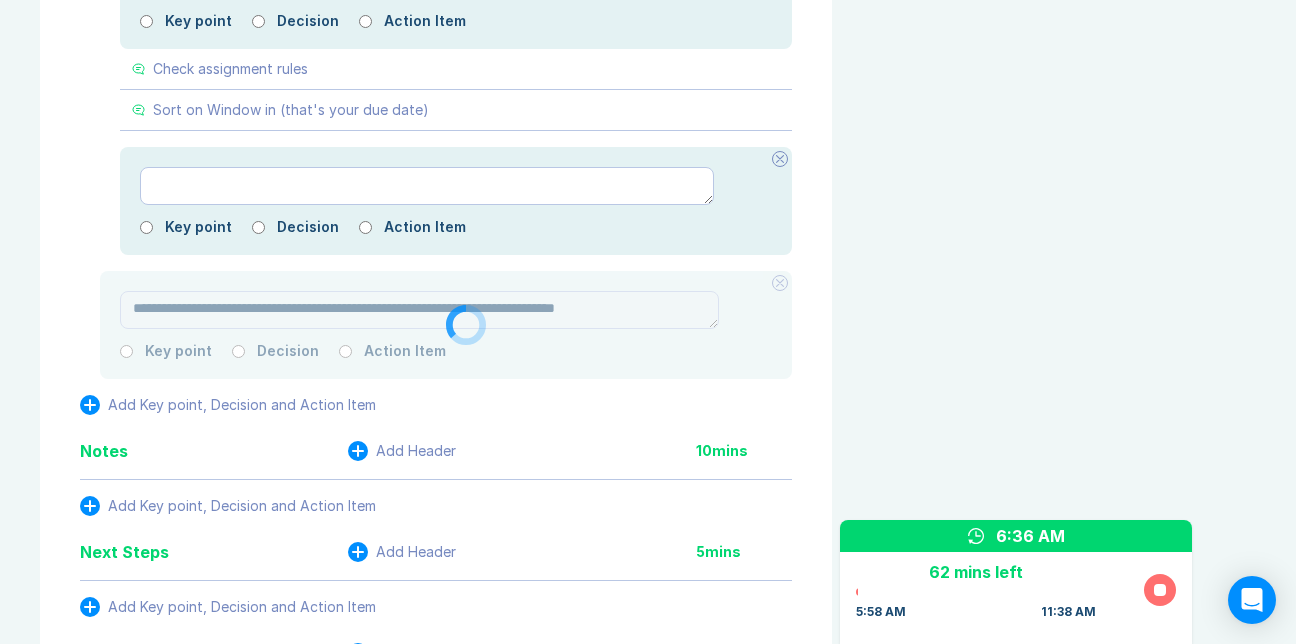 click on "**********" at bounding box center [427, -36] 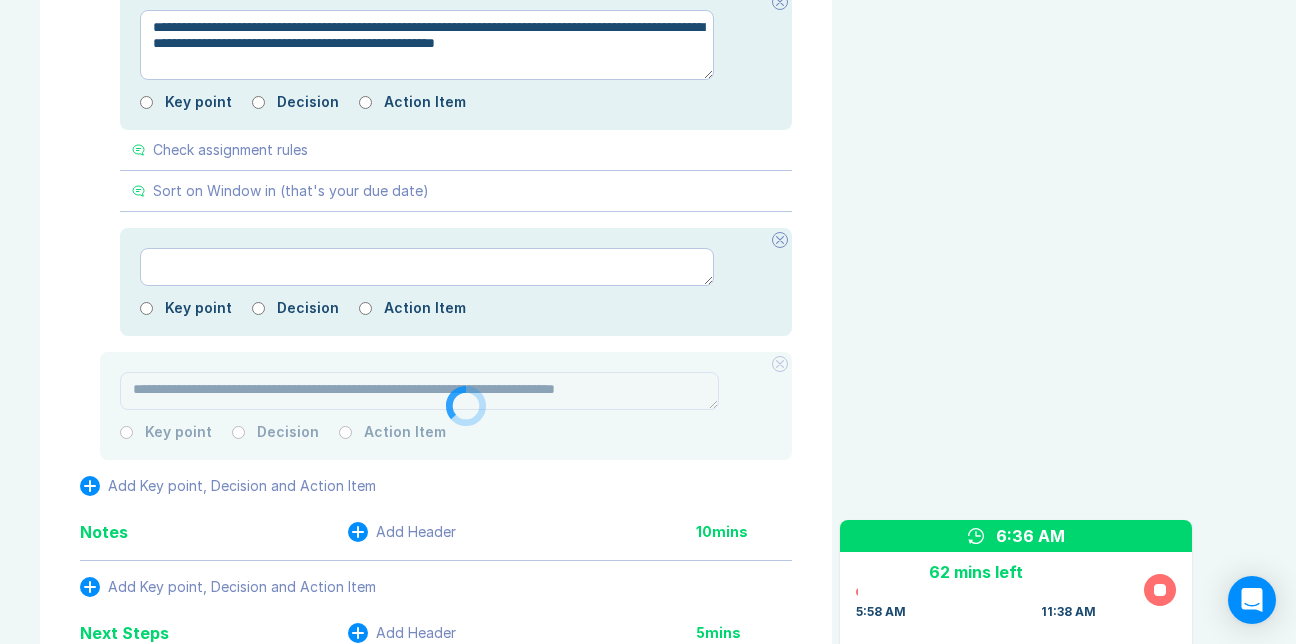 scroll, scrollTop: 1400, scrollLeft: 0, axis: vertical 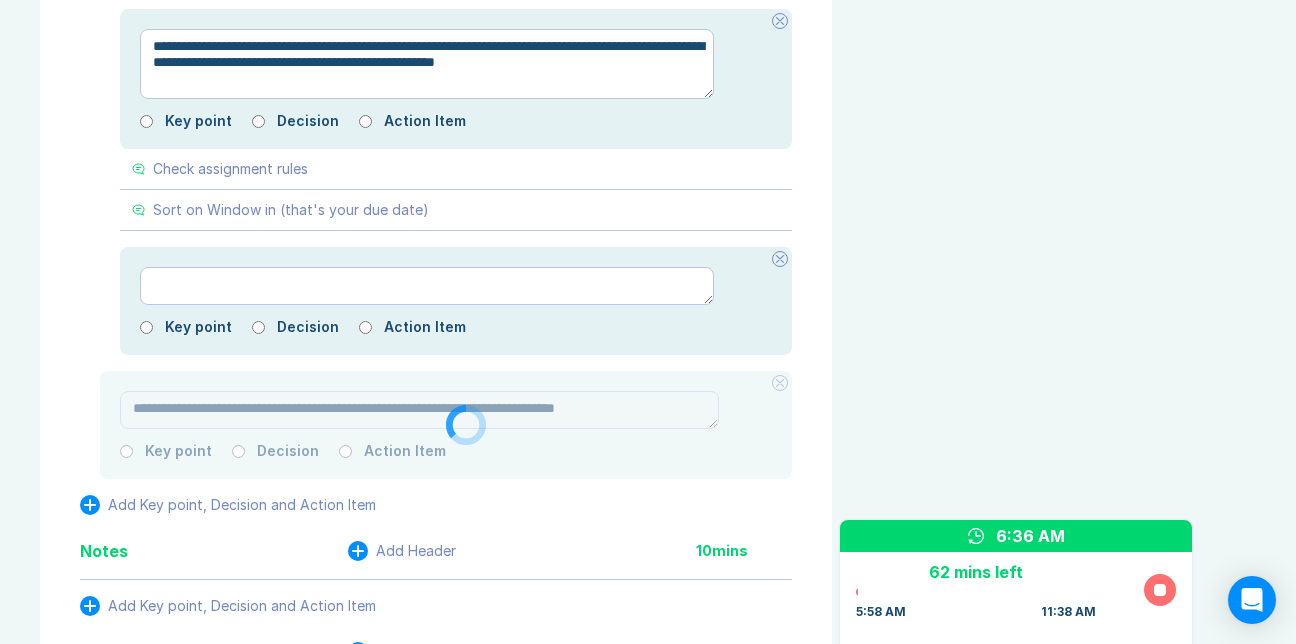 click on "**********" at bounding box center (427, 64) 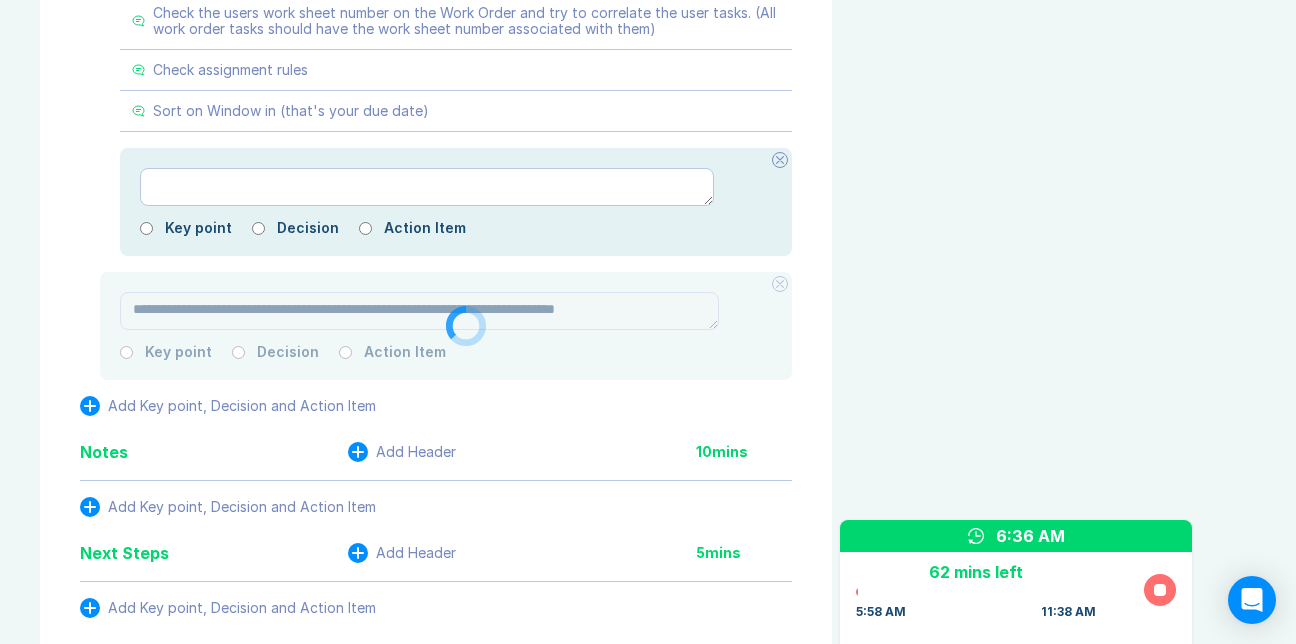 click on "Agenda View Invite Resend Agenda Meeting Goals
To pick up a draggable item, press the space bar.
While dragging, use the arrow keys to move the item.
Press space again to drop the item in its new position, or press escape to cancel.
Attendance Uncheck all Attendee email H Hank Hynson Organizer Meeting History Link to Previous Meetings Parking Lot Documents & Images  Upload File(s) 4MB max per file Drag file(s) to upload" at bounding box center (1064, -145) 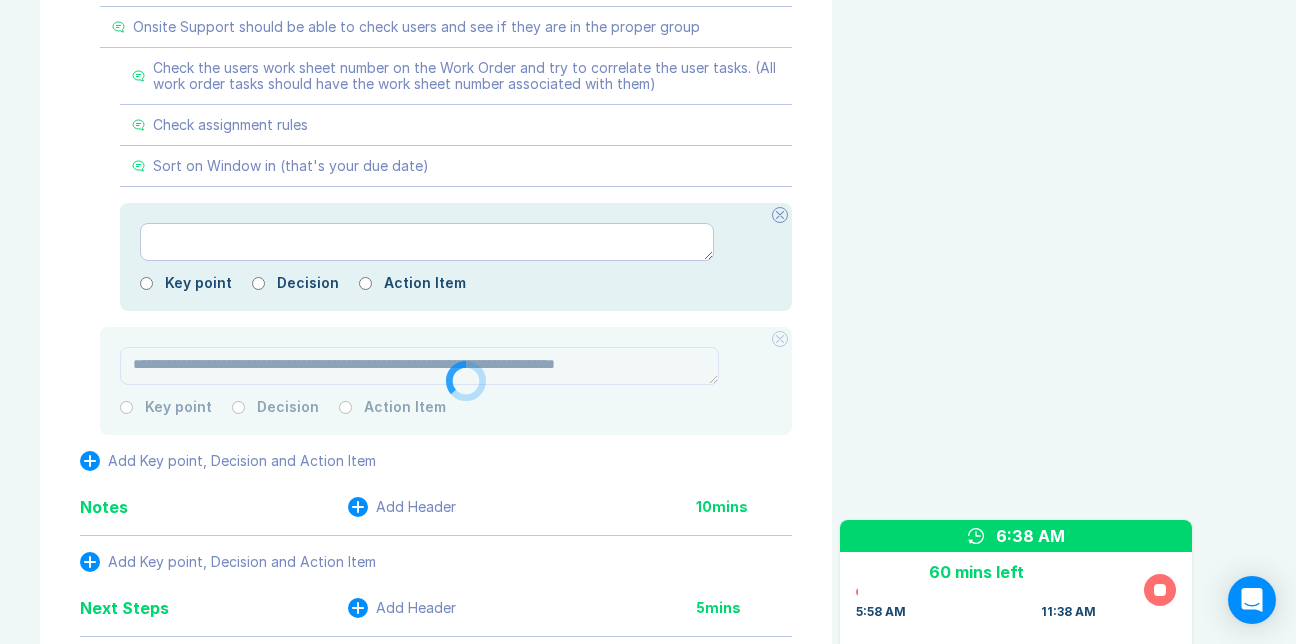 scroll, scrollTop: 1300, scrollLeft: 0, axis: vertical 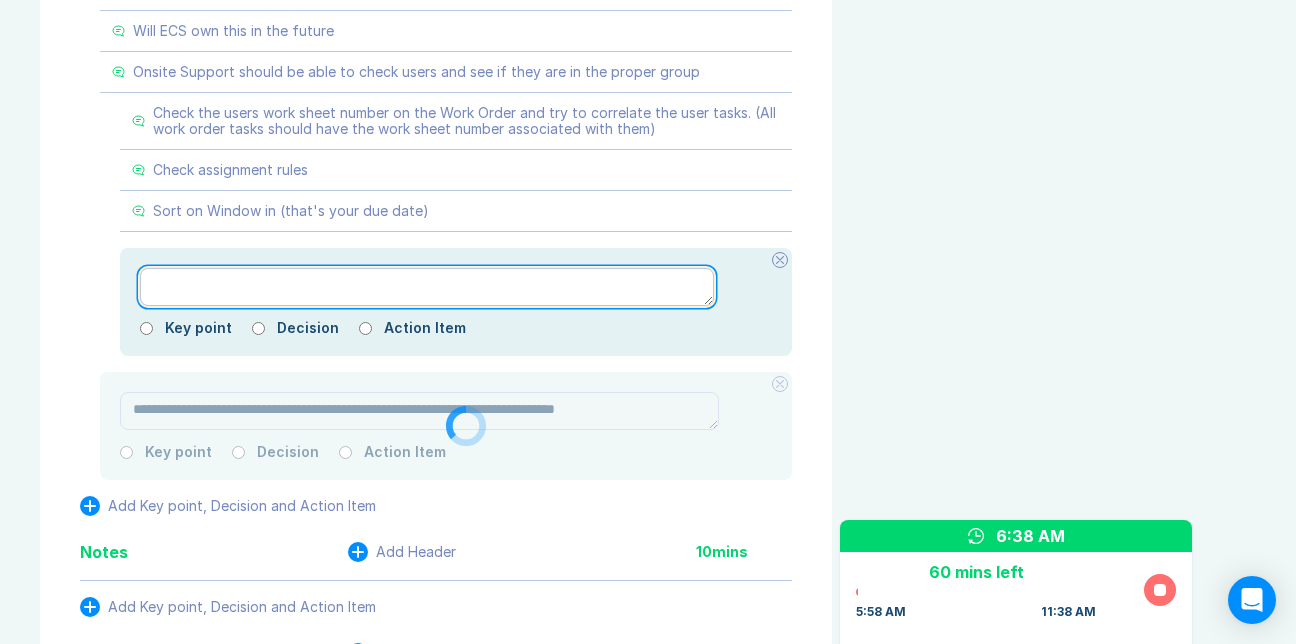 click at bounding box center (427, 287) 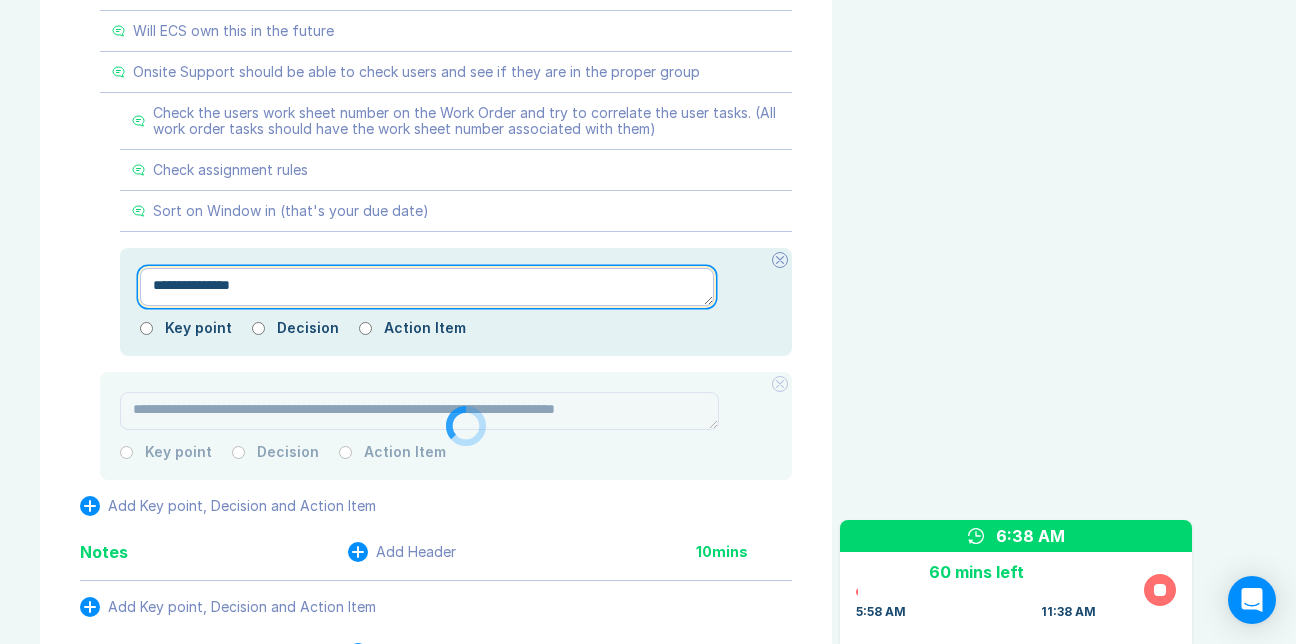 click on "**********" at bounding box center [427, 287] 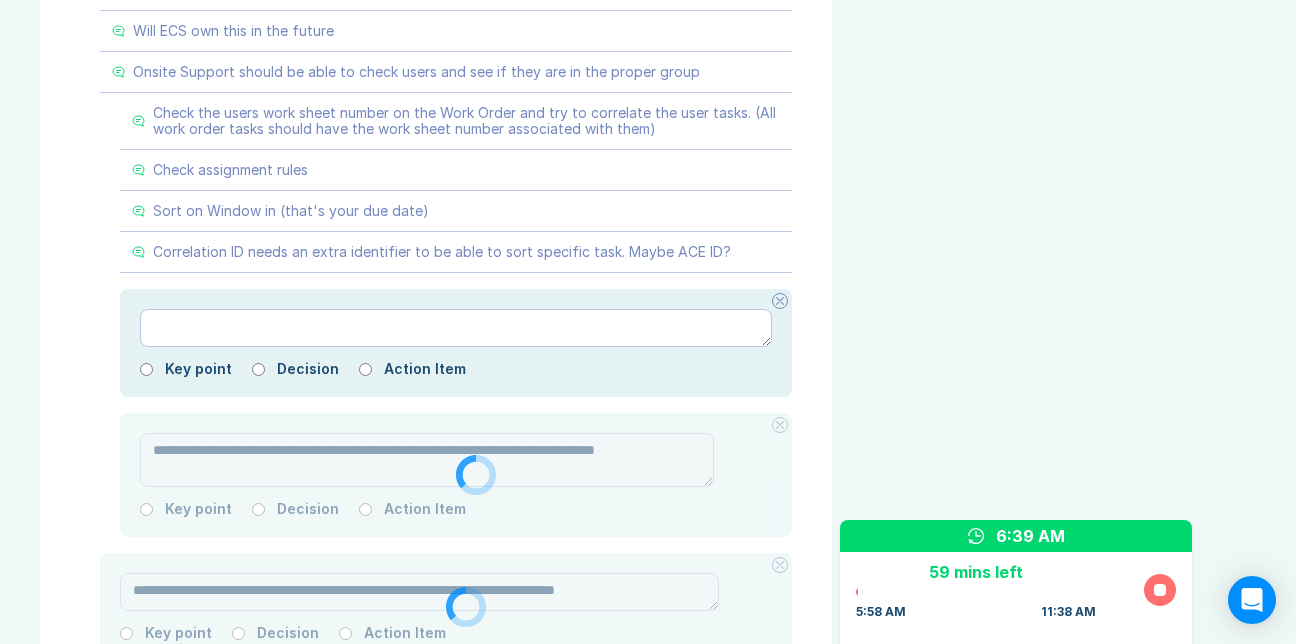 click on "Making Landing Page more dynamic by the equipment you have - Justin" at bounding box center [351, -51] 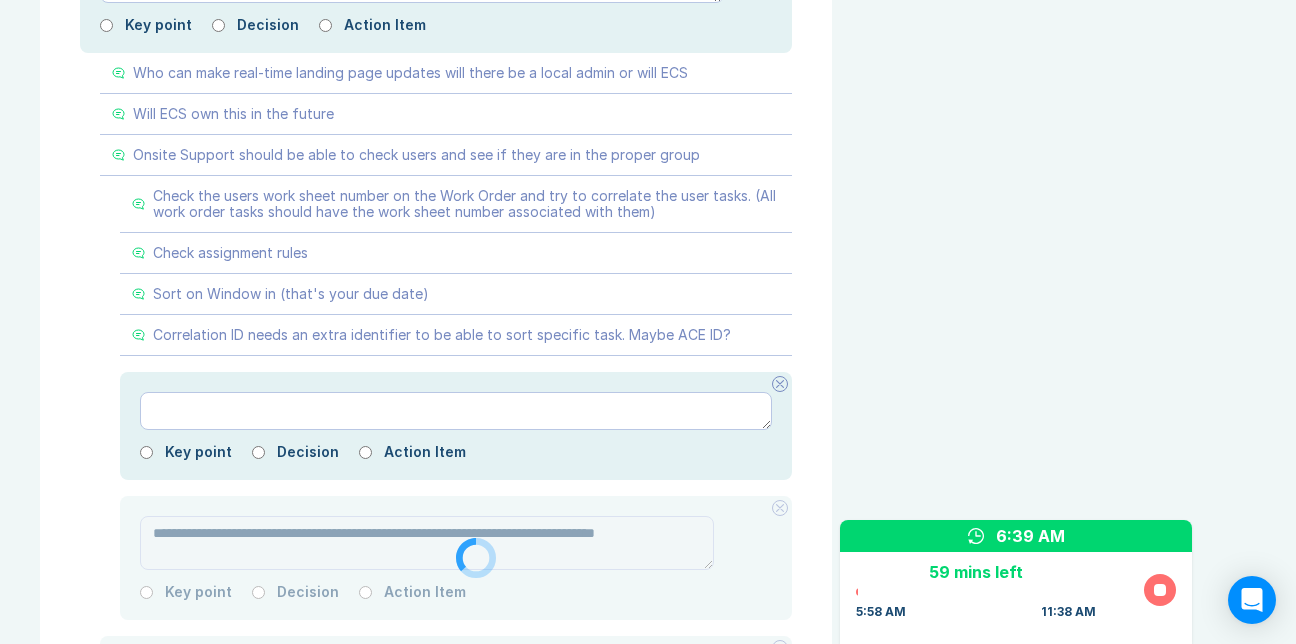 drag, startPoint x: 510, startPoint y: 206, endPoint x: 560, endPoint y: 205, distance: 50.01 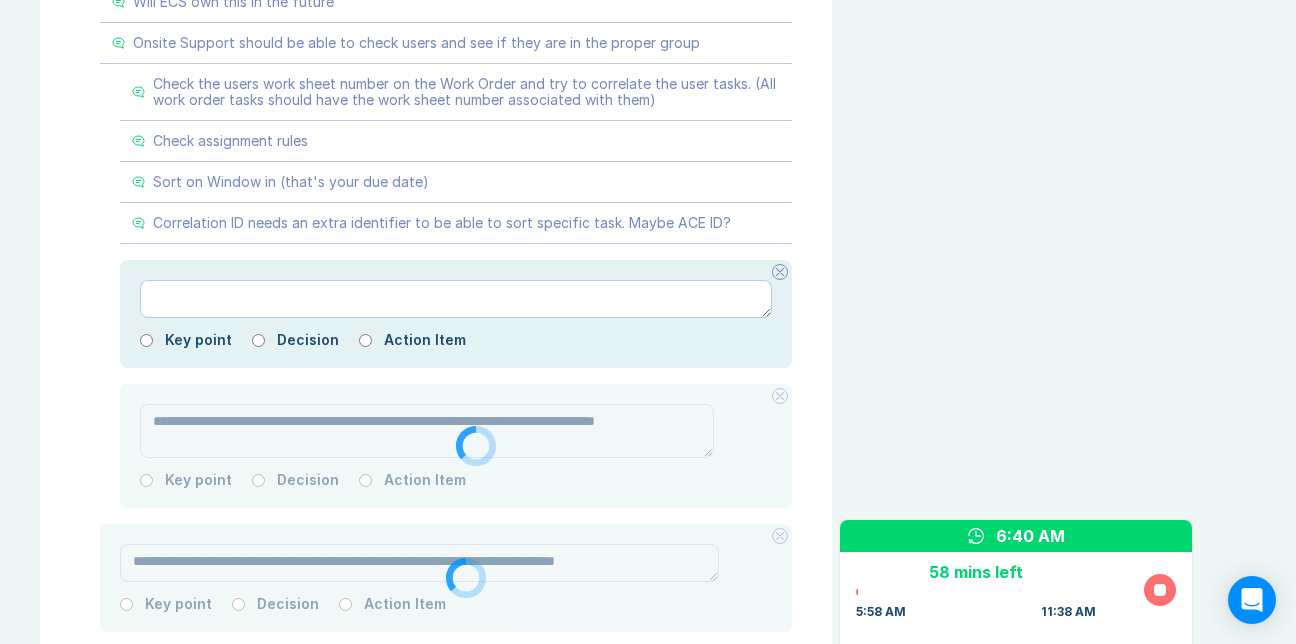 scroll, scrollTop: 1393, scrollLeft: 0, axis: vertical 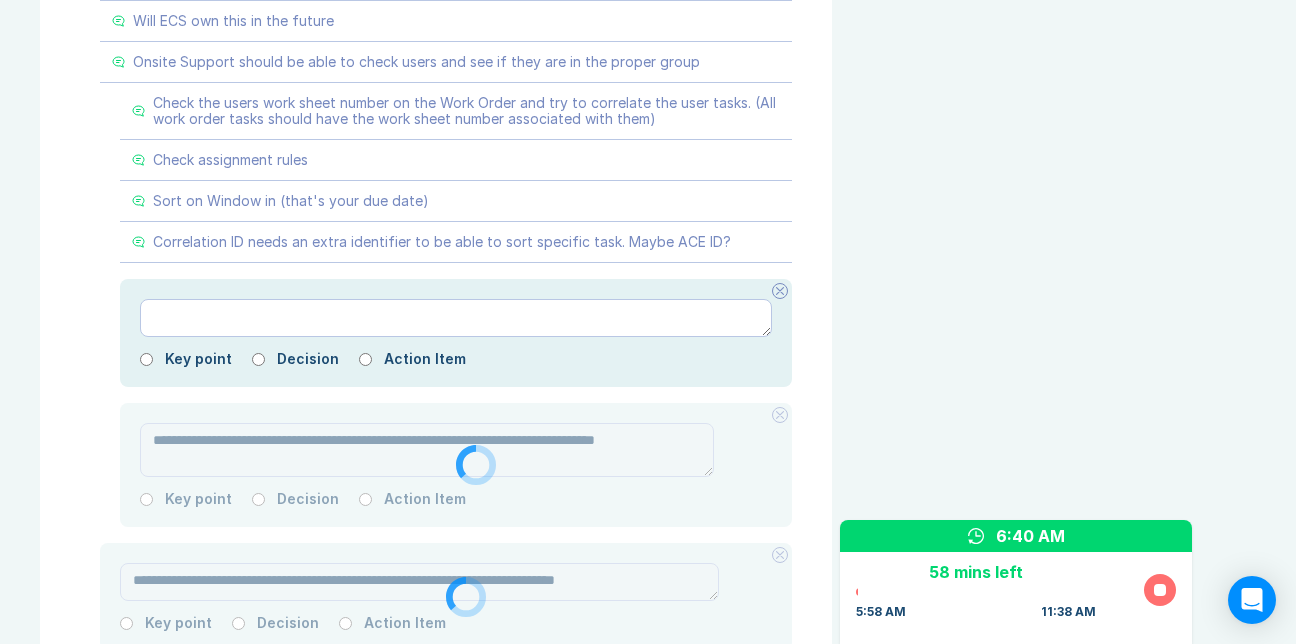 drag, startPoint x: 506, startPoint y: 108, endPoint x: 517, endPoint y: 109, distance: 11.045361 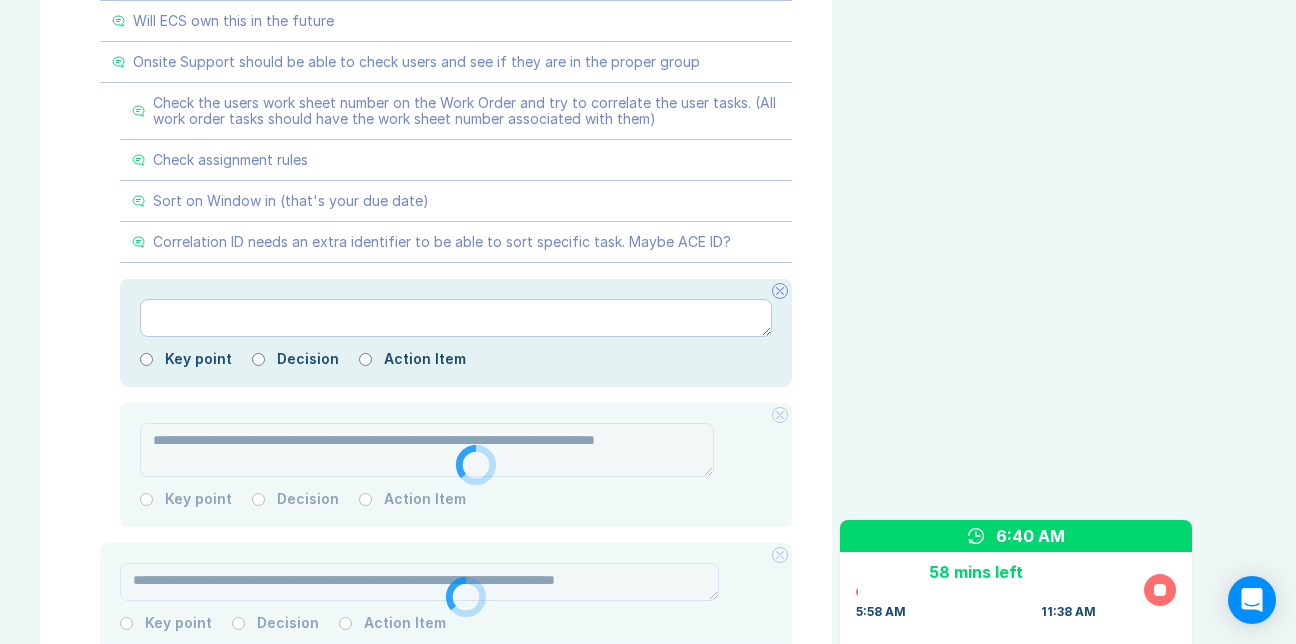 click on "**********" at bounding box center [412, -109] 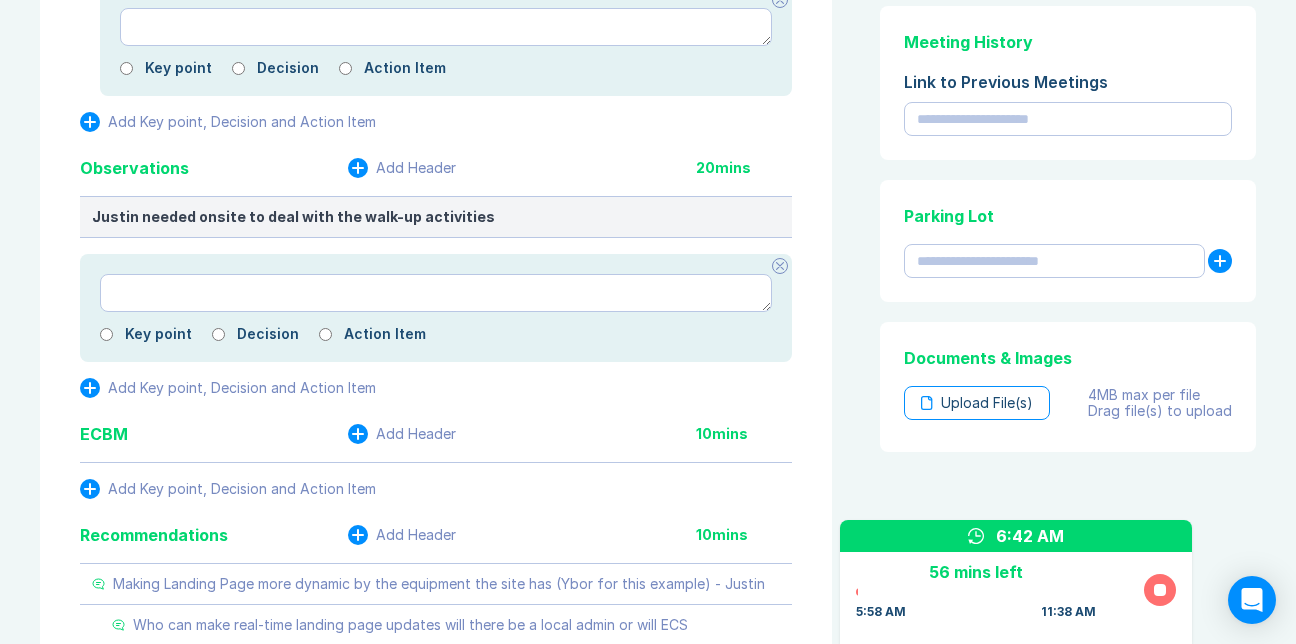 scroll, scrollTop: 700, scrollLeft: 0, axis: vertical 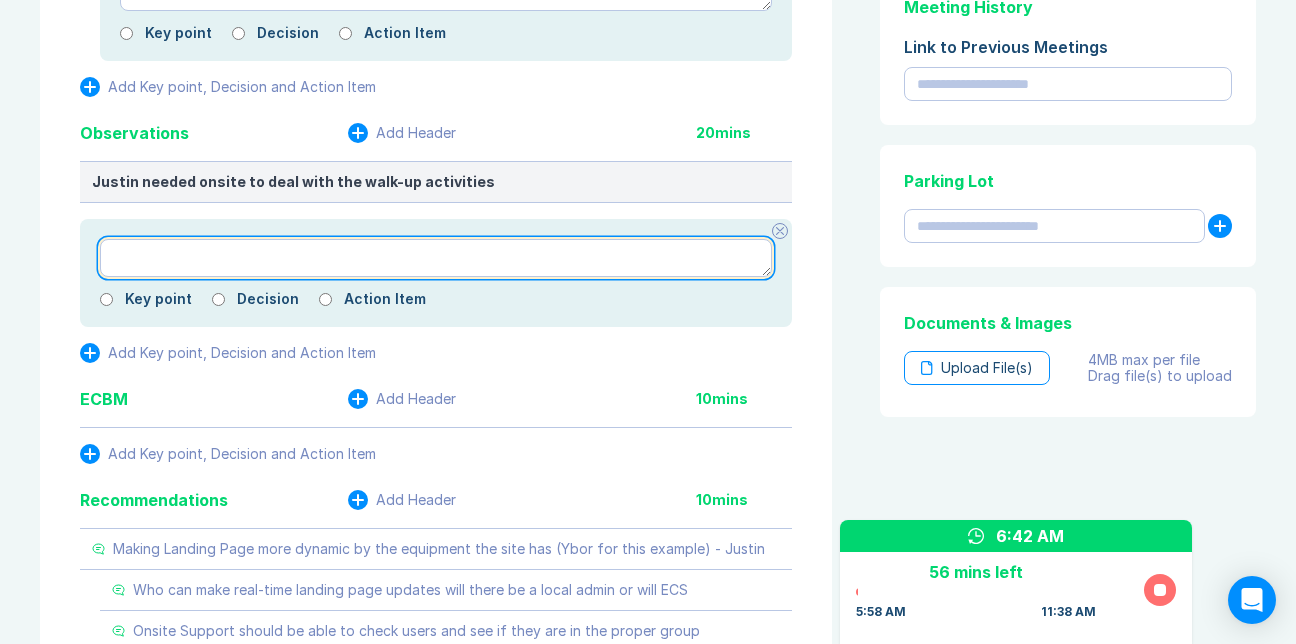 click at bounding box center (436, 258) 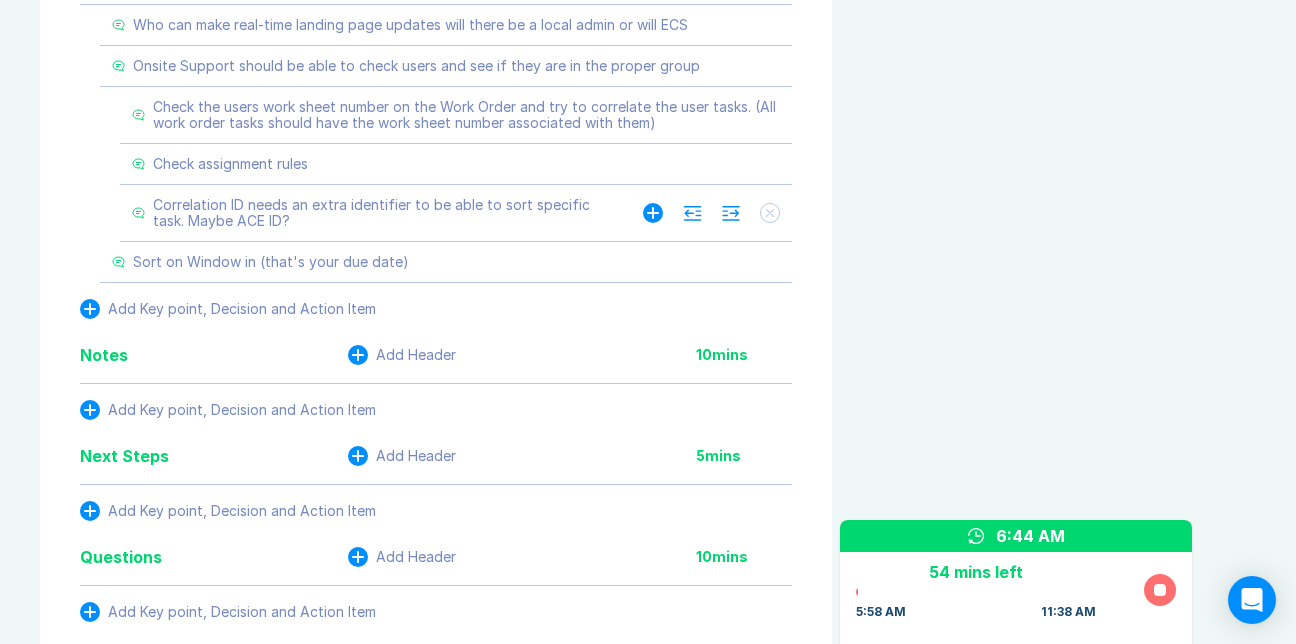 scroll, scrollTop: 1300, scrollLeft: 0, axis: vertical 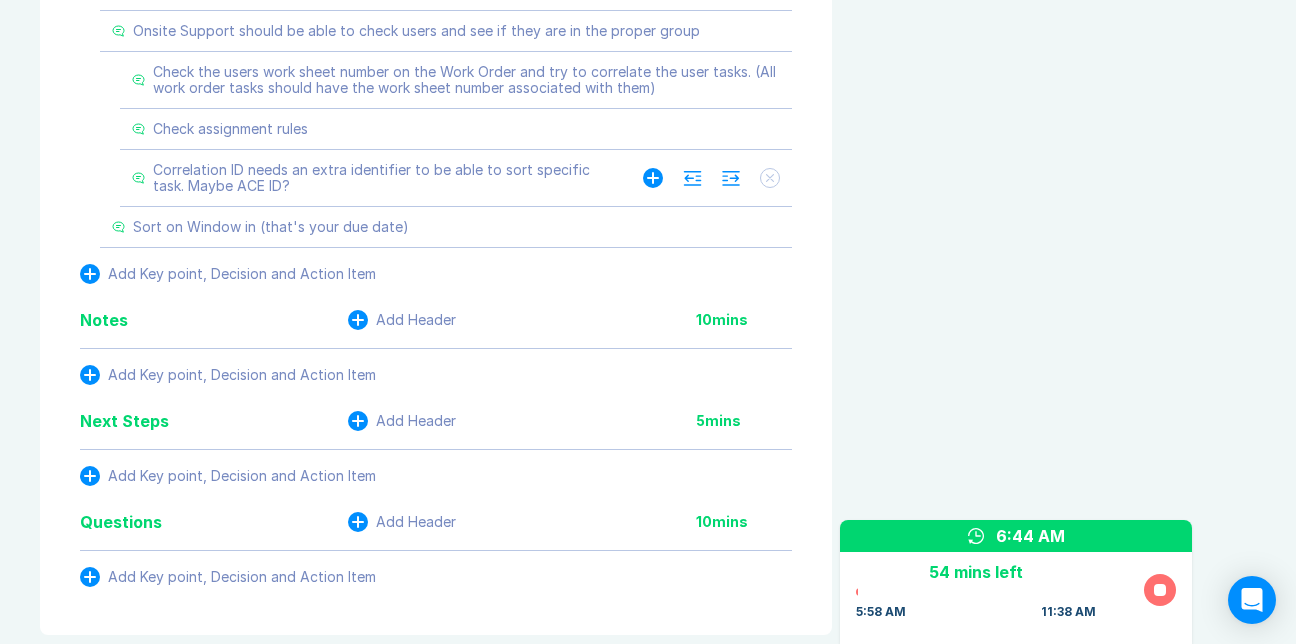 click 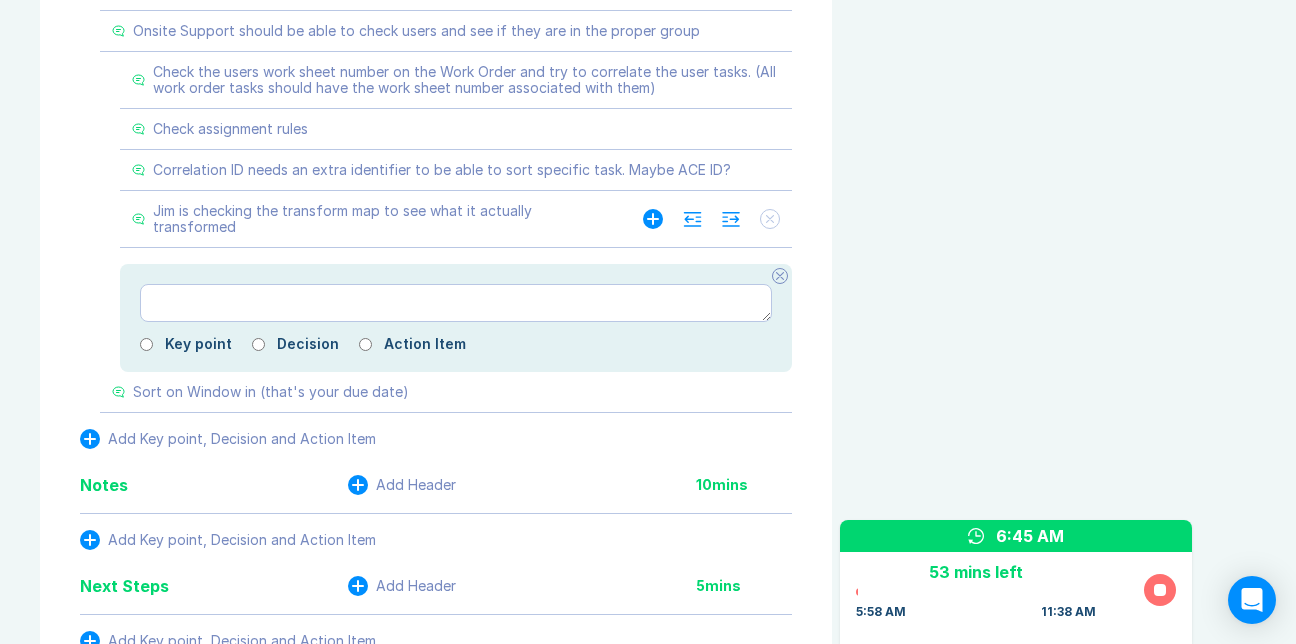 click 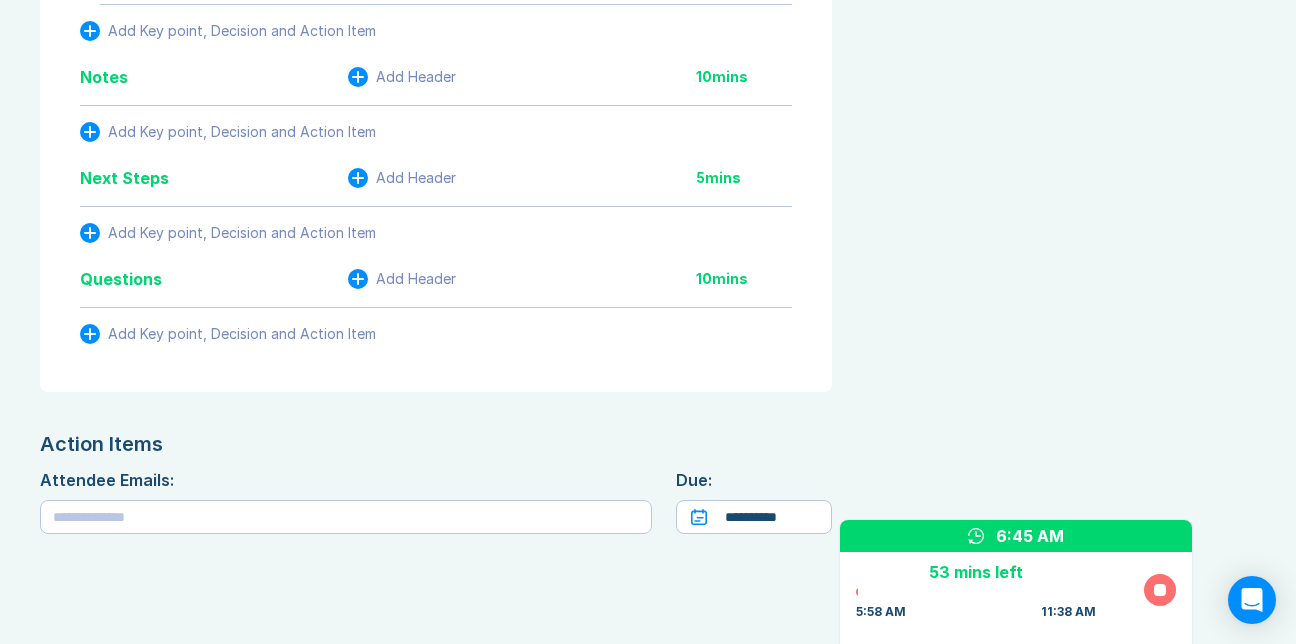 scroll, scrollTop: 1700, scrollLeft: 0, axis: vertical 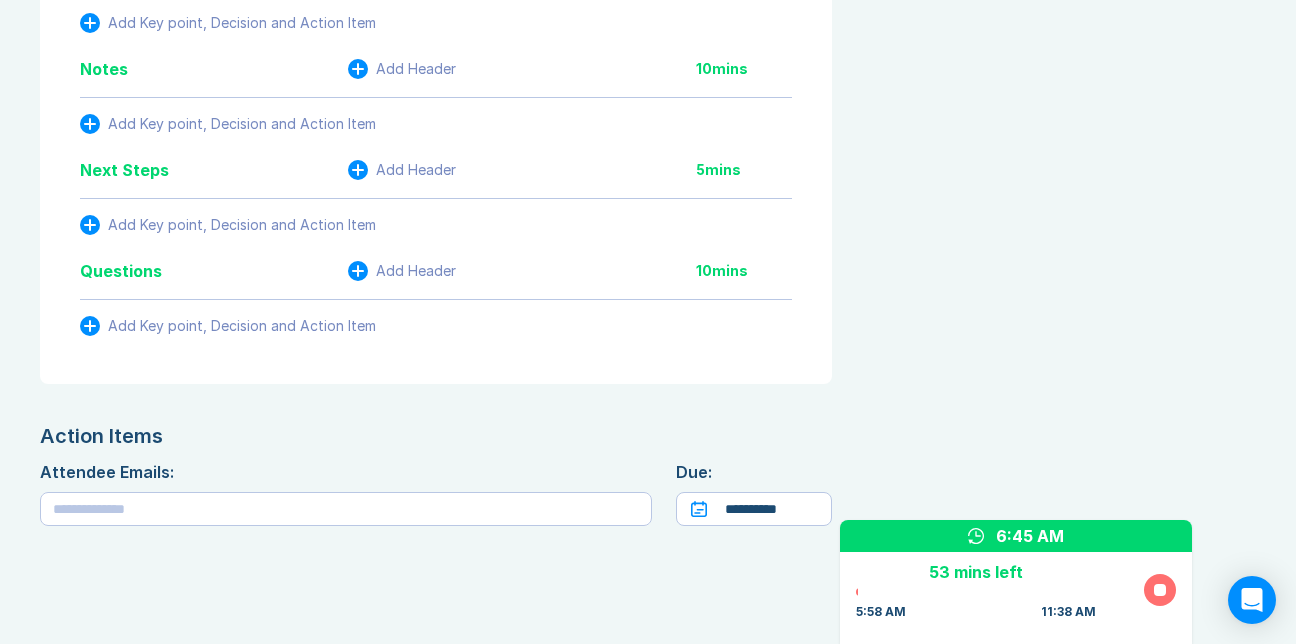 click 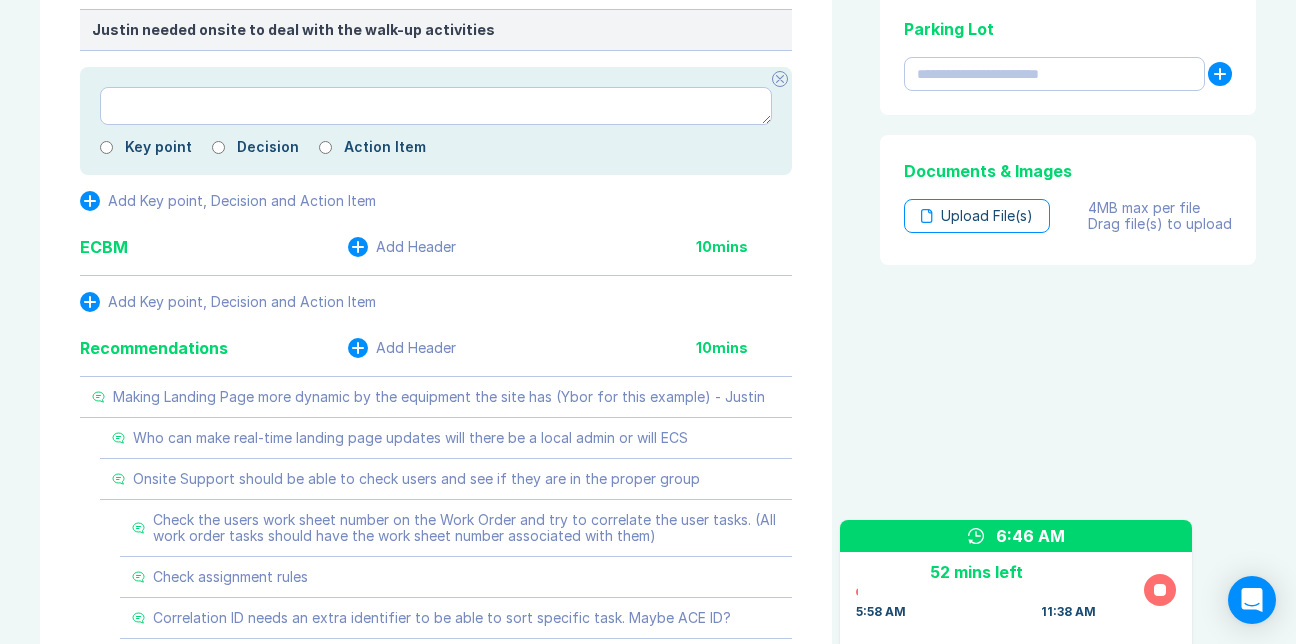 scroll, scrollTop: 836, scrollLeft: 0, axis: vertical 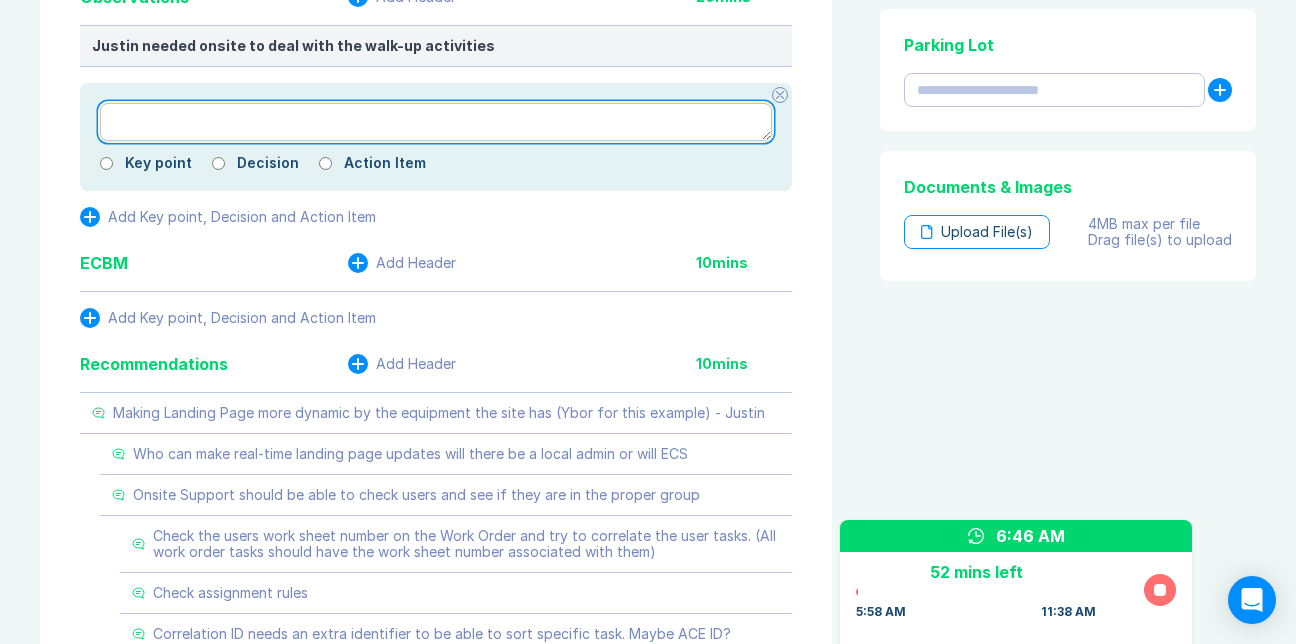 click at bounding box center [436, 122] 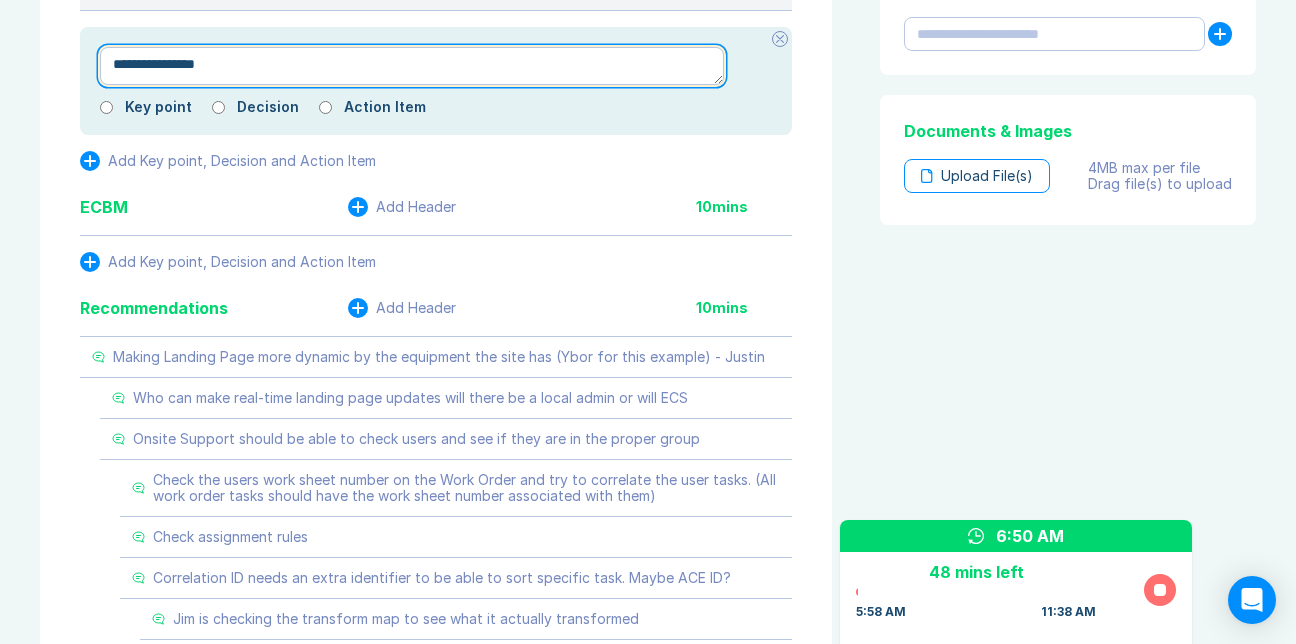 scroll, scrollTop: 836, scrollLeft: 0, axis: vertical 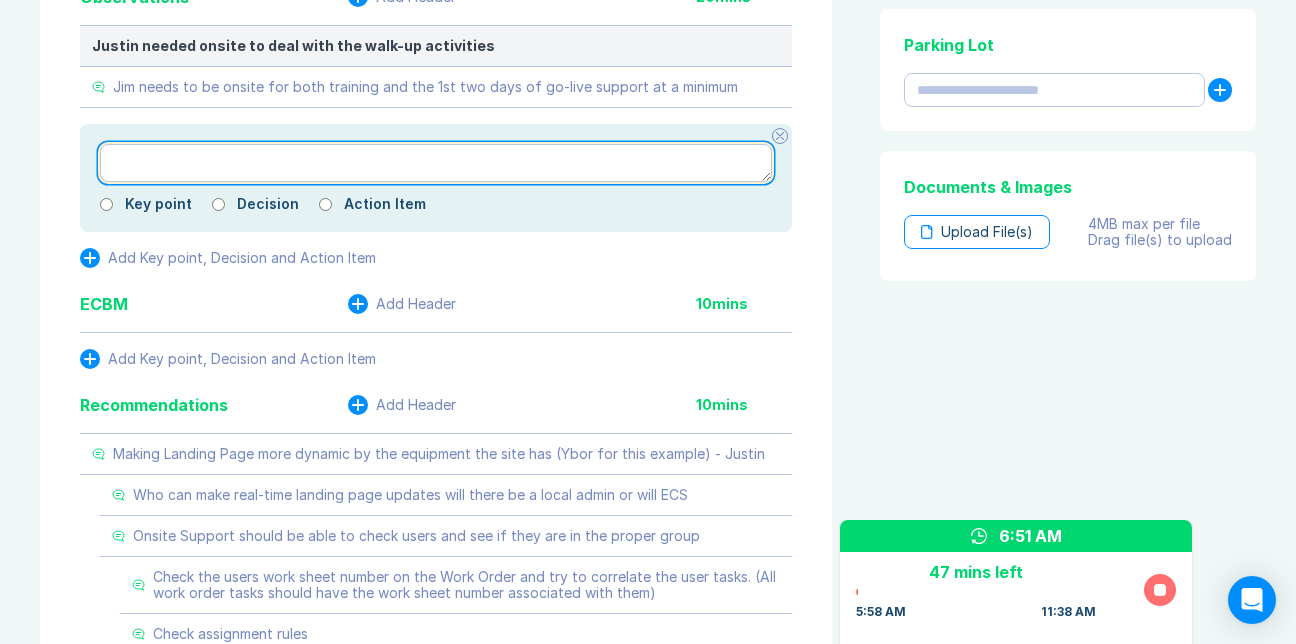 click at bounding box center (436, 163) 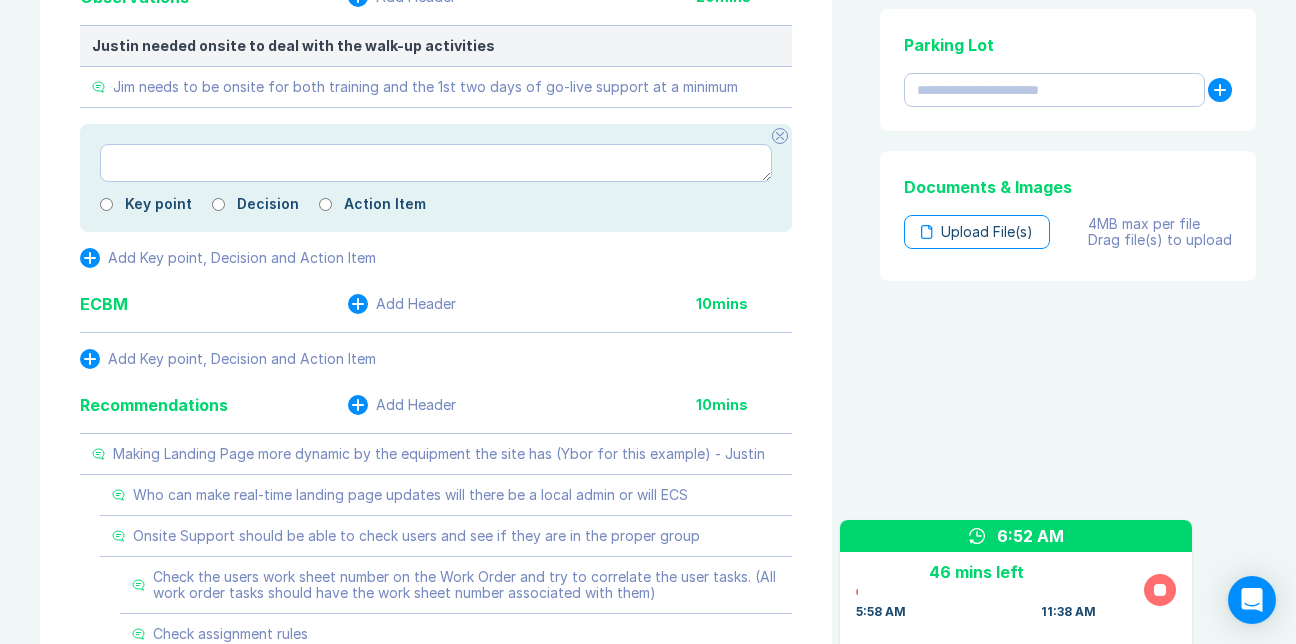 click 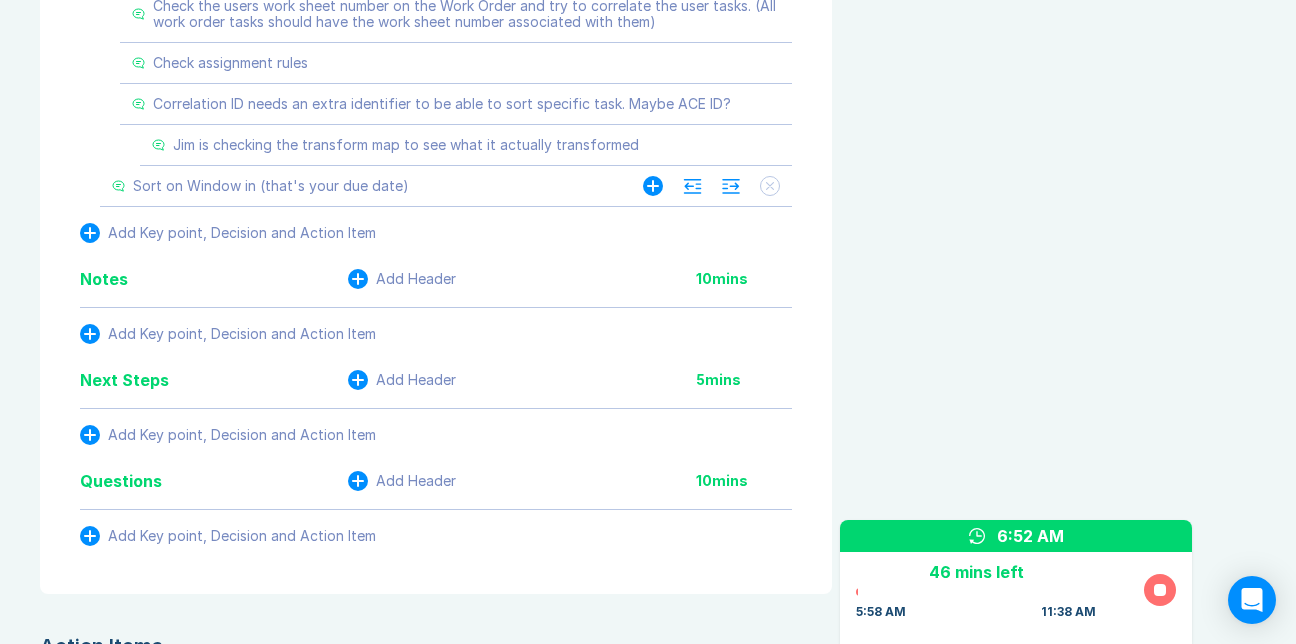 scroll, scrollTop: 1336, scrollLeft: 0, axis: vertical 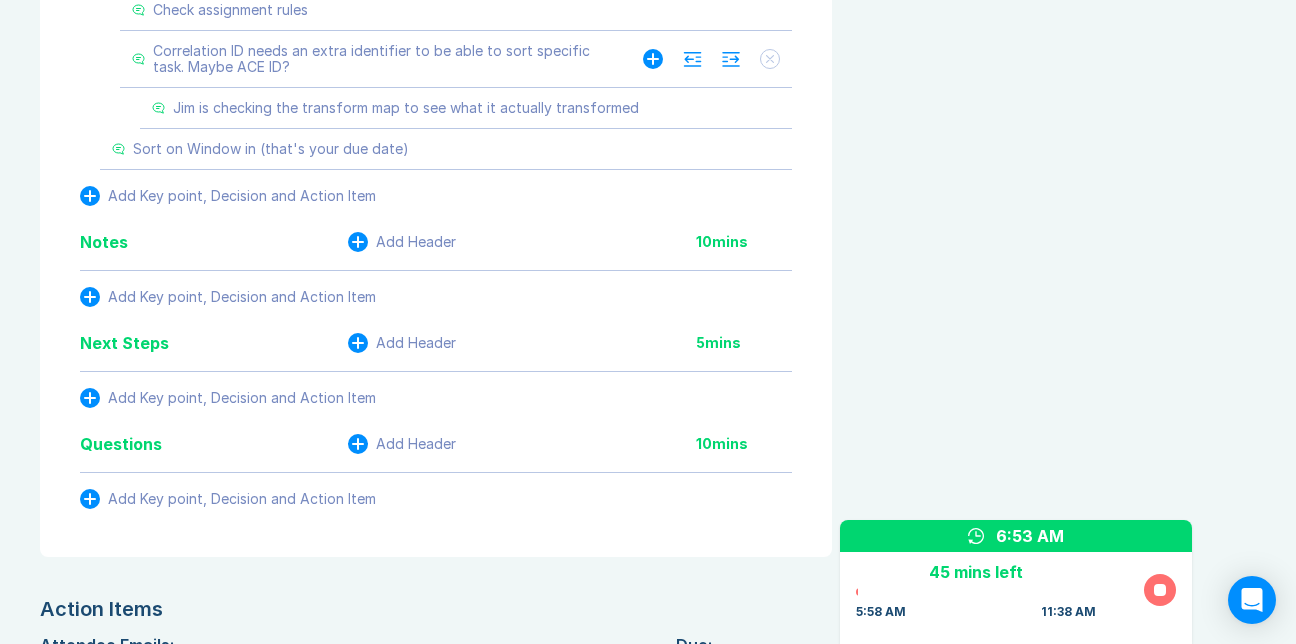 click 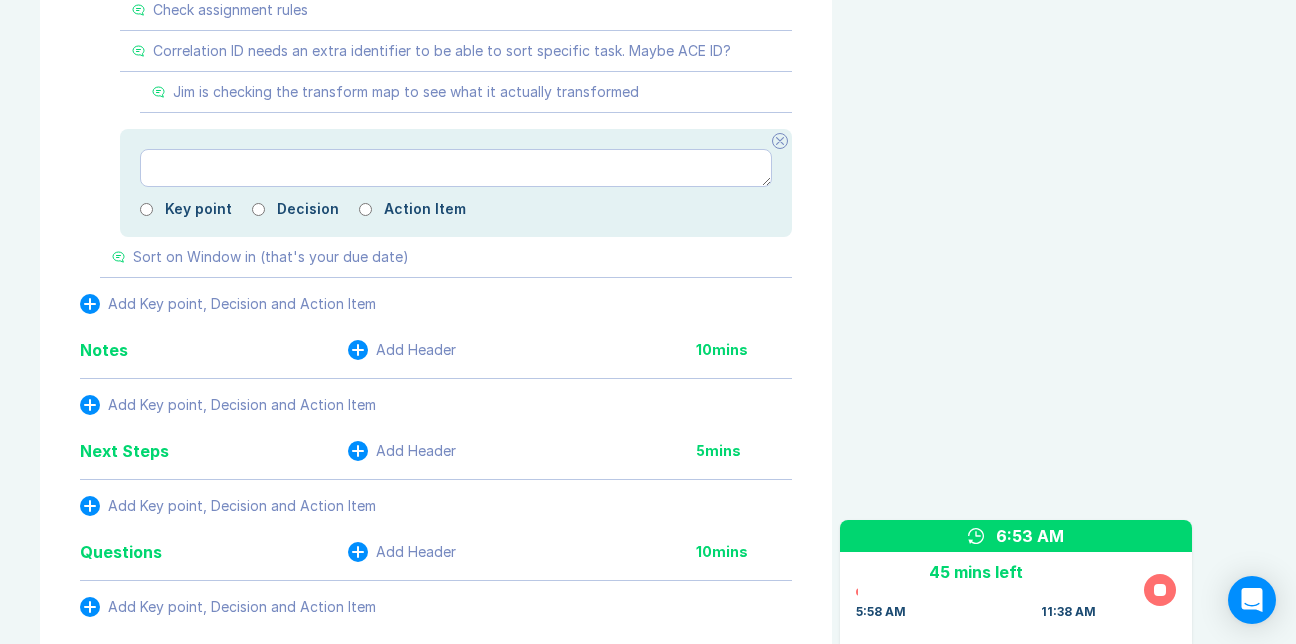 click at bounding box center [456, 168] 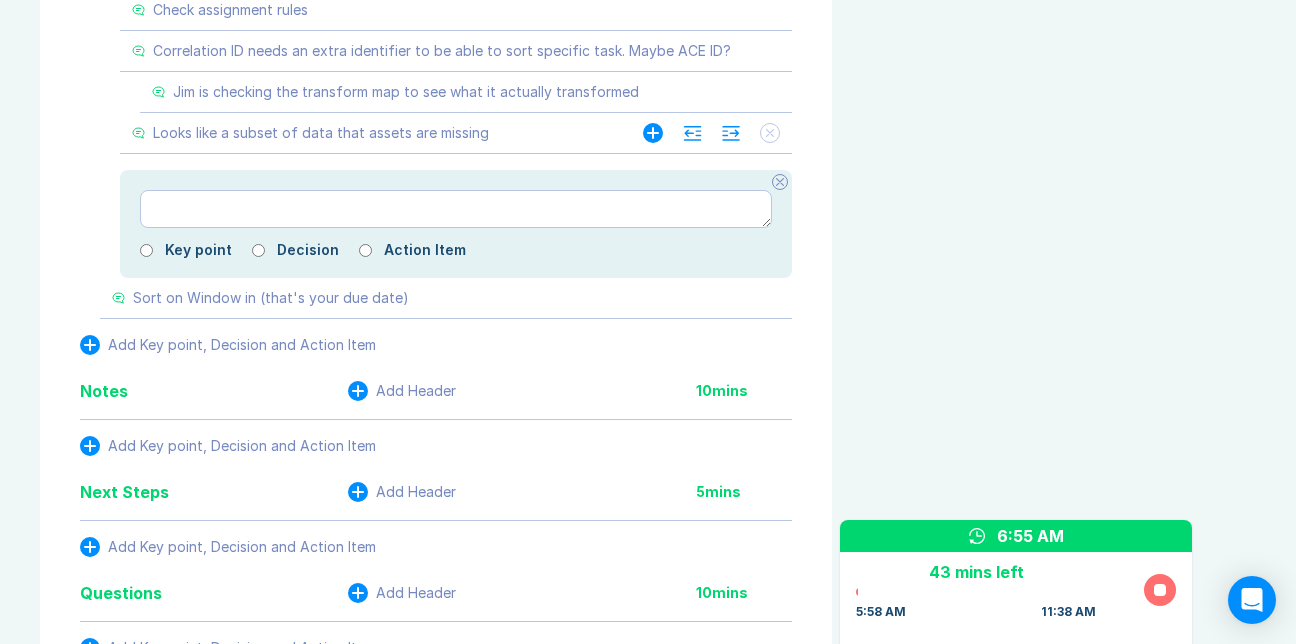 click 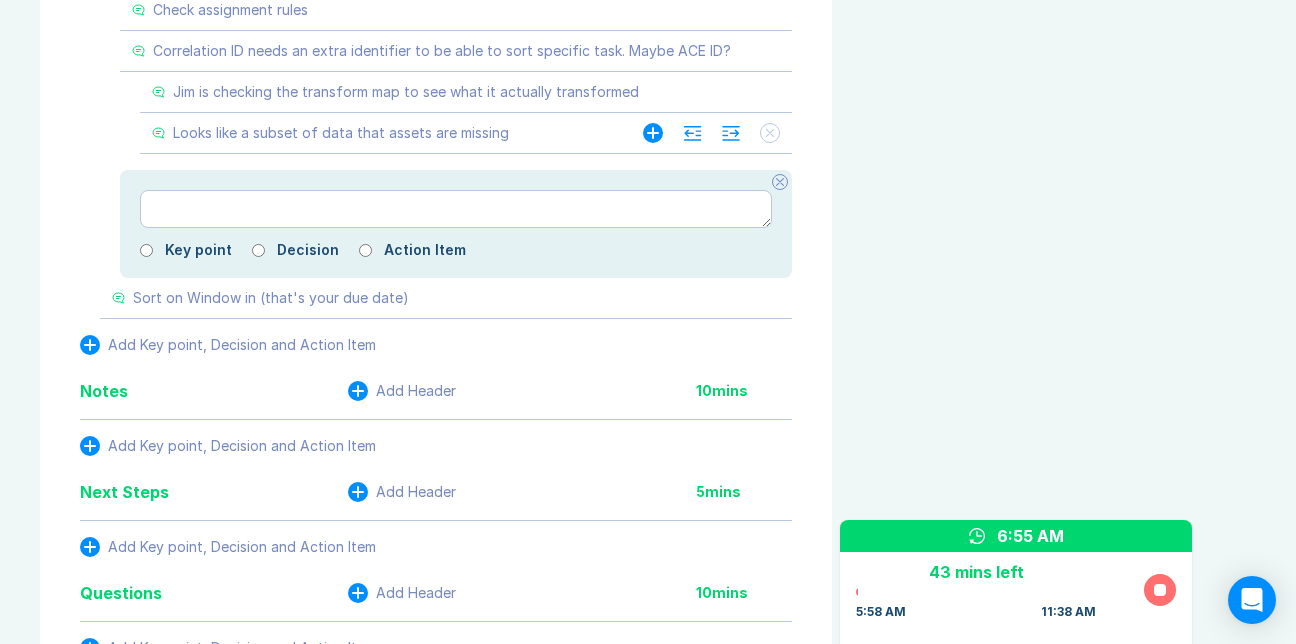 click on "Looks like a subset of data that assets are missing" at bounding box center (341, 133) 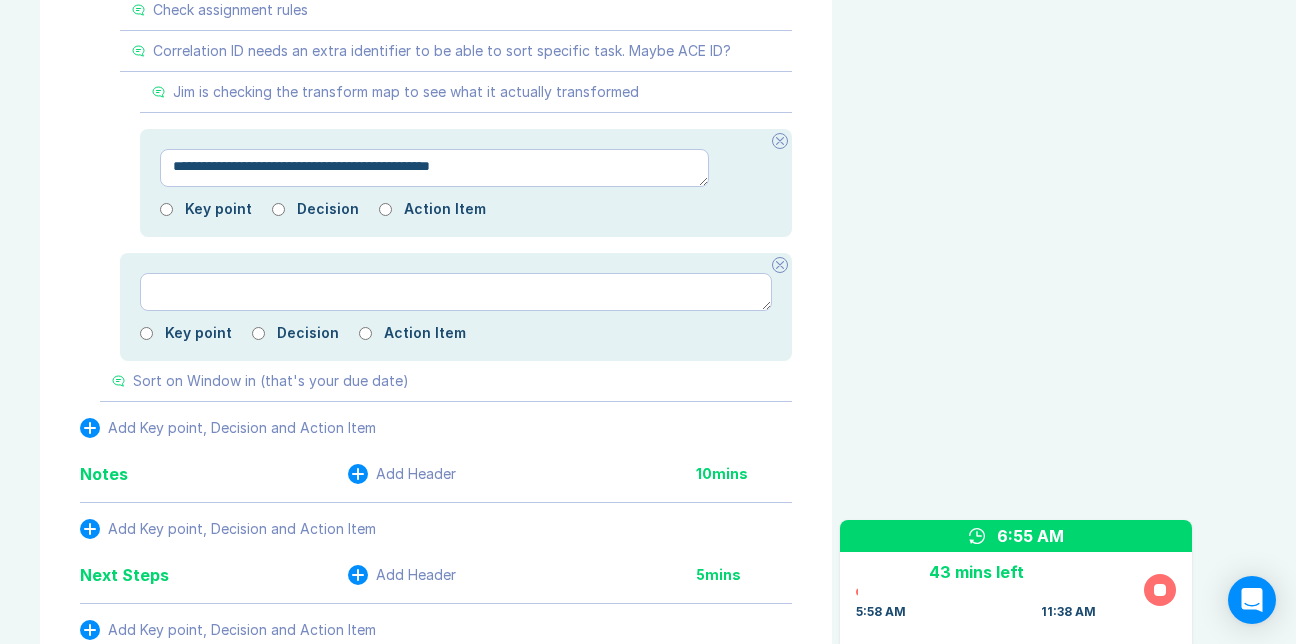 click on "Decision" at bounding box center (328, 209) 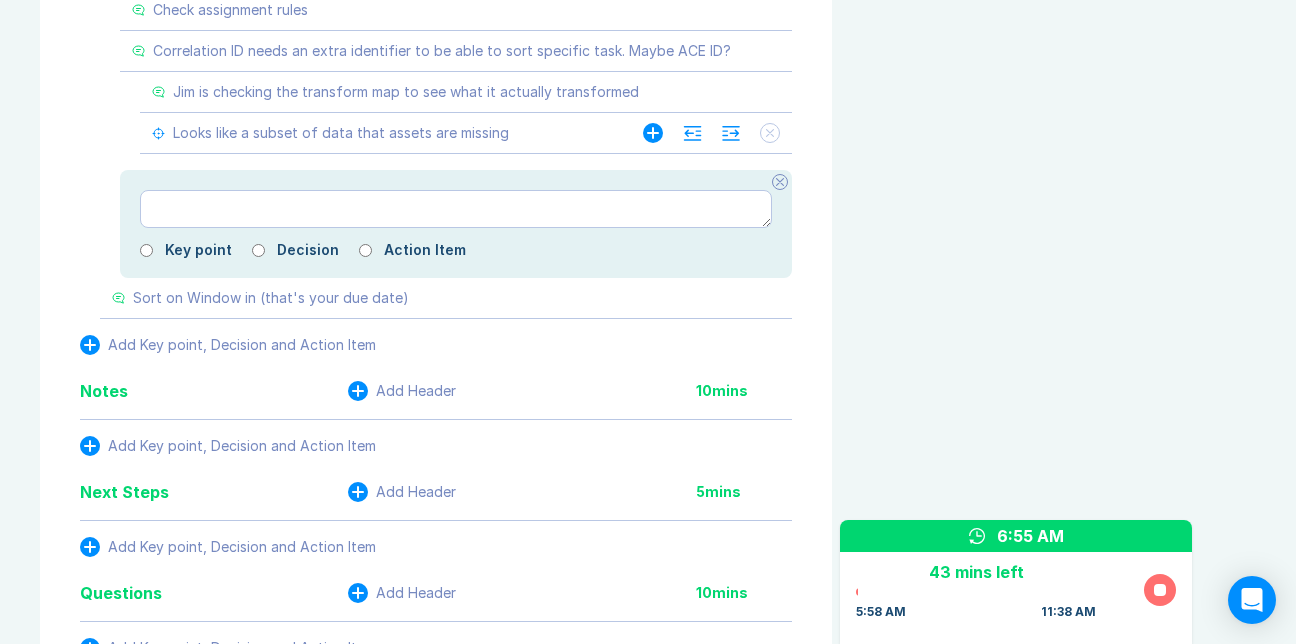 click on "Looks like a subset of data that assets are missing" at bounding box center [341, 133] 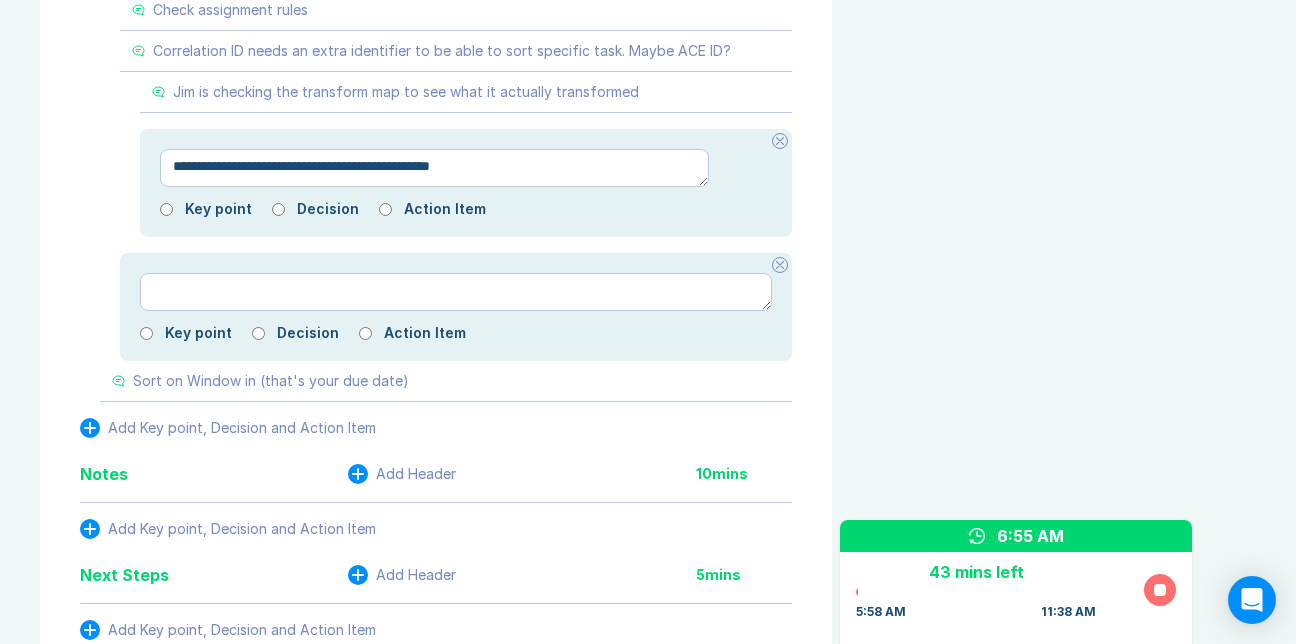 click on "**********" at bounding box center [434, 168] 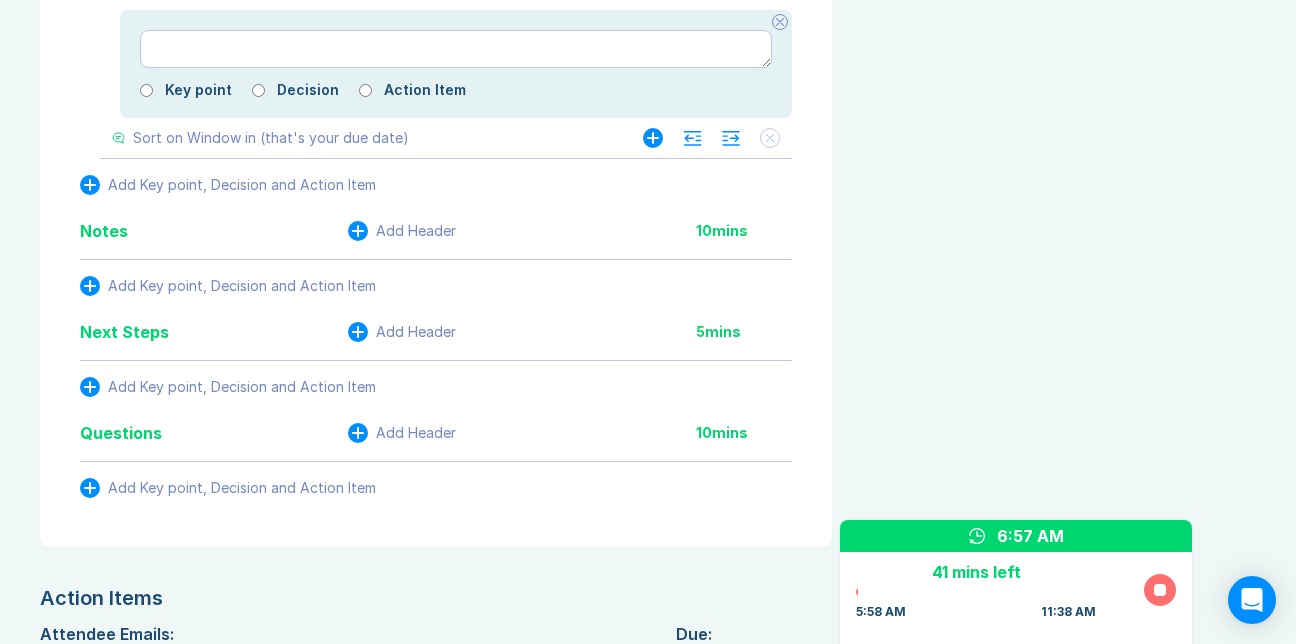 scroll, scrollTop: 1736, scrollLeft: 0, axis: vertical 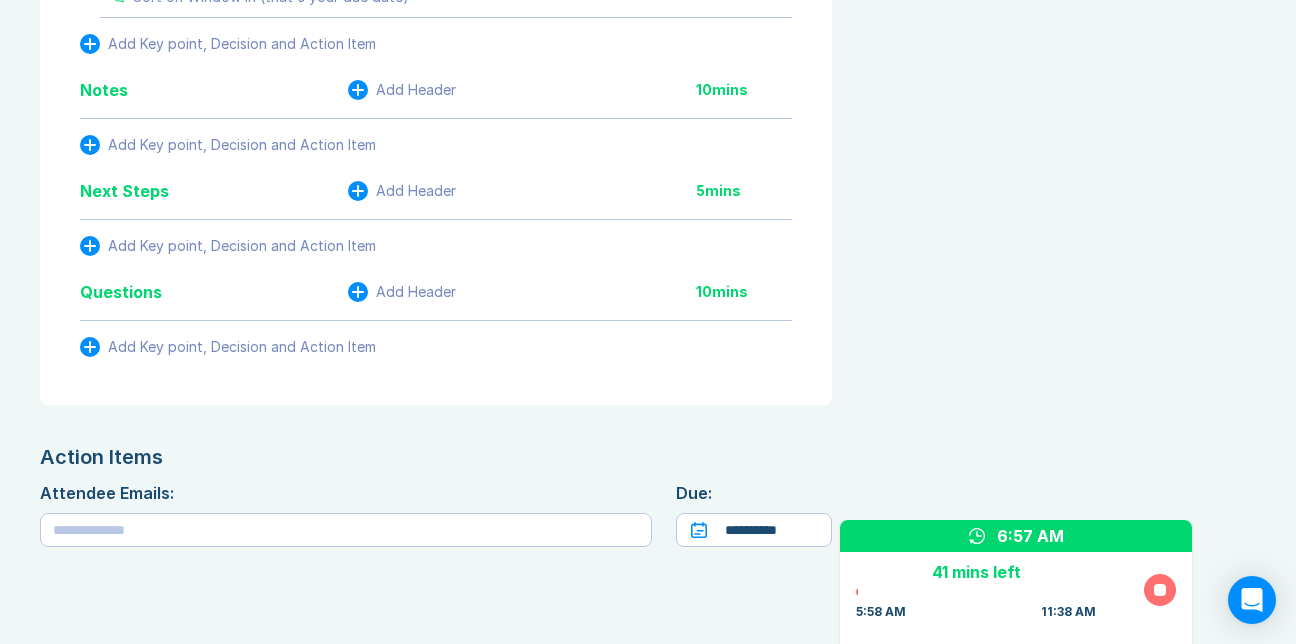 click at bounding box center (456, -92) 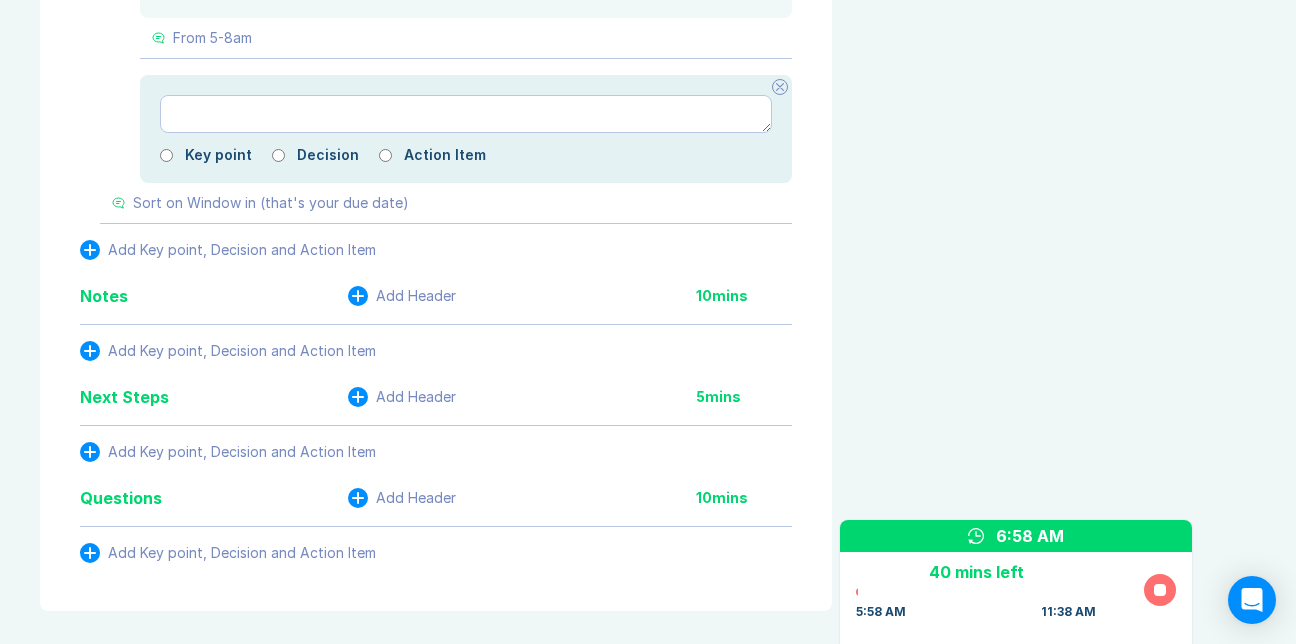 click on "From 5-8am" at bounding box center (466, 38) 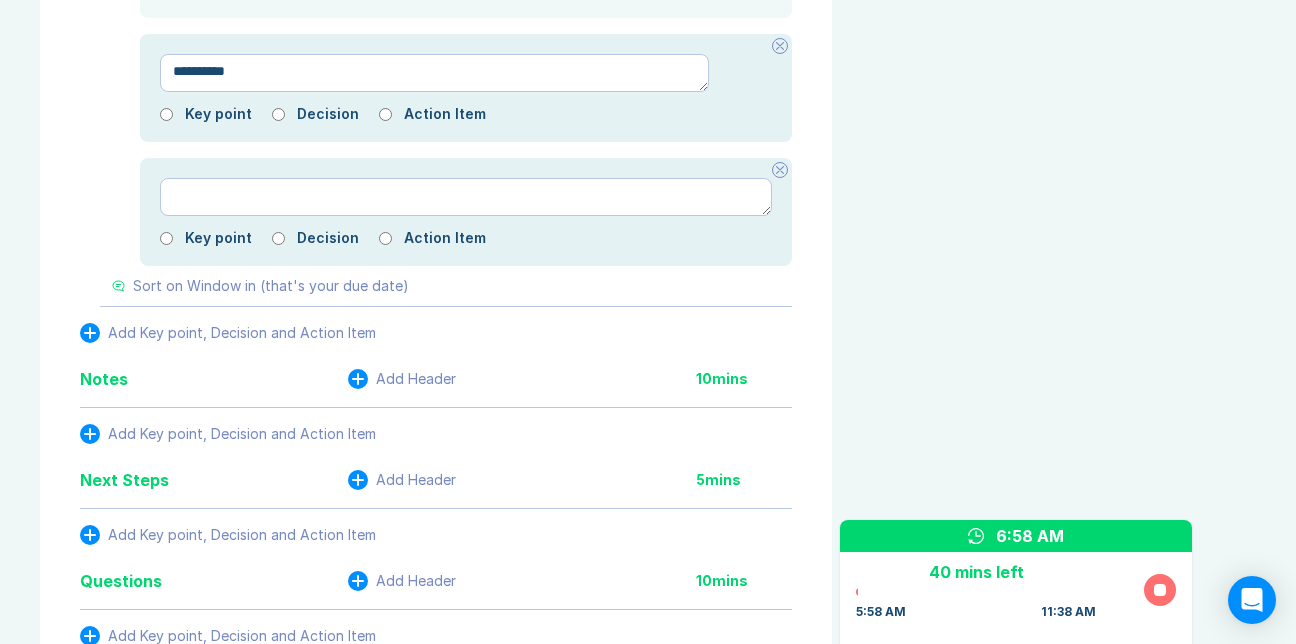 click on "**********" at bounding box center [434, 73] 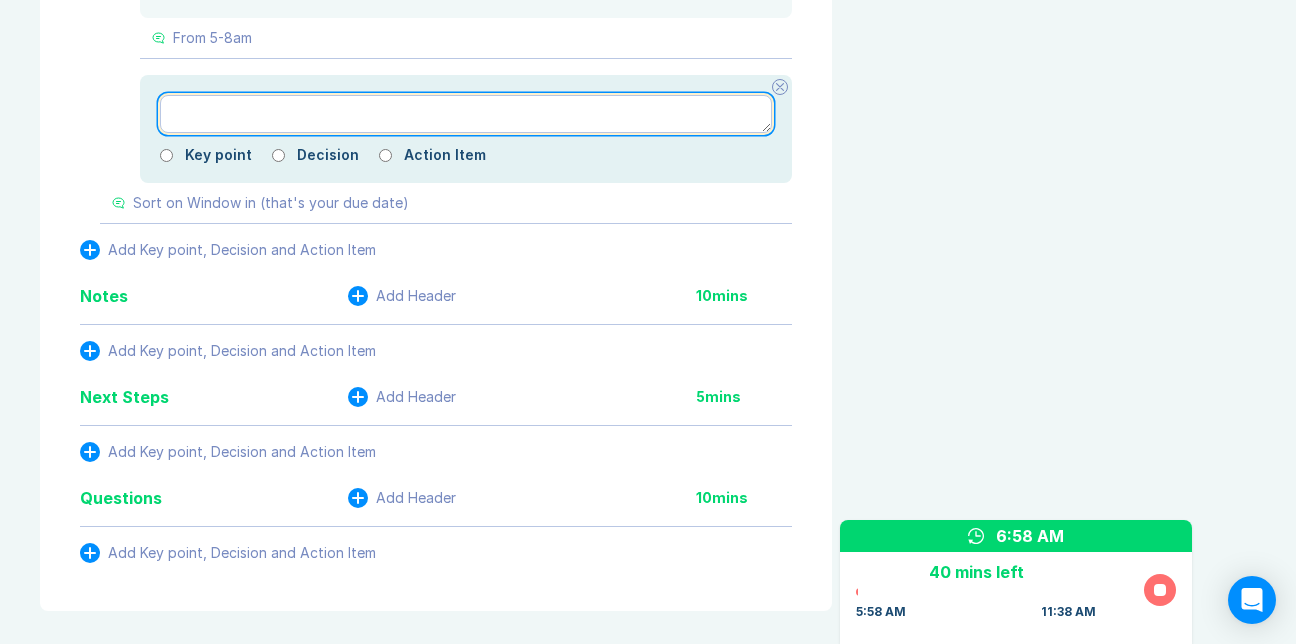 click at bounding box center (466, 114) 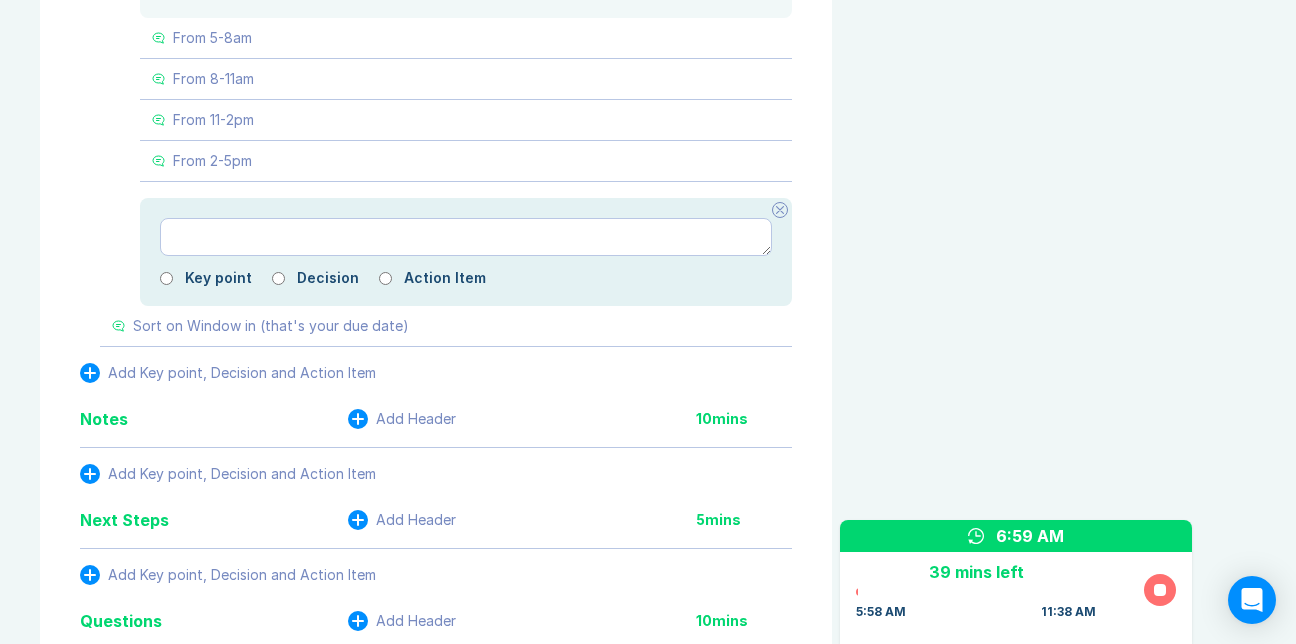 click at bounding box center [466, 237] 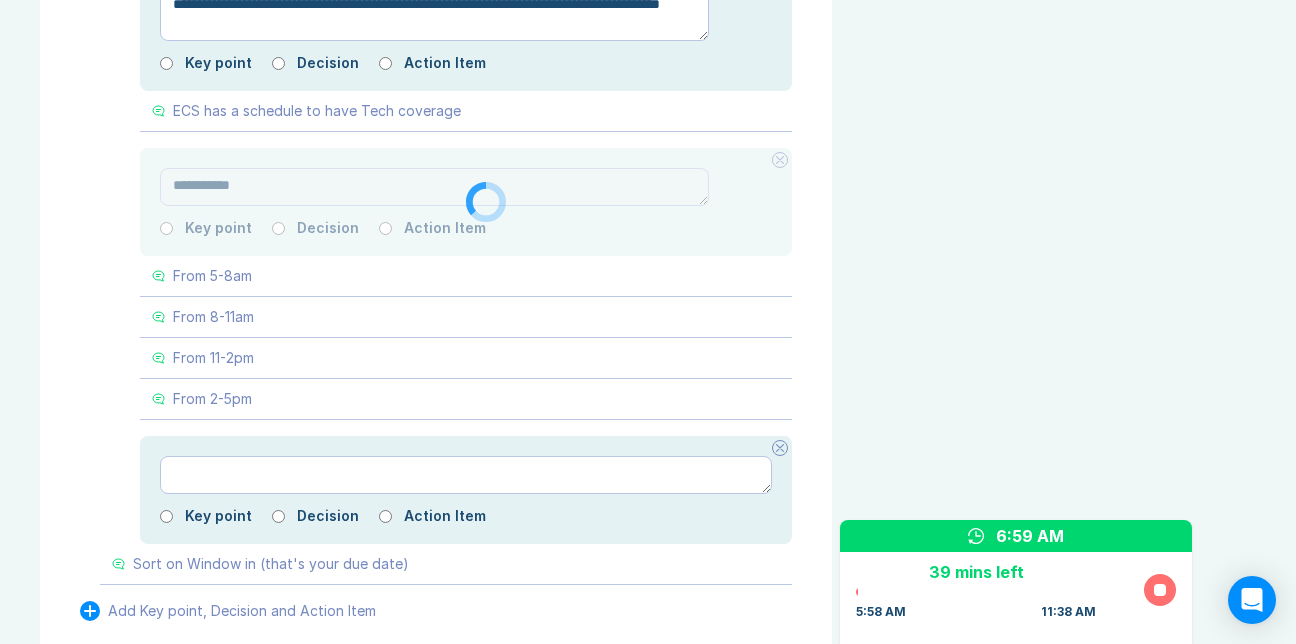 scroll, scrollTop: 1436, scrollLeft: 0, axis: vertical 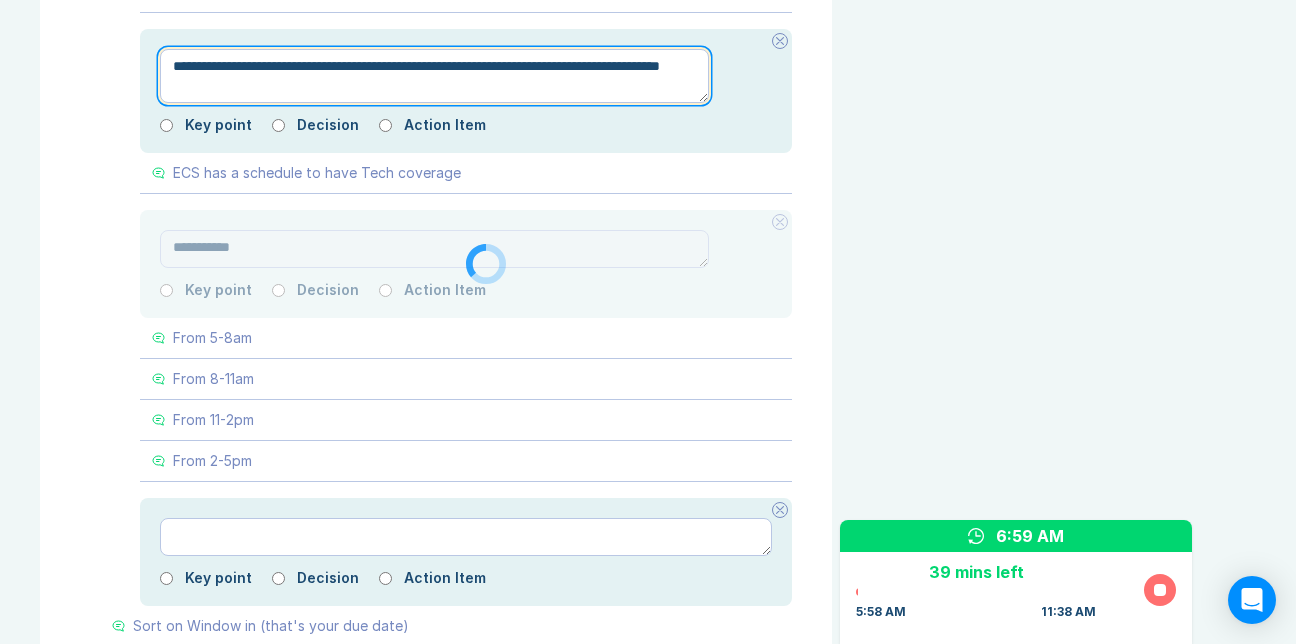 click on "**********" at bounding box center (434, 76) 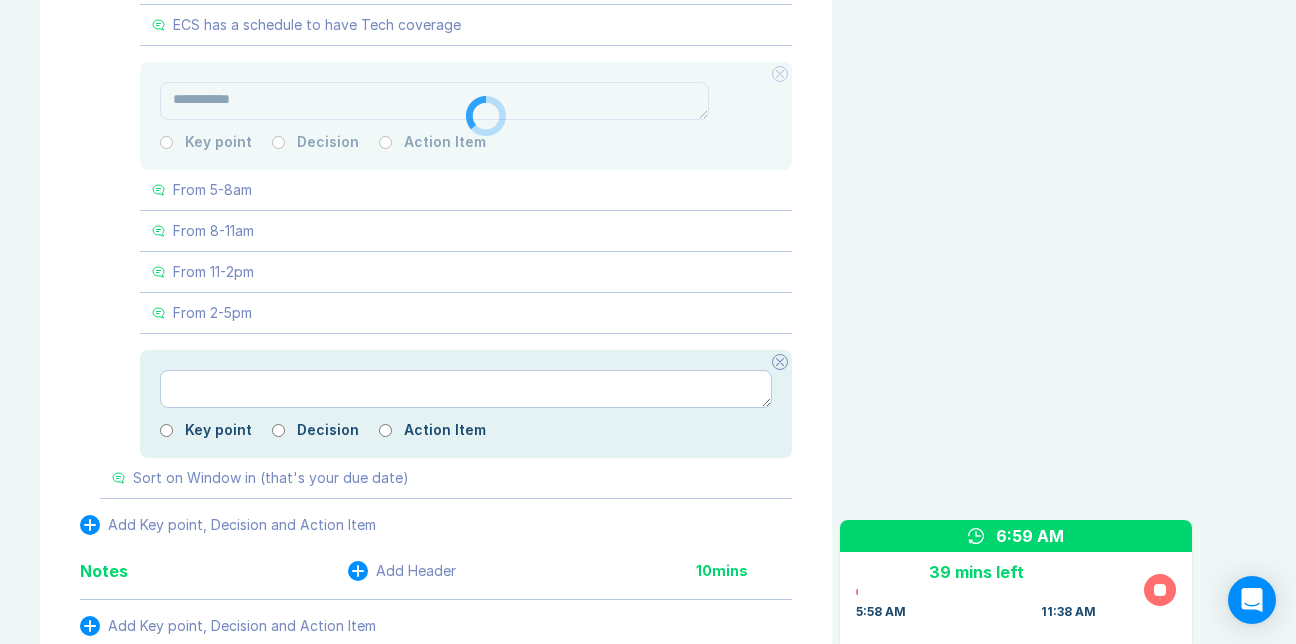 scroll, scrollTop: 1536, scrollLeft: 0, axis: vertical 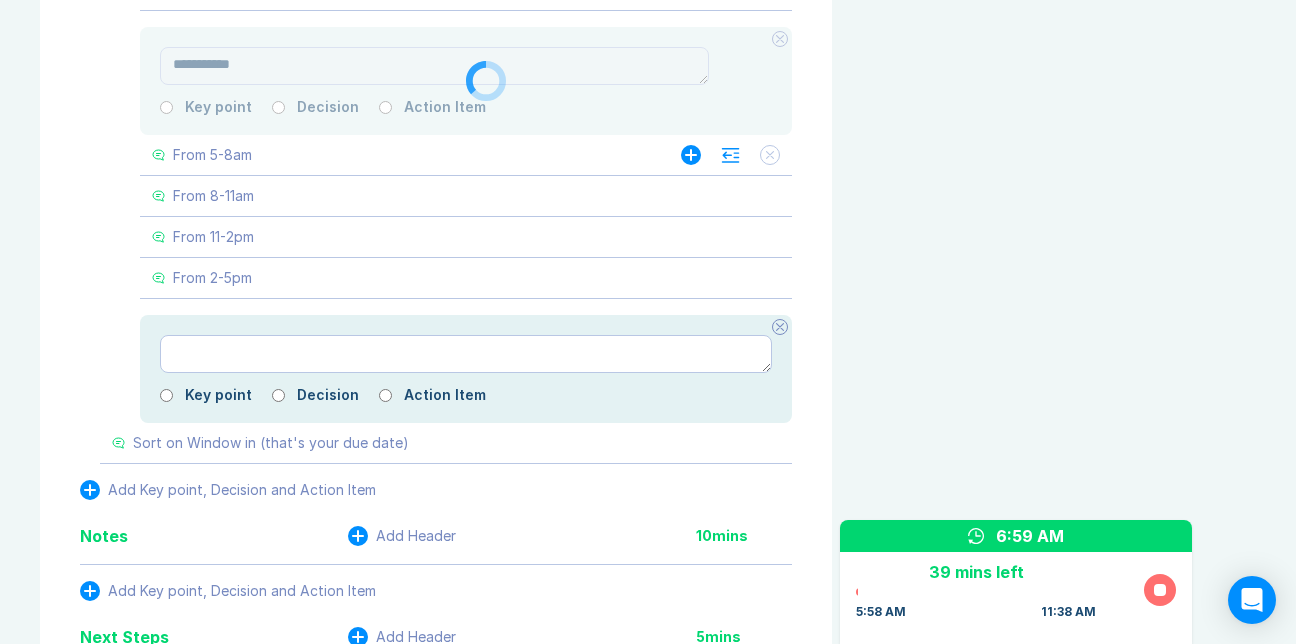 click on "From 5-8am" at bounding box center [396, 155] 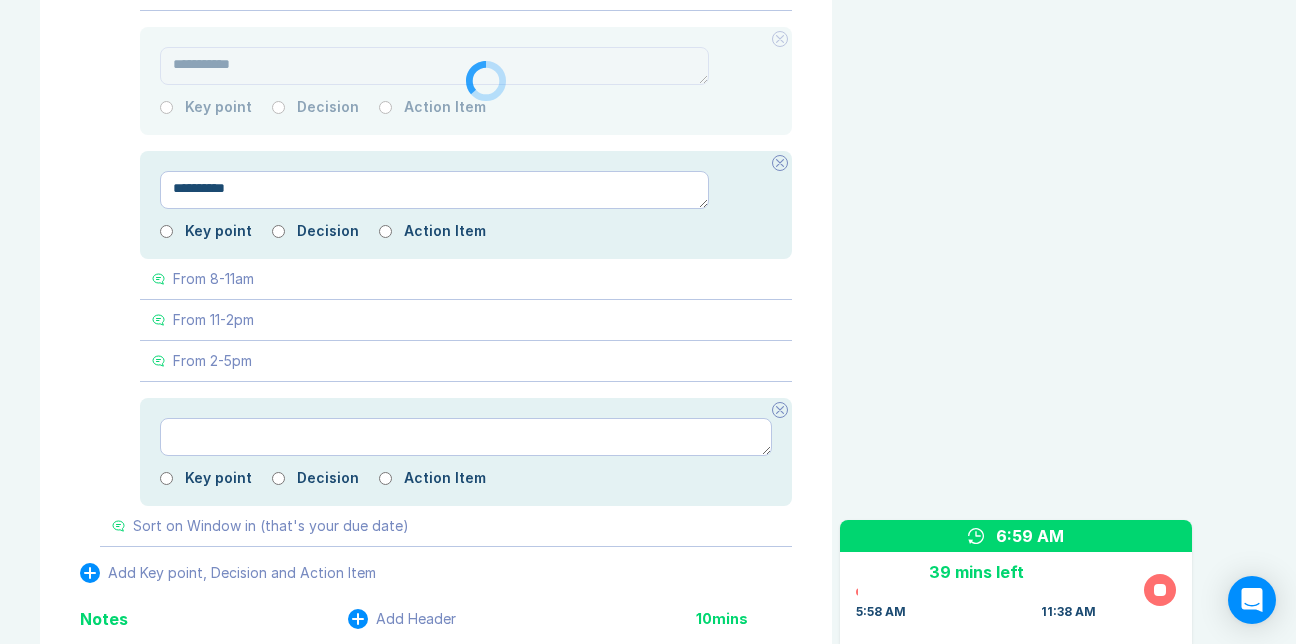 click on "**********" at bounding box center [466, 81] 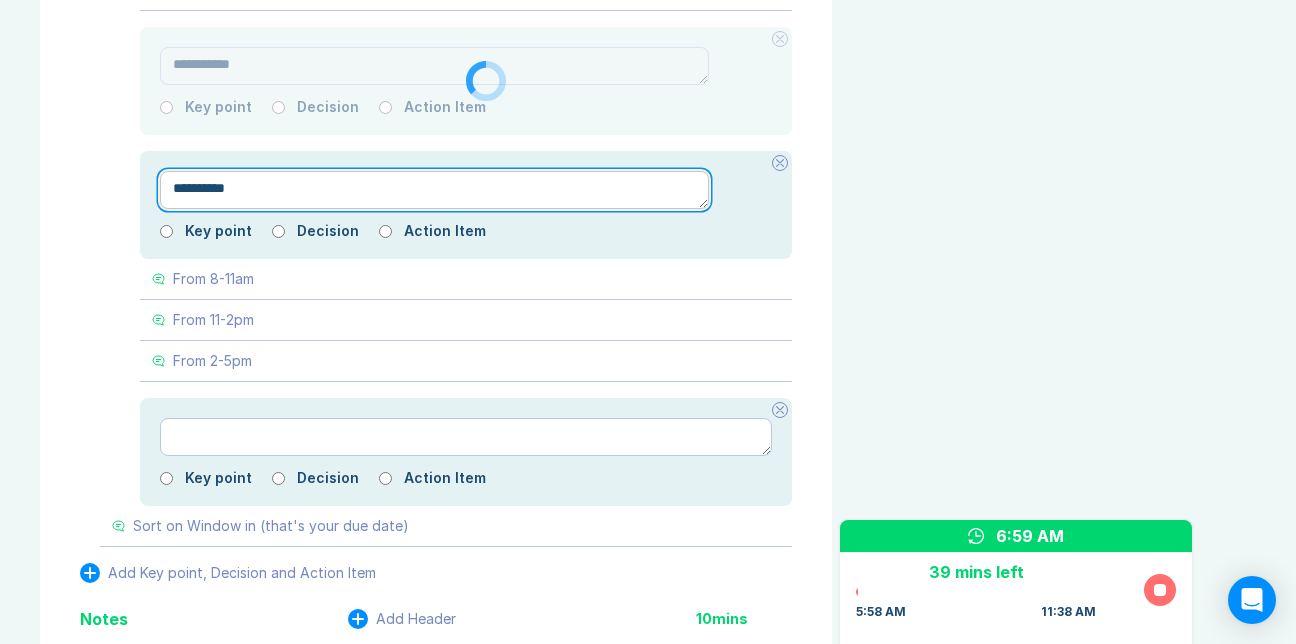 click on "**********" at bounding box center [434, 190] 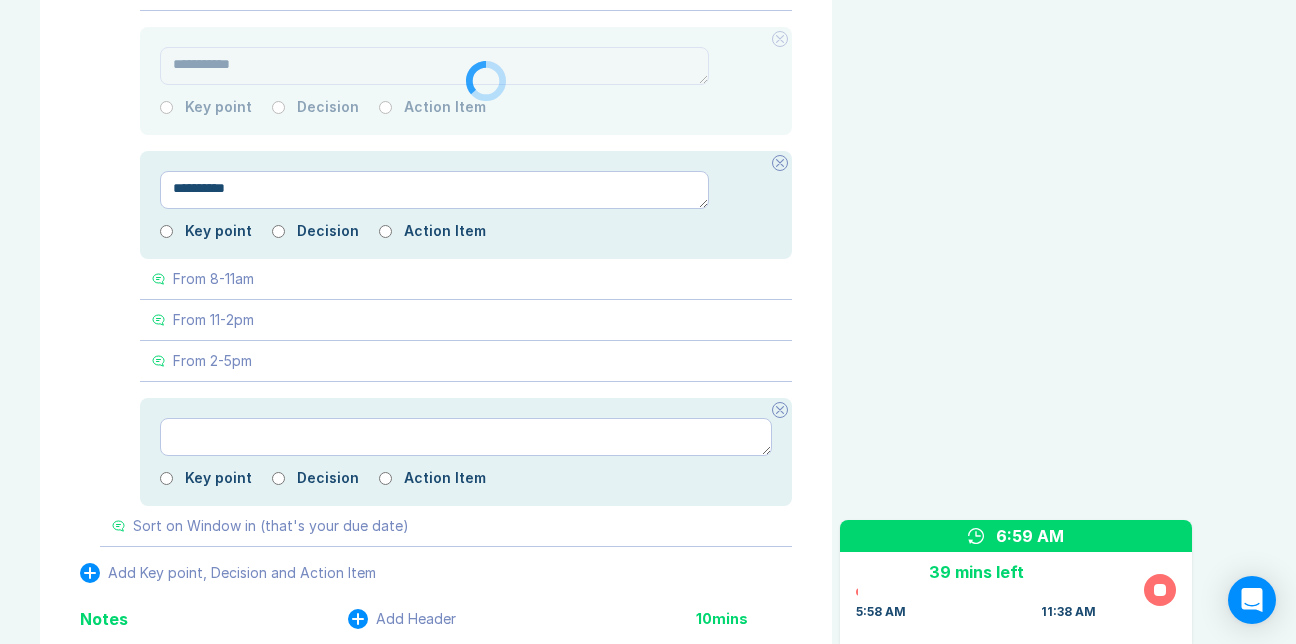 click on "**********" at bounding box center (456, 168) 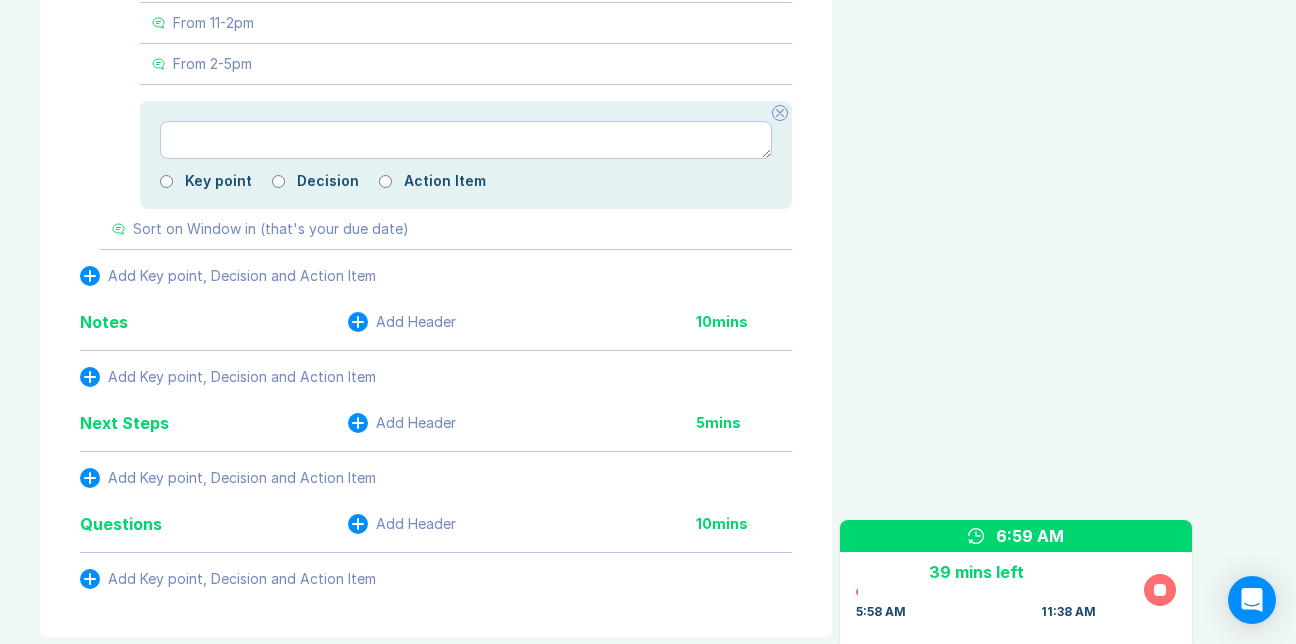 scroll, scrollTop: 1836, scrollLeft: 0, axis: vertical 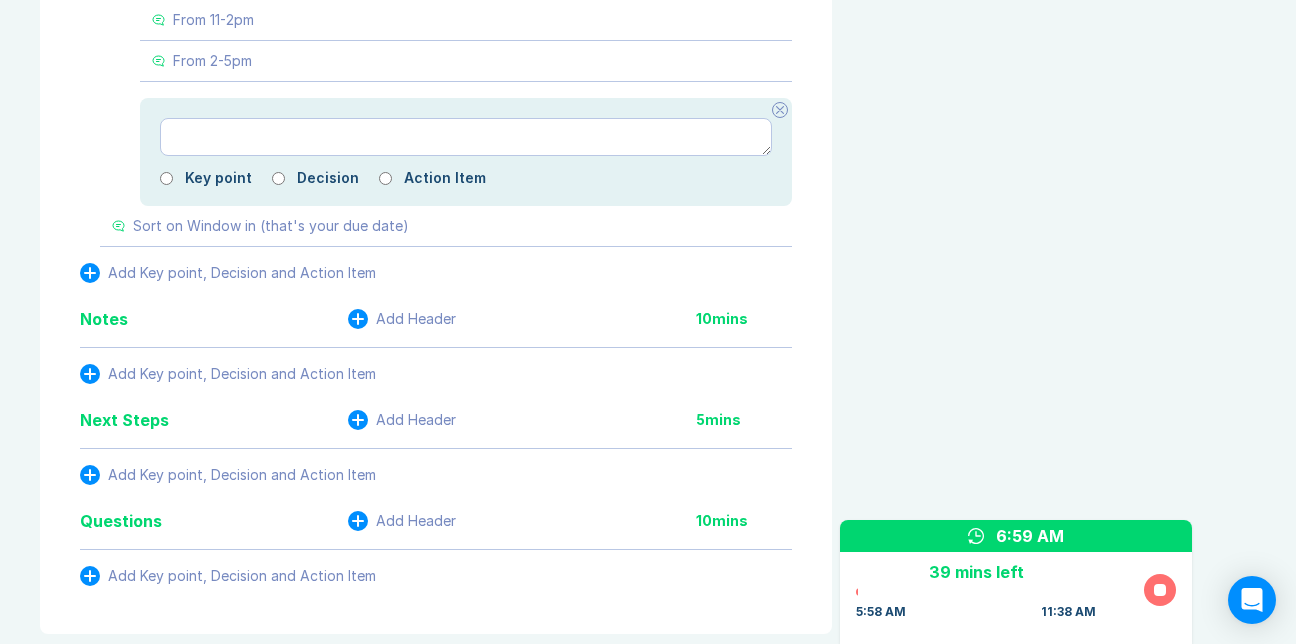 click on "From 8-11am" at bounding box center [377, -21] 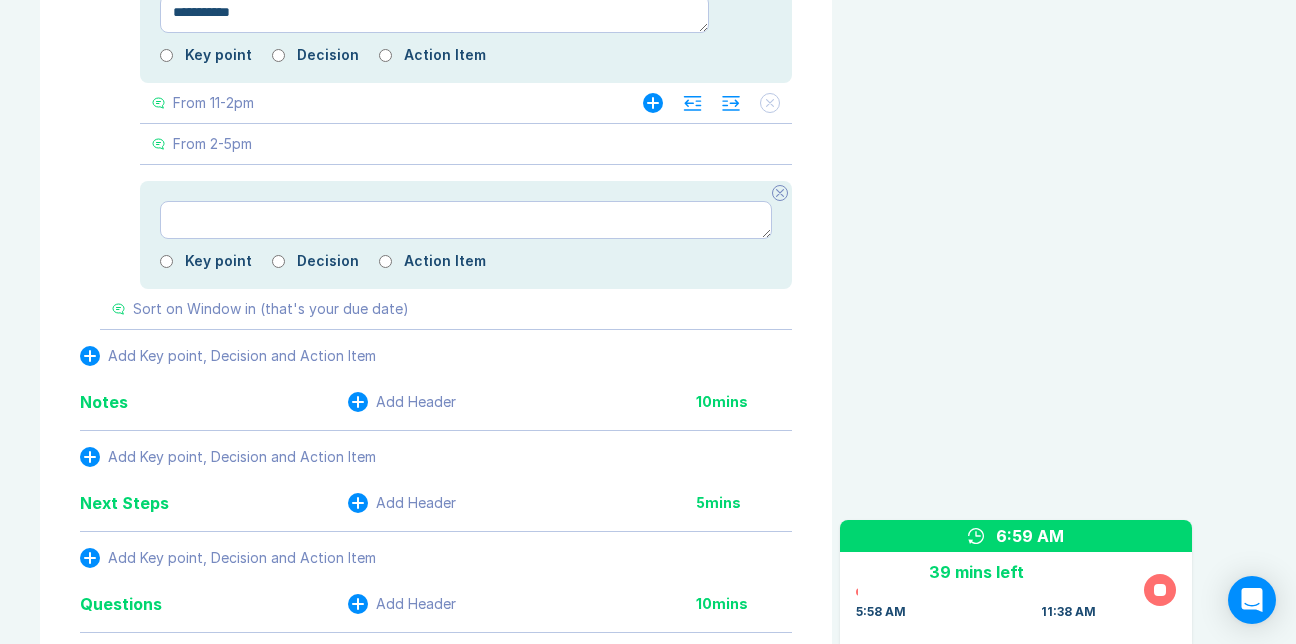 click on "From 11-2pm" at bounding box center (377, 103) 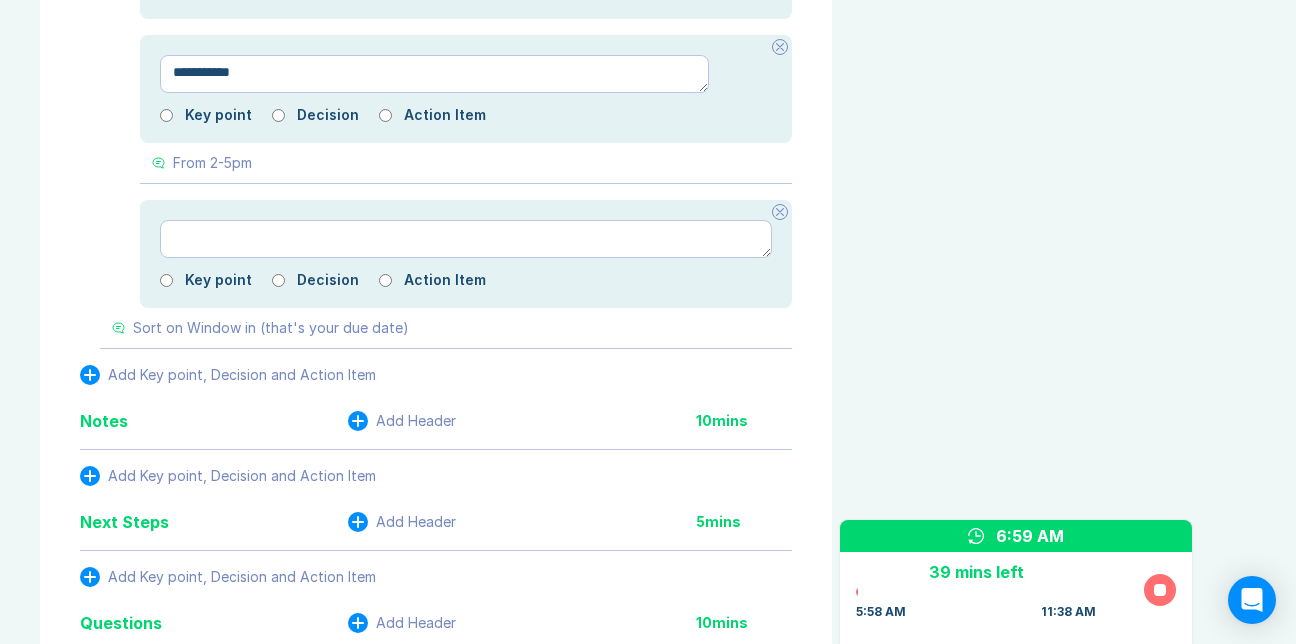 scroll, scrollTop: 1936, scrollLeft: 0, axis: vertical 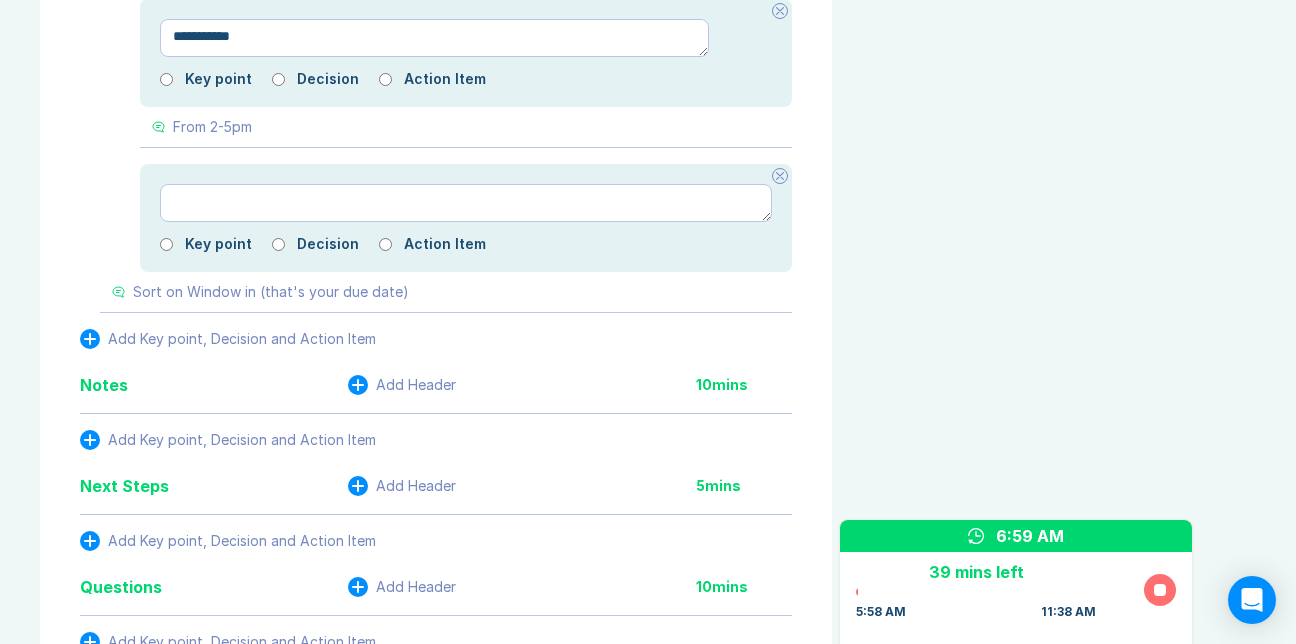 click on "**********" at bounding box center [434, -210] 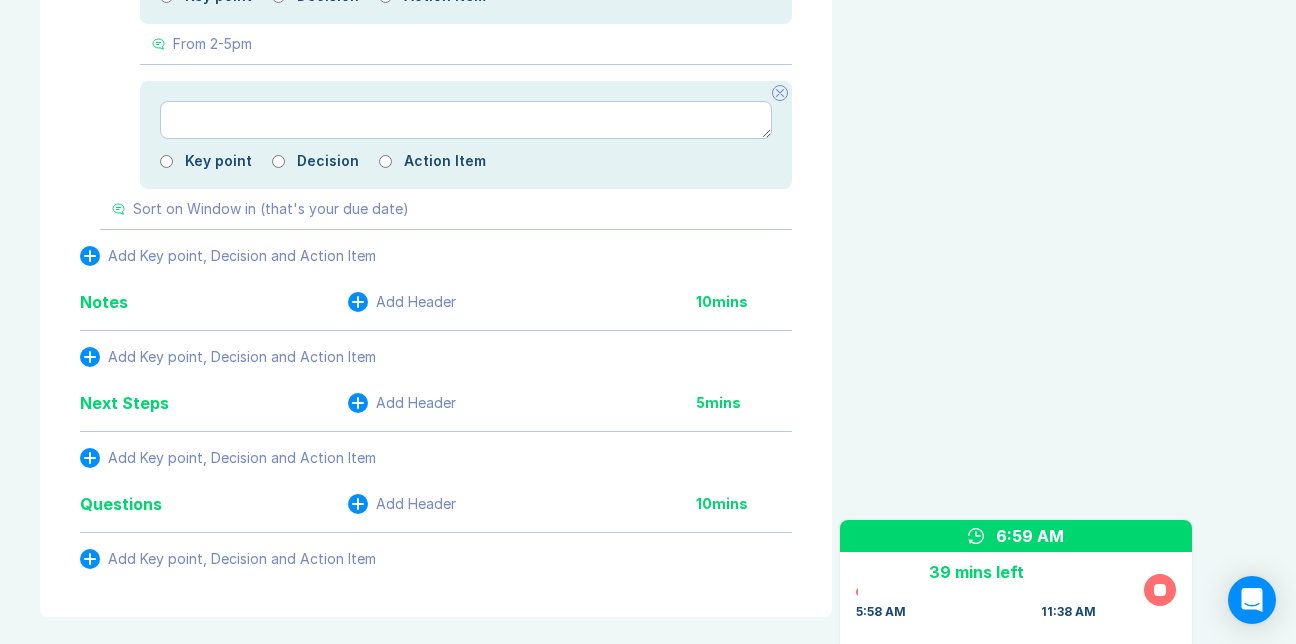 click on "**********" at bounding box center [434, -169] 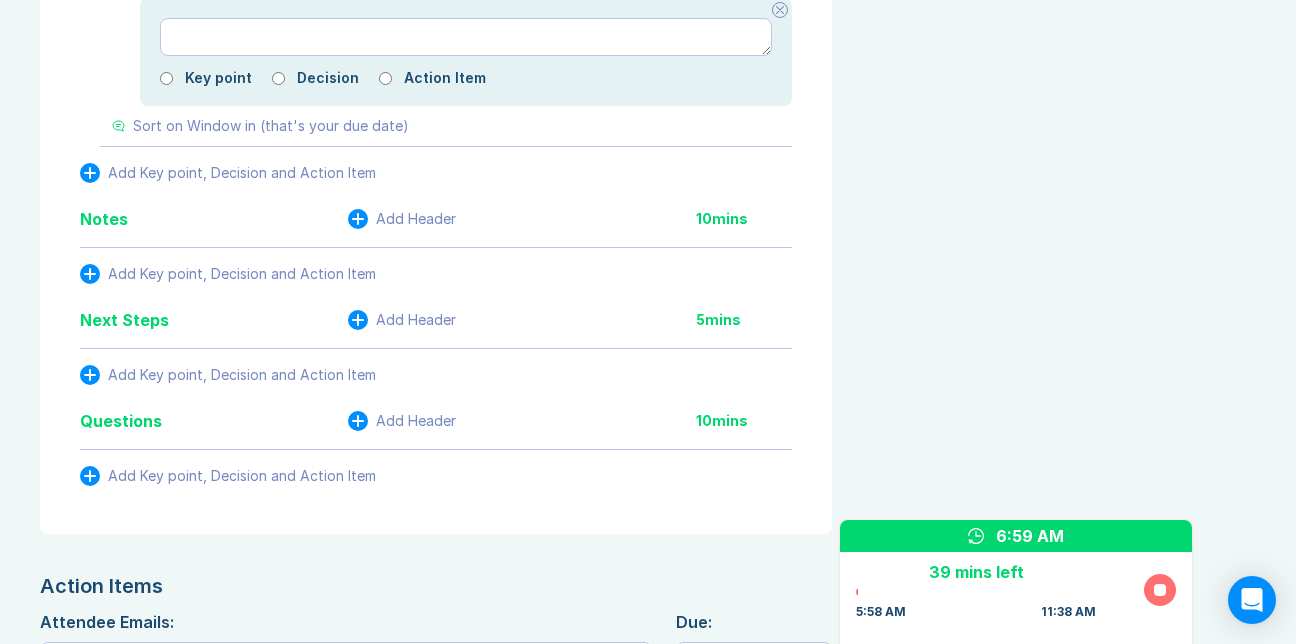 click on "**********" at bounding box center (434, -128) 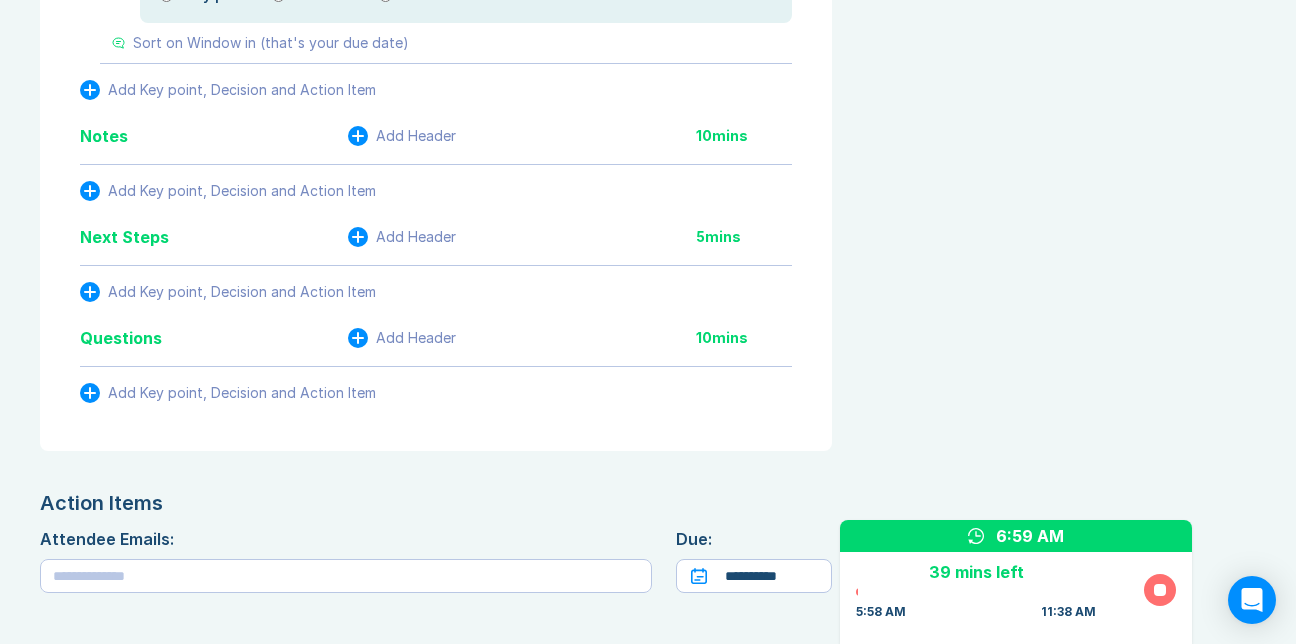 click at bounding box center [780, -73] 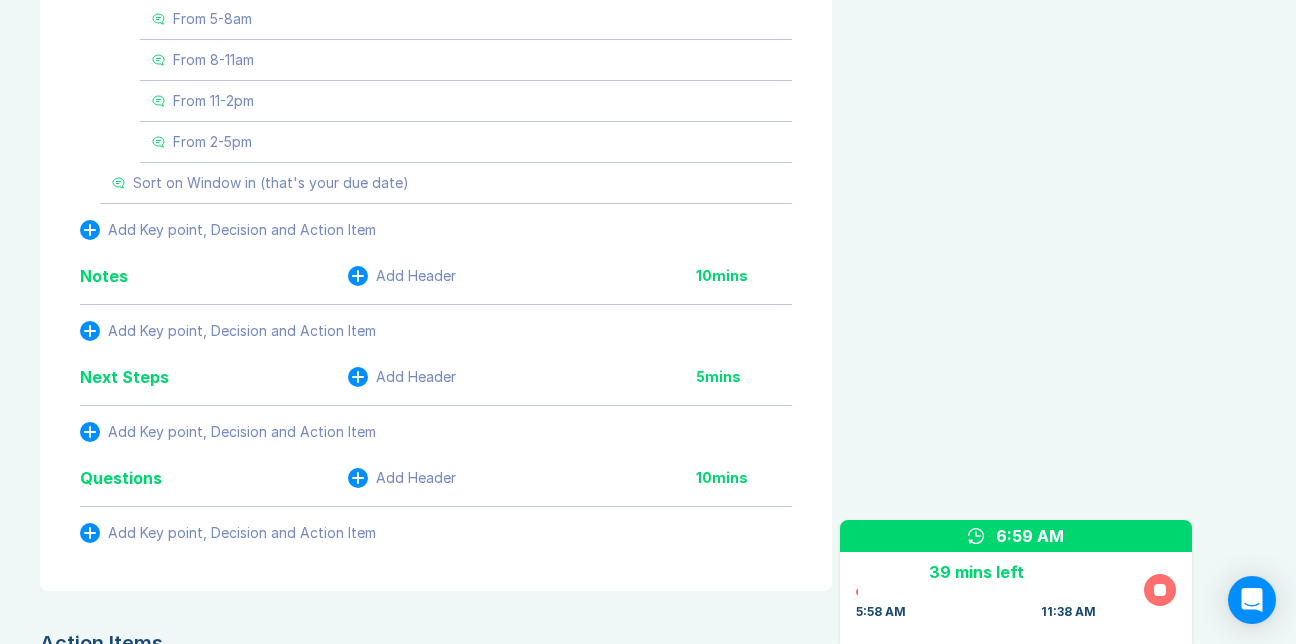 scroll, scrollTop: 1636, scrollLeft: 0, axis: vertical 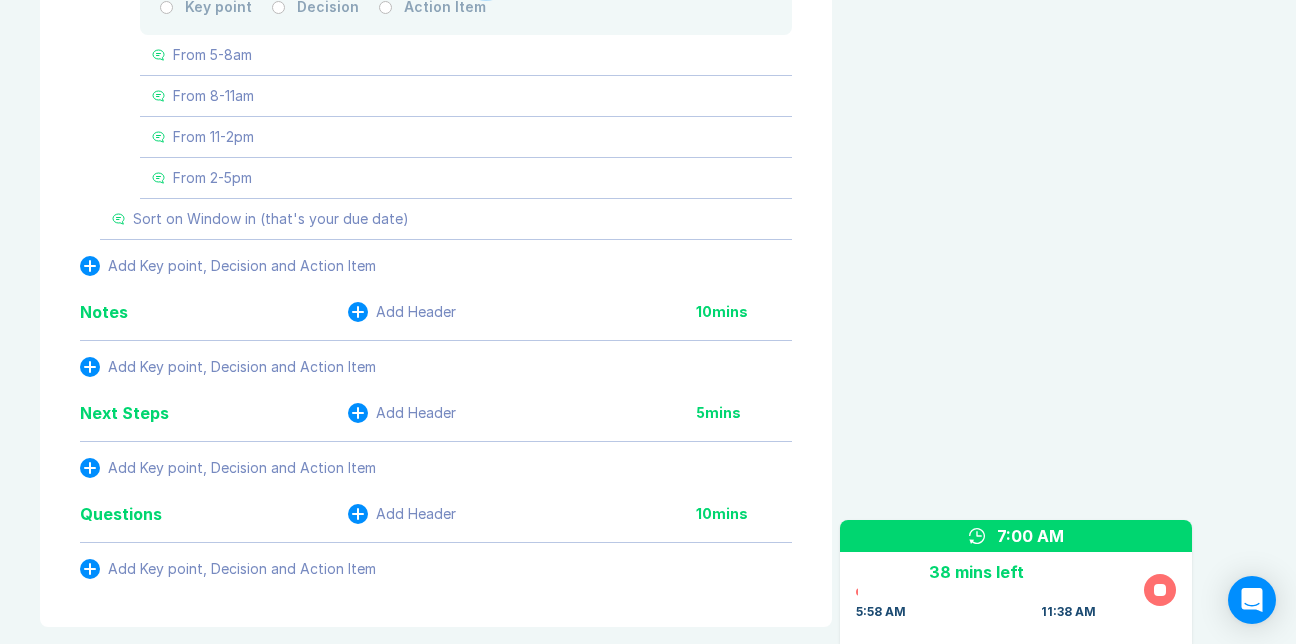 click on "**********" at bounding box center [466, -19] 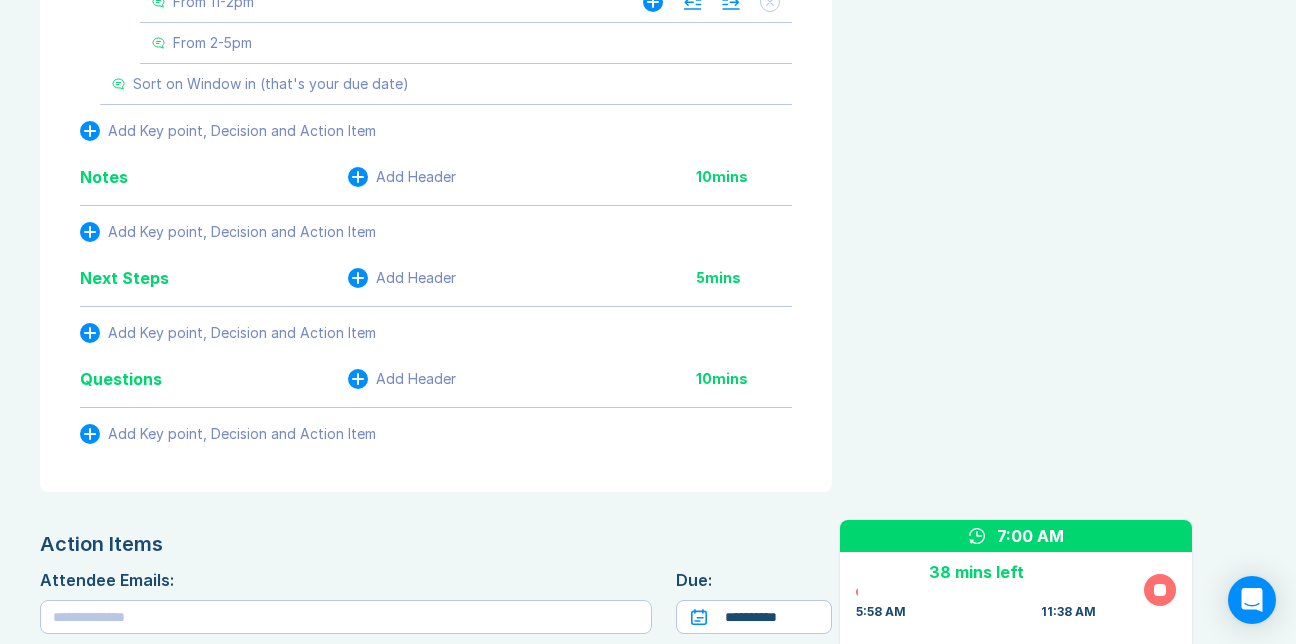 scroll, scrollTop: 1736, scrollLeft: 0, axis: vertical 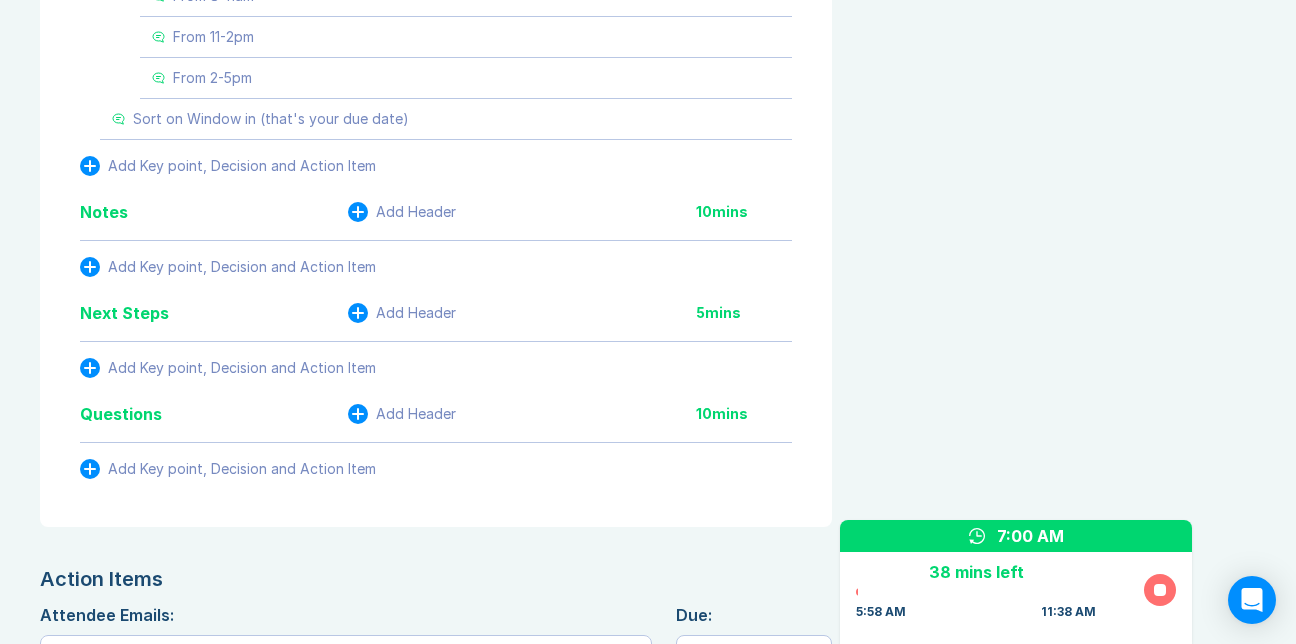 click on "From 5-8am" at bounding box center [396, -45] 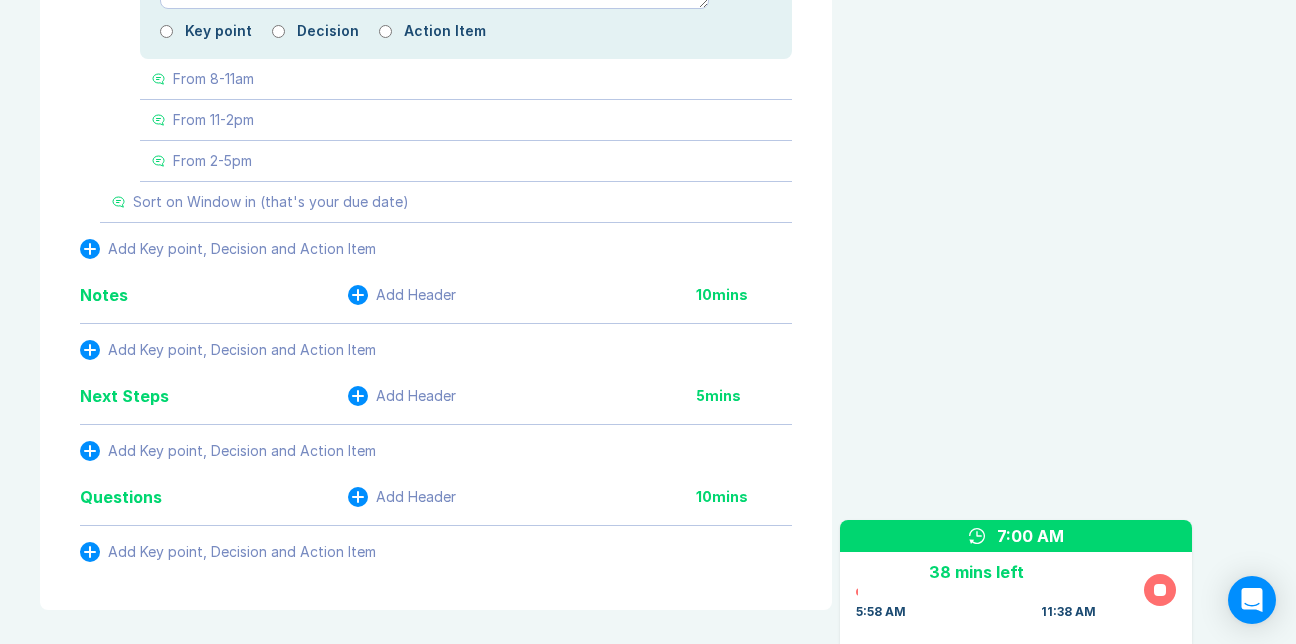 click on "**********" at bounding box center (434, -10) 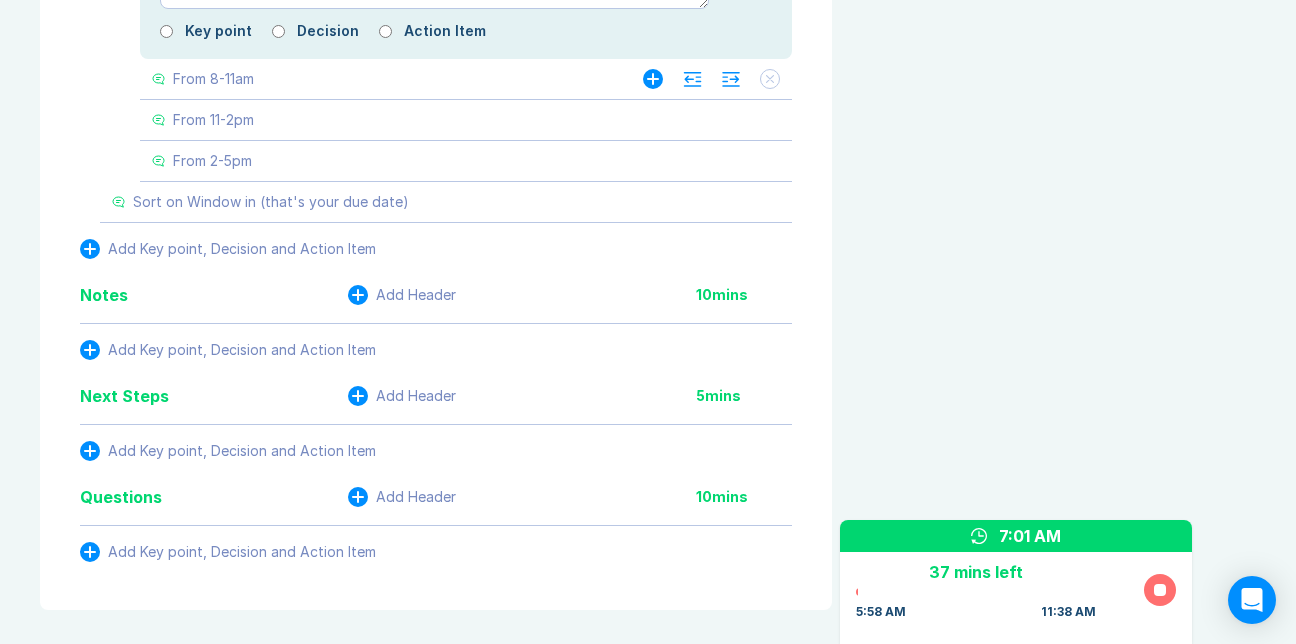 click on "From 8-11am" at bounding box center [377, 79] 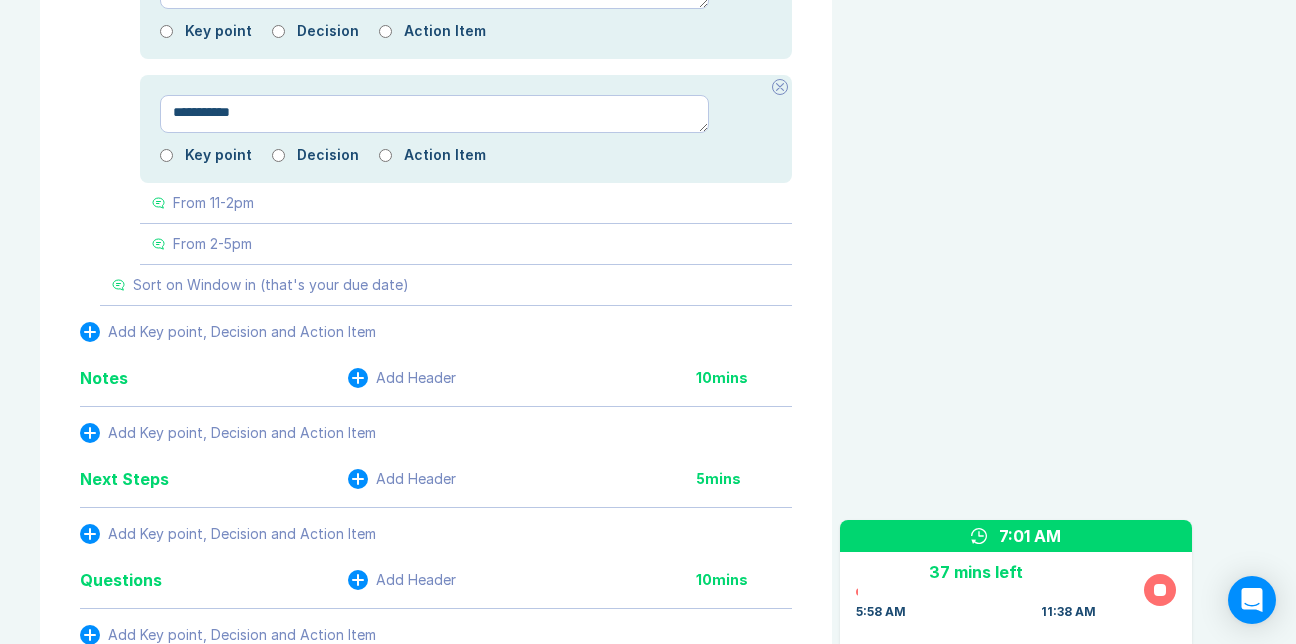 click on "**********" at bounding box center [434, 114] 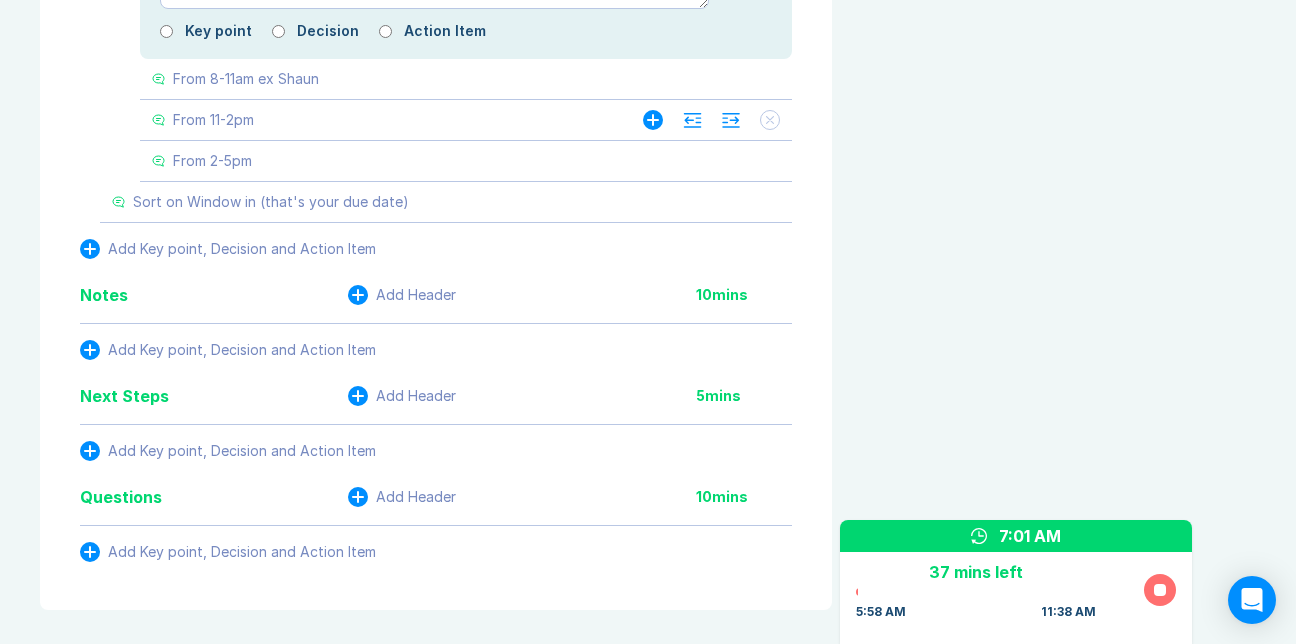 click on "From 11-2pm" at bounding box center (377, 120) 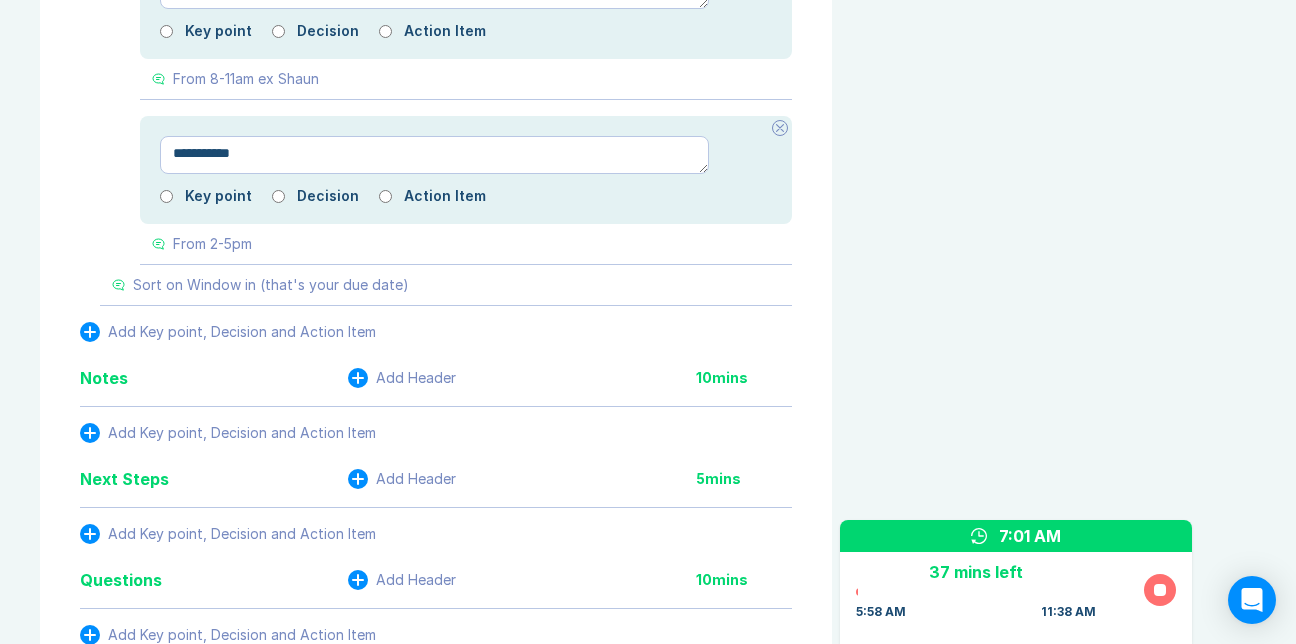 click on "**********" at bounding box center [434, 155] 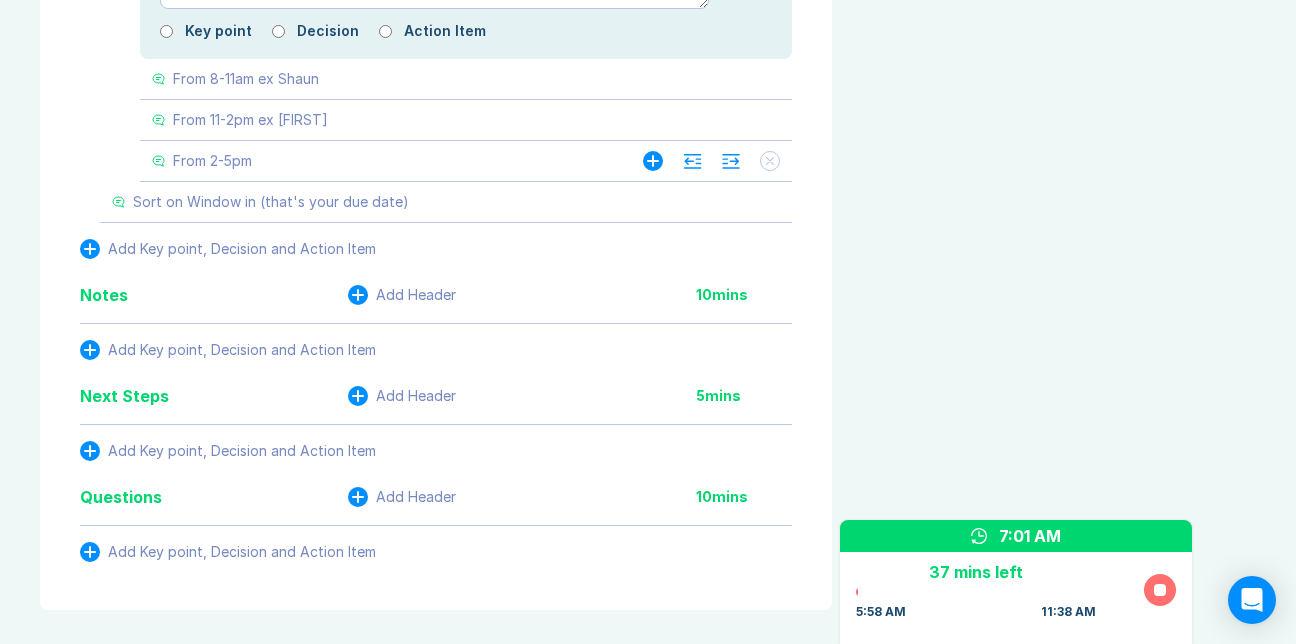 click on "From 2-5pm" at bounding box center [377, 161] 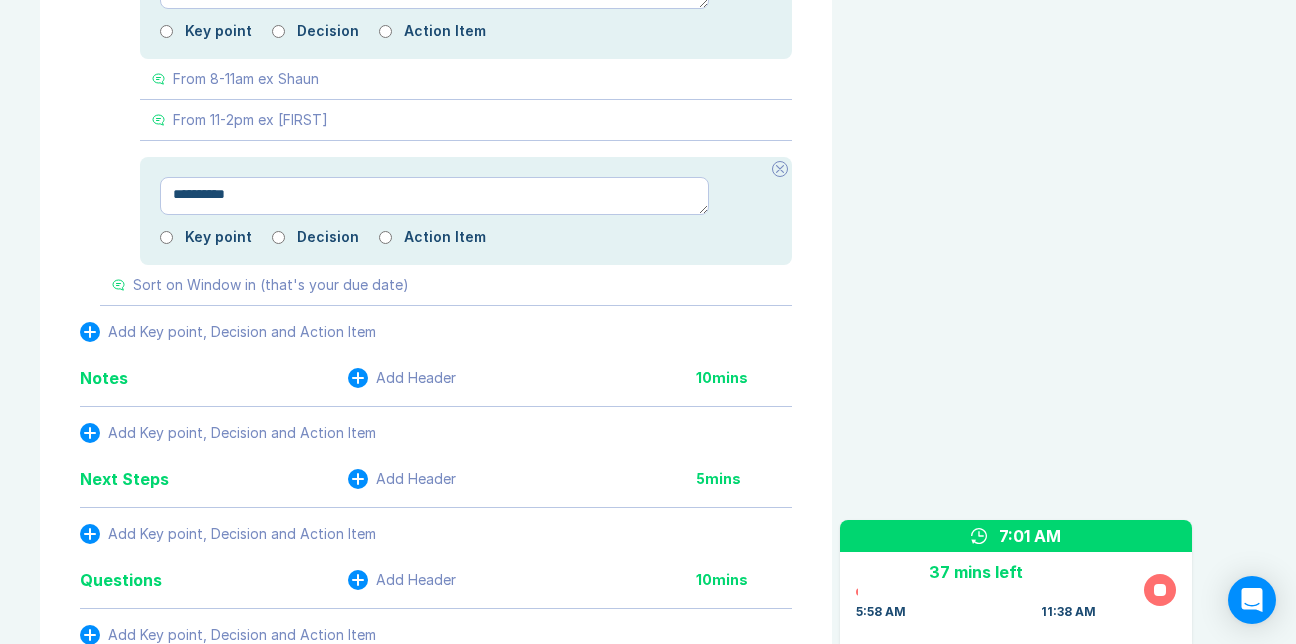 click on "**********" at bounding box center [434, 196] 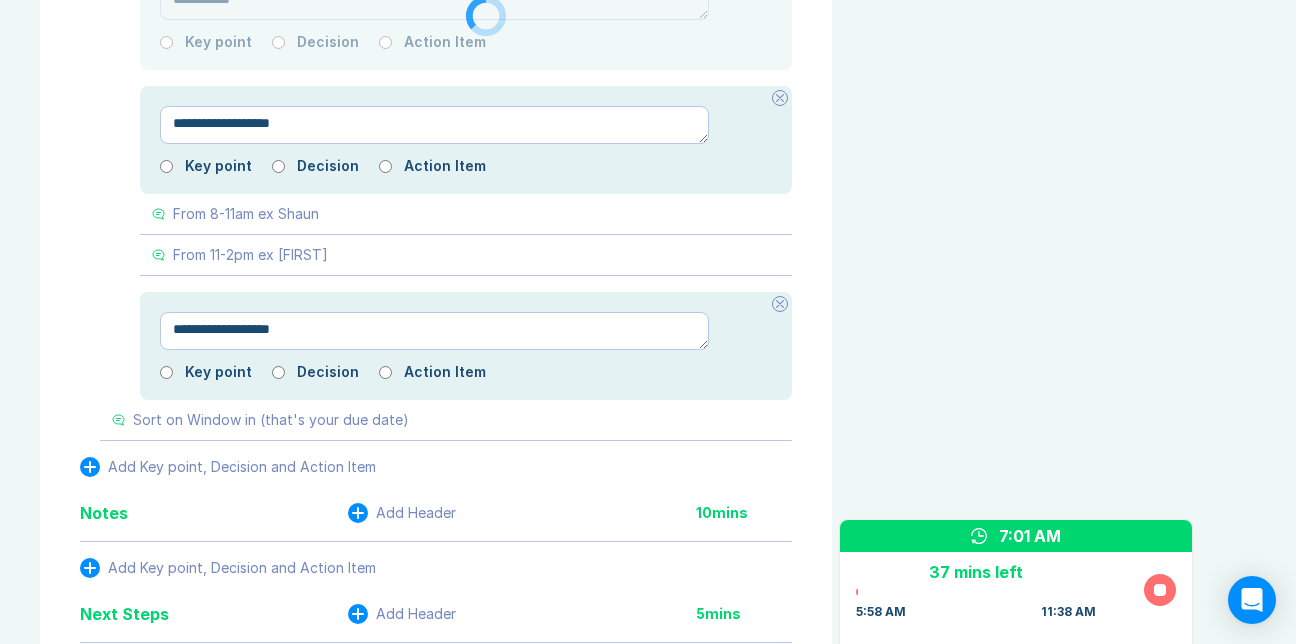 scroll, scrollTop: 1636, scrollLeft: 0, axis: vertical 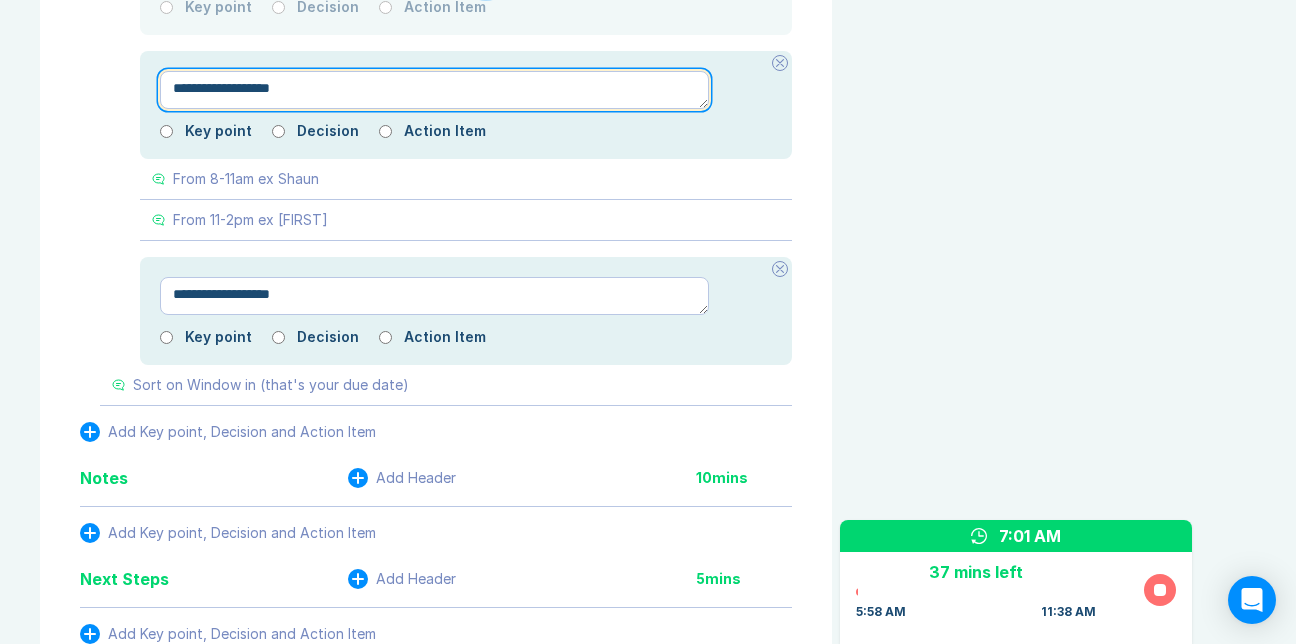 click on "**********" at bounding box center (434, 90) 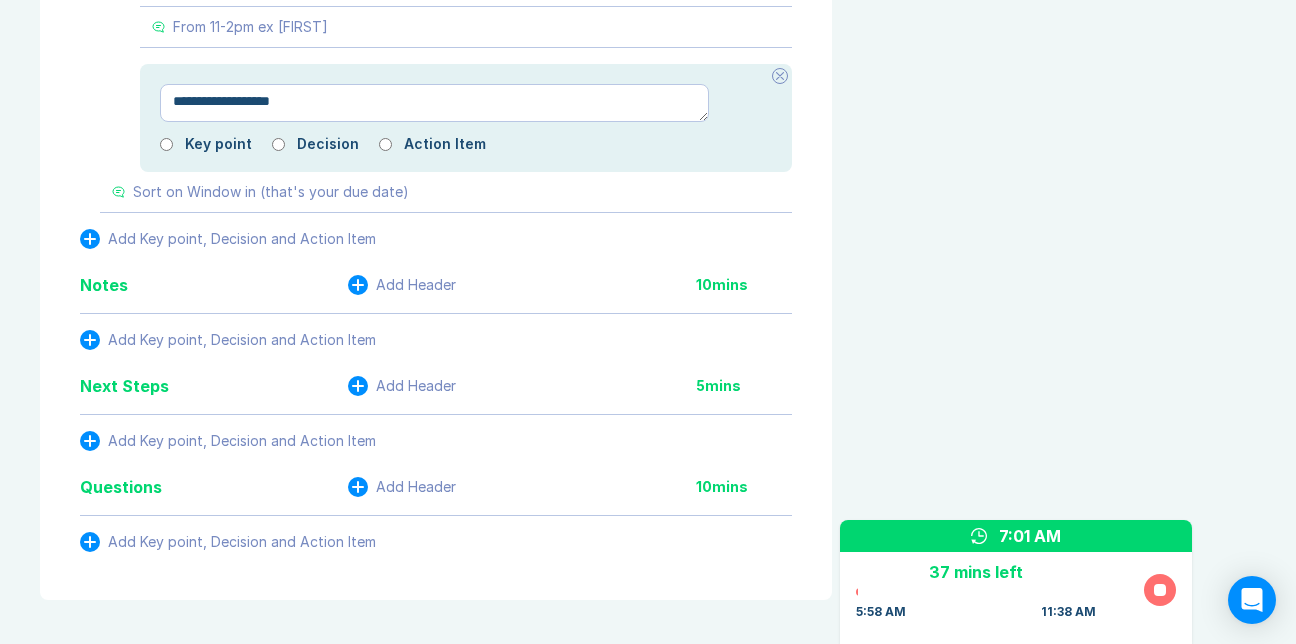 scroll, scrollTop: 1836, scrollLeft: 0, axis: vertical 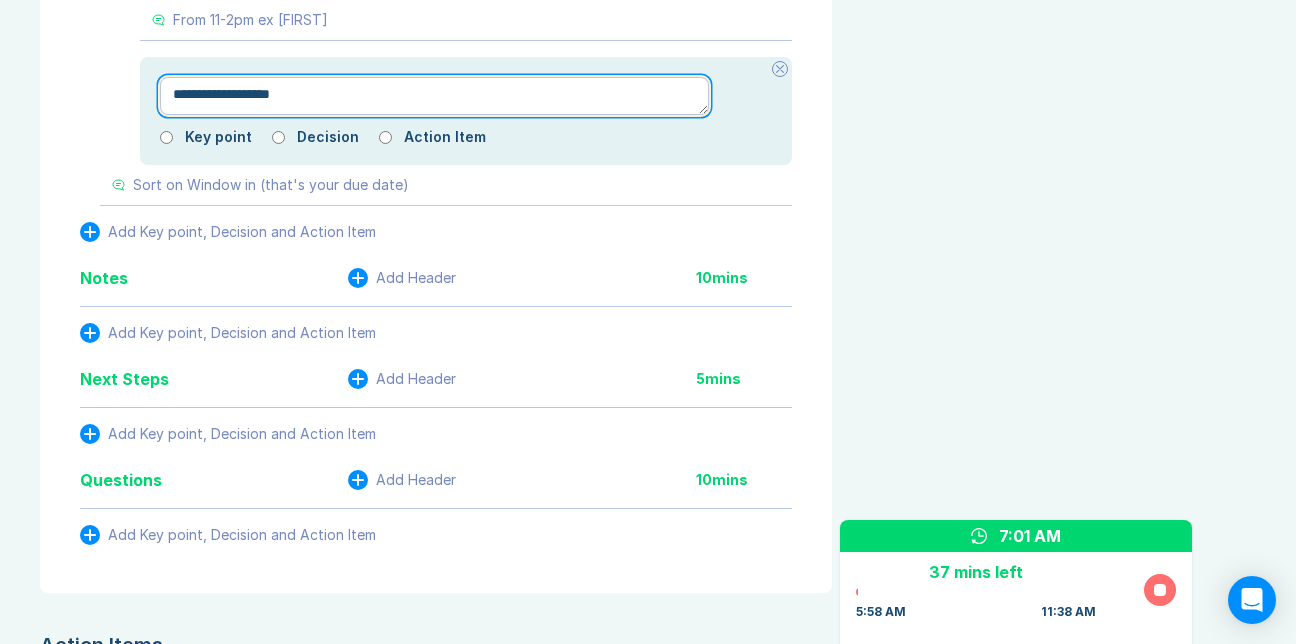 click on "**********" at bounding box center (434, 96) 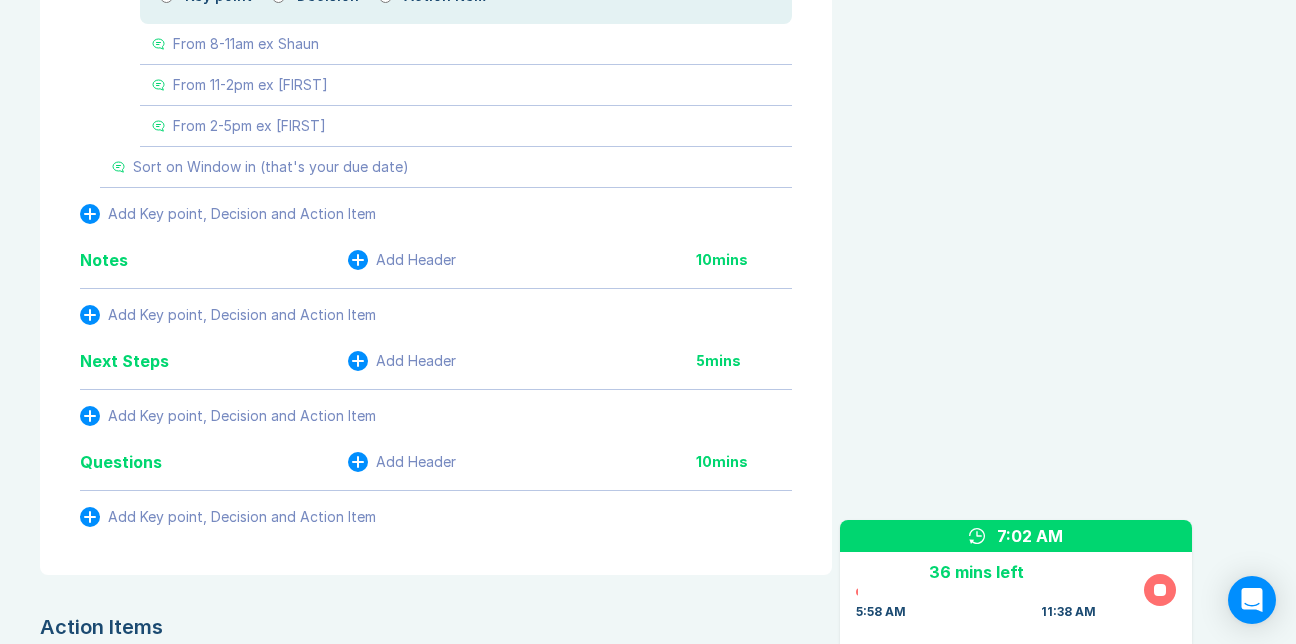 scroll, scrollTop: 1736, scrollLeft: 0, axis: vertical 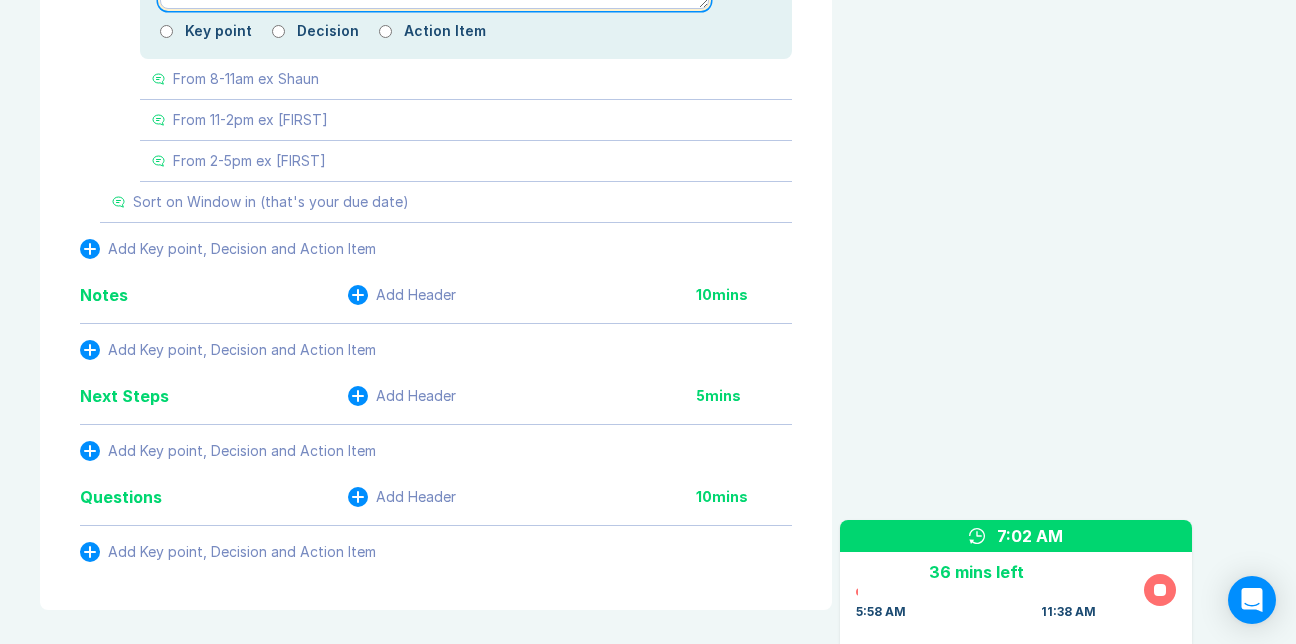 click on "**********" at bounding box center [434, -10] 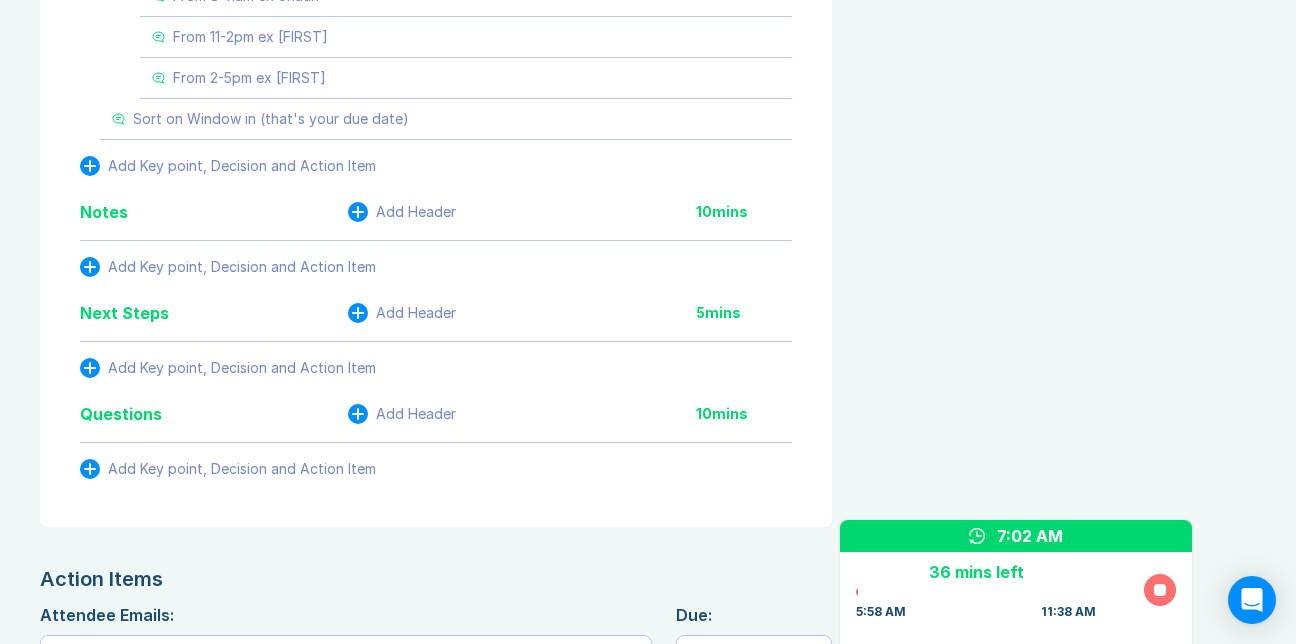 click on "**********" at bounding box center (466, -119) 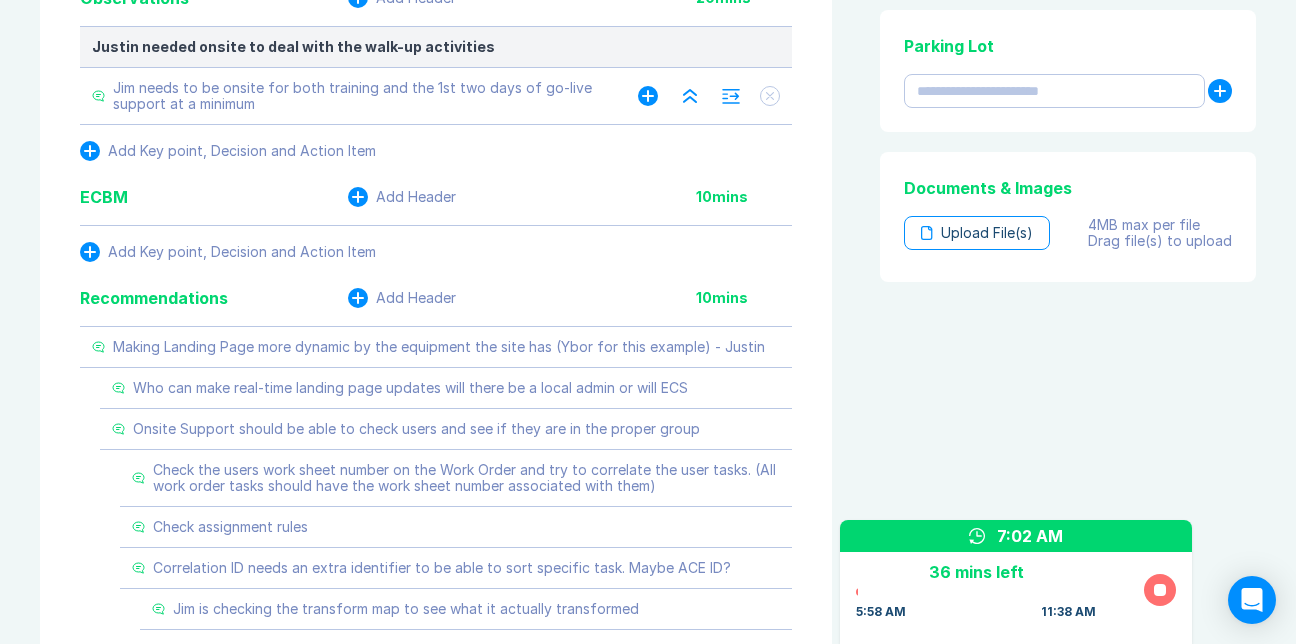 scroll, scrollTop: 800, scrollLeft: 0, axis: vertical 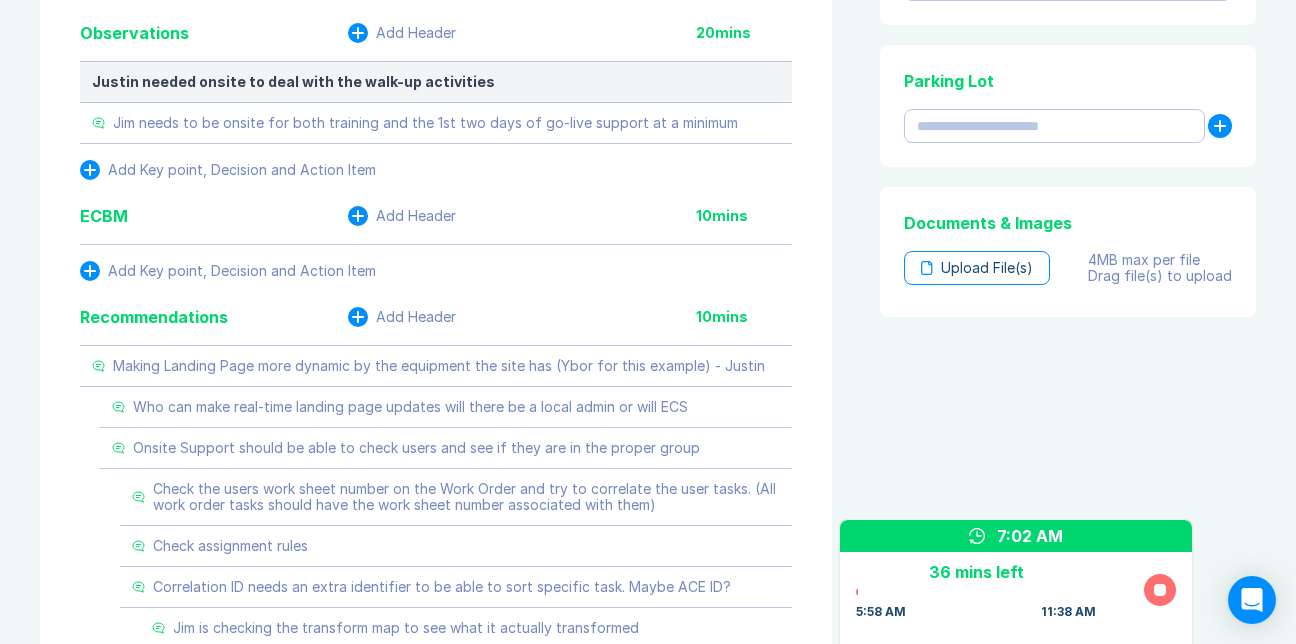 click on "General Discussion Add Header 25  mins Add Key point, Decision and Action Item Issues Add Header 10  mins ECBM Task Jim did an update APBS Widget Missing from Ybor Landing Page (OKC doesn't have the Widget) Custodial User - Unable to login User was locked out, doesn't have a role, should have been in Tour 1 (531) ... 508 group? Custodial had an earlier issue when we first arrived Key point Decision Action Item Add Key point, Decision and Action Item Observations Add Header 20  mins Justin needed onsite to deal with the walk-up activities Jim needs to be onsite for both training and the 1st two days of go-live support at a minimum Add Key point, Decision and Action Item ECBM Add Header 10  mins Add Key point, Decision and Action Item Recommendations Add Header 10  mins Making Landing Page more dynamic by the equipment the site has (Ybor for this example) - Justin Who can make real-time landing page updates will there be a local admin or will ECS Check assignment rules ECS has a schedule to have Tech coverage 5" at bounding box center (436, 444) 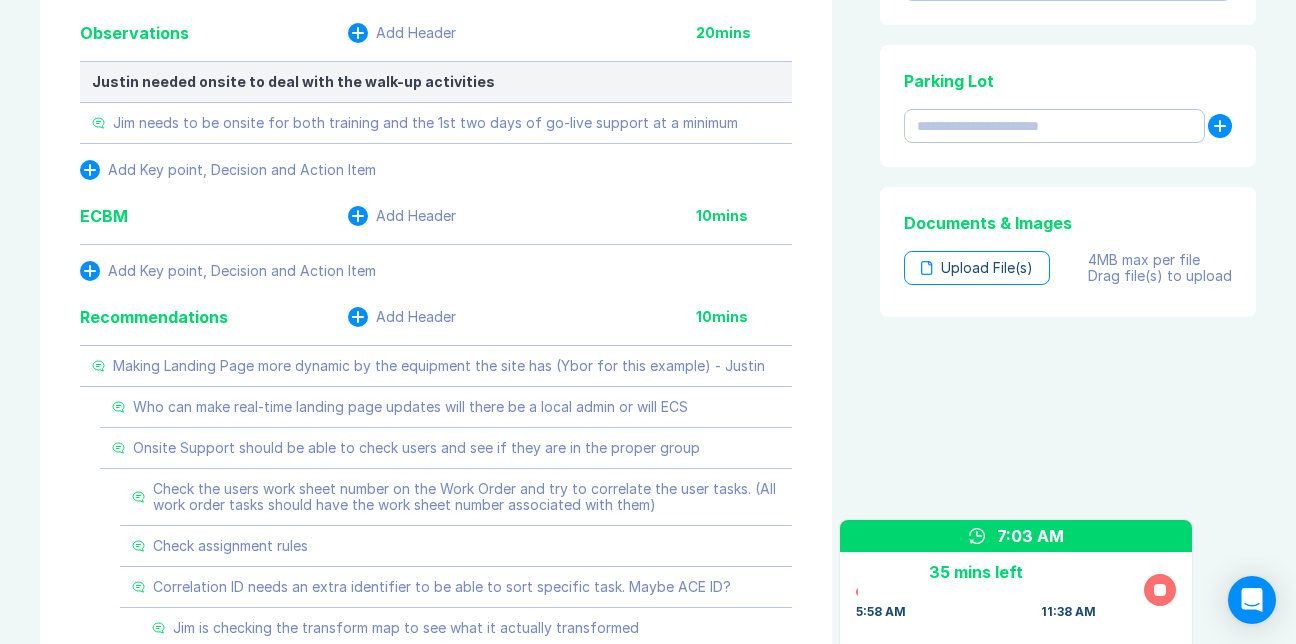 click 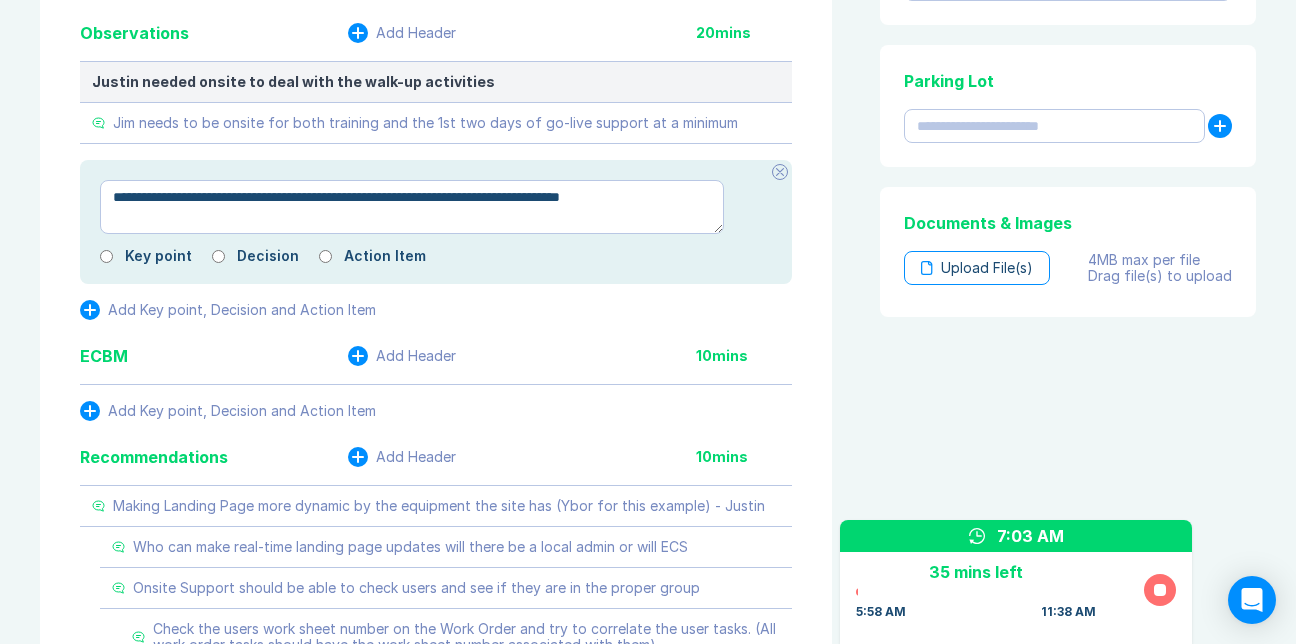 scroll, scrollTop: 0, scrollLeft: 0, axis: both 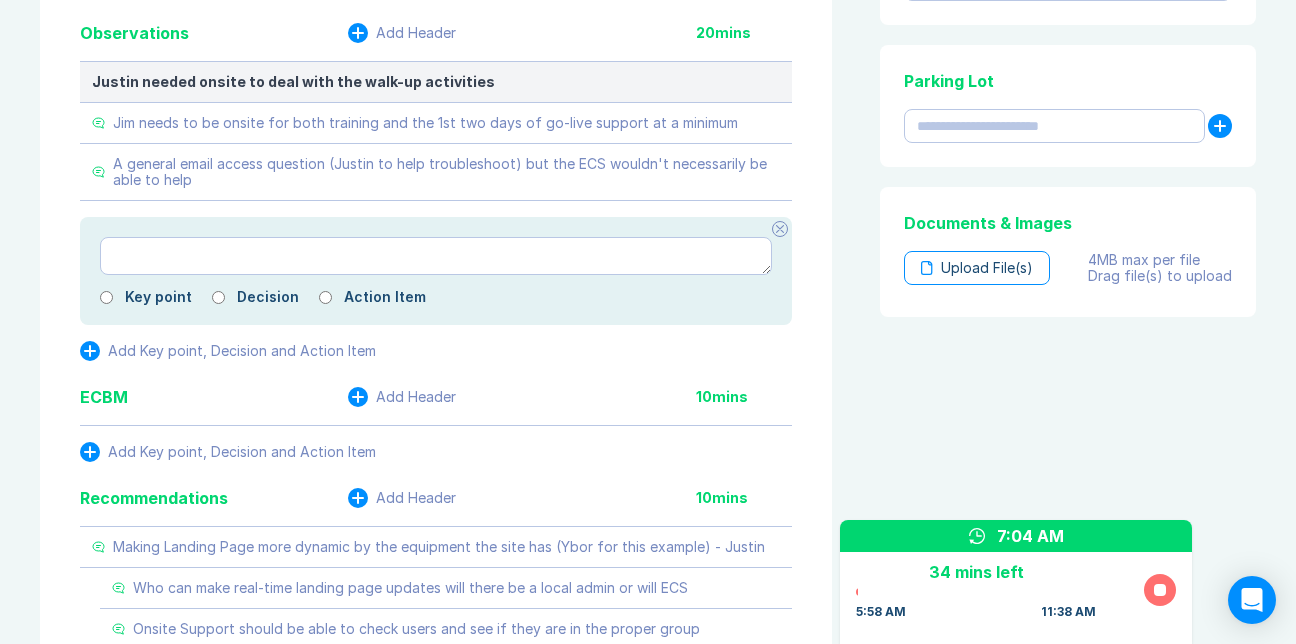 click at bounding box center (436, 256) 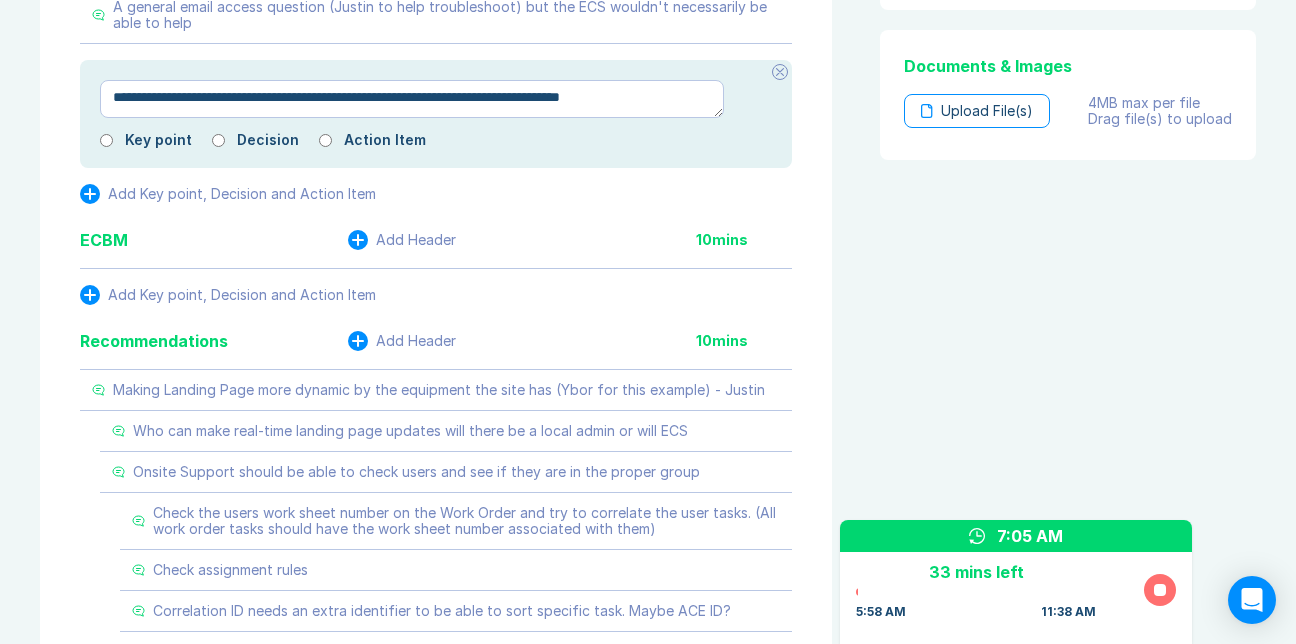 scroll, scrollTop: 921, scrollLeft: 0, axis: vertical 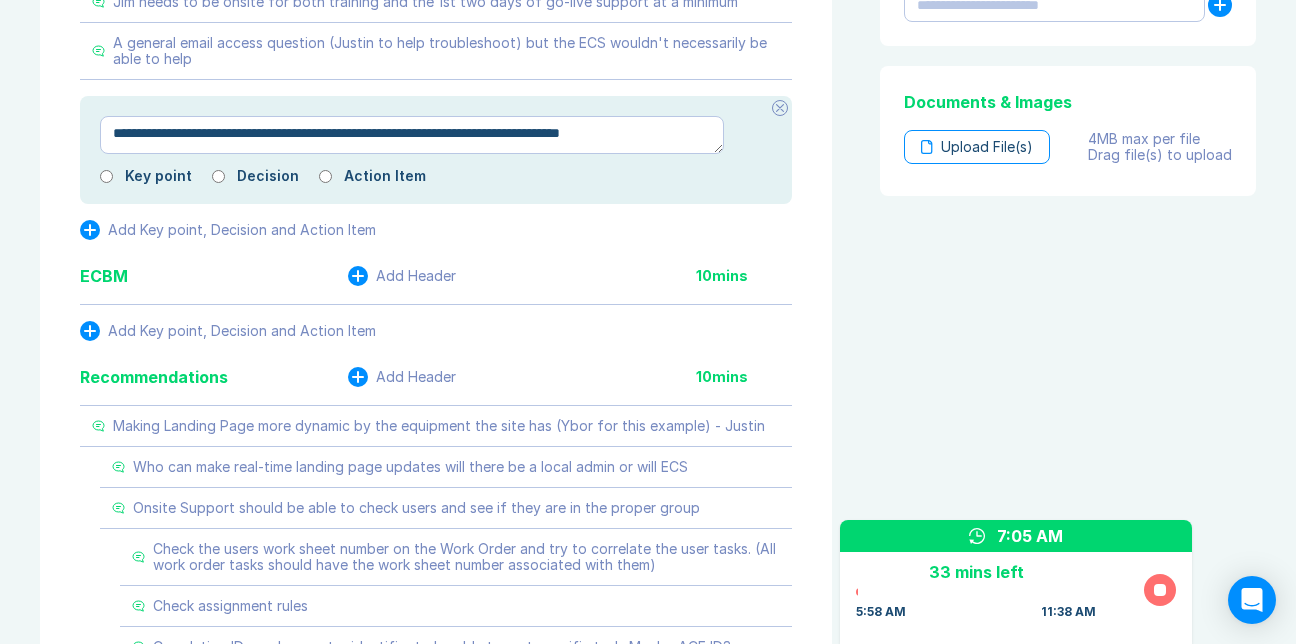 click on "**********" at bounding box center (412, 135) 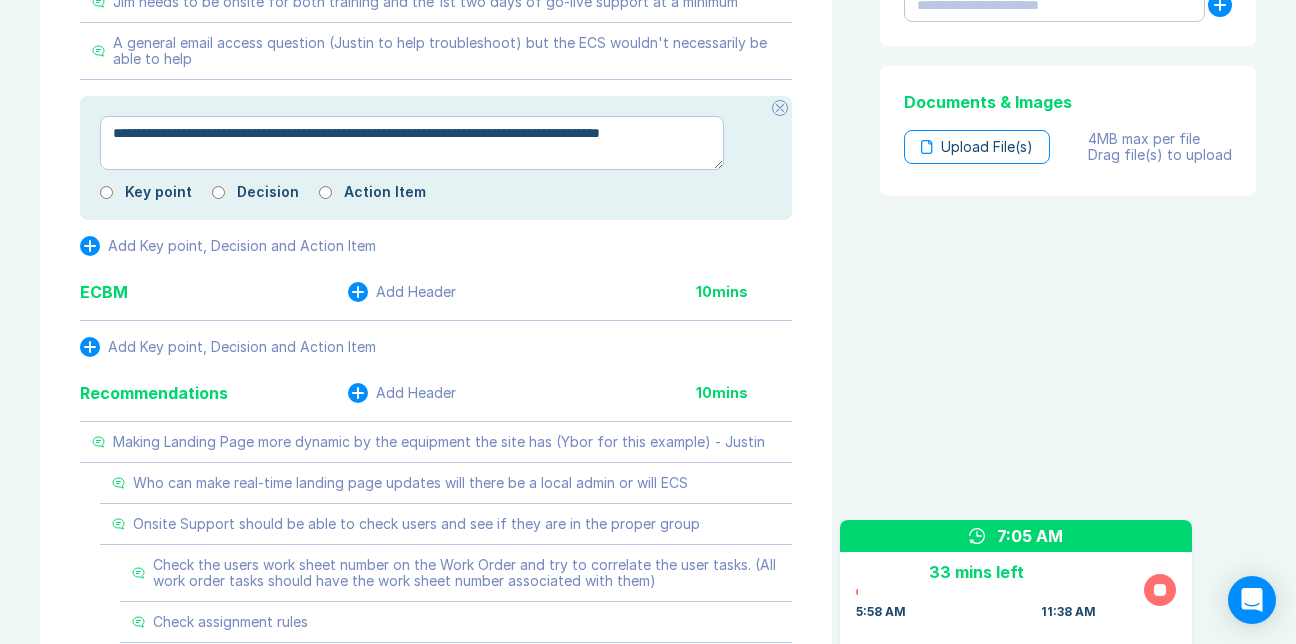 click on "**********" at bounding box center (412, 143) 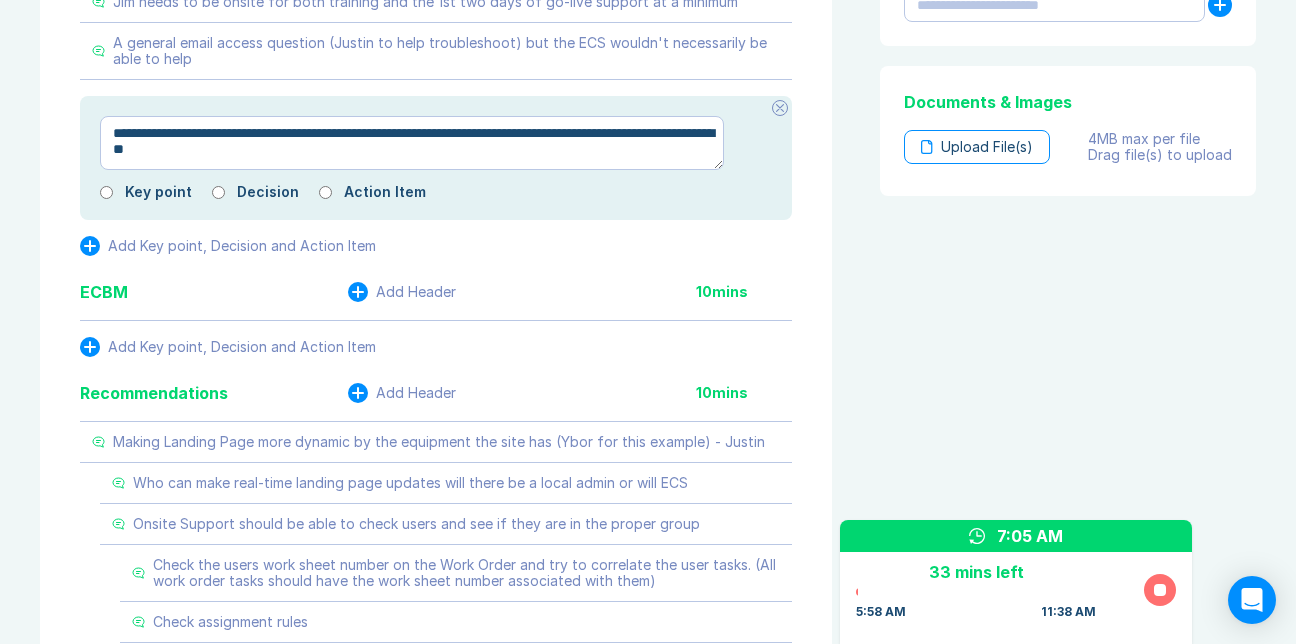 click on "**********" at bounding box center [412, 143] 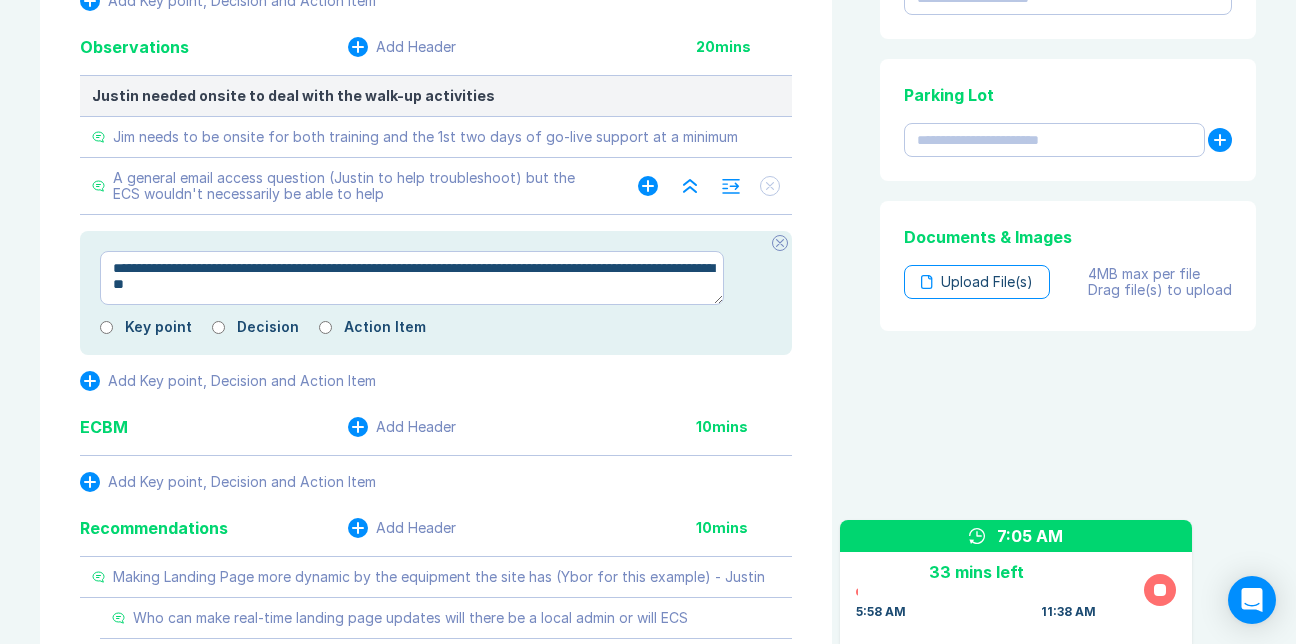 scroll, scrollTop: 821, scrollLeft: 0, axis: vertical 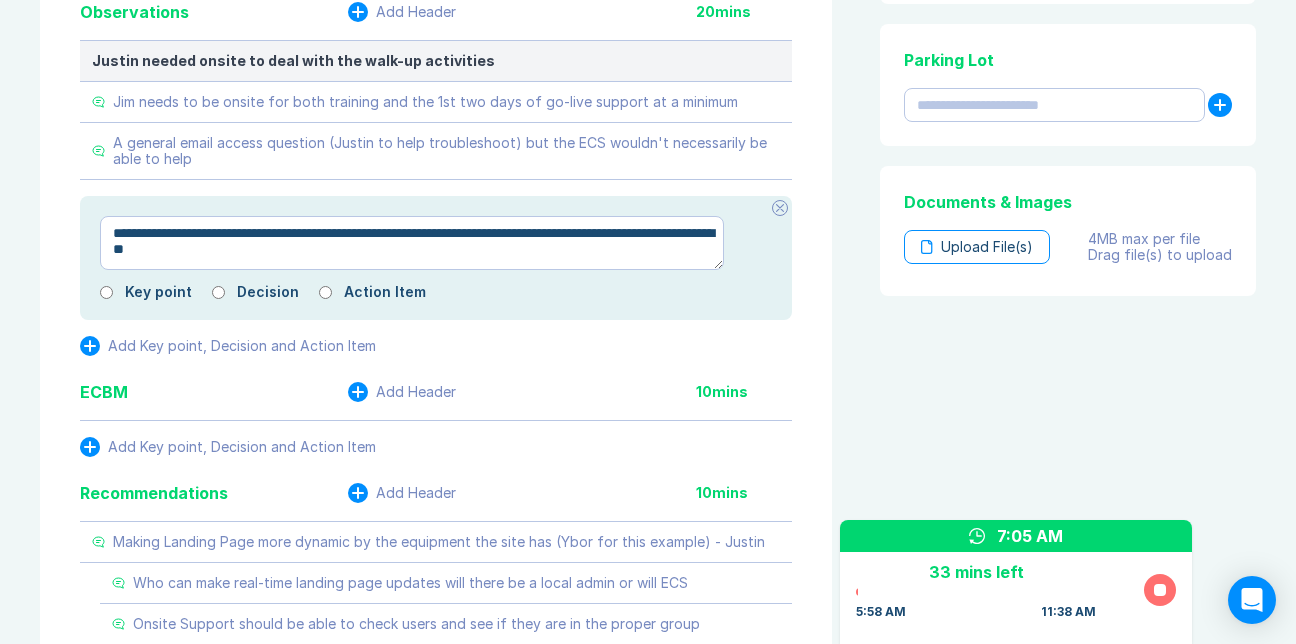click on "**********" at bounding box center (412, 243) 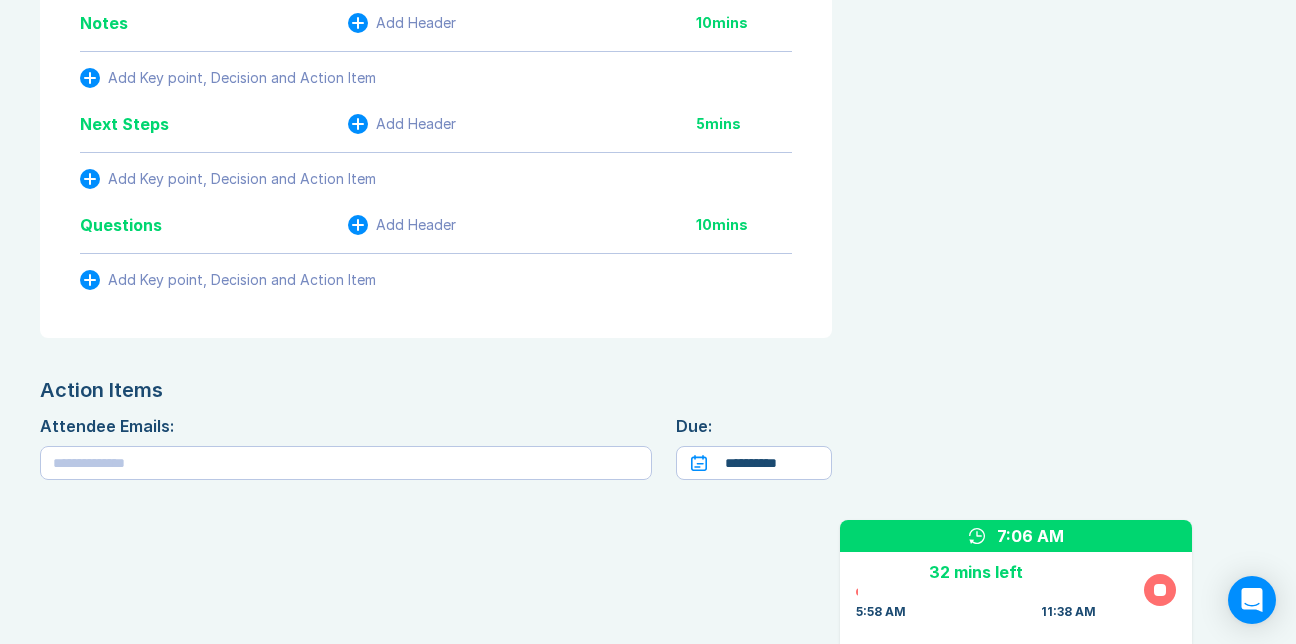 scroll, scrollTop: 2500, scrollLeft: 0, axis: vertical 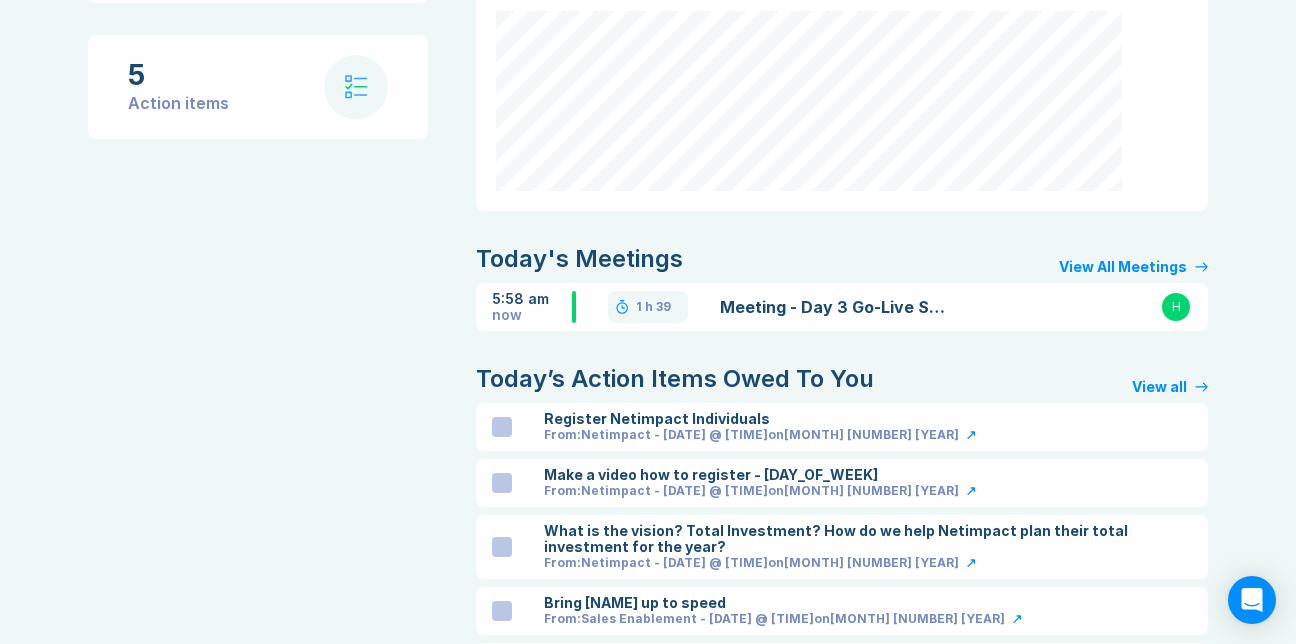 click on "Meeting - Day 3 Go-Live Support  2025-08-02 @ 5:58AM" at bounding box center [836, 307] 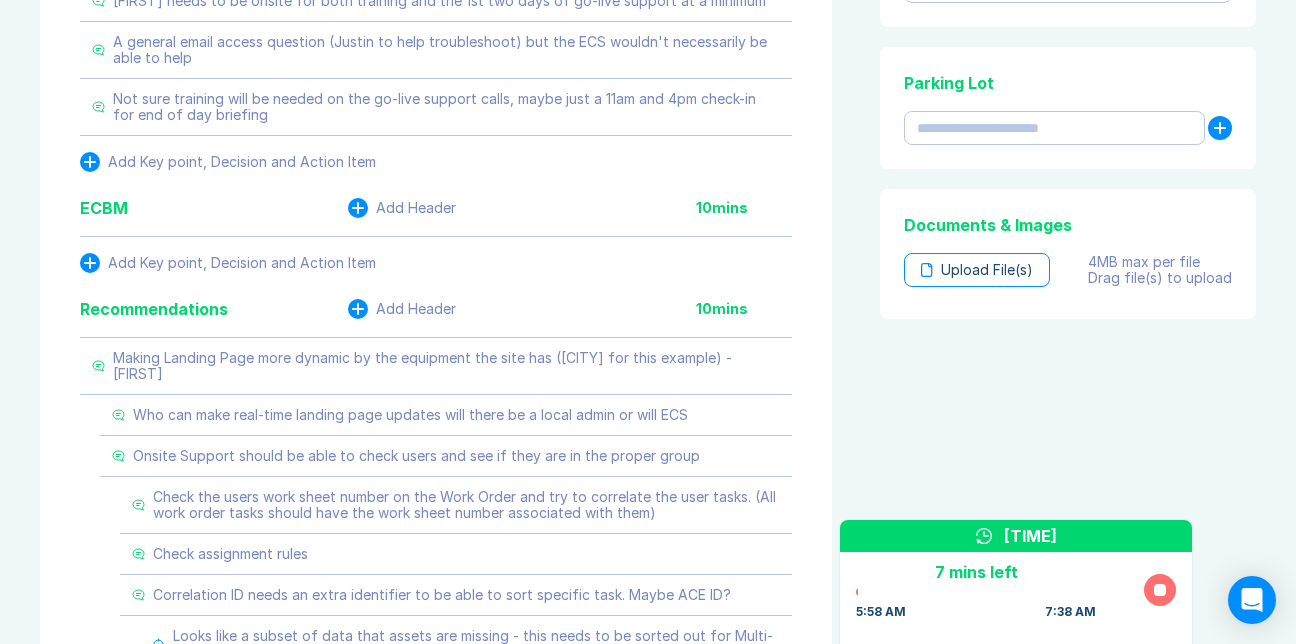 scroll, scrollTop: 800, scrollLeft: 0, axis: vertical 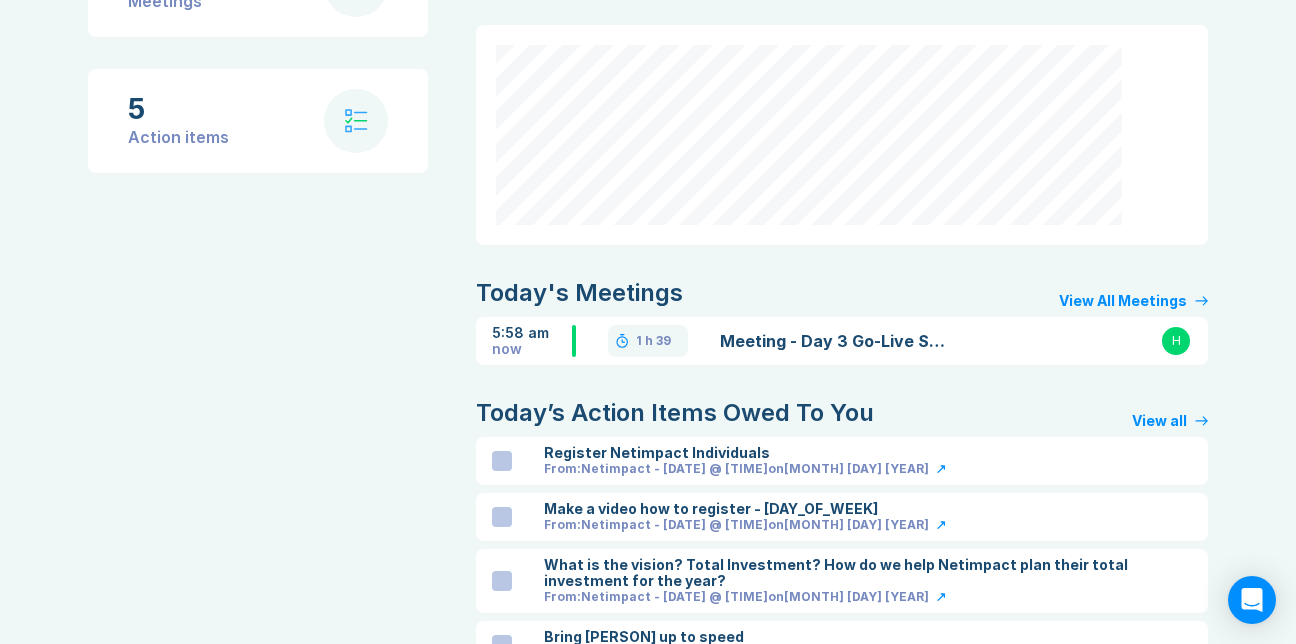 click on "Meeting - Day 3 Go-Live Support  2025-08-02 @ 5:58AM" at bounding box center (836, 341) 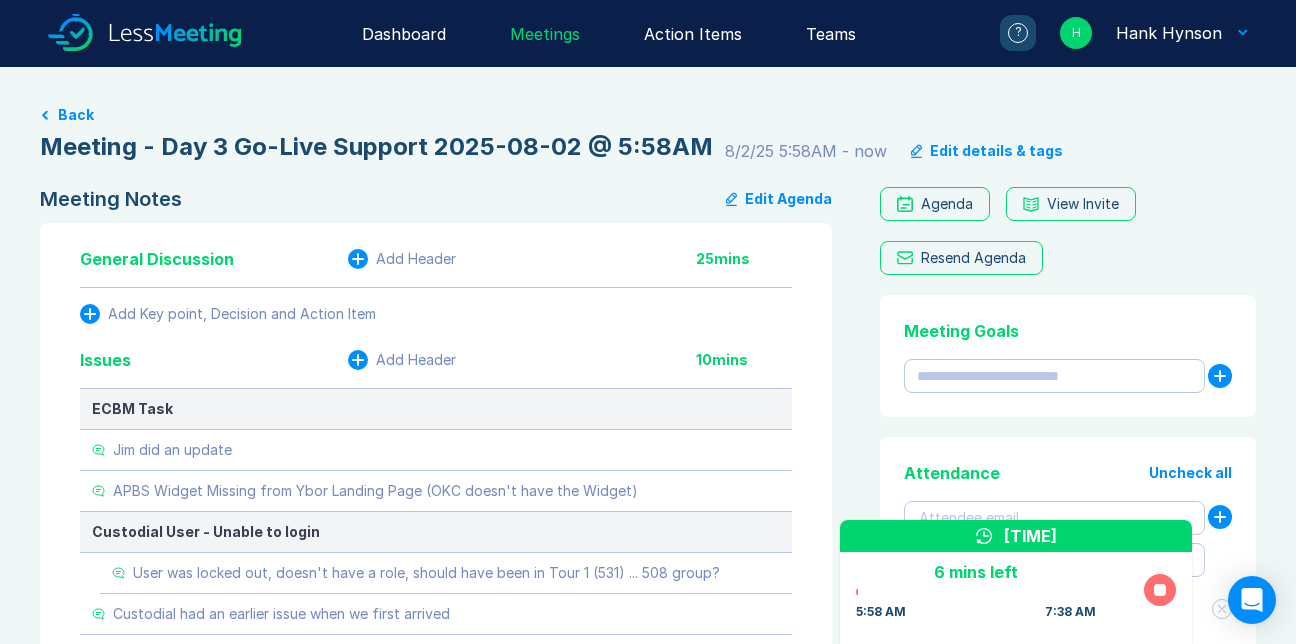 scroll, scrollTop: 0, scrollLeft: 0, axis: both 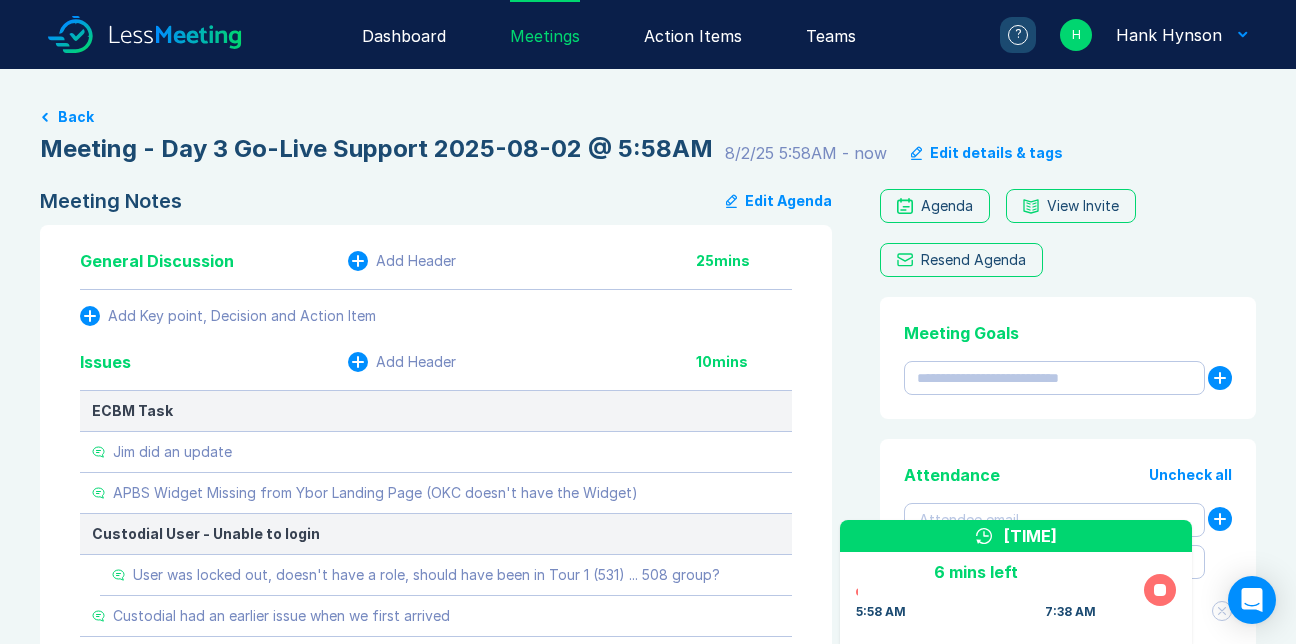 click on "Edit Agenda" at bounding box center [779, 201] 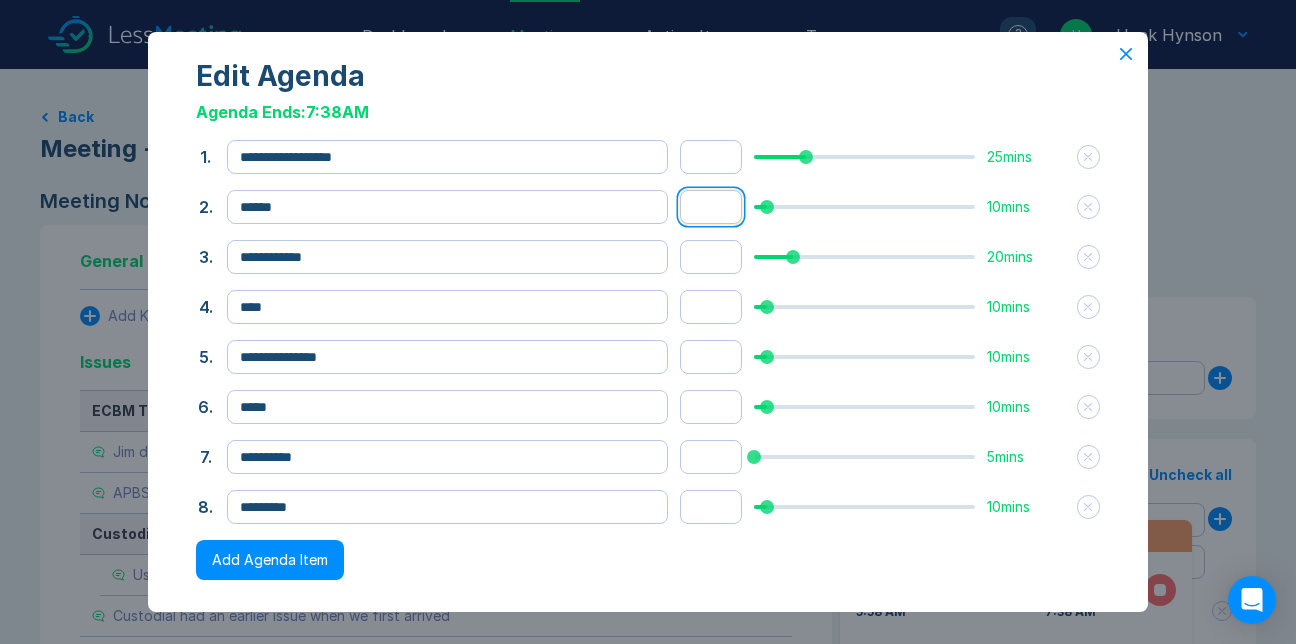 drag, startPoint x: 696, startPoint y: 227, endPoint x: 634, endPoint y: 222, distance: 62.201286 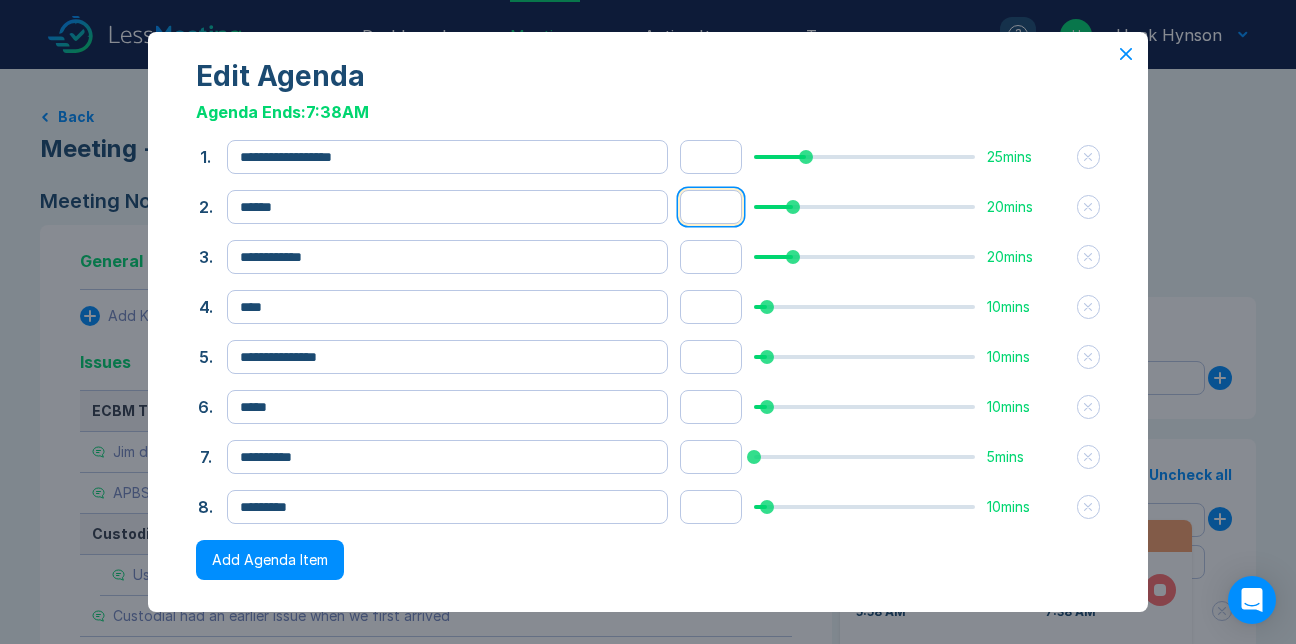 type on "**" 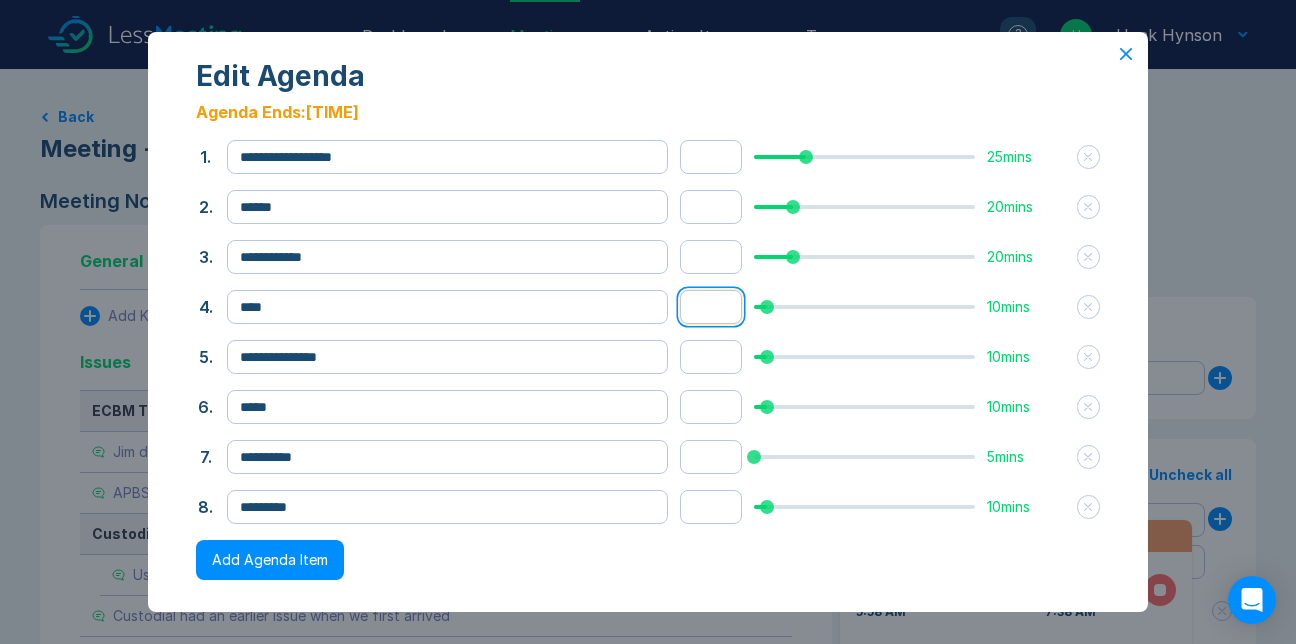 click on "**" at bounding box center [711, 307] 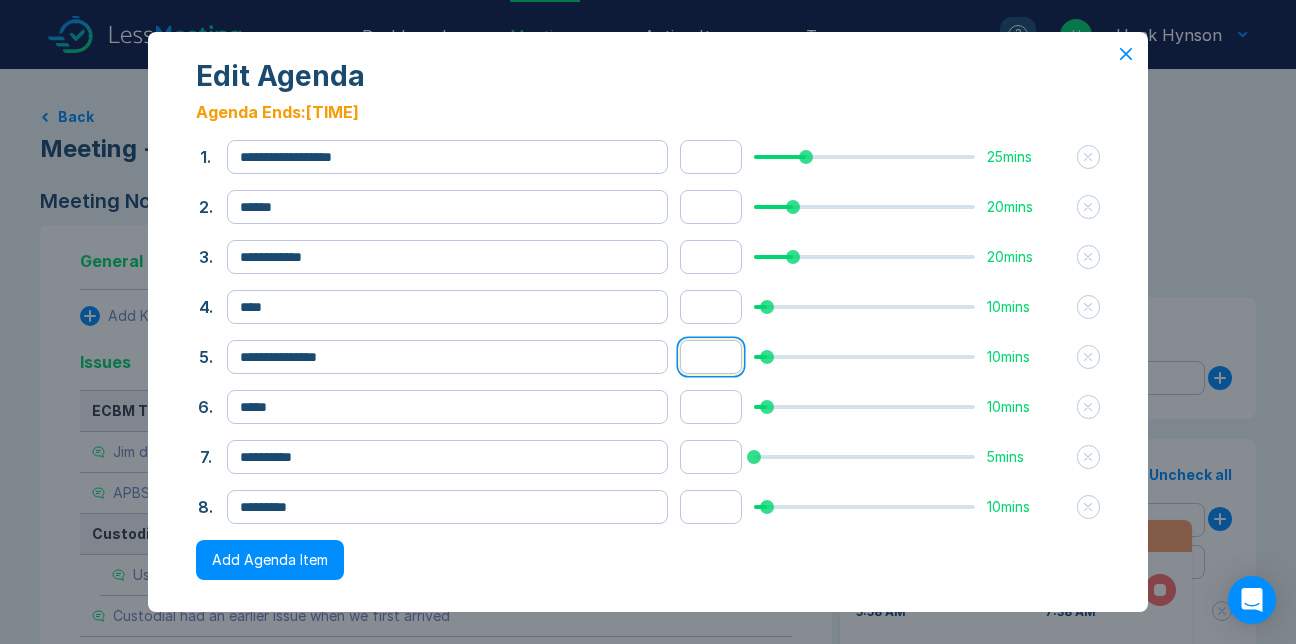 drag, startPoint x: 691, startPoint y: 415, endPoint x: 647, endPoint y: 397, distance: 47.539455 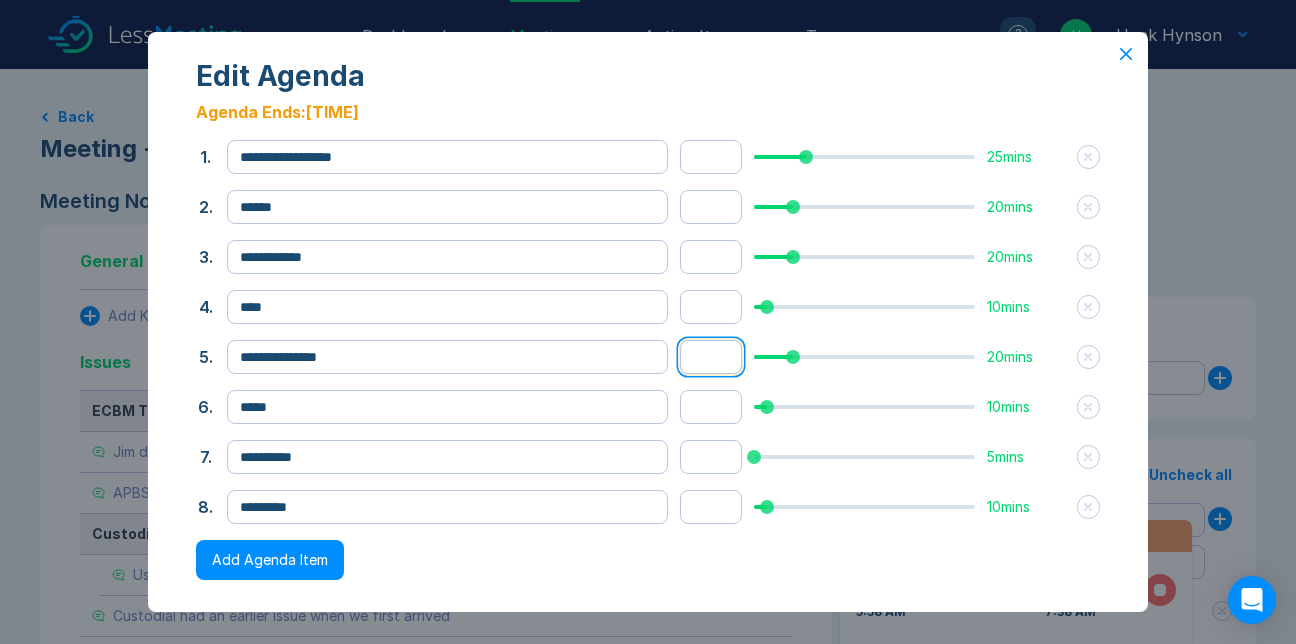 type on "**" 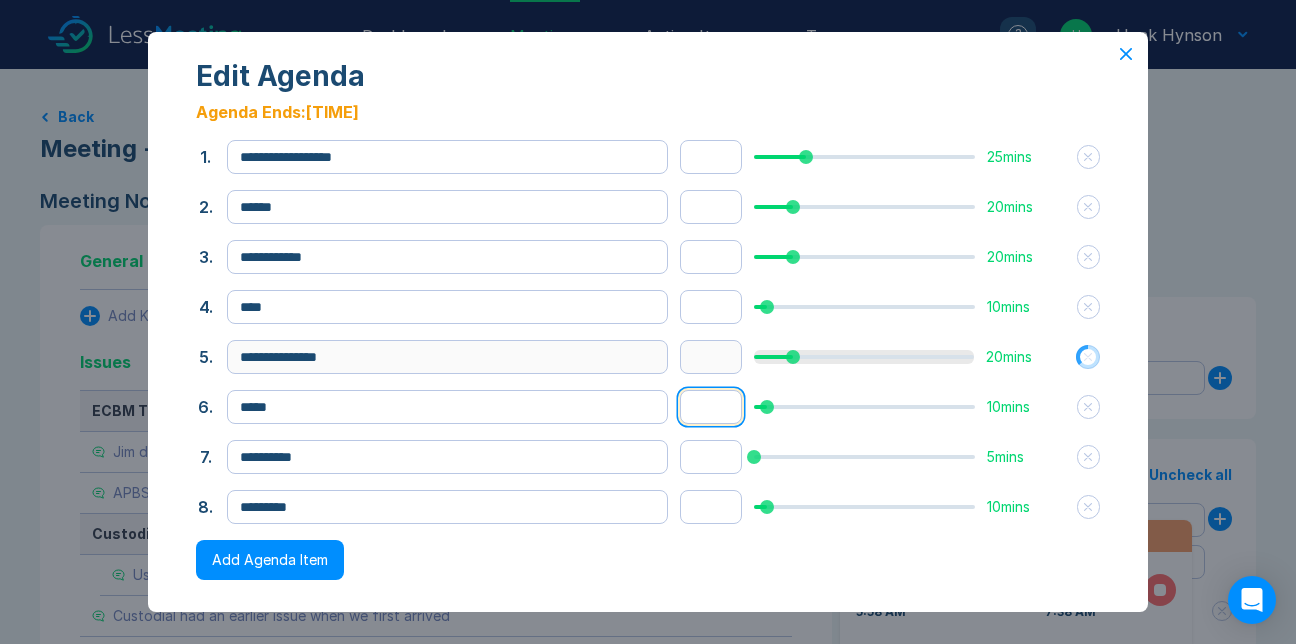 click on "**" at bounding box center [711, 407] 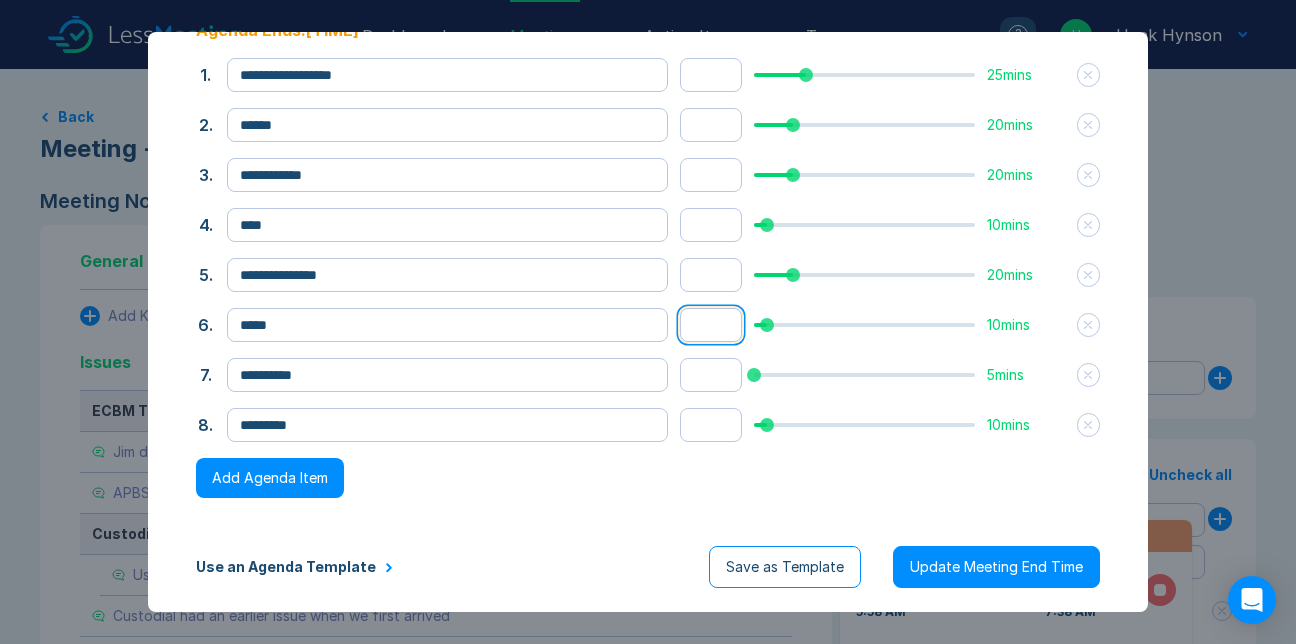 scroll, scrollTop: 189, scrollLeft: 0, axis: vertical 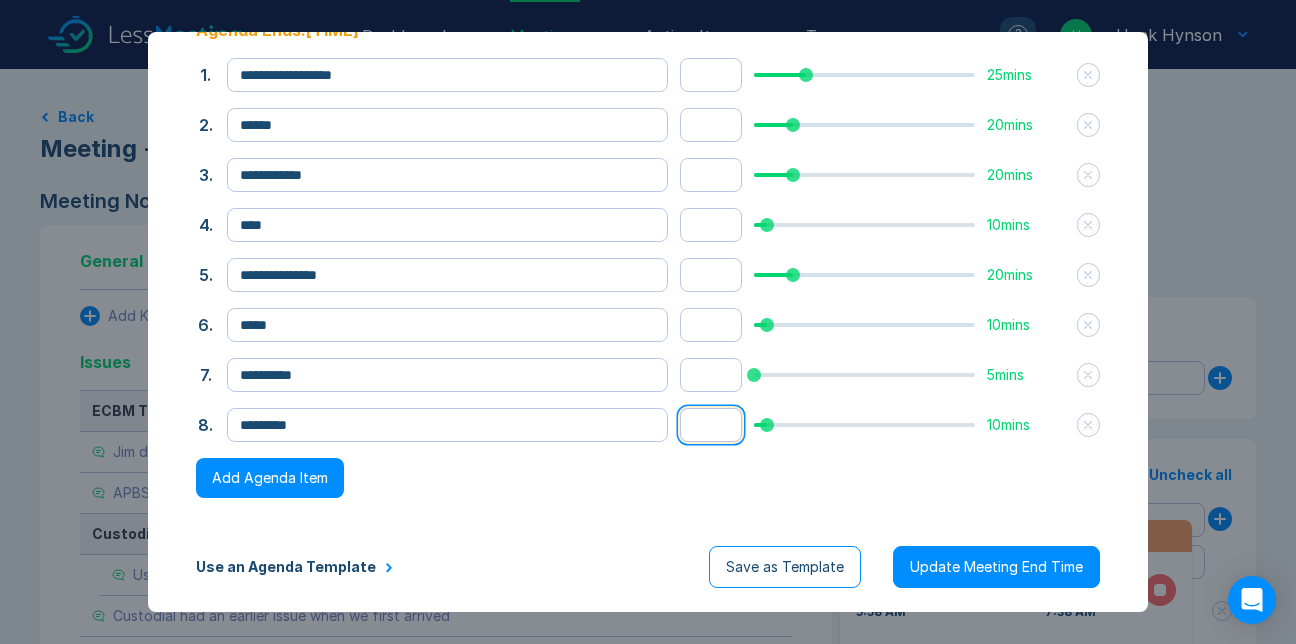 drag, startPoint x: 693, startPoint y: 395, endPoint x: 634, endPoint y: 390, distance: 59.211487 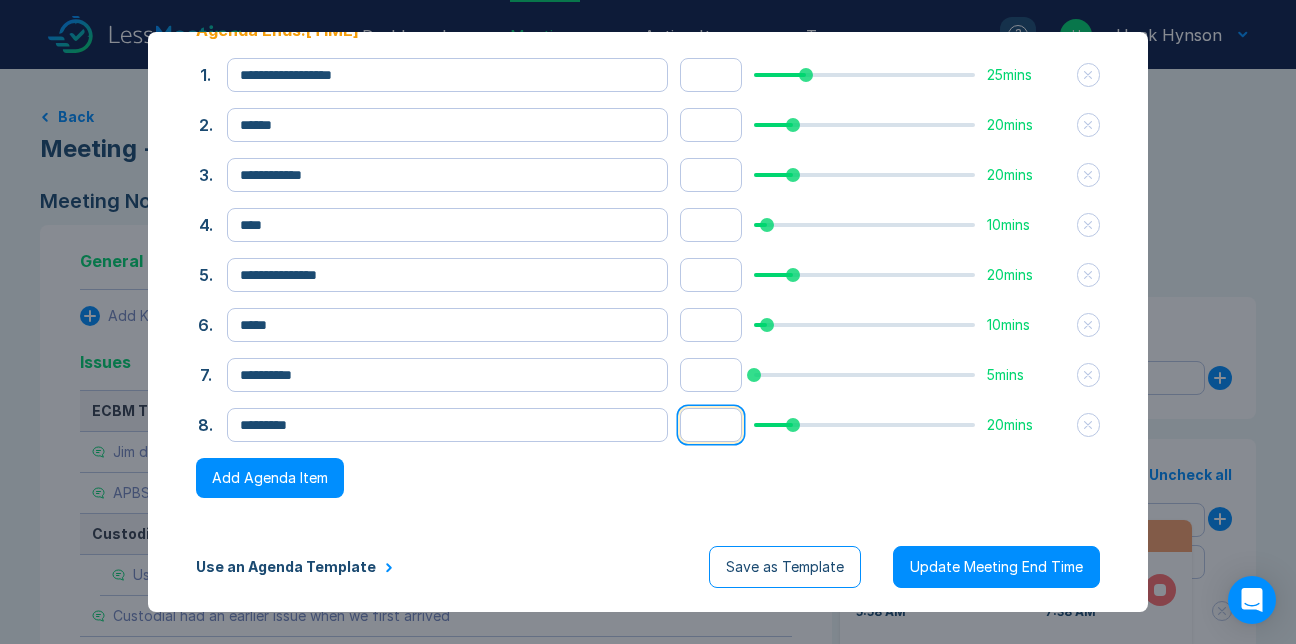 type on "**" 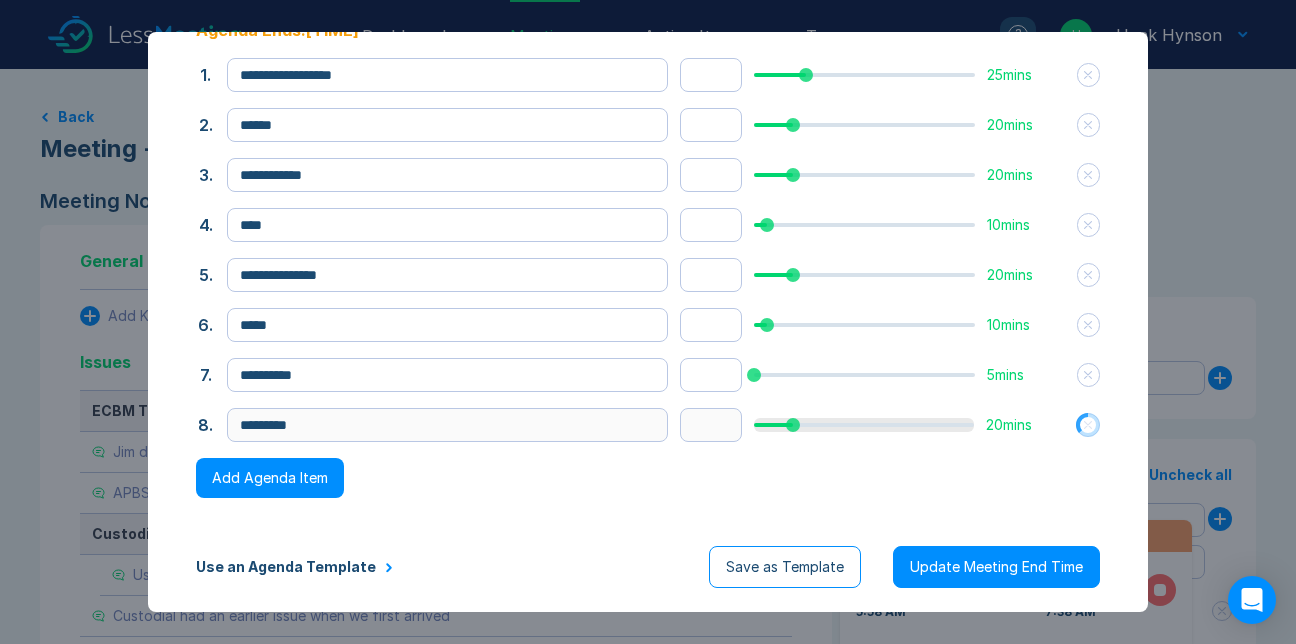 click on "Update Meeting End Time" at bounding box center (996, 567) 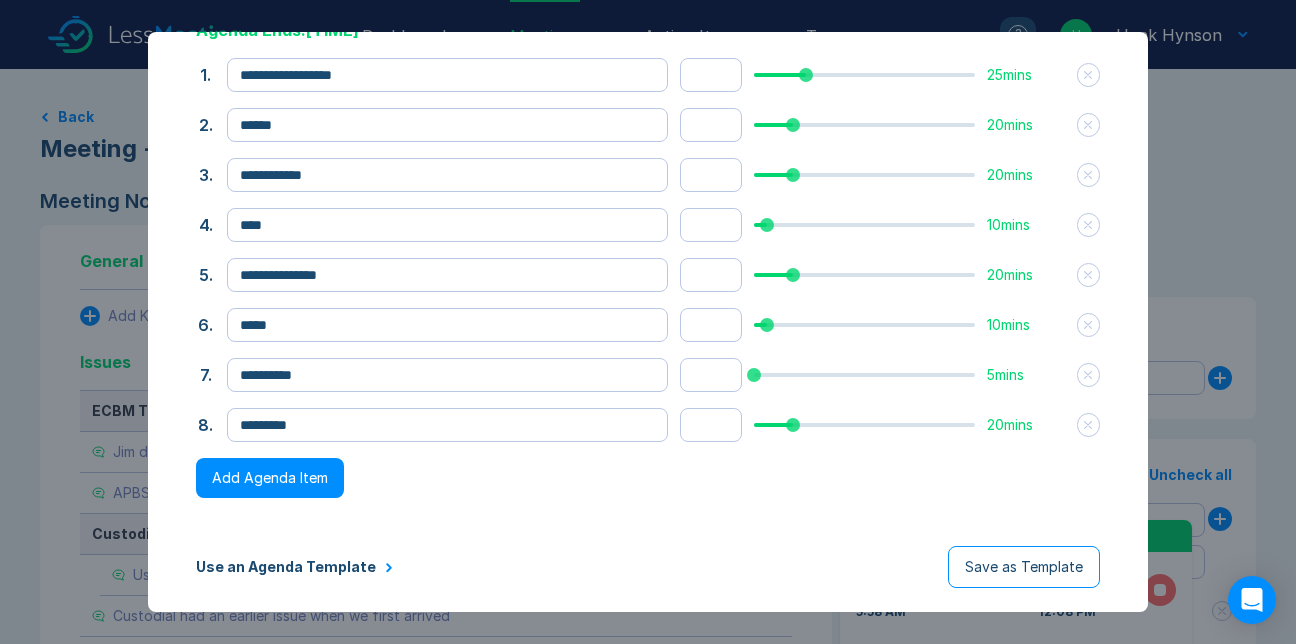 scroll, scrollTop: 0, scrollLeft: 0, axis: both 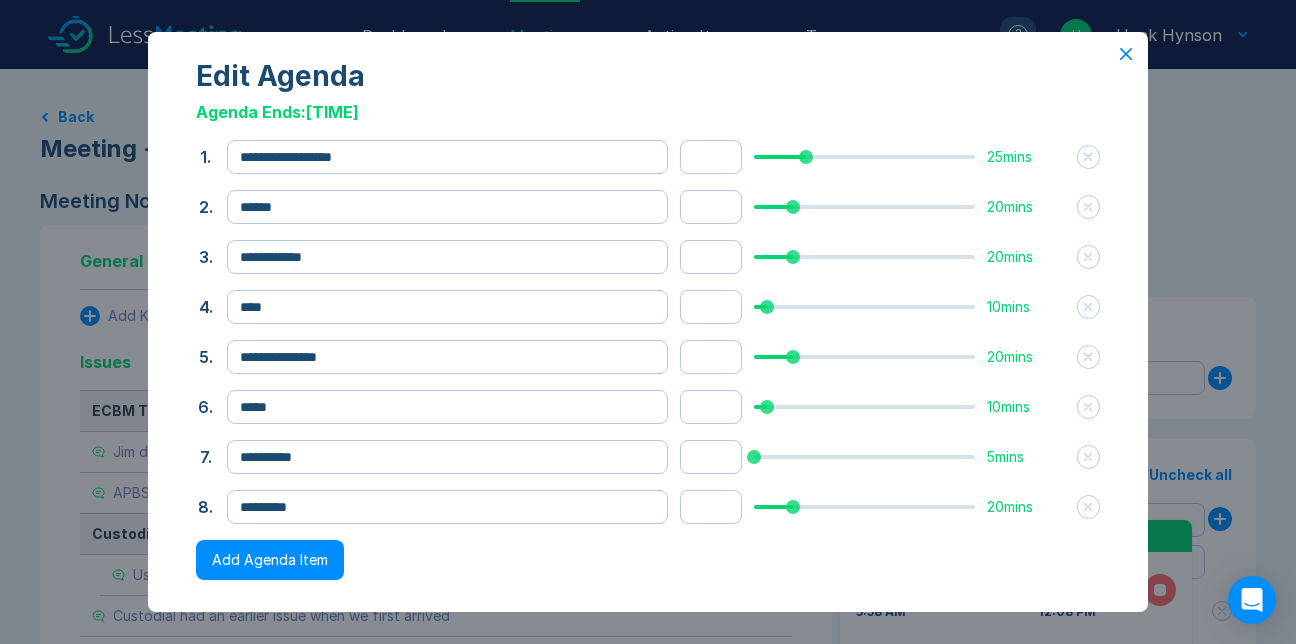 click 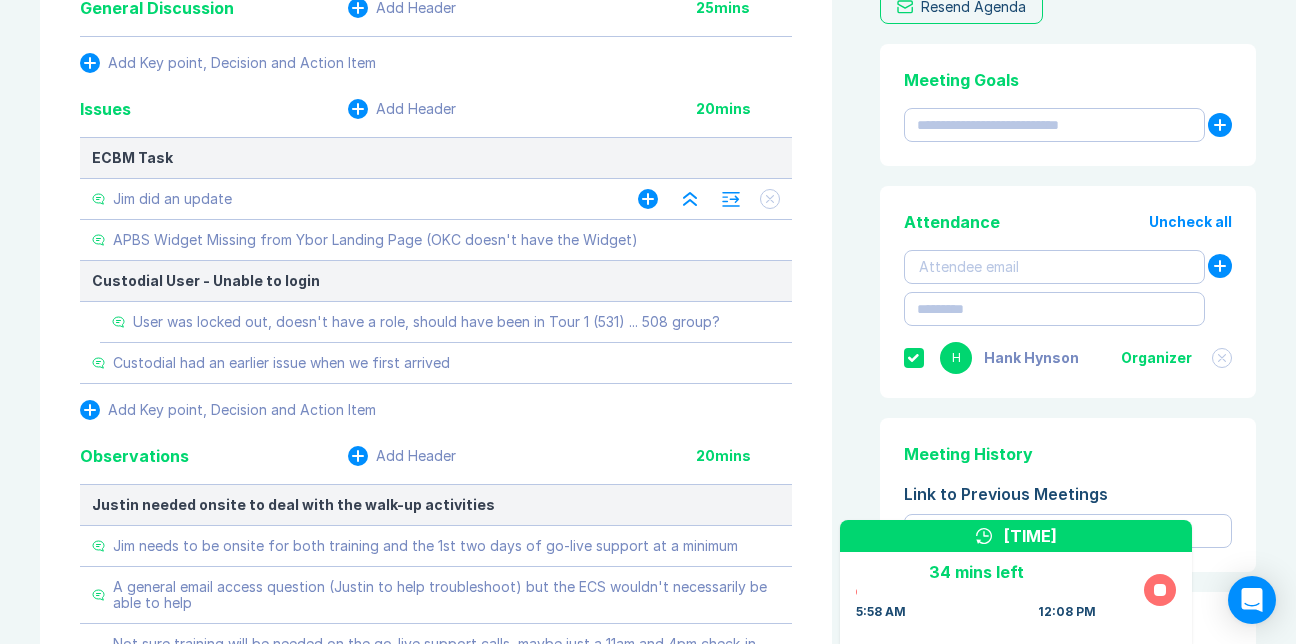 scroll, scrollTop: 300, scrollLeft: 0, axis: vertical 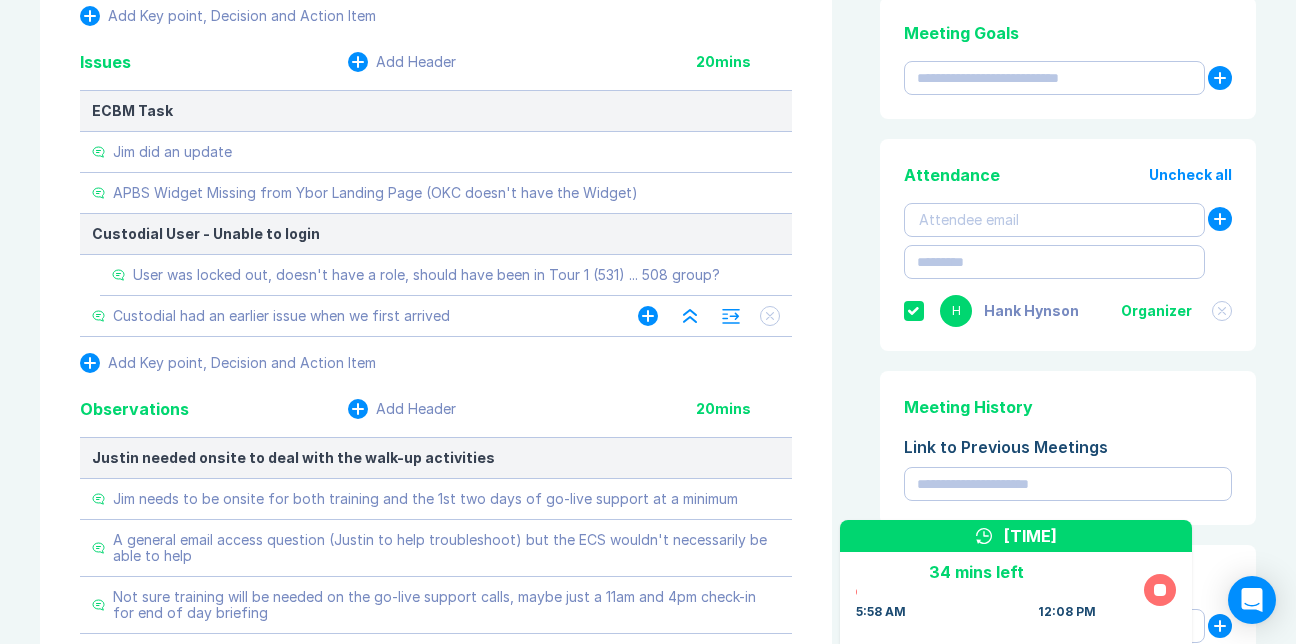 type 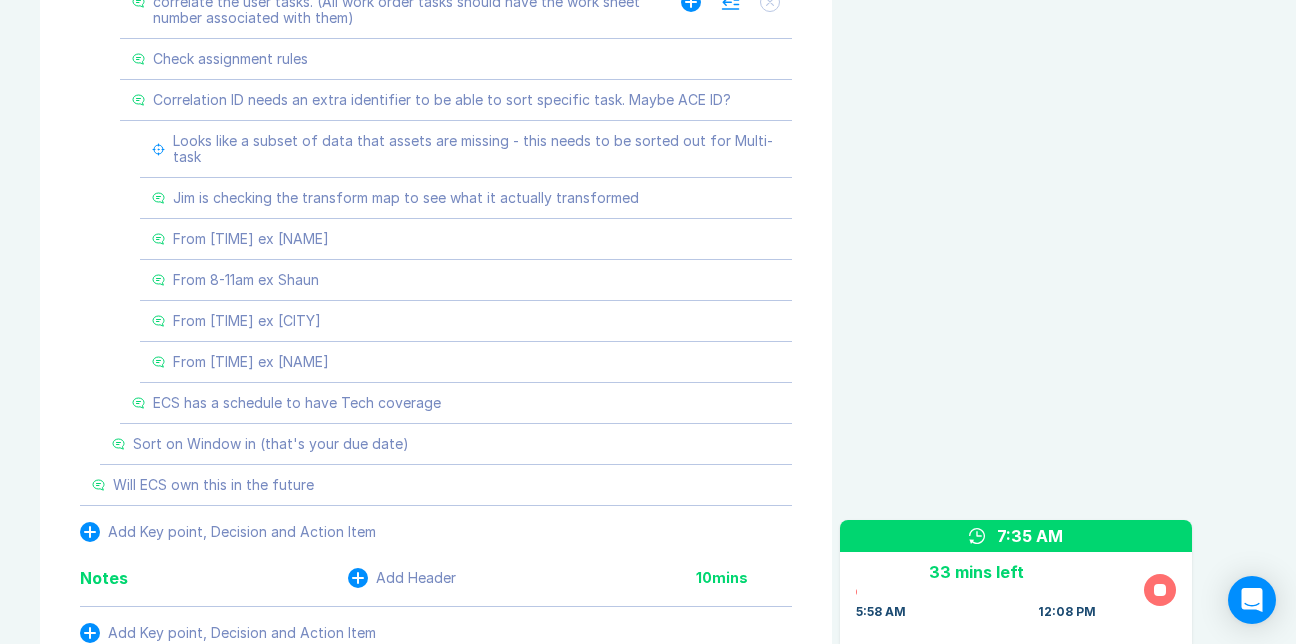 scroll, scrollTop: 1300, scrollLeft: 0, axis: vertical 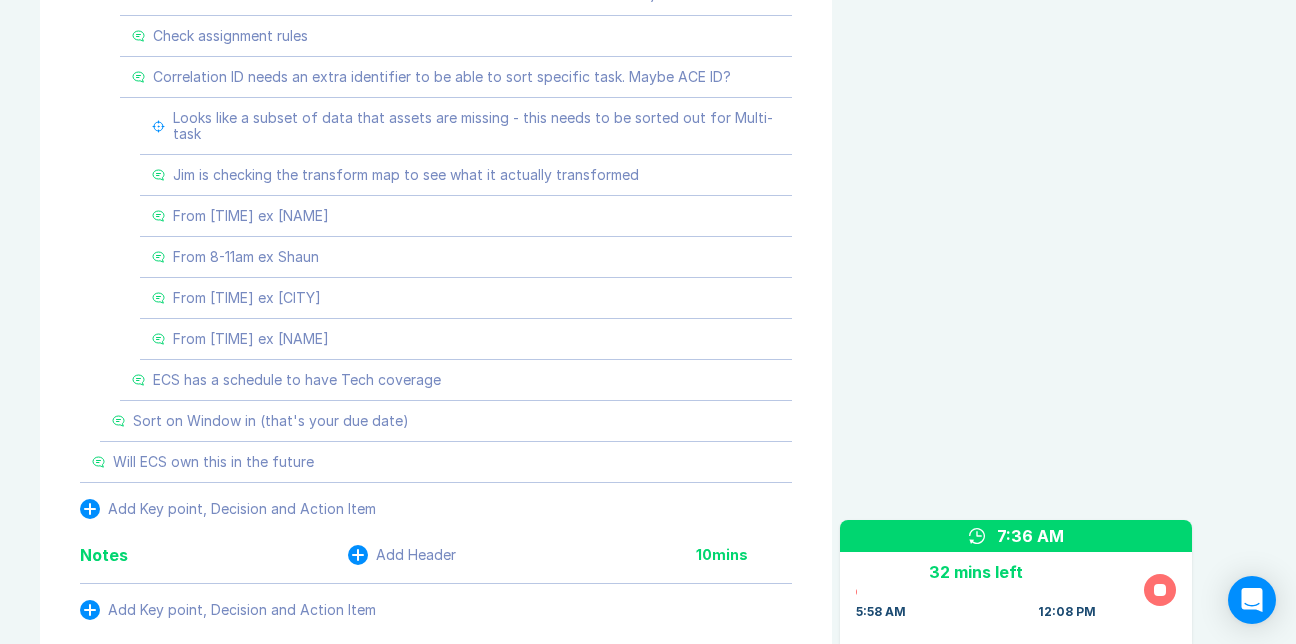 click on "Agenda View Invite Resend Agenda Meeting Goals
To pick up a draggable item, press the space bar.
While dragging, use the arrow keys to move the item.
Press space again to drop the item in its new position, or press escape to cancel.
Attendance Uncheck all Attendee email H Hank Hynson Organizer Meeting History Link to Previous Meetings Parking Lot Documents & Images  Upload File(s) 4MB max per file Drag file(s) to upload" at bounding box center [1064, -23] 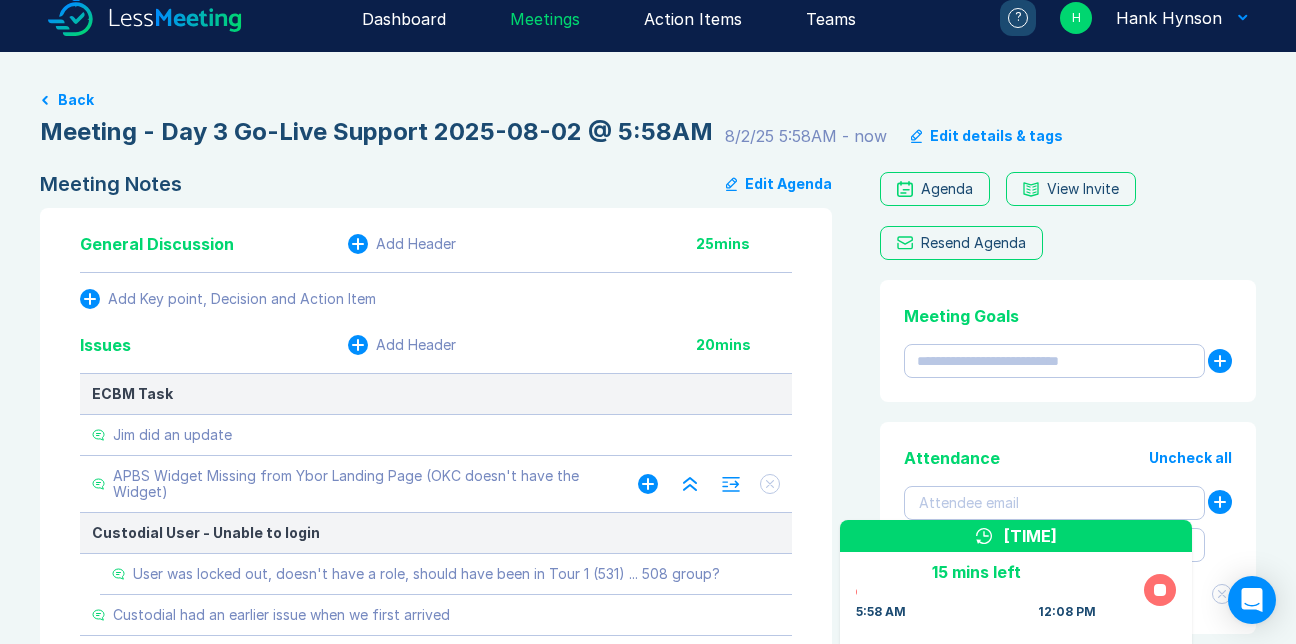 scroll, scrollTop: 0, scrollLeft: 0, axis: both 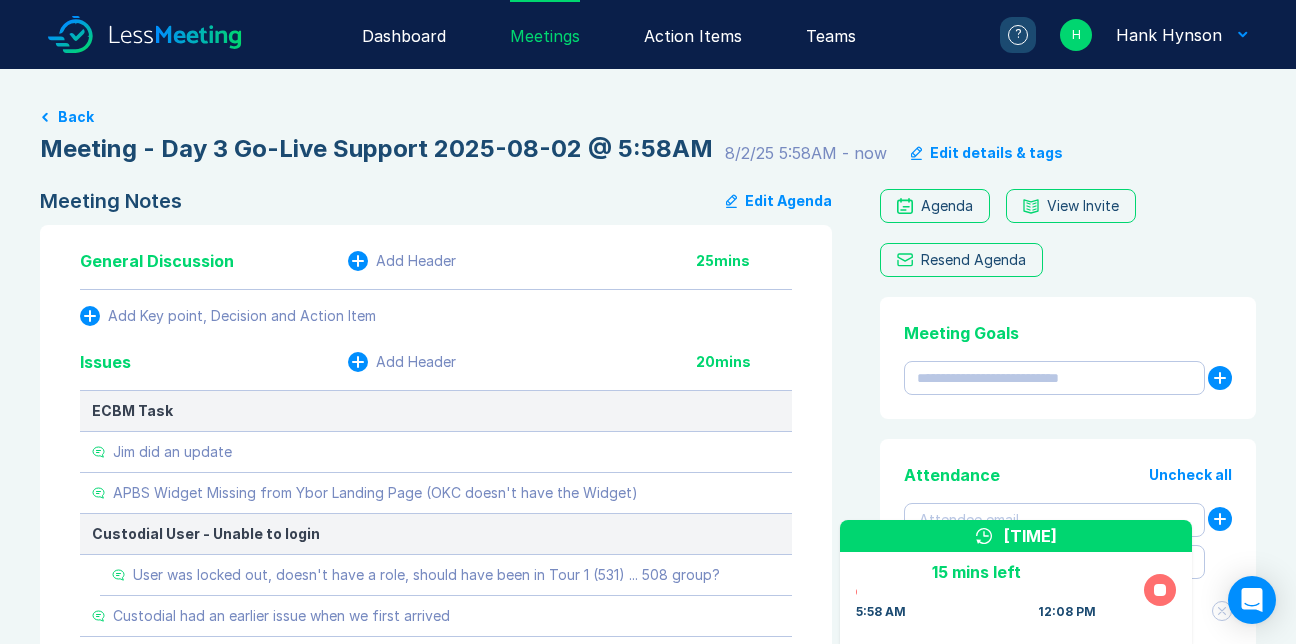 click on "Meeting Notes Edit Agenda" at bounding box center [436, 201] 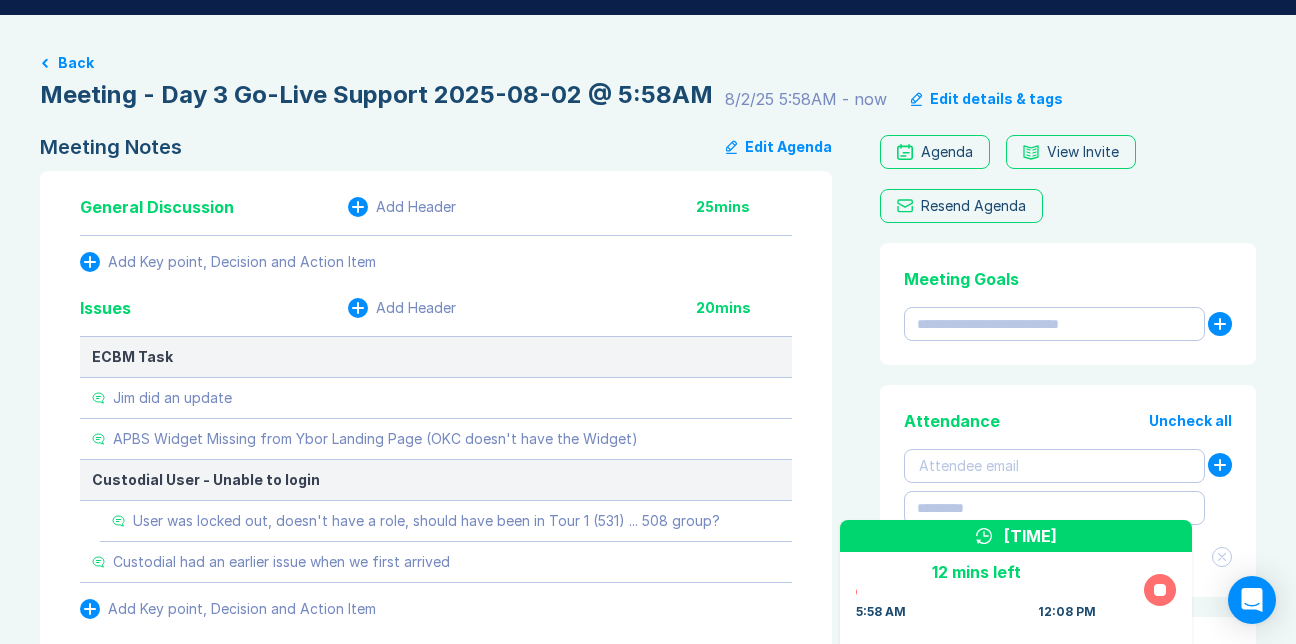 scroll, scrollTop: 100, scrollLeft: 0, axis: vertical 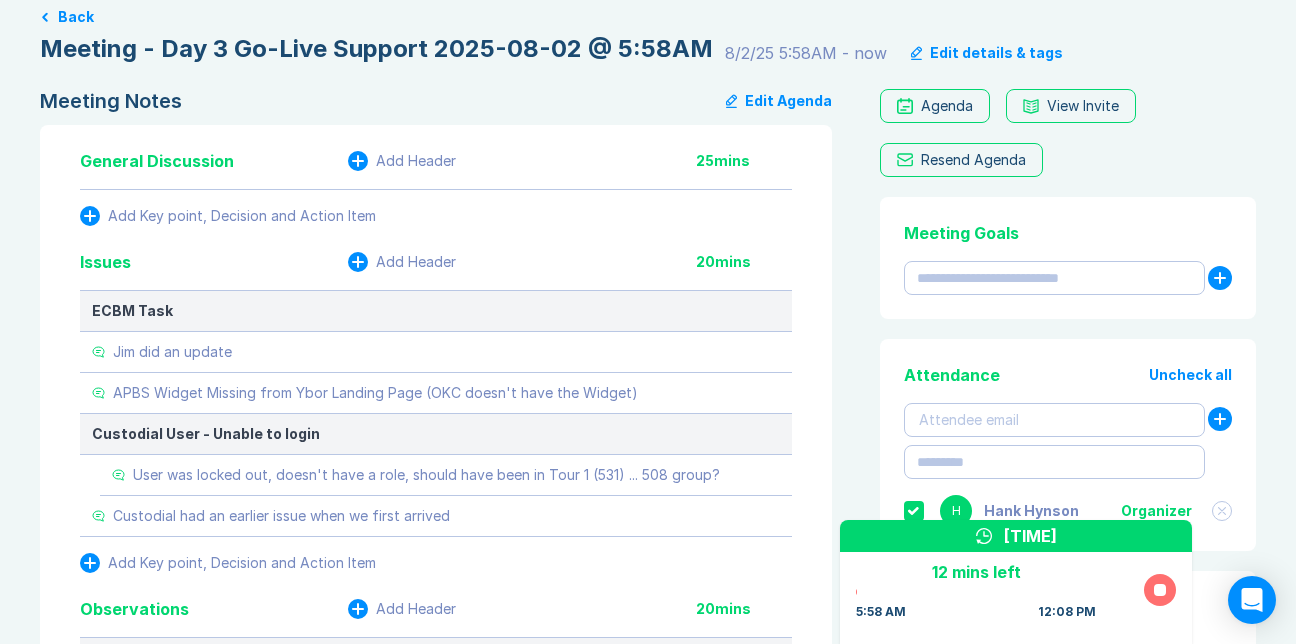click 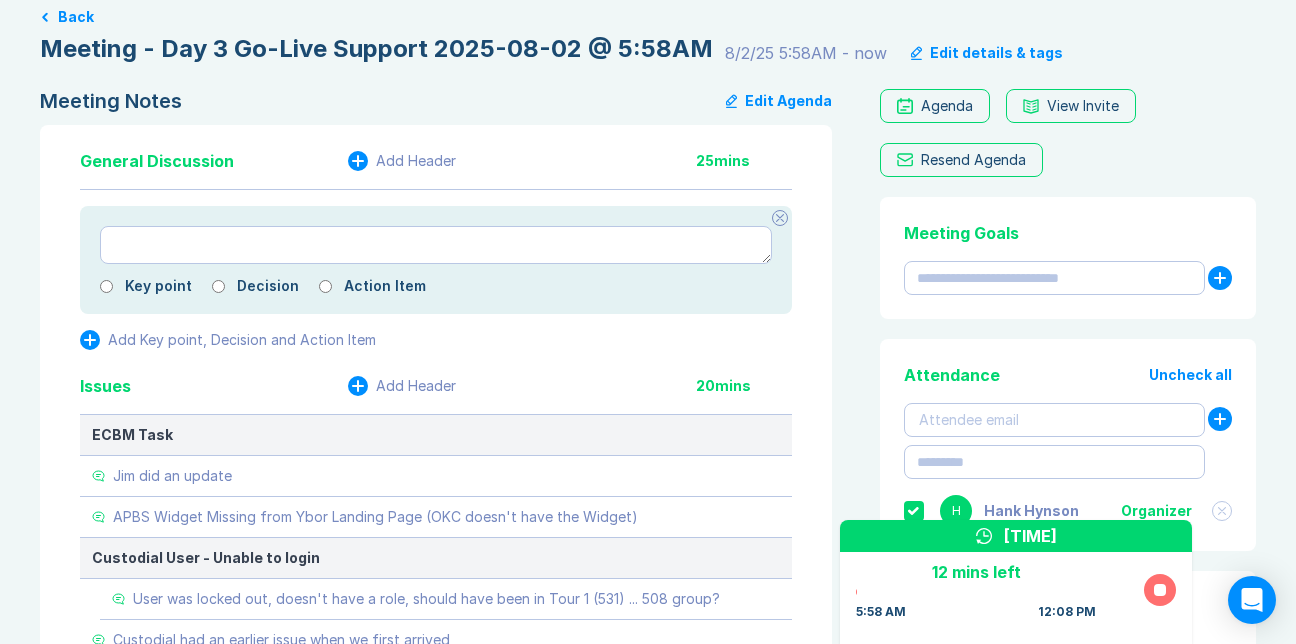 click at bounding box center (436, 245) 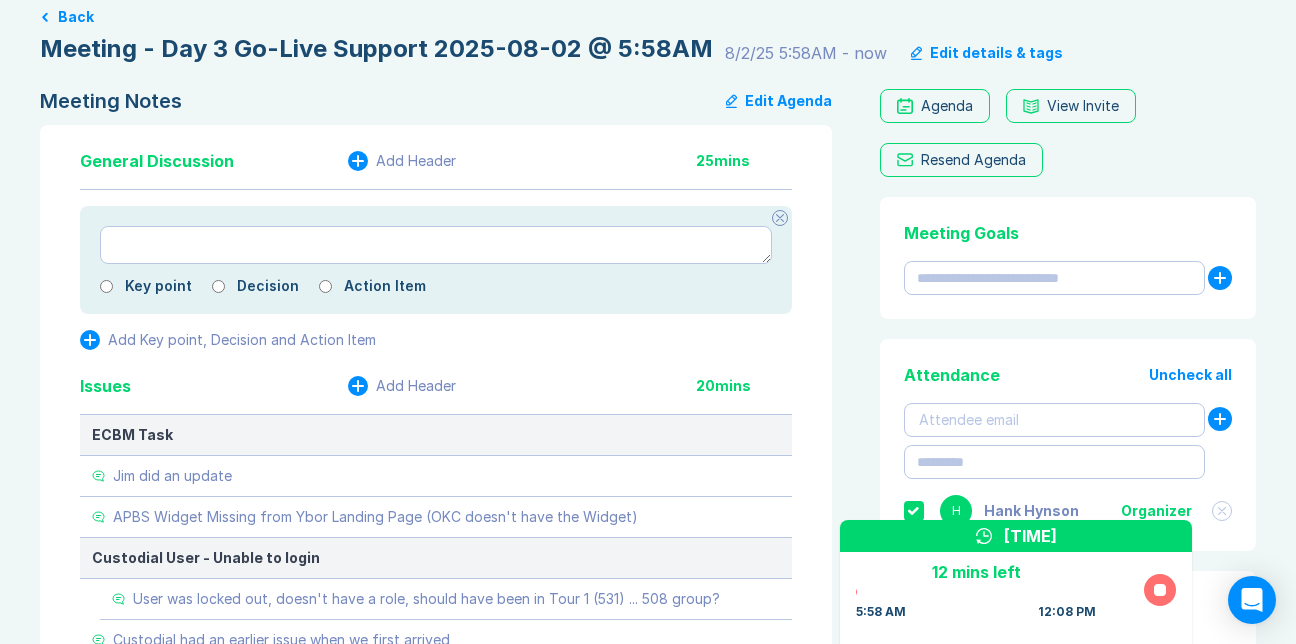 type on "*" 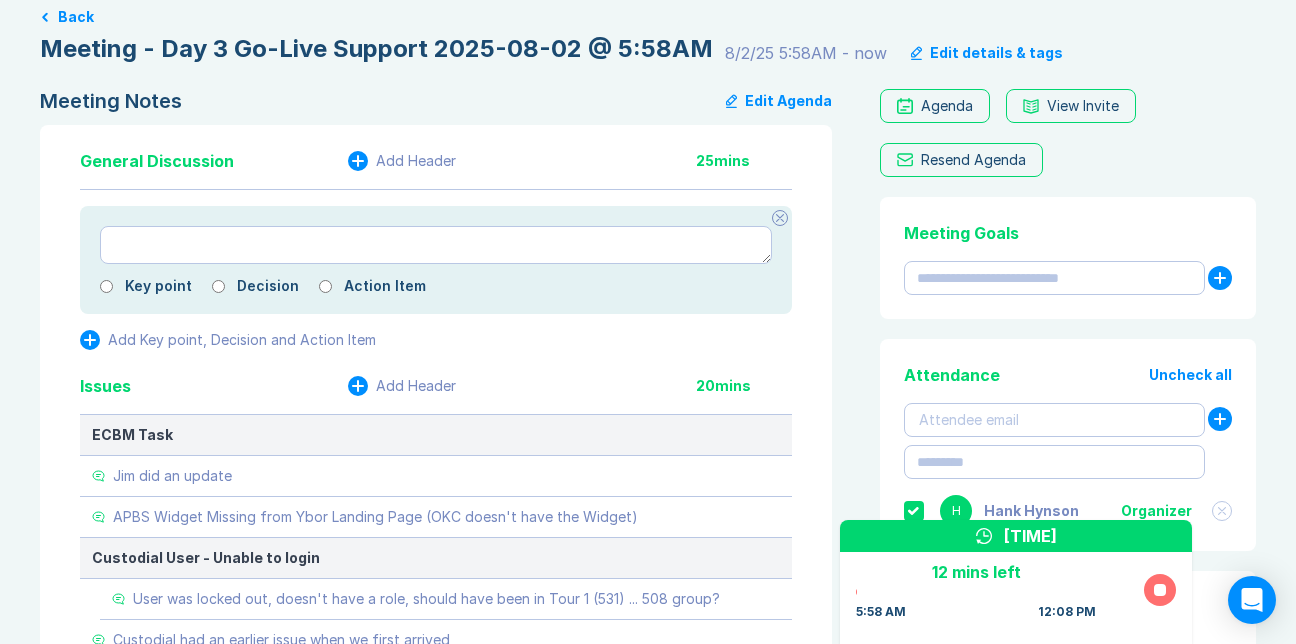 type on "*" 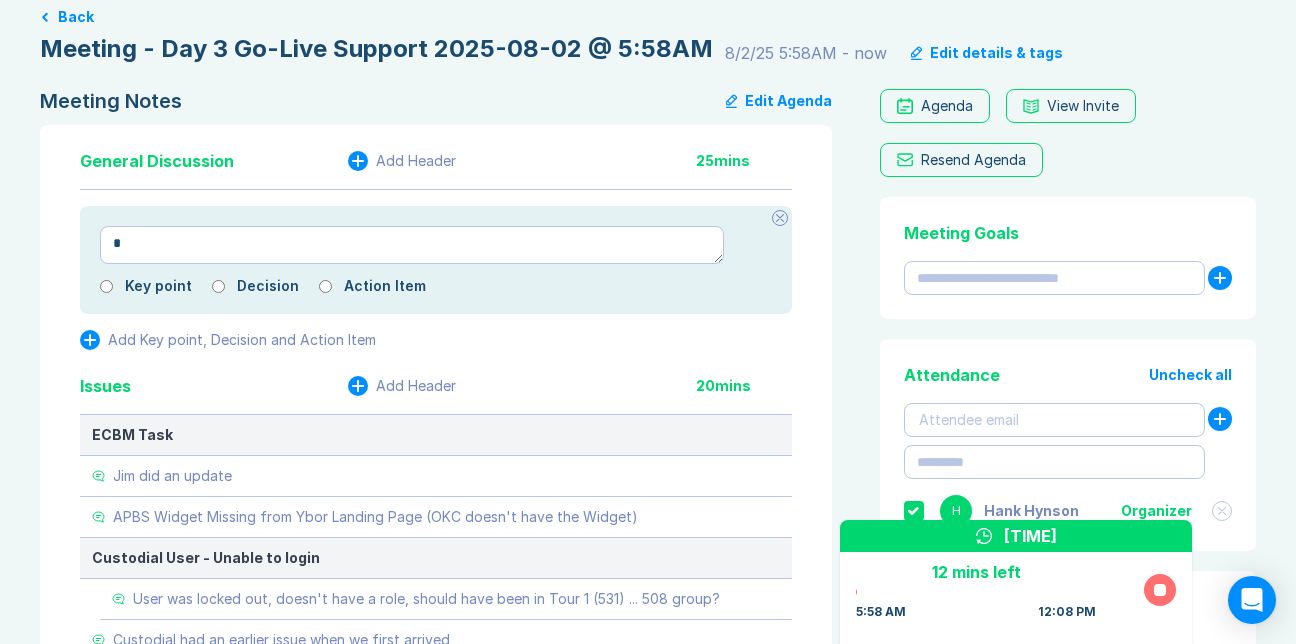 type on "*" 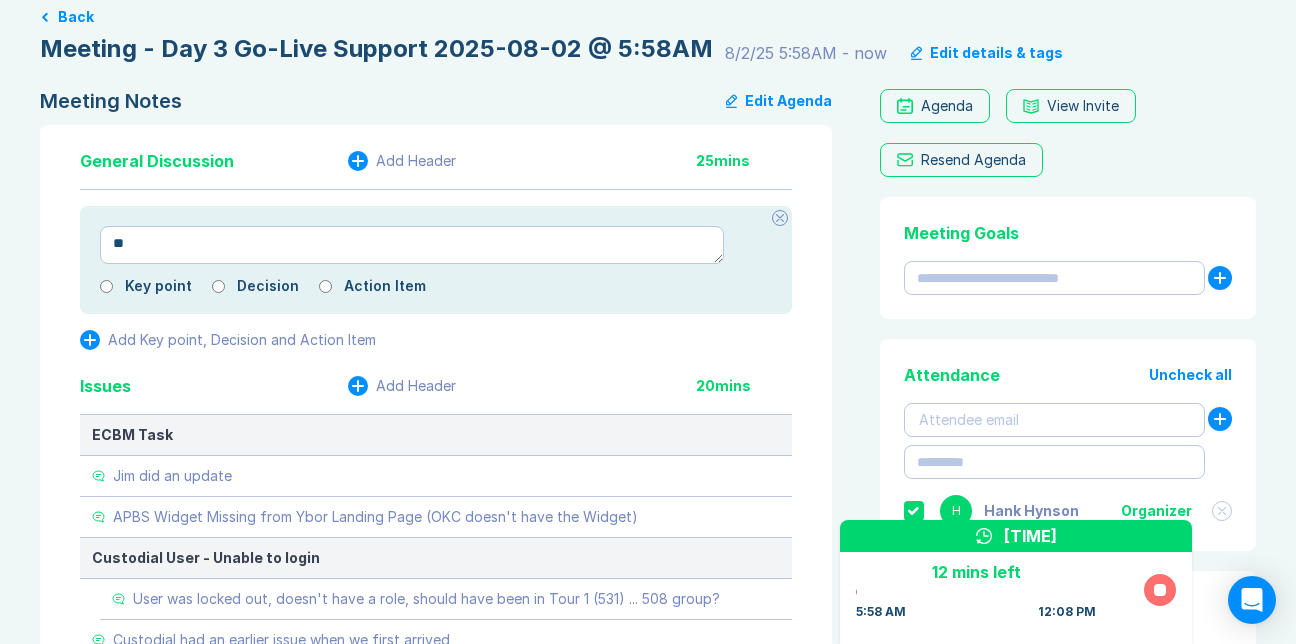 type on "*" 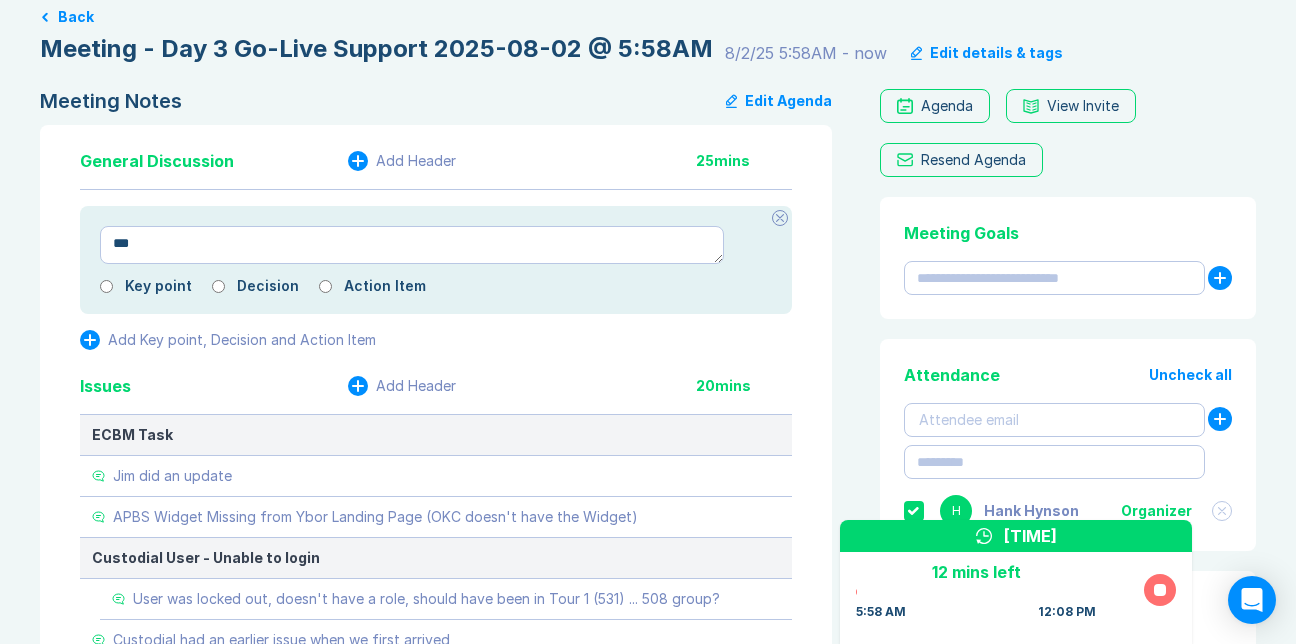 type on "*" 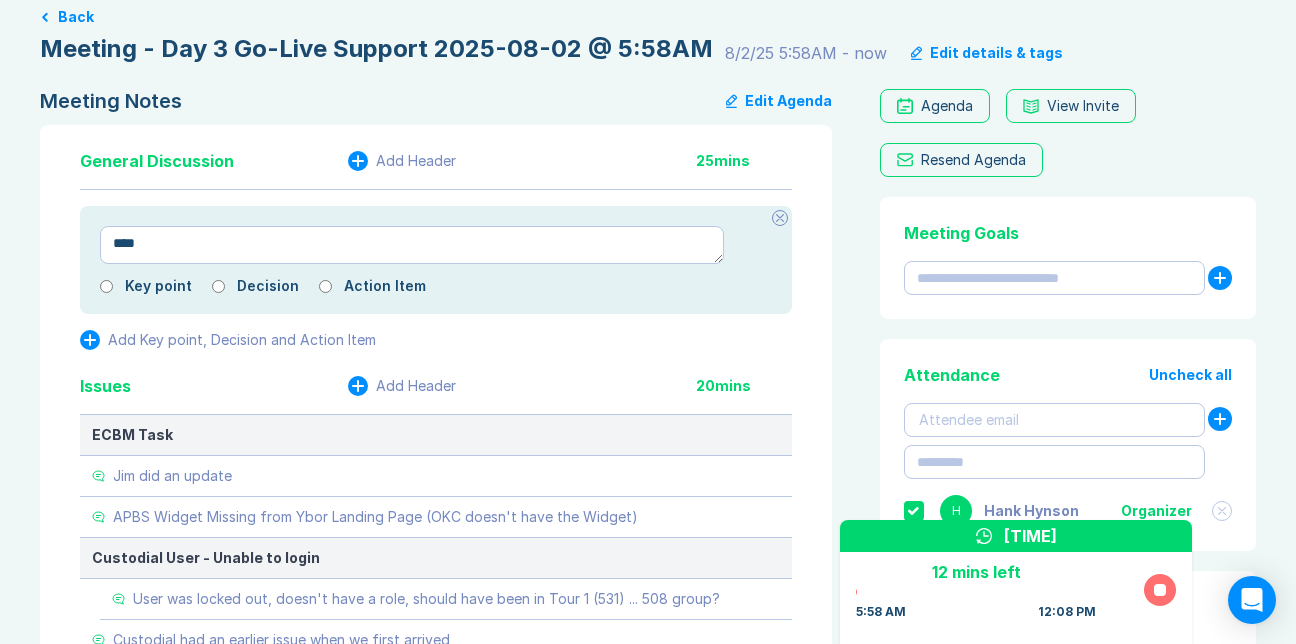 type on "*" 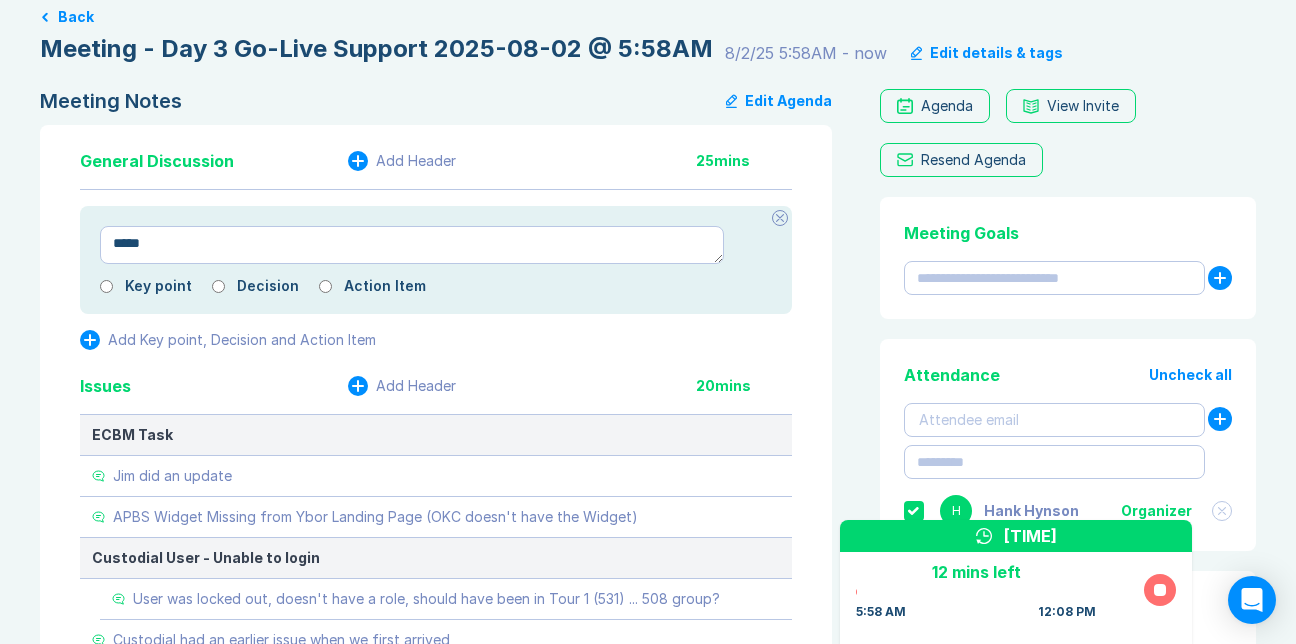 type on "****" 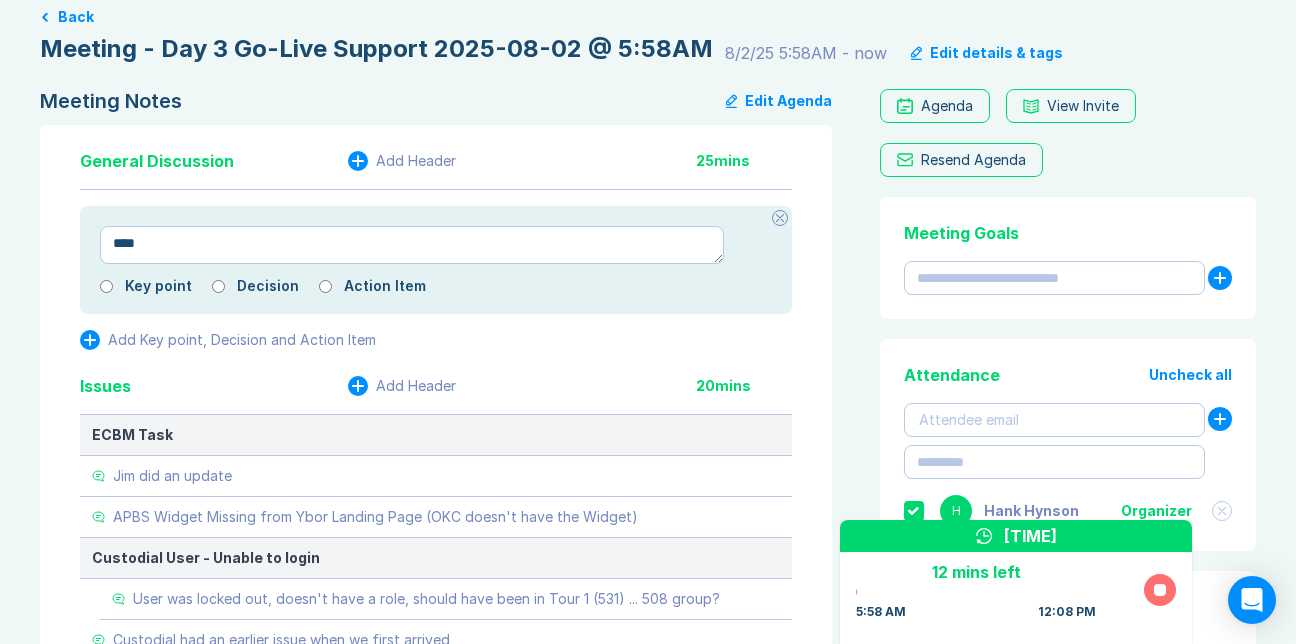 type on "*" 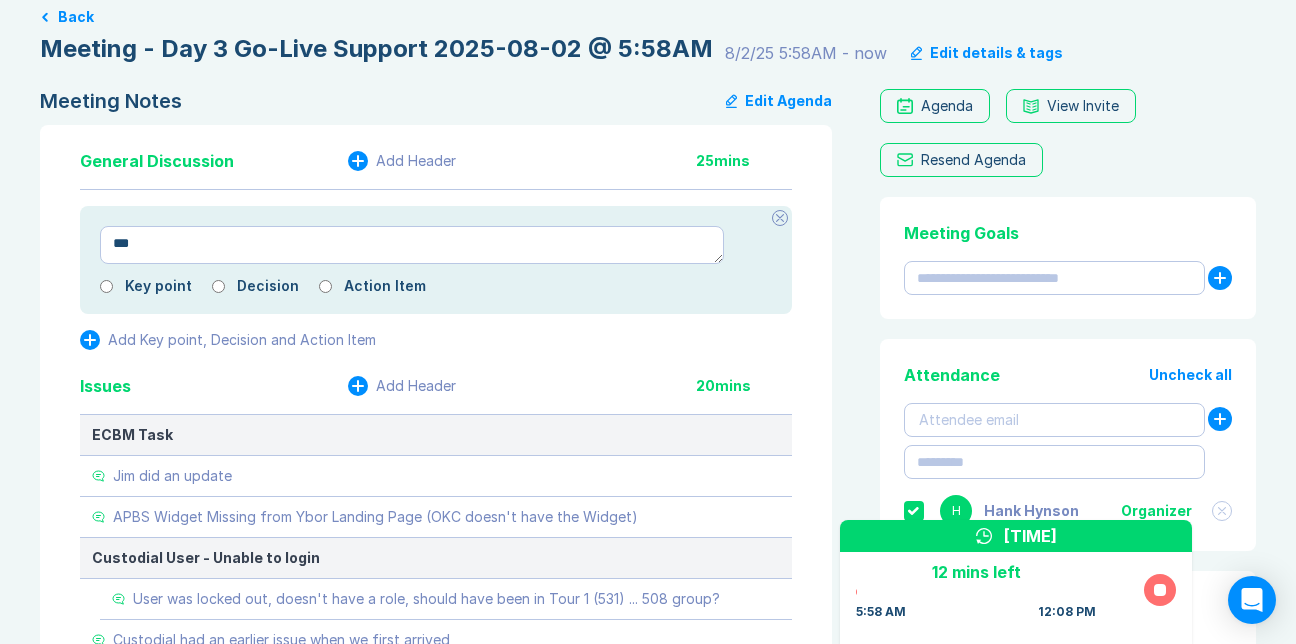 type on "*" 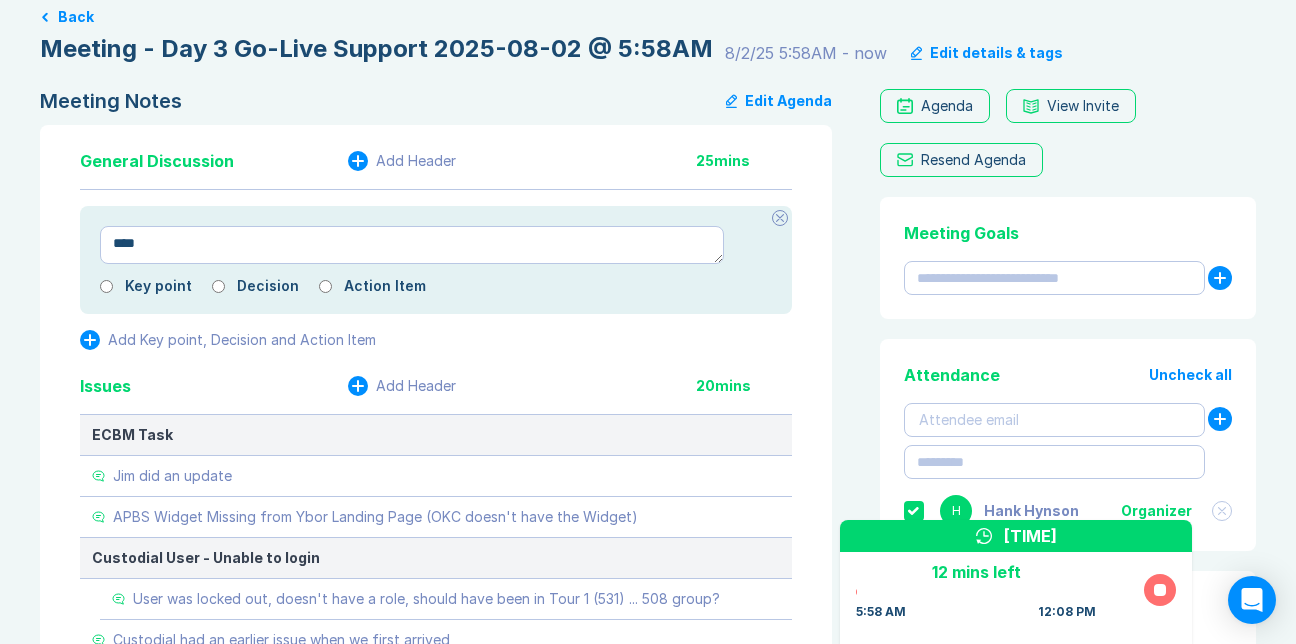 type on "*" 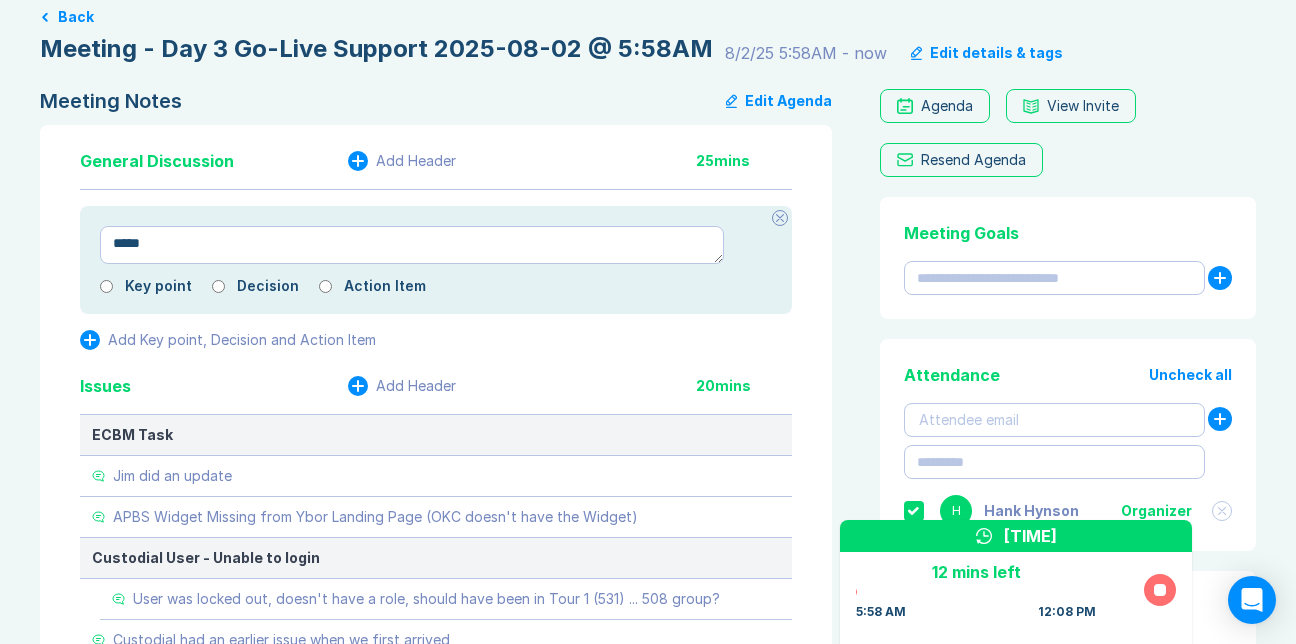 type on "*" 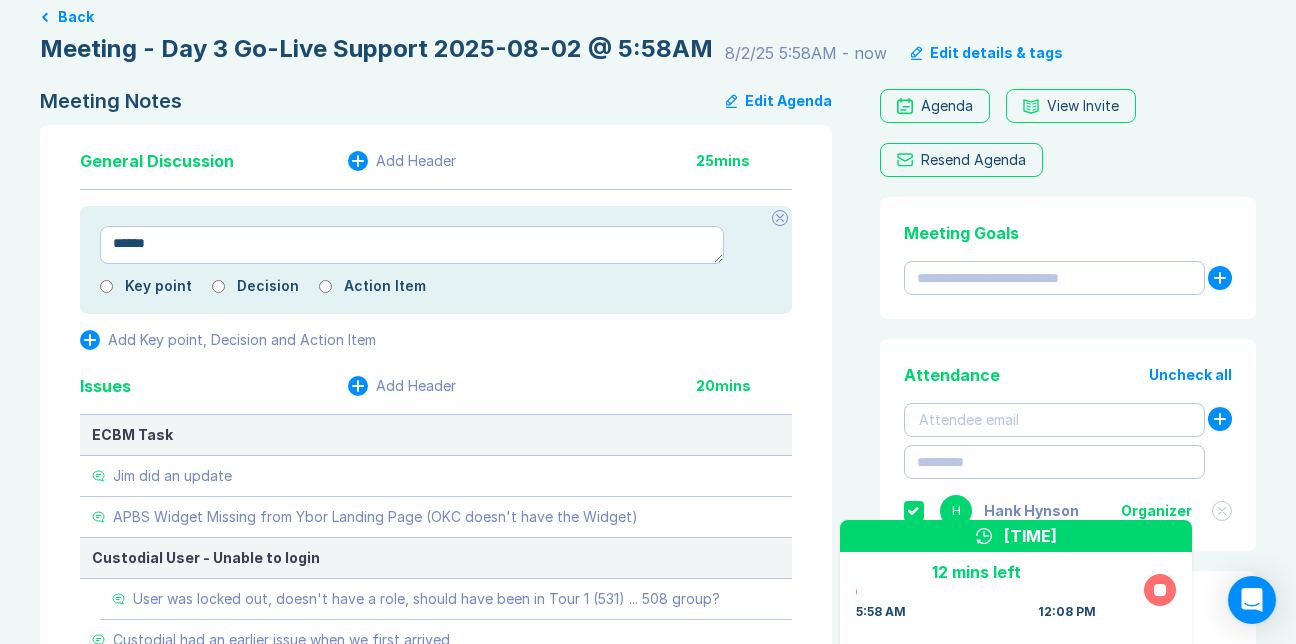type on "*" 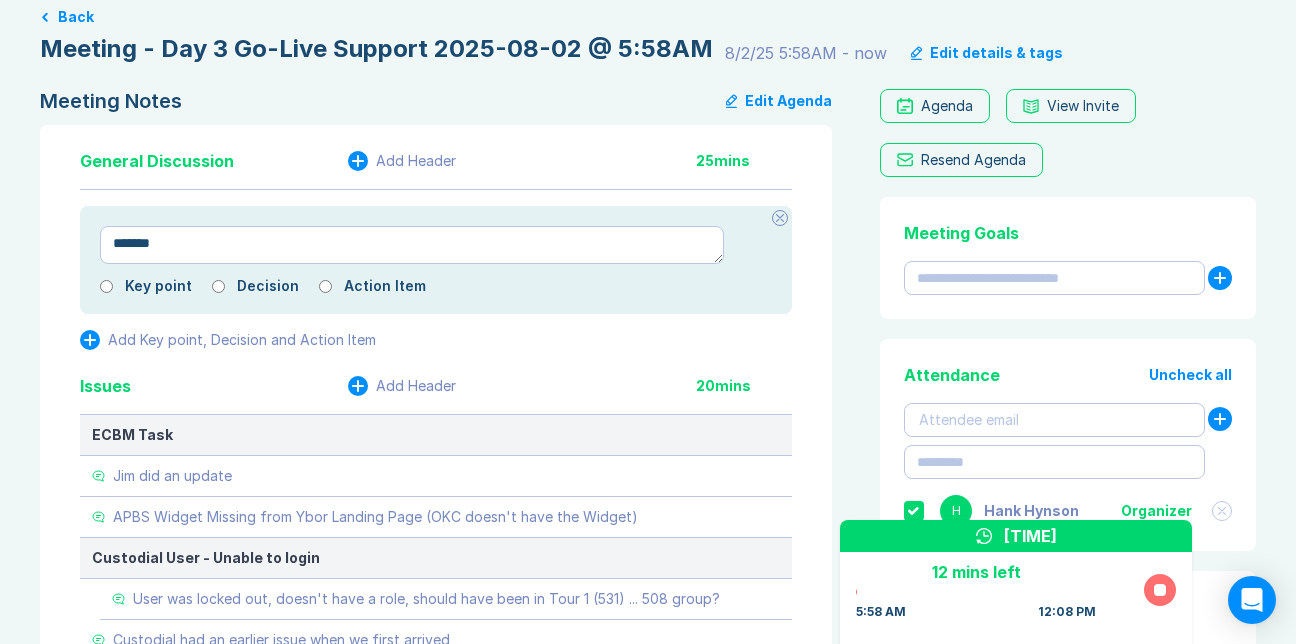 type on "*" 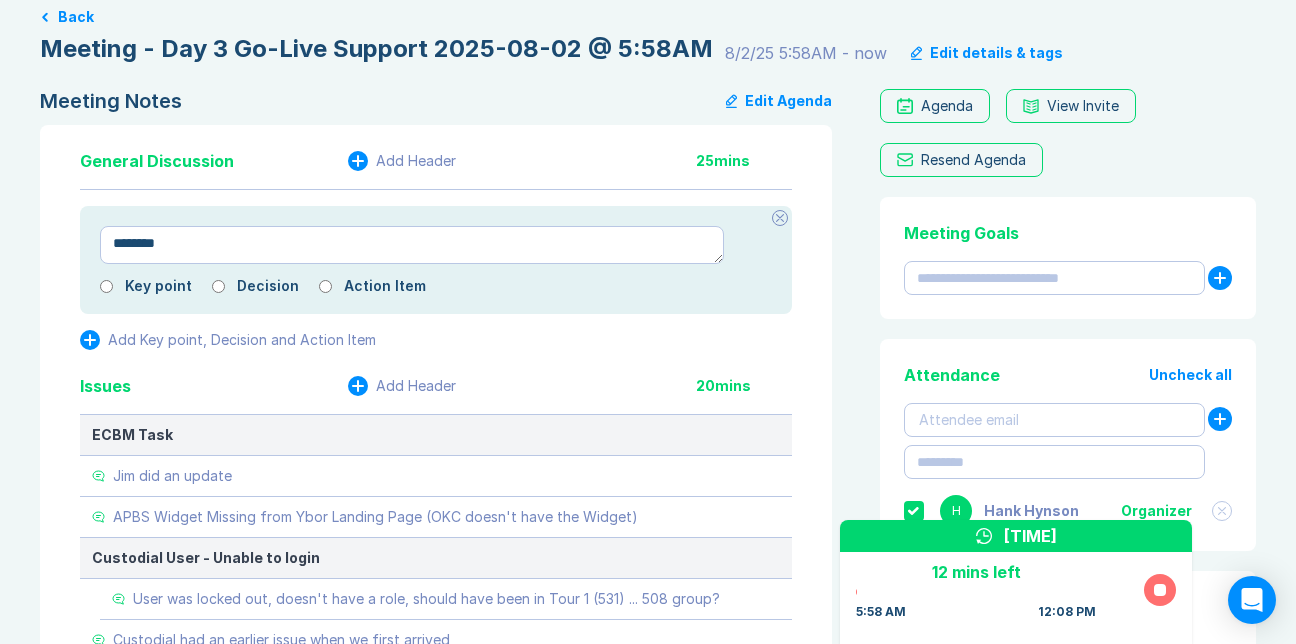 type on "*" 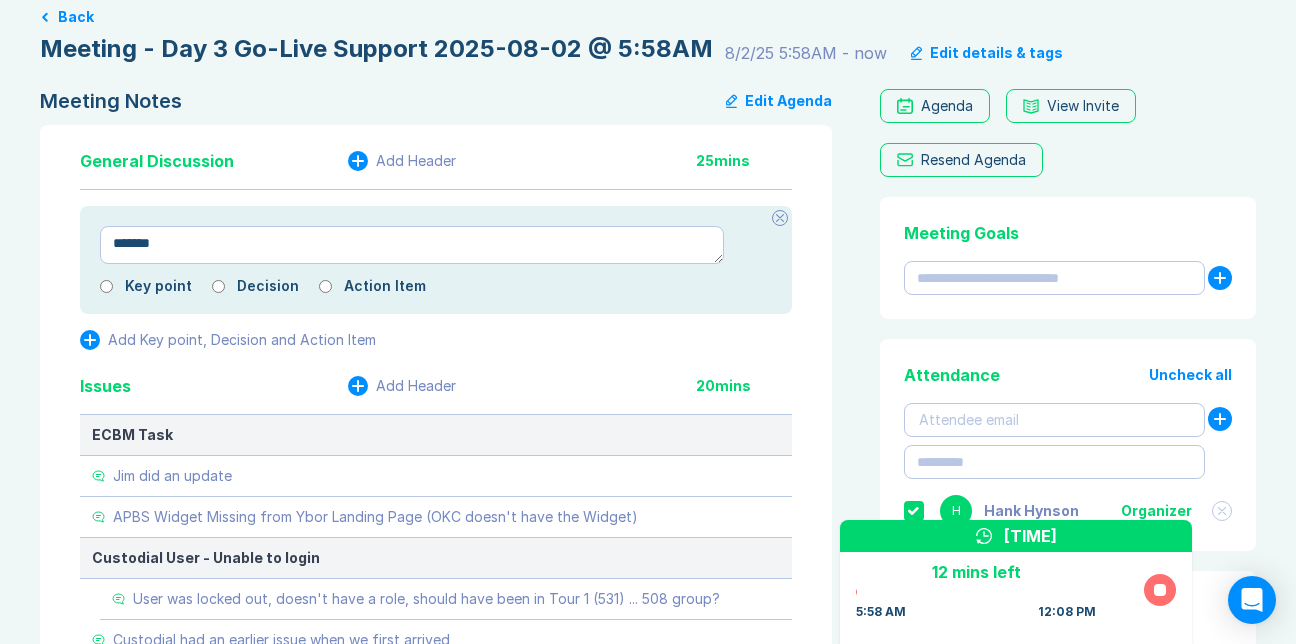 type on "*" 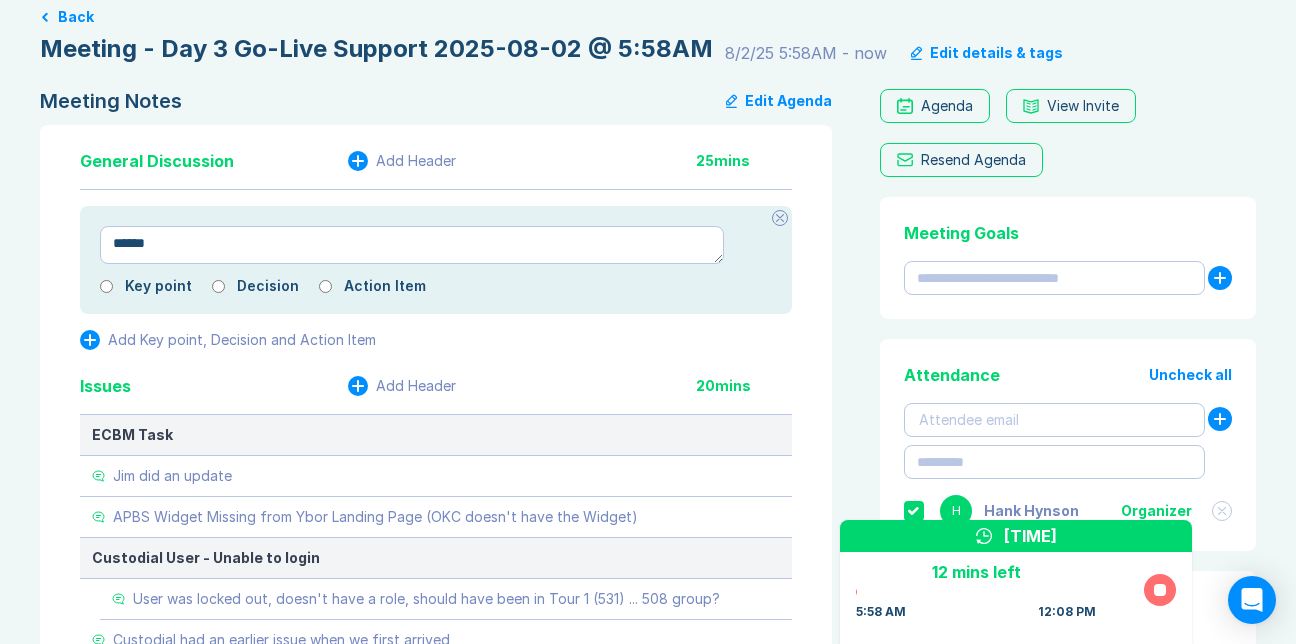 type on "*" 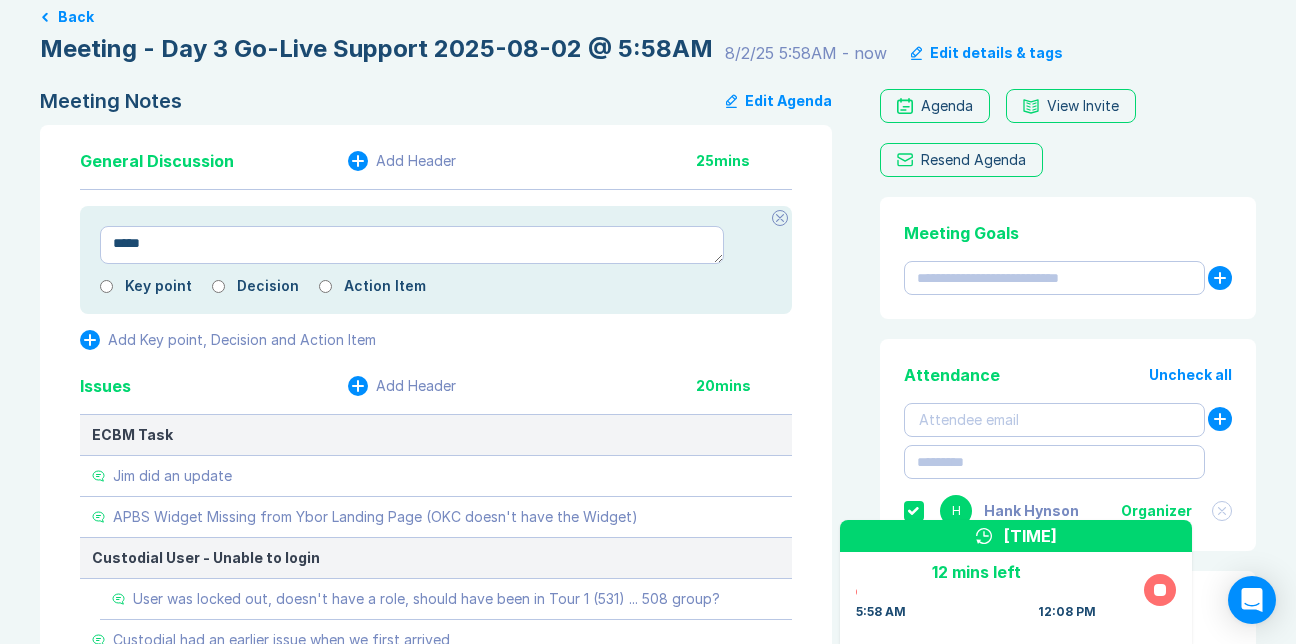 type on "*" 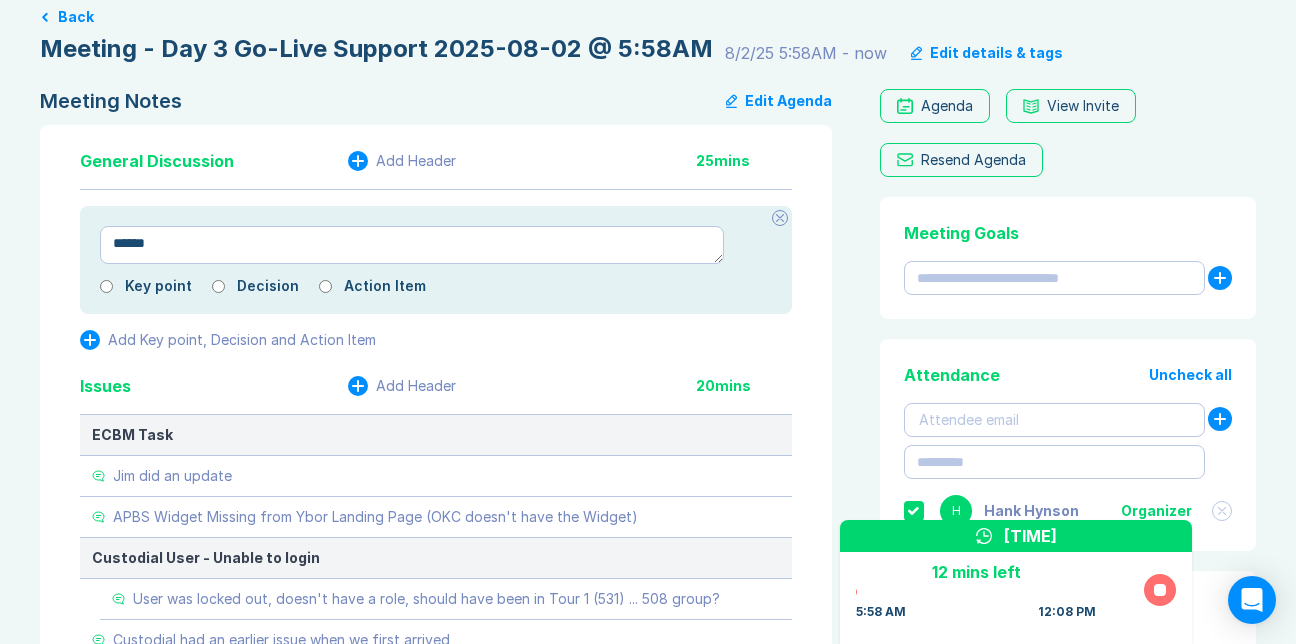 type on "*" 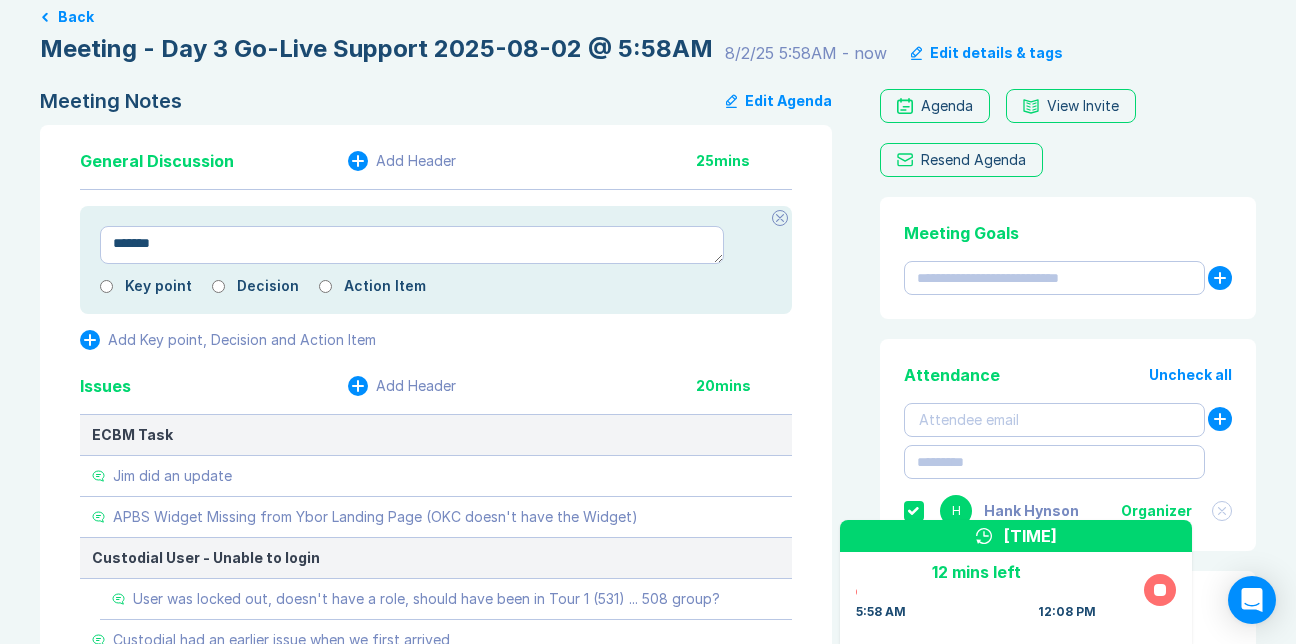 type on "*" 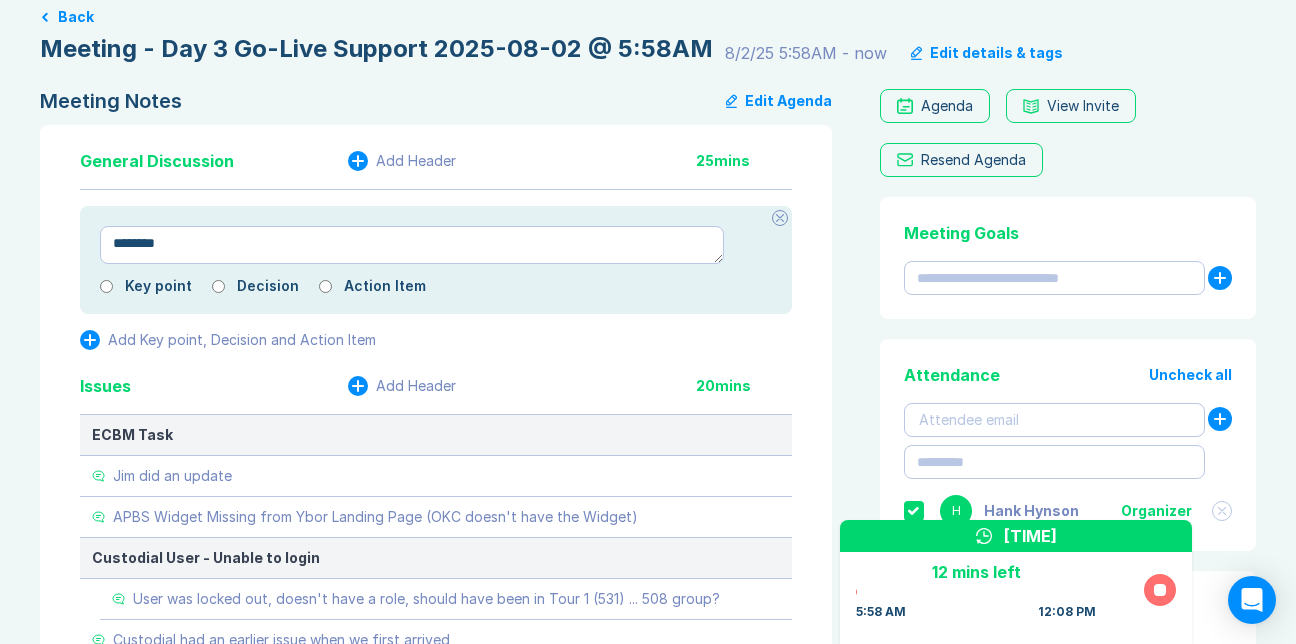 type on "*" 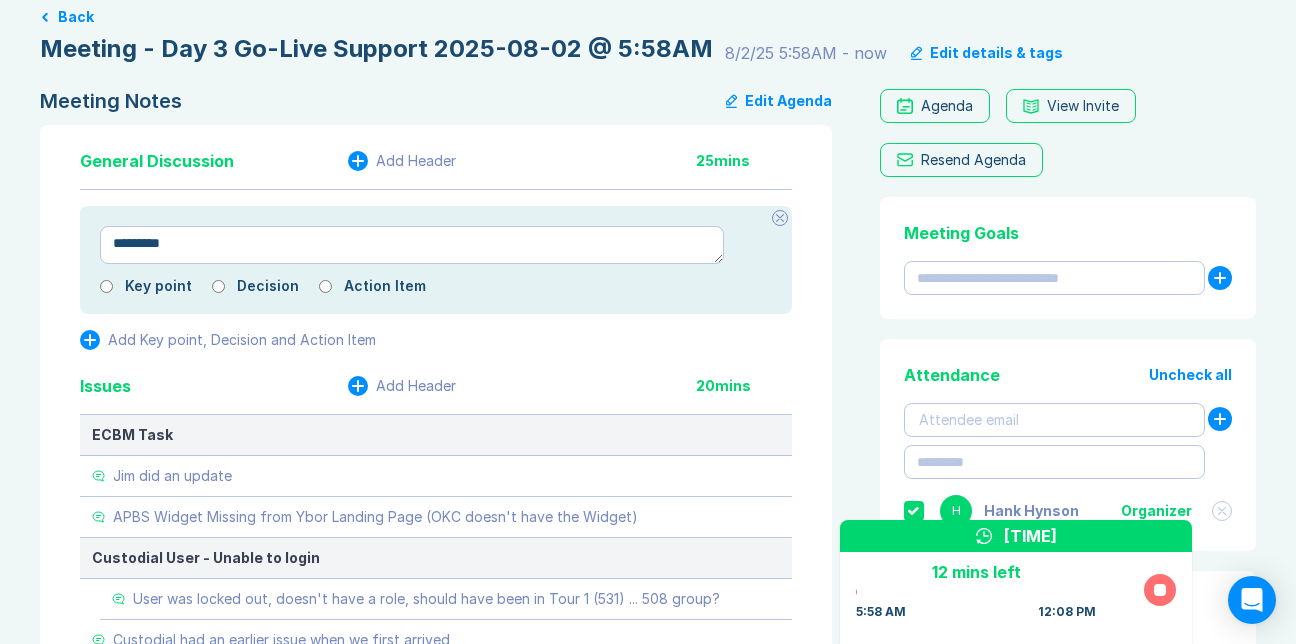 type on "*" 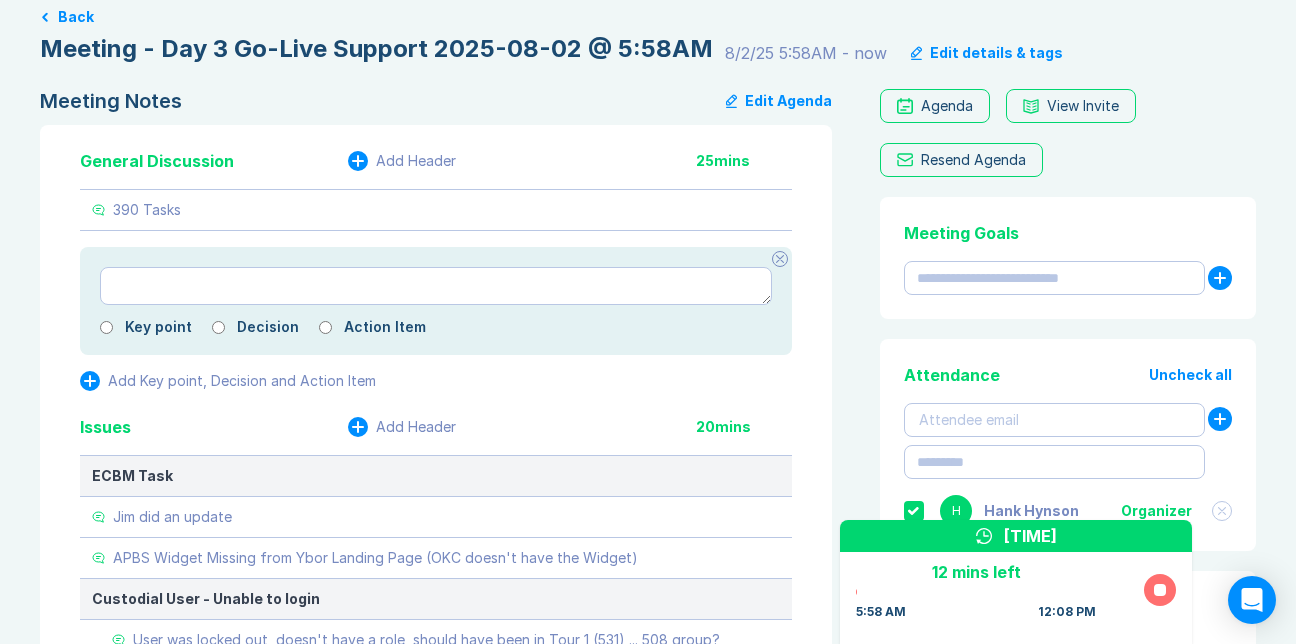 type on "*" 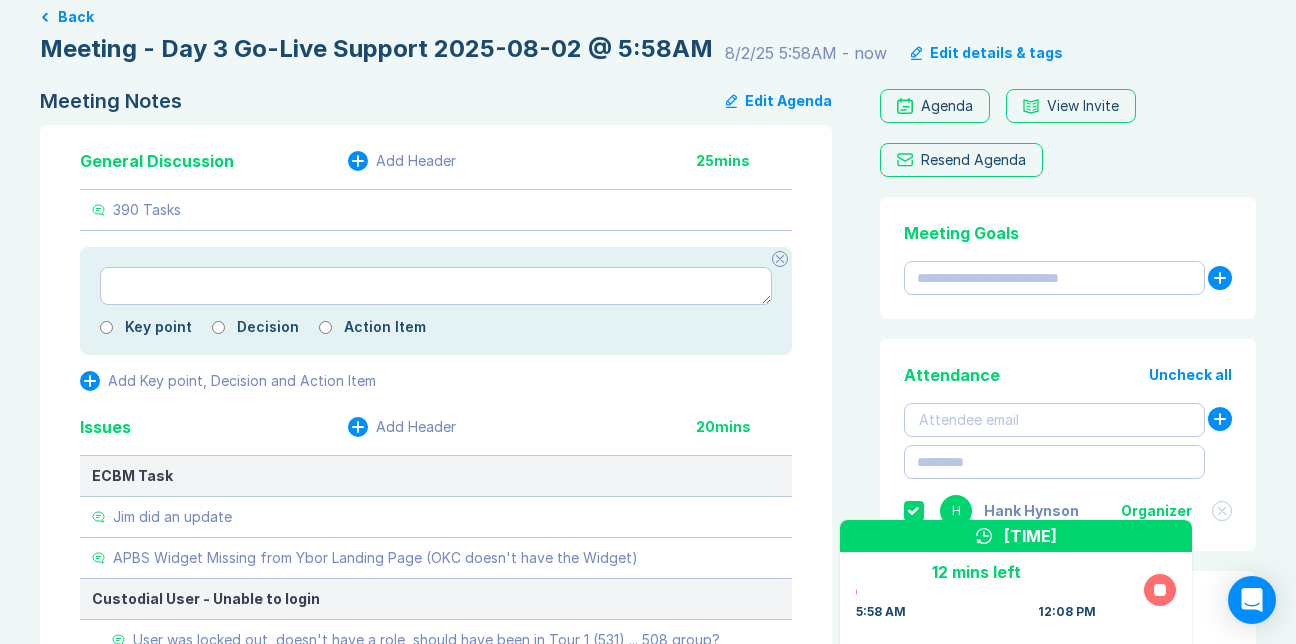 type on "*" 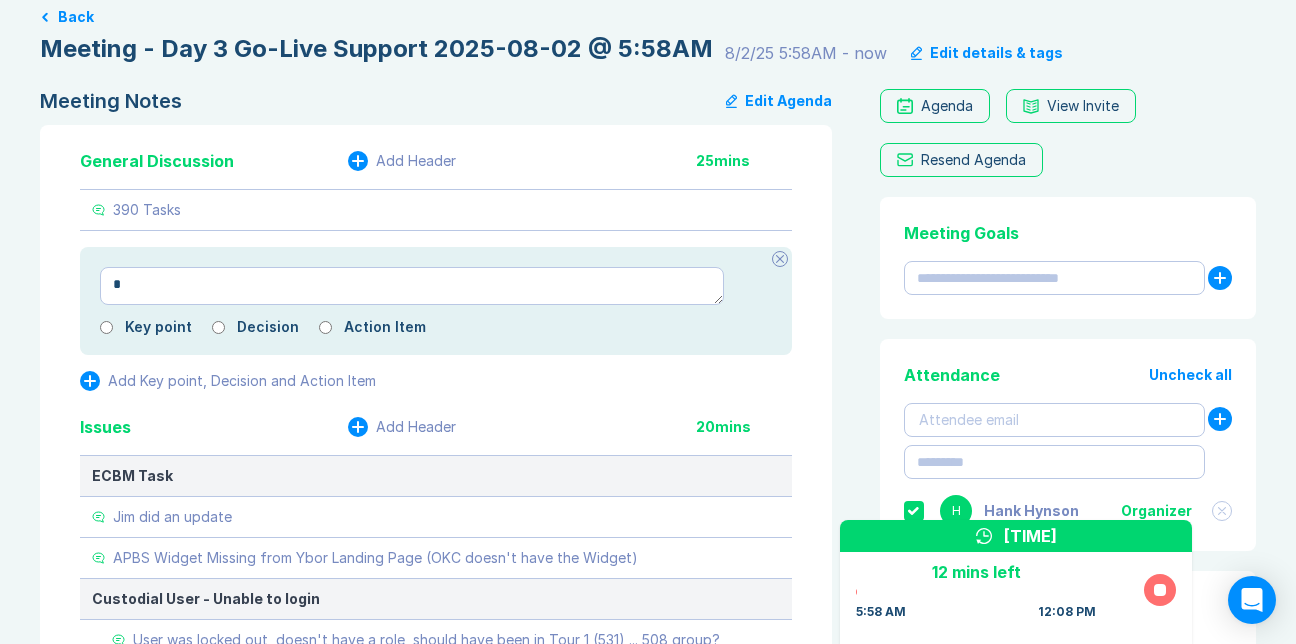 type on "*" 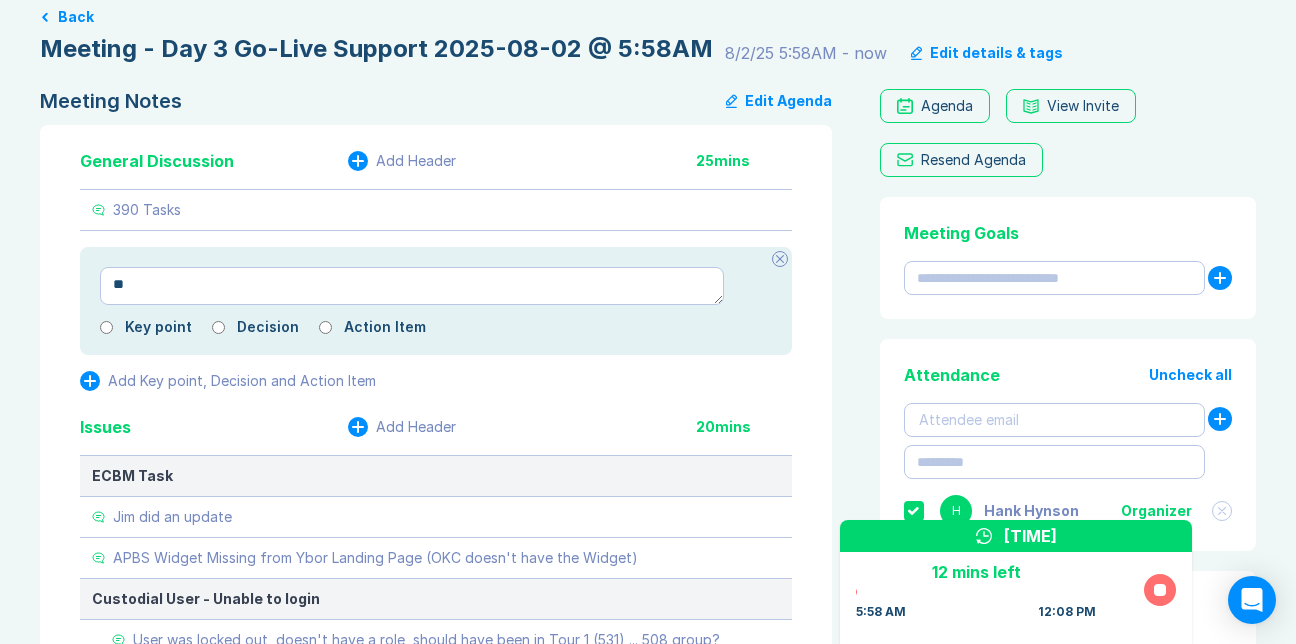 type on "*" 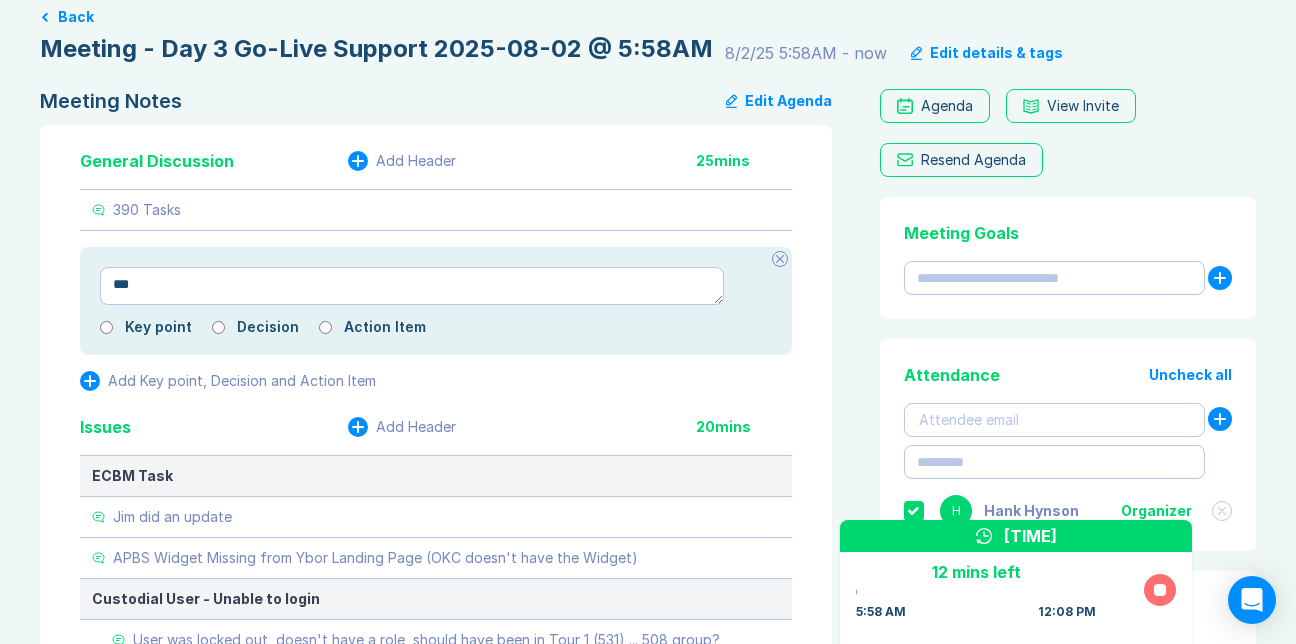 type on "*" 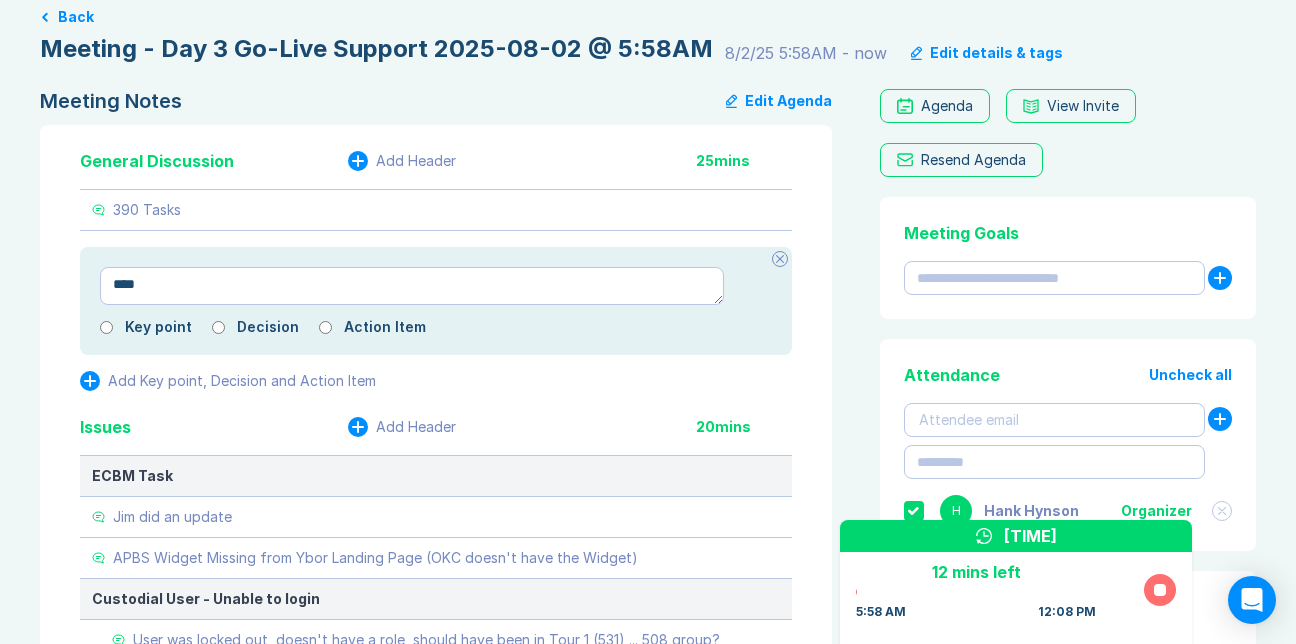 type on "****" 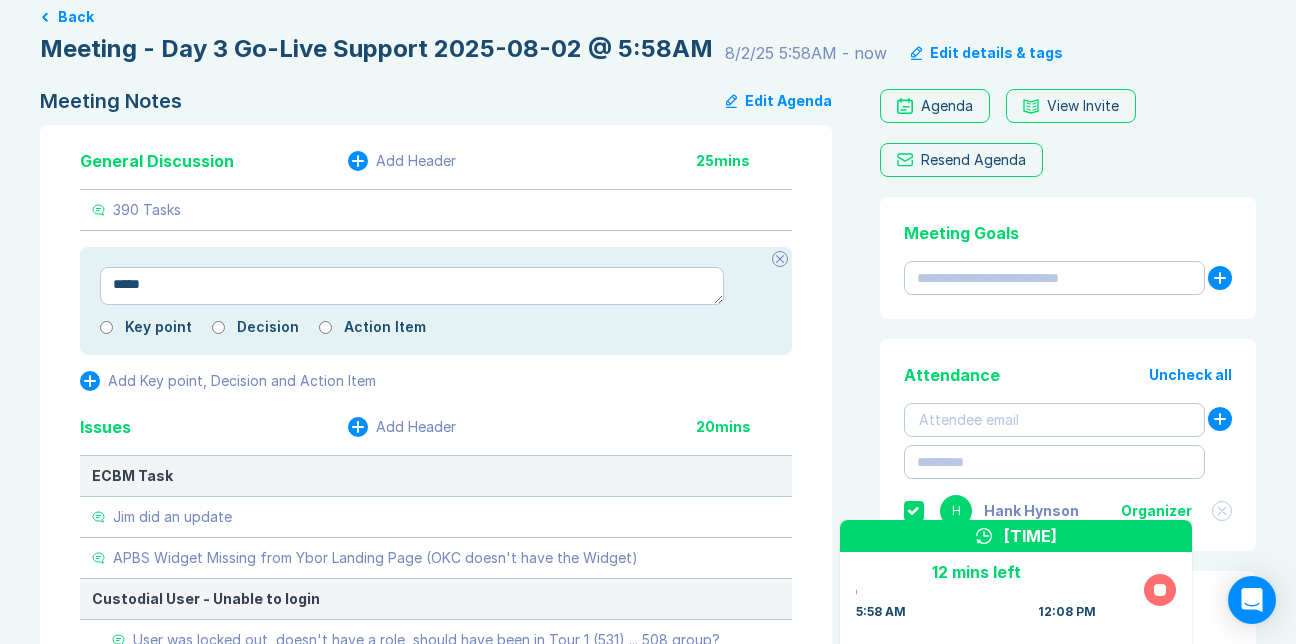 type on "*" 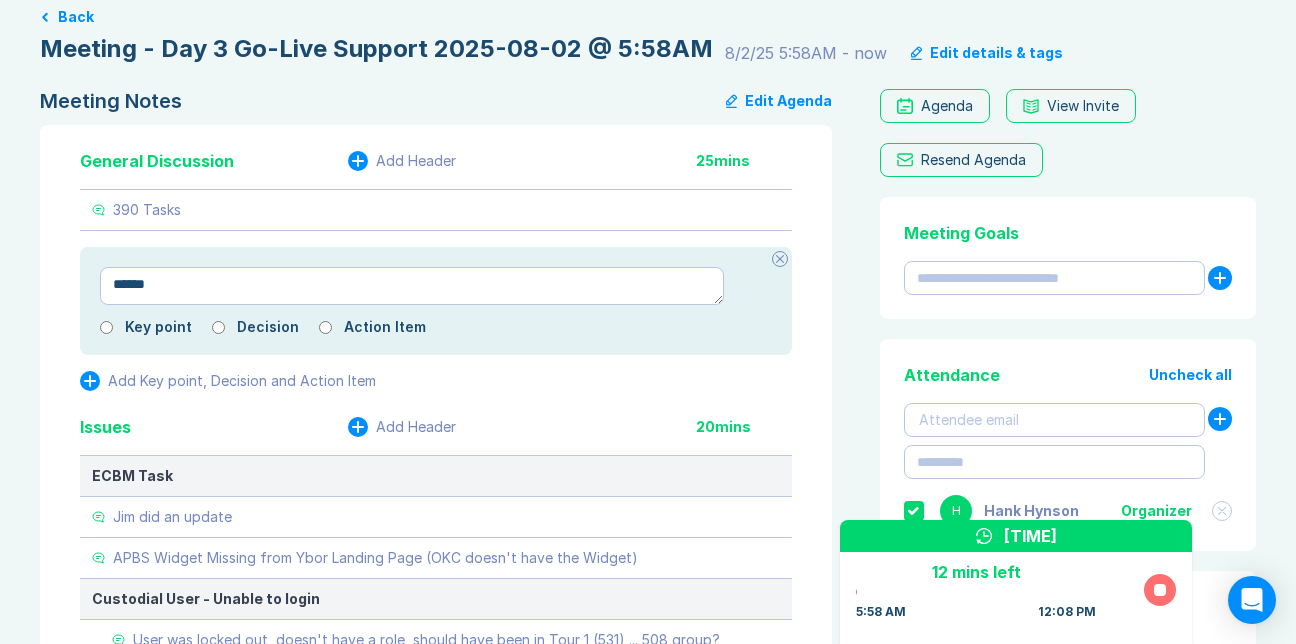 type on "*" 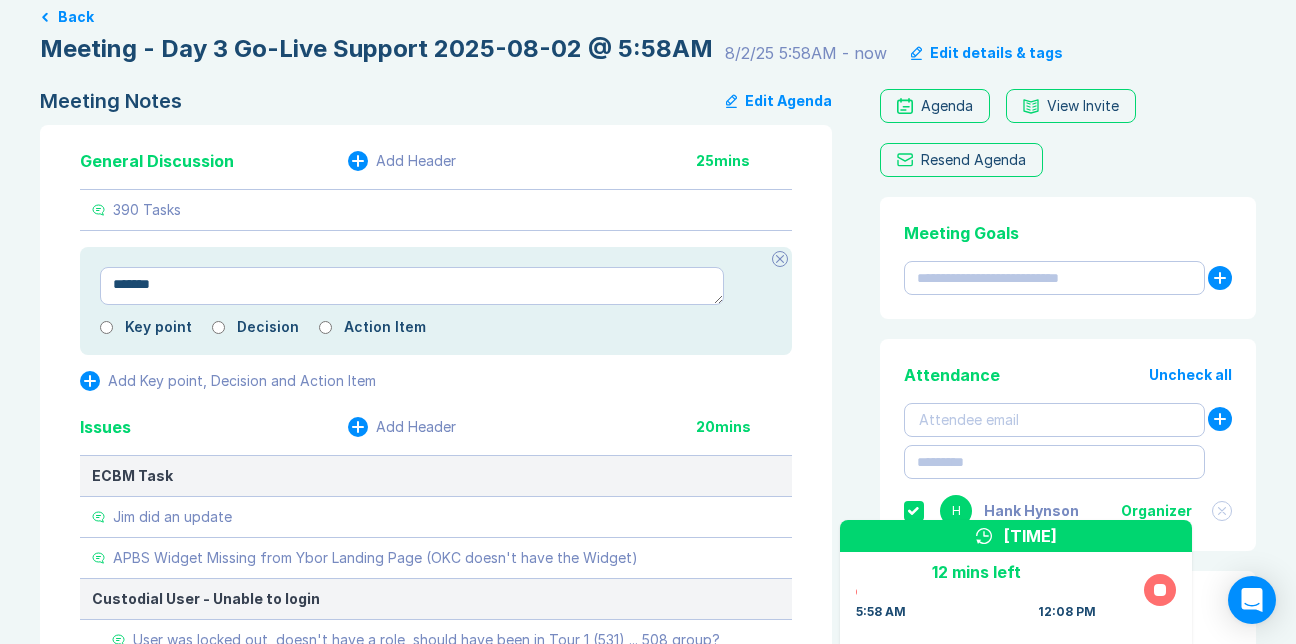 type on "*" 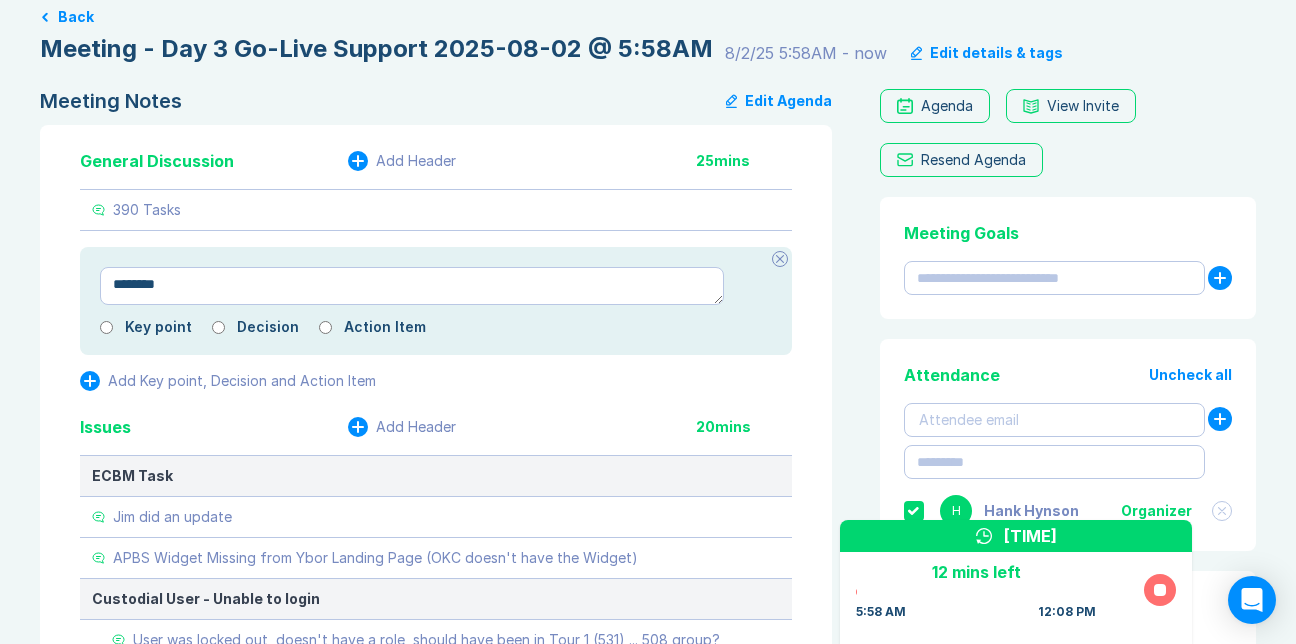 type on "*" 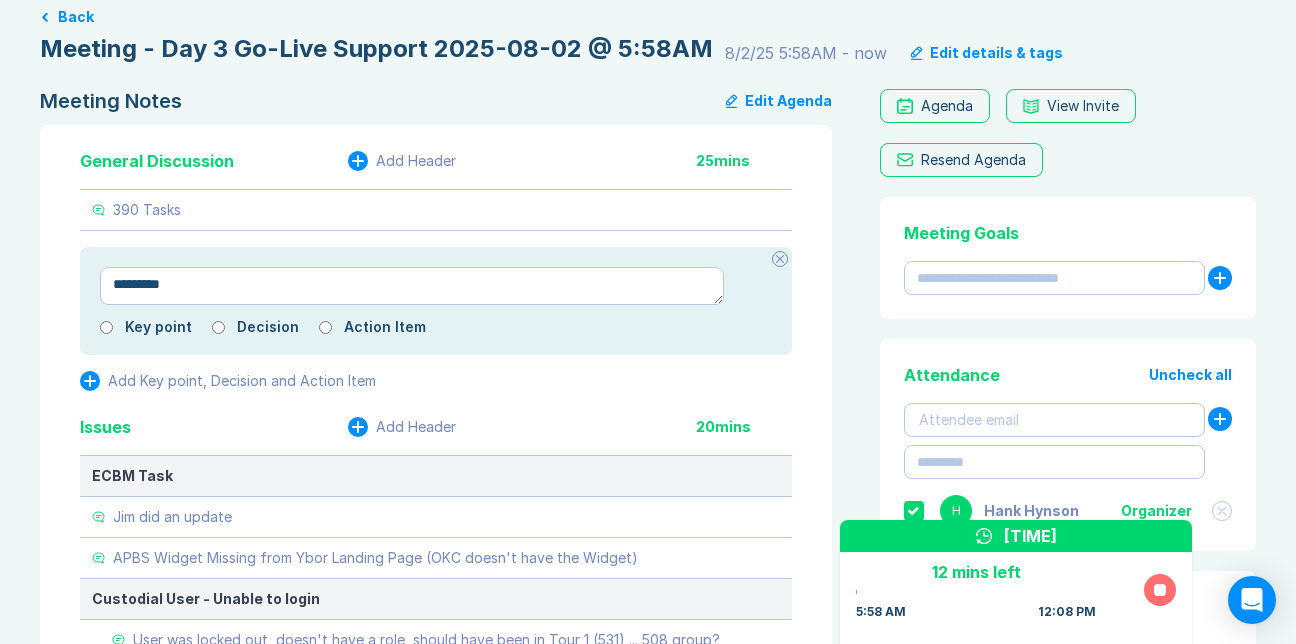 type on "*" 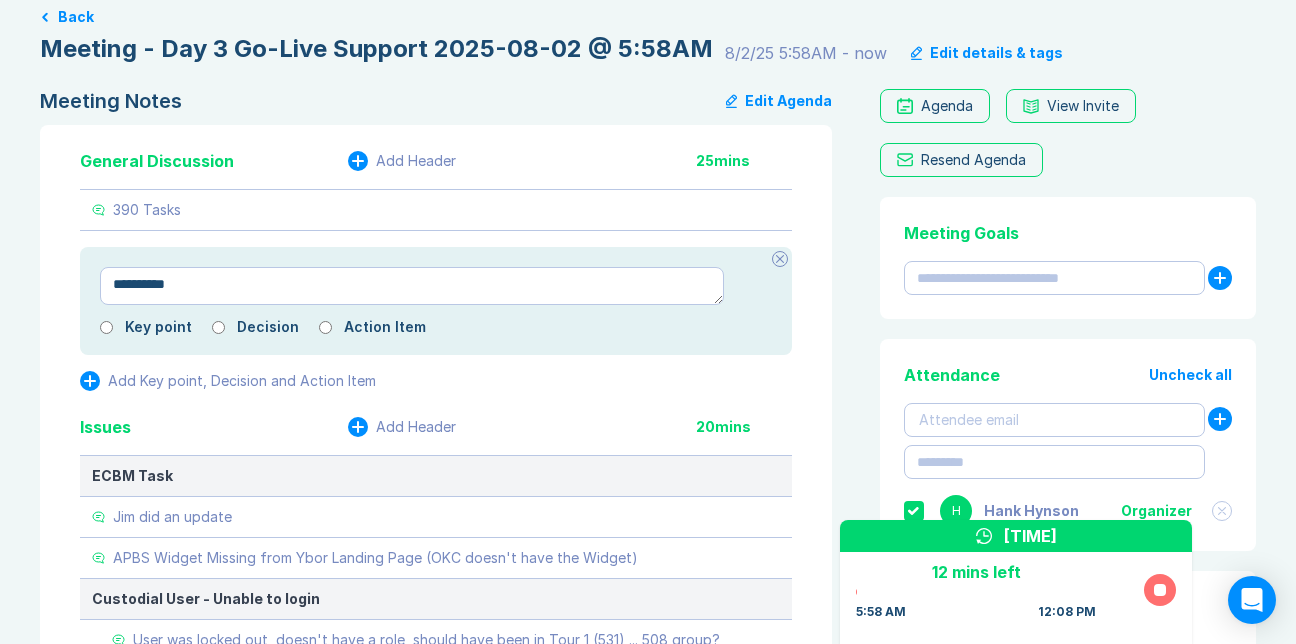 type on "*" 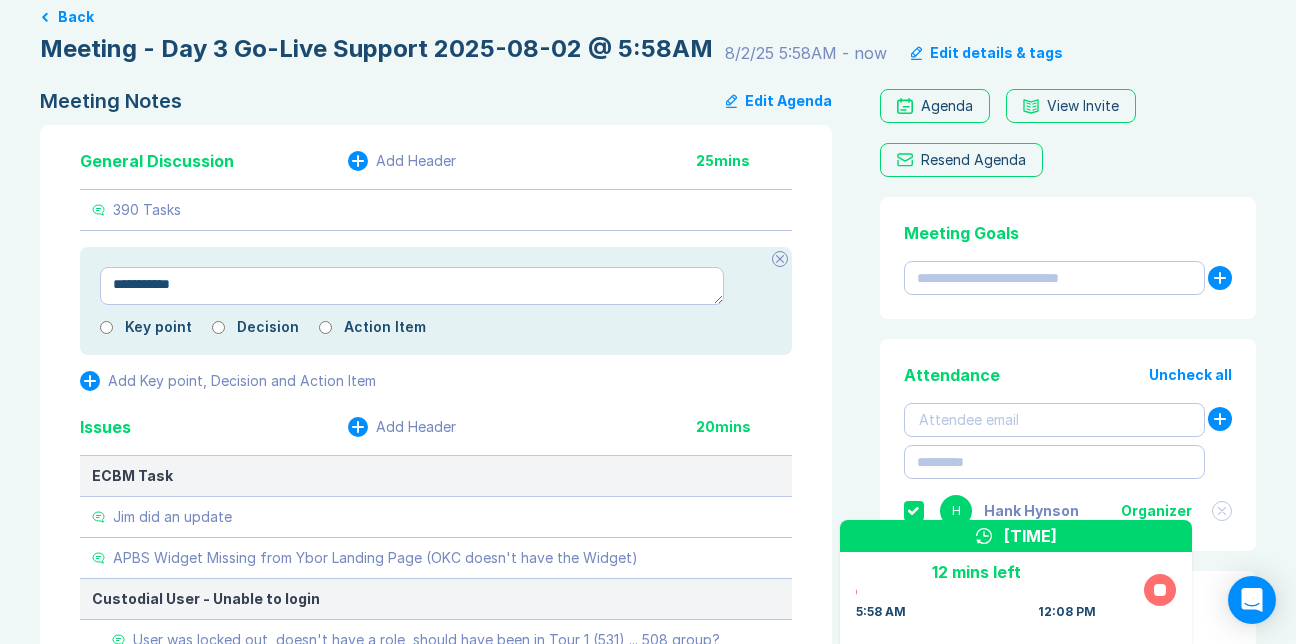 type on "*" 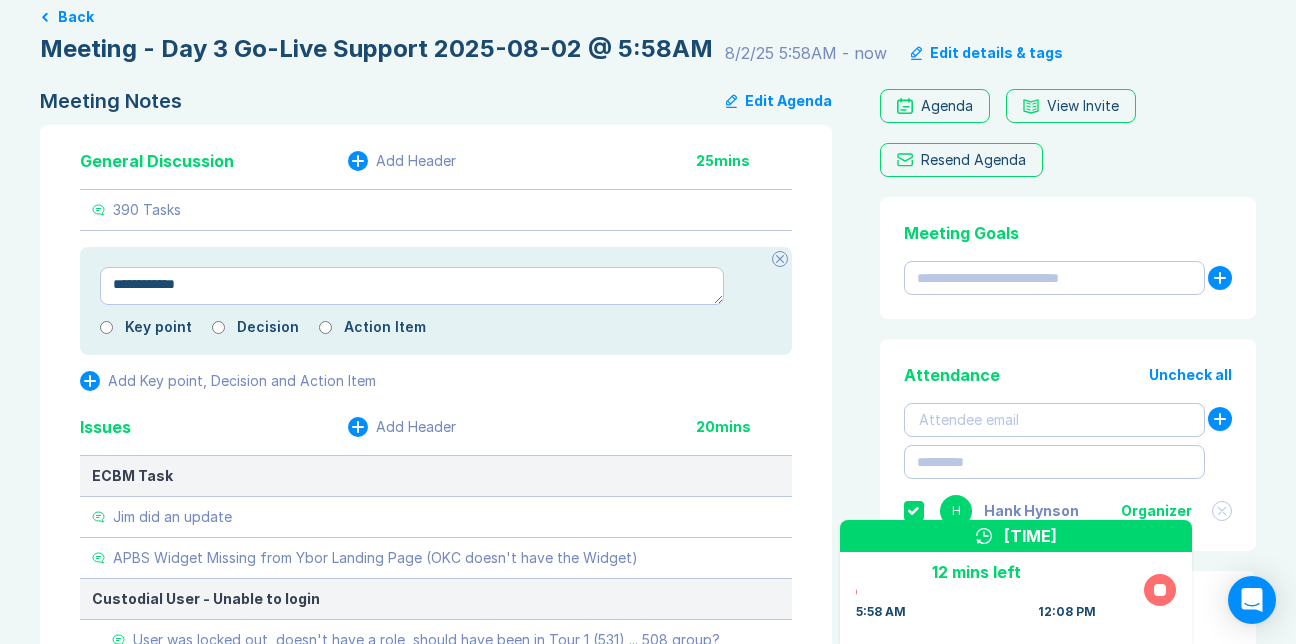 type on "*" 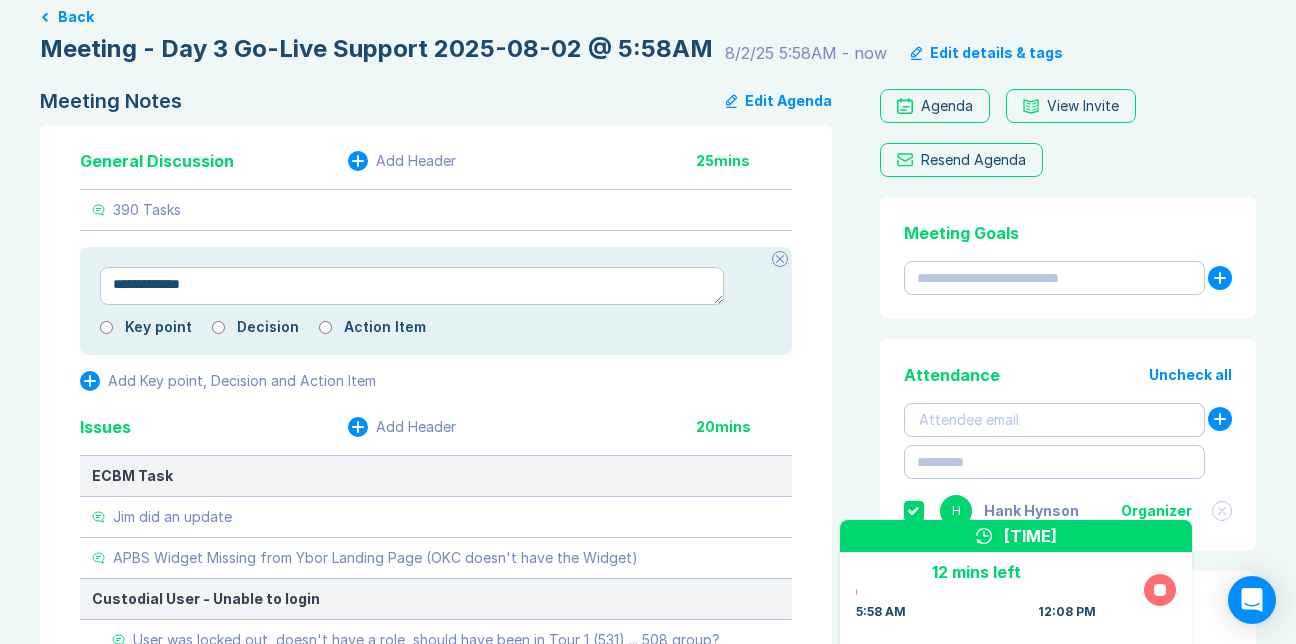 type on "*" 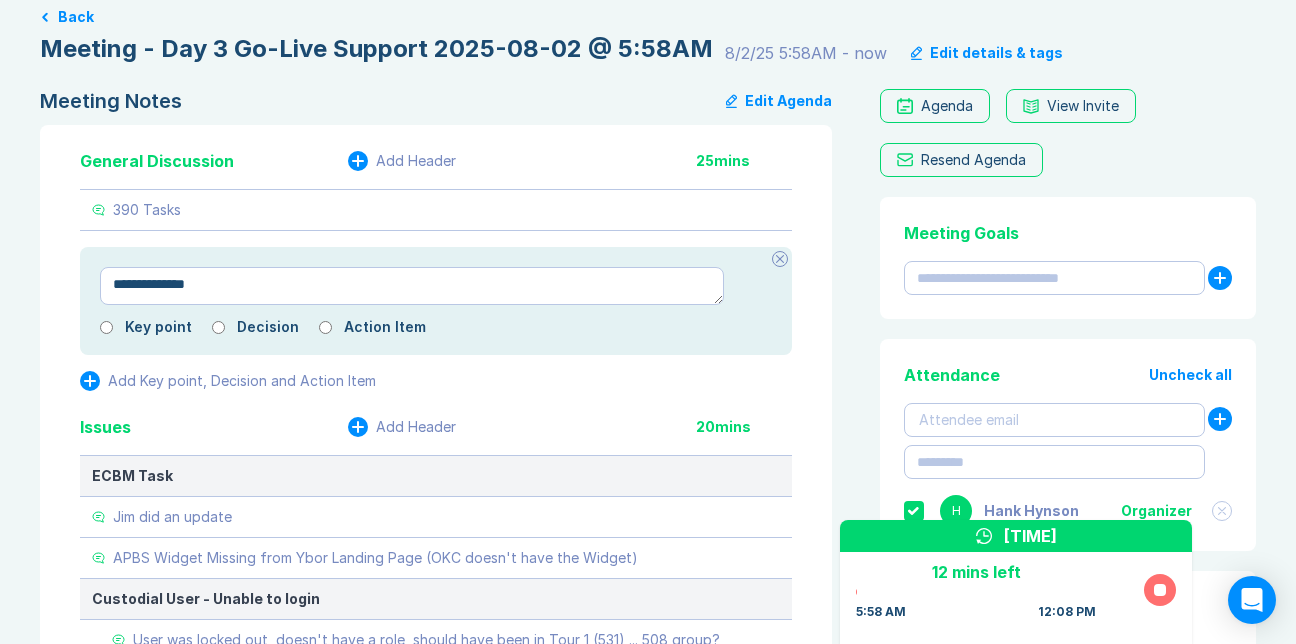 type on "*" 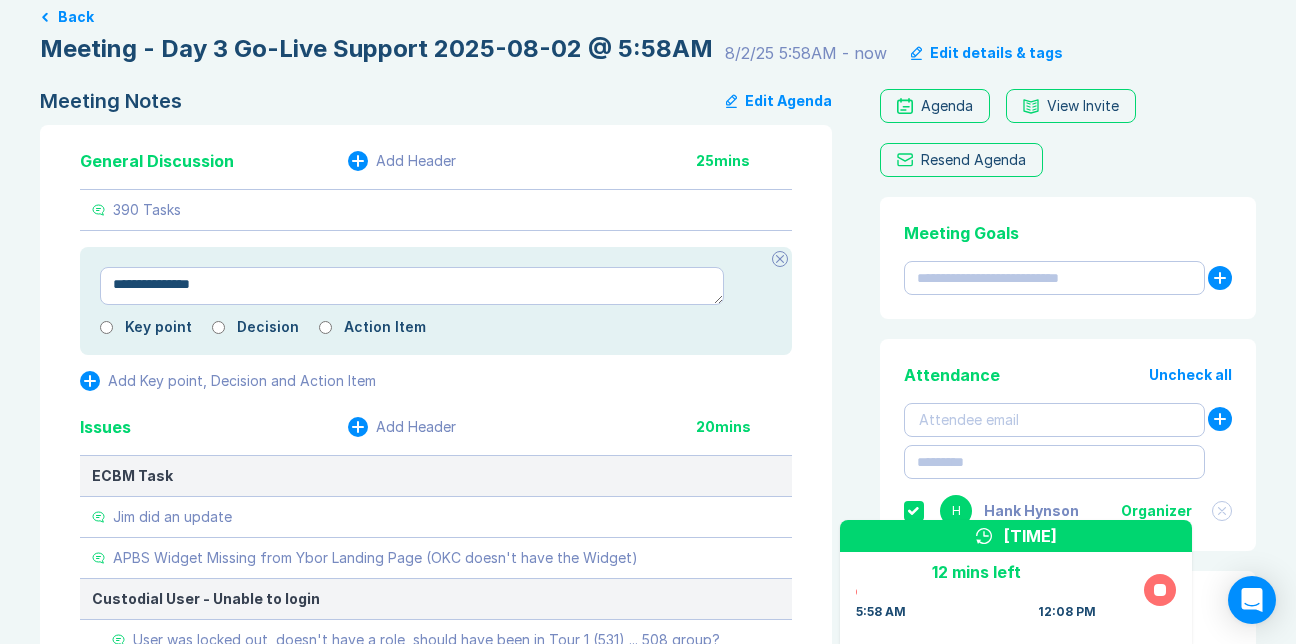 type on "*" 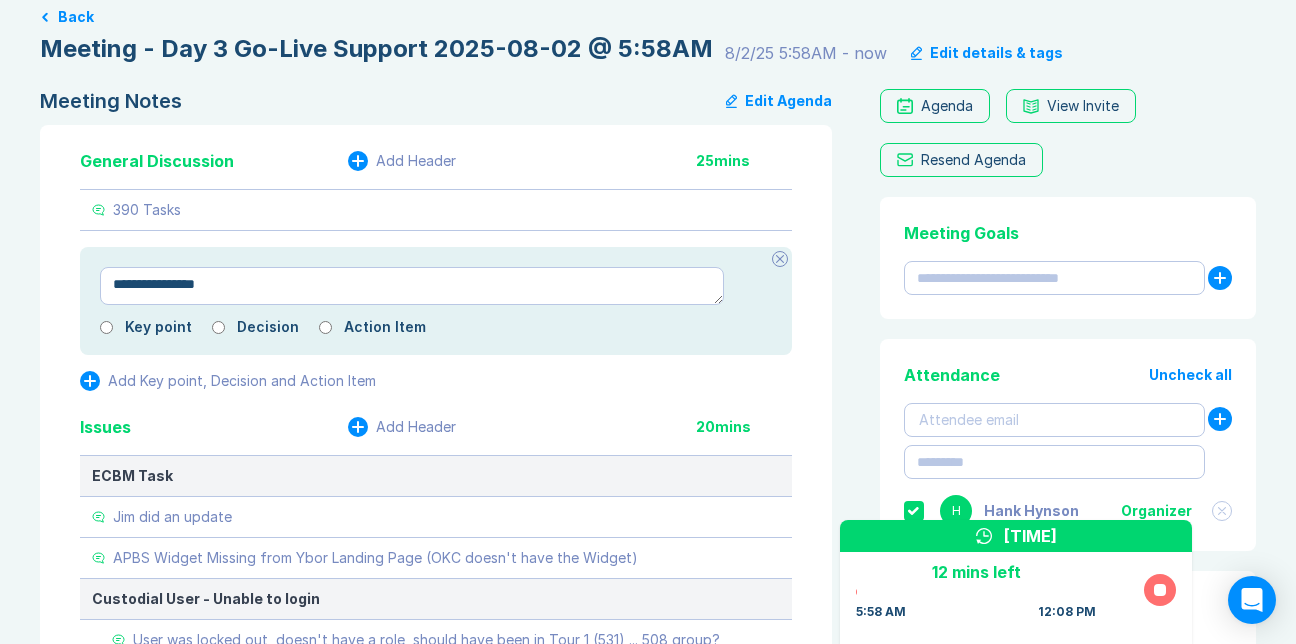type on "*" 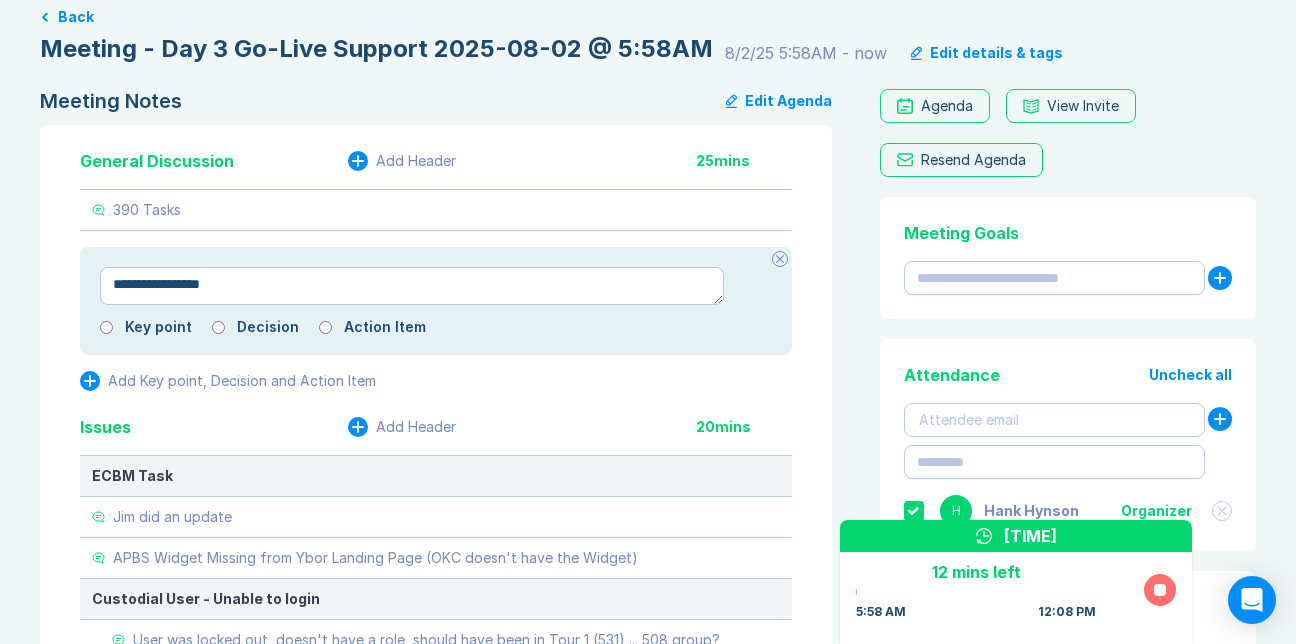 type on "*" 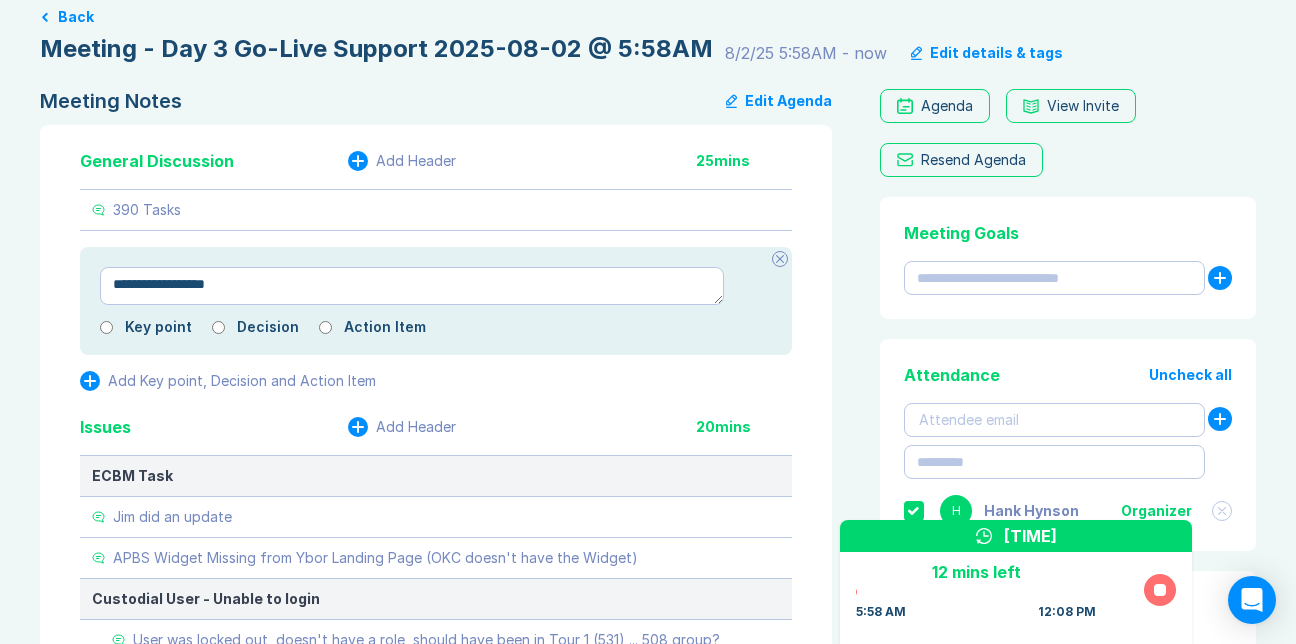 type on "*" 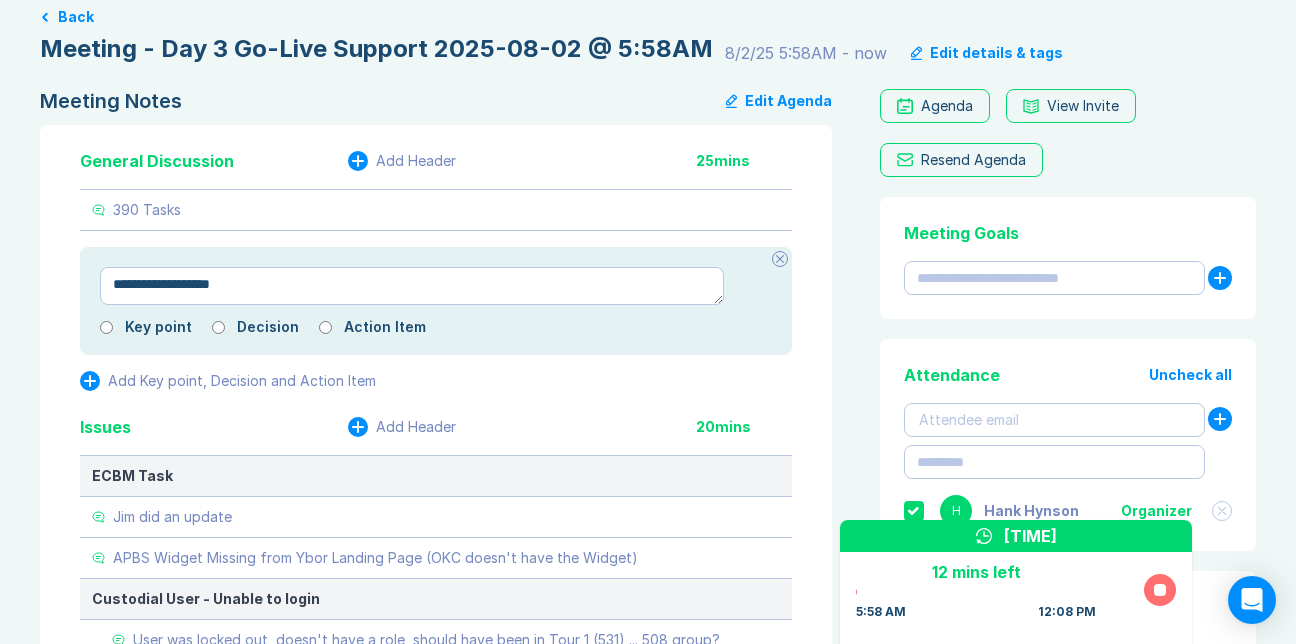 type on "*" 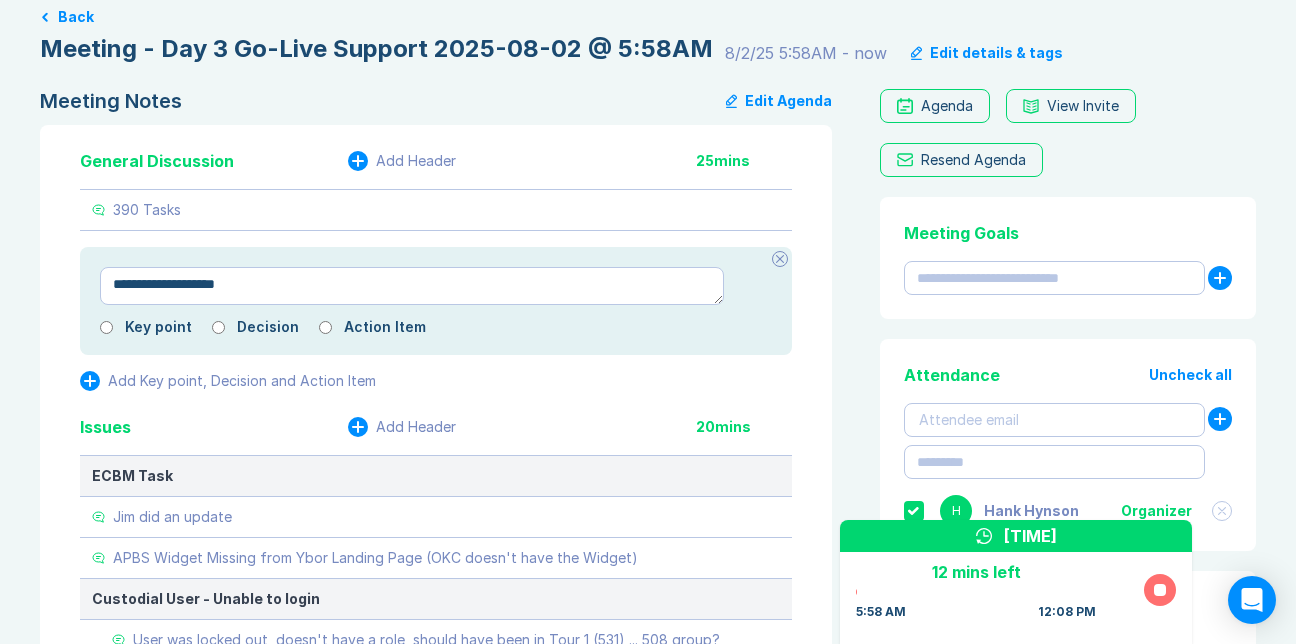 type on "*" 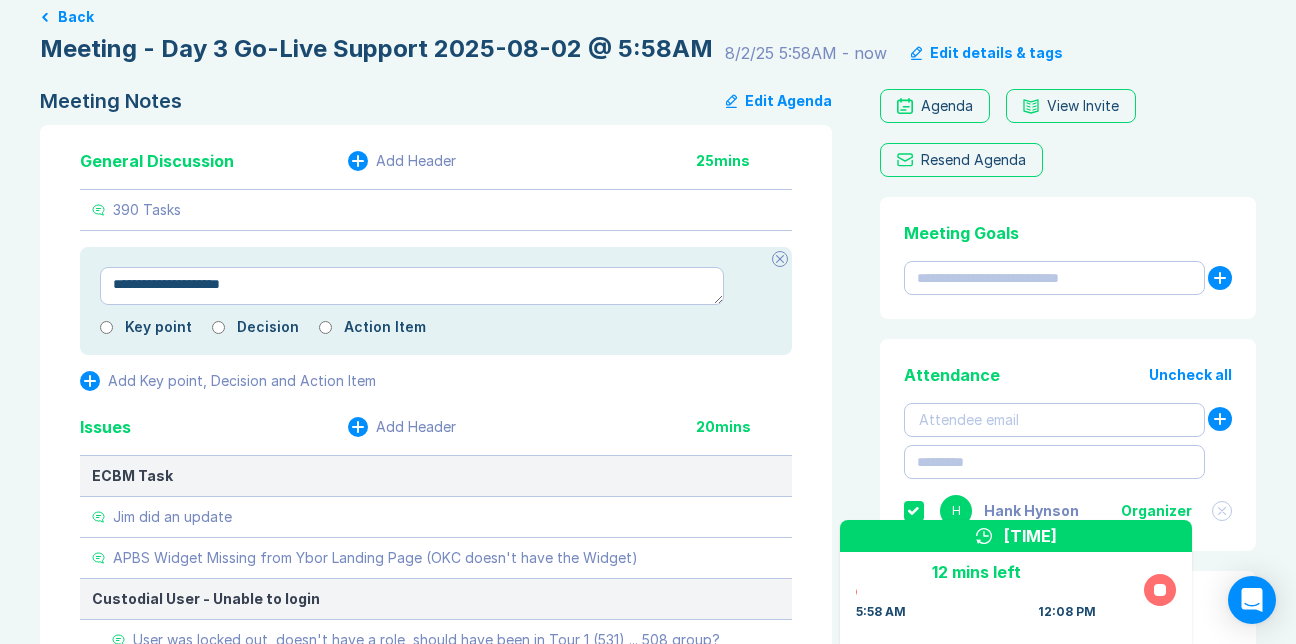type on "*" 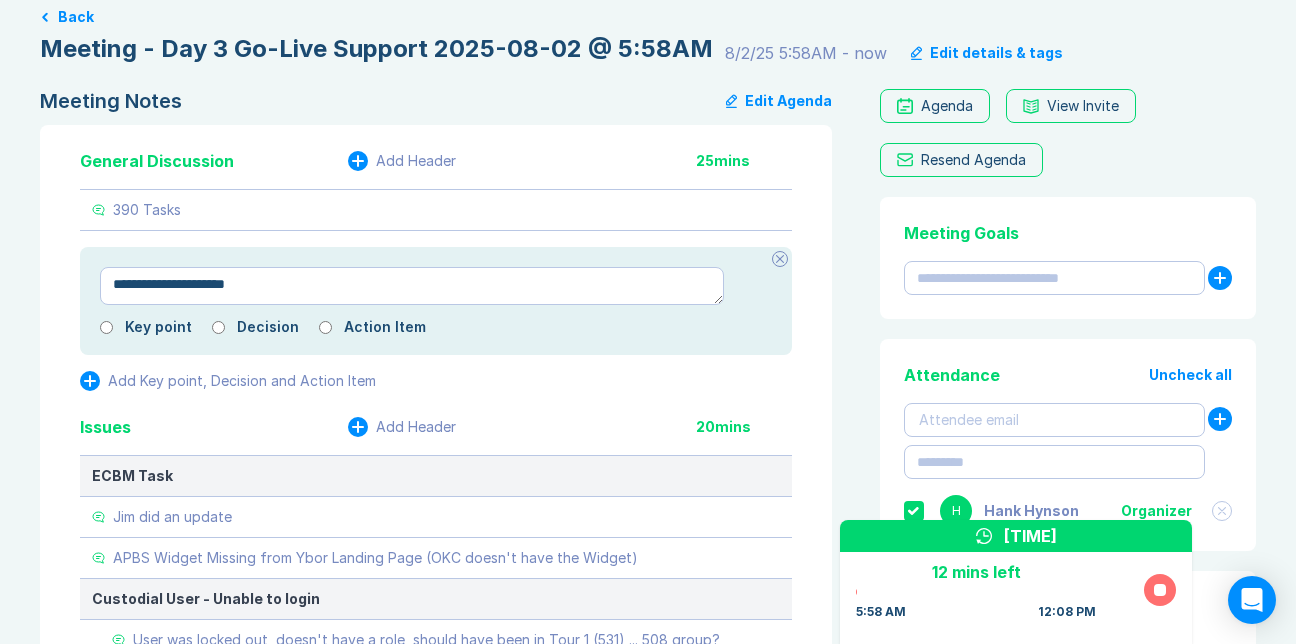 type on "*" 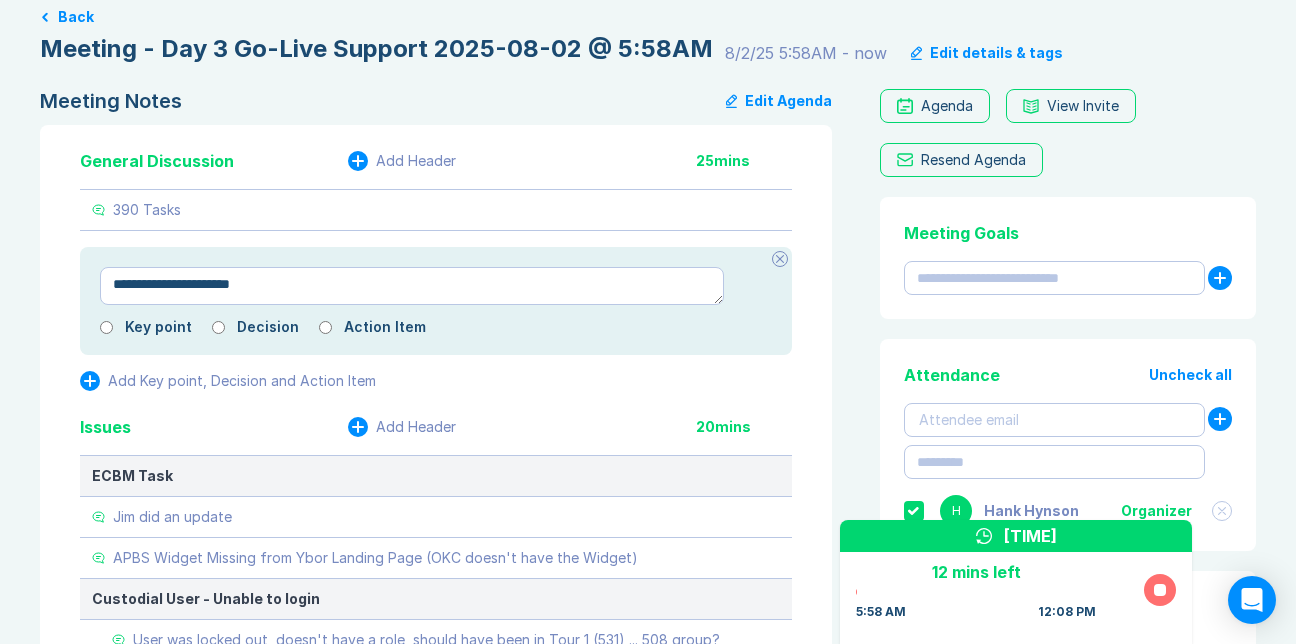 type on "*" 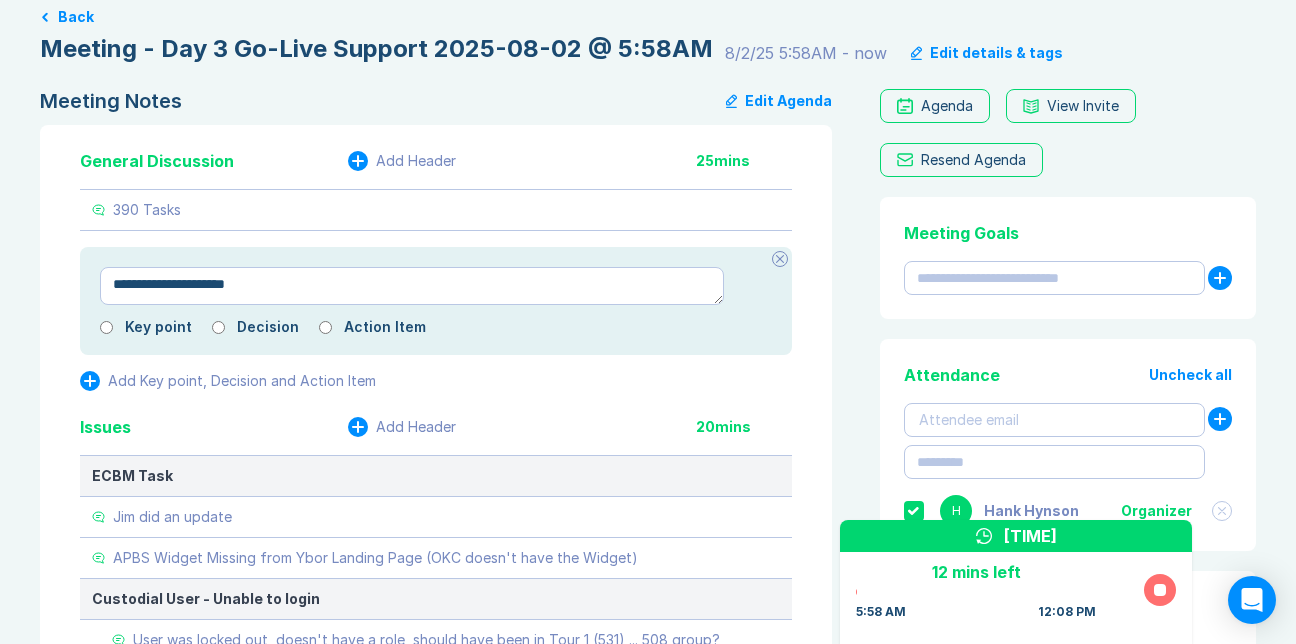 type on "*" 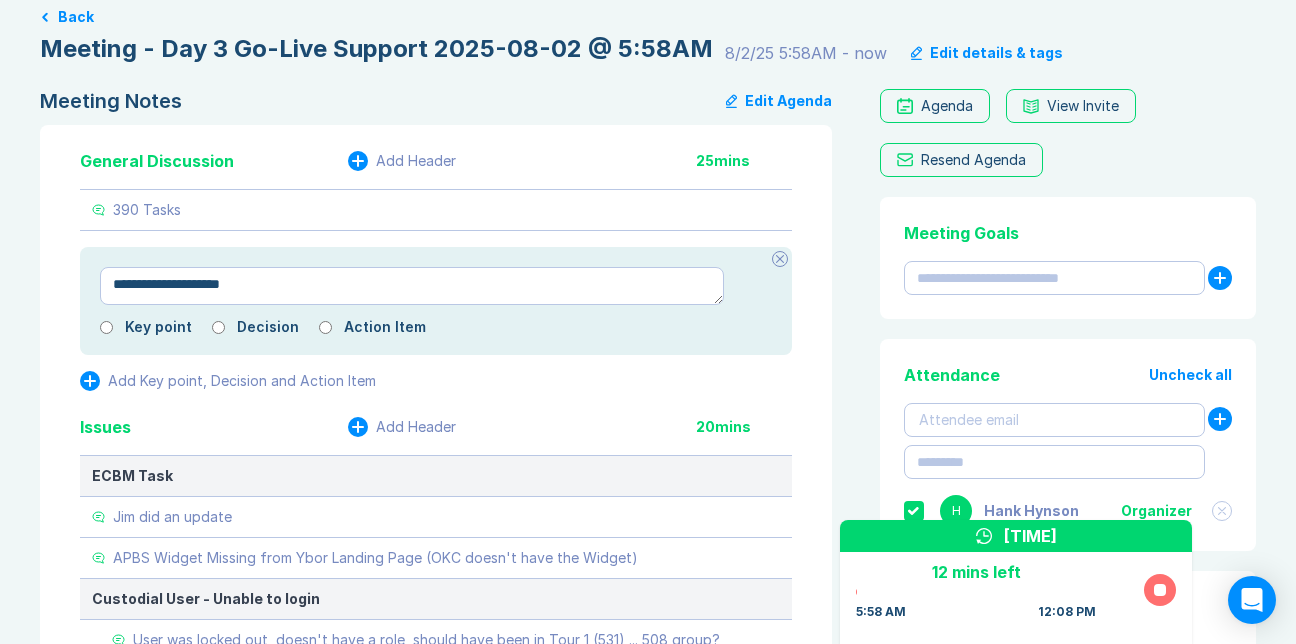 type on "*" 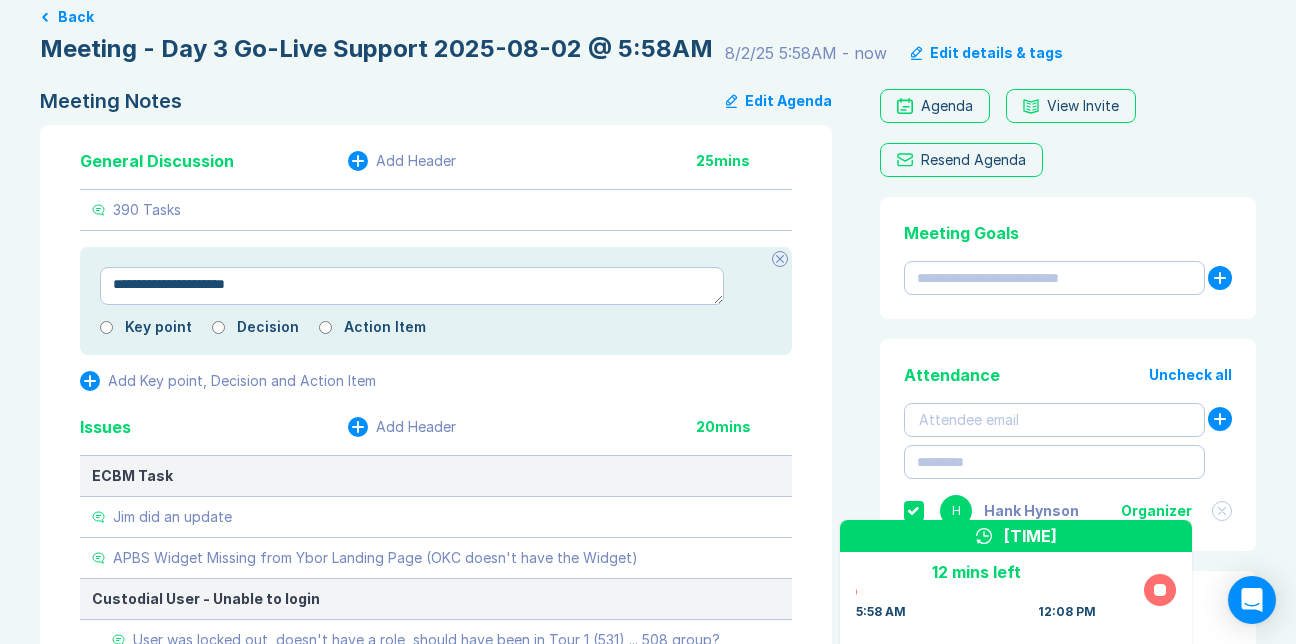 type on "*" 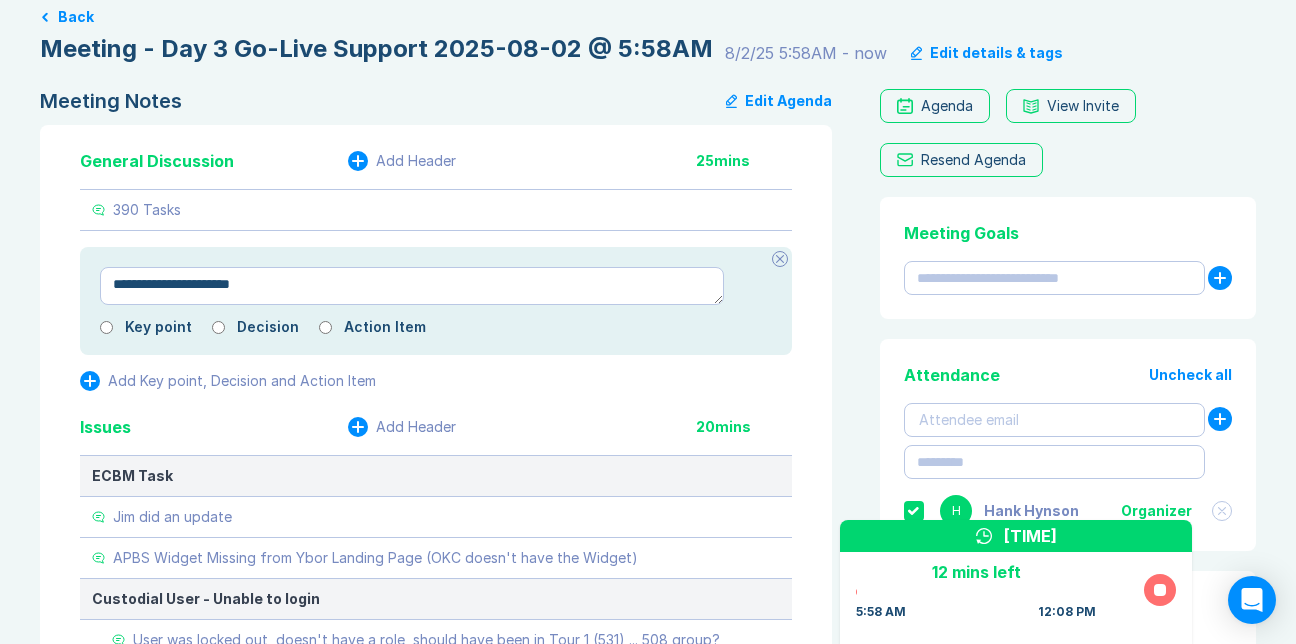 type on "**********" 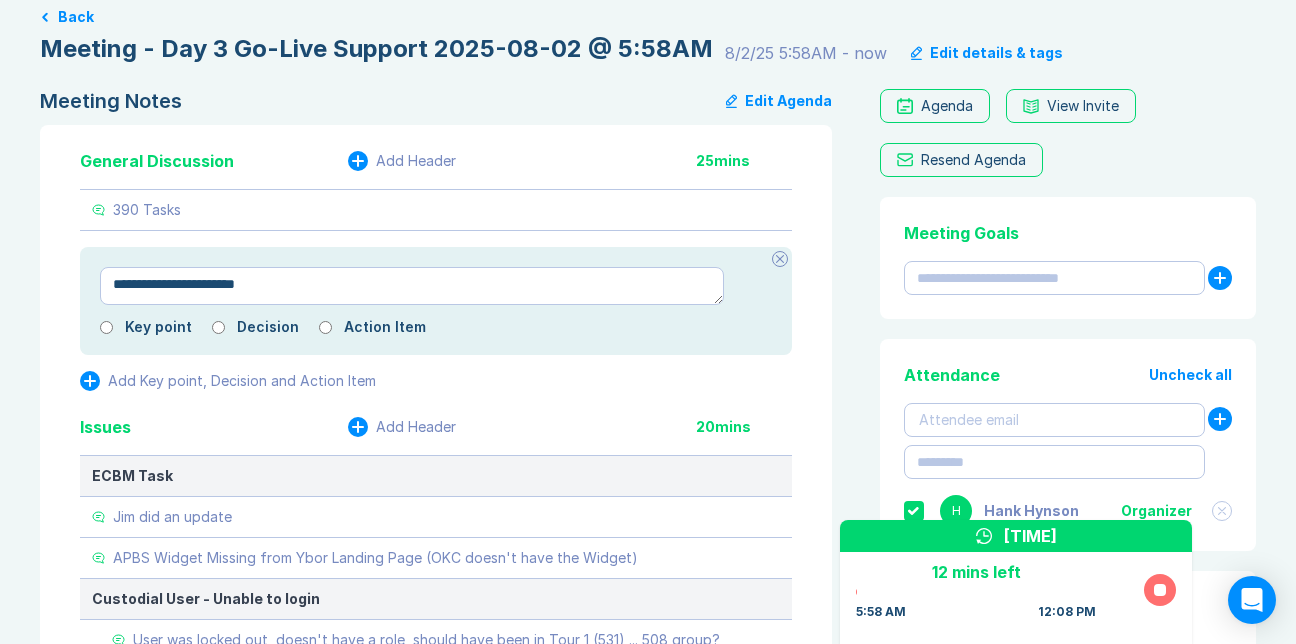 type on "*" 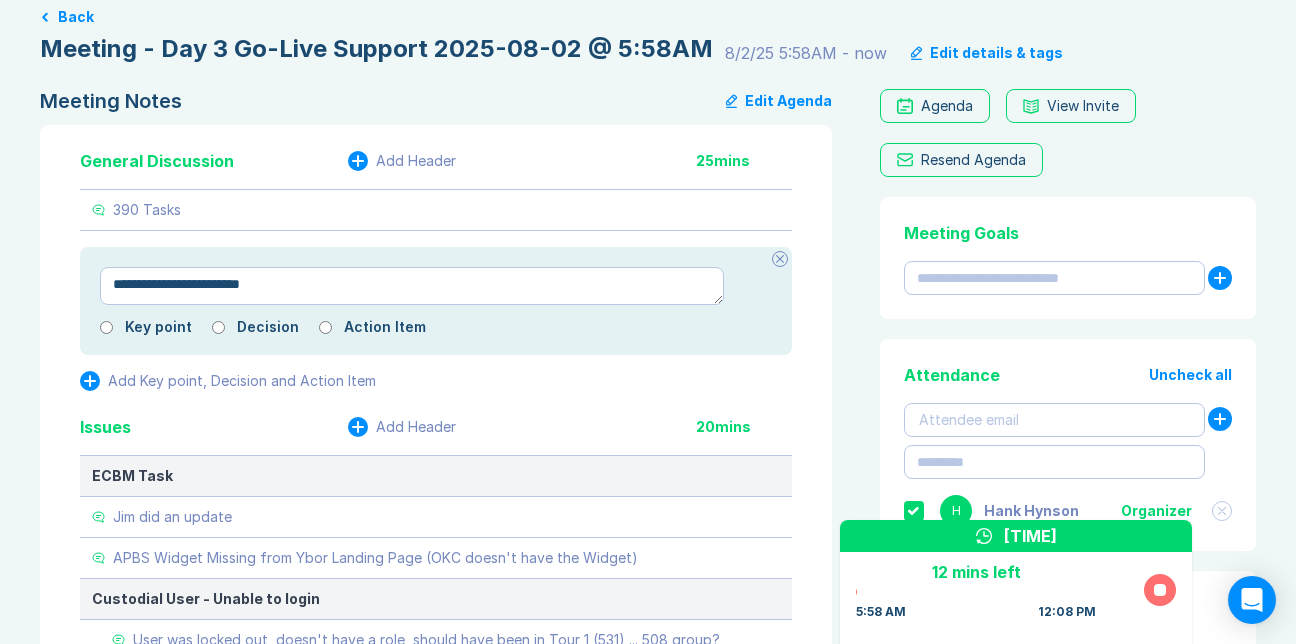 type on "*" 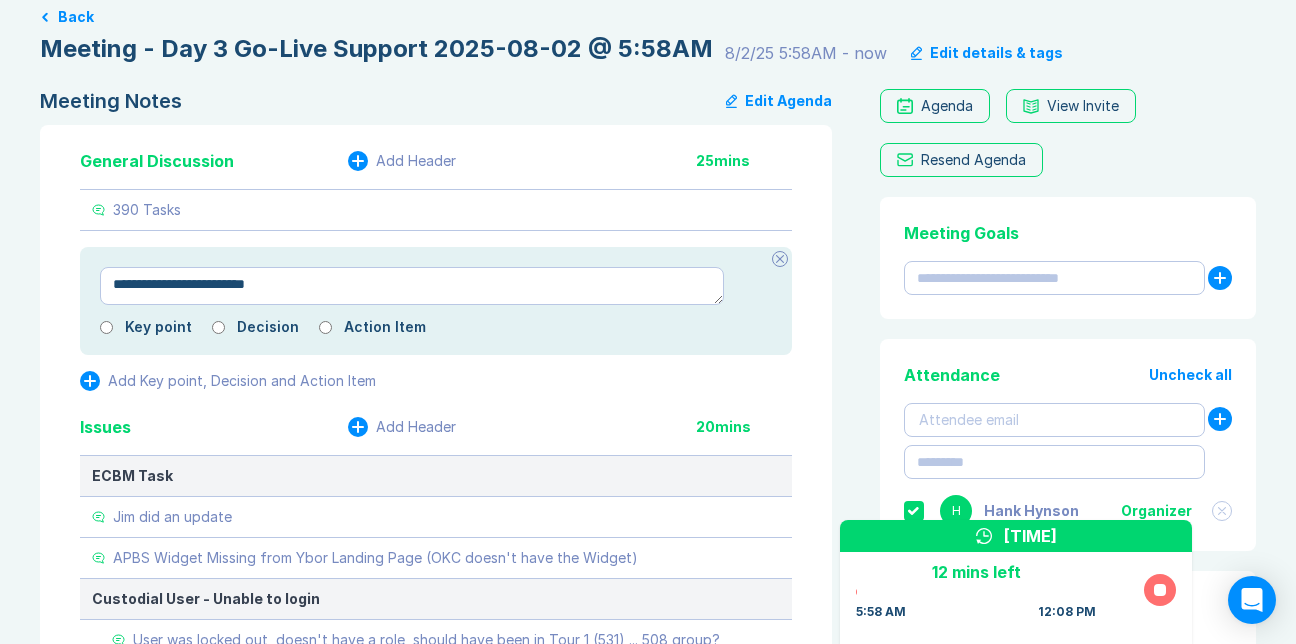type on "*" 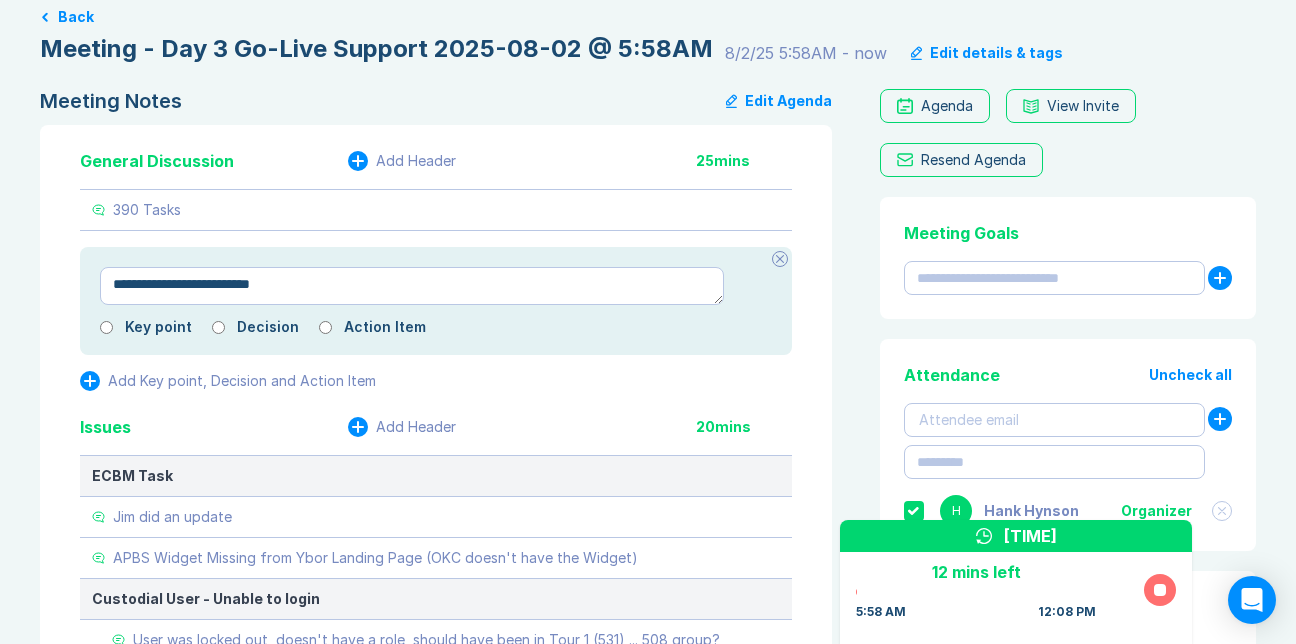 type on "*" 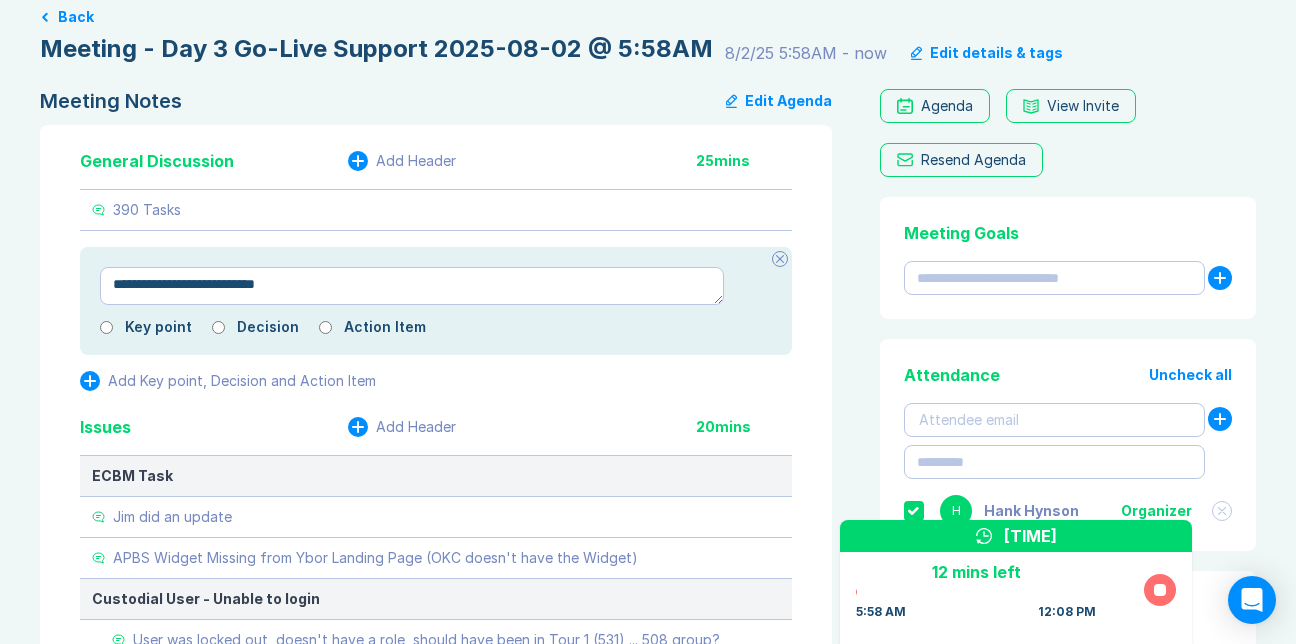 type on "*" 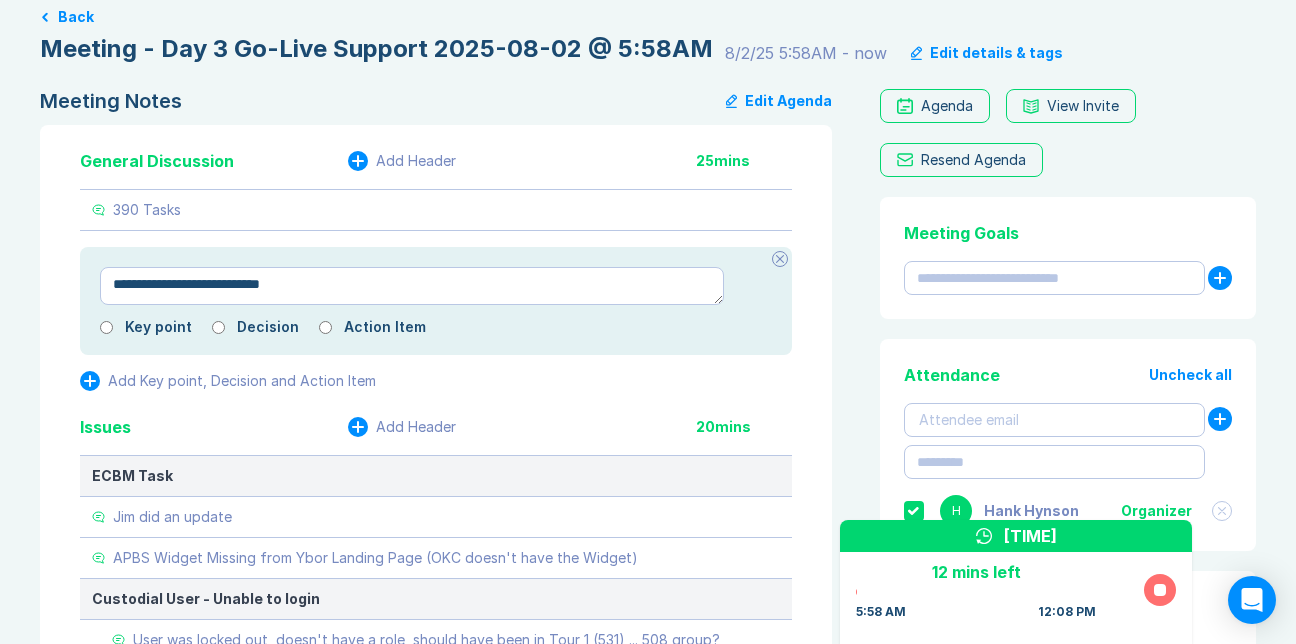 type on "*" 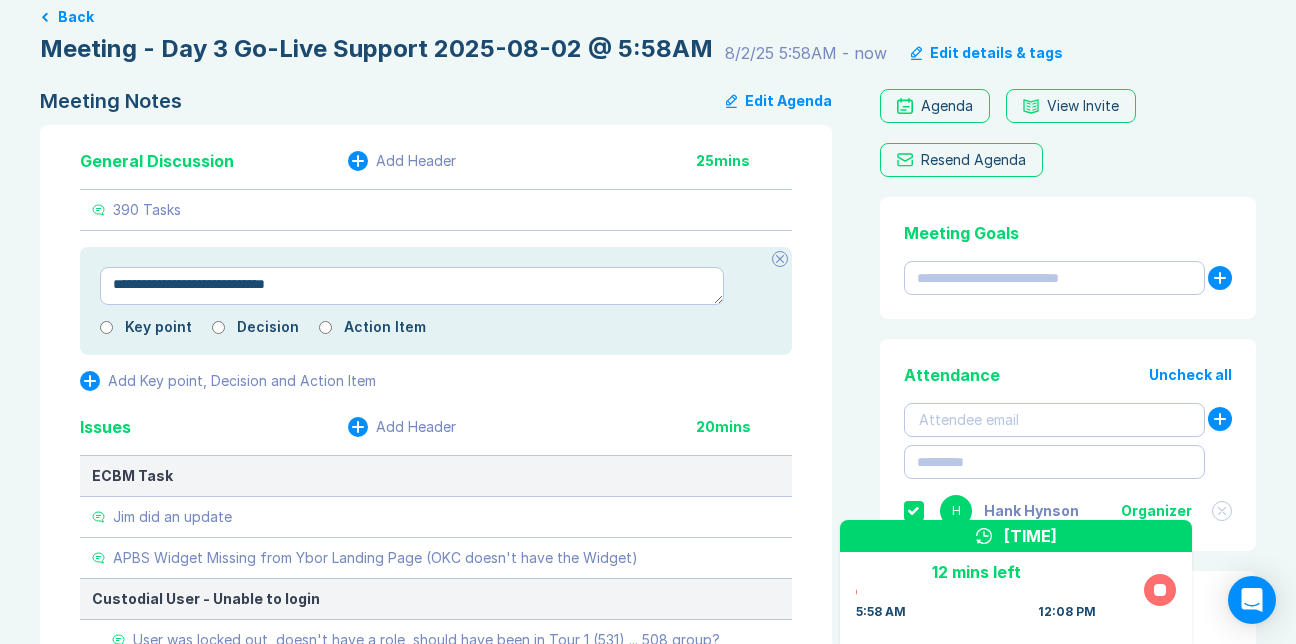 type on "*" 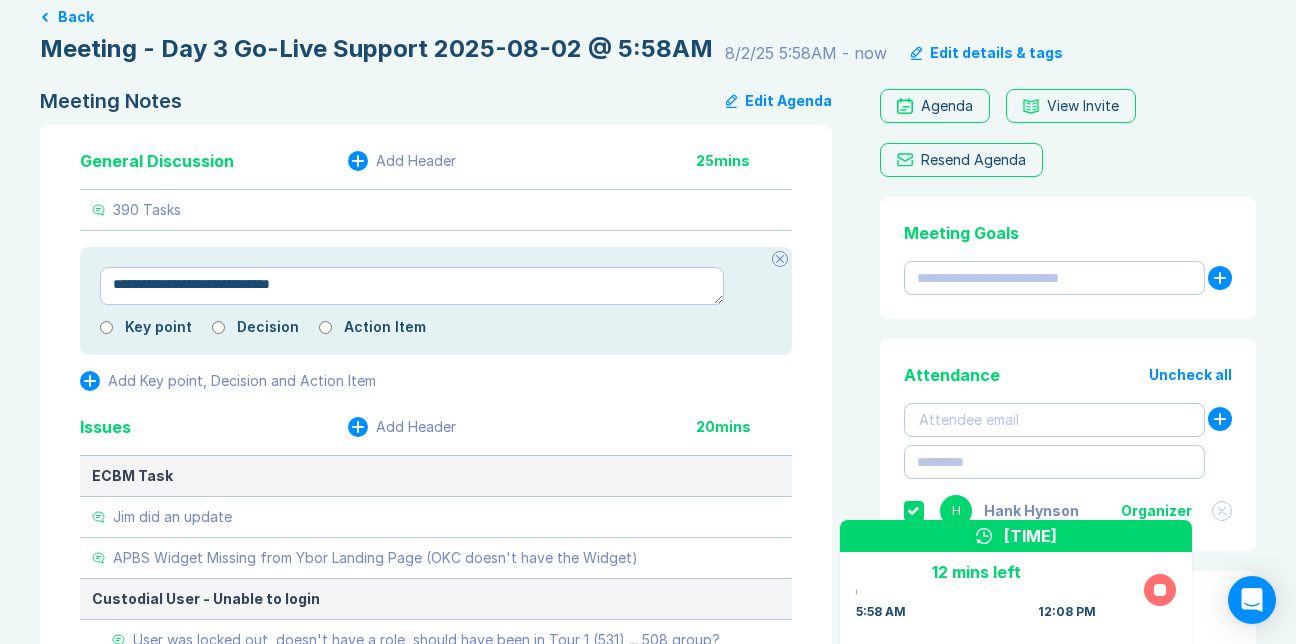 type on "*" 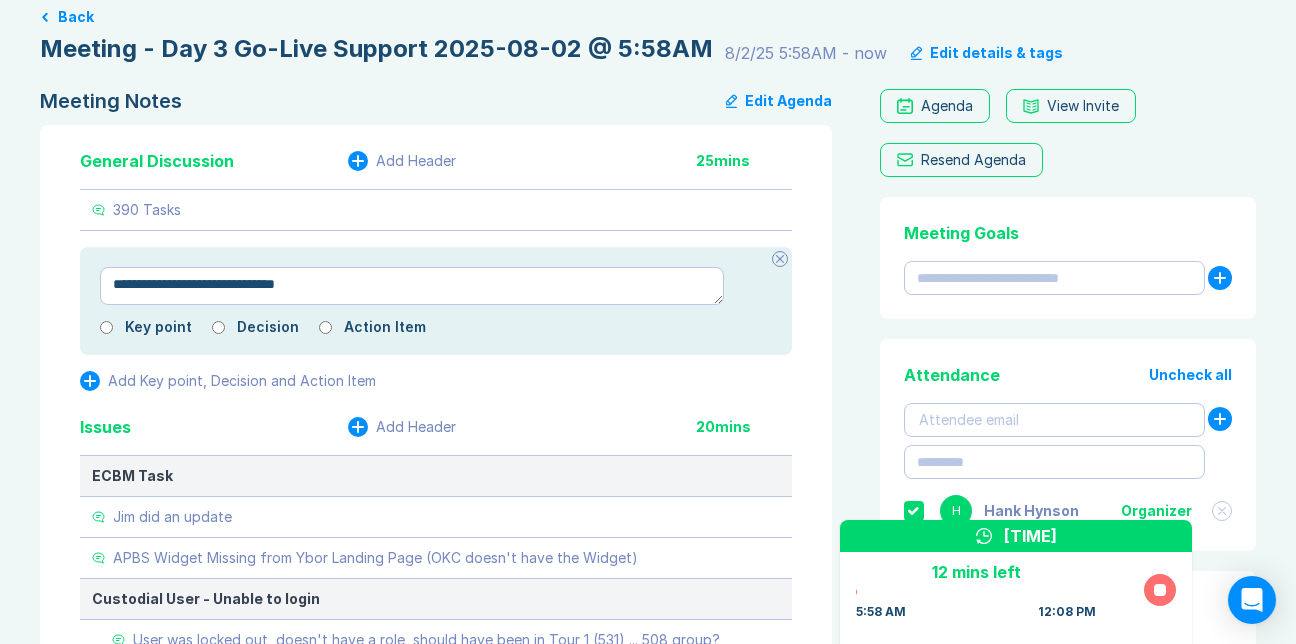 type on "*" 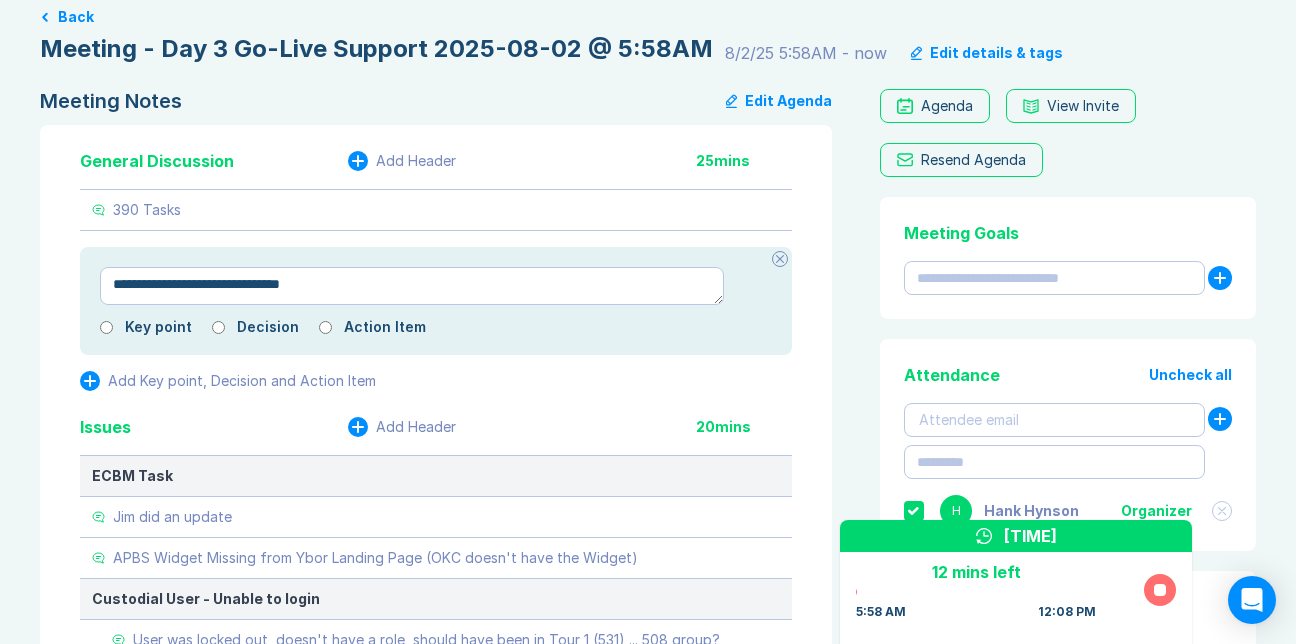 type on "*" 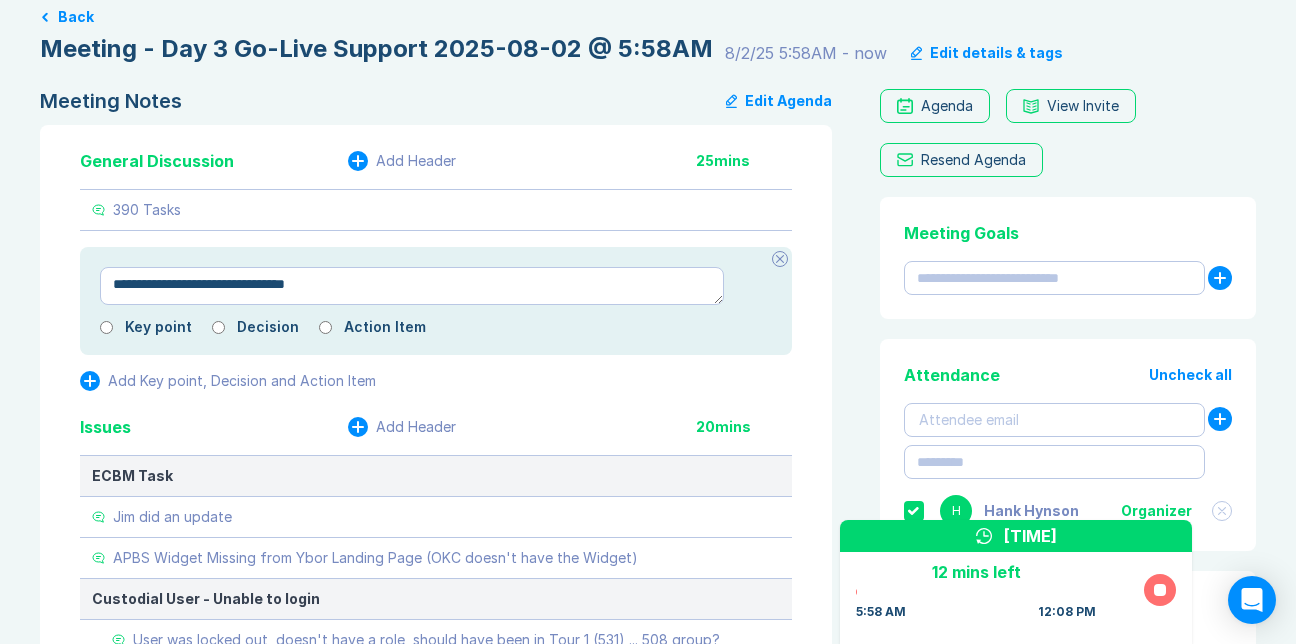 type on "*" 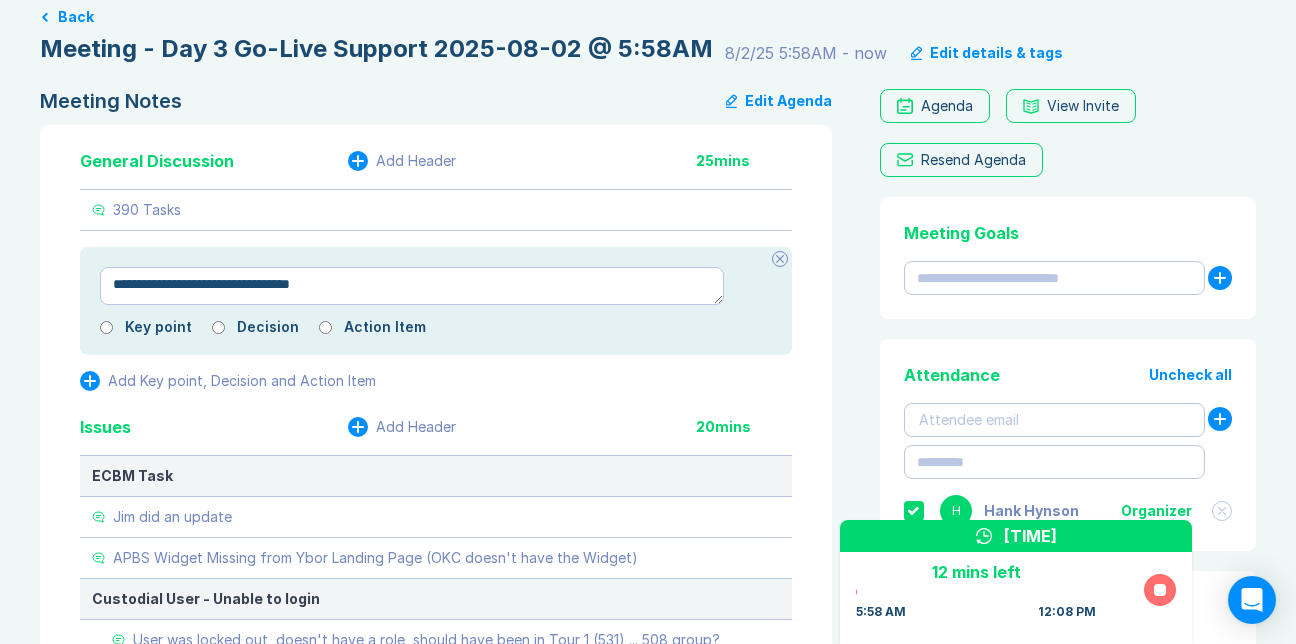 type on "*" 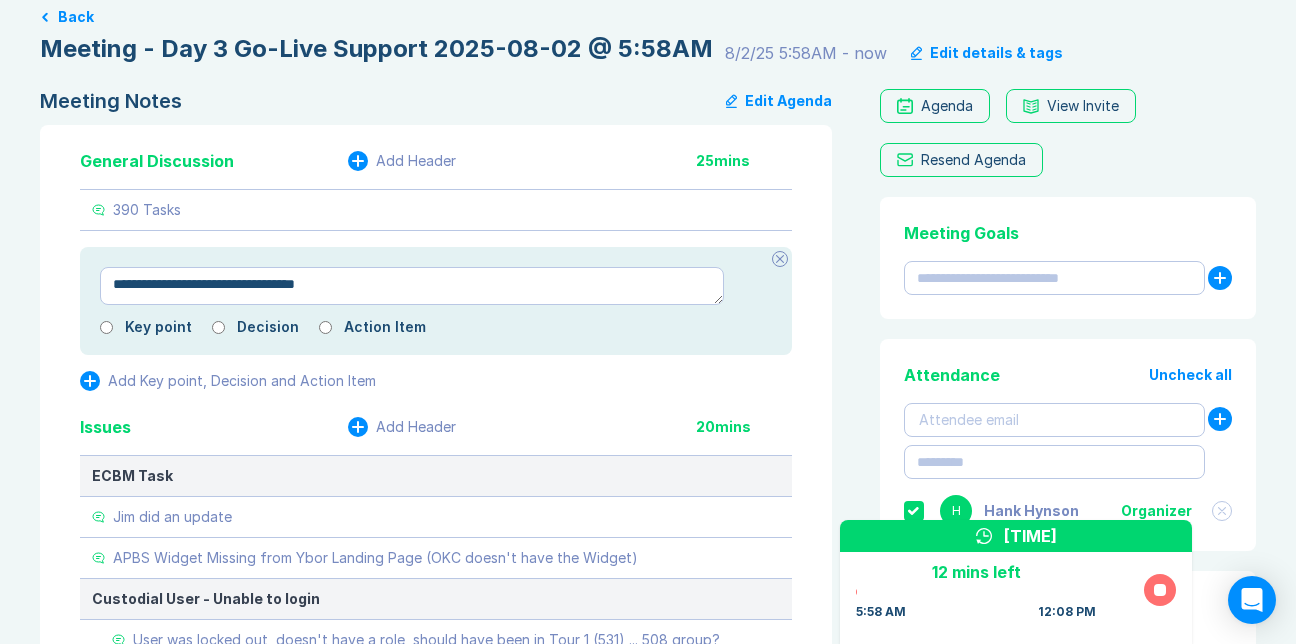 type on "*" 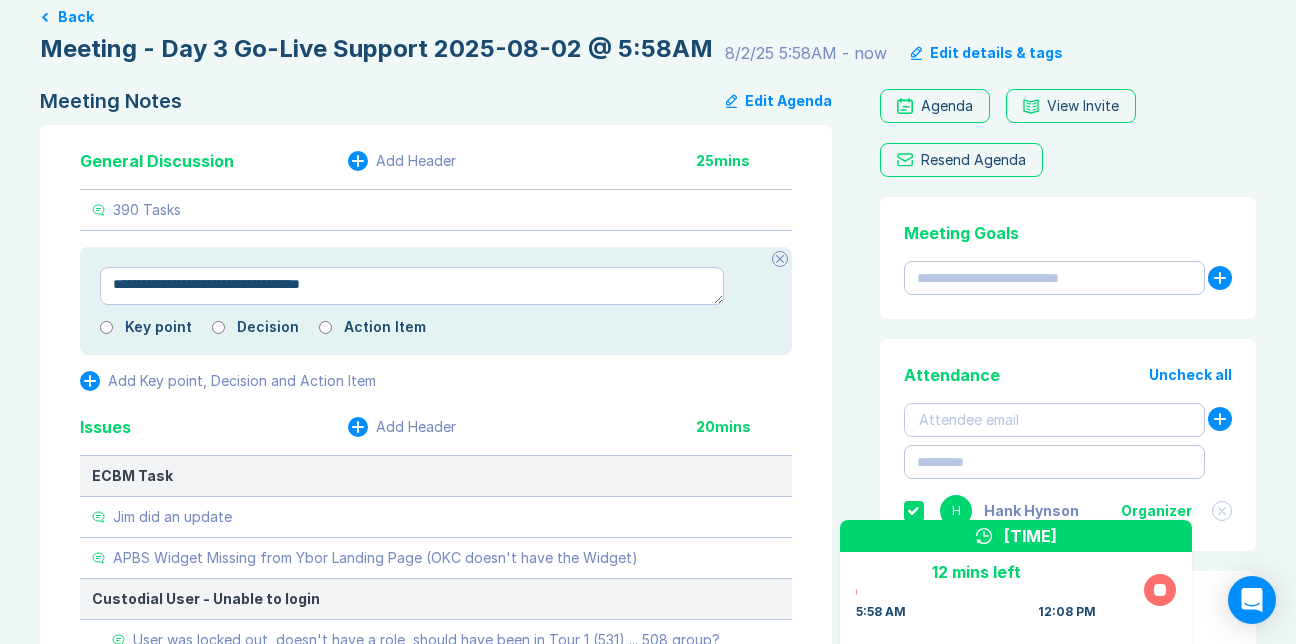 type on "*" 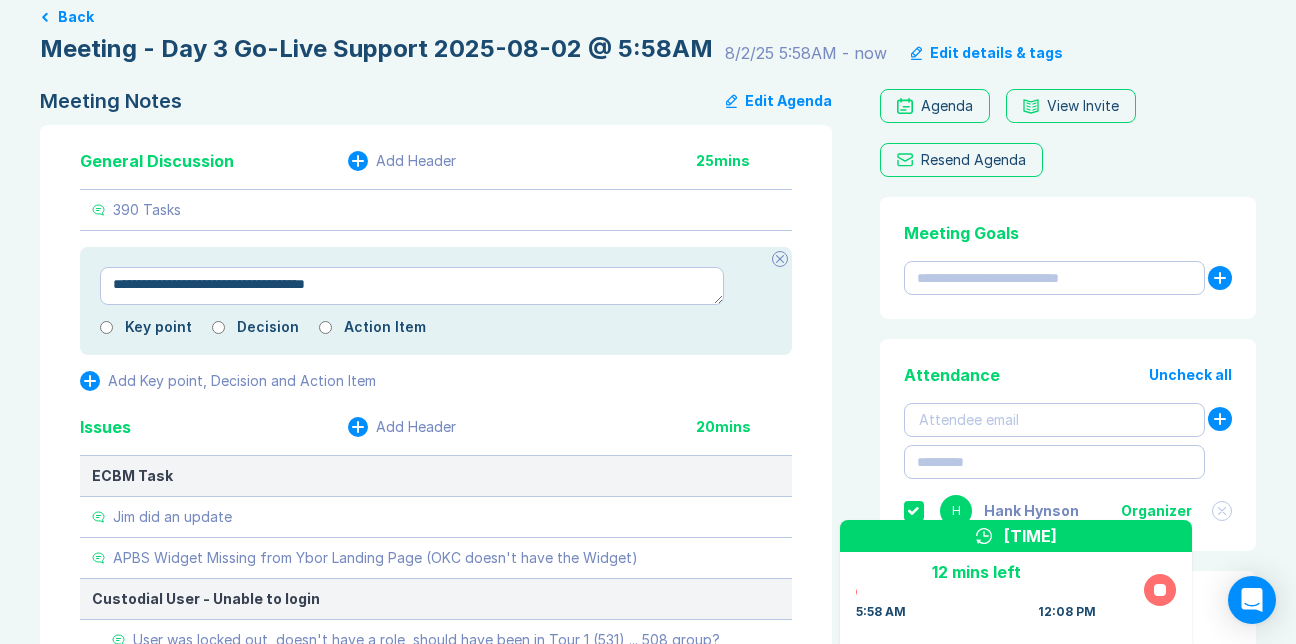 type on "*" 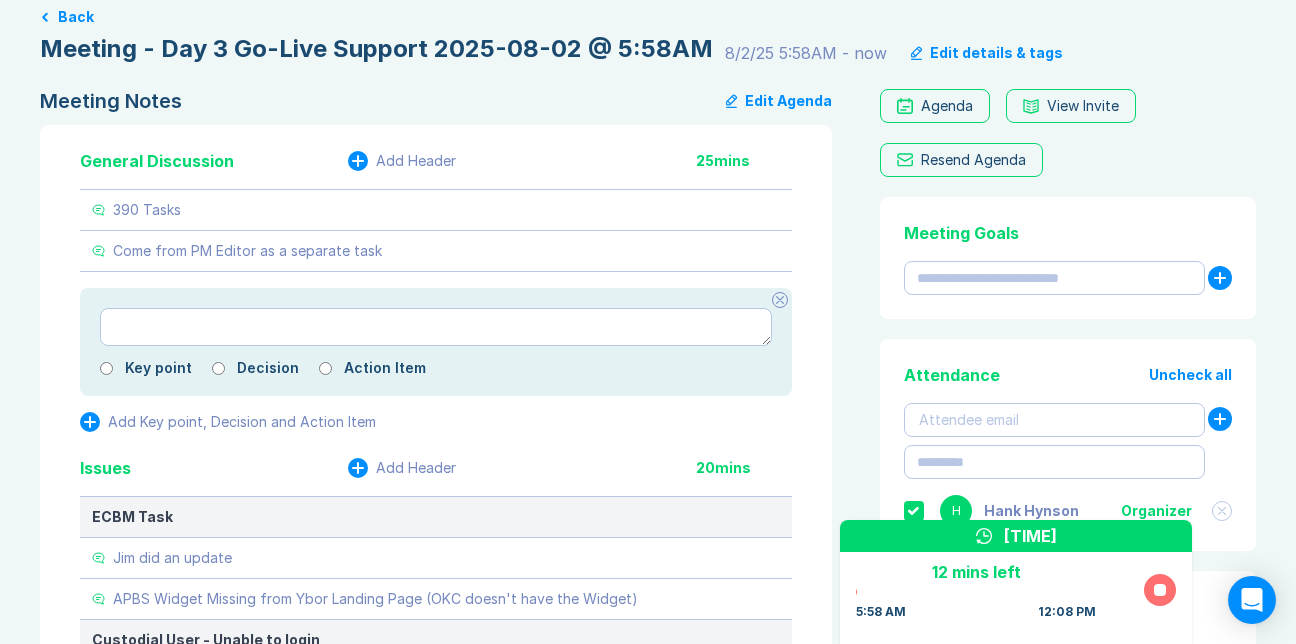 type on "*" 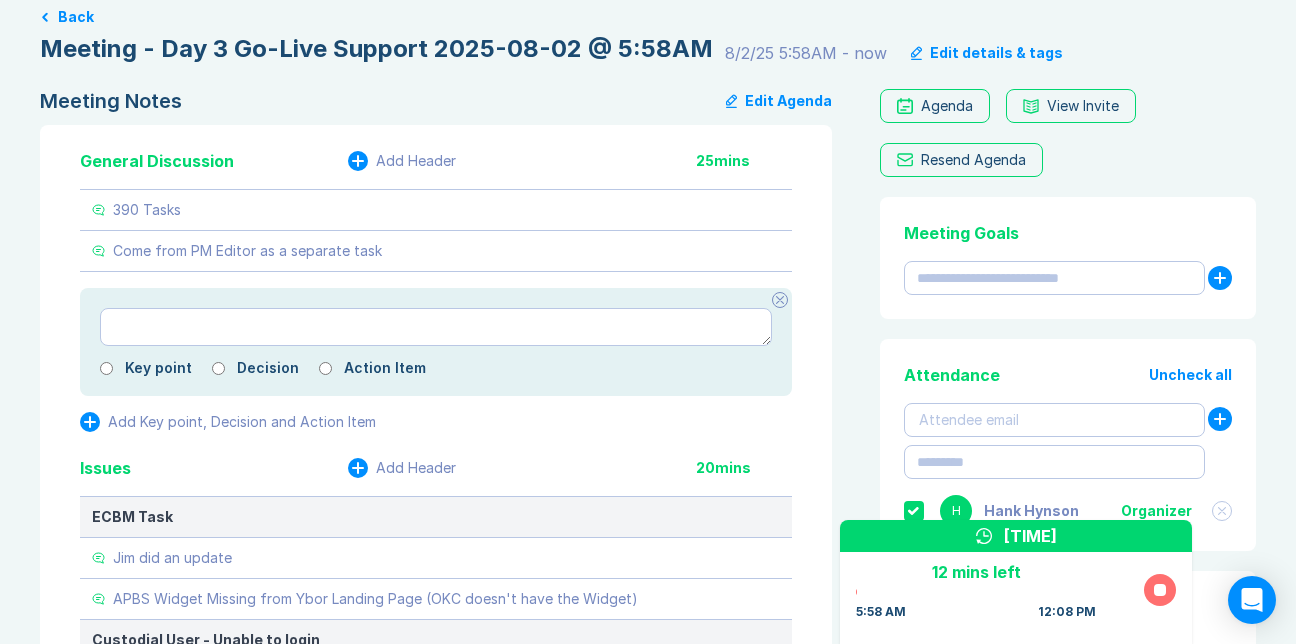 type on "*" 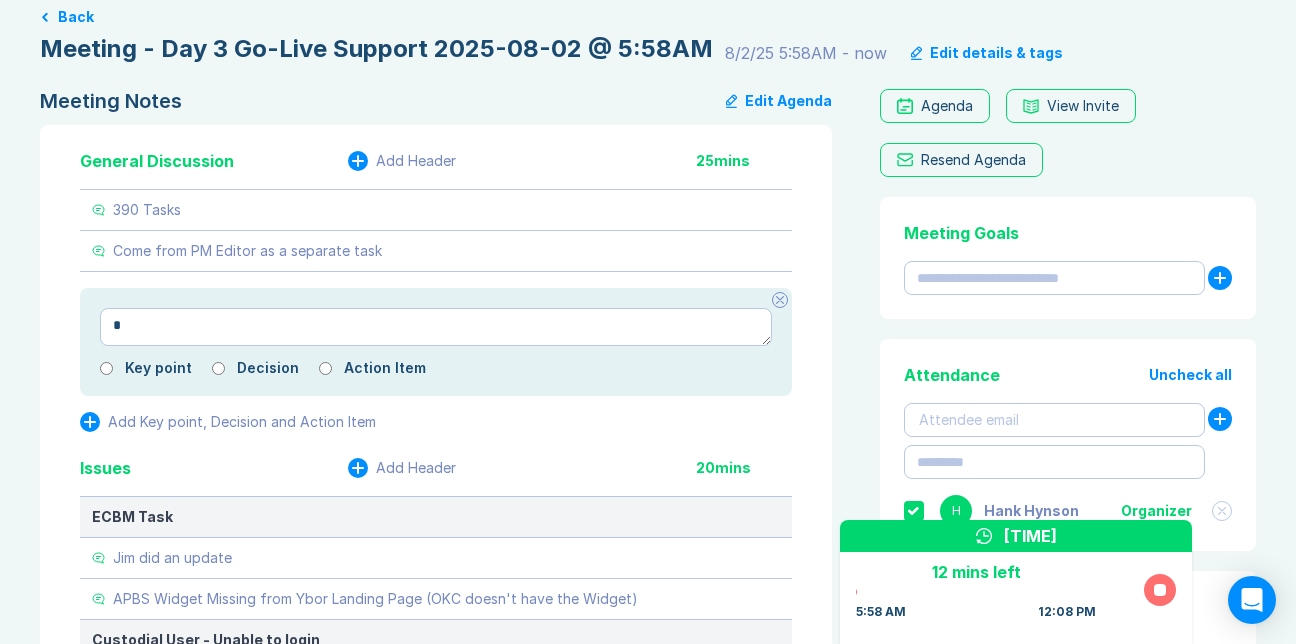 type on "*" 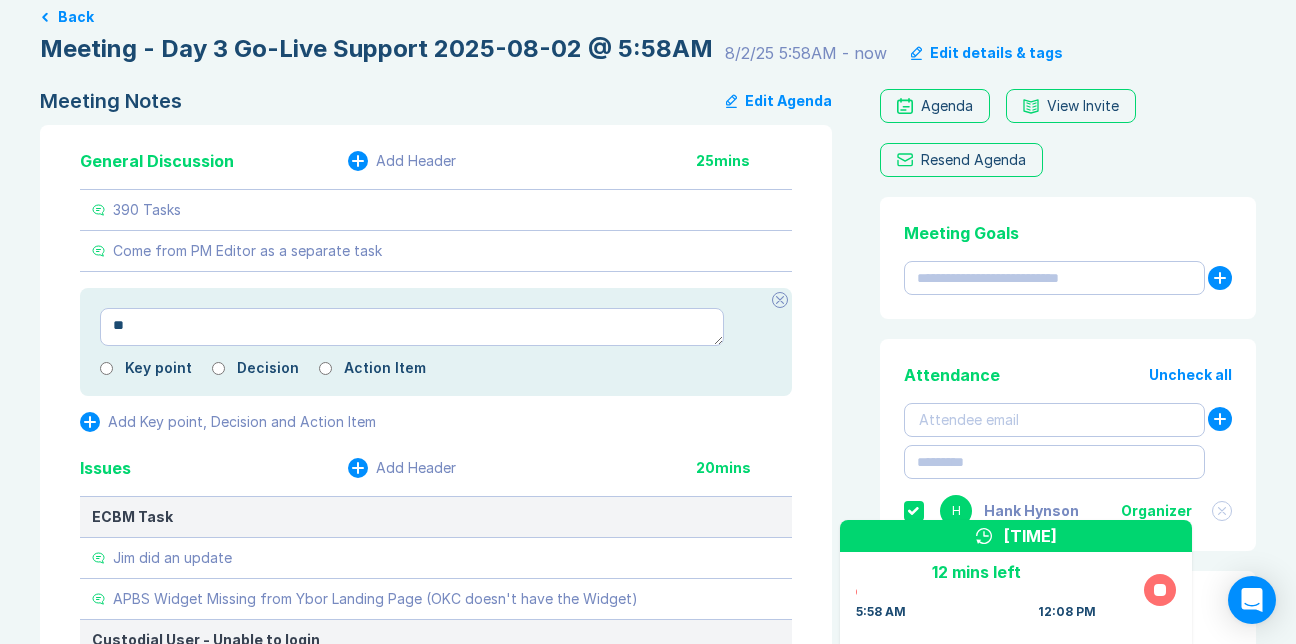 type on "*" 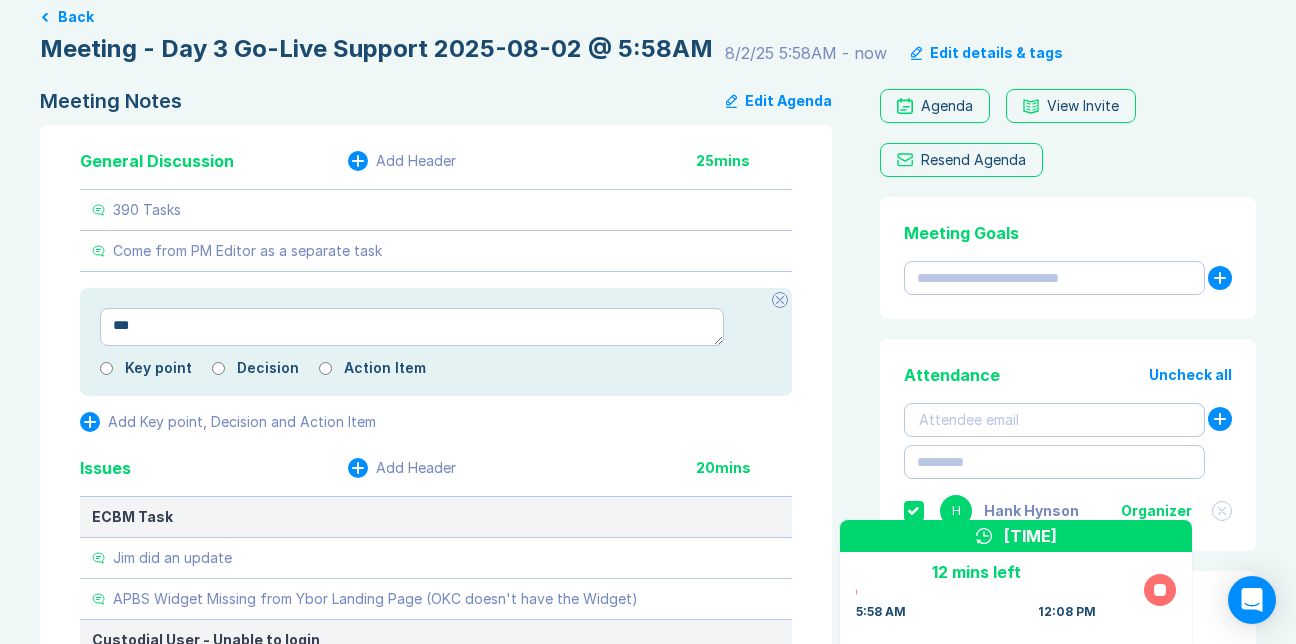 type on "*" 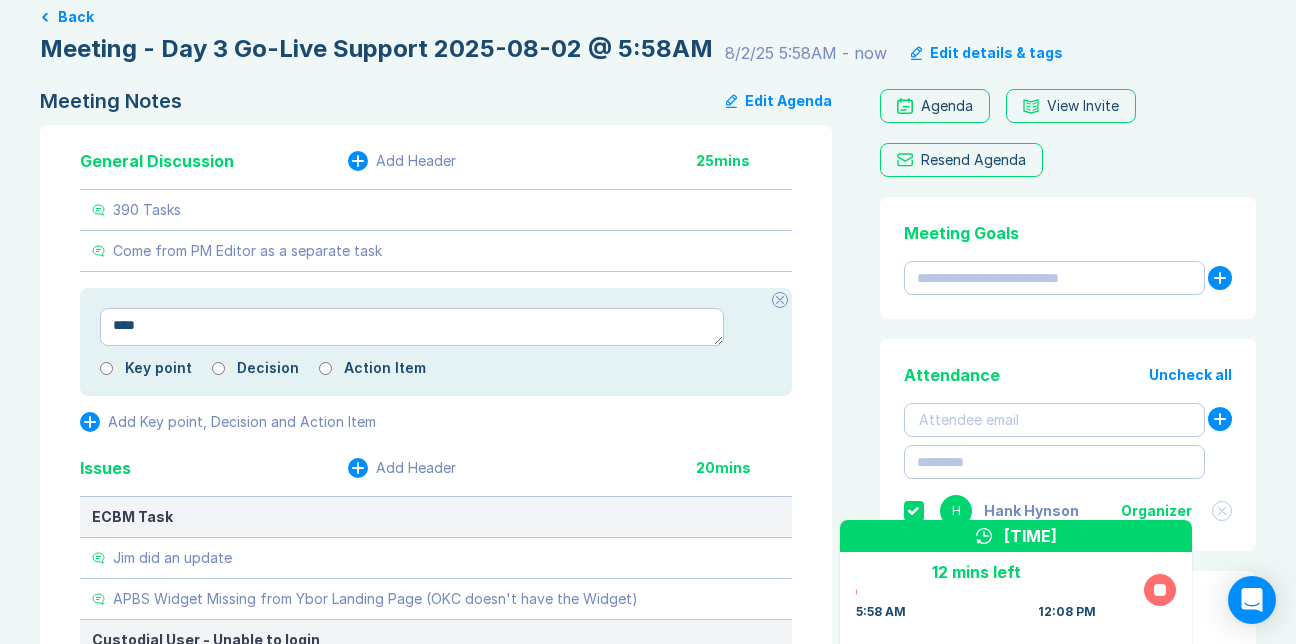 type on "*" 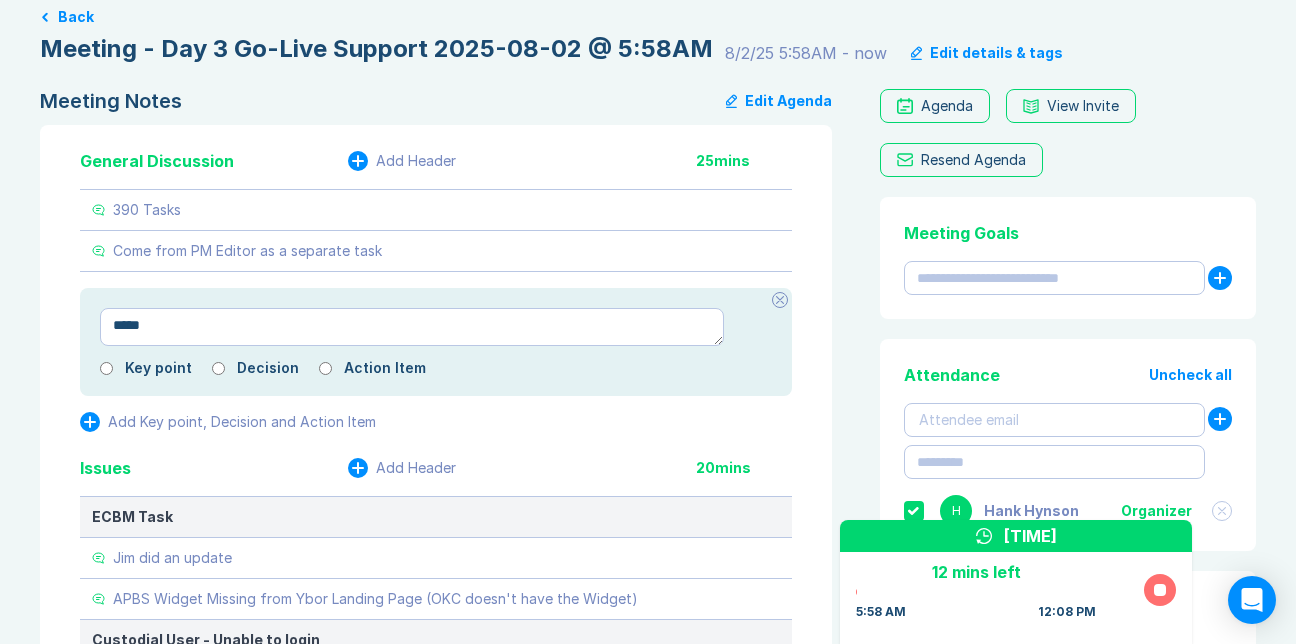 type on "*" 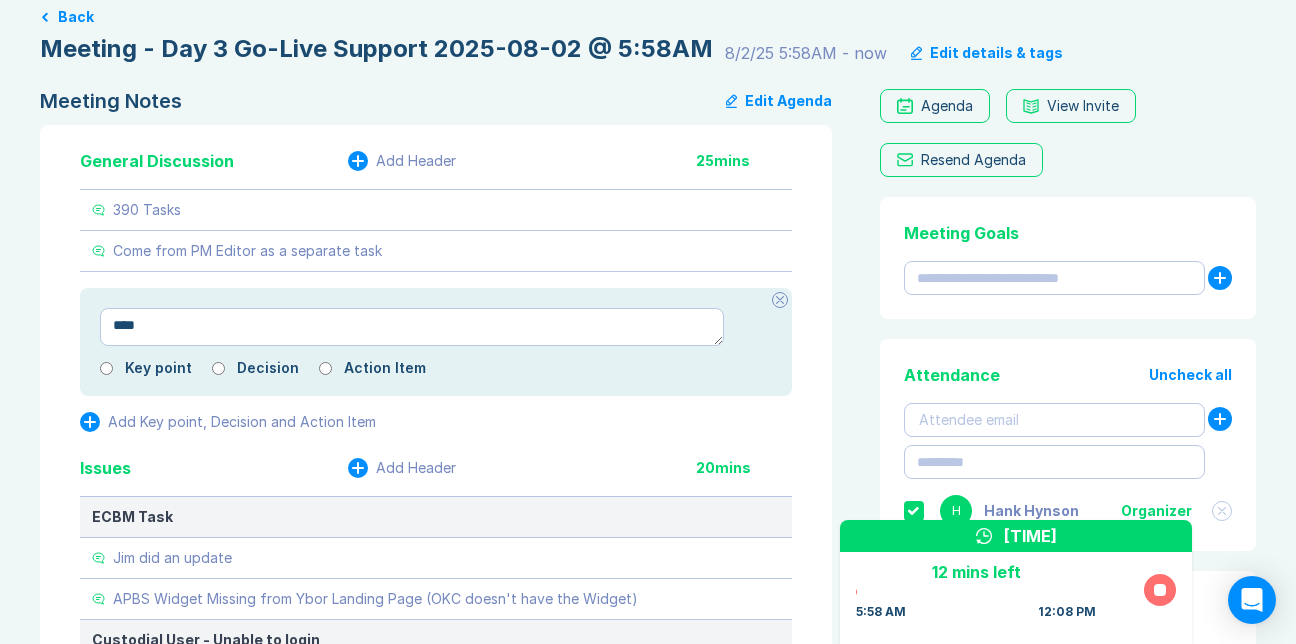 type on "*" 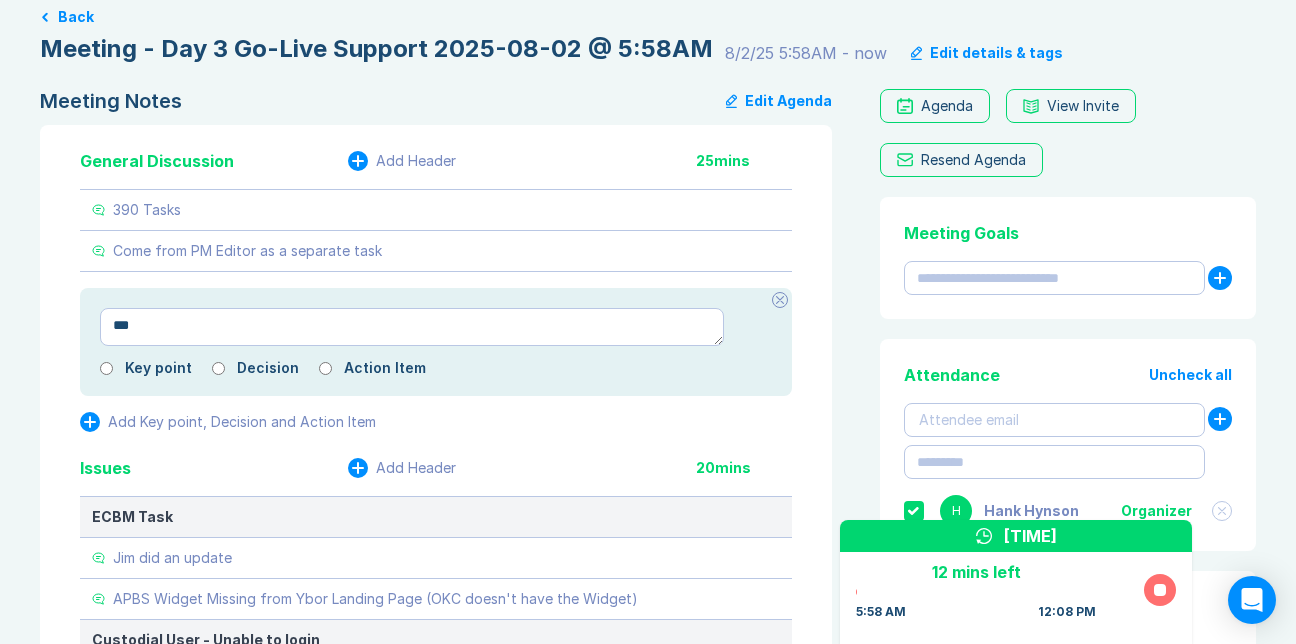 type on "*" 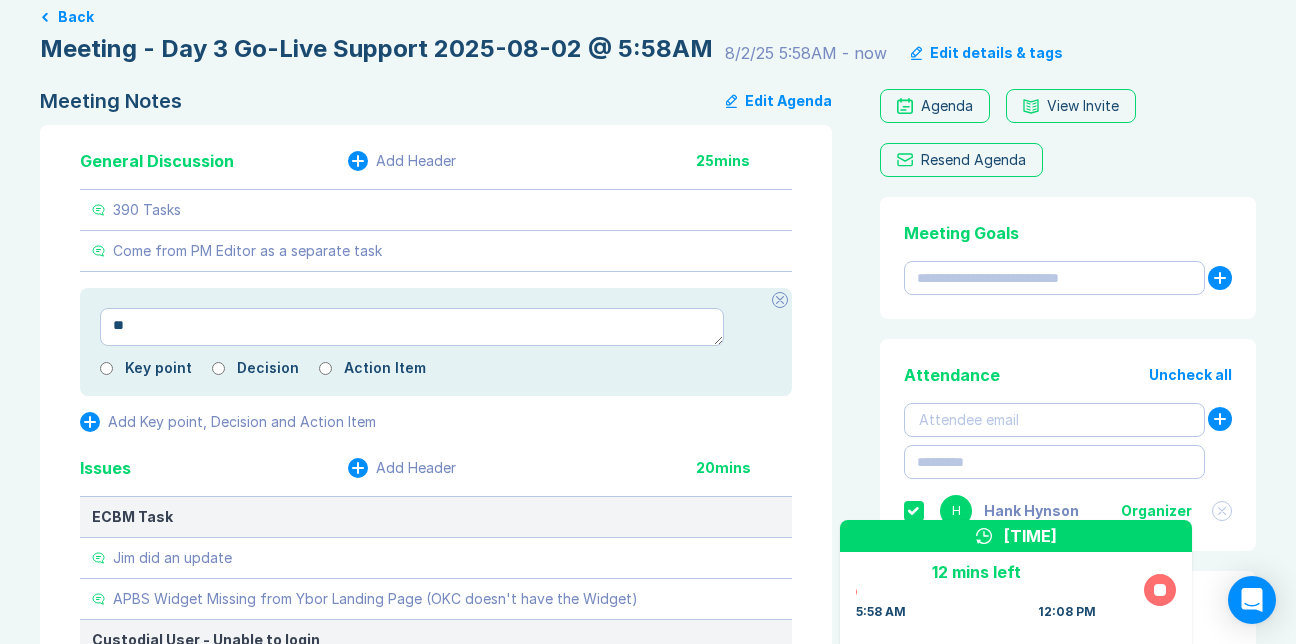 type on "*" 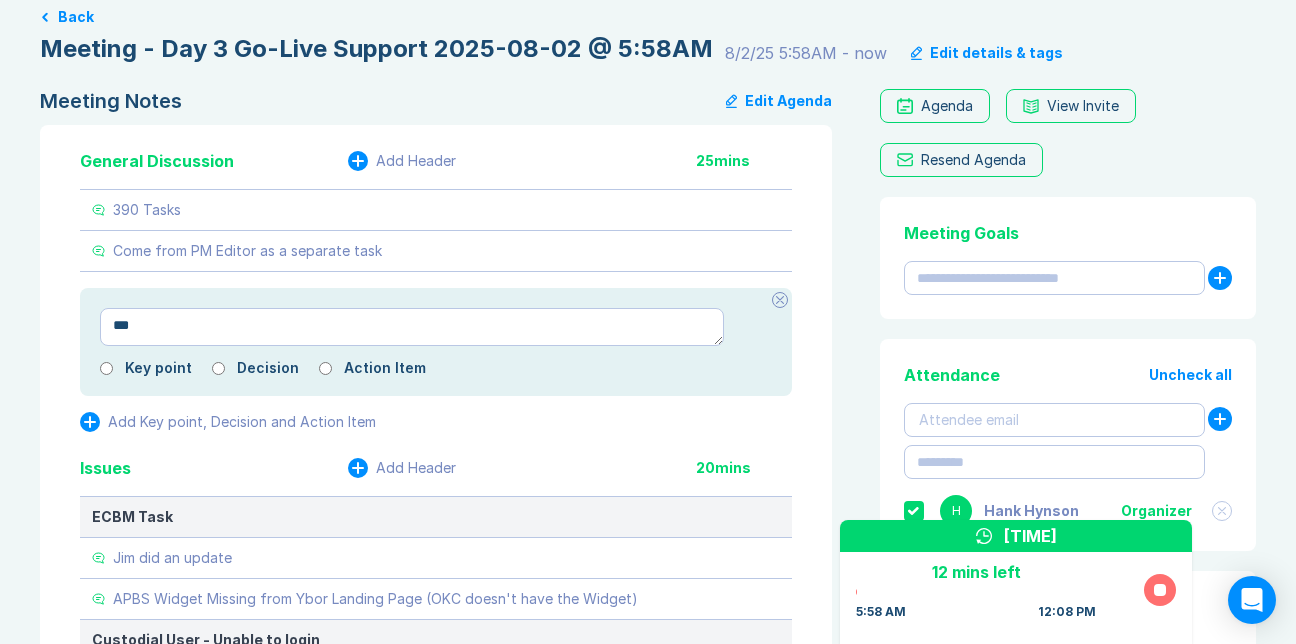 type on "*" 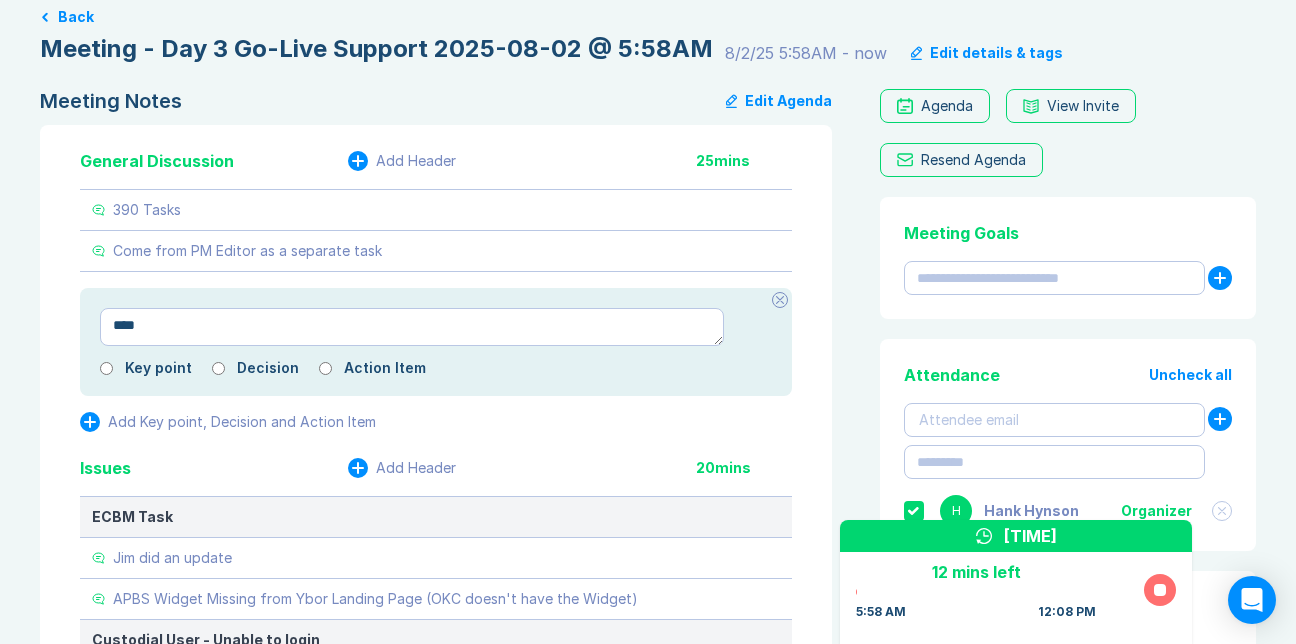 type on "*" 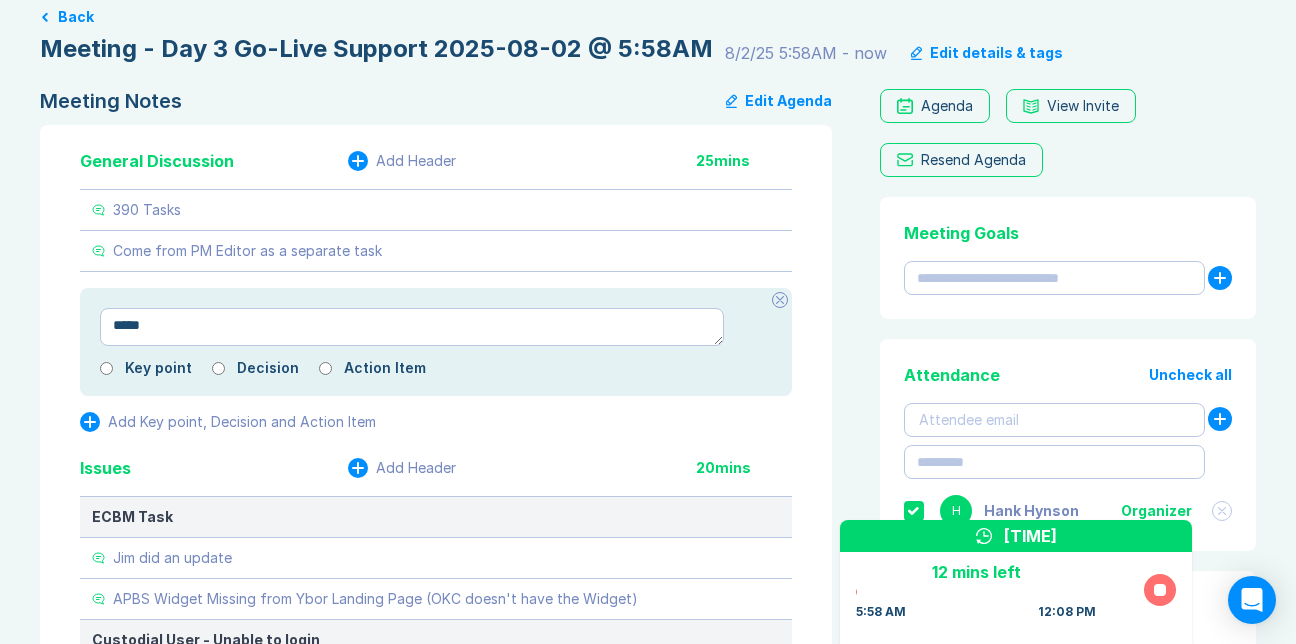 type on "*" 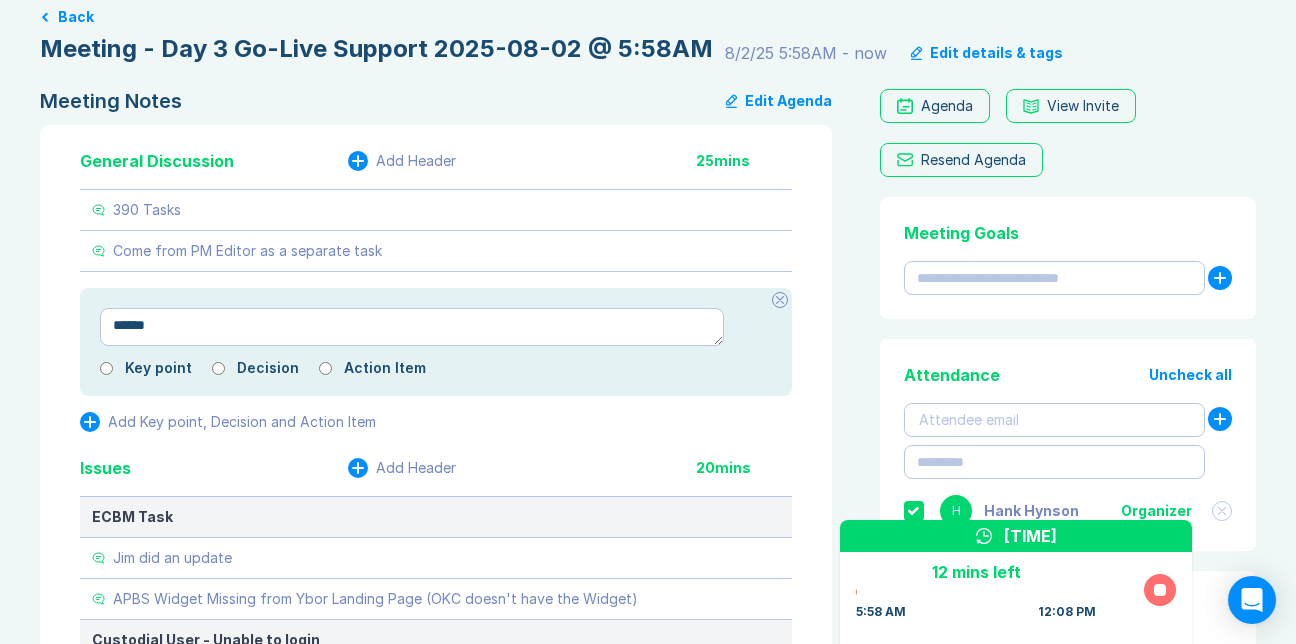 type on "*" 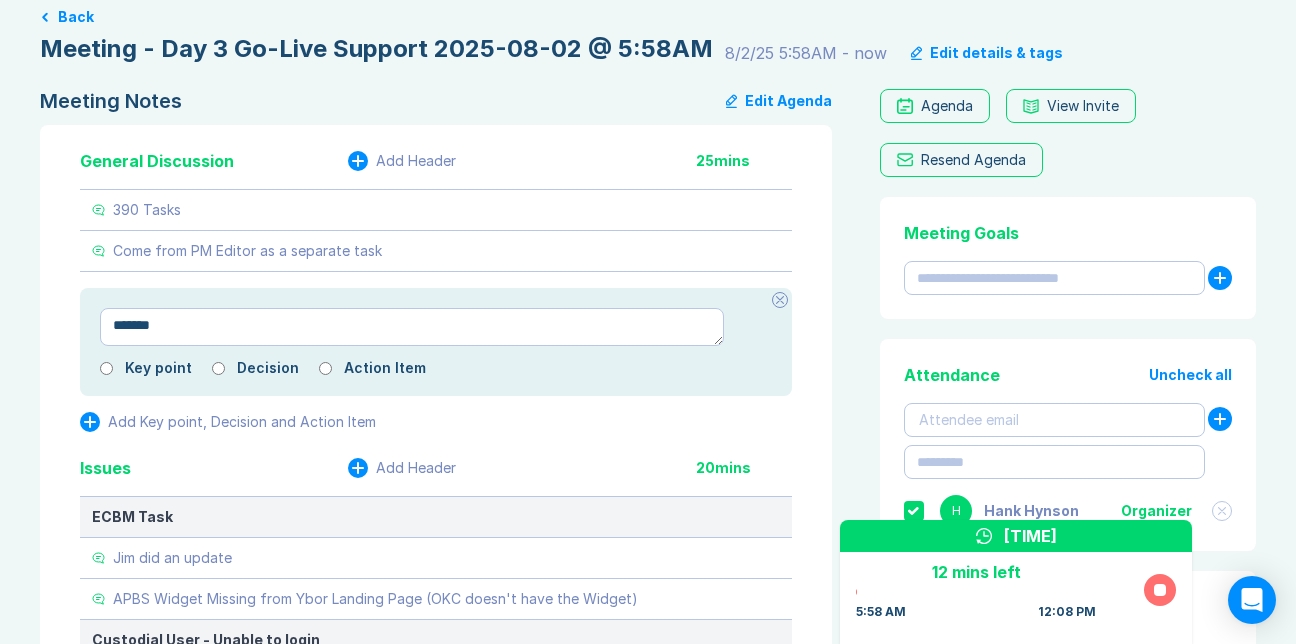 type on "*" 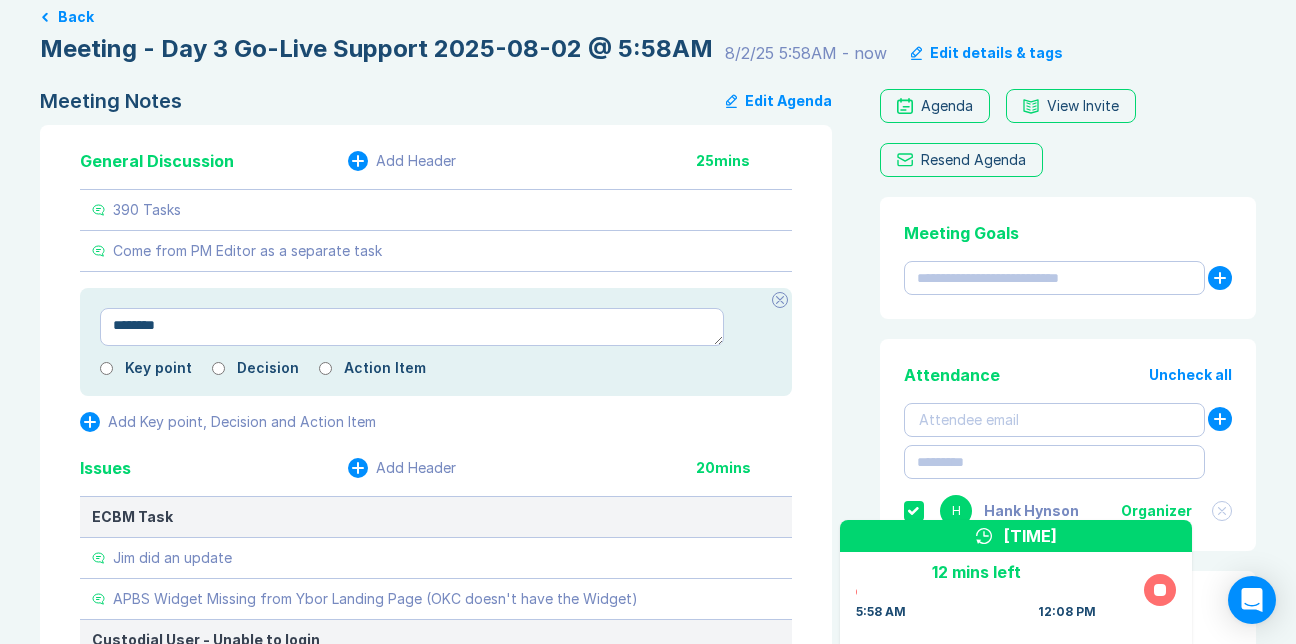 type on "*" 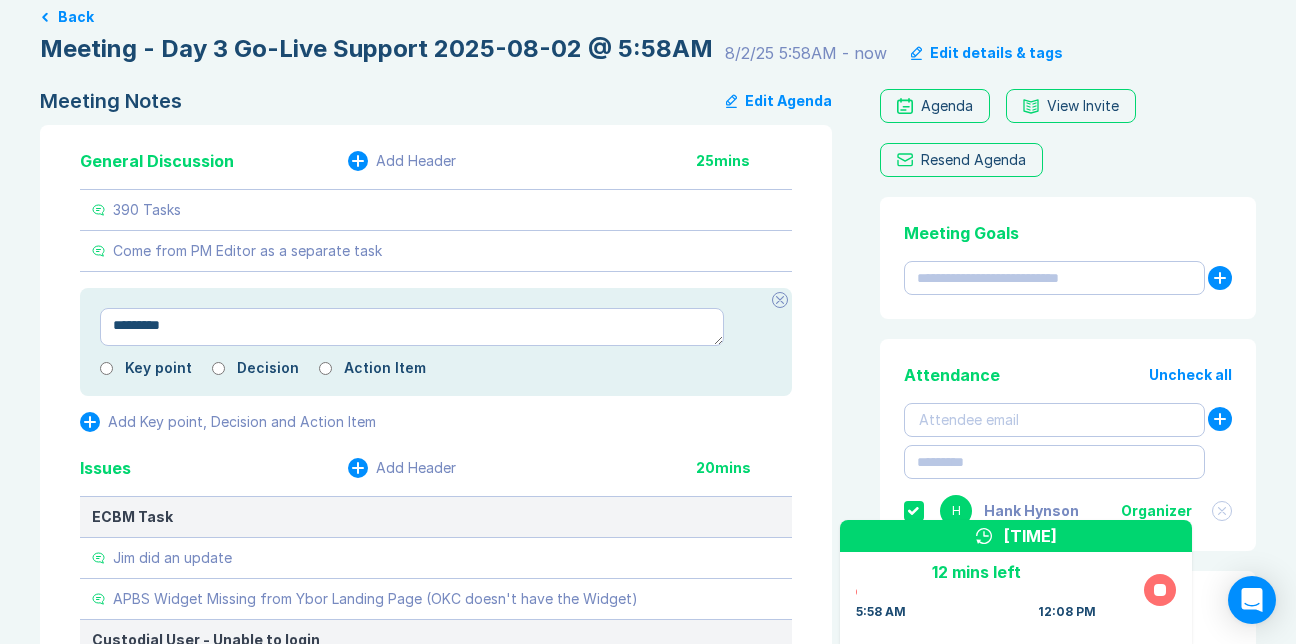 type on "*" 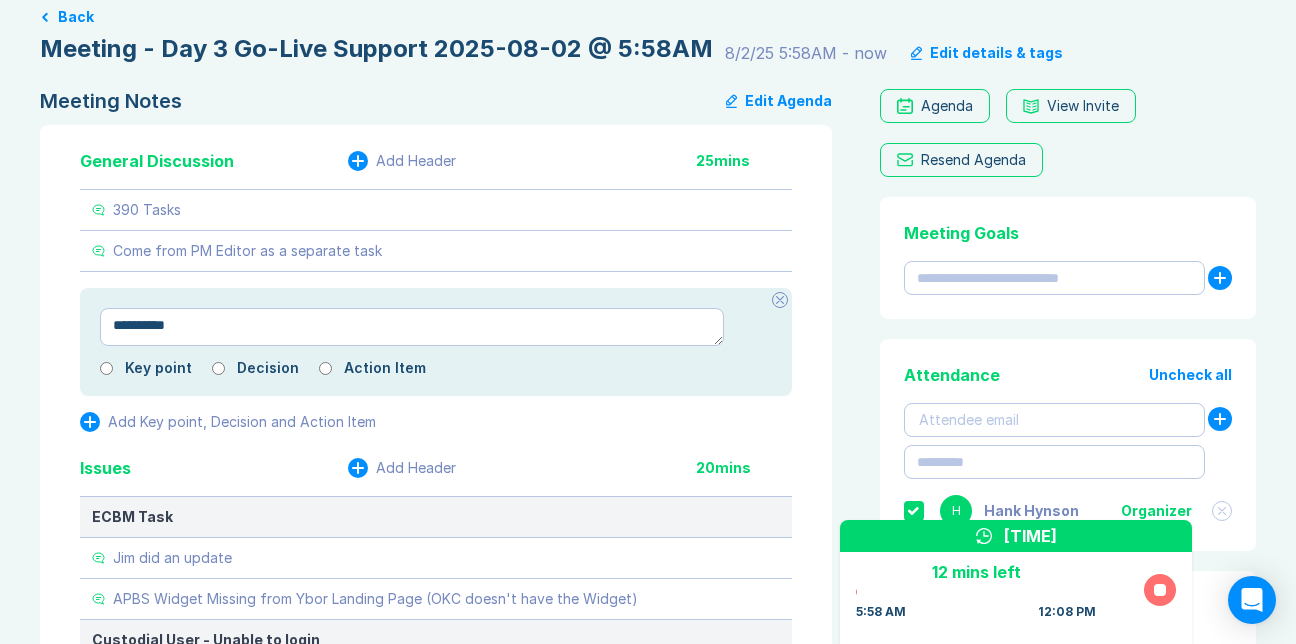 type on "*" 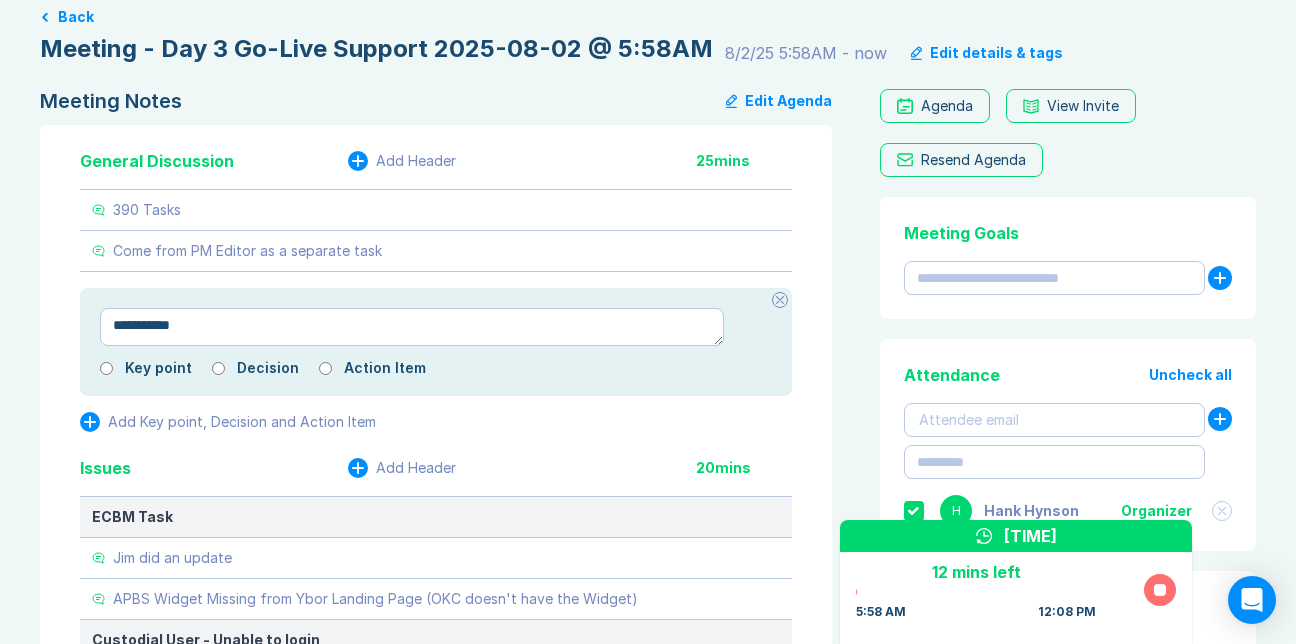 type on "*" 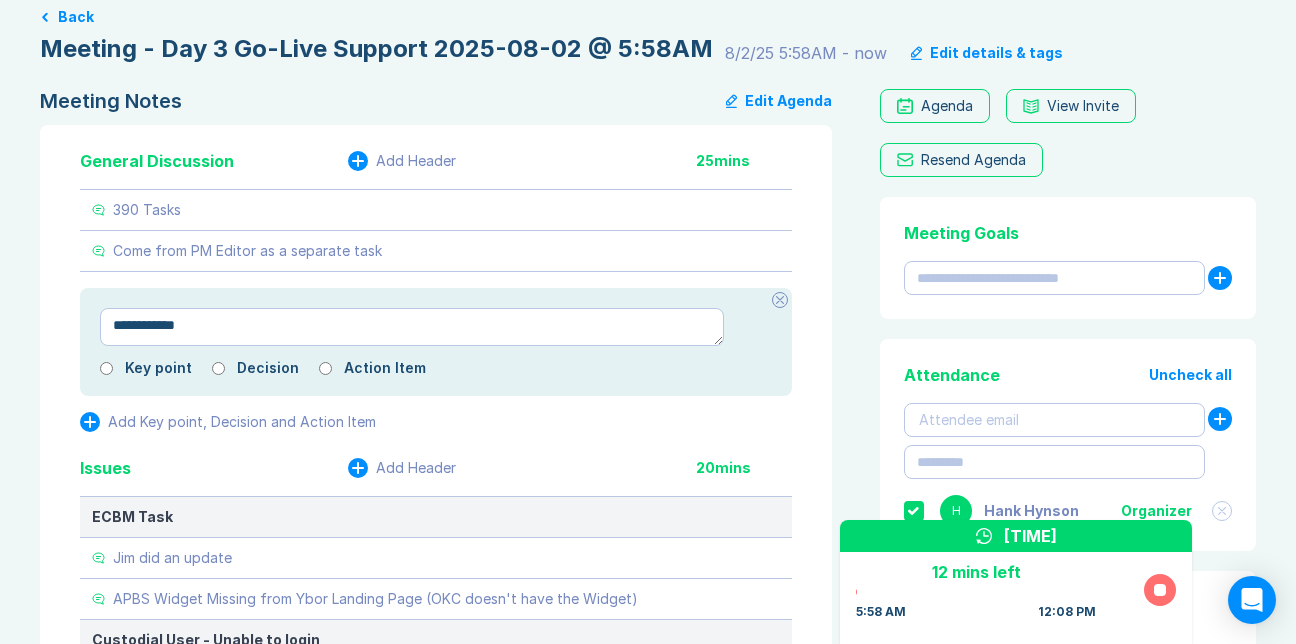 type on "*" 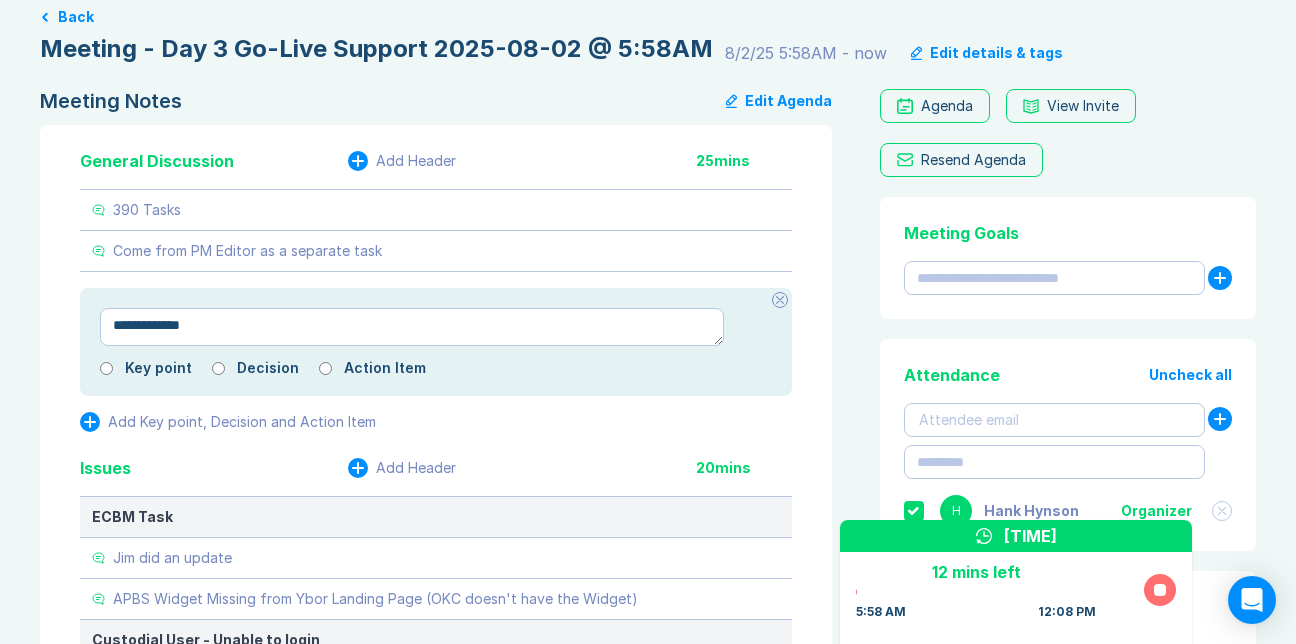 type on "*" 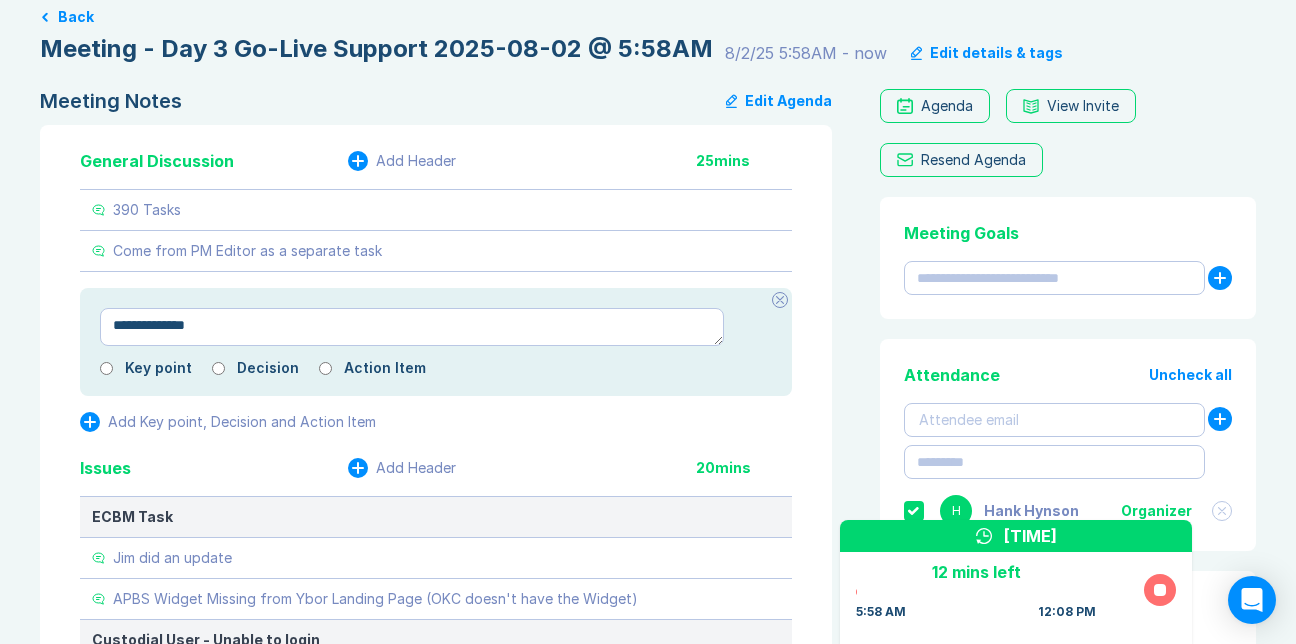 type on "*" 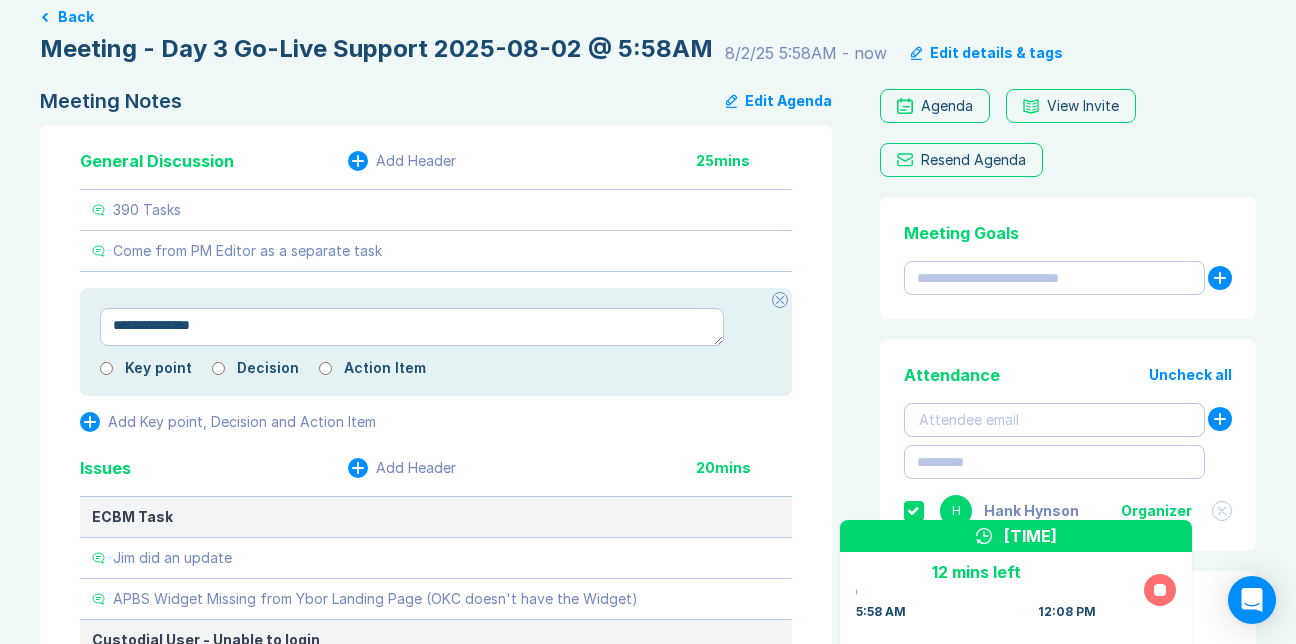 type on "*" 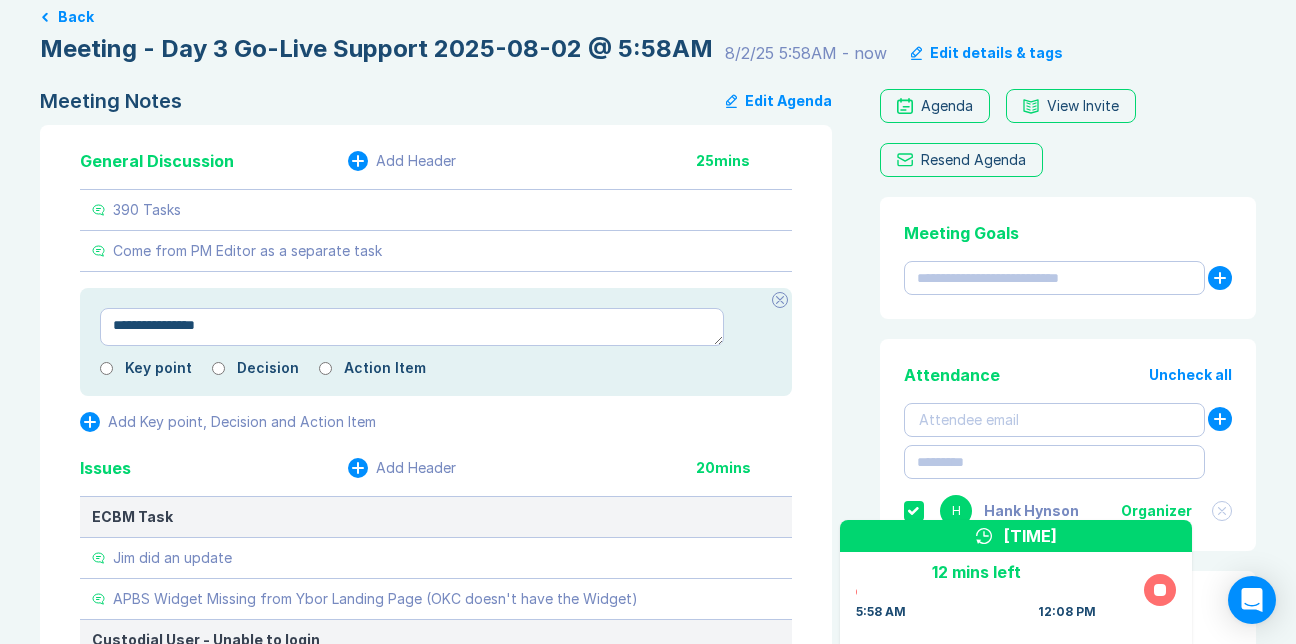 type on "*" 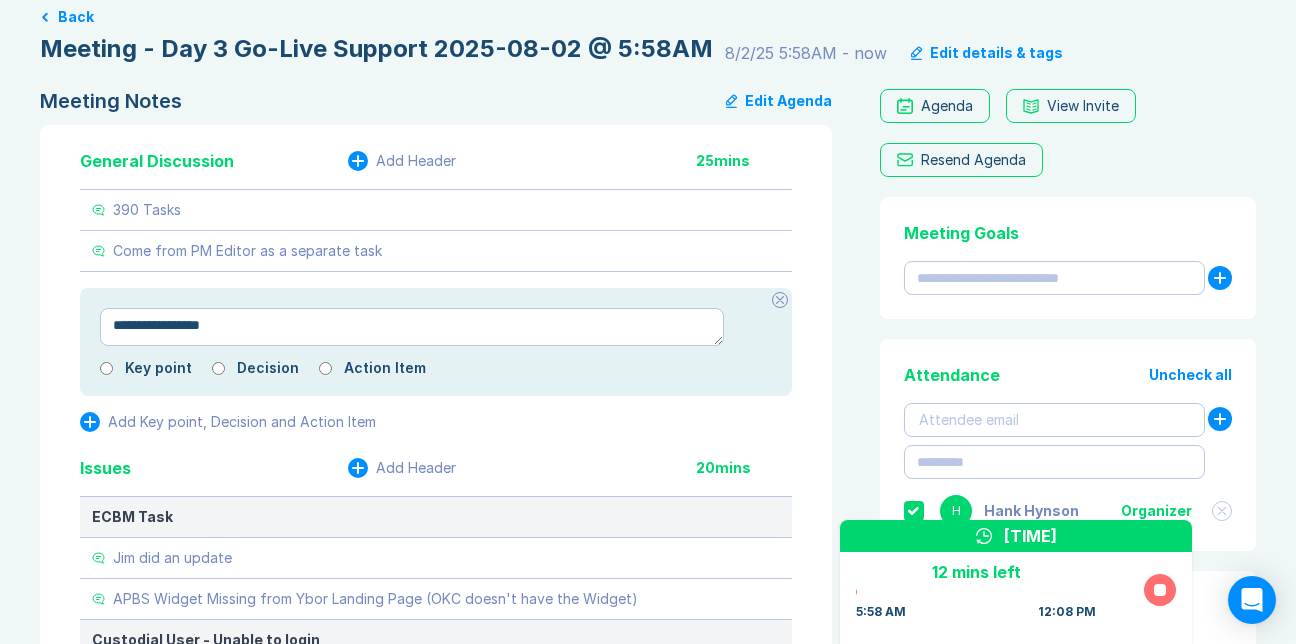 type on "*" 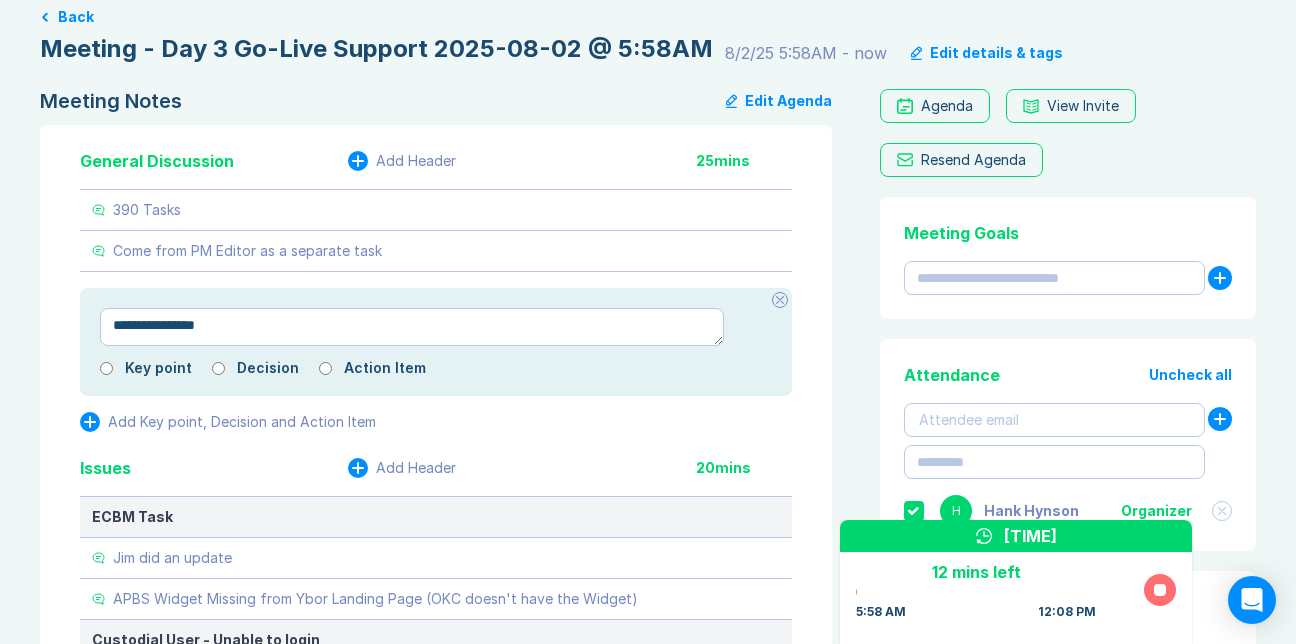 type on "*" 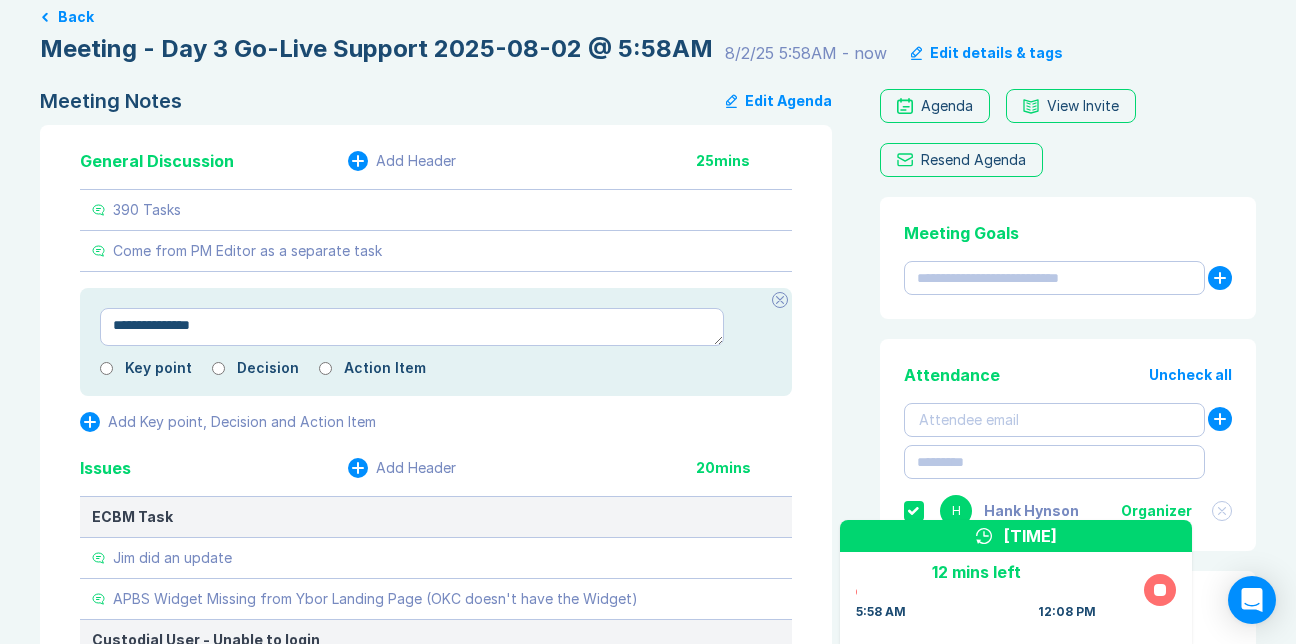 type on "*" 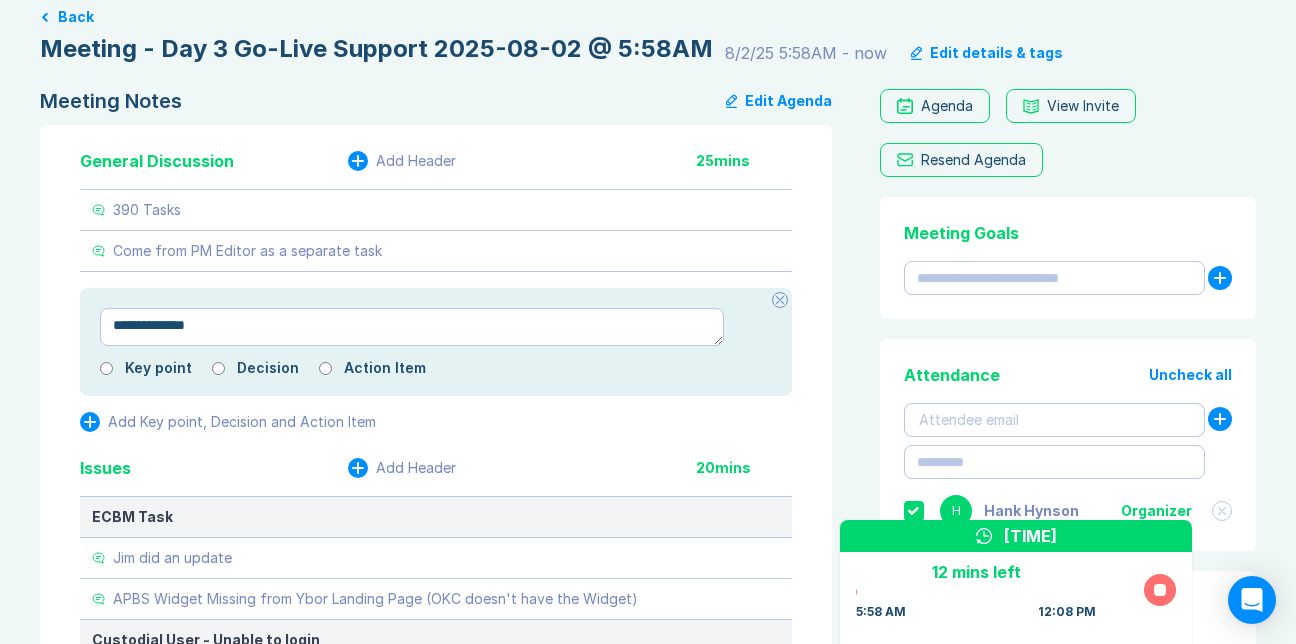 type on "*" 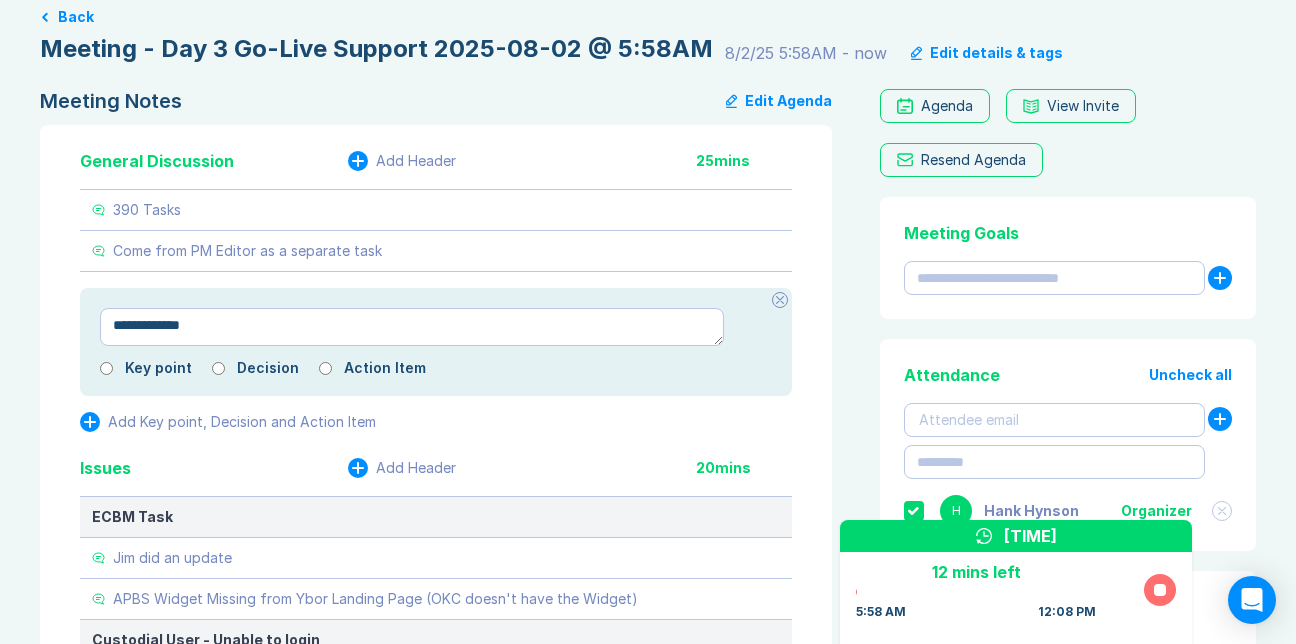 type on "*" 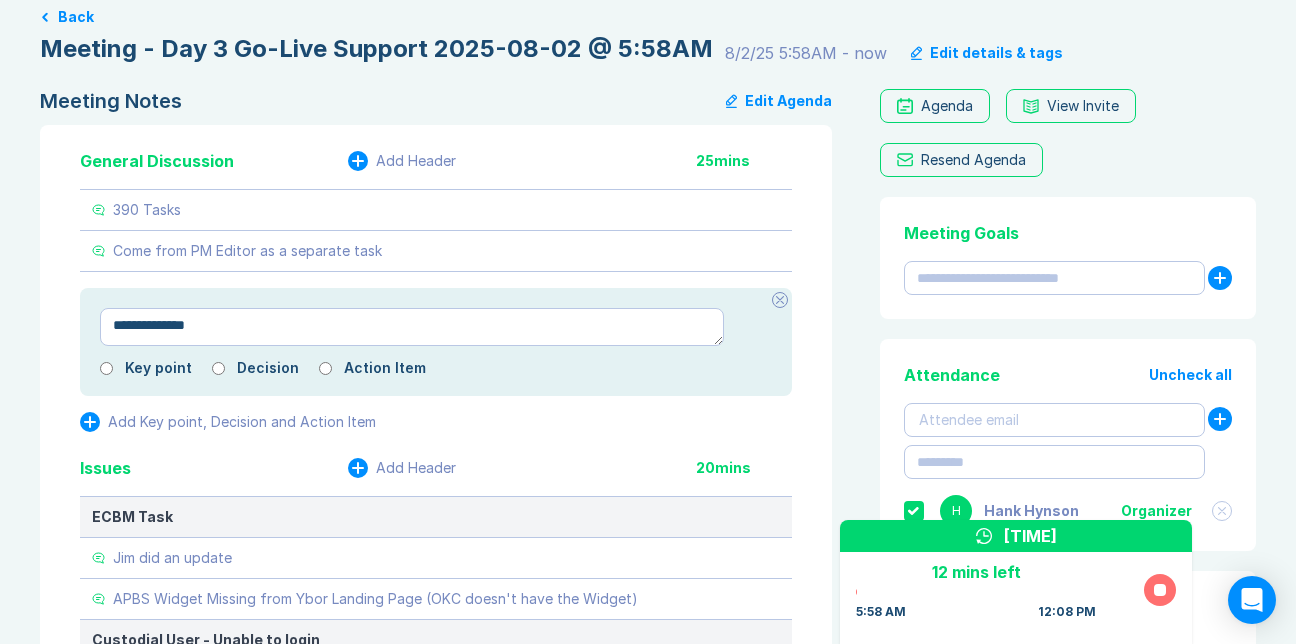 type on "*" 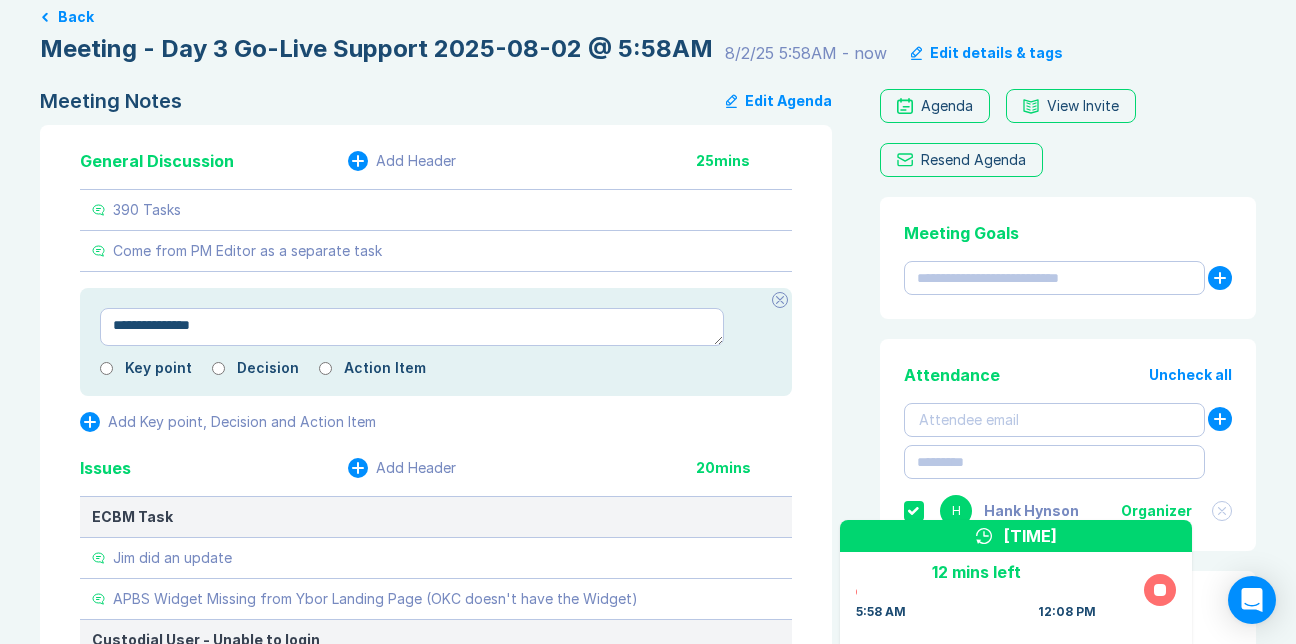 type on "*" 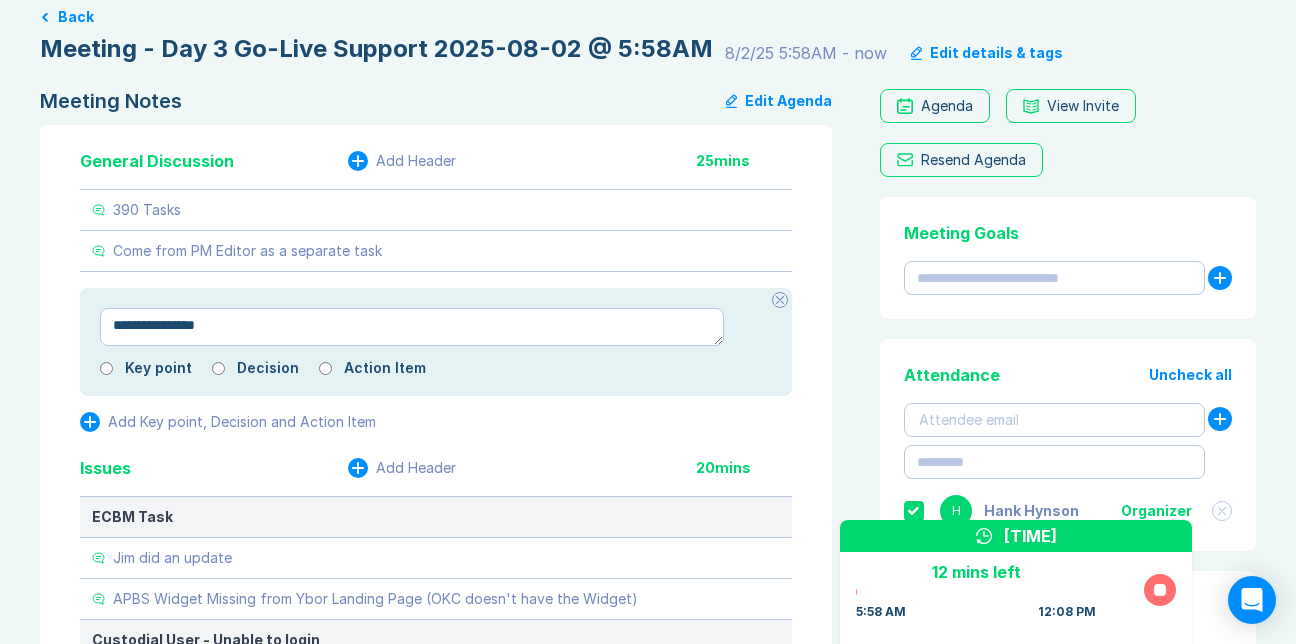 type on "*" 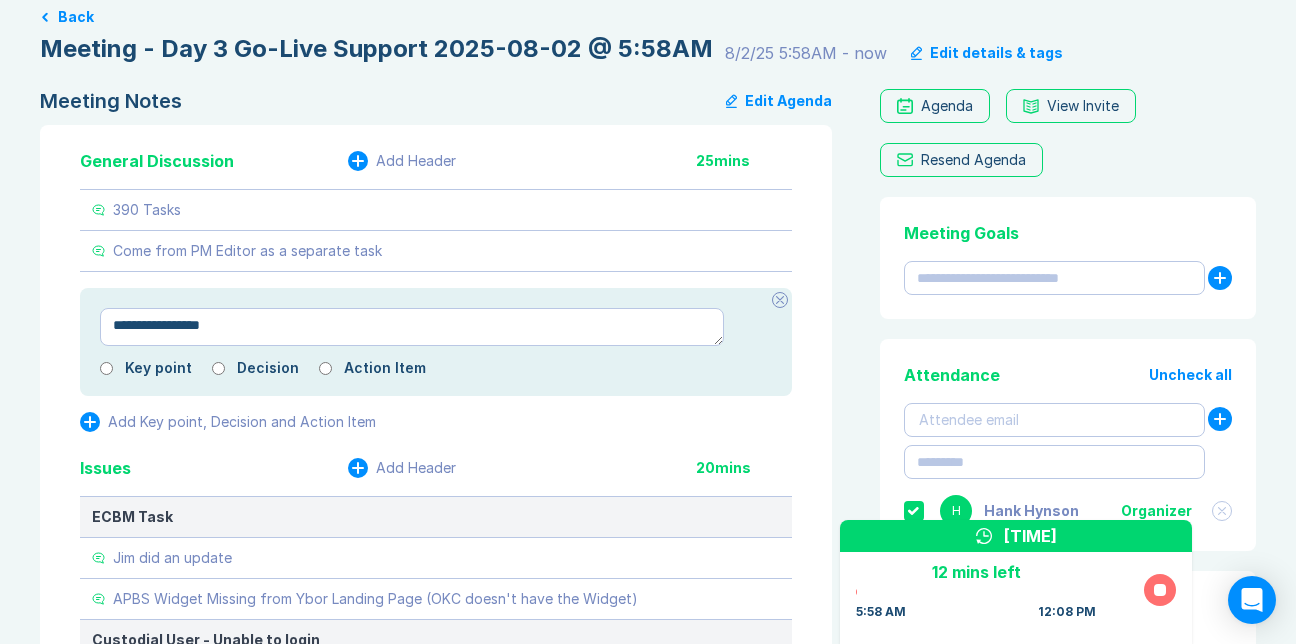 type on "*" 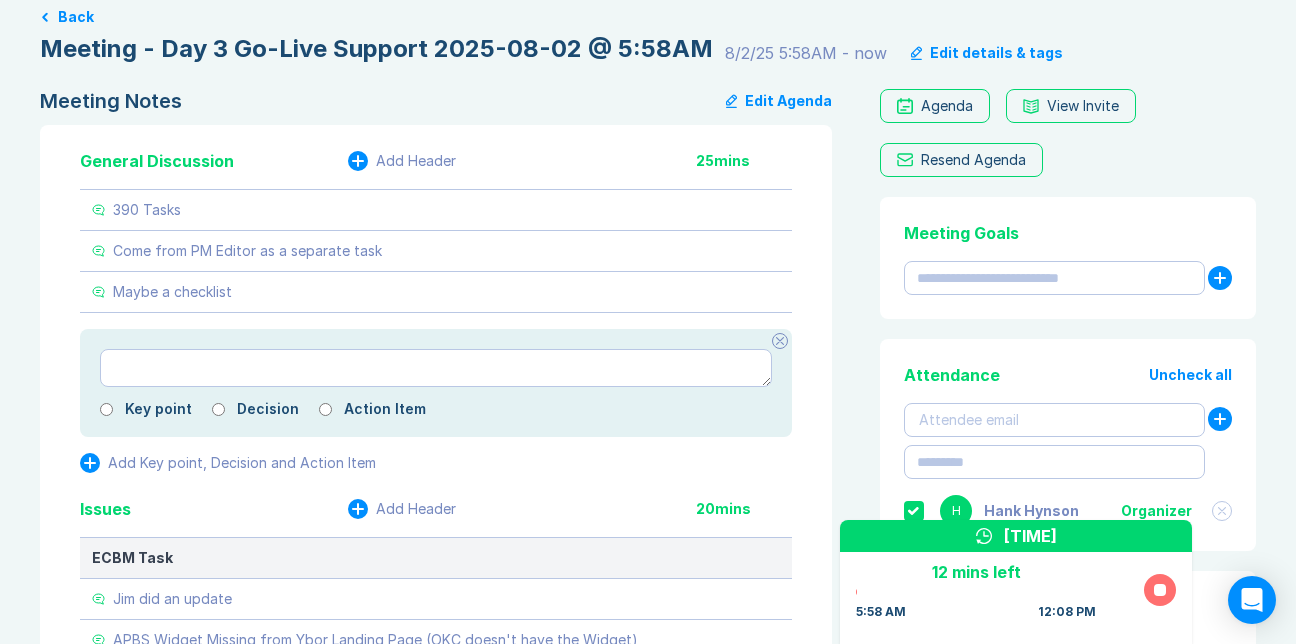 type on "*" 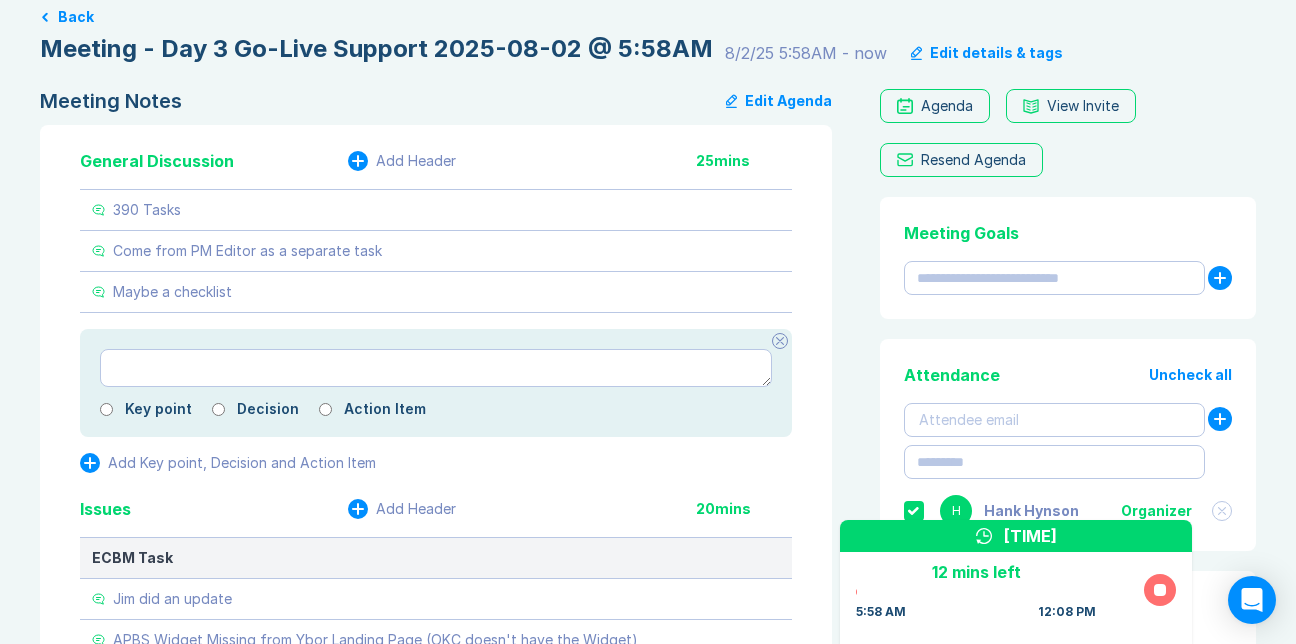 type on "*" 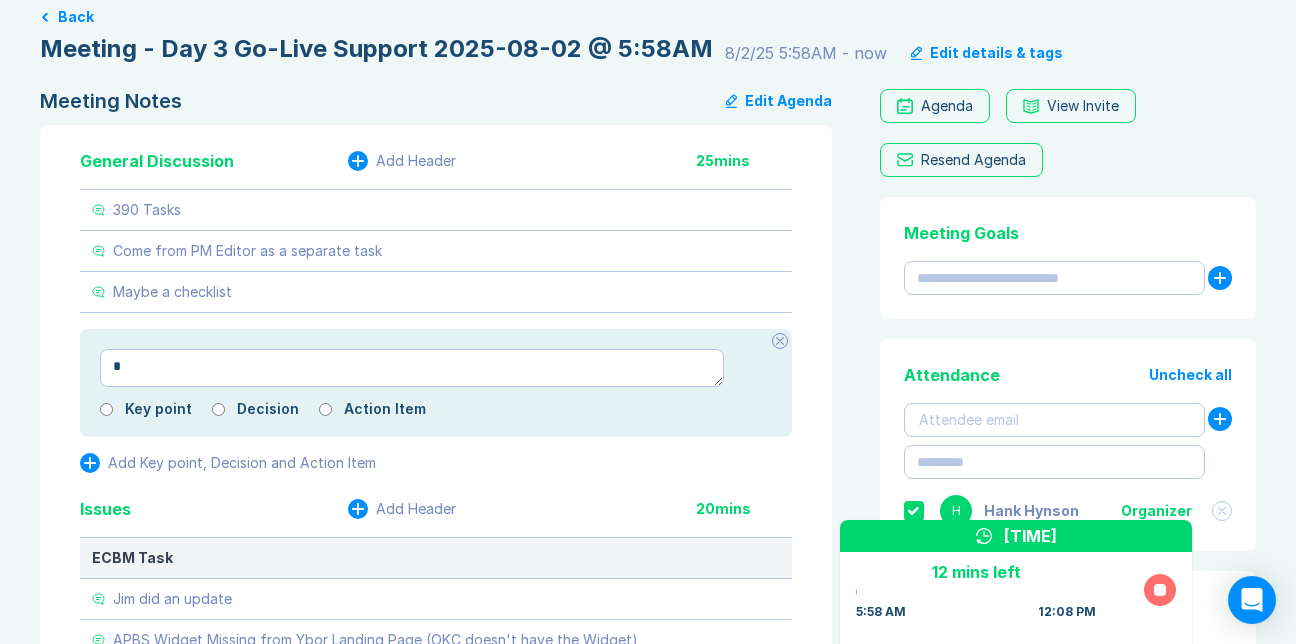 type on "*" 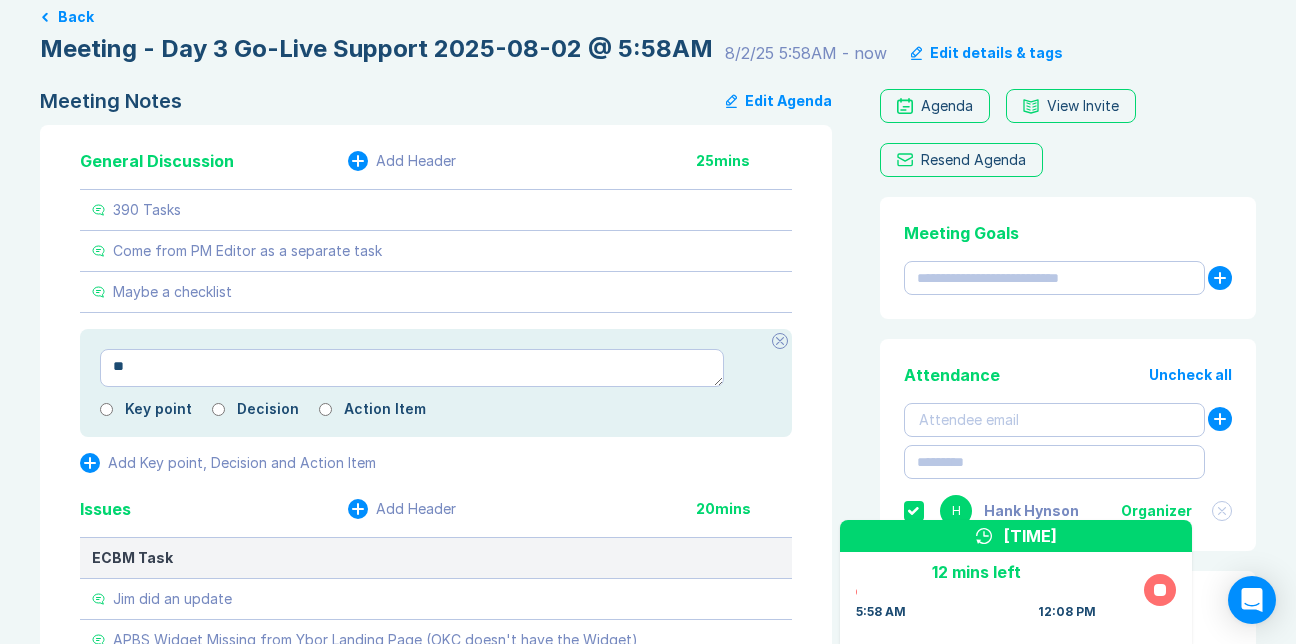 type on "*" 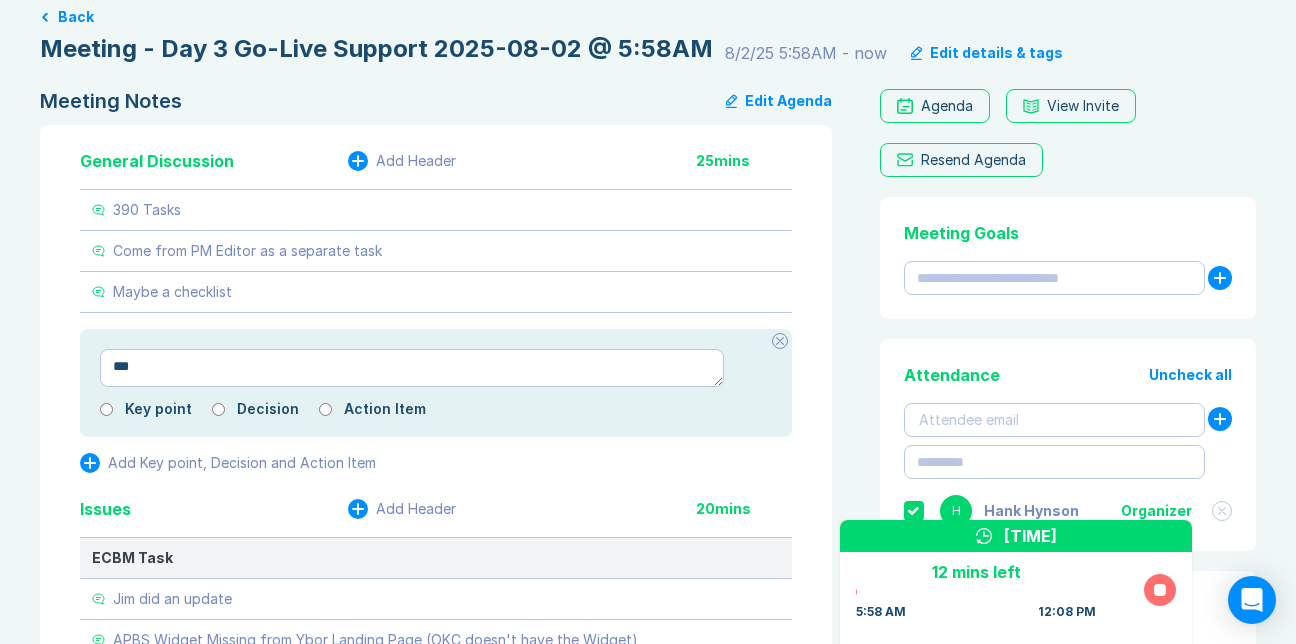 type on "*" 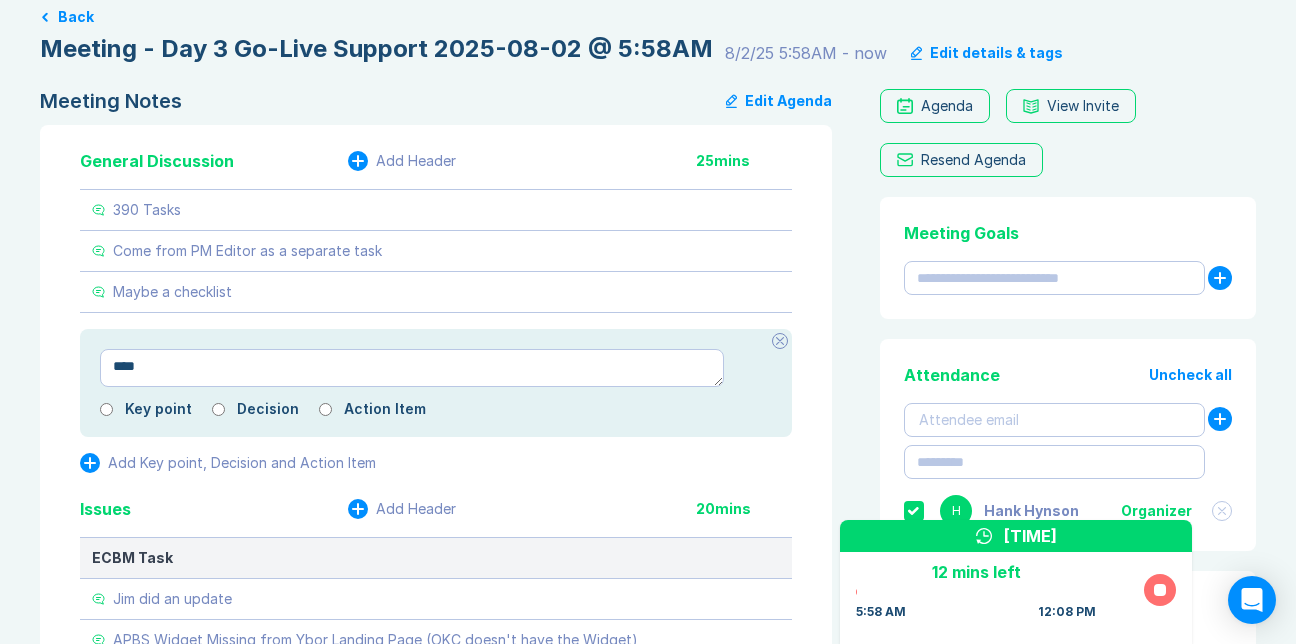 type on "*" 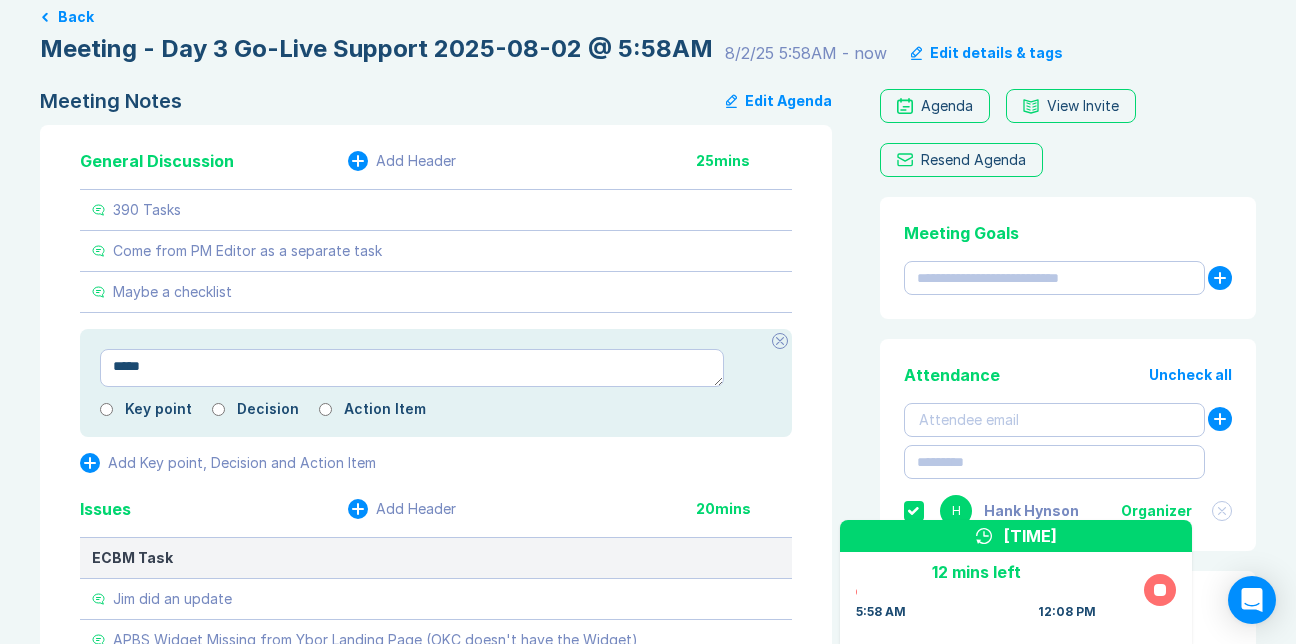 type on "*" 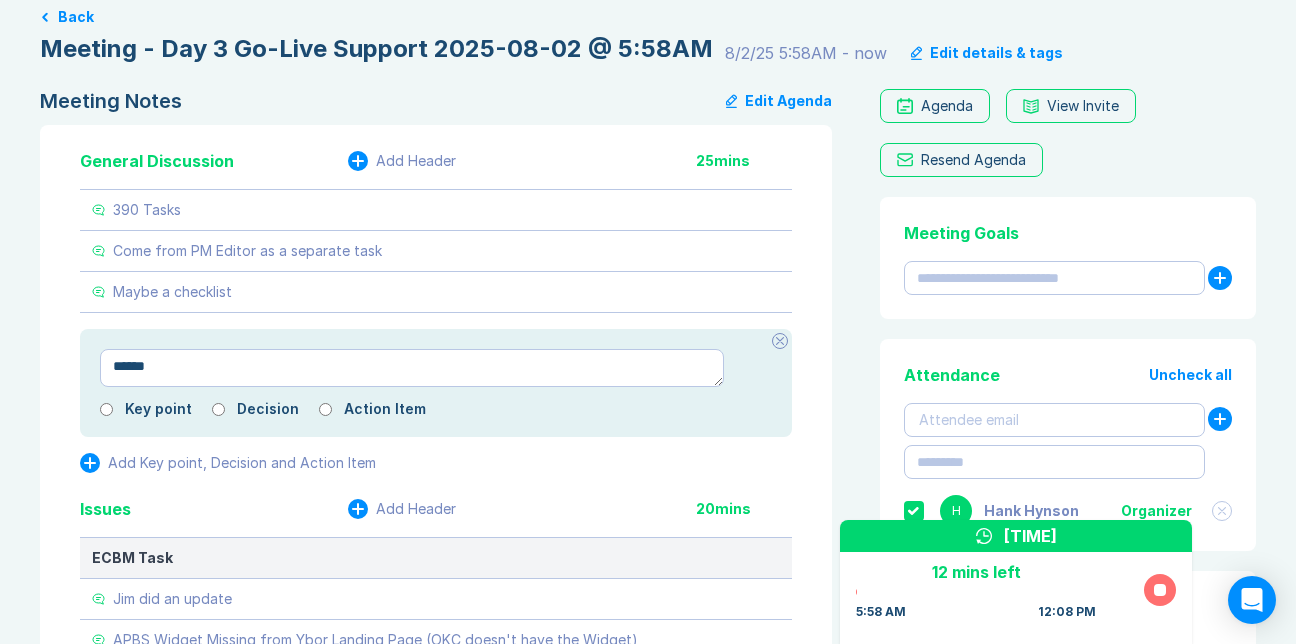 type on "*******" 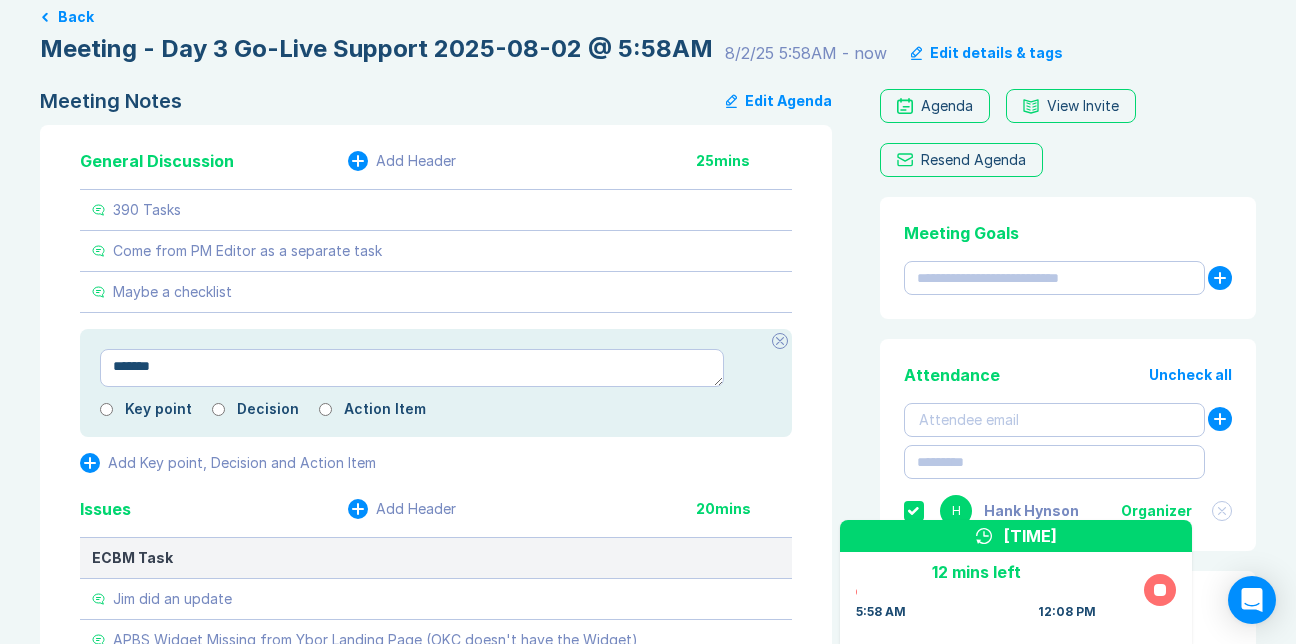type 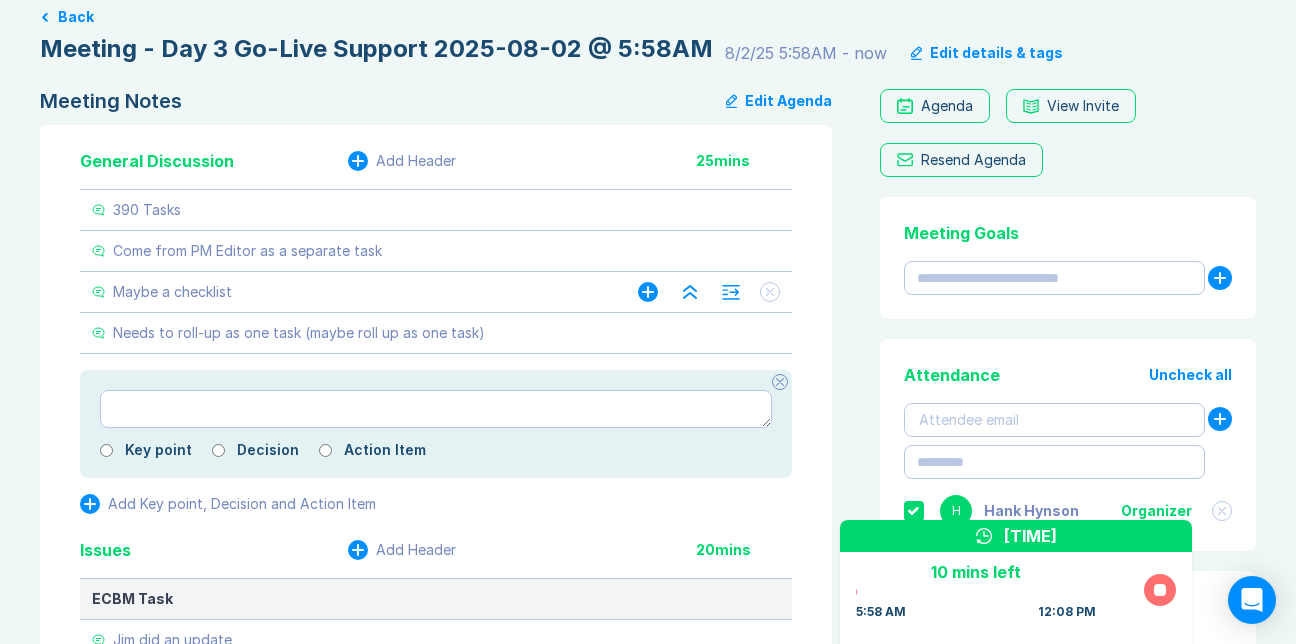 click 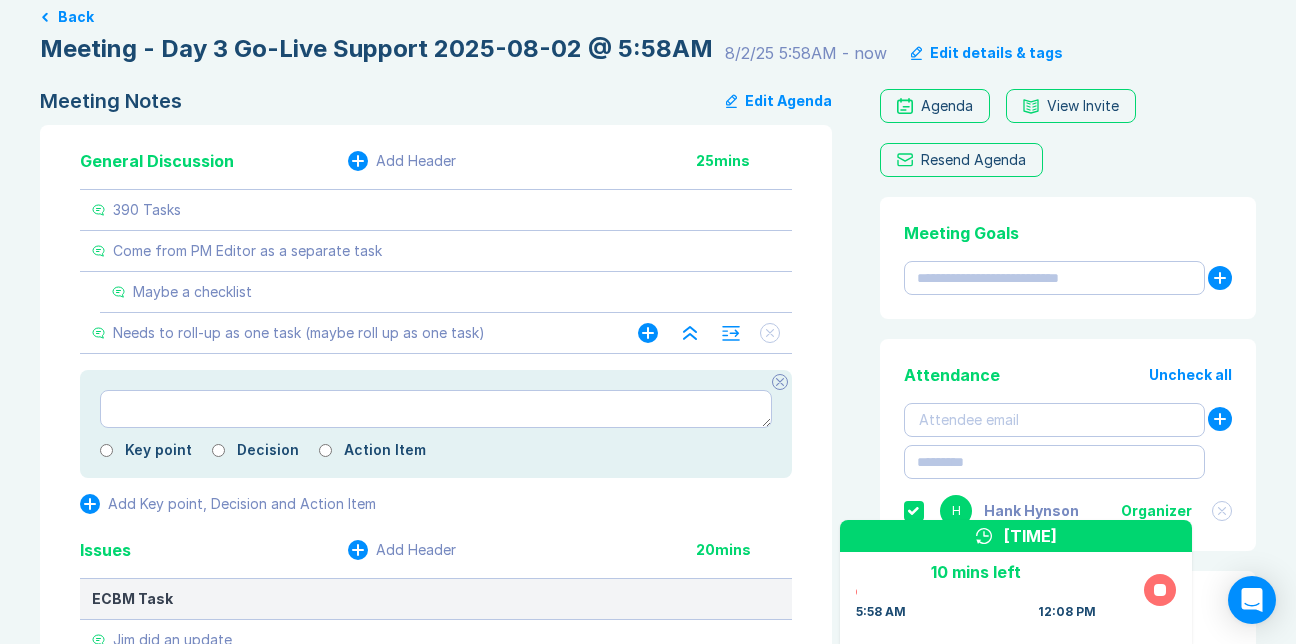 click 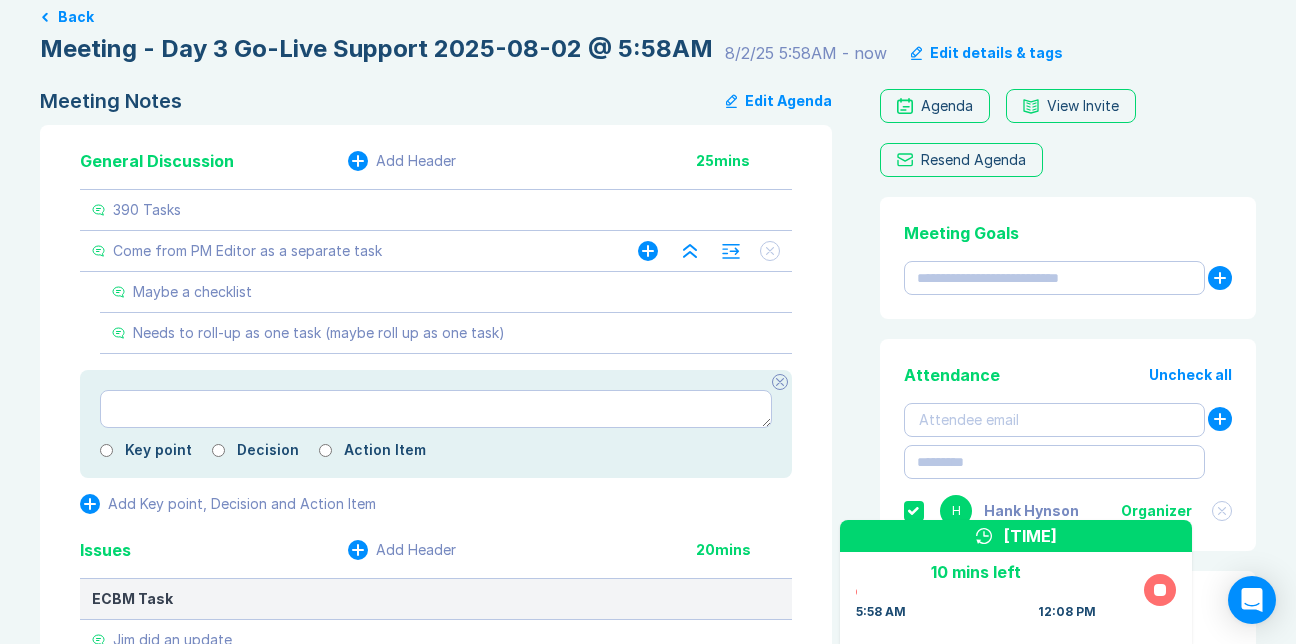click at bounding box center (709, 251) 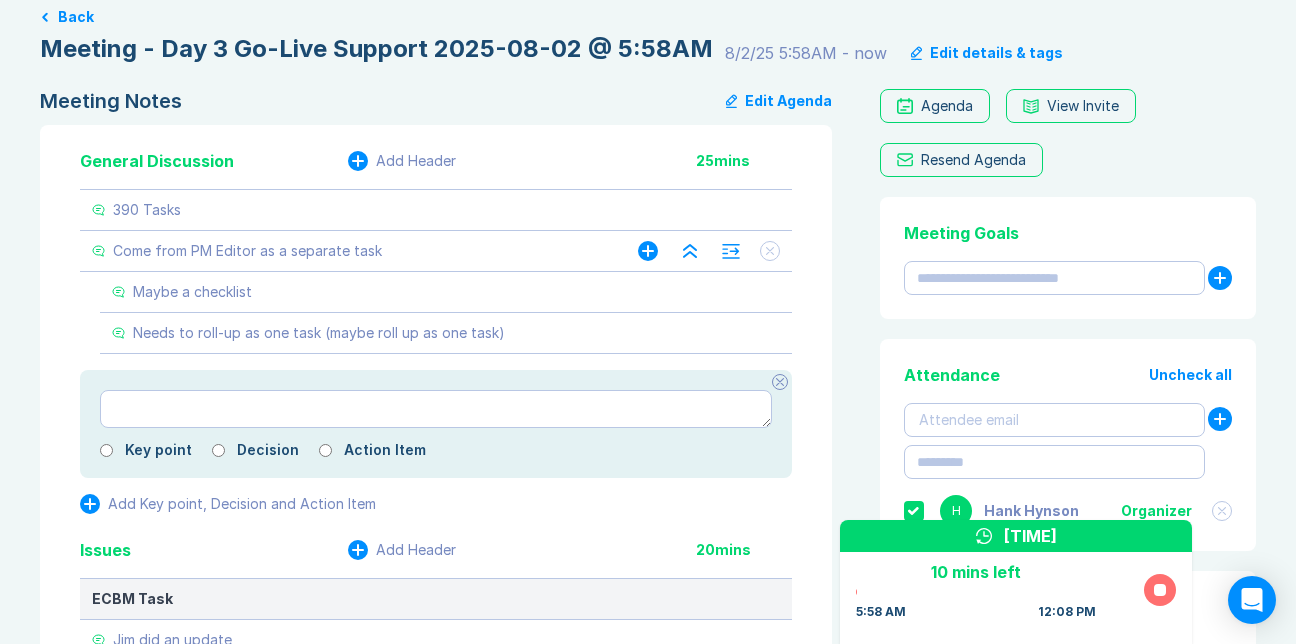 click 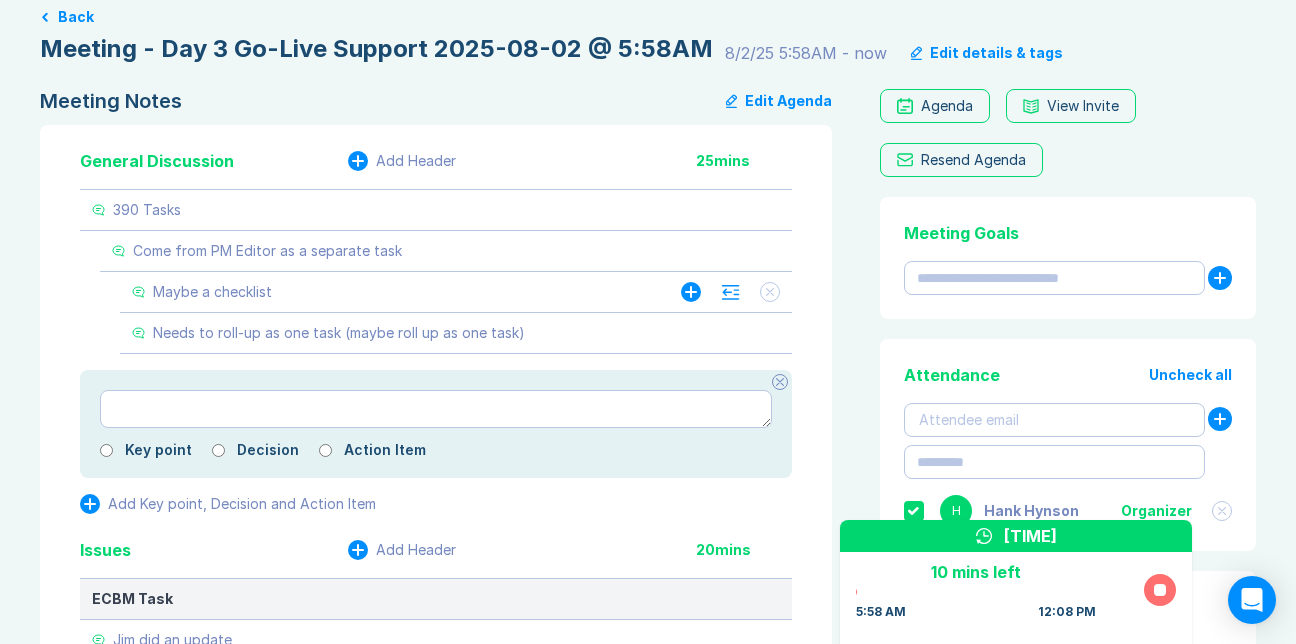 click 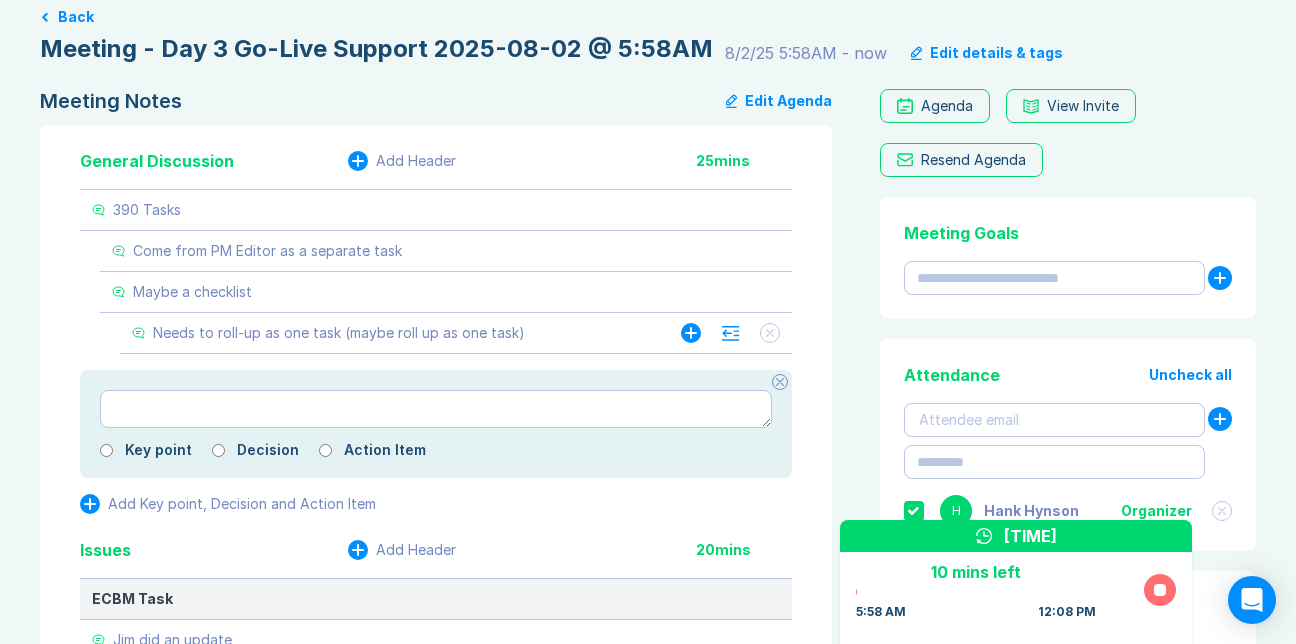 click 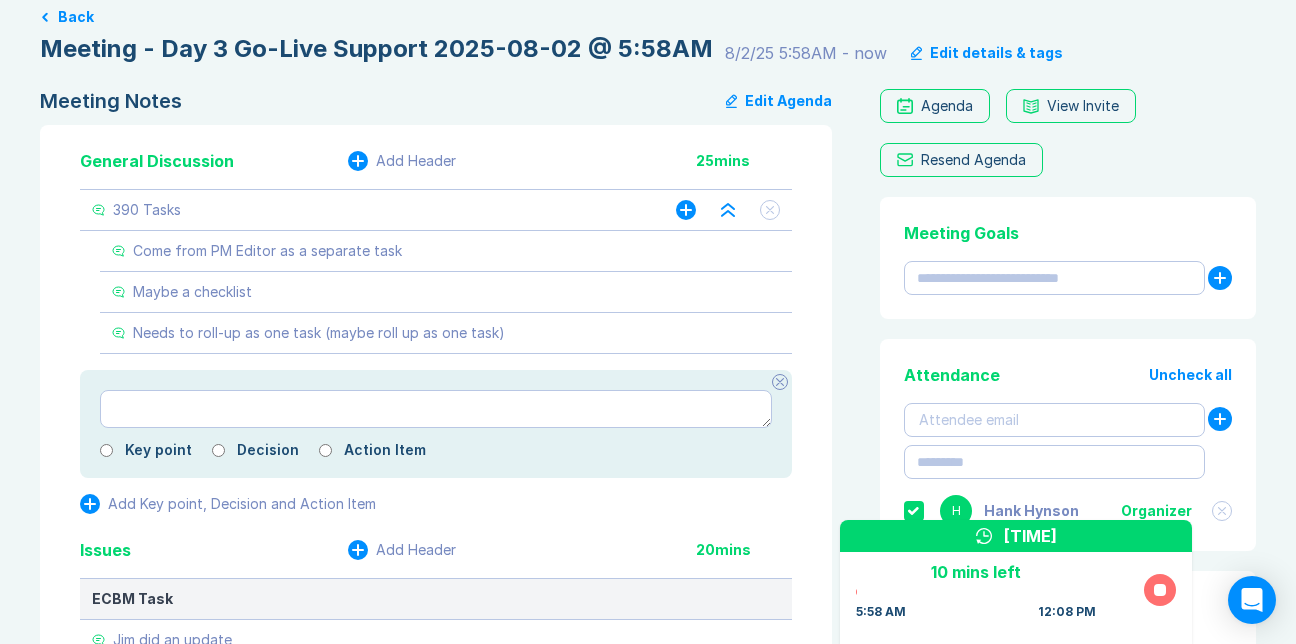 click on "390 Tasks" at bounding box center (364, 210) 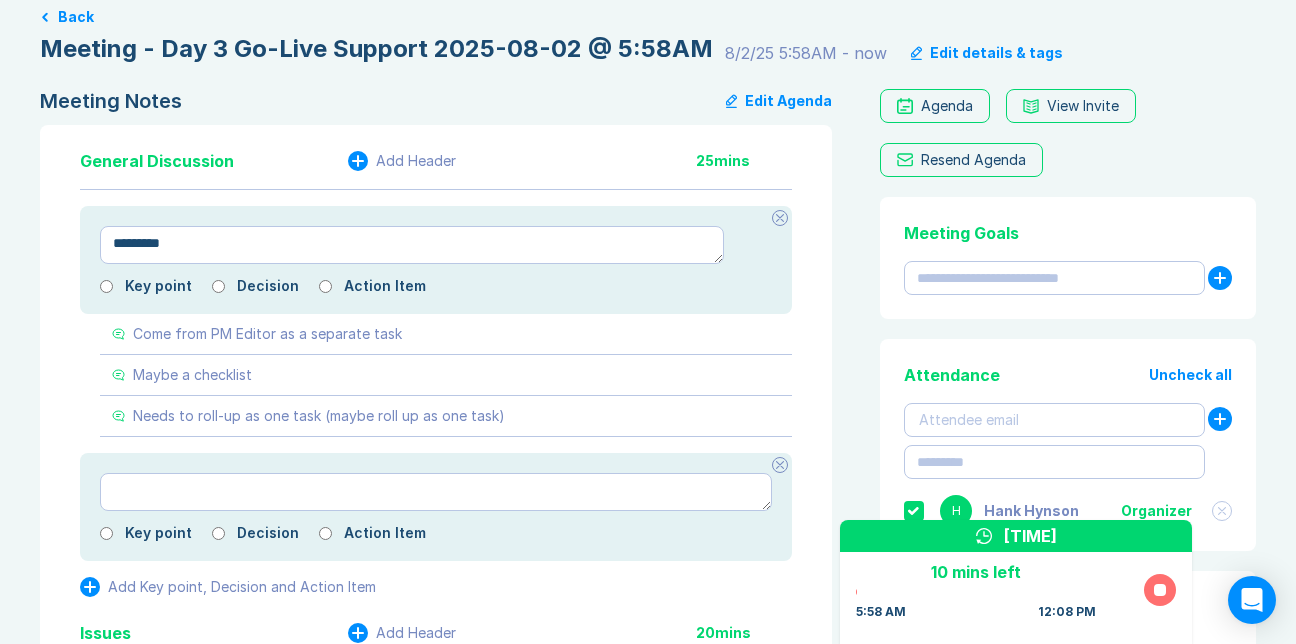 click on "*********" at bounding box center (412, 245) 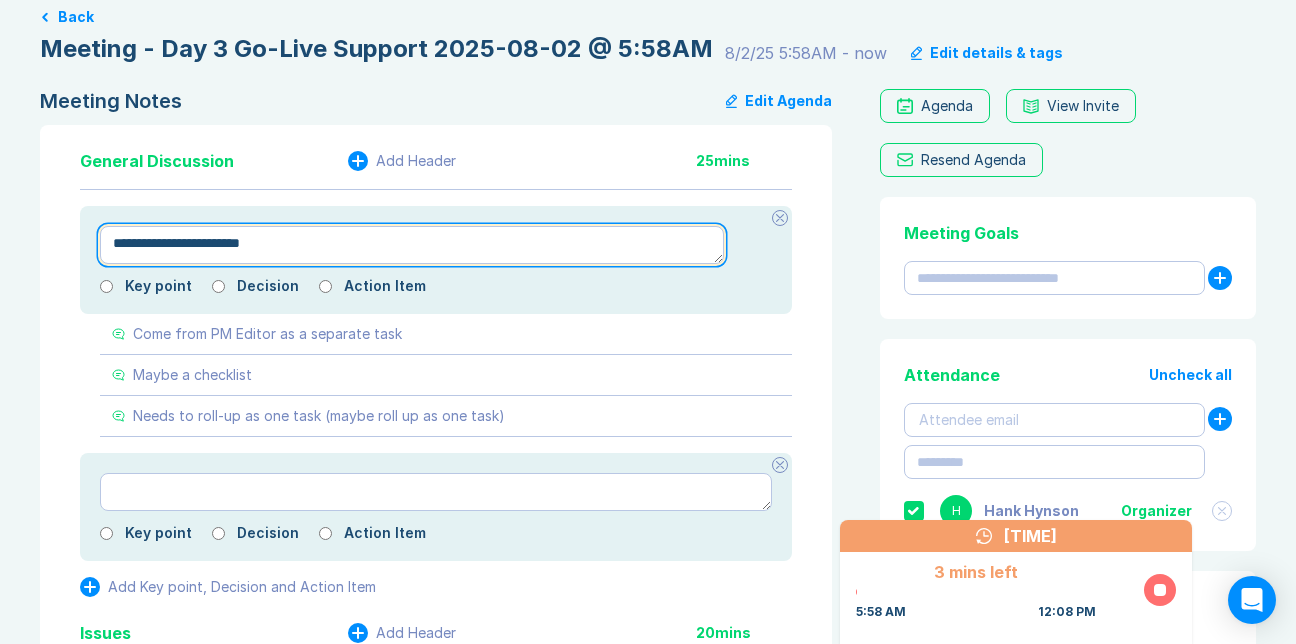 click on "**********" at bounding box center [412, 245] 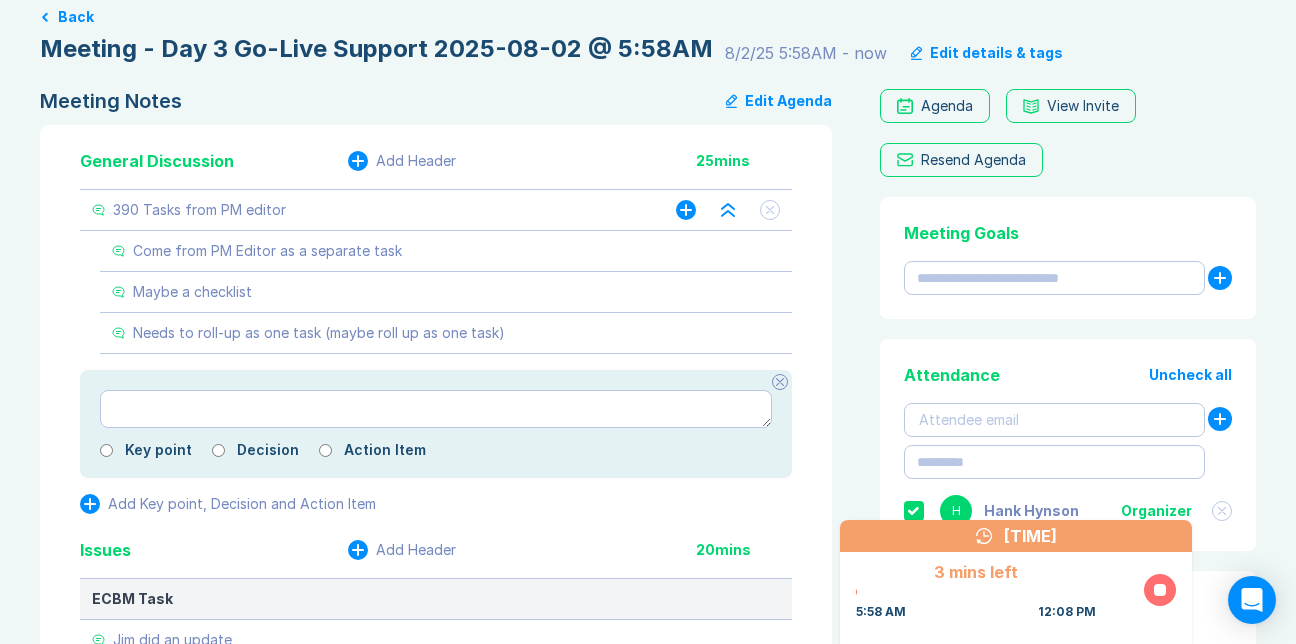 click 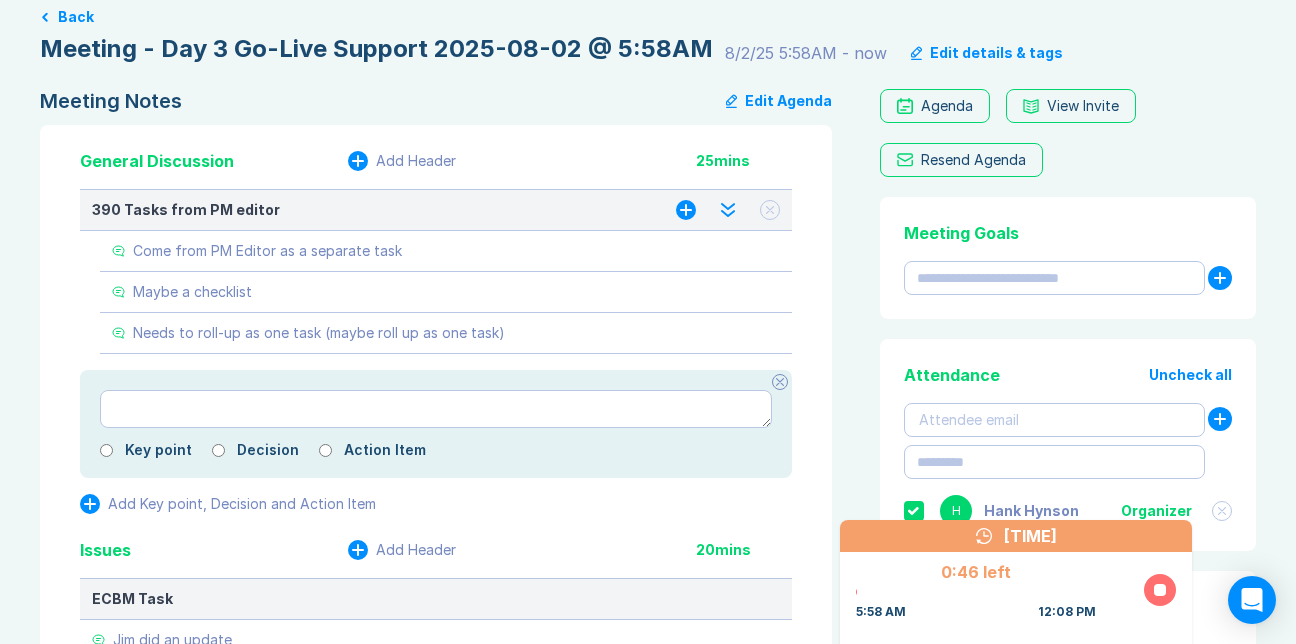 click on "General Discussion Add Header 25  mins 390 Tasks from PM editor Come from PM Editor as a separate task Maybe a checklist Needs to roll-up as one task (maybe roll up as one task) Key point Decision Action Item Add Key point, Decision and Action Item Issues Add Header 20  mins ECBM Task Jim did an update APBS Widget Missing from Ybor Landing Page (OKC doesn't have the Widget) Custodial User - Unable to login User was locked out, doesn't have a role, should have been in Tour 1 (531) ... 508 group? Custodial had an earlier issue when we first arrived Add Key point, Decision and Action Item Observations Add Header 20  mins Justin needed onsite to deal with the walk-up activities Jim needs to be onsite for both training and the 1st two days of go-live support at a minimum A general email access question (Justin to help troubleshoot) but the ECS wouldn't necessarily be able to help Not sure training will be needed on the go-live support calls, maybe just a 11am and 4pm check-in for end of day briefing ECBM 10  mins" at bounding box center (436, 1262) 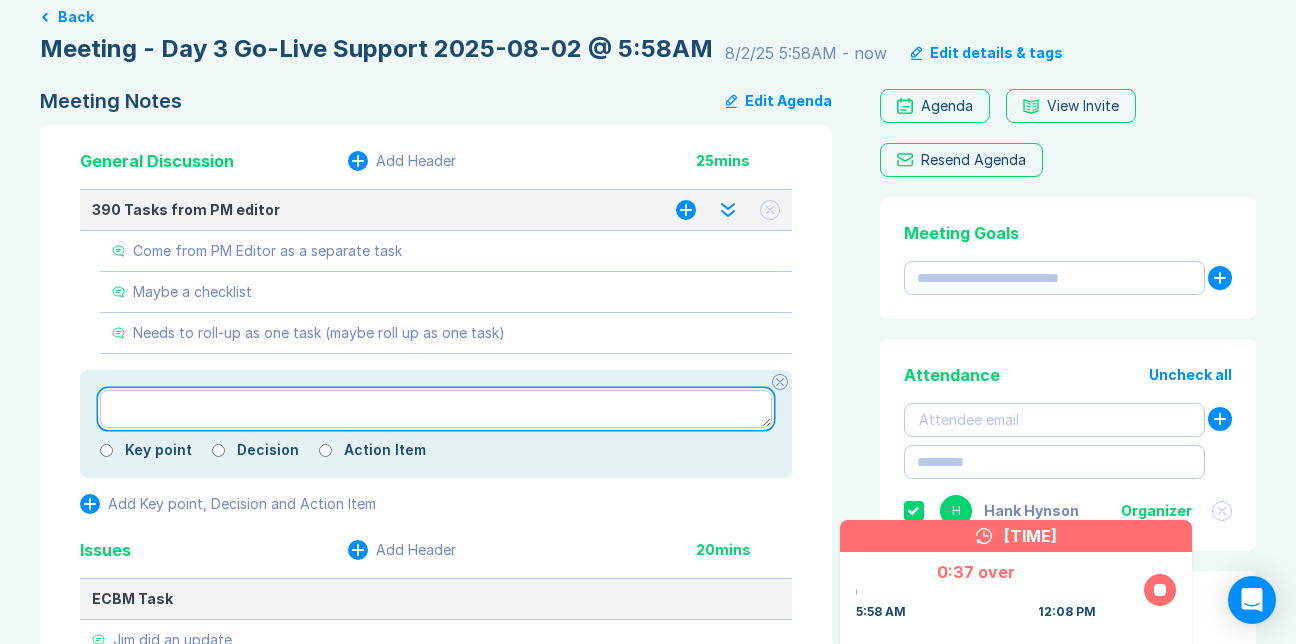 click at bounding box center [436, 409] 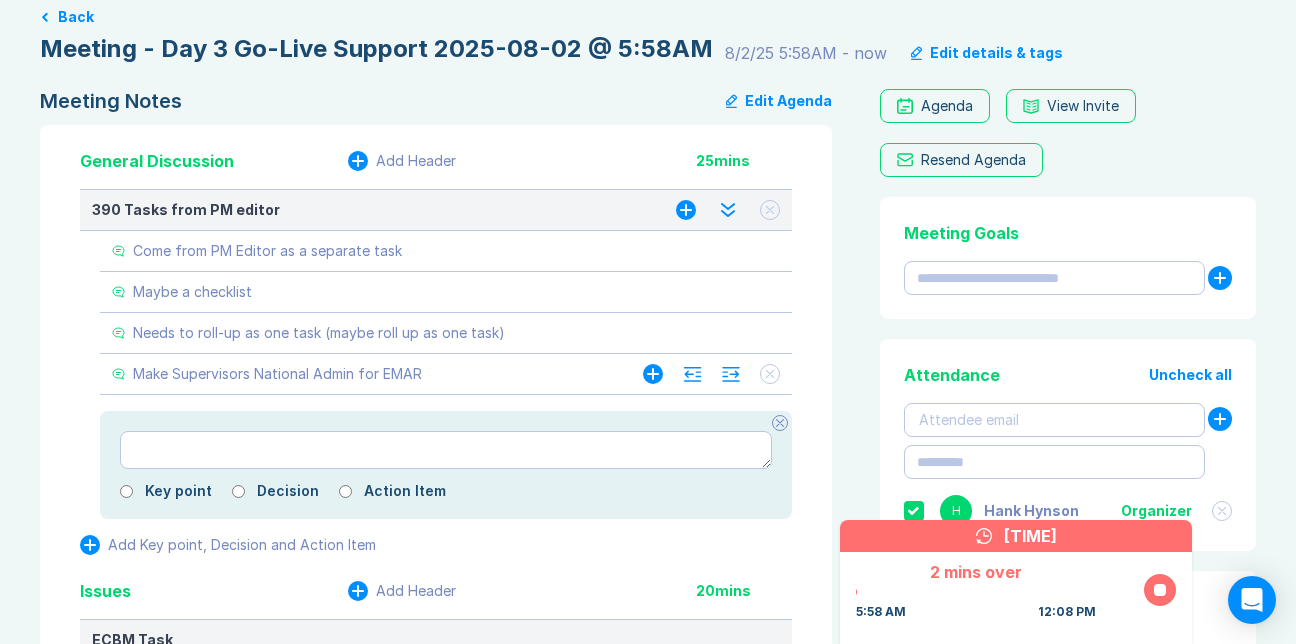 click 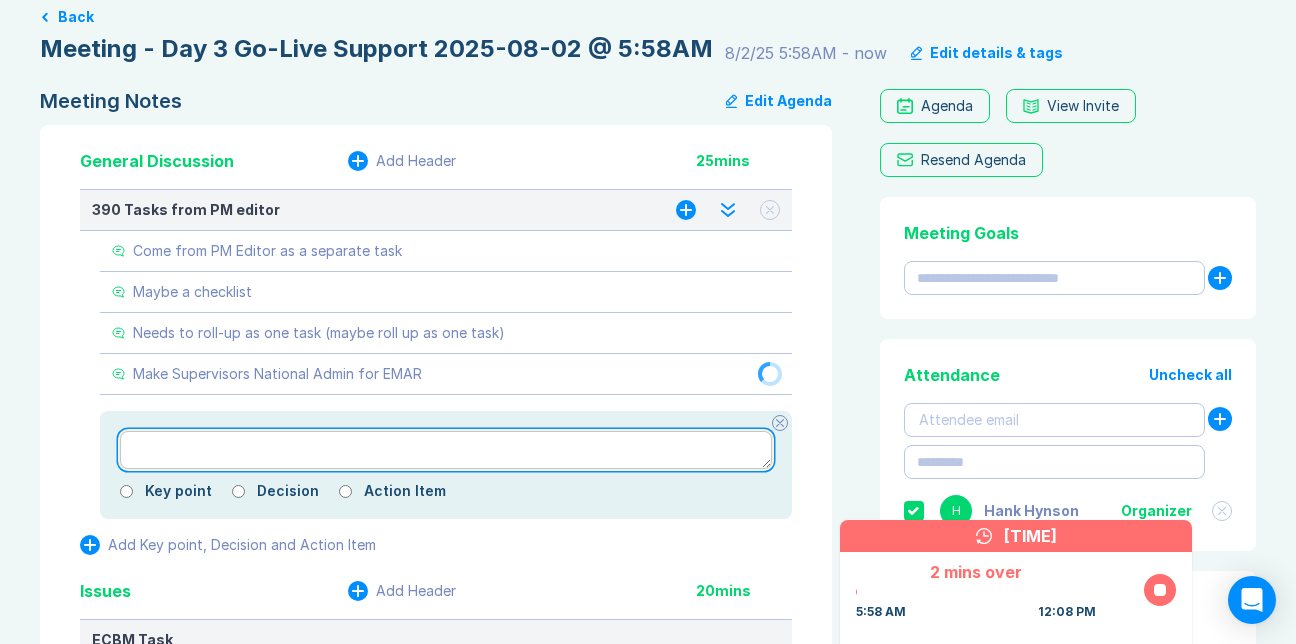 click at bounding box center [446, 450] 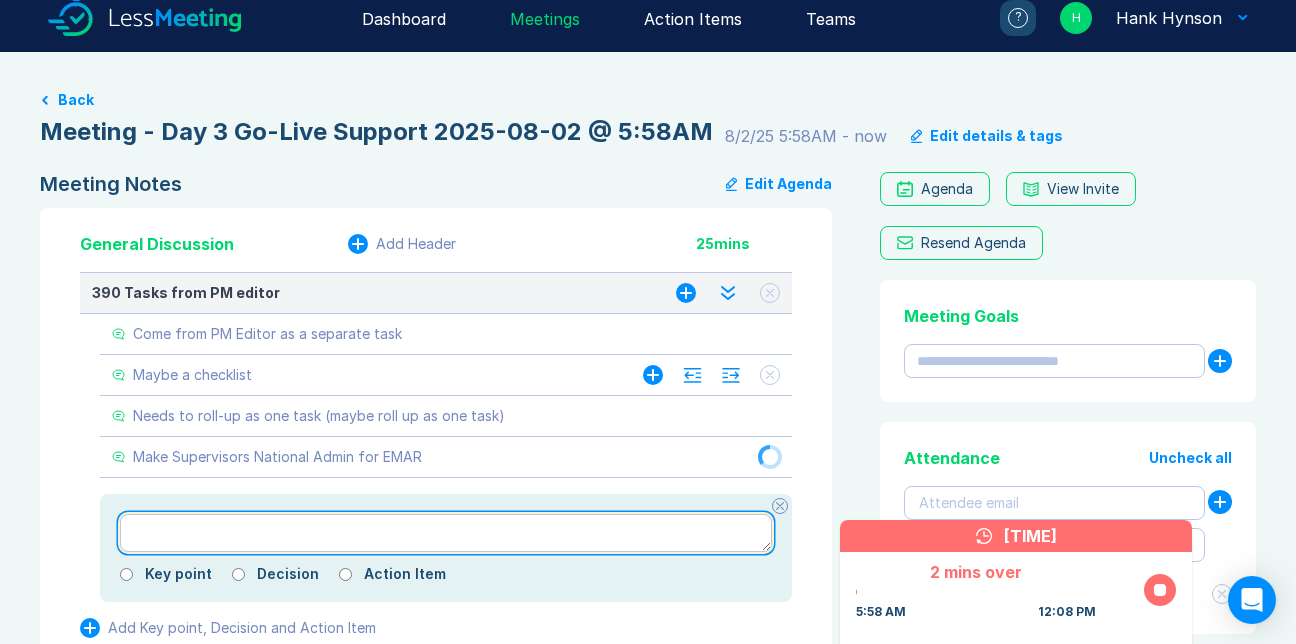 scroll, scrollTop: 0, scrollLeft: 0, axis: both 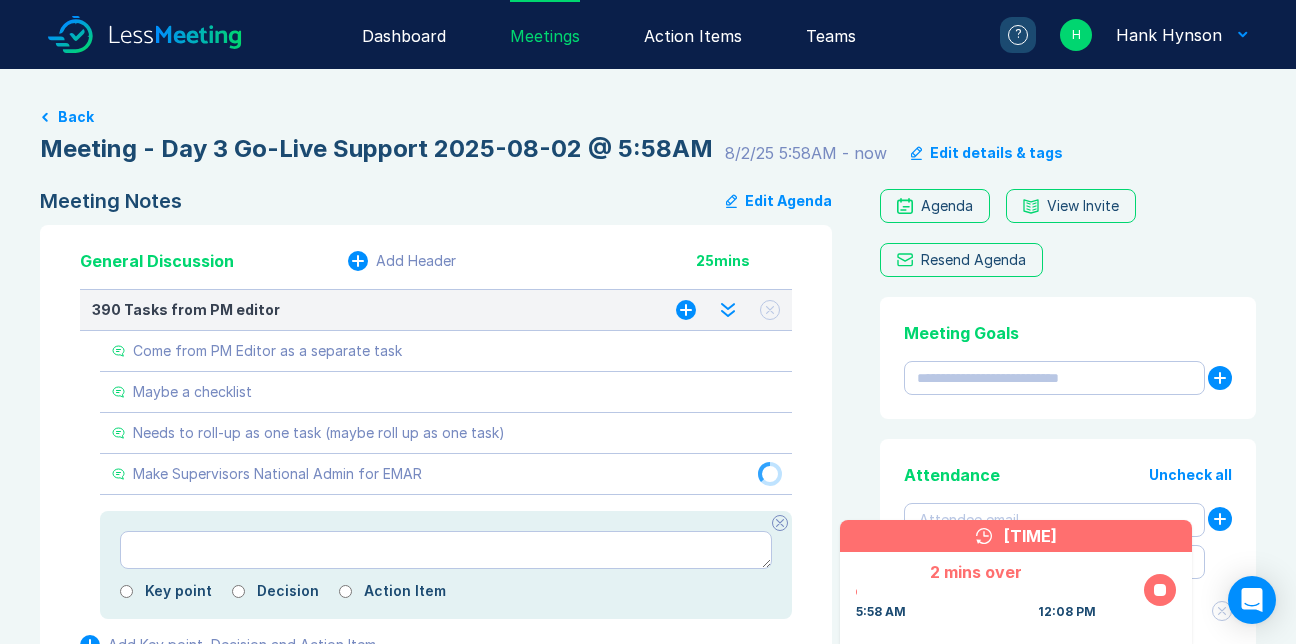 click on "Edit Agenda" at bounding box center [779, 201] 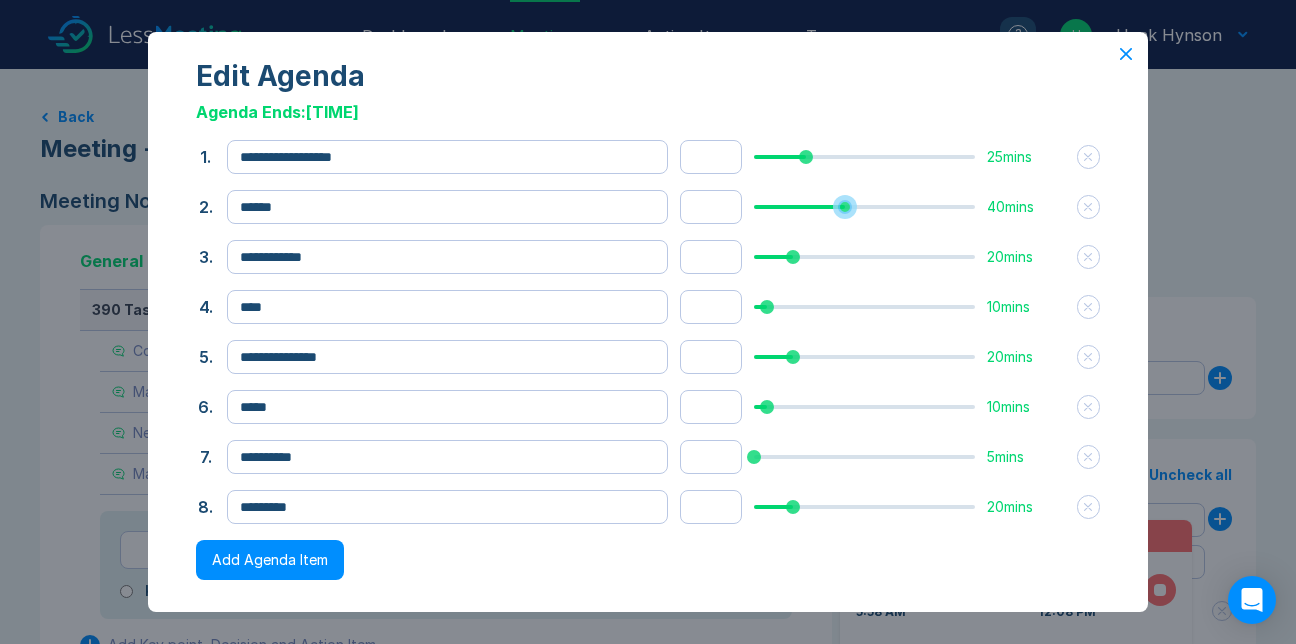 click at bounding box center [864, 207] 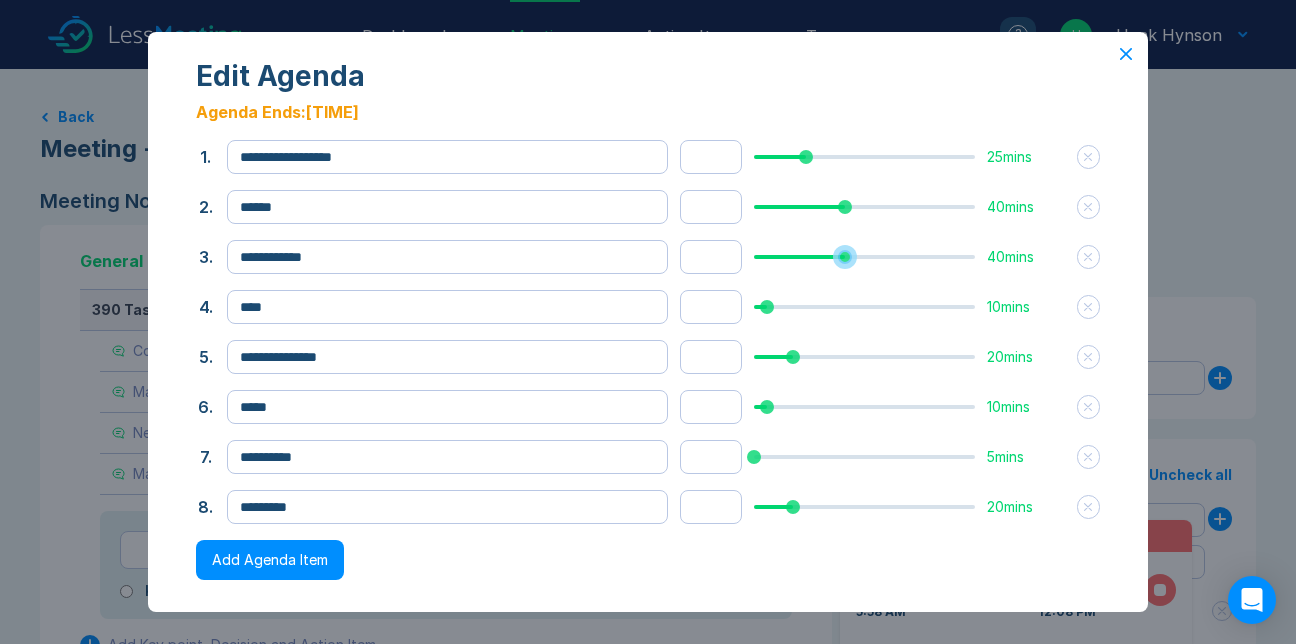 click at bounding box center (864, 257) 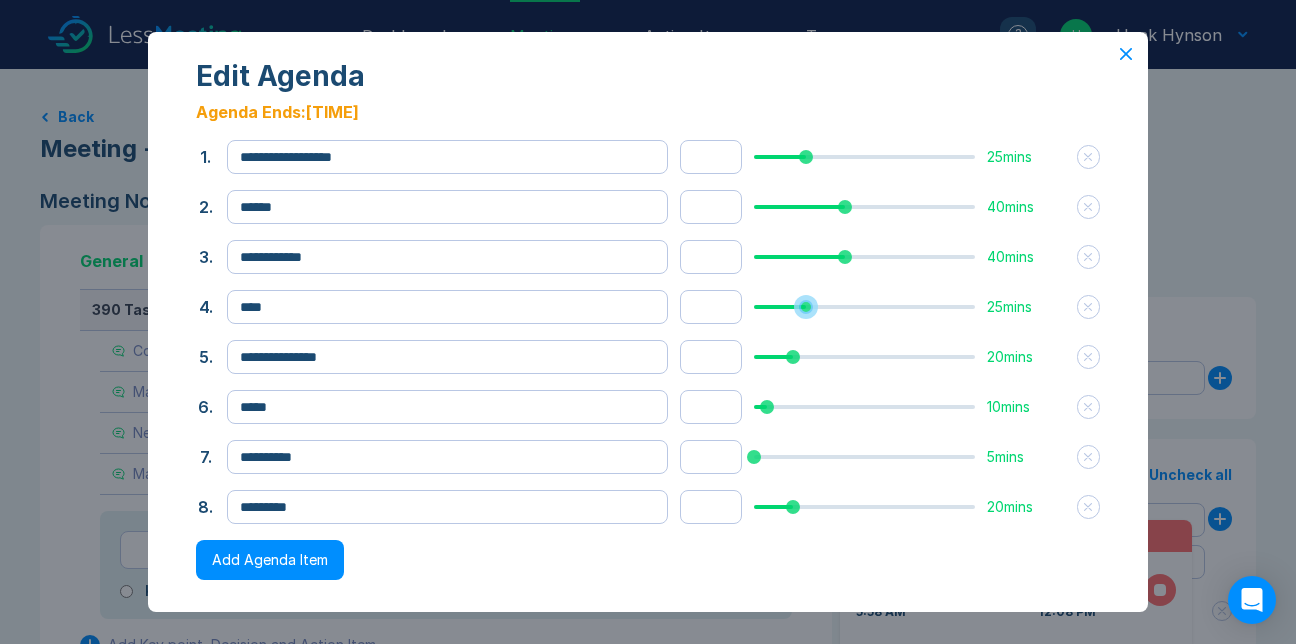 click at bounding box center [864, 307] 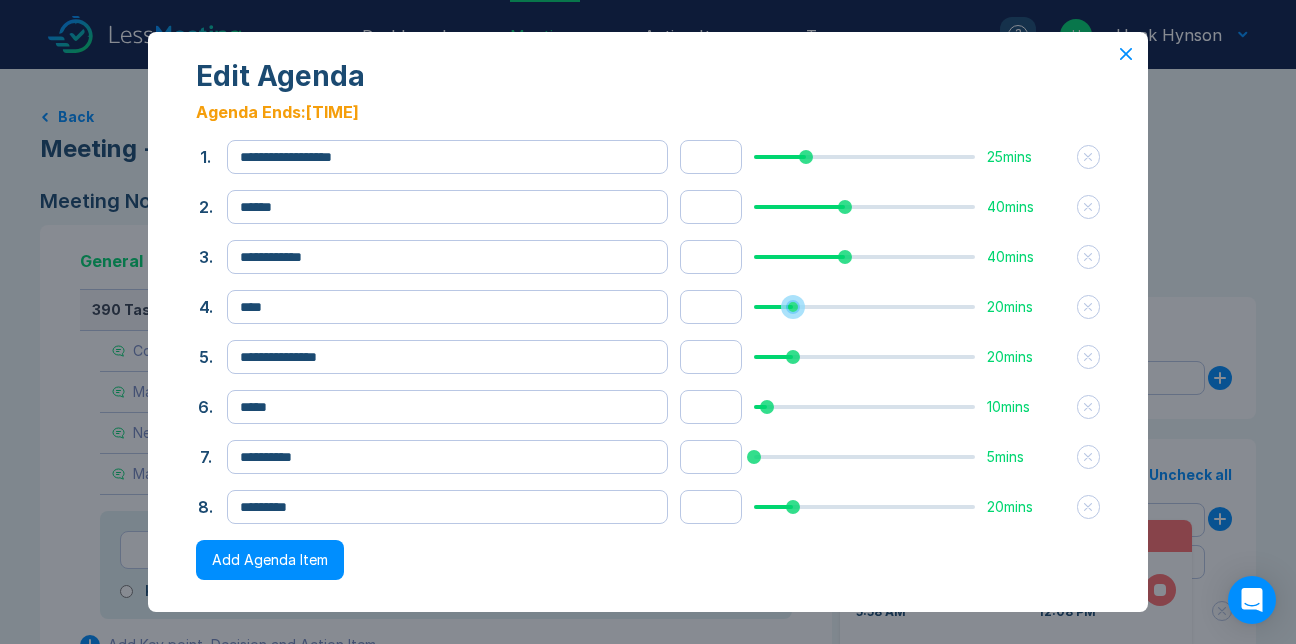 click at bounding box center (864, 307) 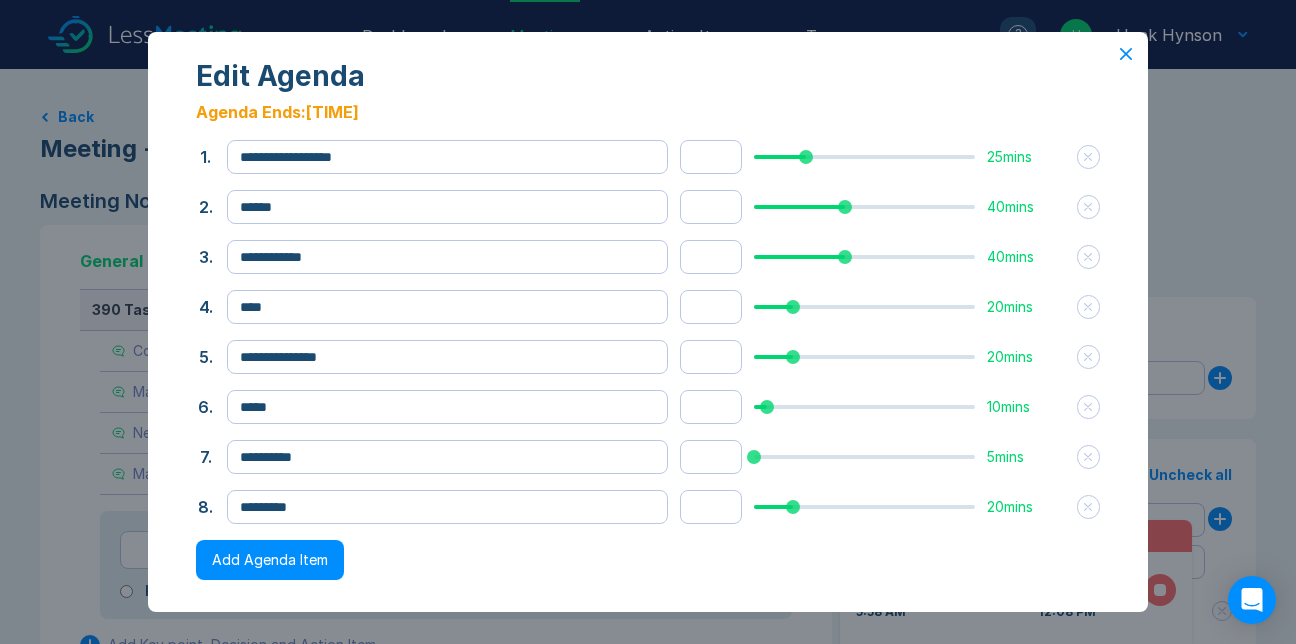 click on "**********" at bounding box center [648, 363] 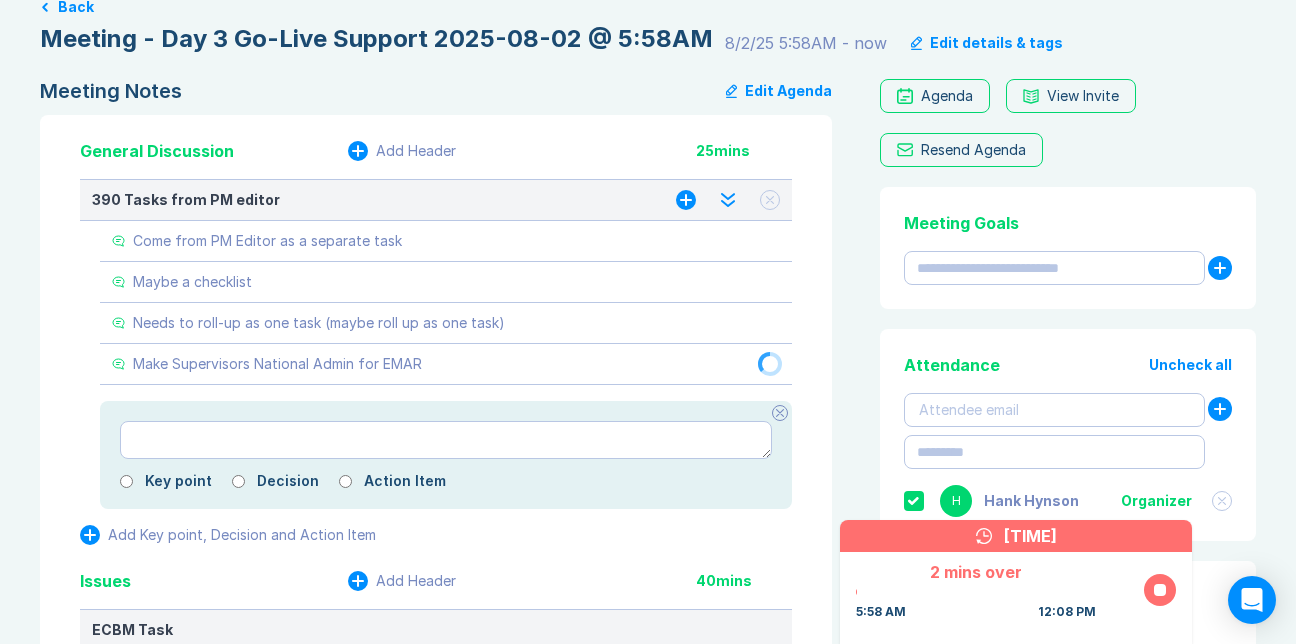 scroll, scrollTop: 0, scrollLeft: 0, axis: both 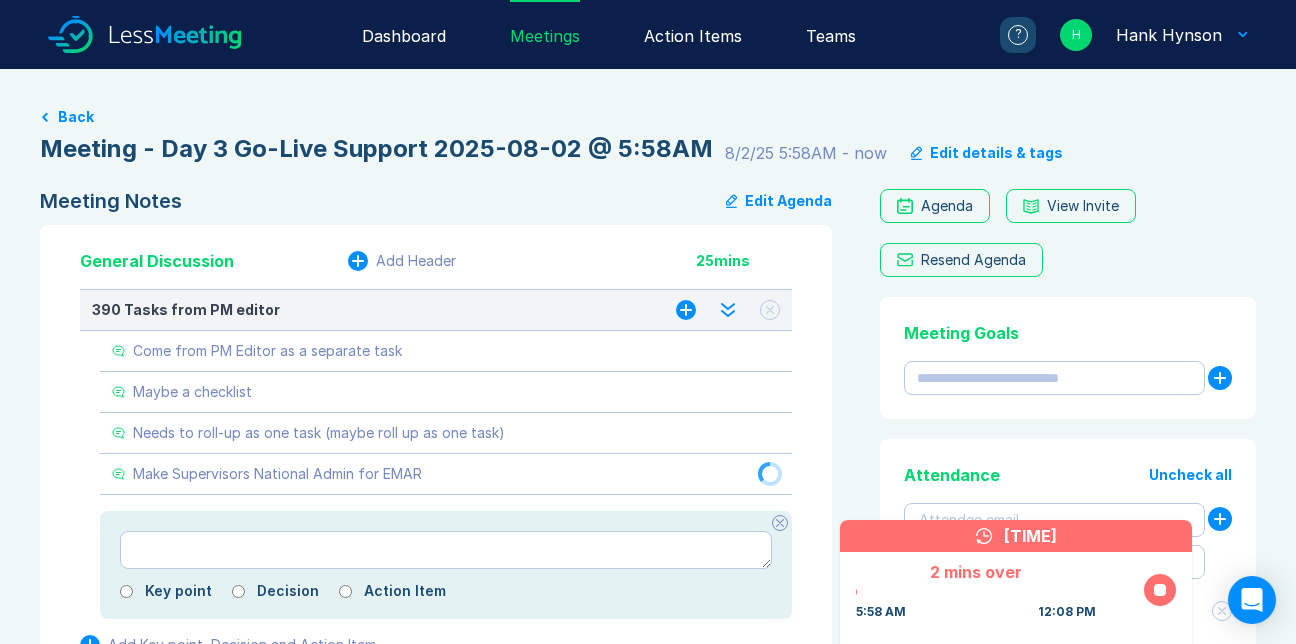 click on "Action Items" at bounding box center (693, 34) 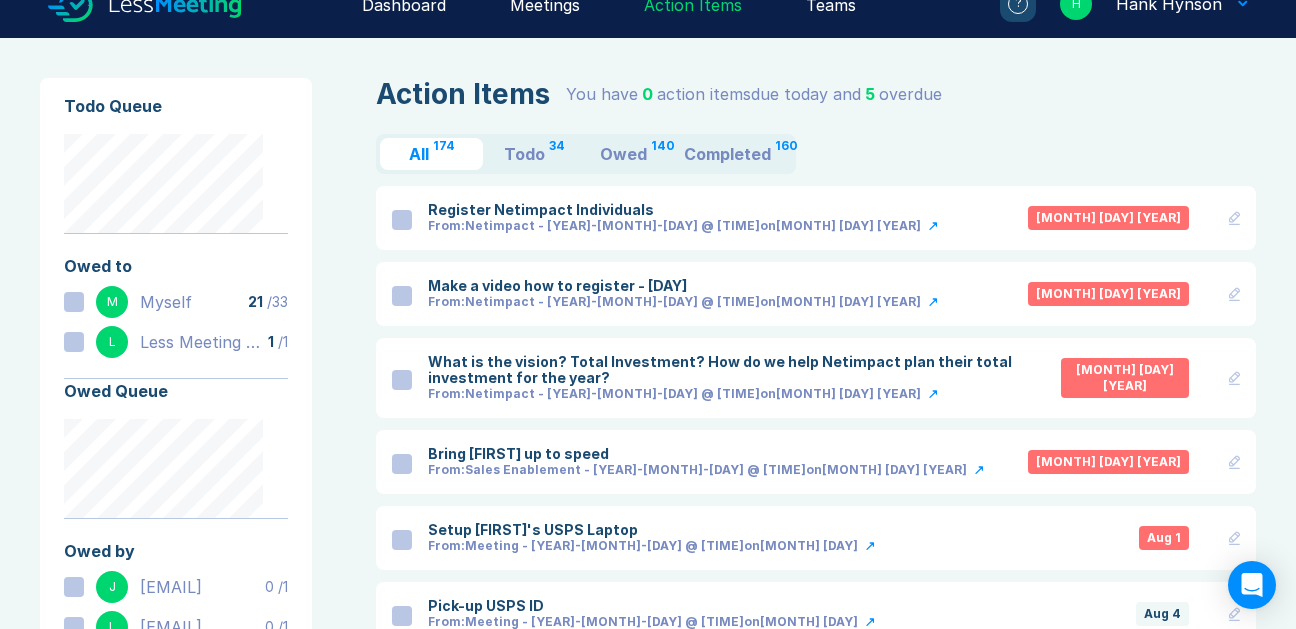 scroll, scrollTop: 0, scrollLeft: 0, axis: both 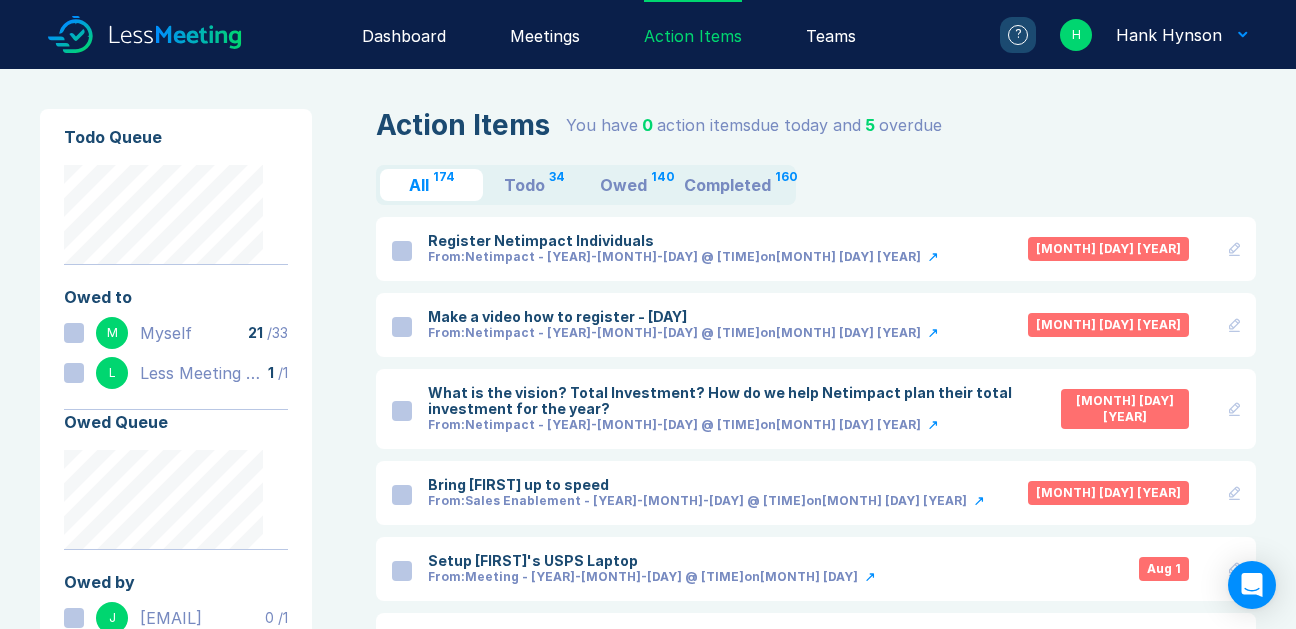 click on "Meetings" at bounding box center (545, 34) 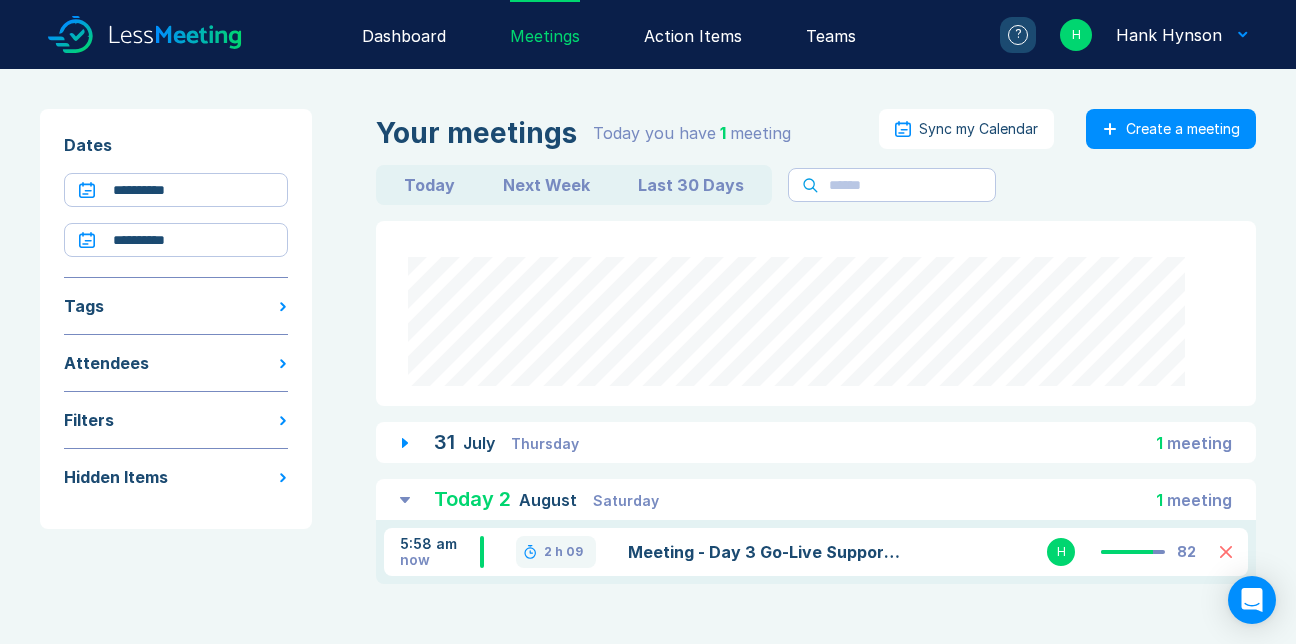 scroll, scrollTop: 76, scrollLeft: 0, axis: vertical 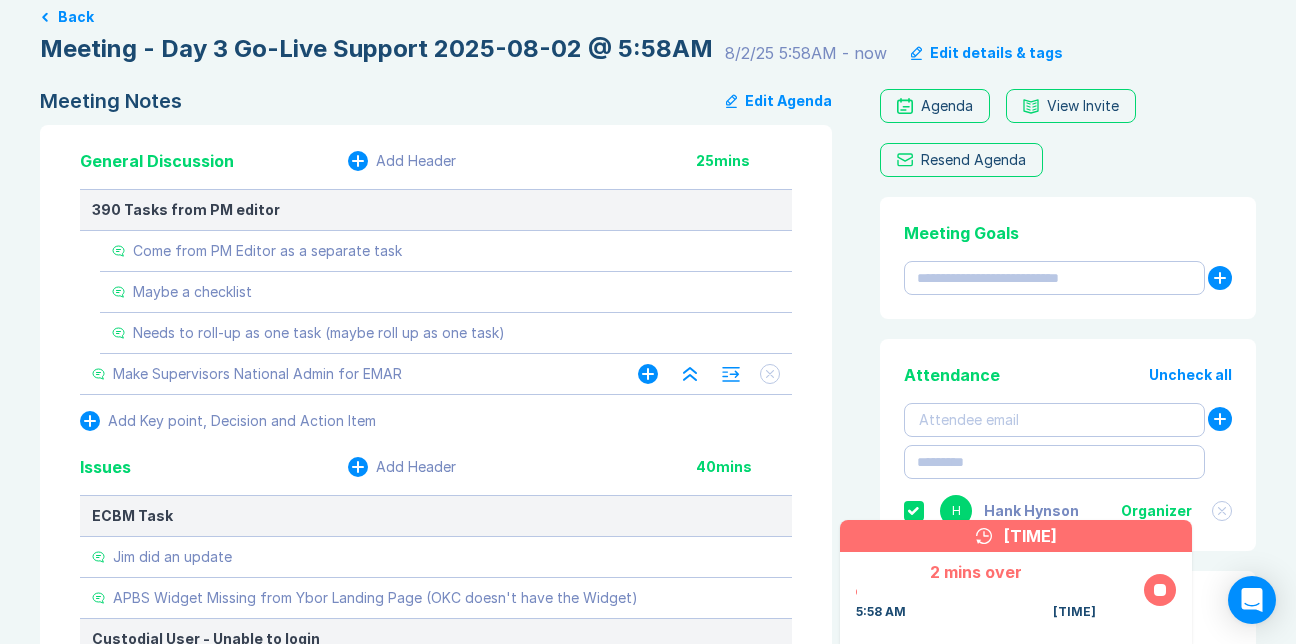 click 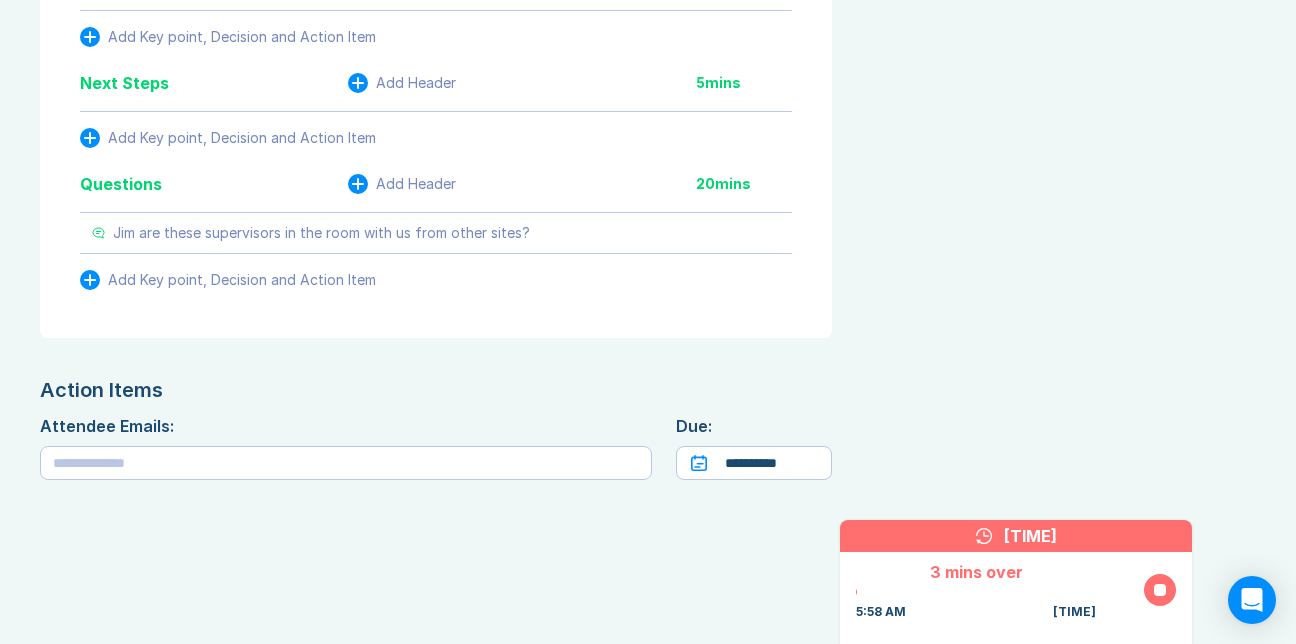 scroll, scrollTop: 2100, scrollLeft: 0, axis: vertical 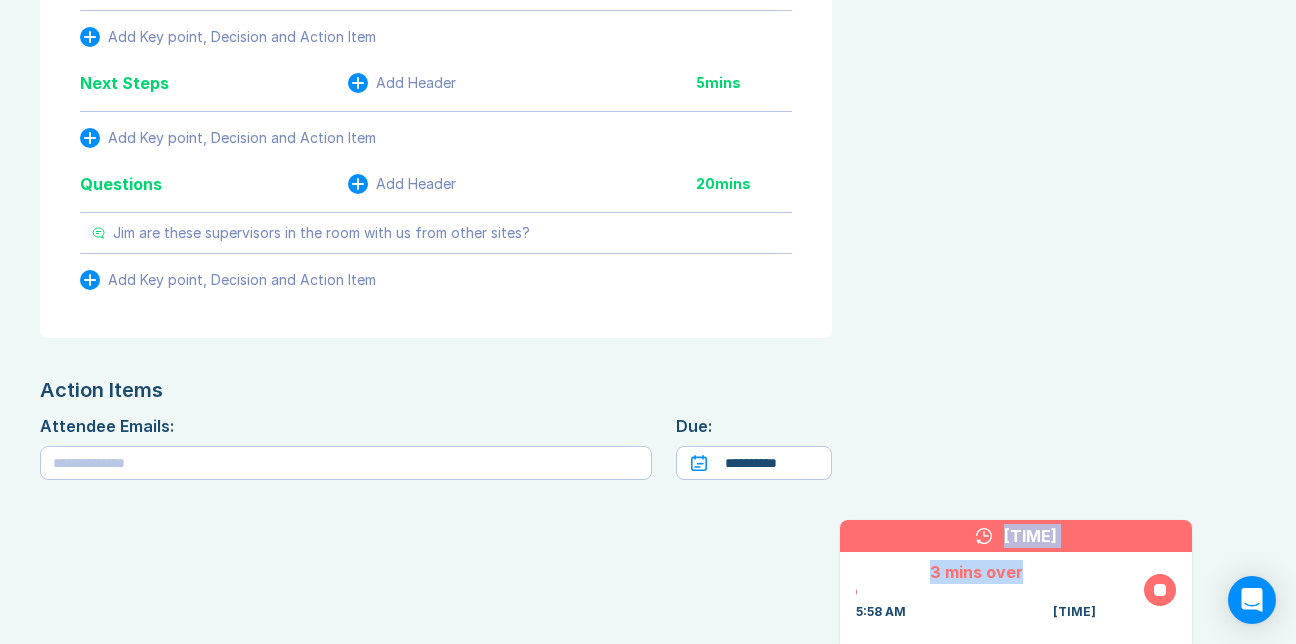 drag, startPoint x: 834, startPoint y: 510, endPoint x: 843, endPoint y: 581, distance: 71.568146 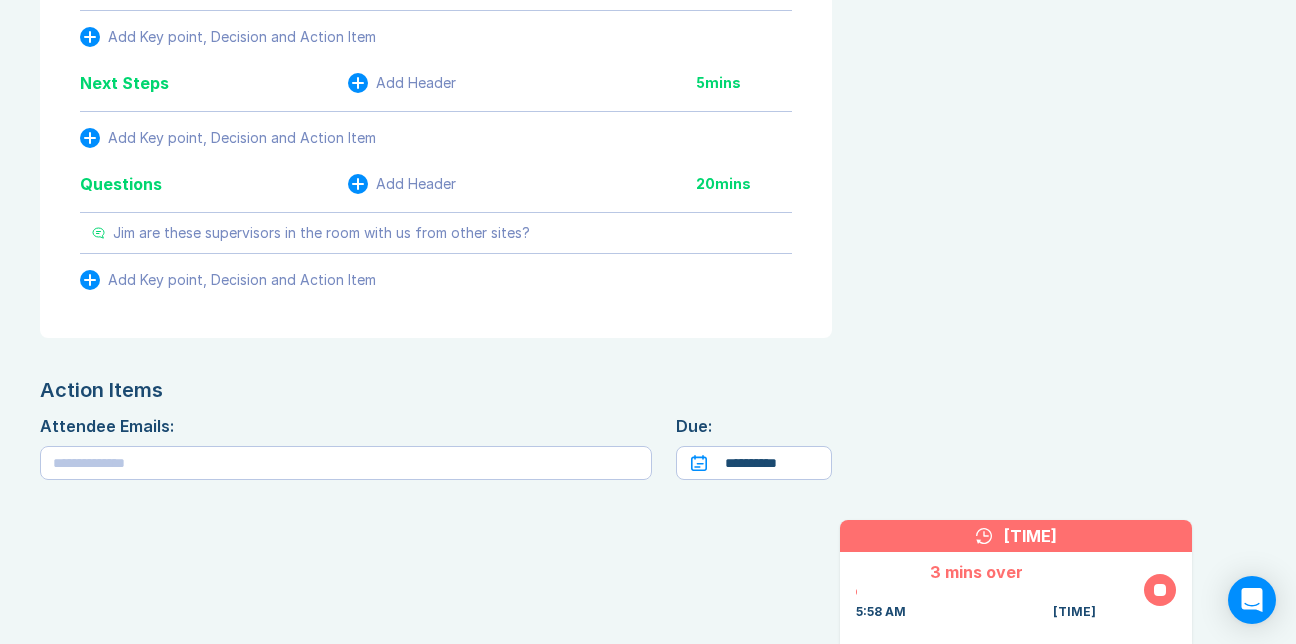 drag, startPoint x: 843, startPoint y: 581, endPoint x: 940, endPoint y: 343, distance: 257.00778 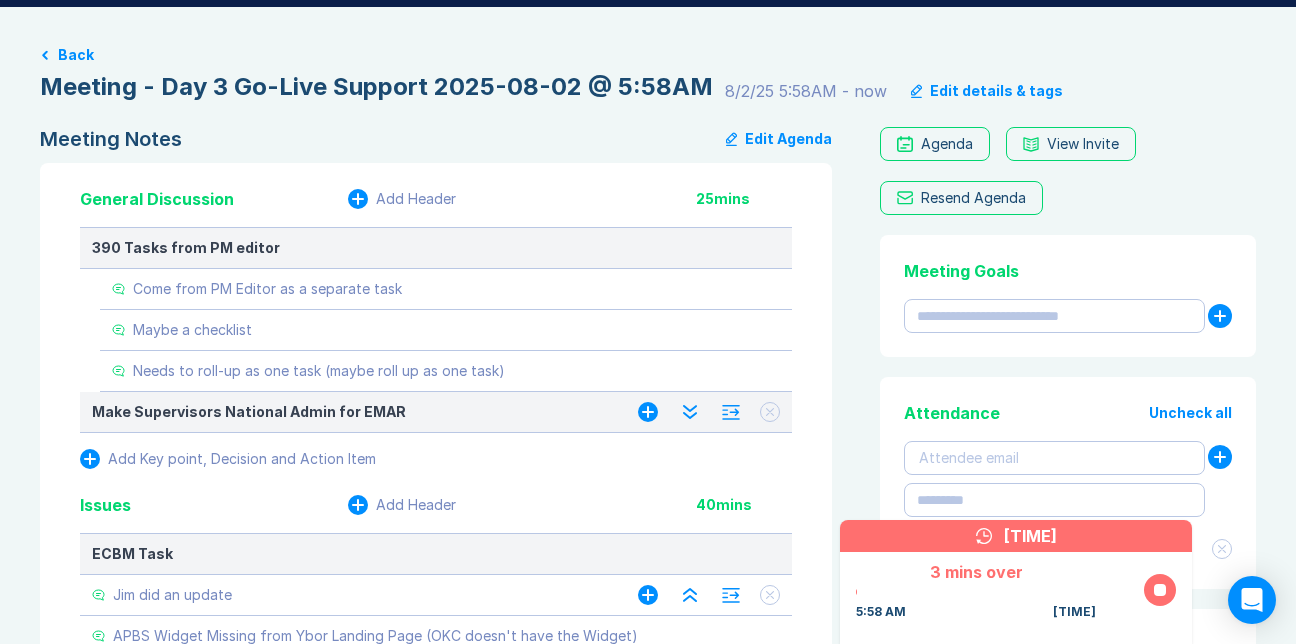 scroll, scrollTop: 0, scrollLeft: 0, axis: both 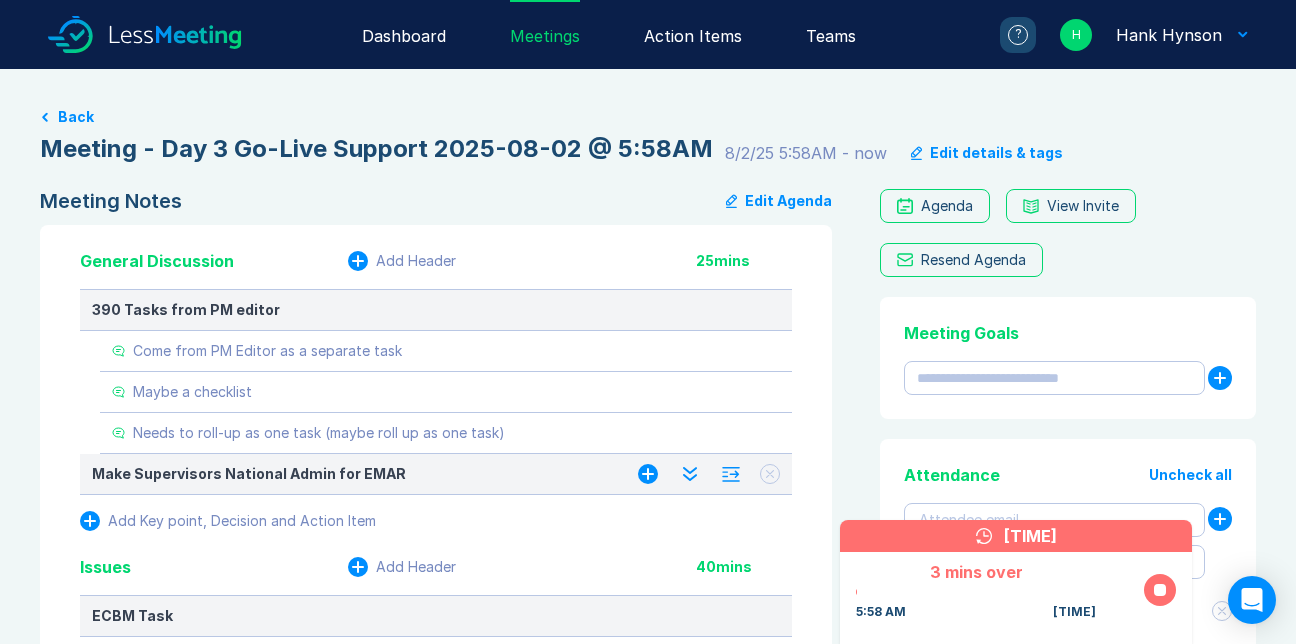 click on "Edit Agenda" at bounding box center [779, 201] 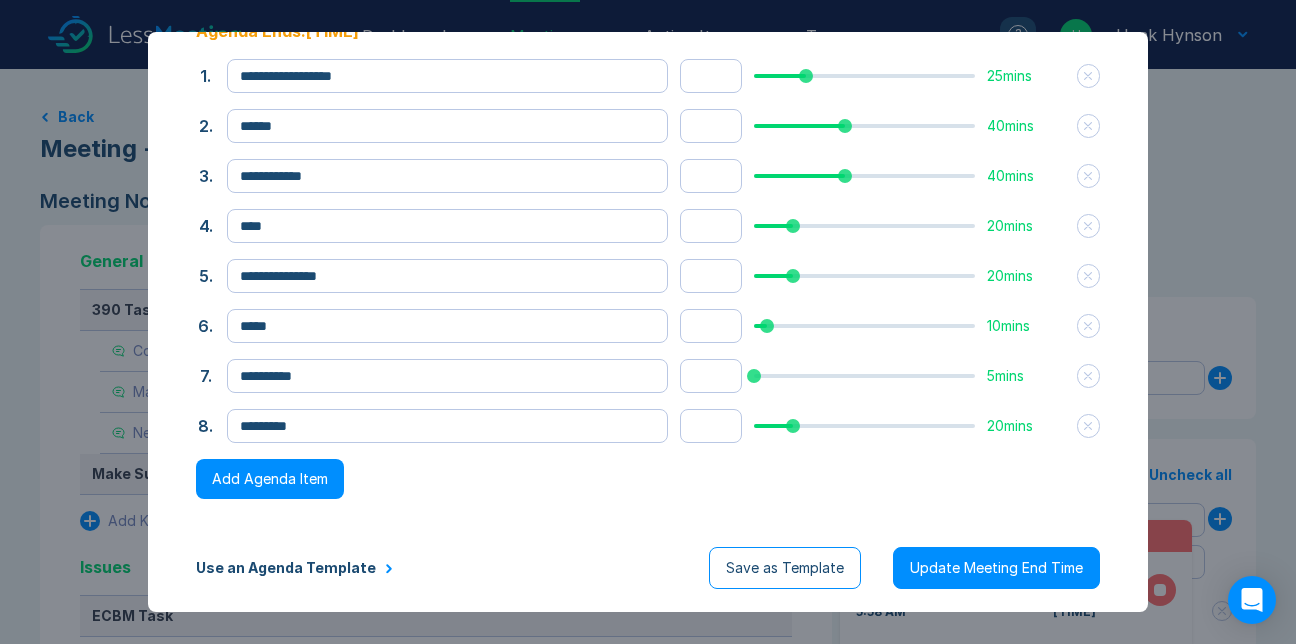 scroll, scrollTop: 189, scrollLeft: 0, axis: vertical 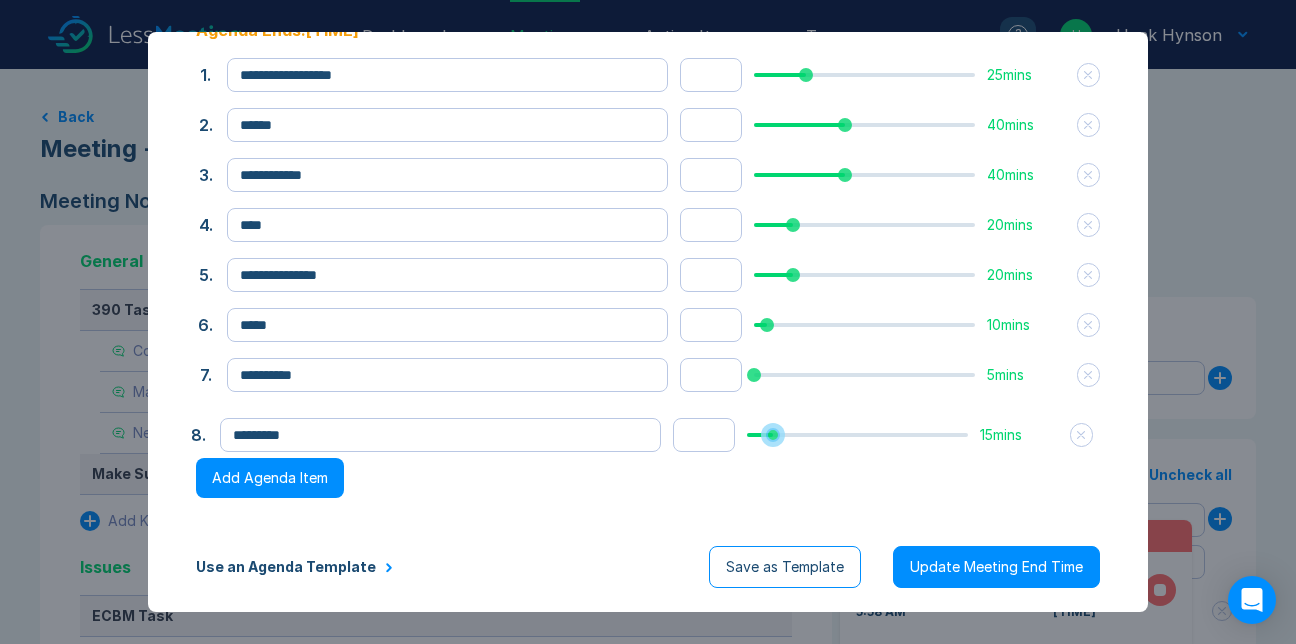 drag, startPoint x: 765, startPoint y: 395, endPoint x: 756, endPoint y: 405, distance: 13.453624 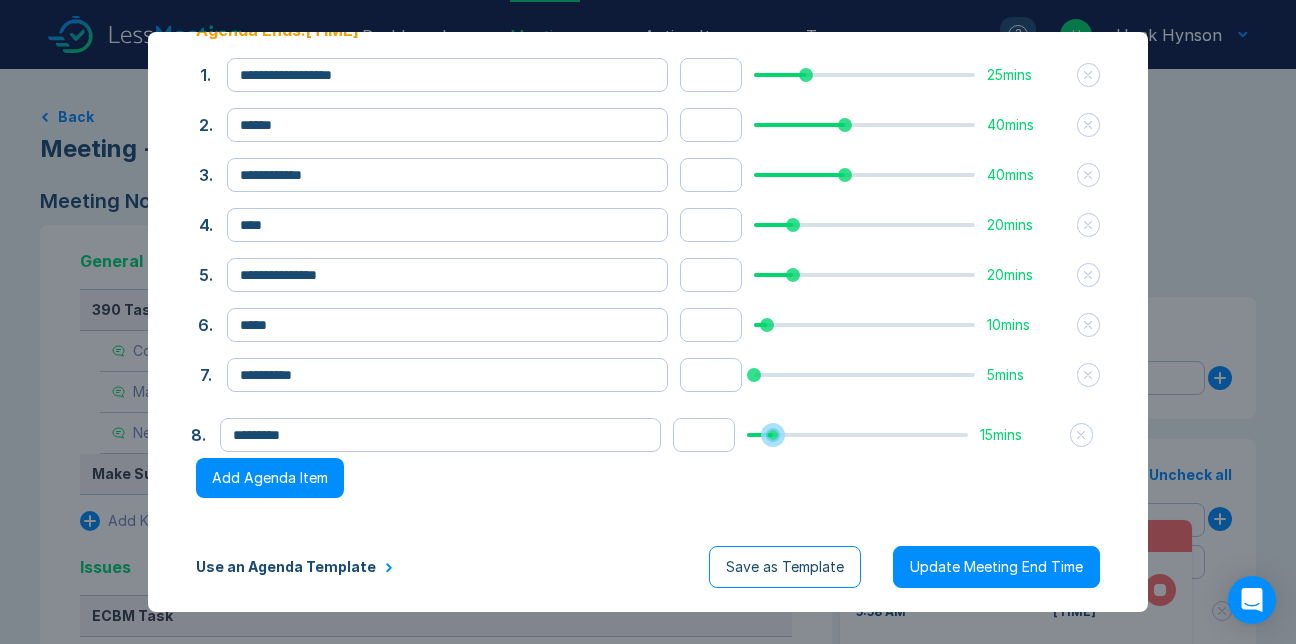 click at bounding box center (857, 435) 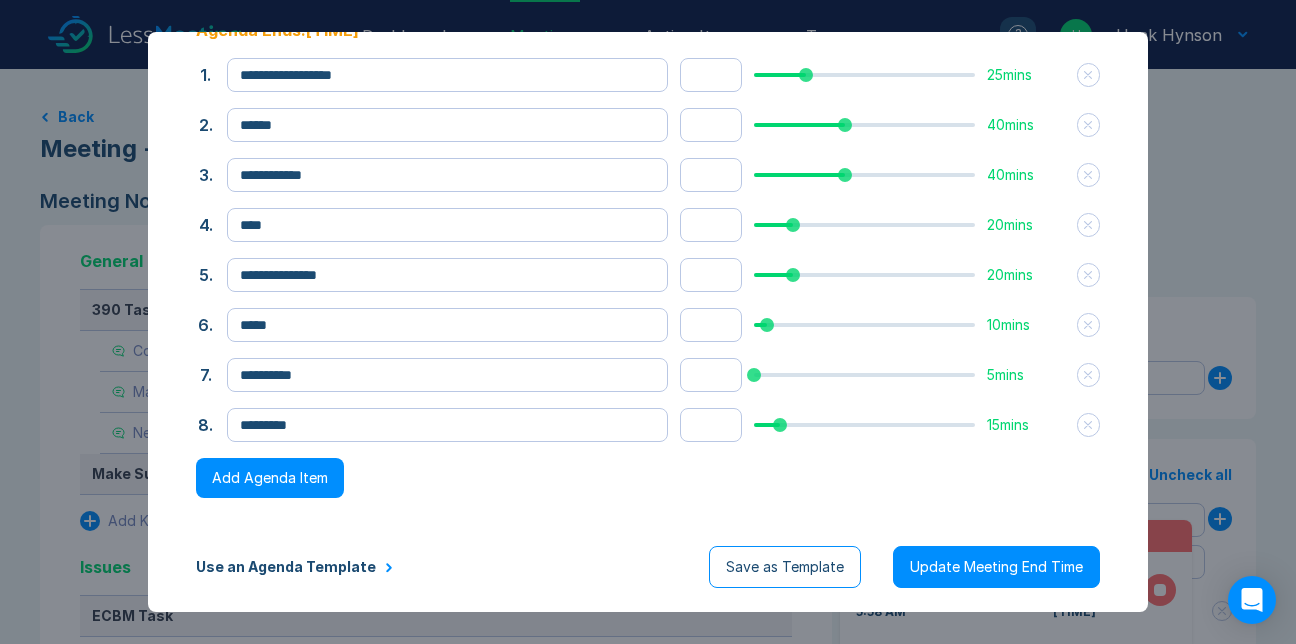 click on "[TIME] . ********* ** 15  mins" at bounding box center [648, 425] 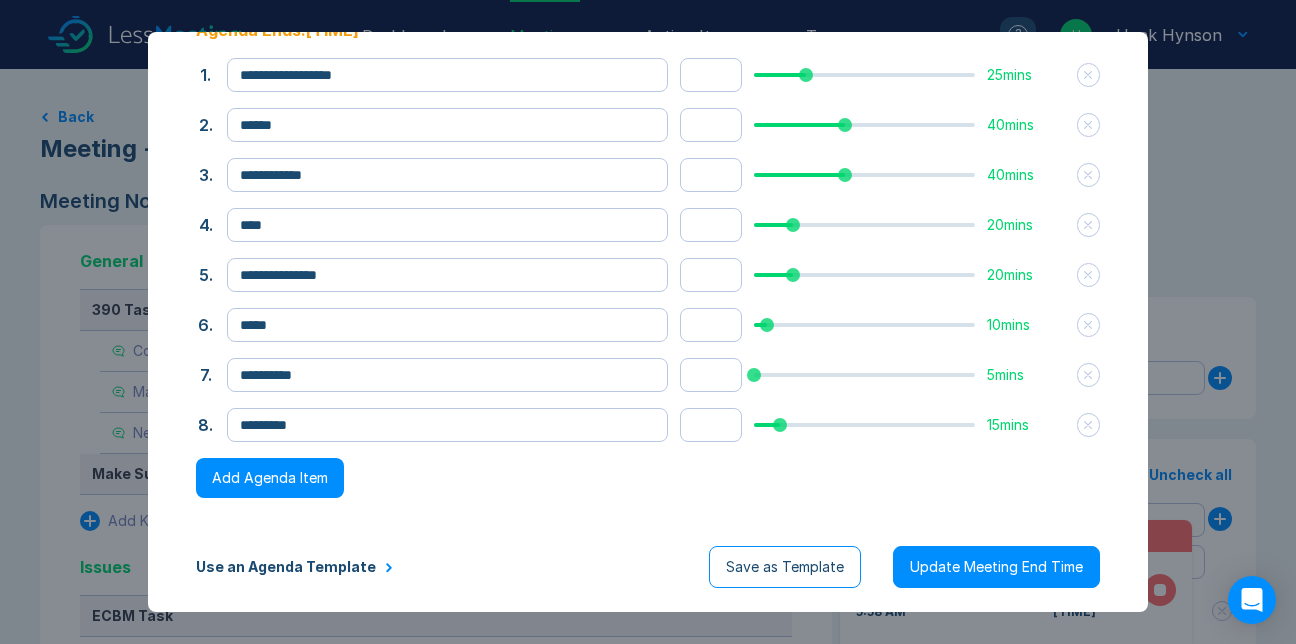 type on "**" 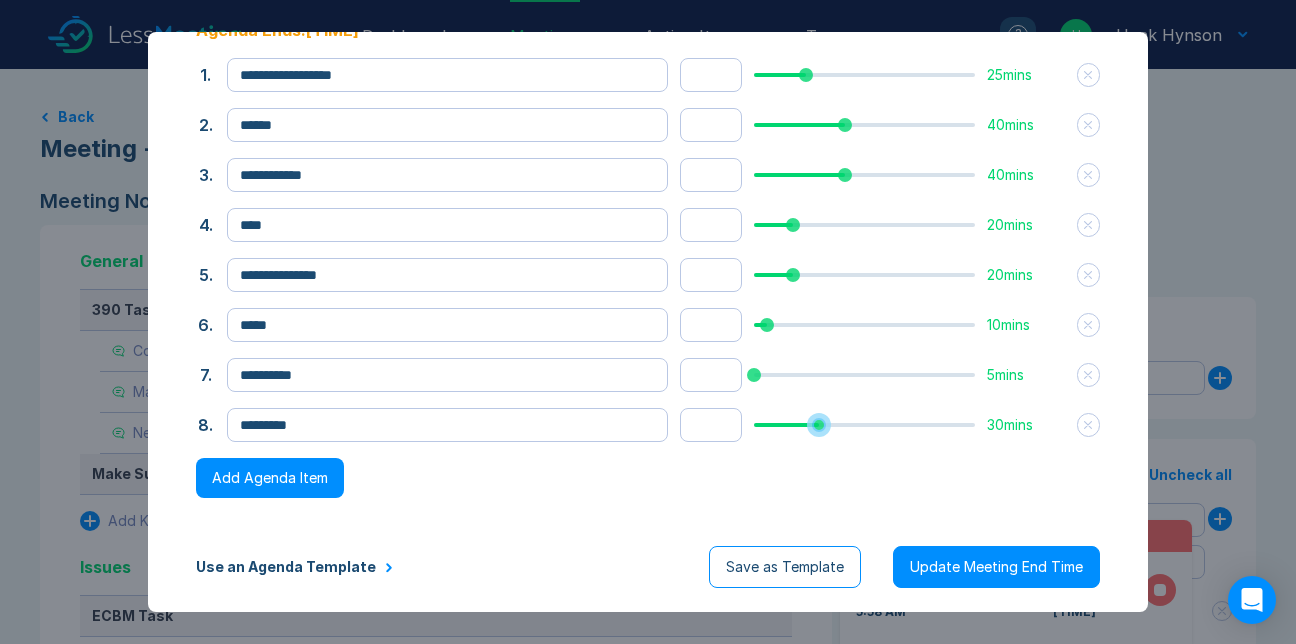 click at bounding box center (864, 425) 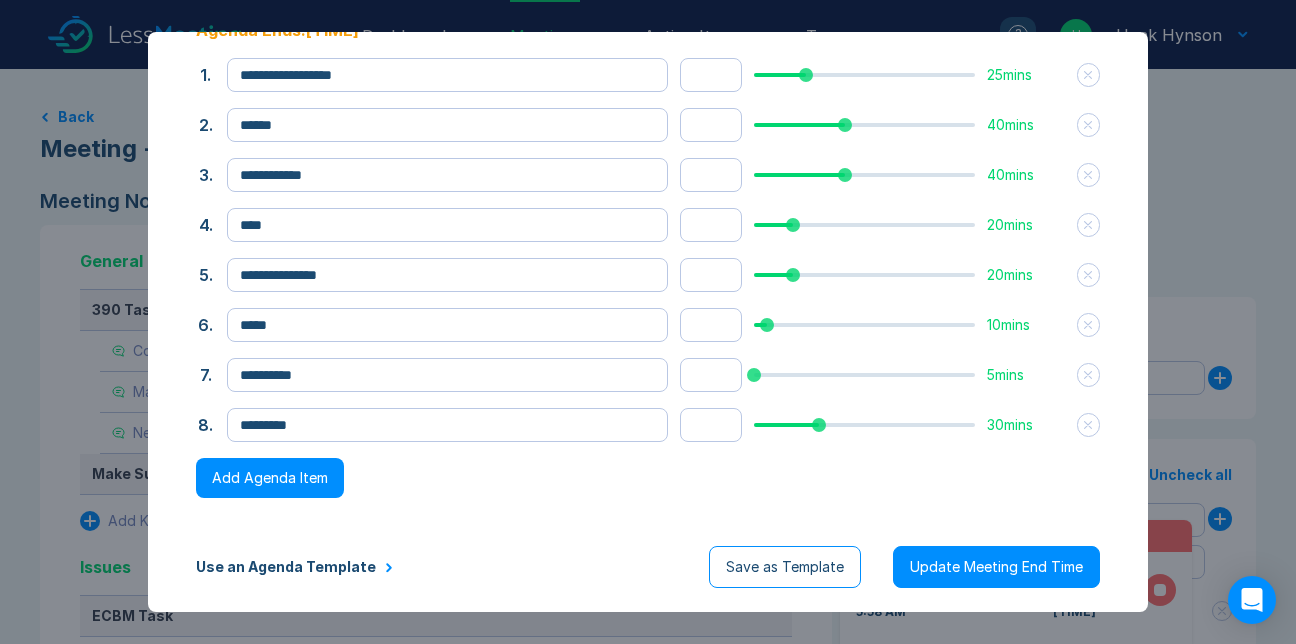 click on "Update Meeting End Time" at bounding box center (996, 567) 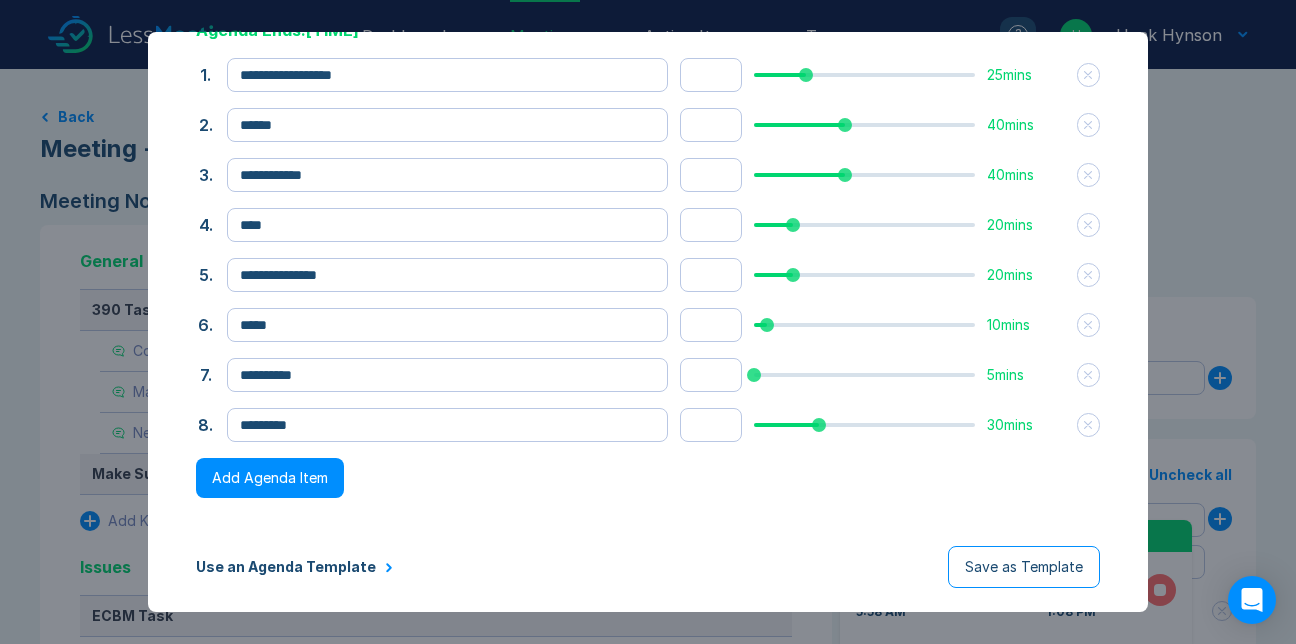 scroll, scrollTop: 0, scrollLeft: 0, axis: both 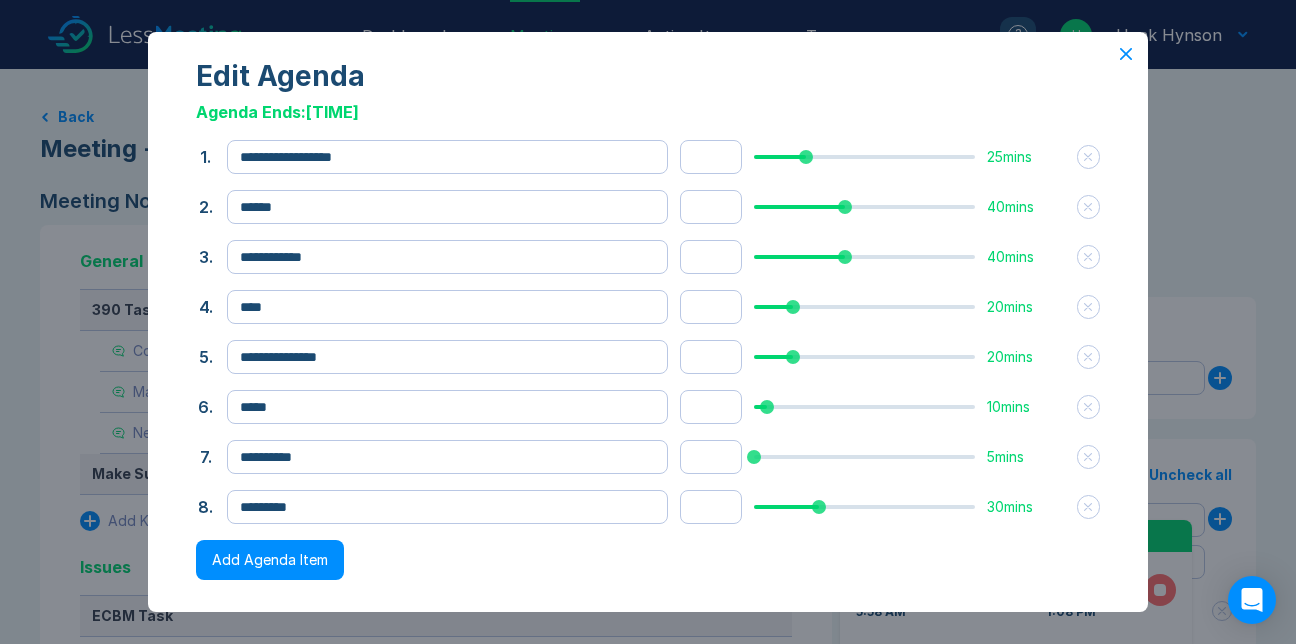 click 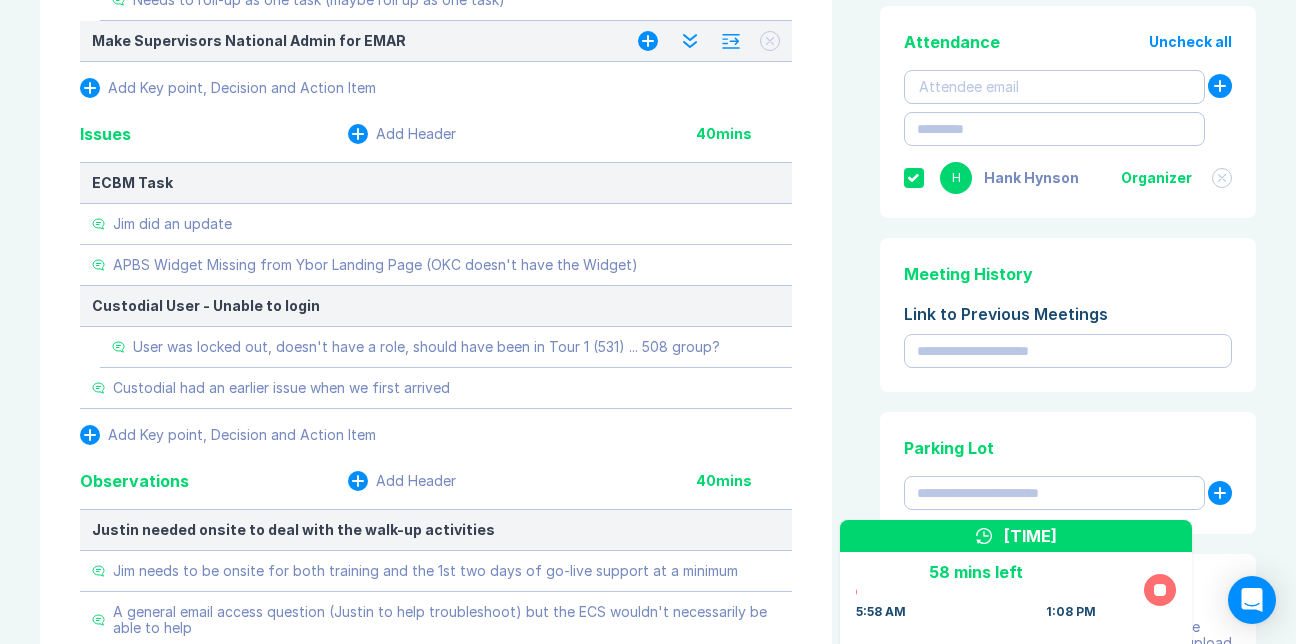 scroll, scrollTop: 500, scrollLeft: 0, axis: vertical 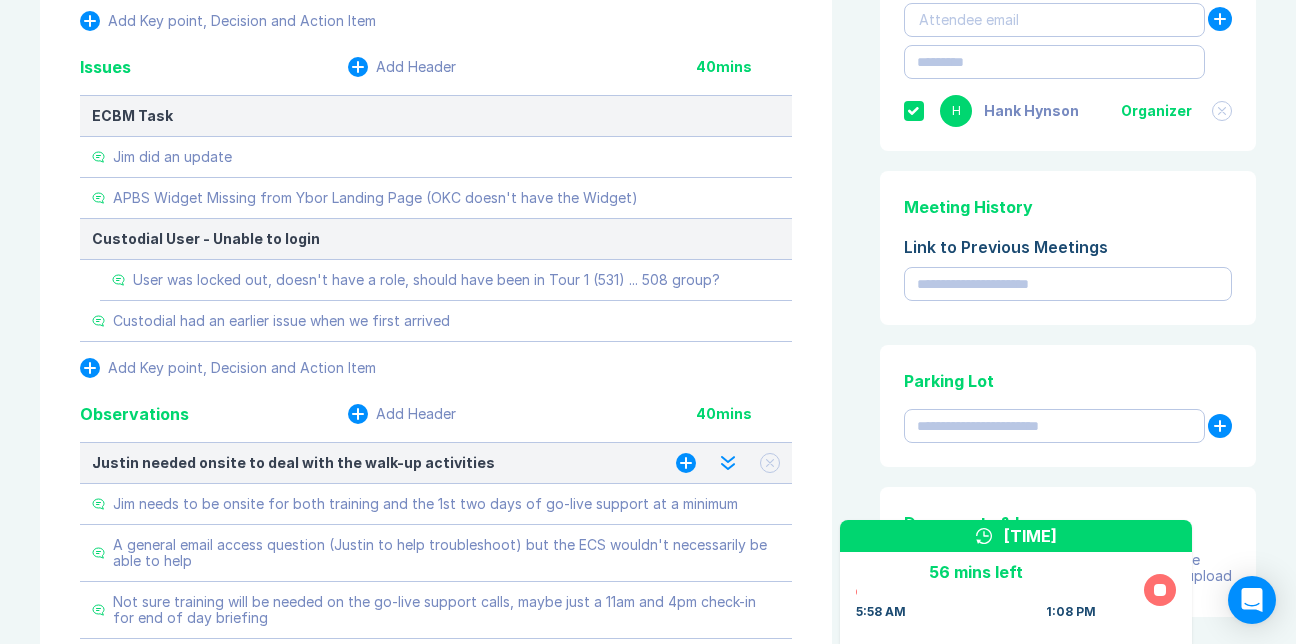 type 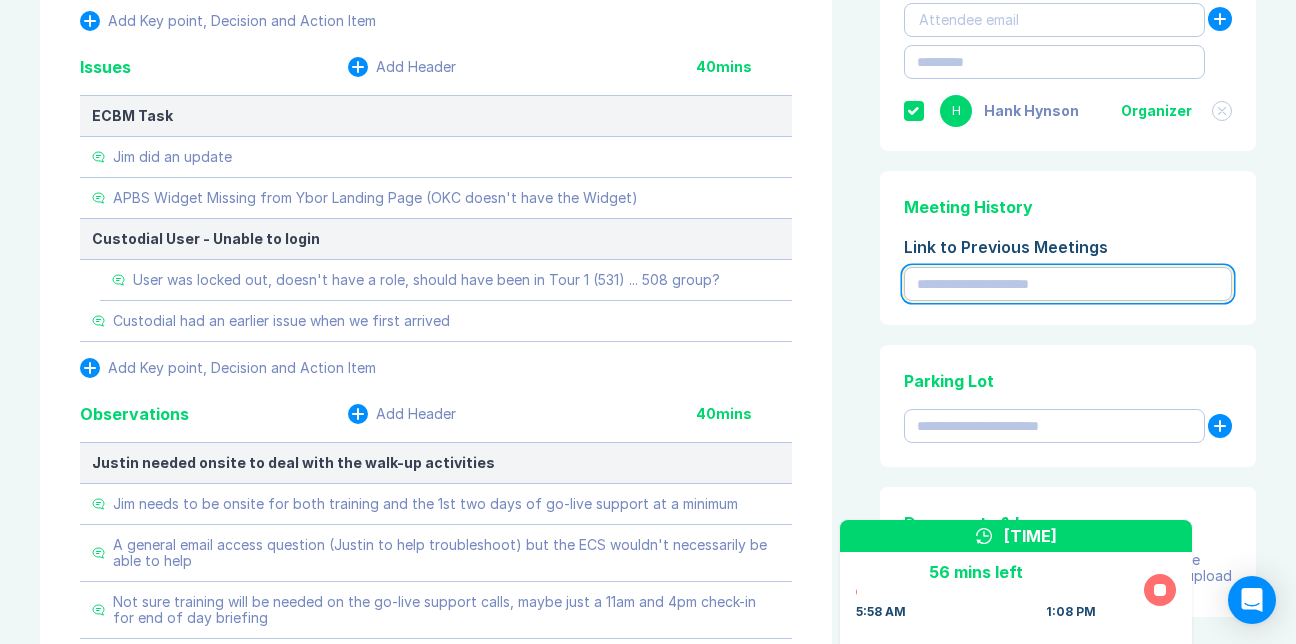 click at bounding box center (1068, 284) 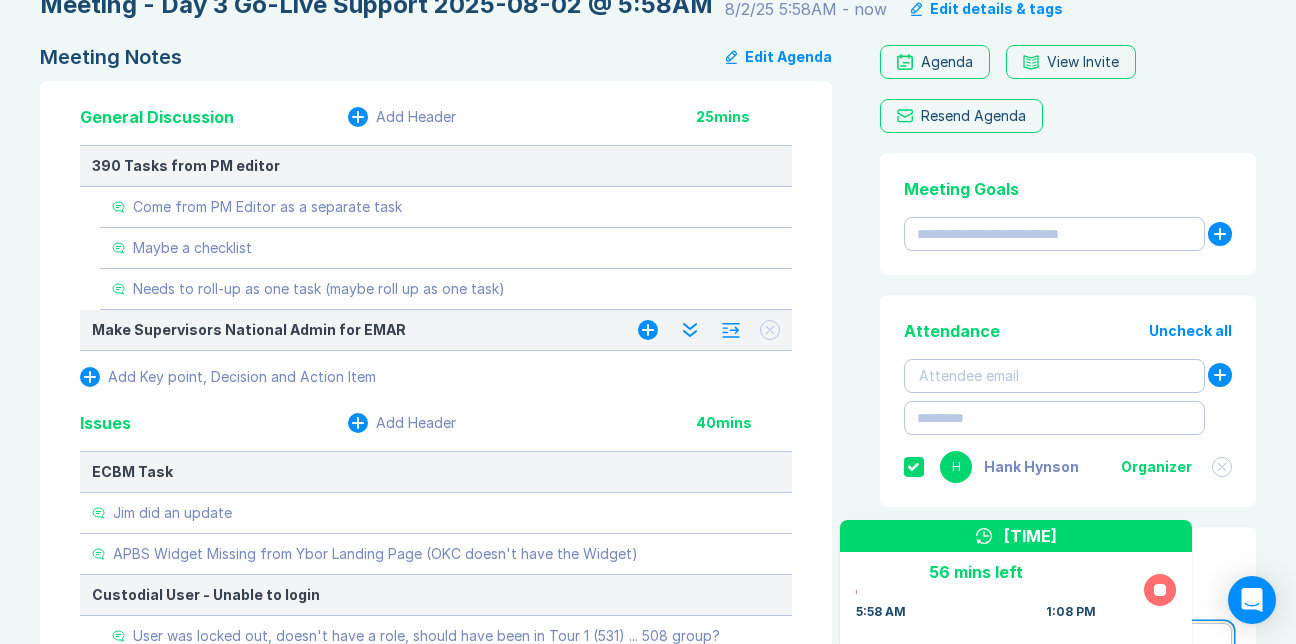 scroll, scrollTop: 100, scrollLeft: 0, axis: vertical 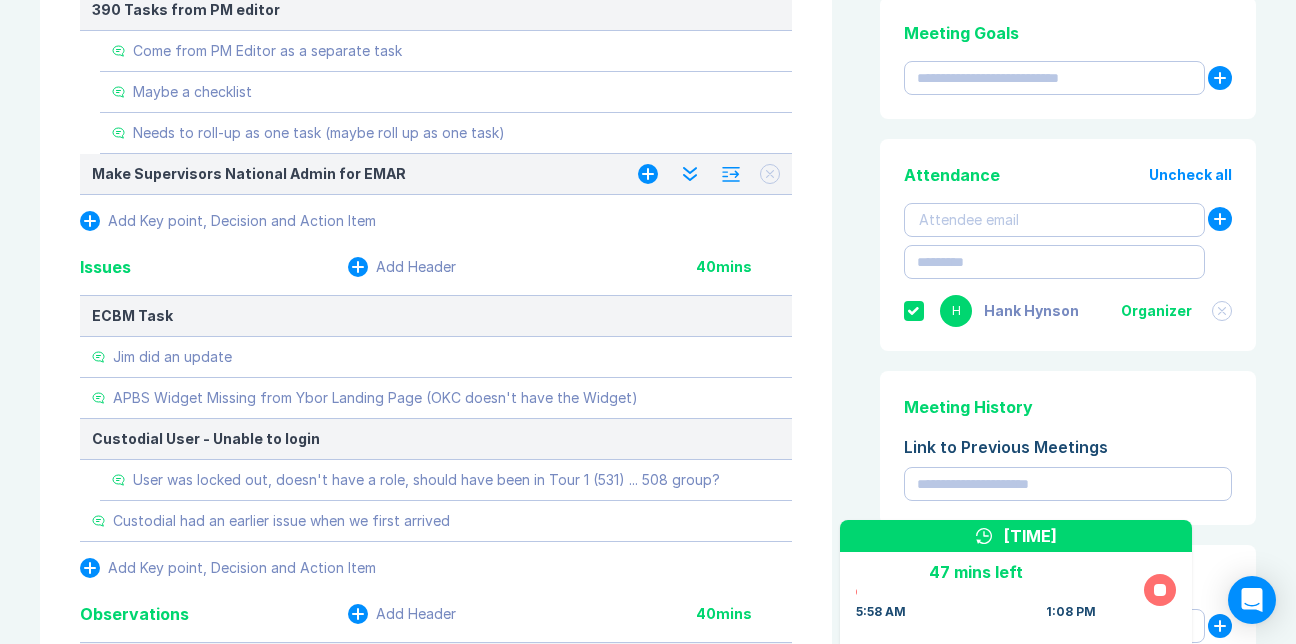 click on "Add Key point, Decision and Action Item" at bounding box center (242, 221) 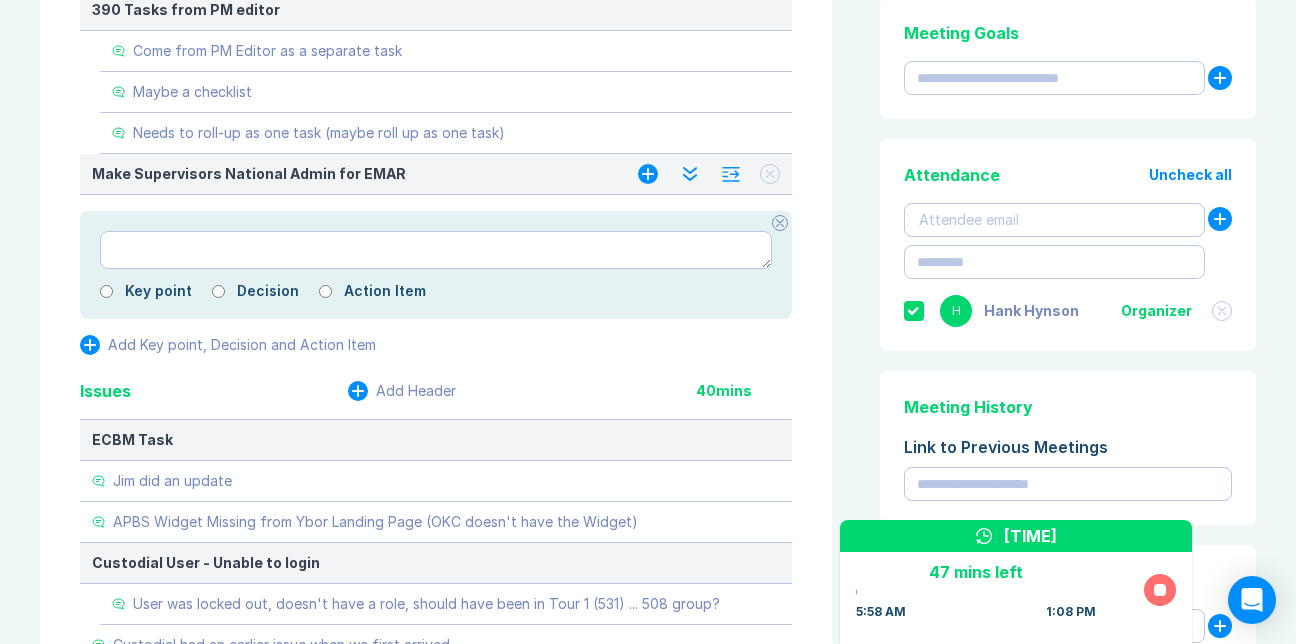 click at bounding box center (436, 250) 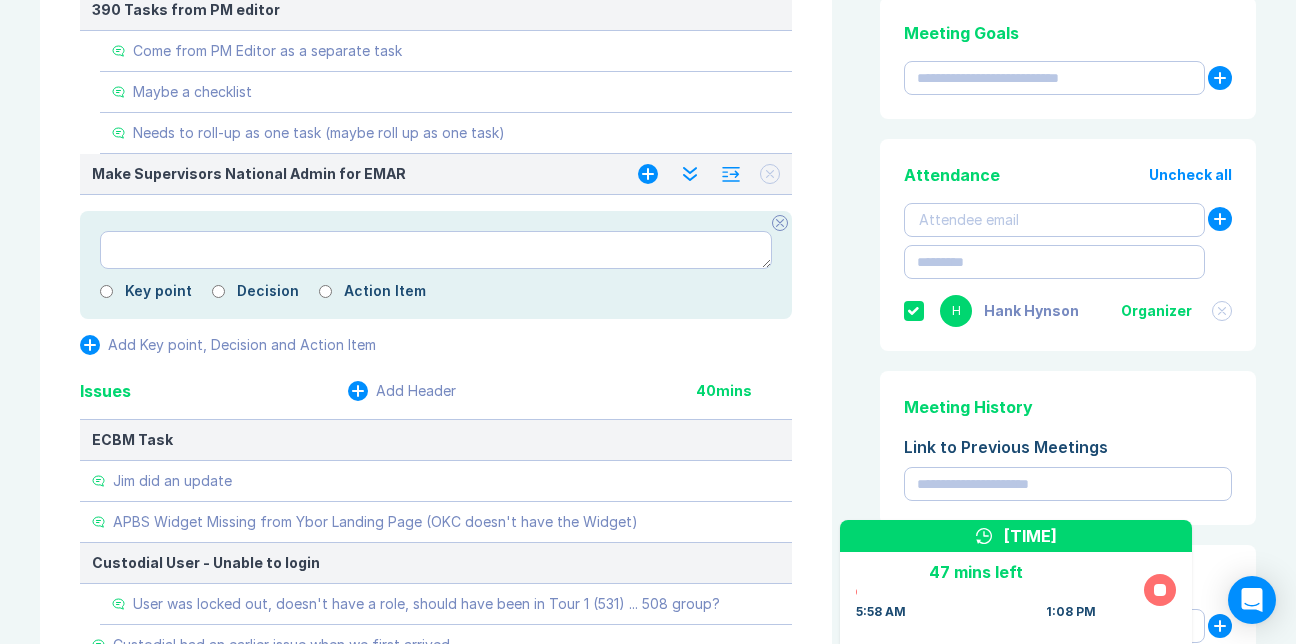 type on "*" 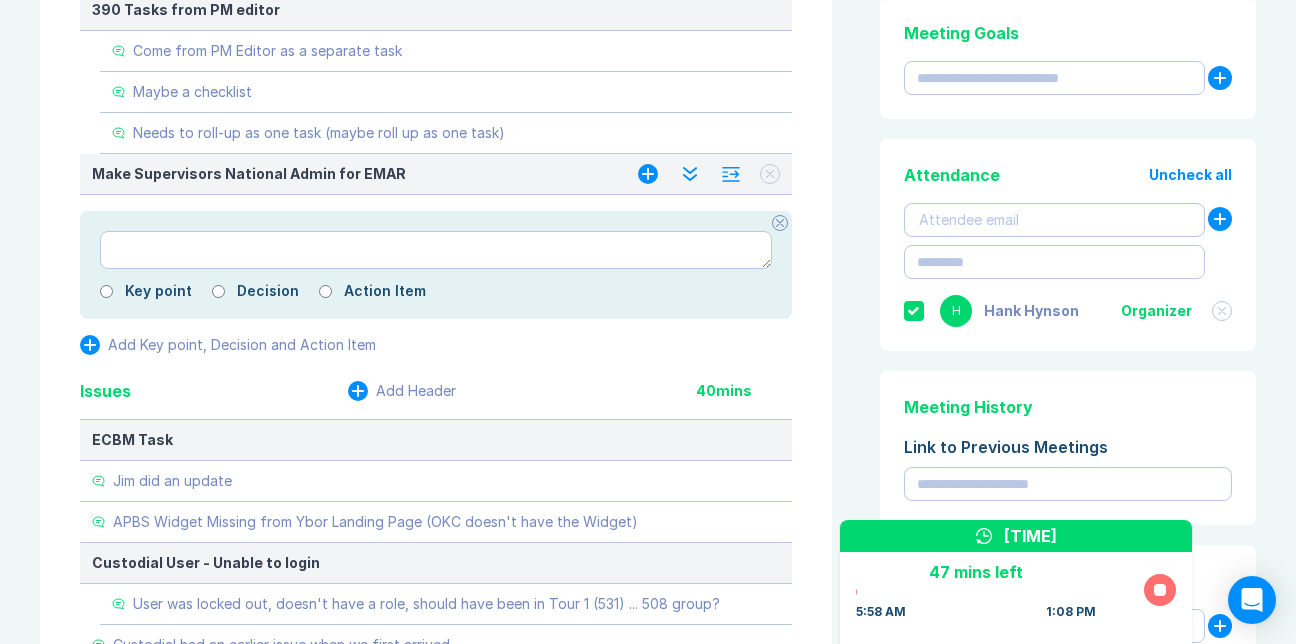 type on "*" 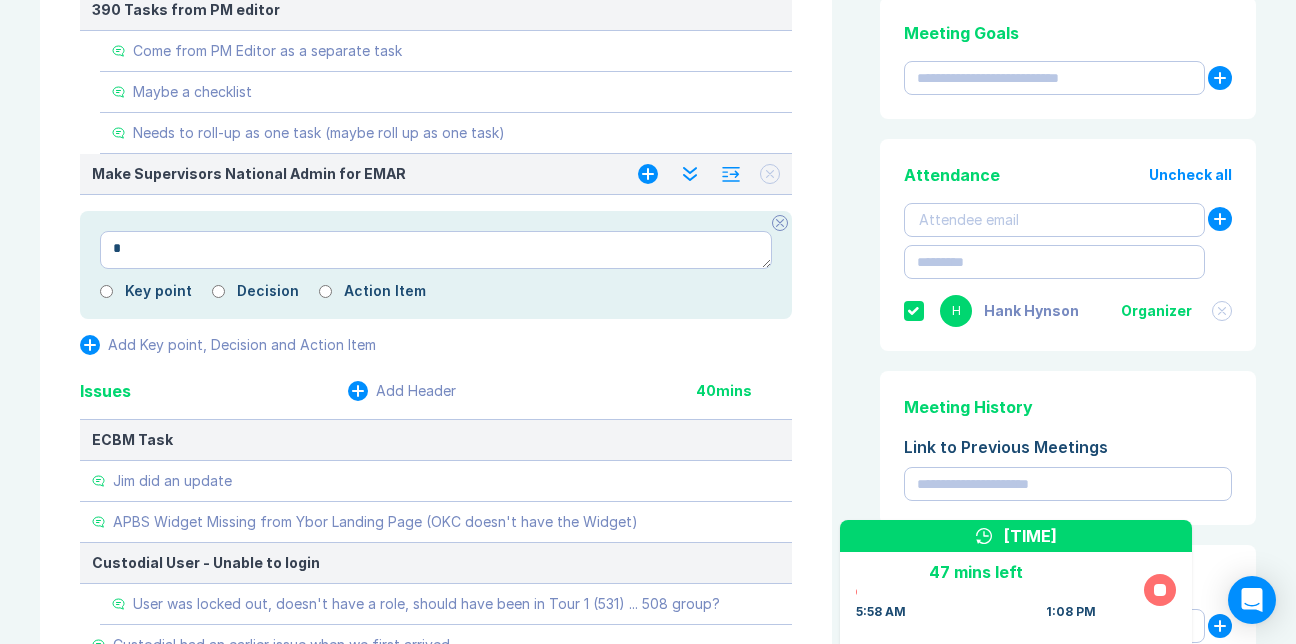 type on "*" 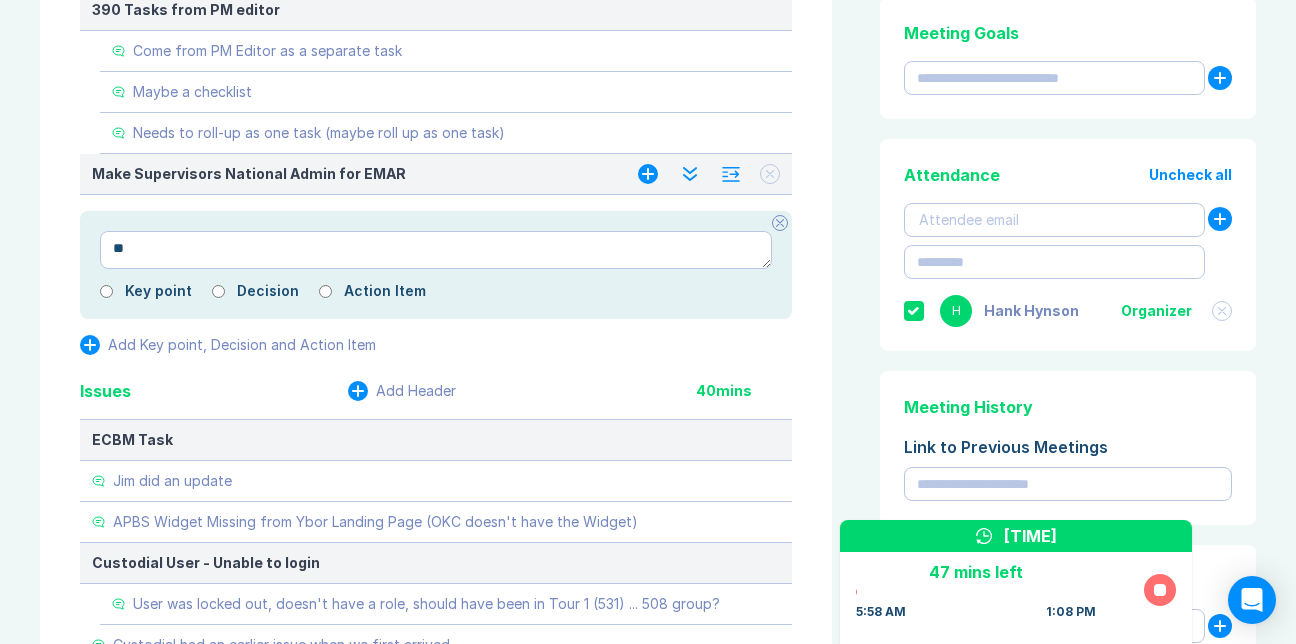 type on "*" 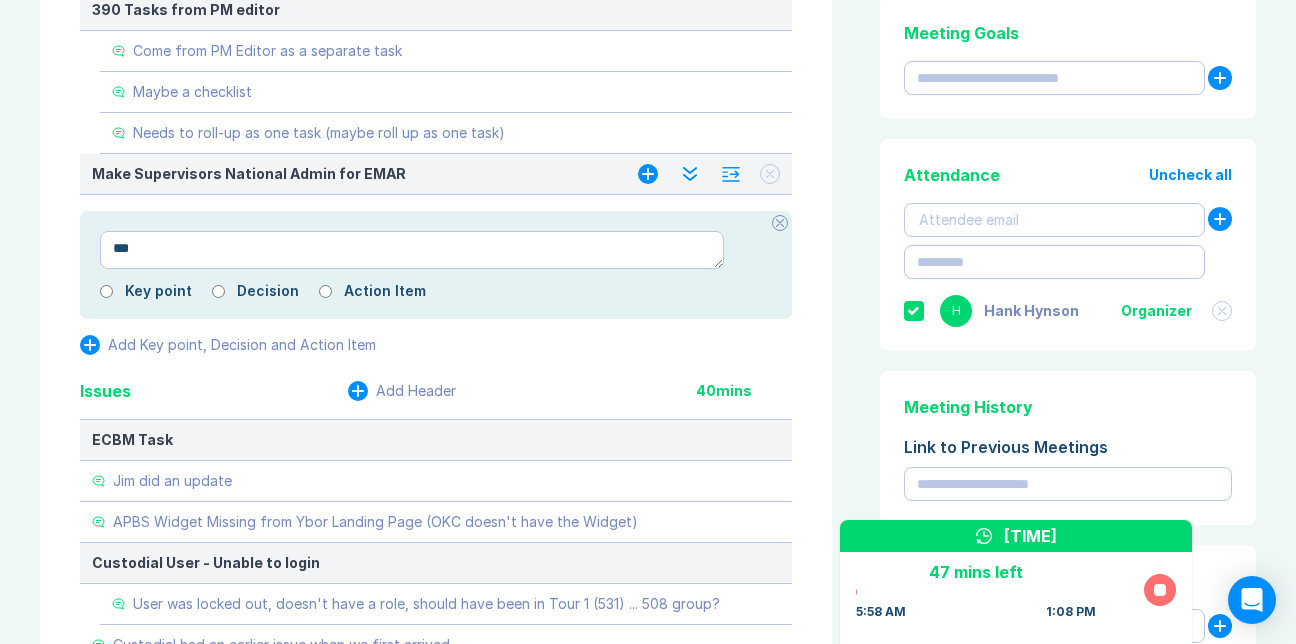 type on "*" 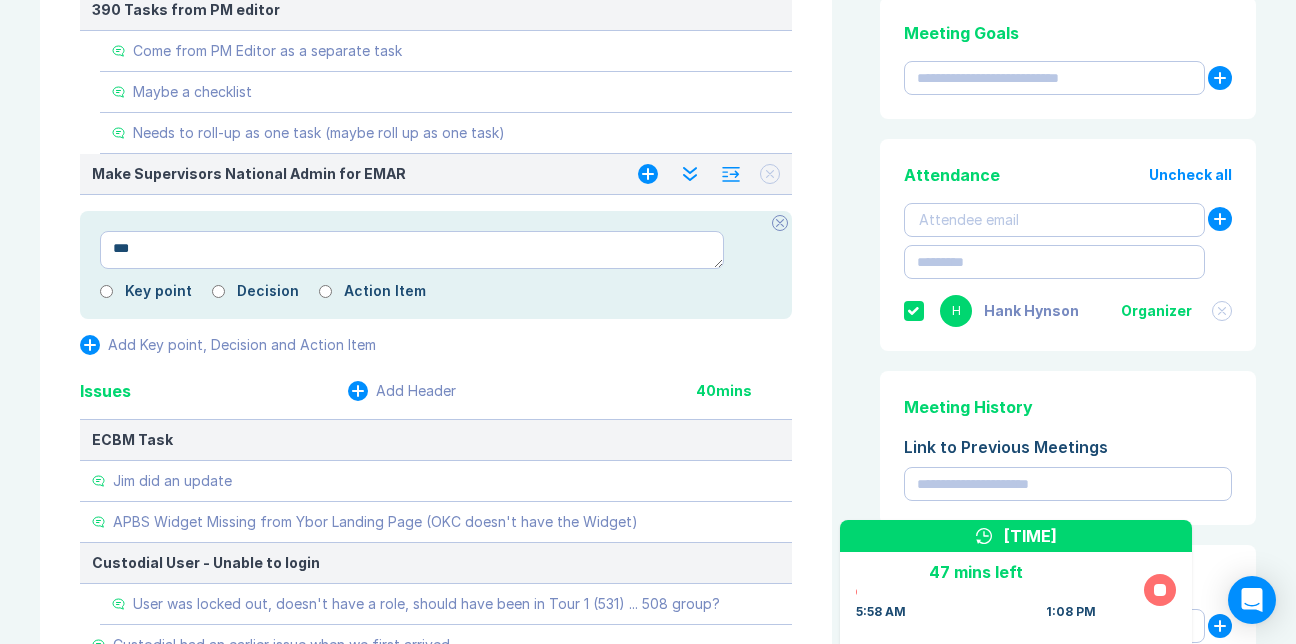 type on "***" 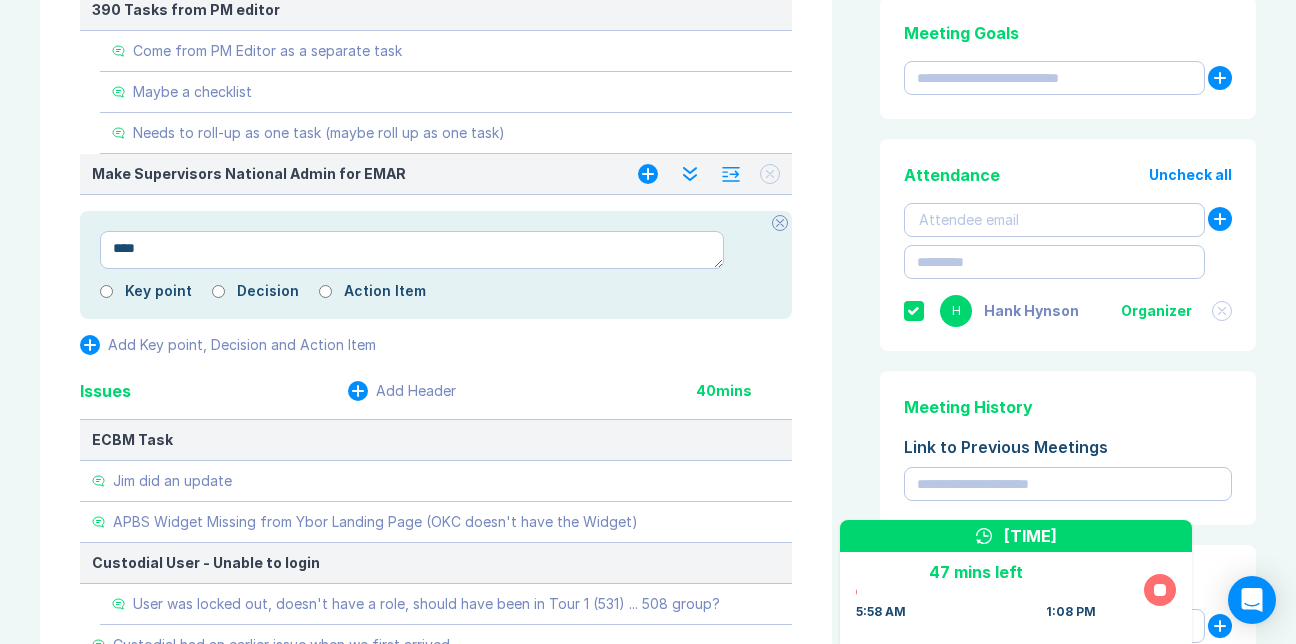 type on "*" 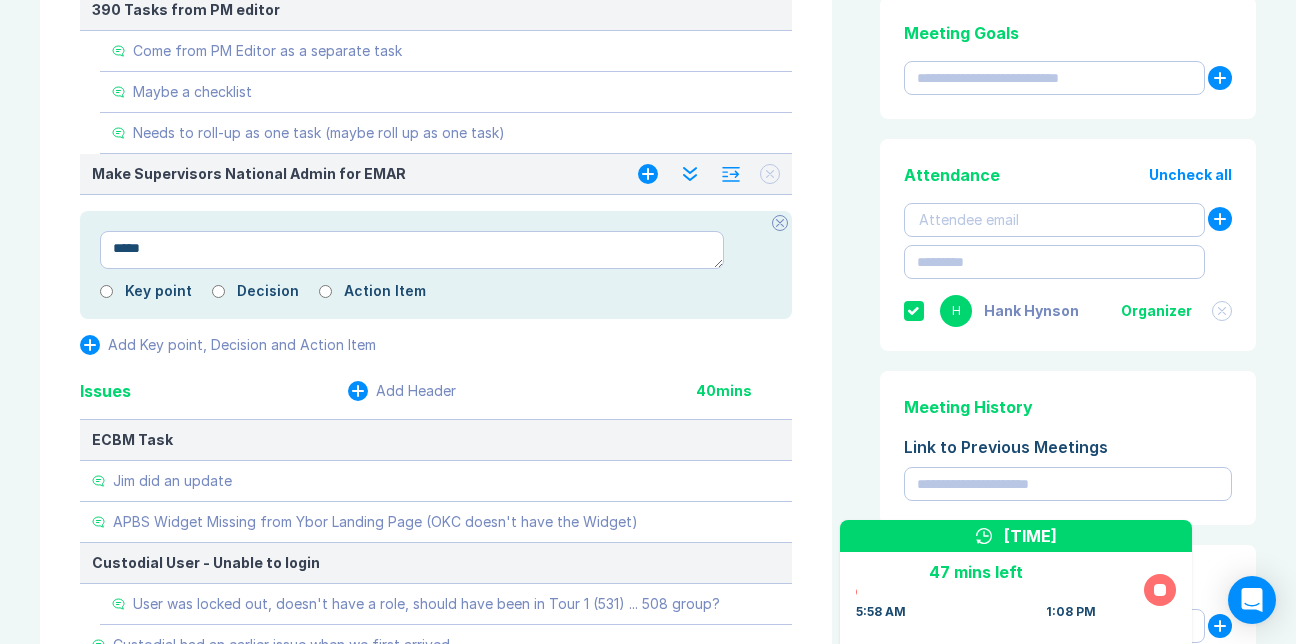 type on "*" 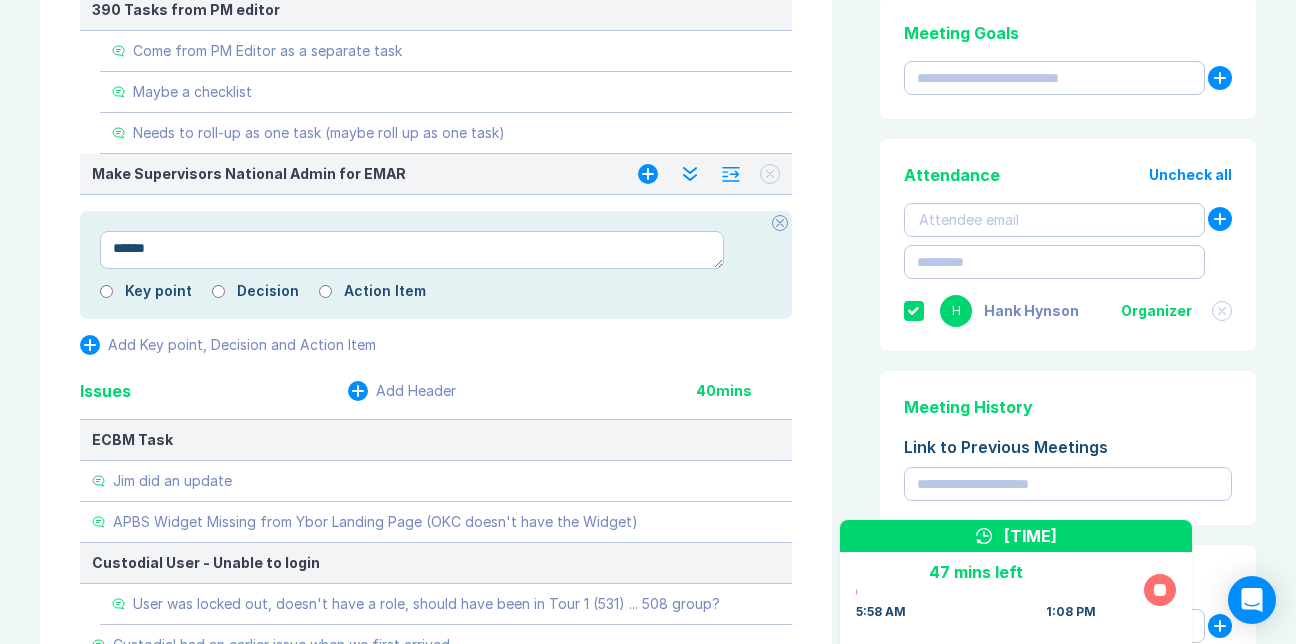 type on "*" 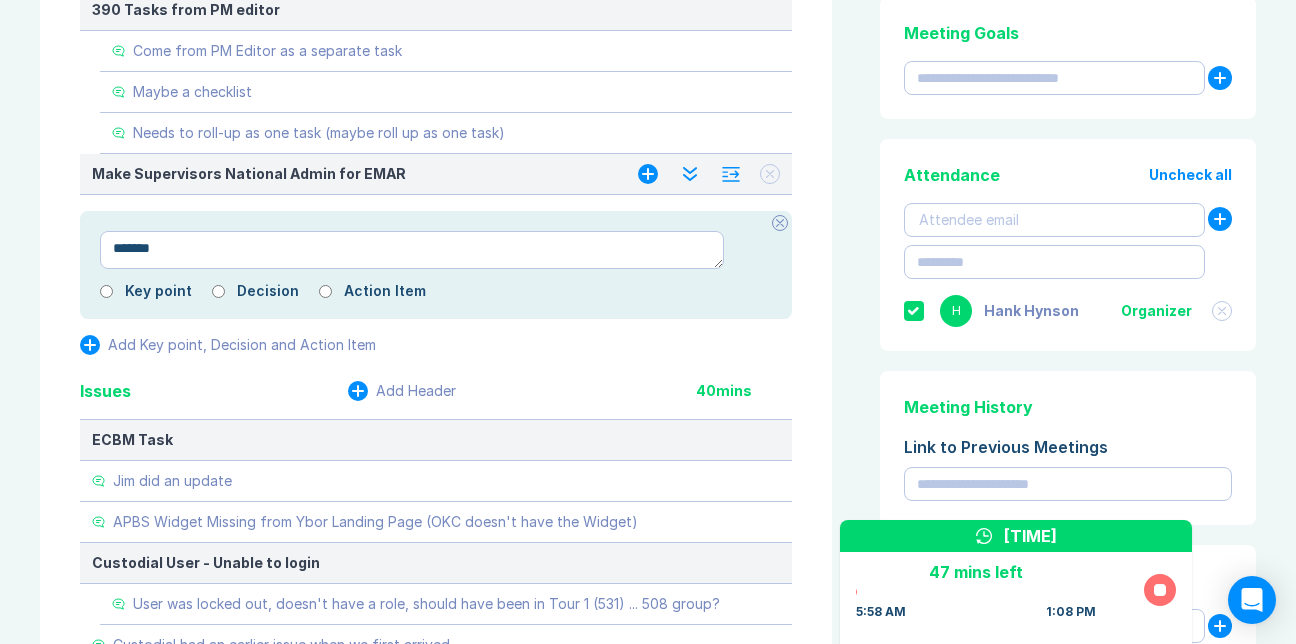 type on "*" 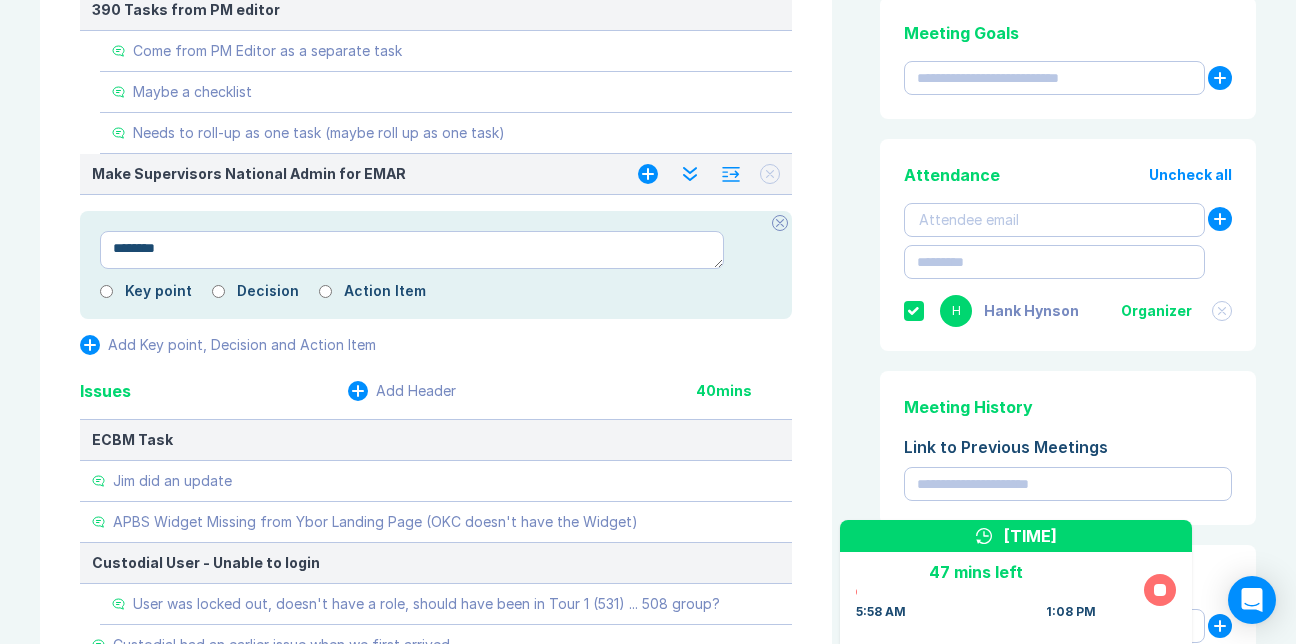 type on "*" 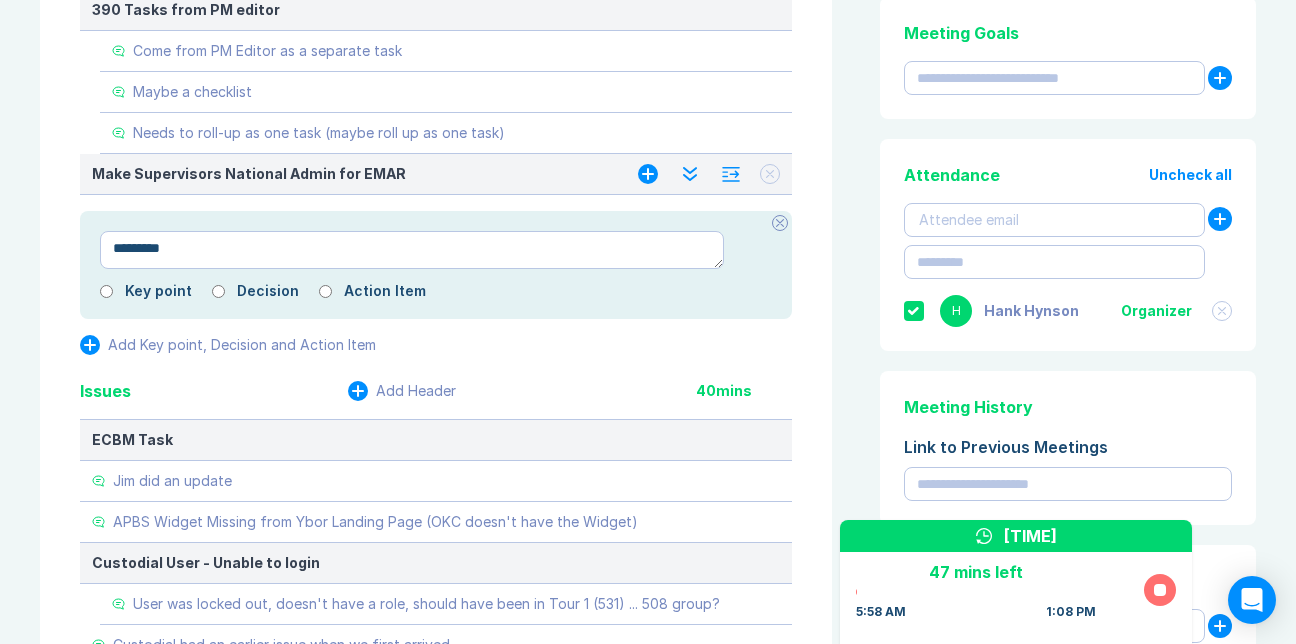 type on "*" 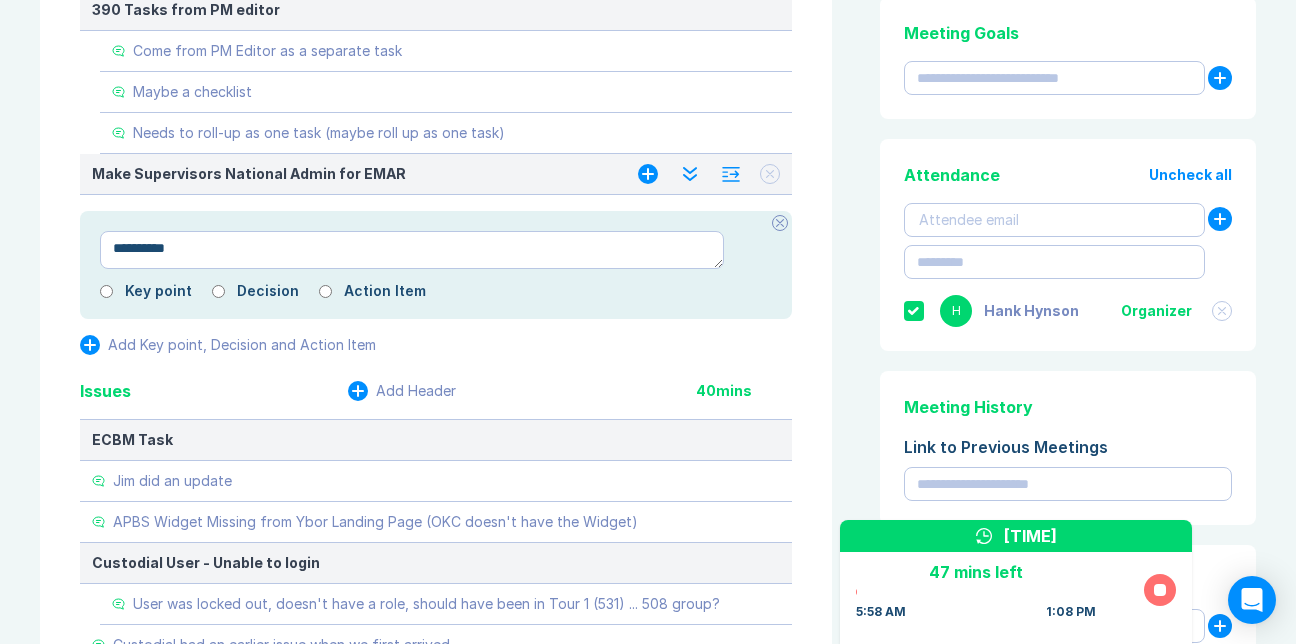 type on "*" 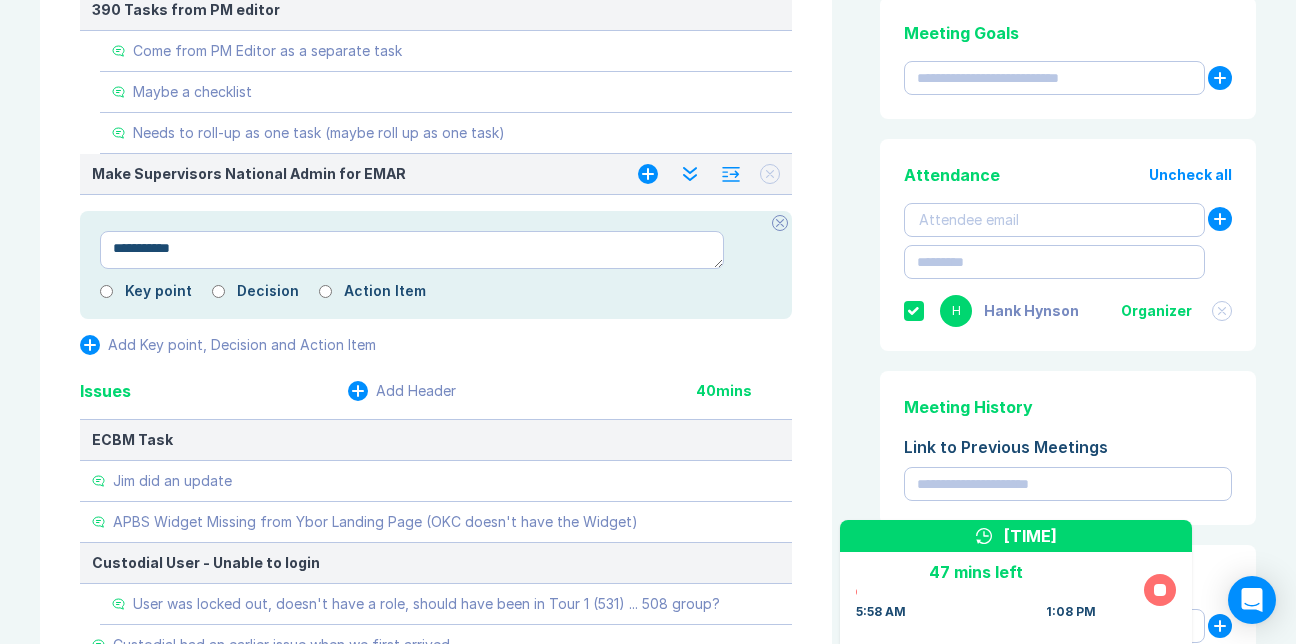 type on "*" 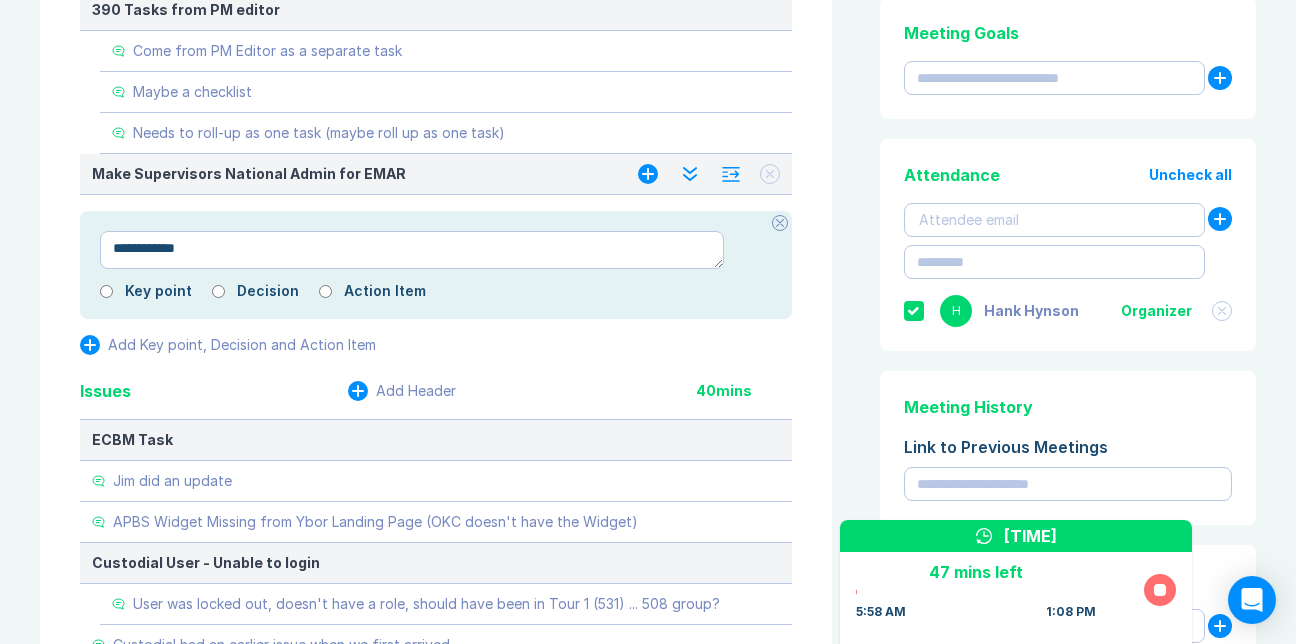 type on "*" 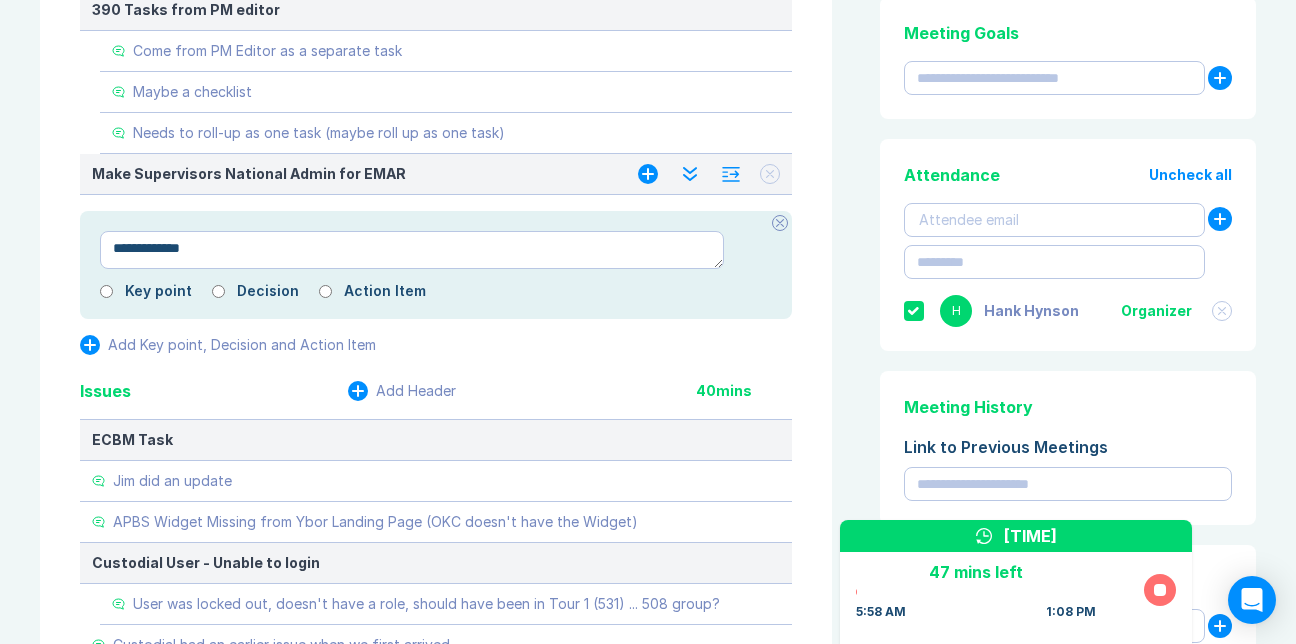 type on "*" 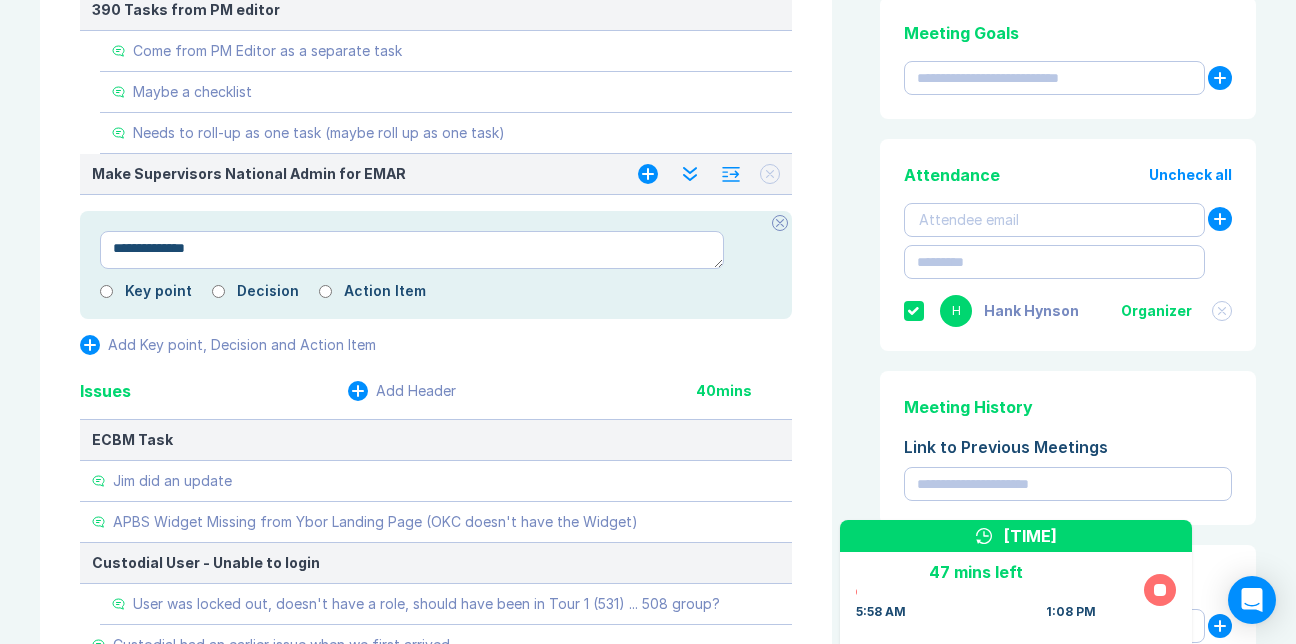 type on "*" 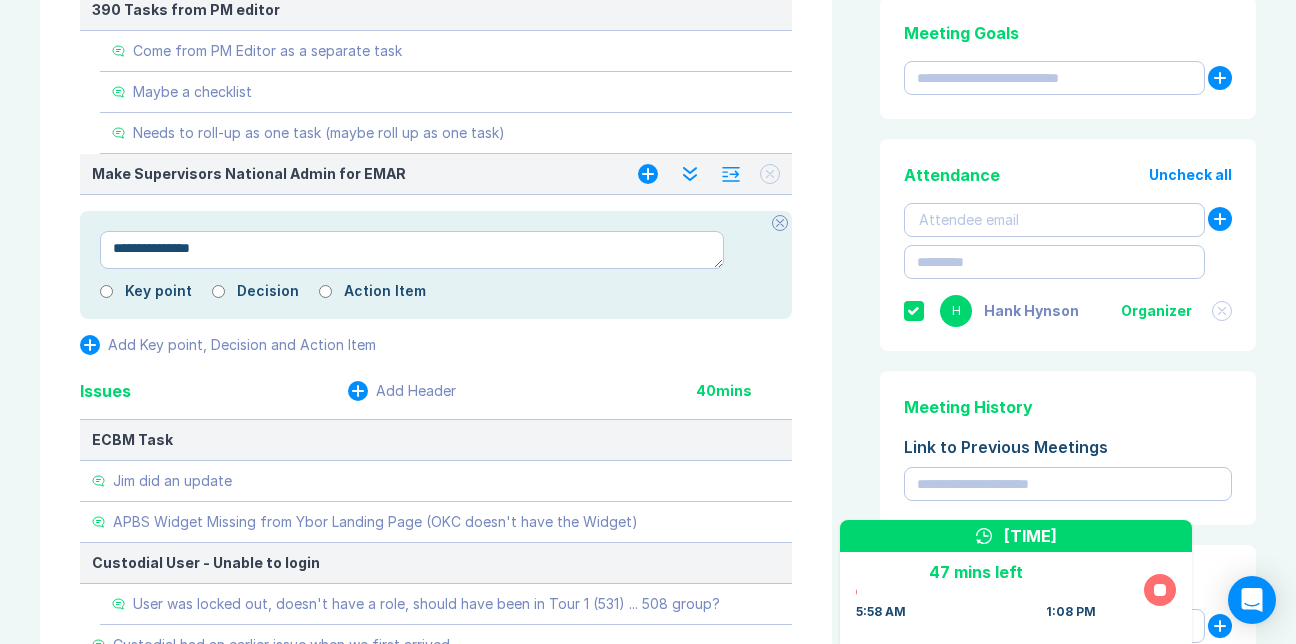 type on "**********" 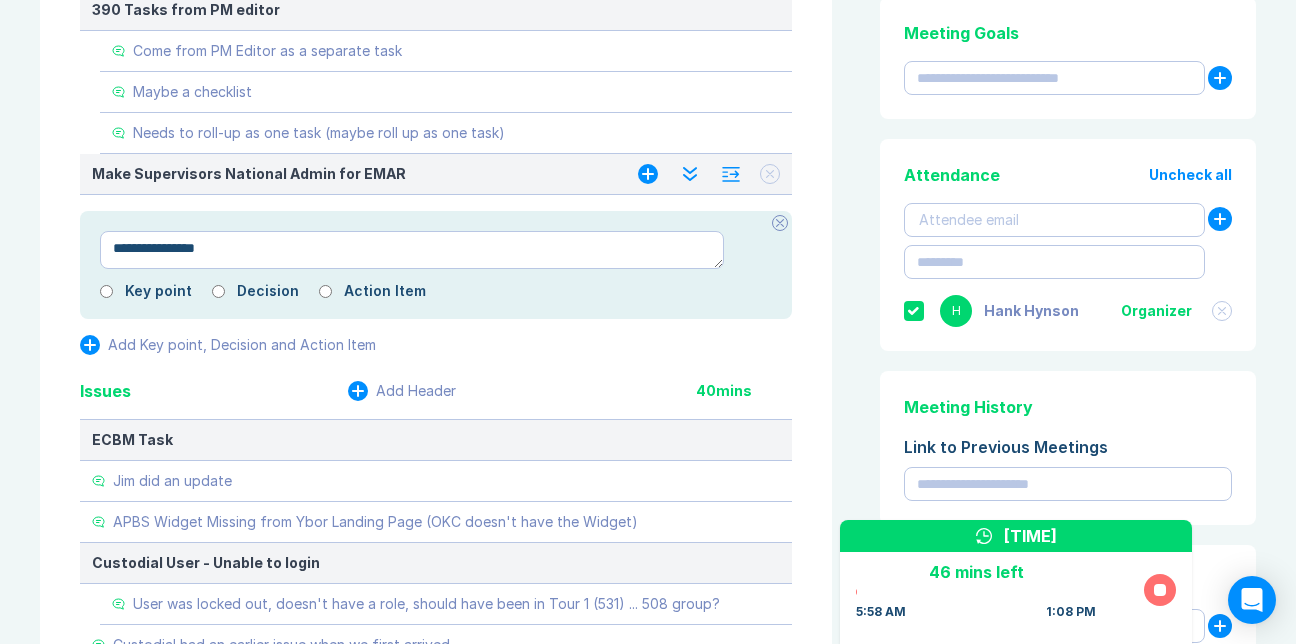 type on "*" 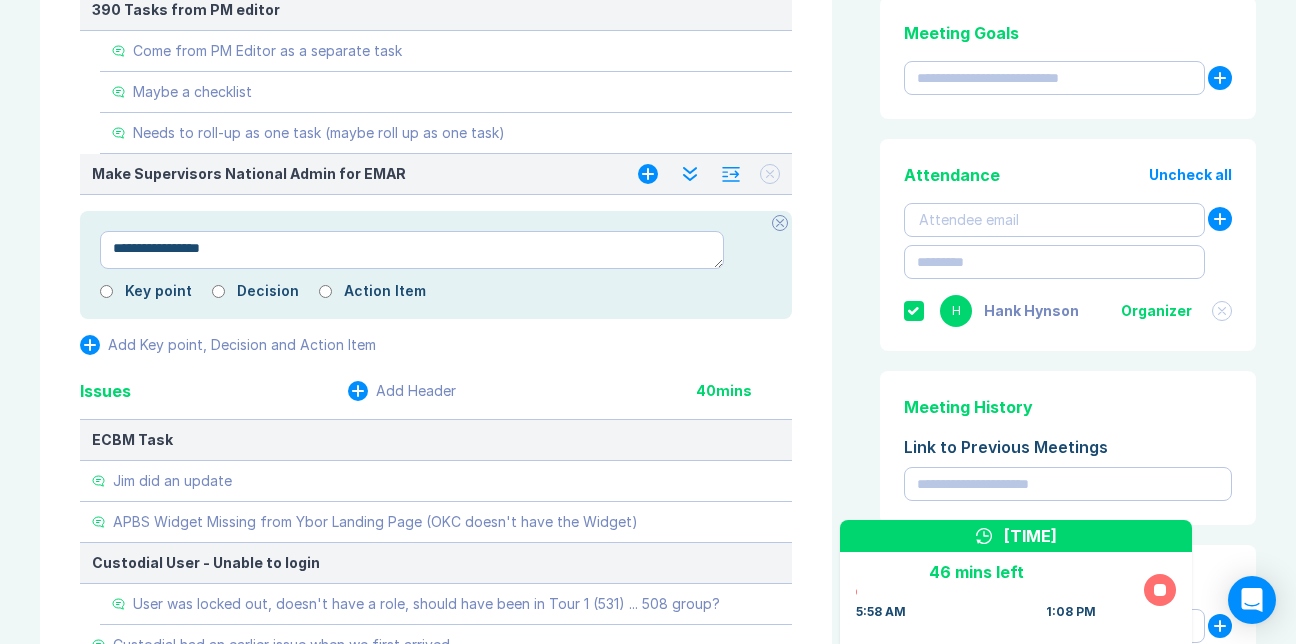 type on "**********" 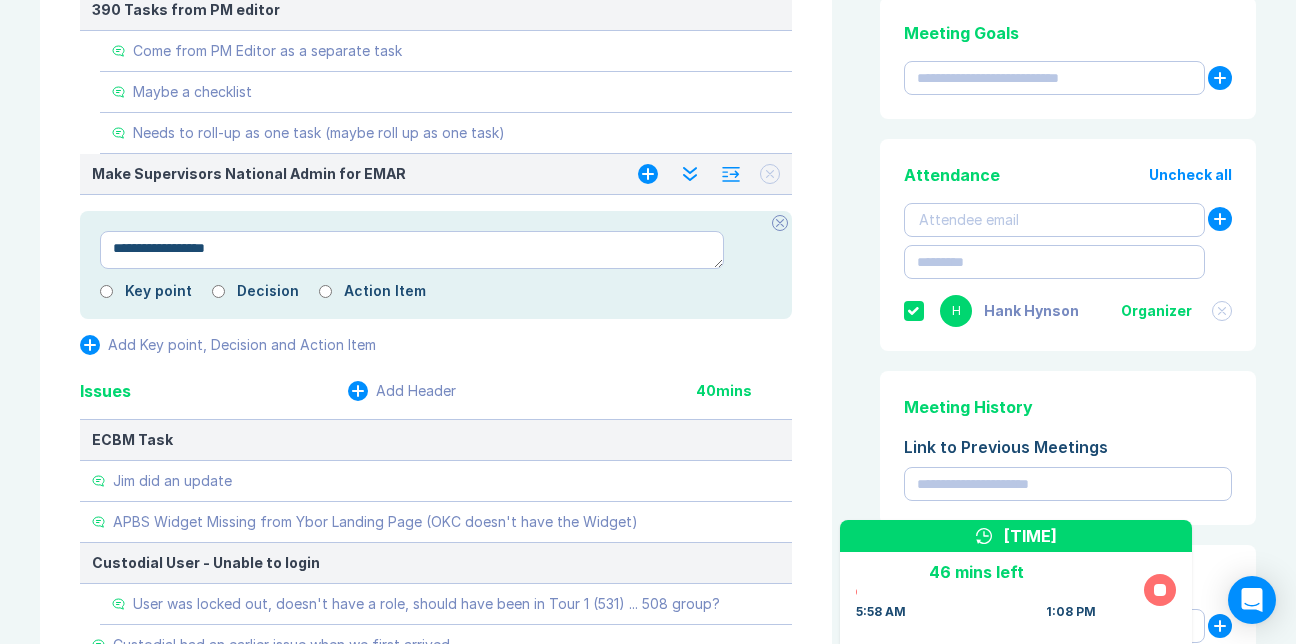 type on "*" 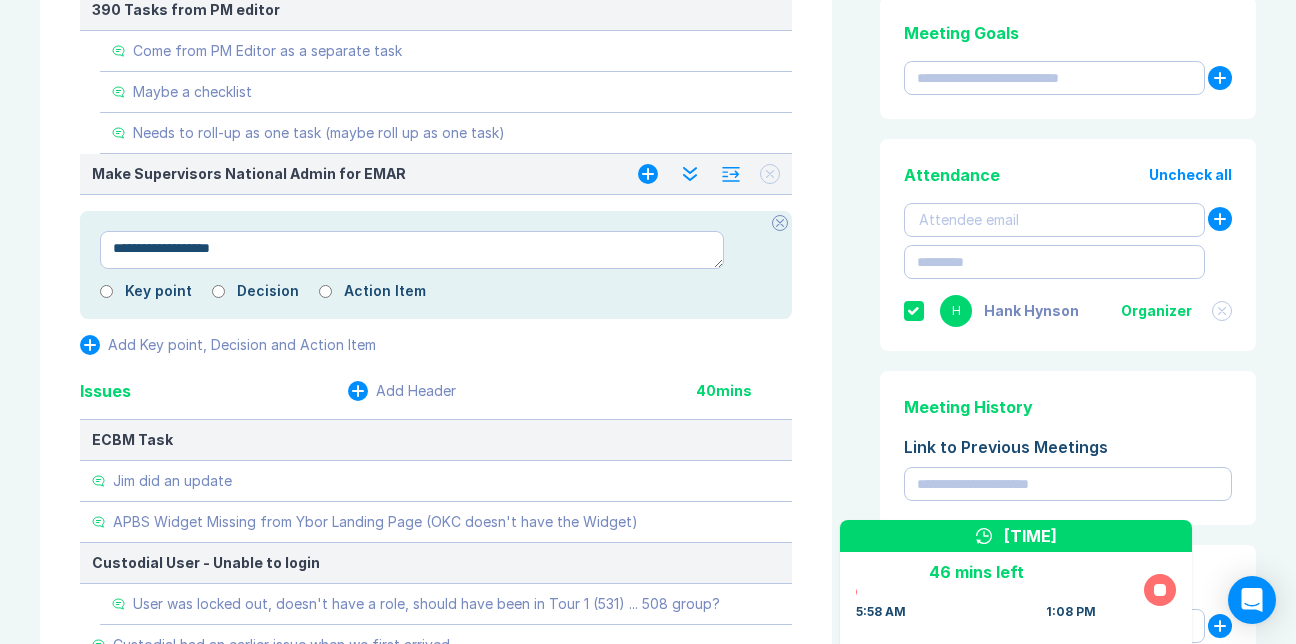type on "*" 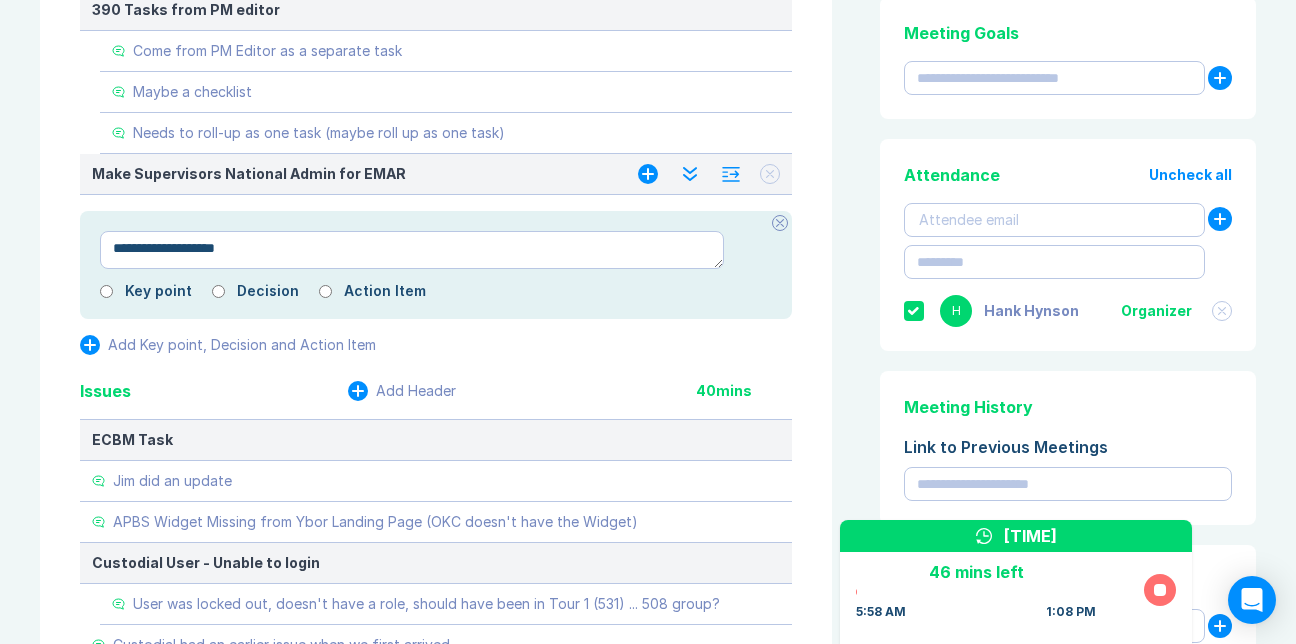 type on "*" 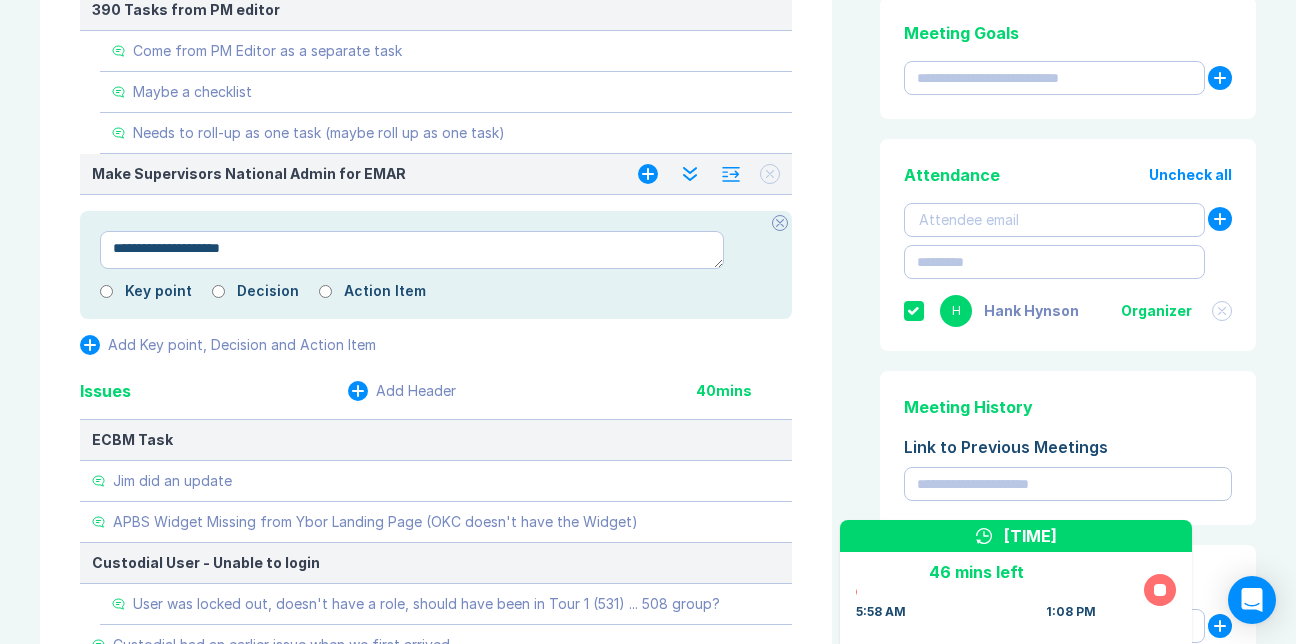type on "*" 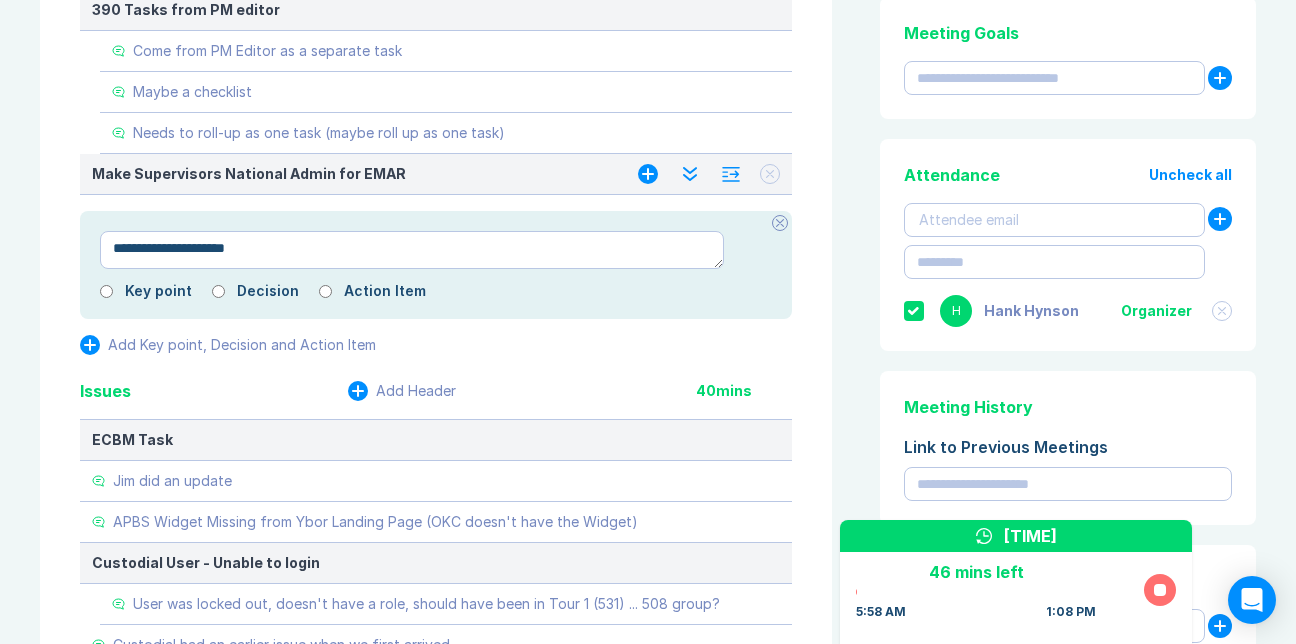 type on "*" 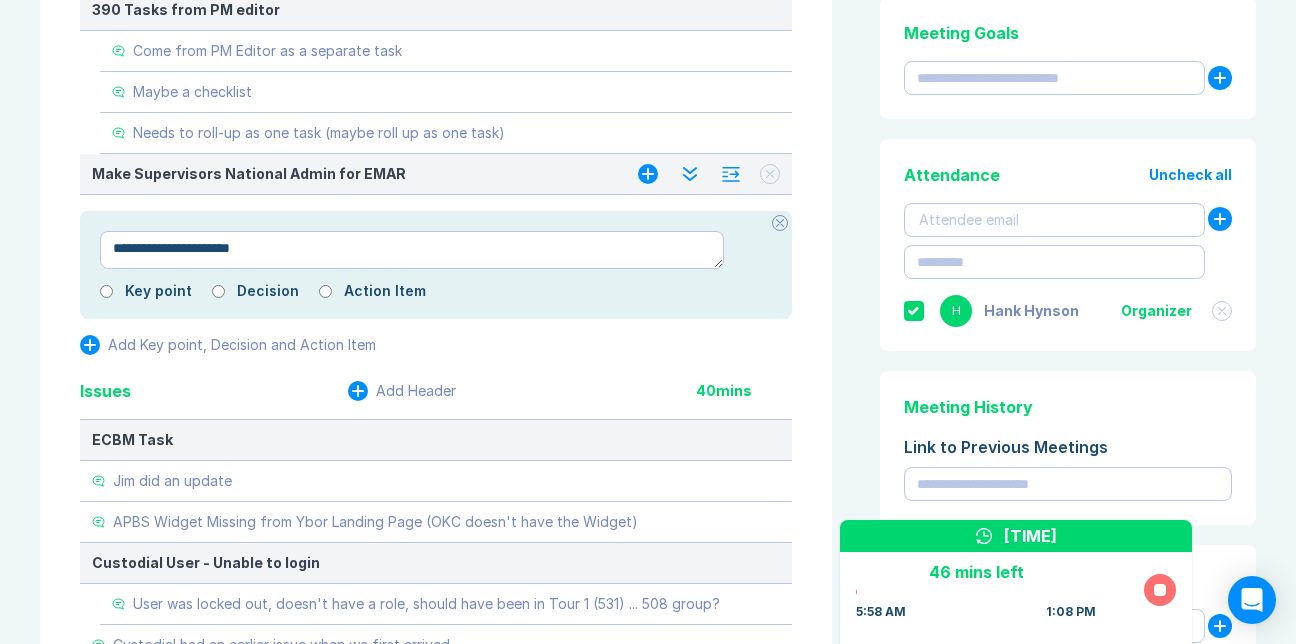 type on "*" 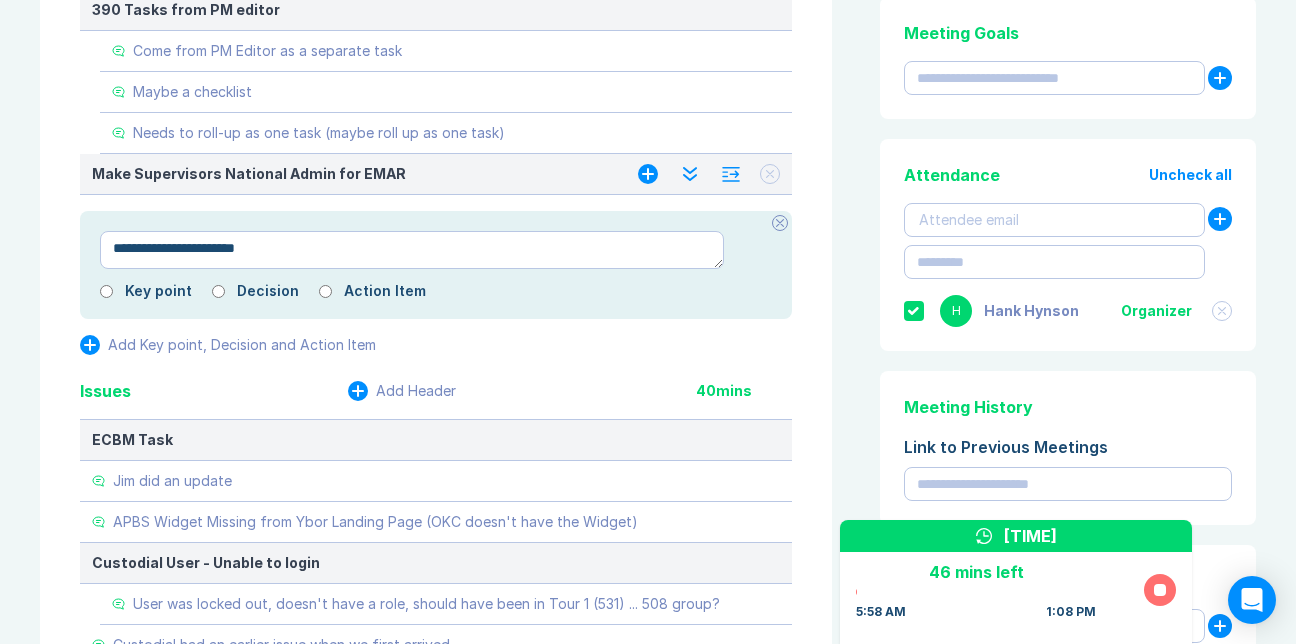 type on "*" 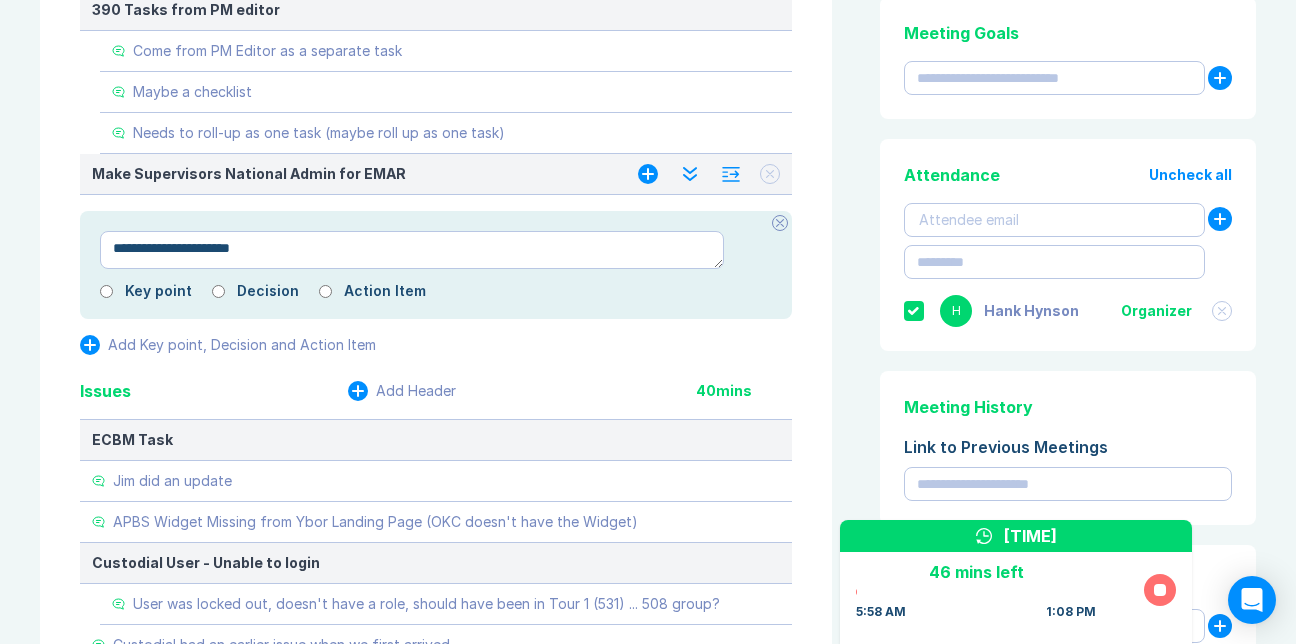type on "*" 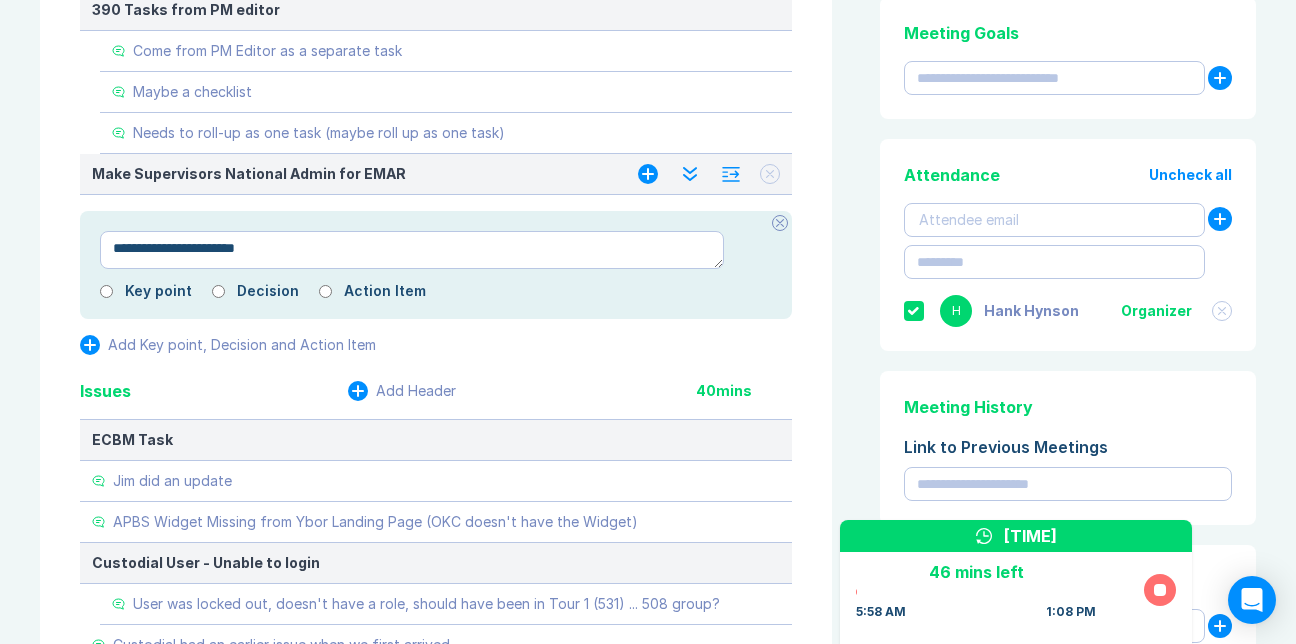 type on "*" 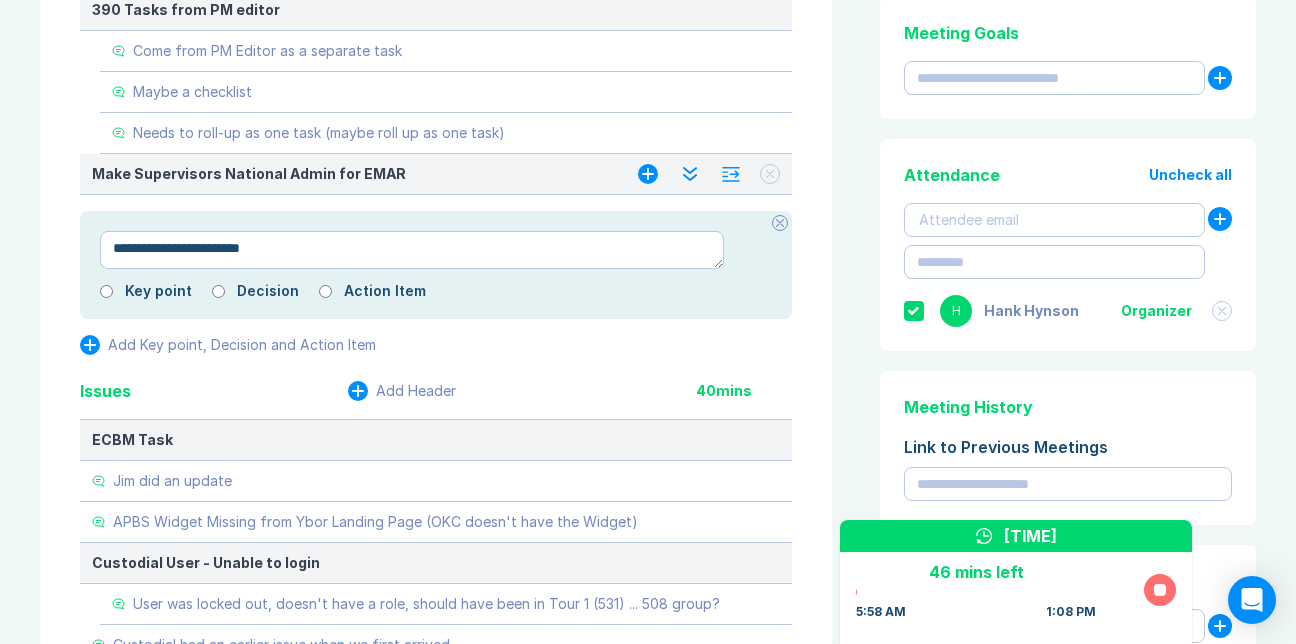 type on "*" 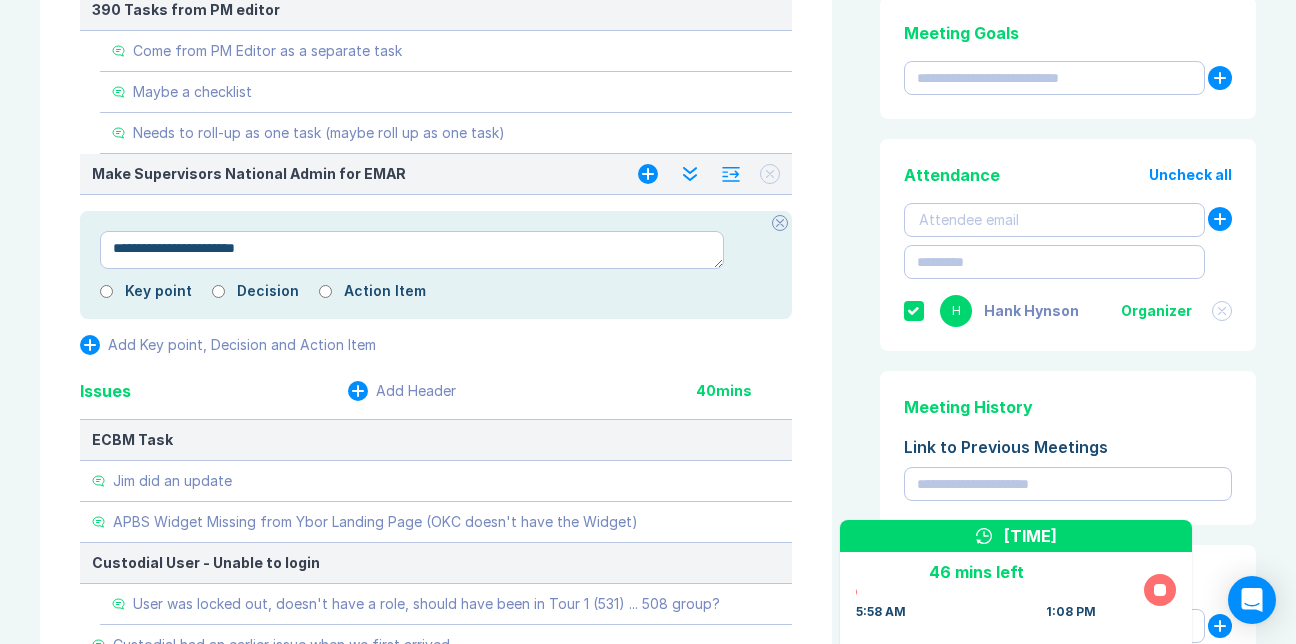type on "*" 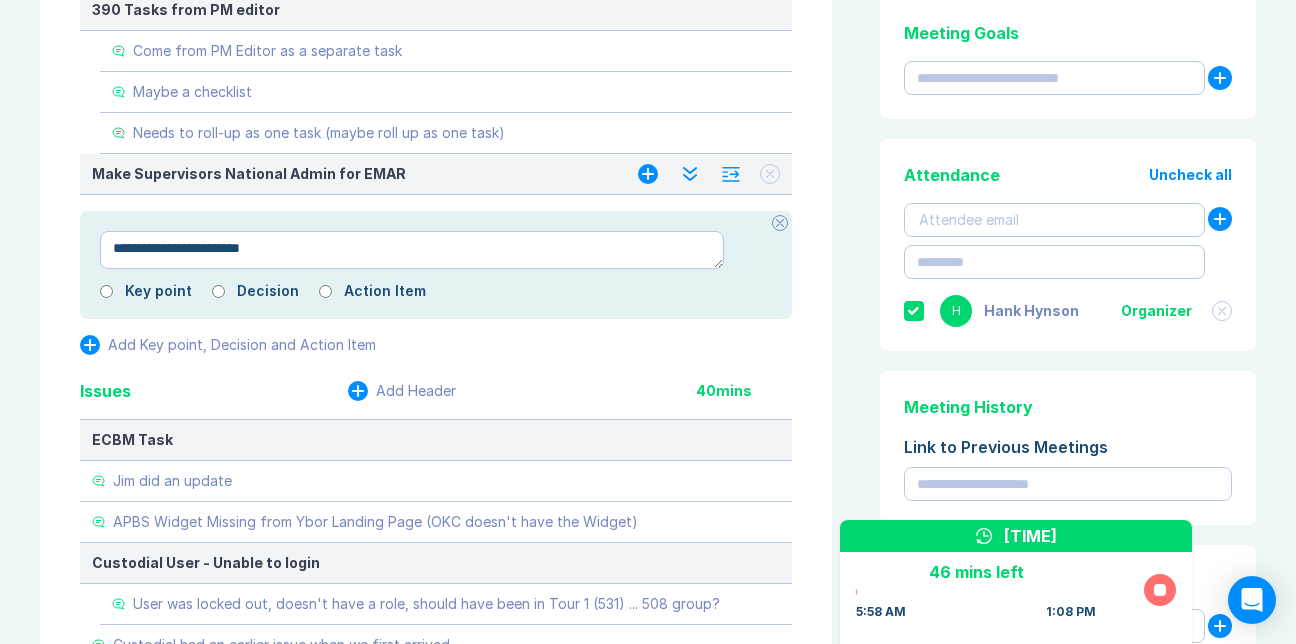 type on "*" 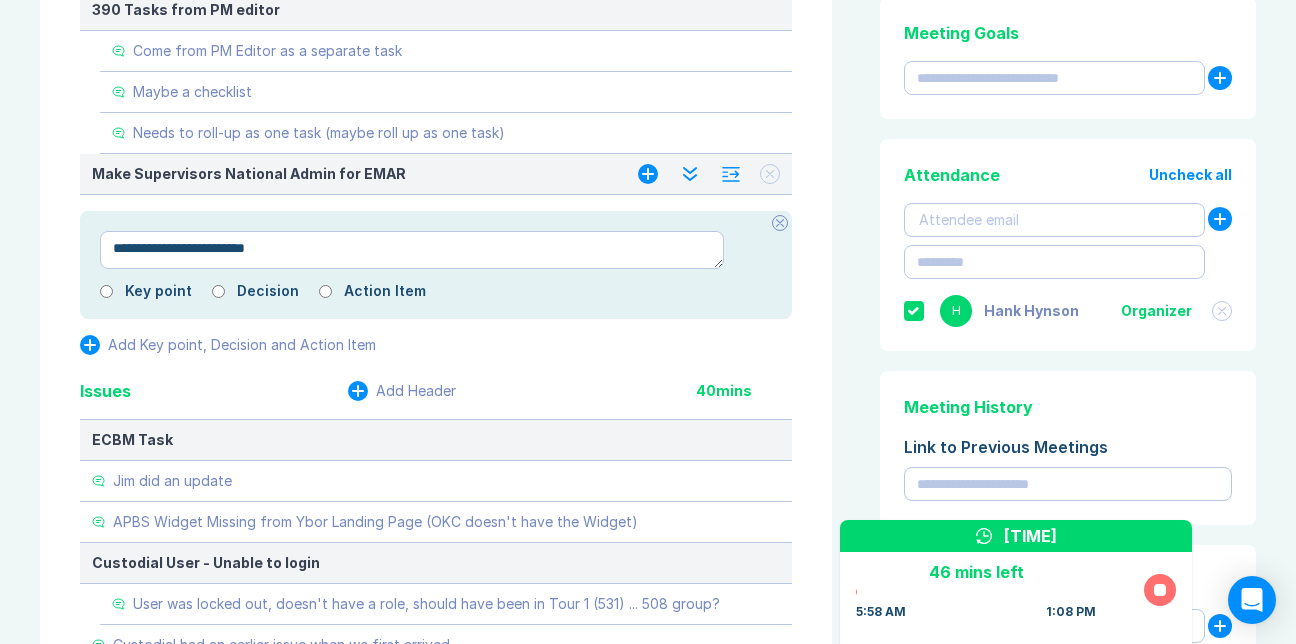 type on "*" 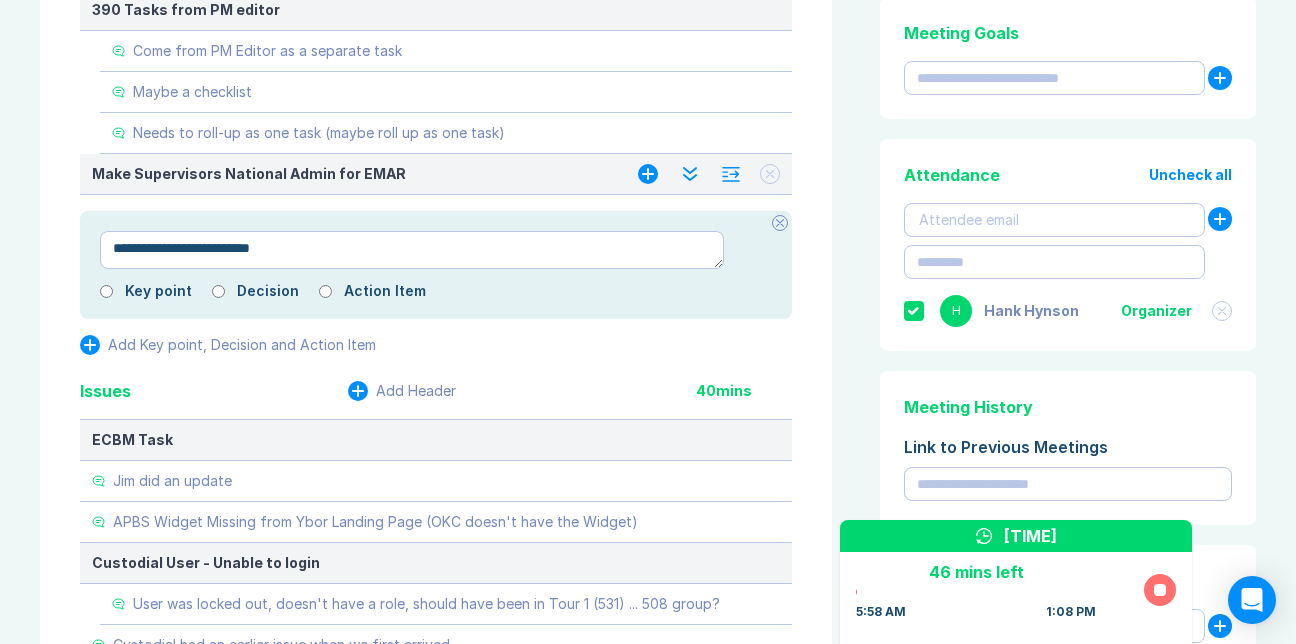 type on "*" 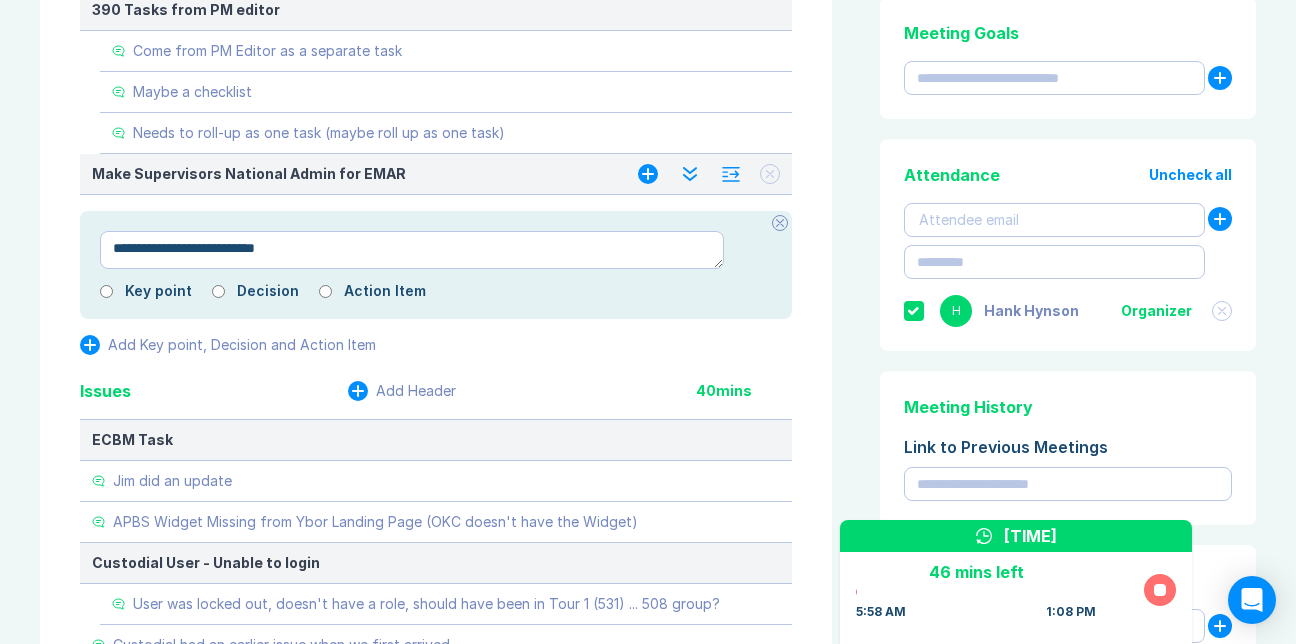 type on "*" 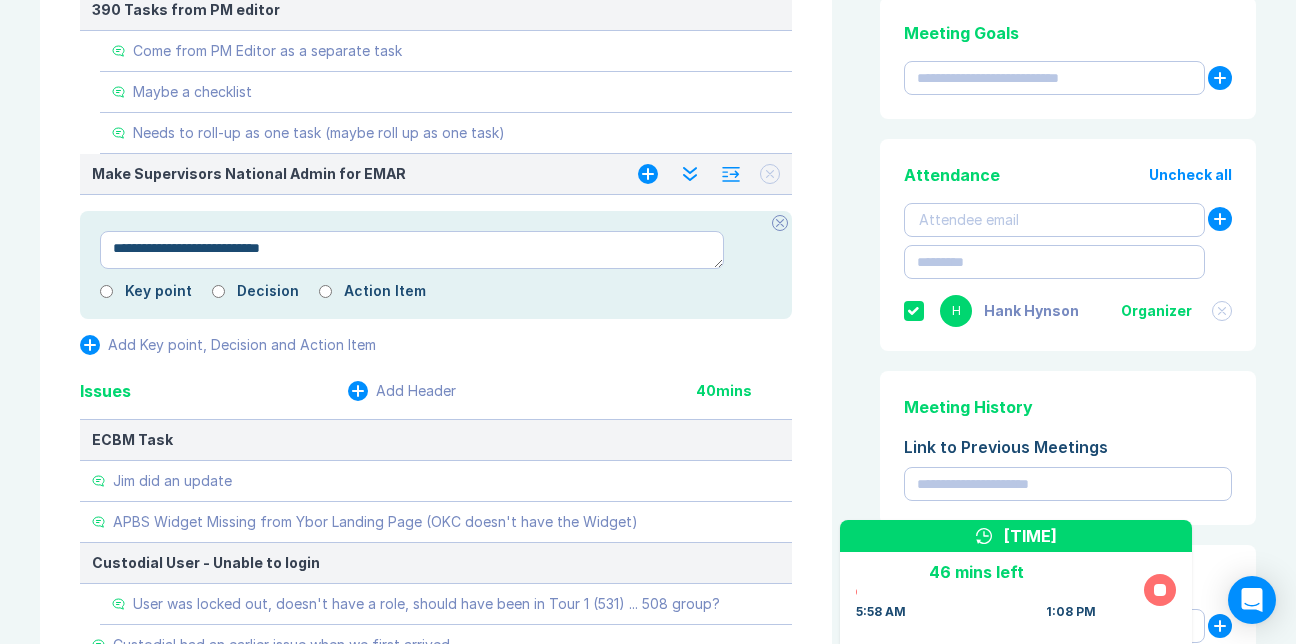 type on "*" 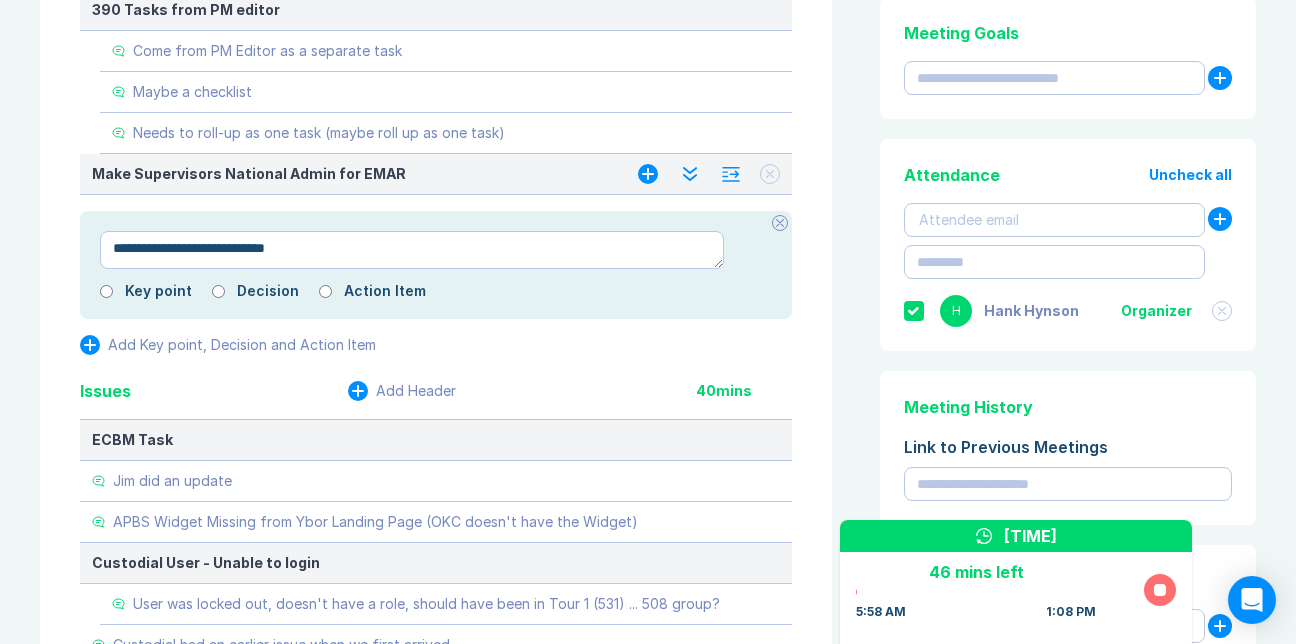 type on "*" 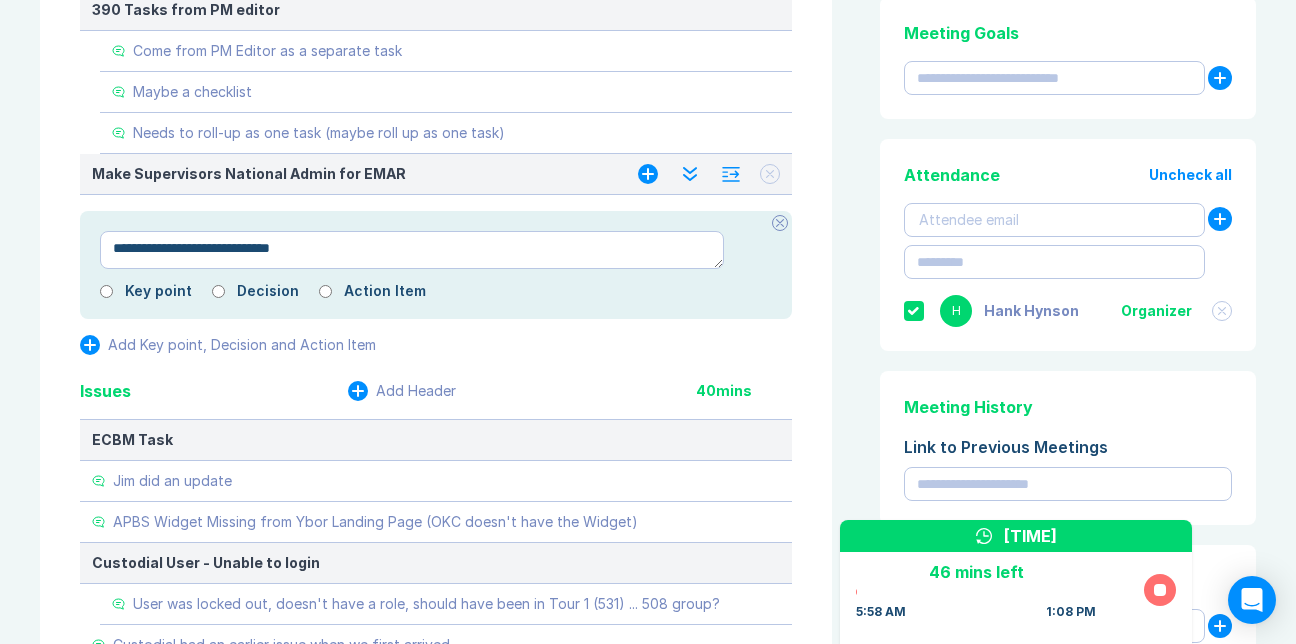 type on "*" 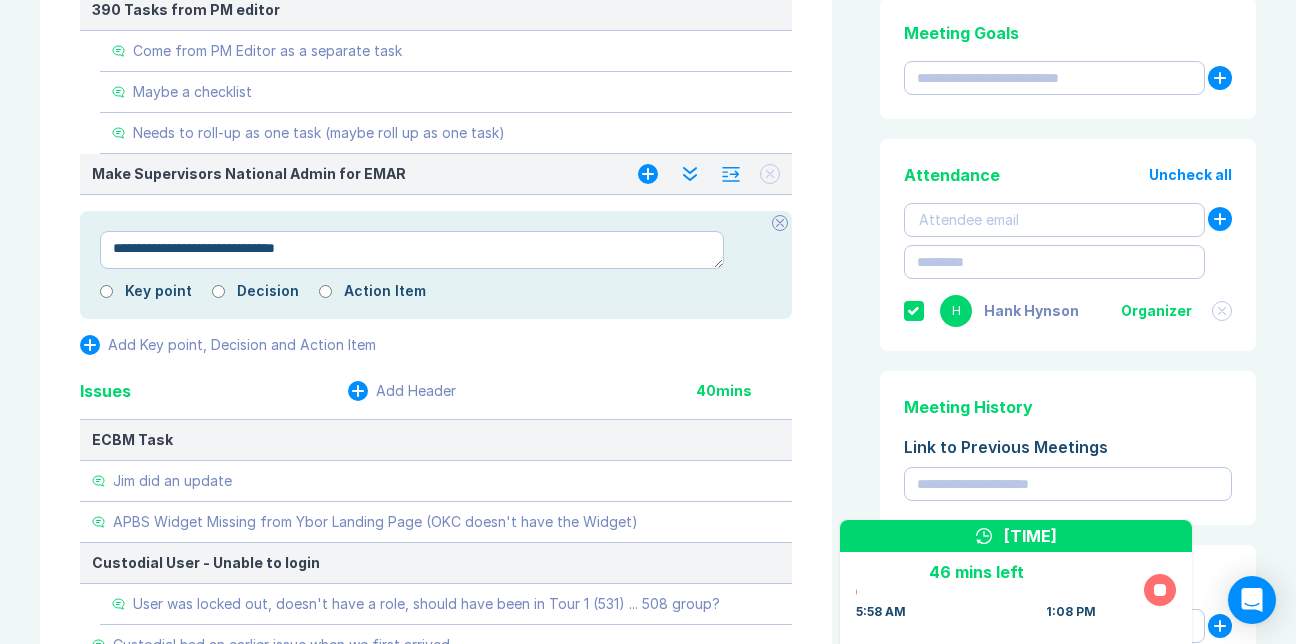 type on "*" 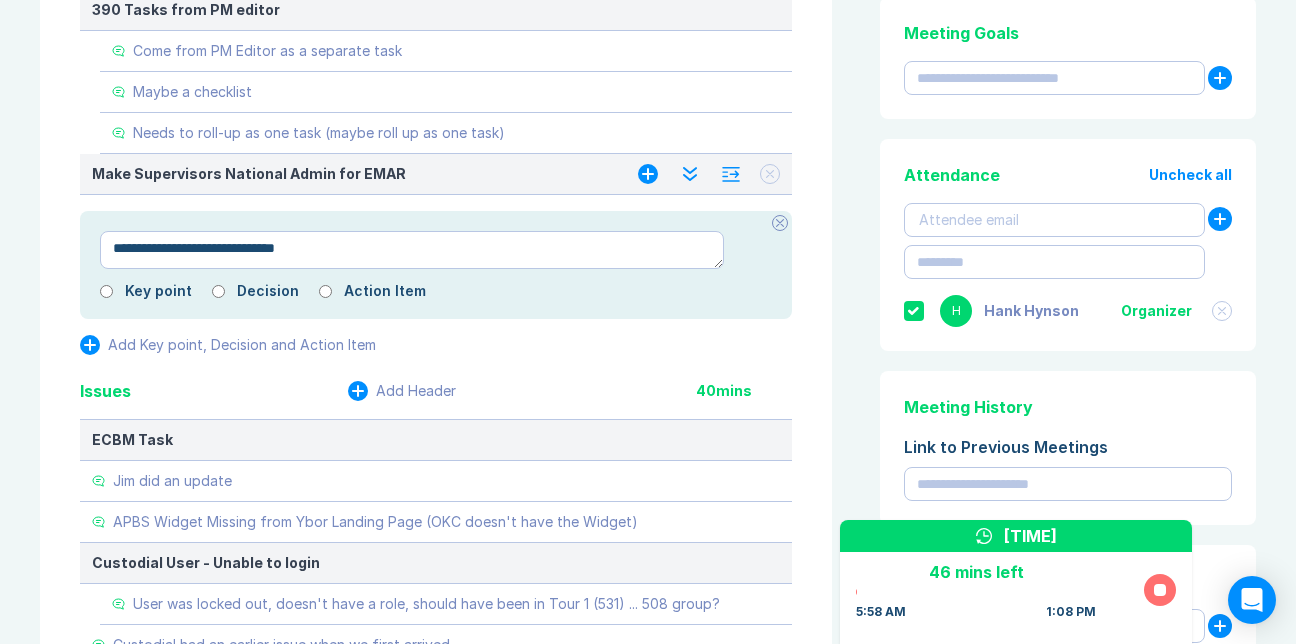 type on "**********" 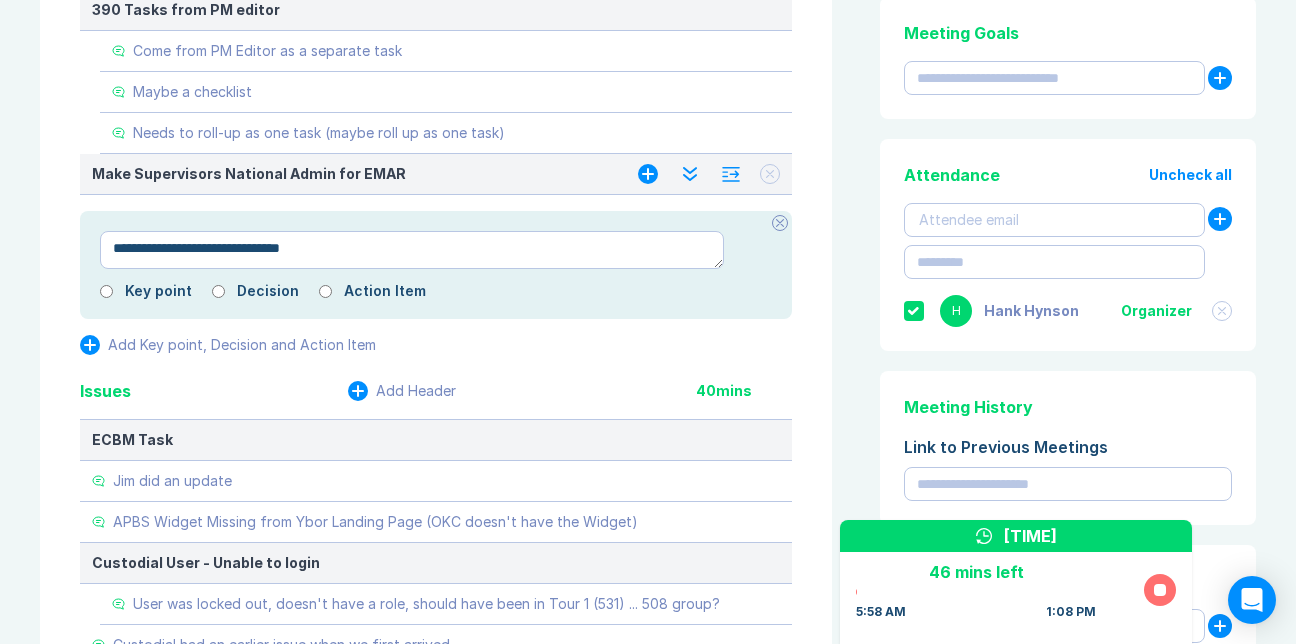 type on "*" 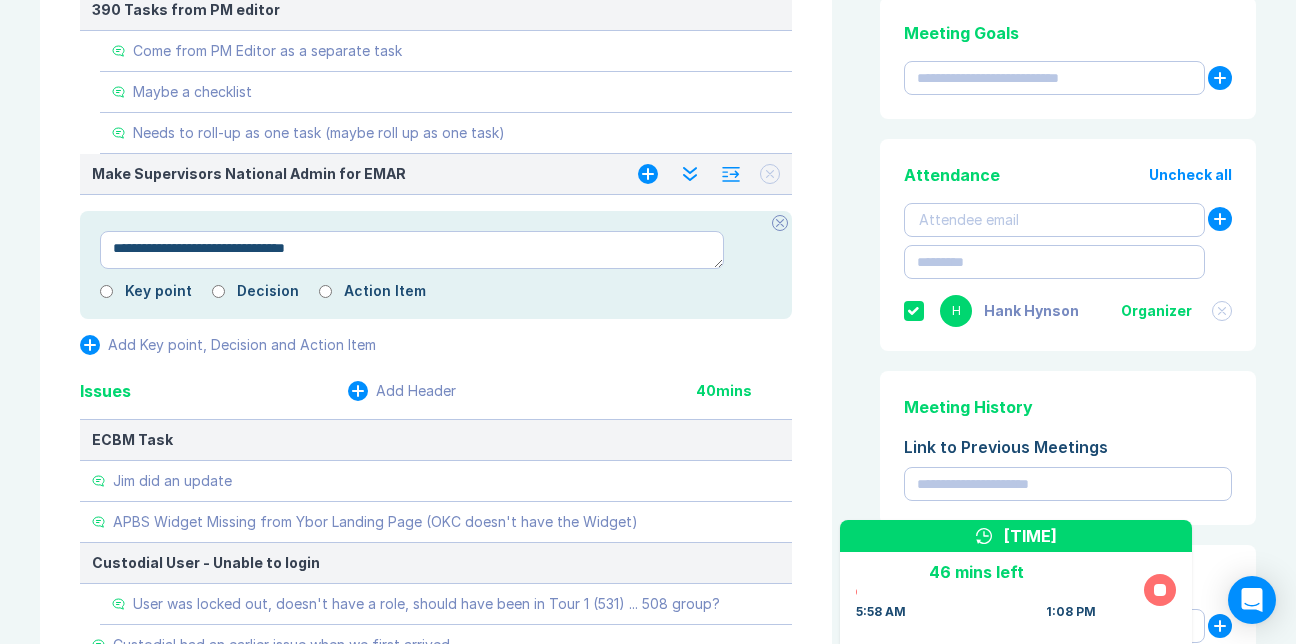 type on "*" 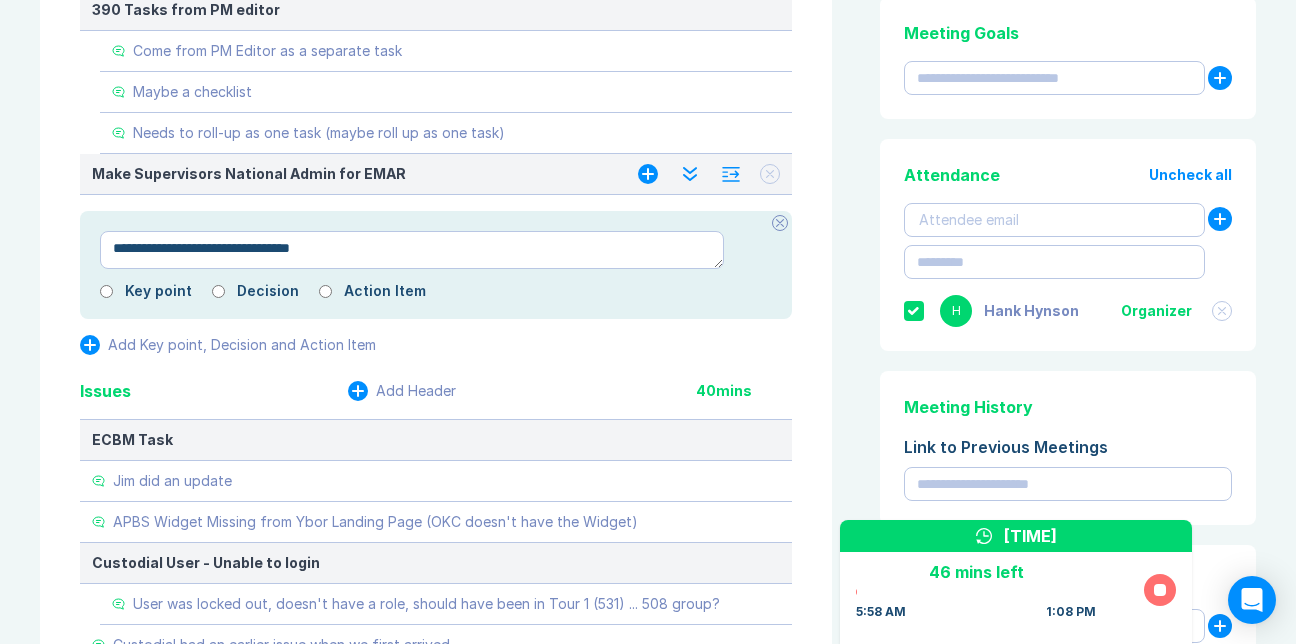 type on "*" 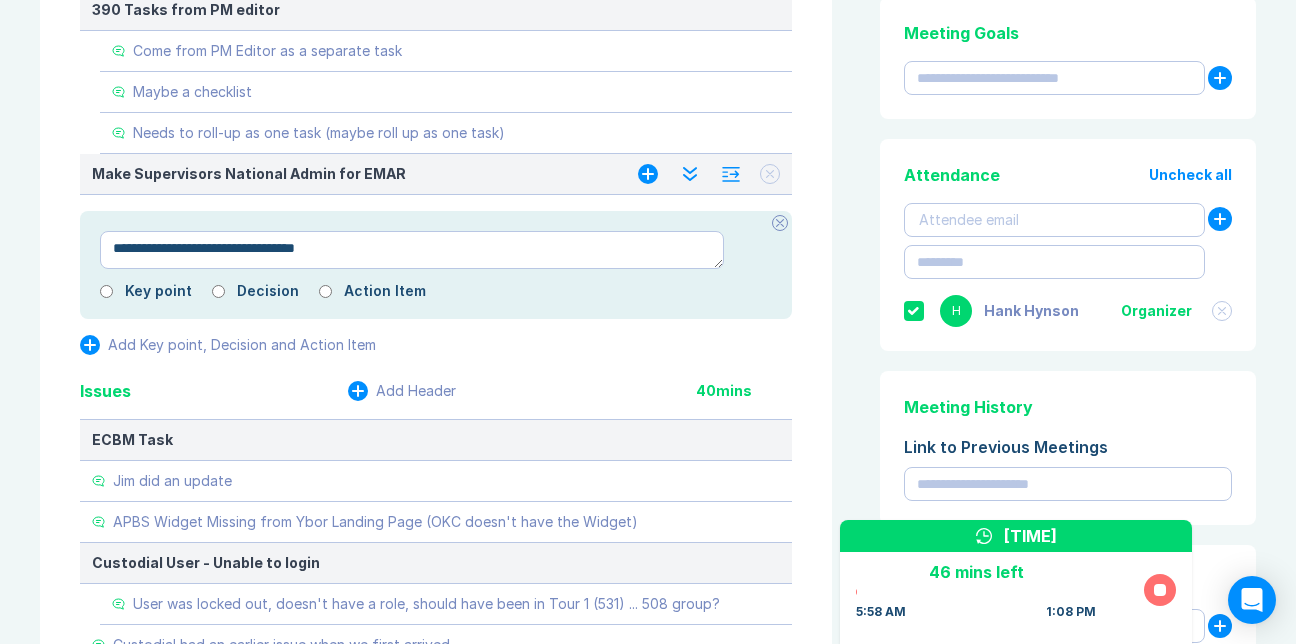 type on "*" 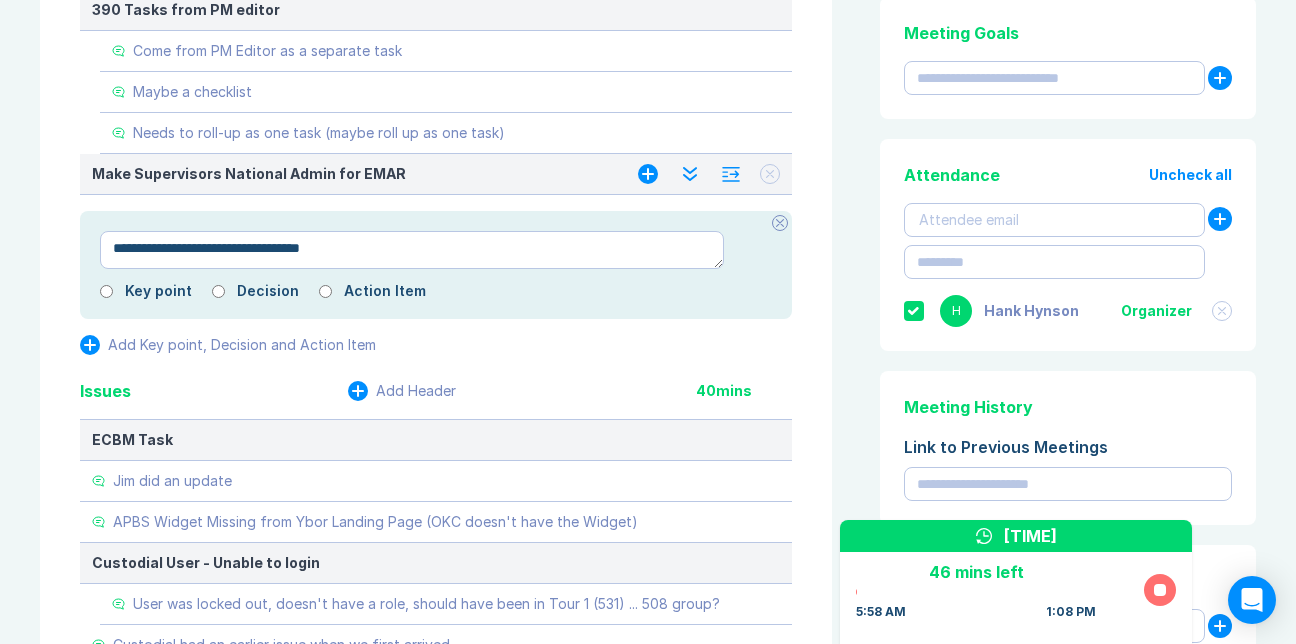type on "*" 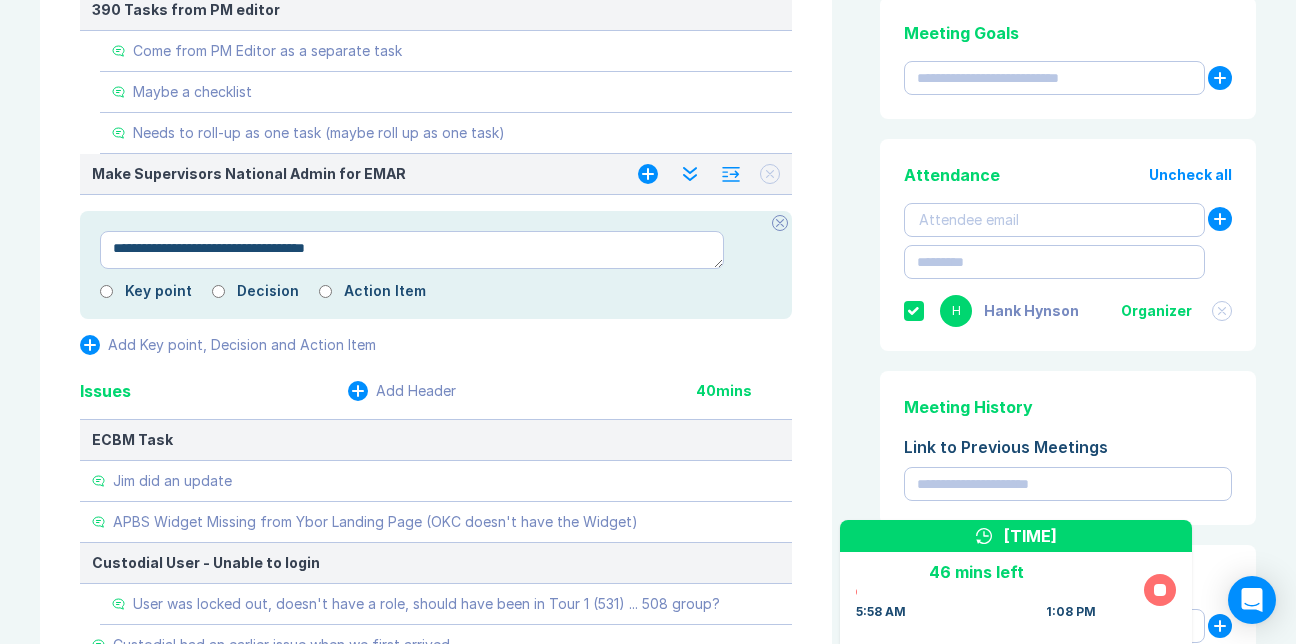 type on "*" 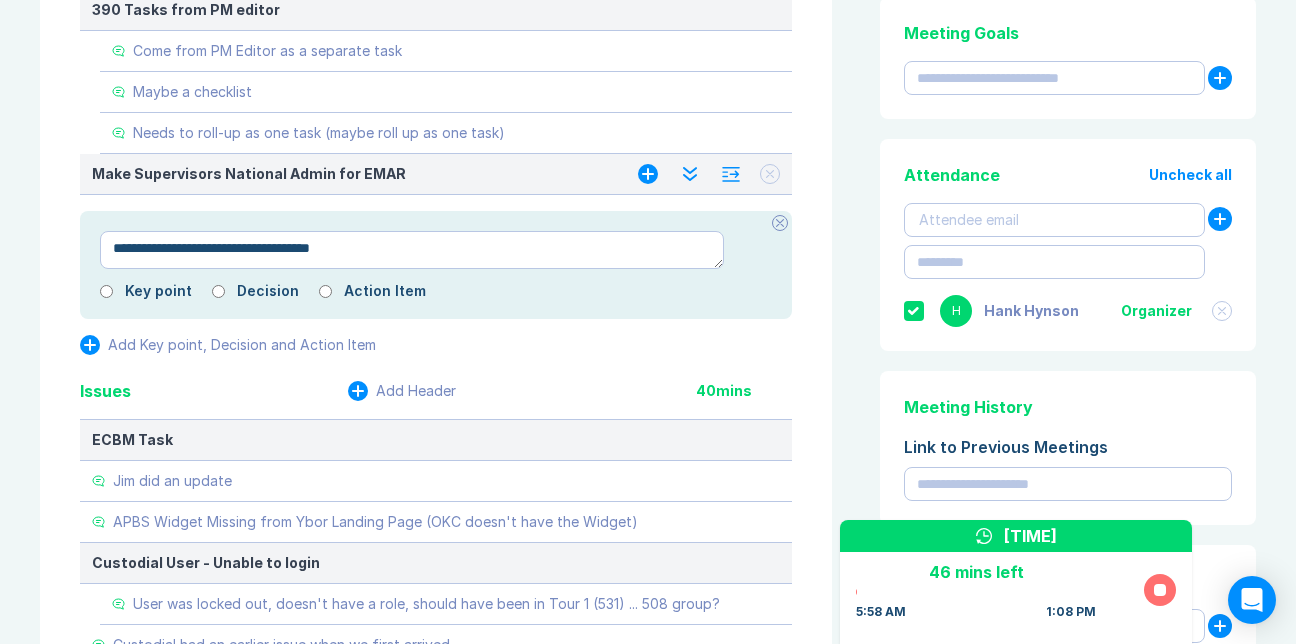 type on "*" 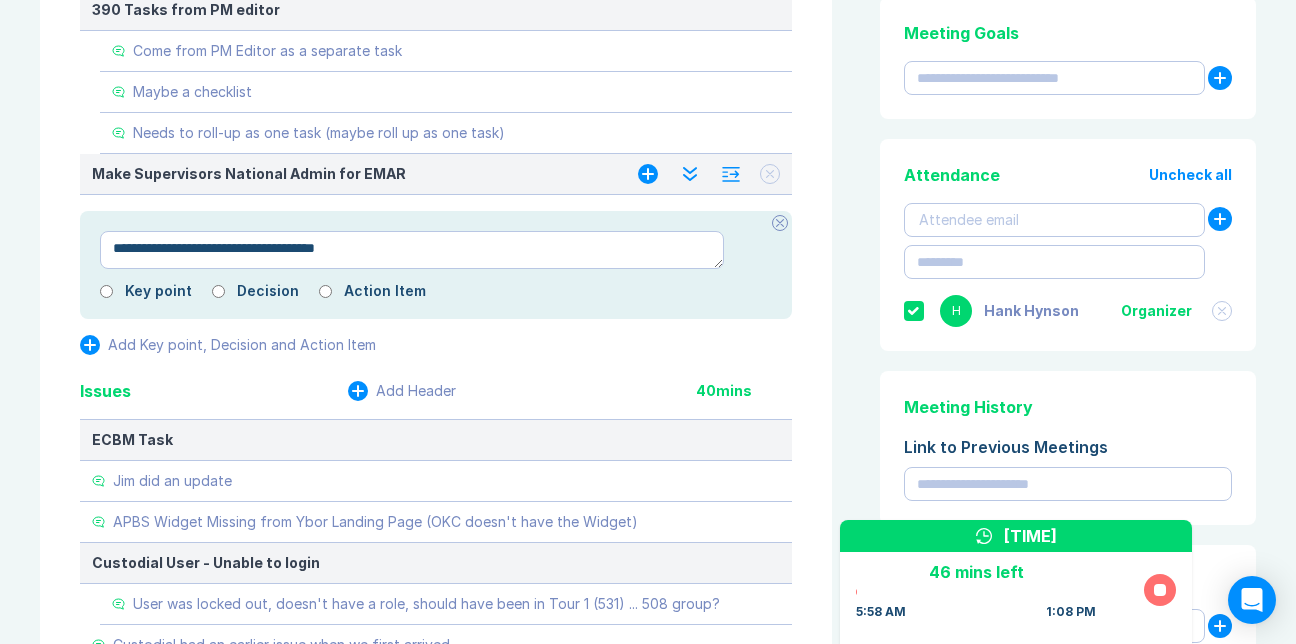 type on "*" 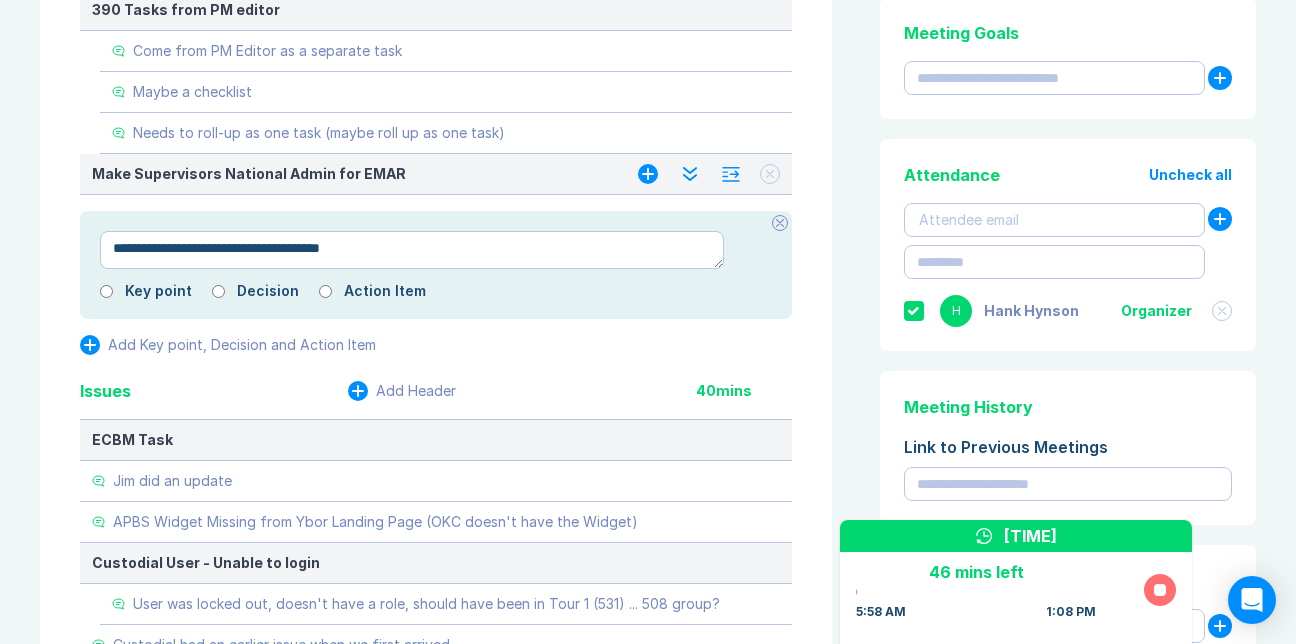type on "*" 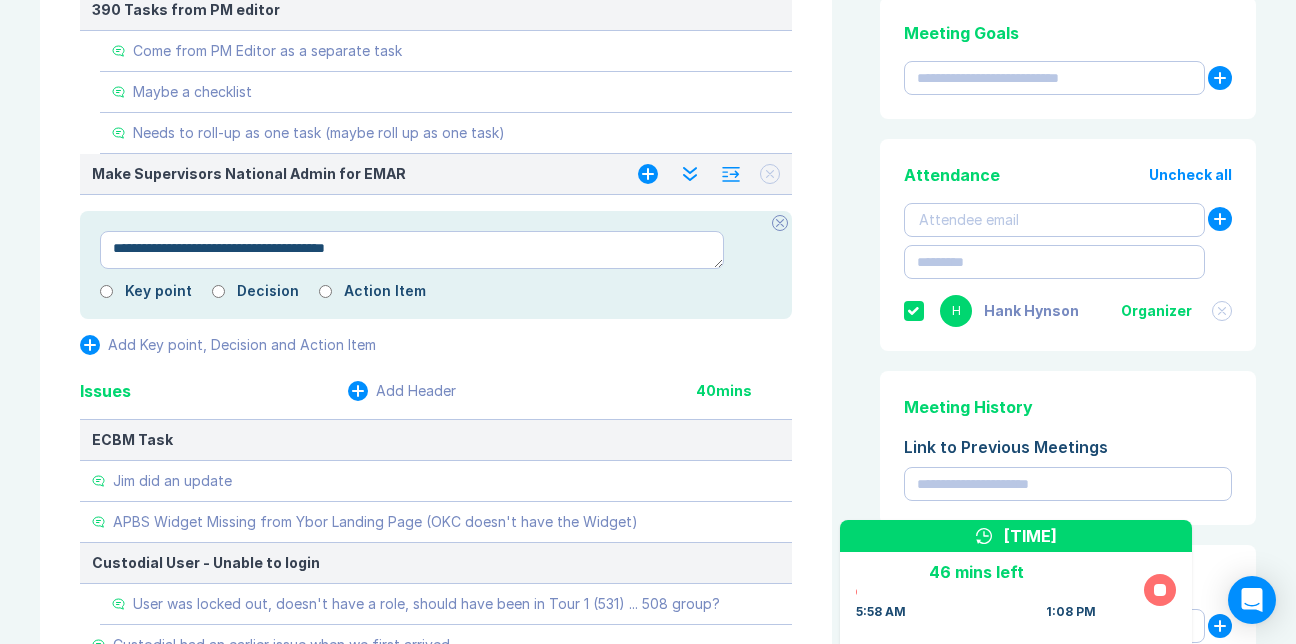 type on "*" 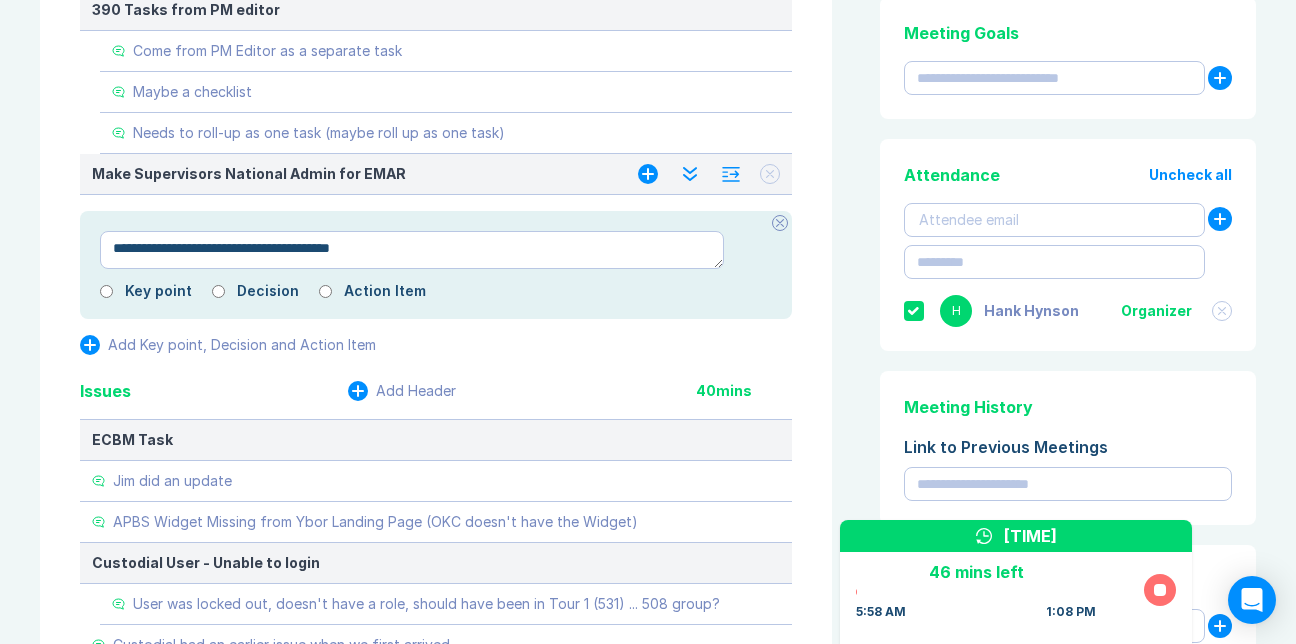 type on "*" 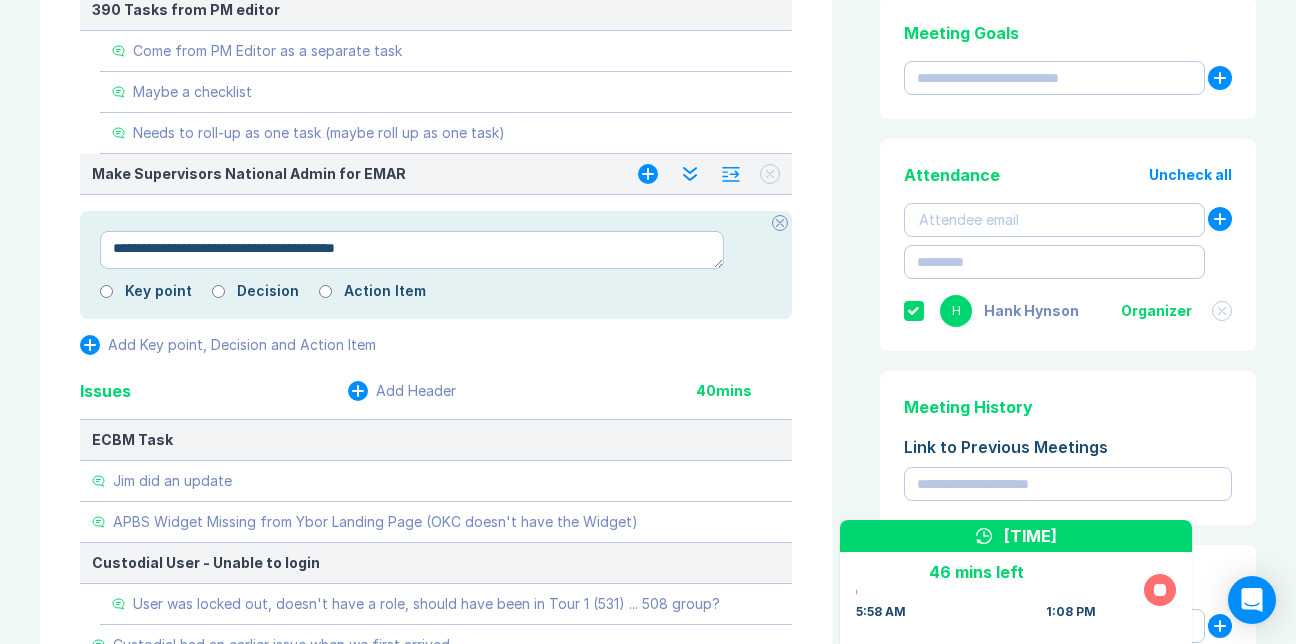 type on "*" 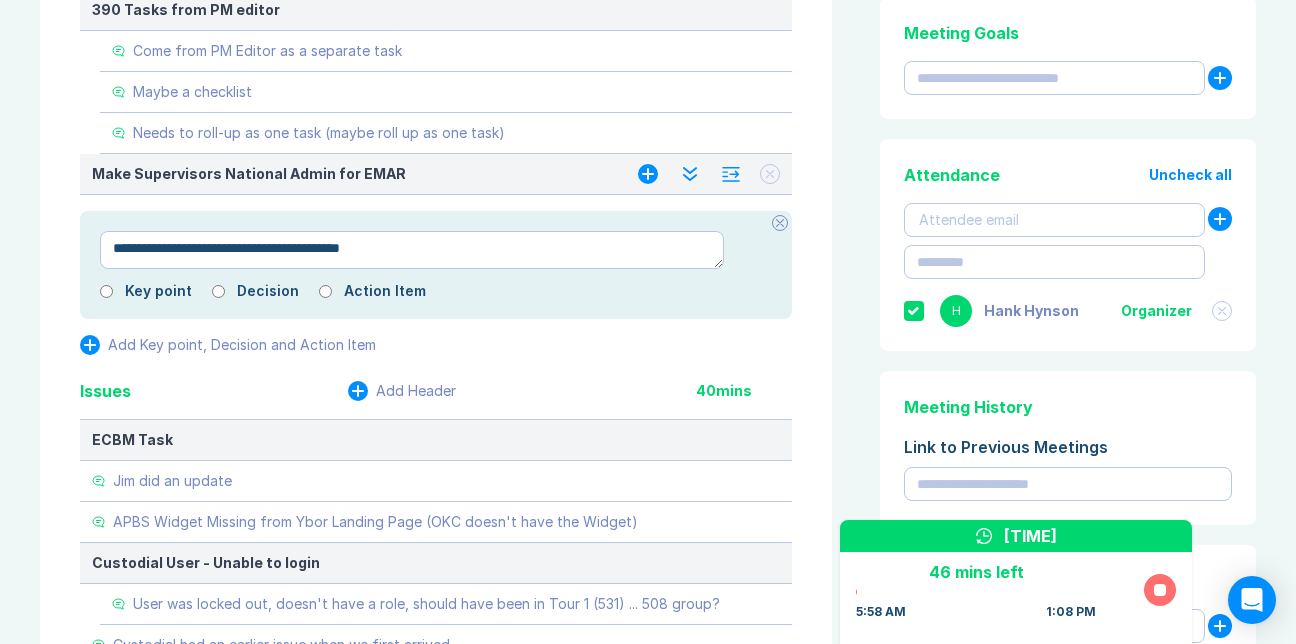 type on "**********" 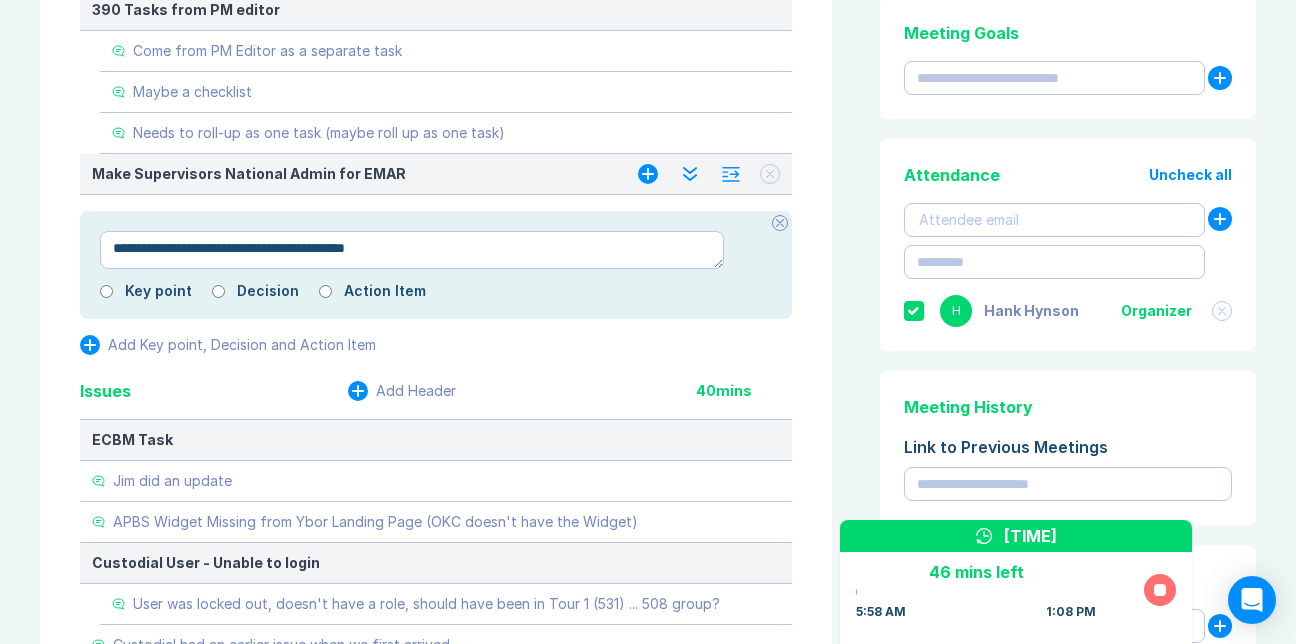 type on "*" 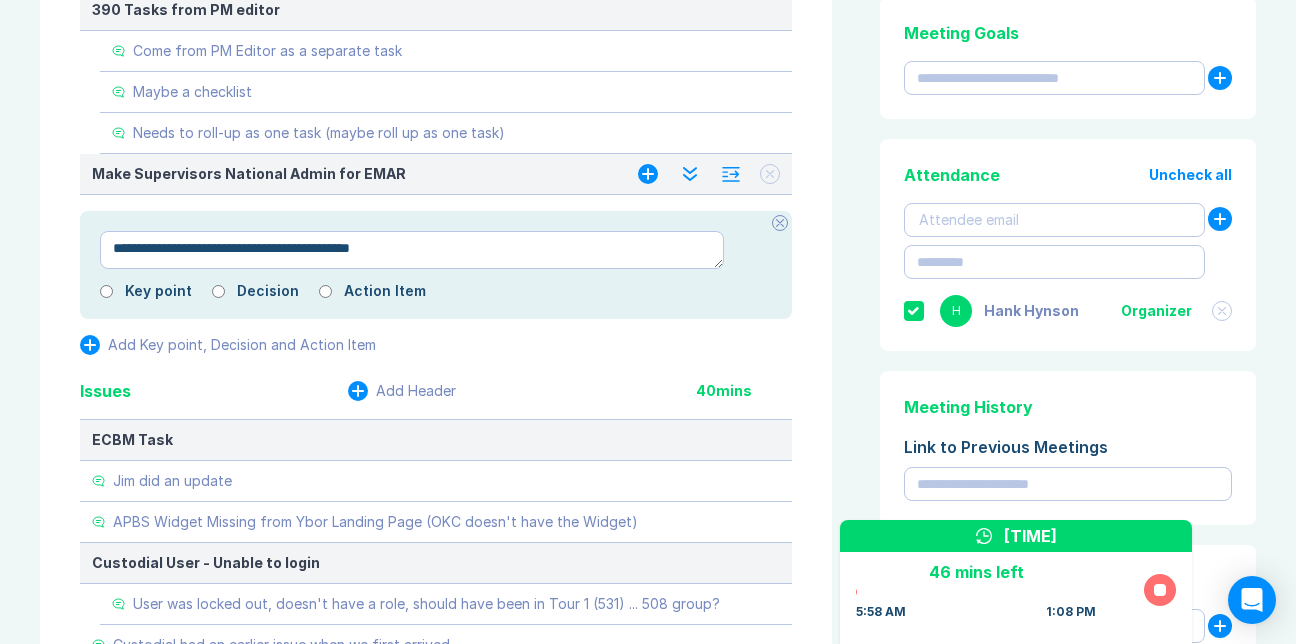 type on "**********" 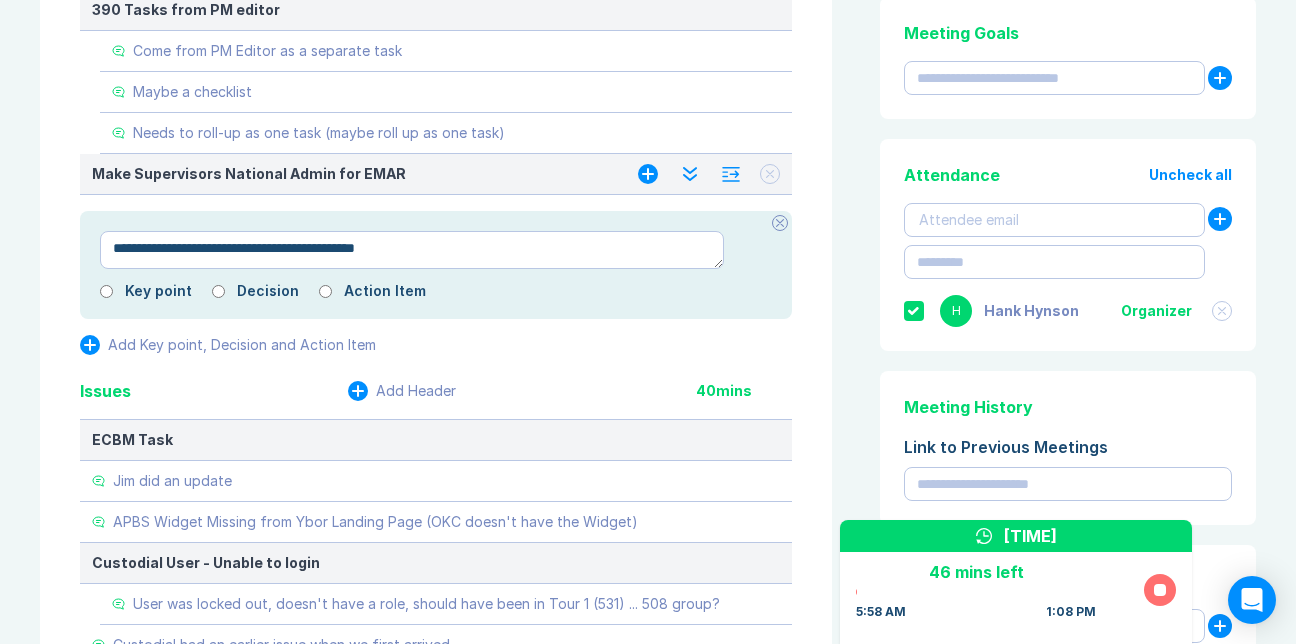type on "*" 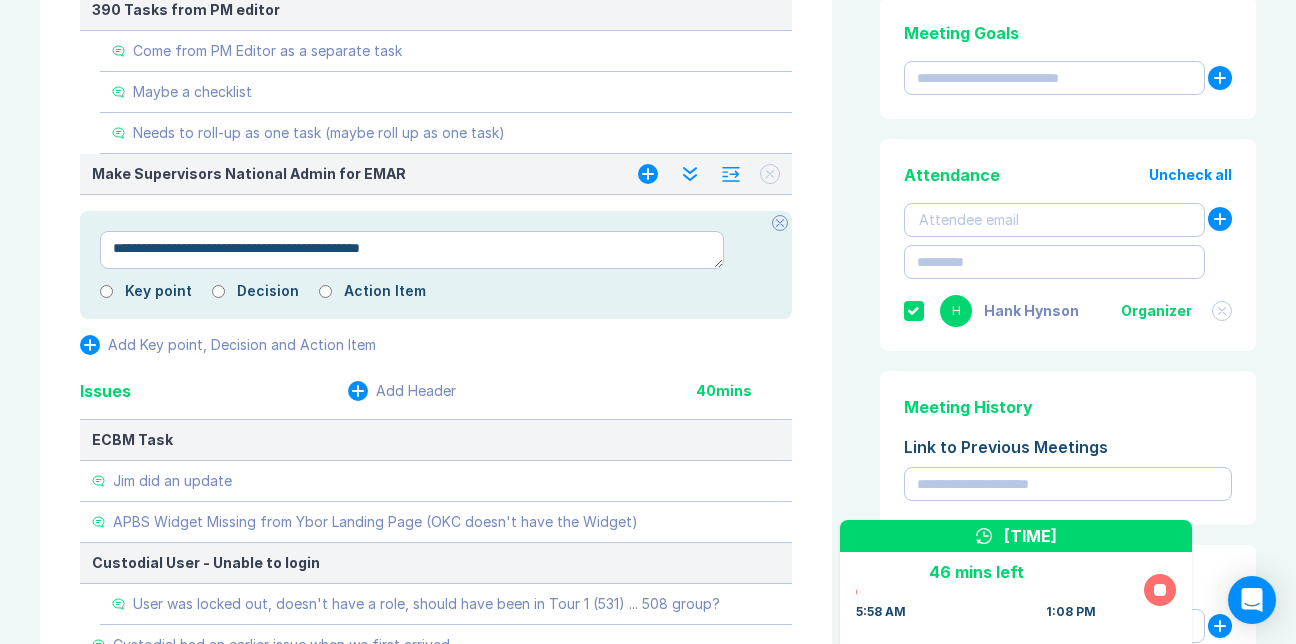 type on "*" 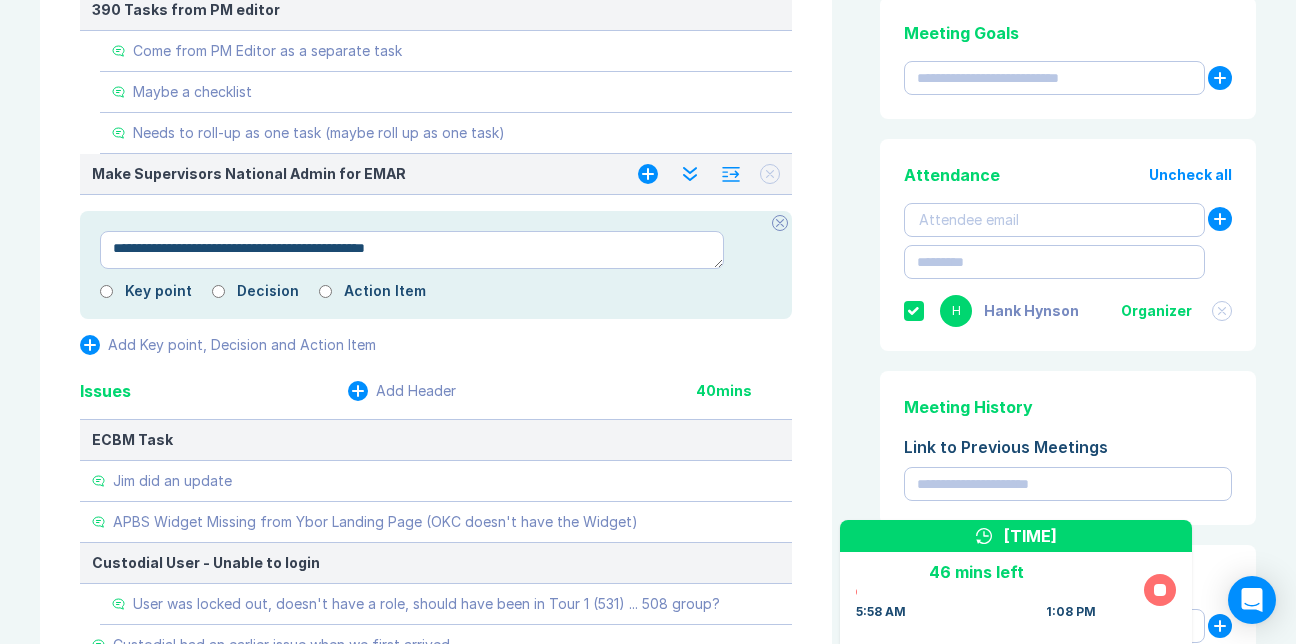 type on "*" 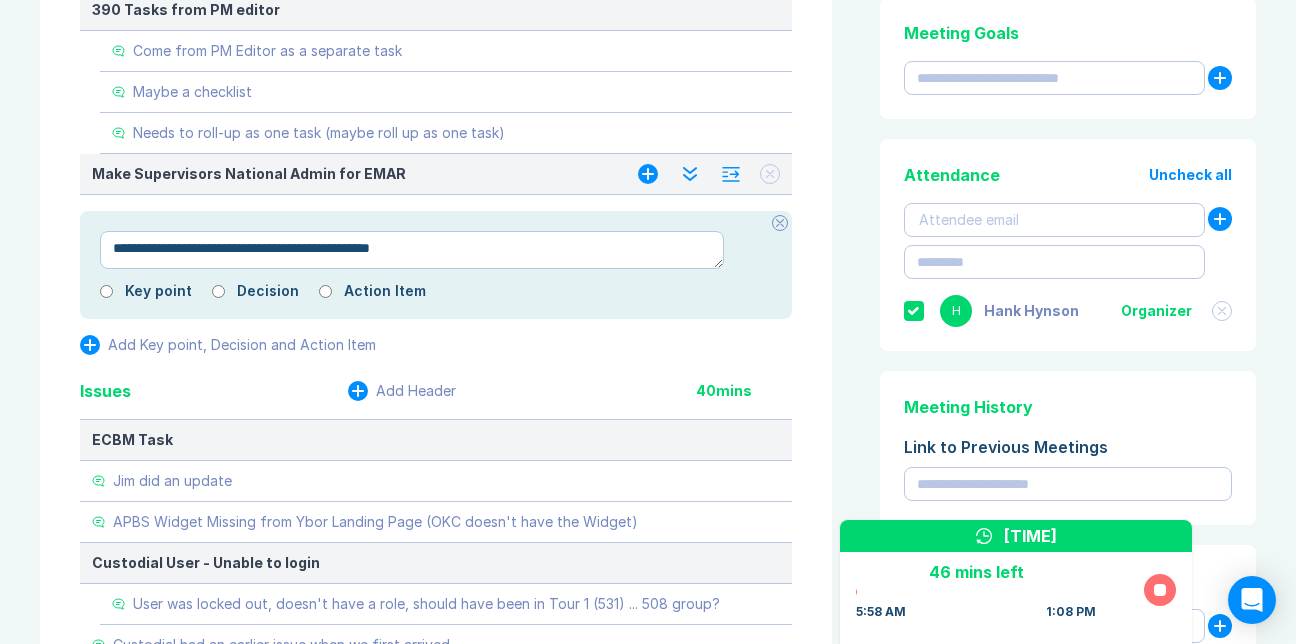 type on "*" 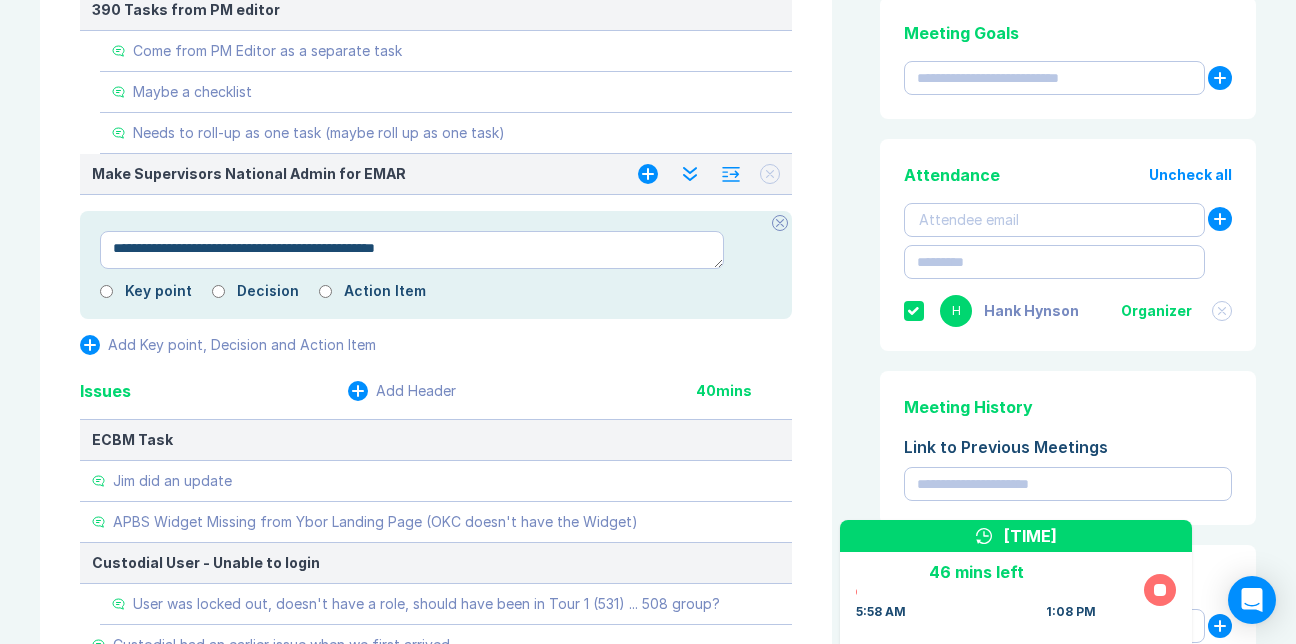 type on "*" 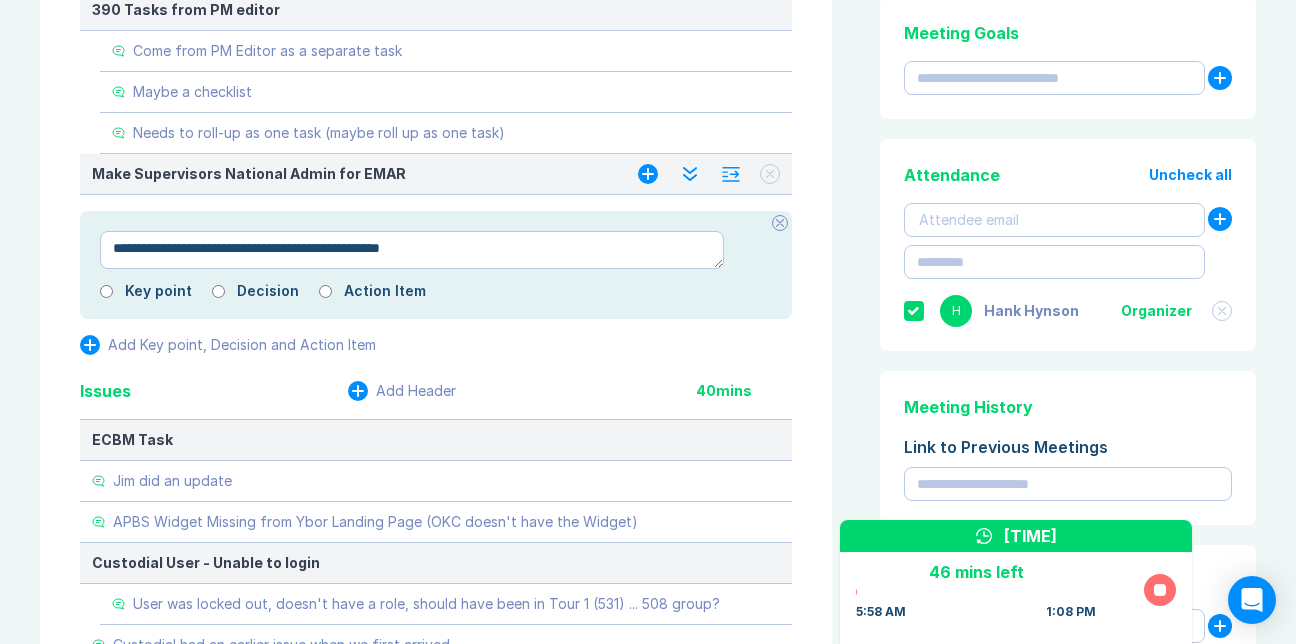 type on "**********" 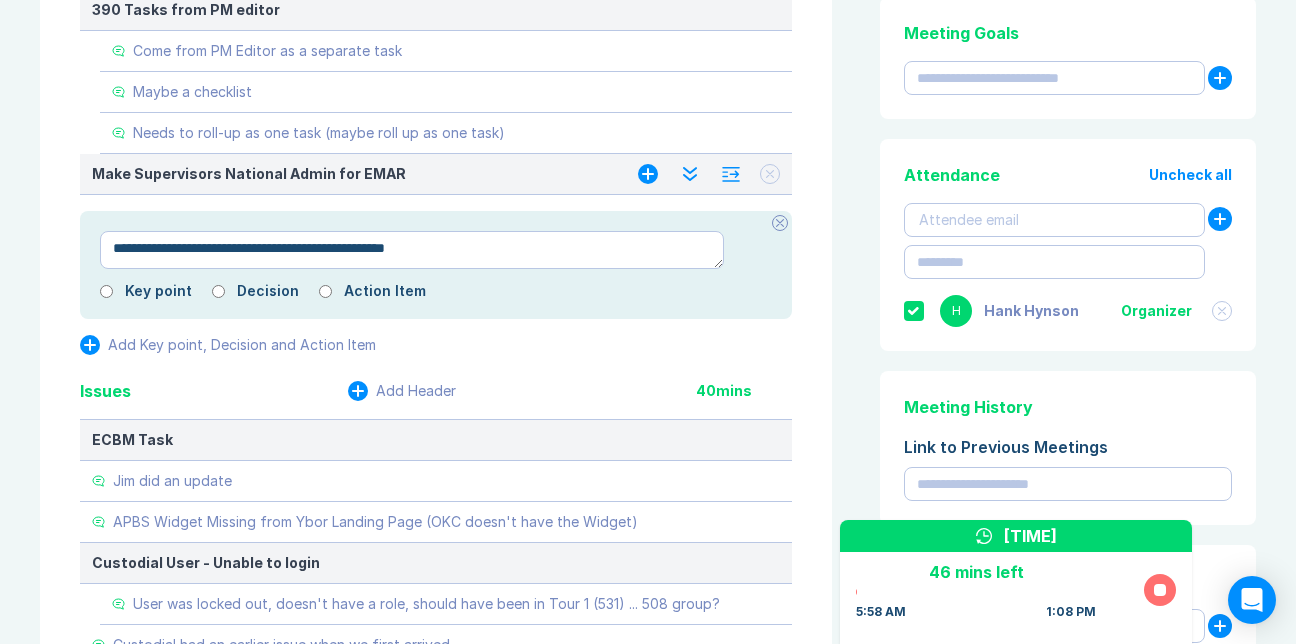 type on "*" 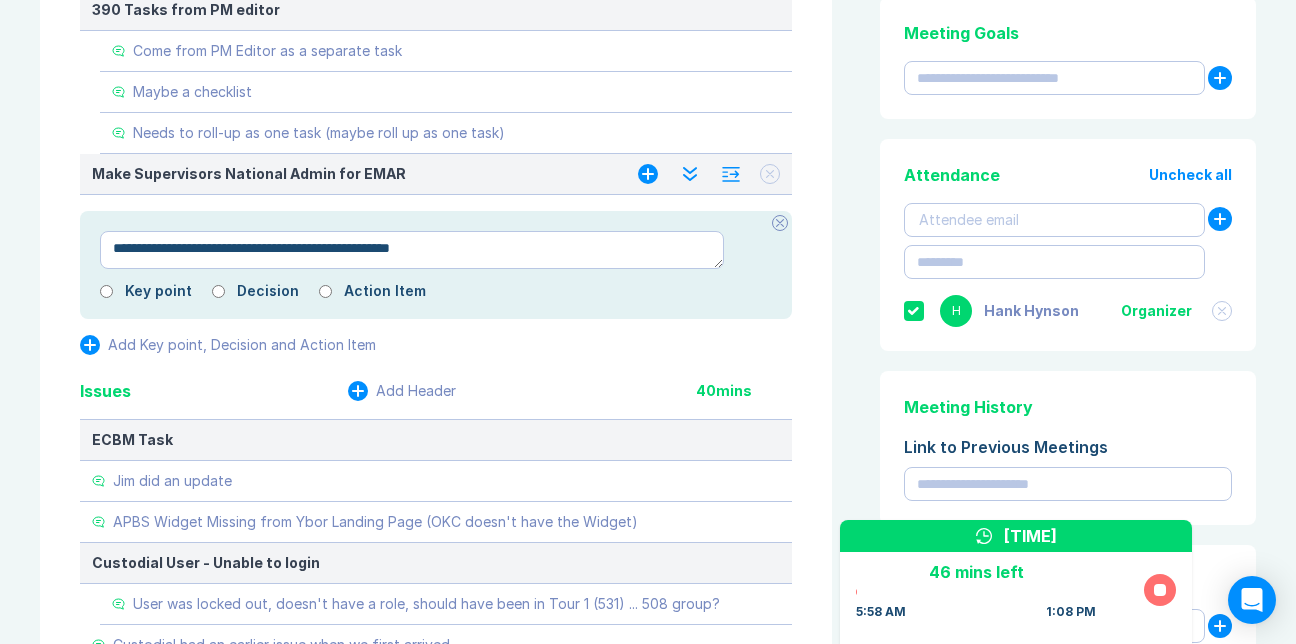 type on "*" 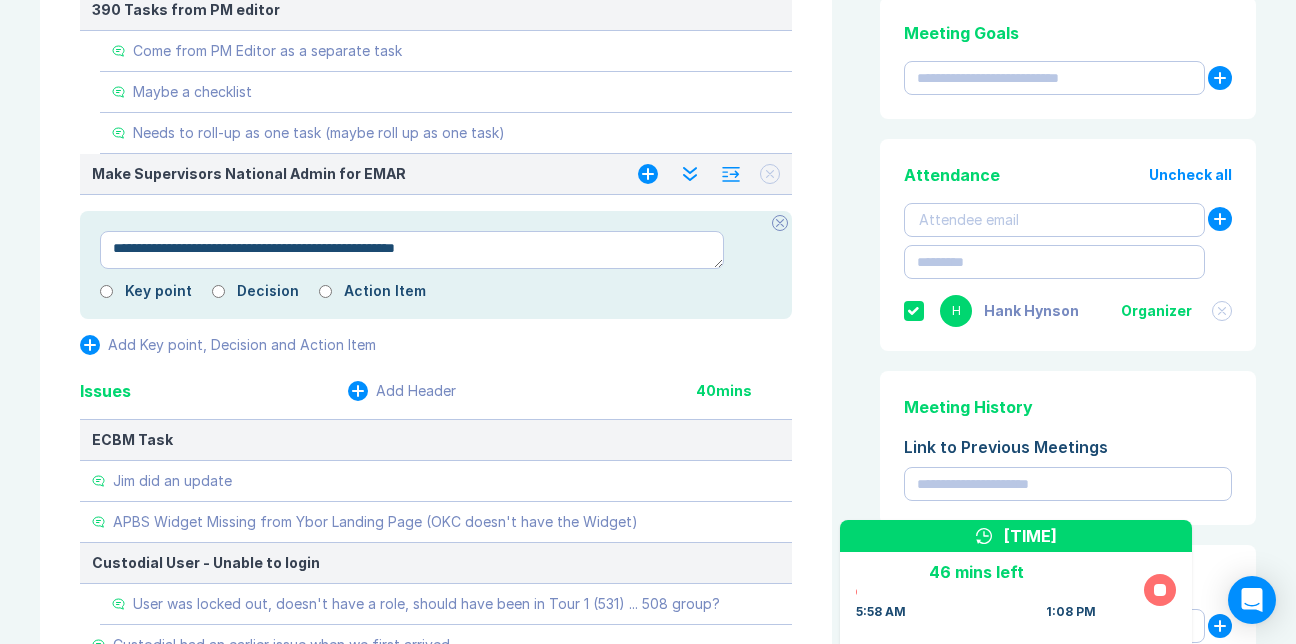 type on "*" 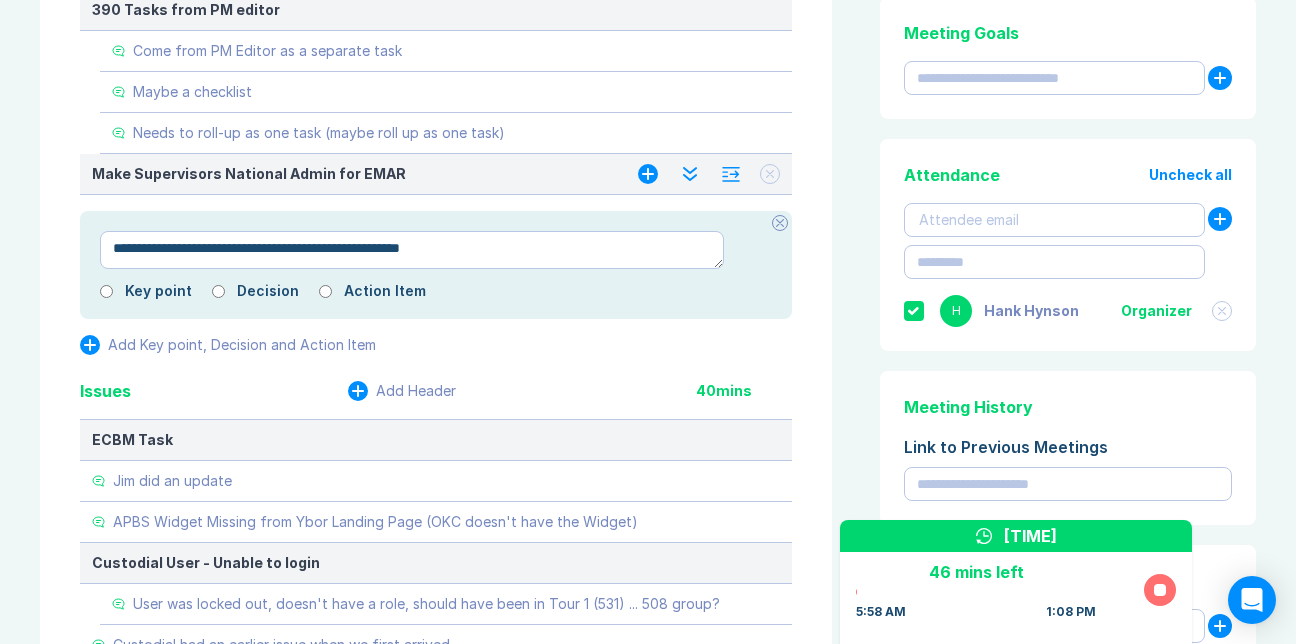 type on "**********" 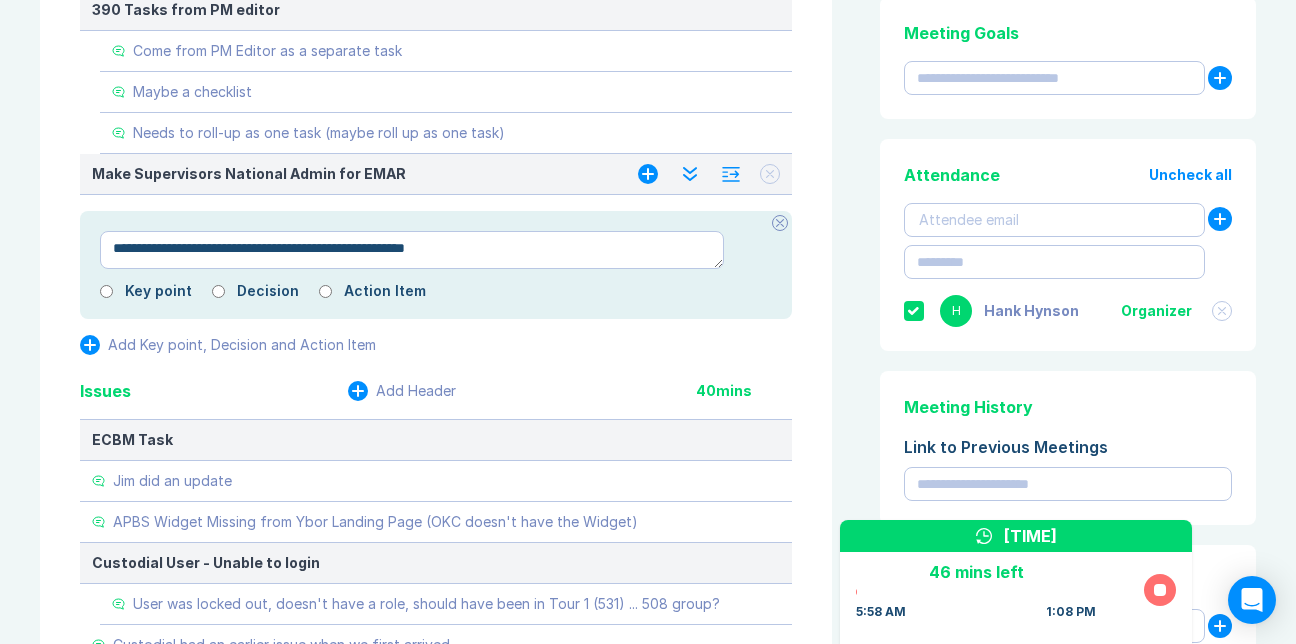 type on "*" 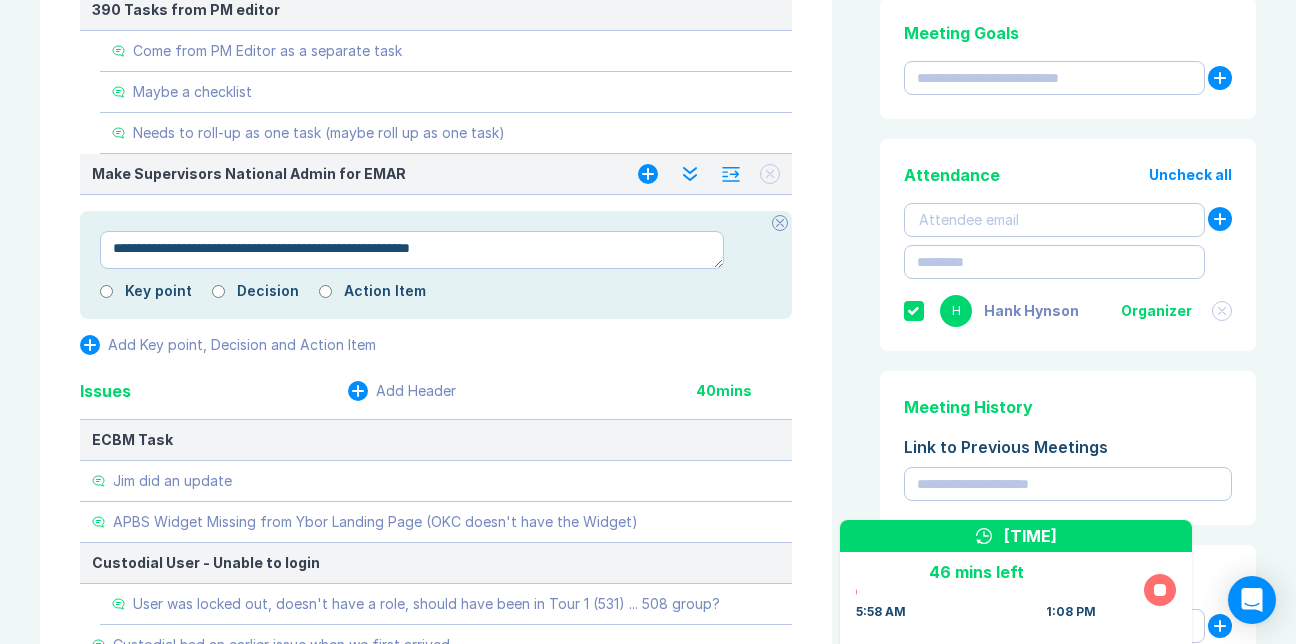 type on "*" 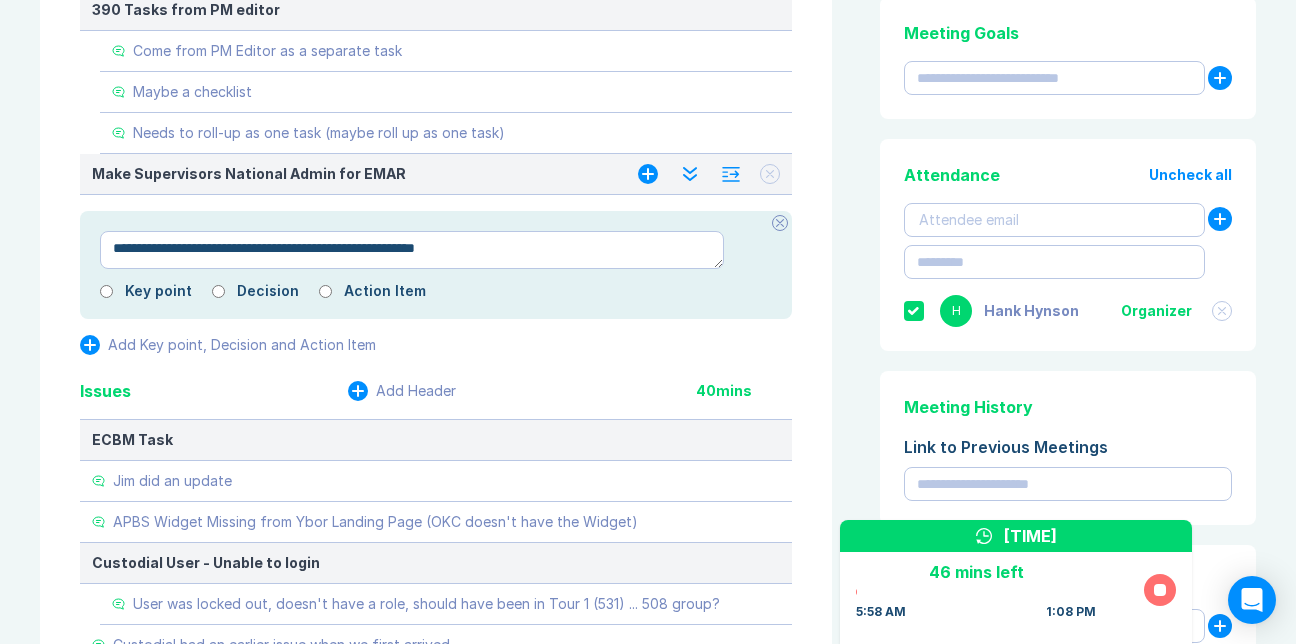 type on "*" 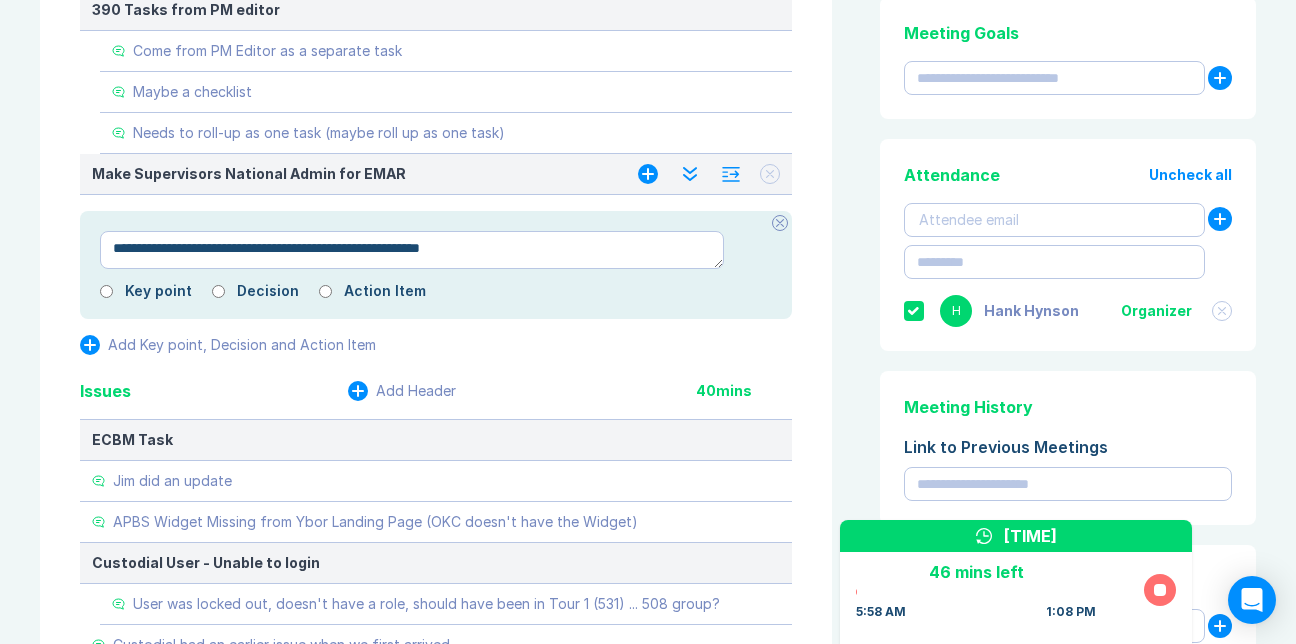 type on "**********" 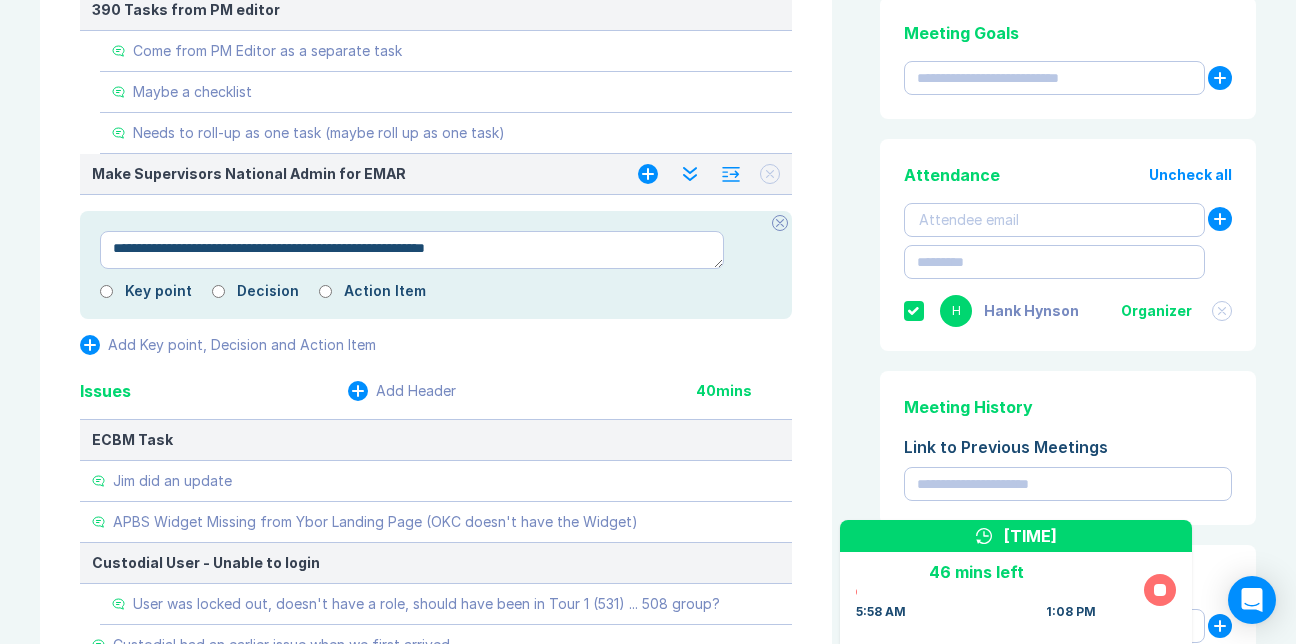 type on "*" 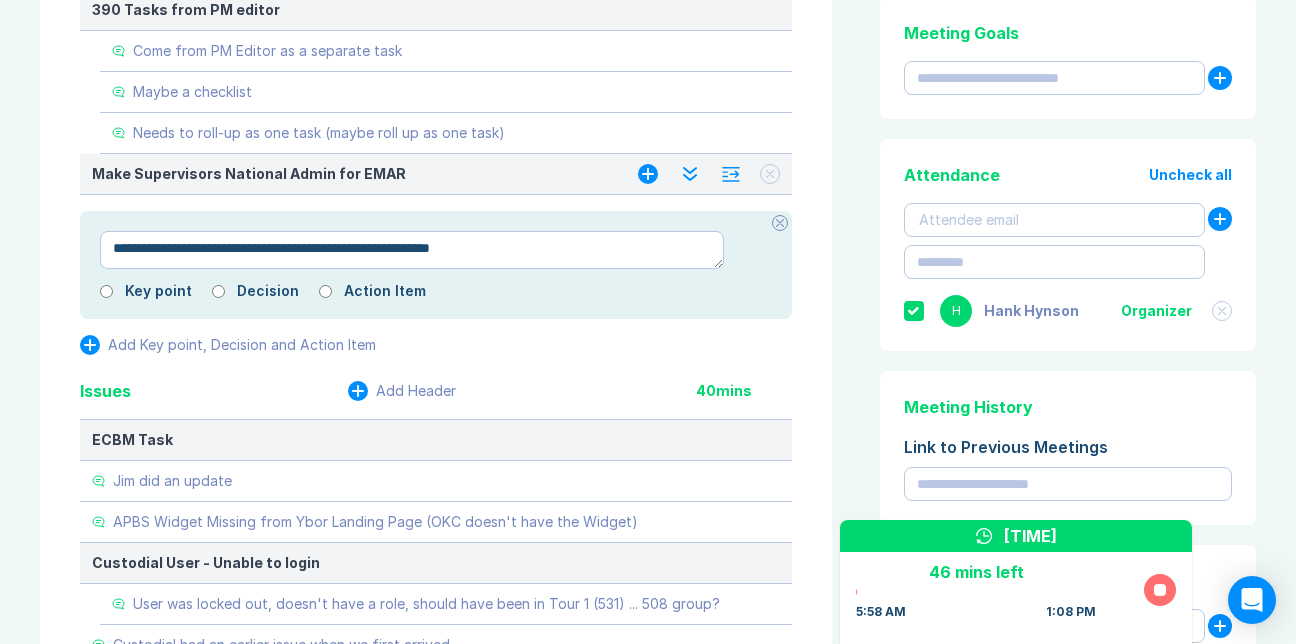 type on "*" 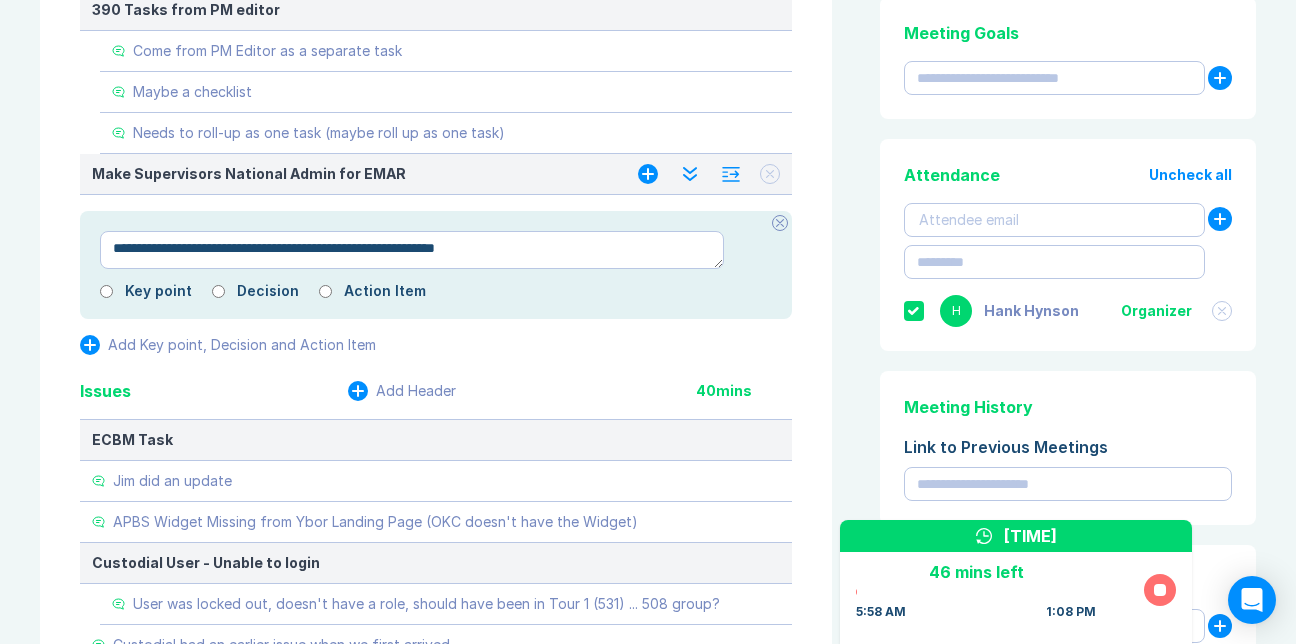 type on "*" 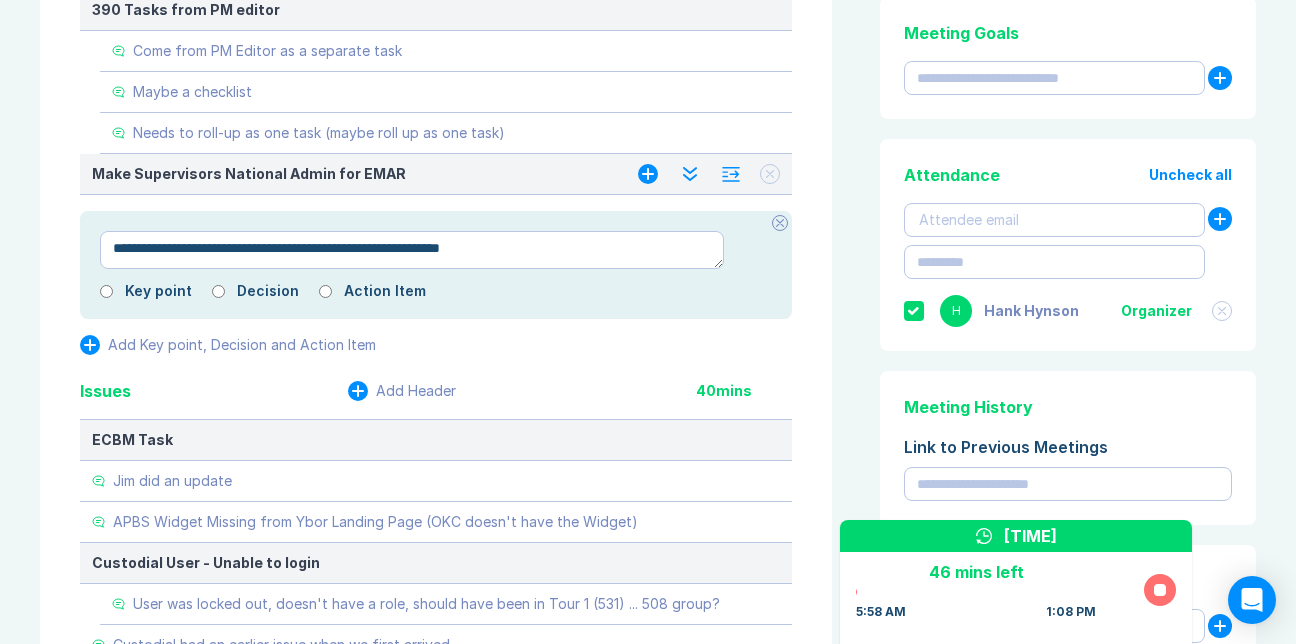 type on "*" 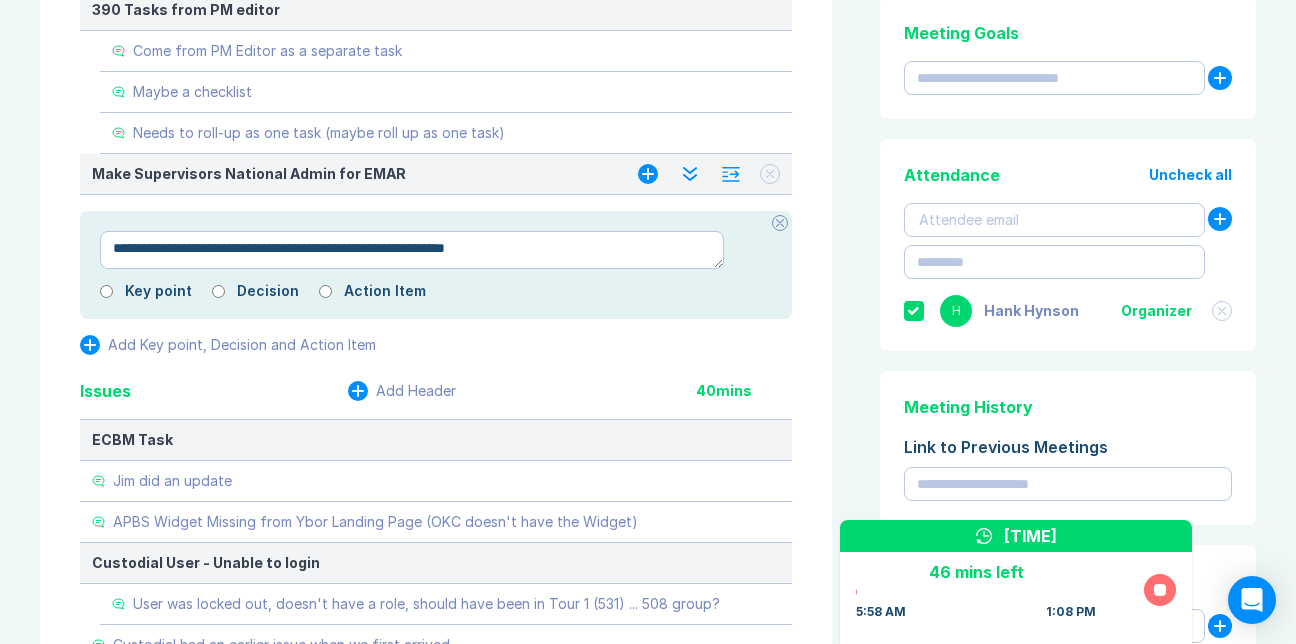 type on "*" 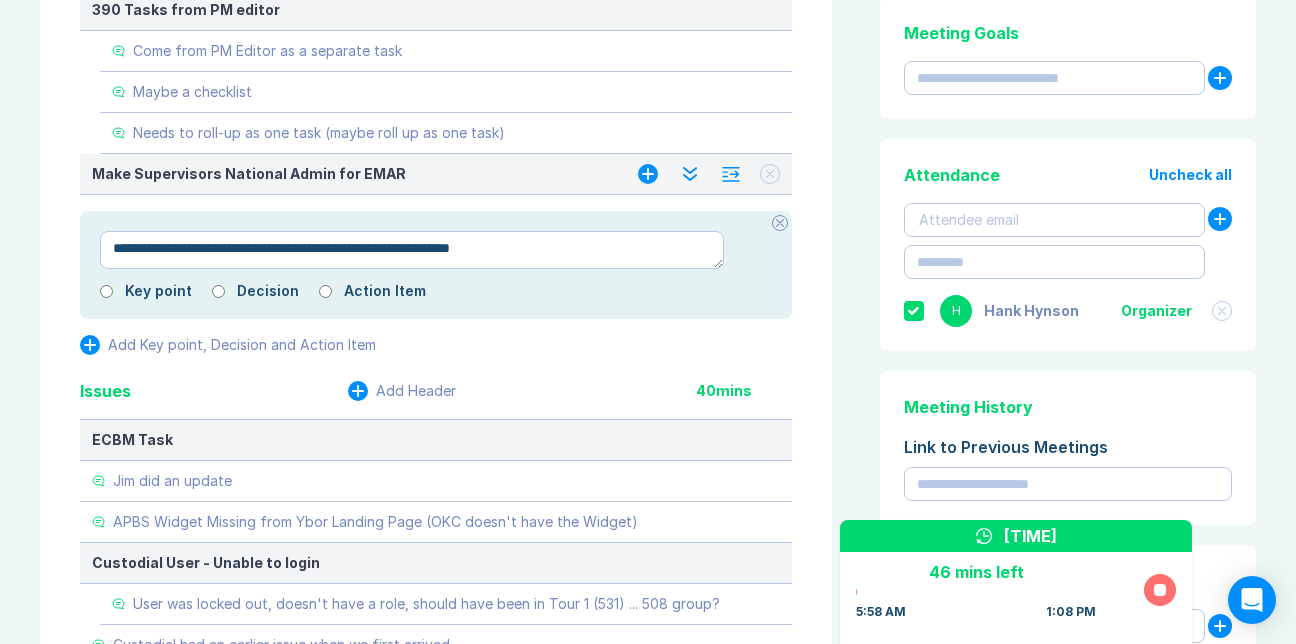type on "*" 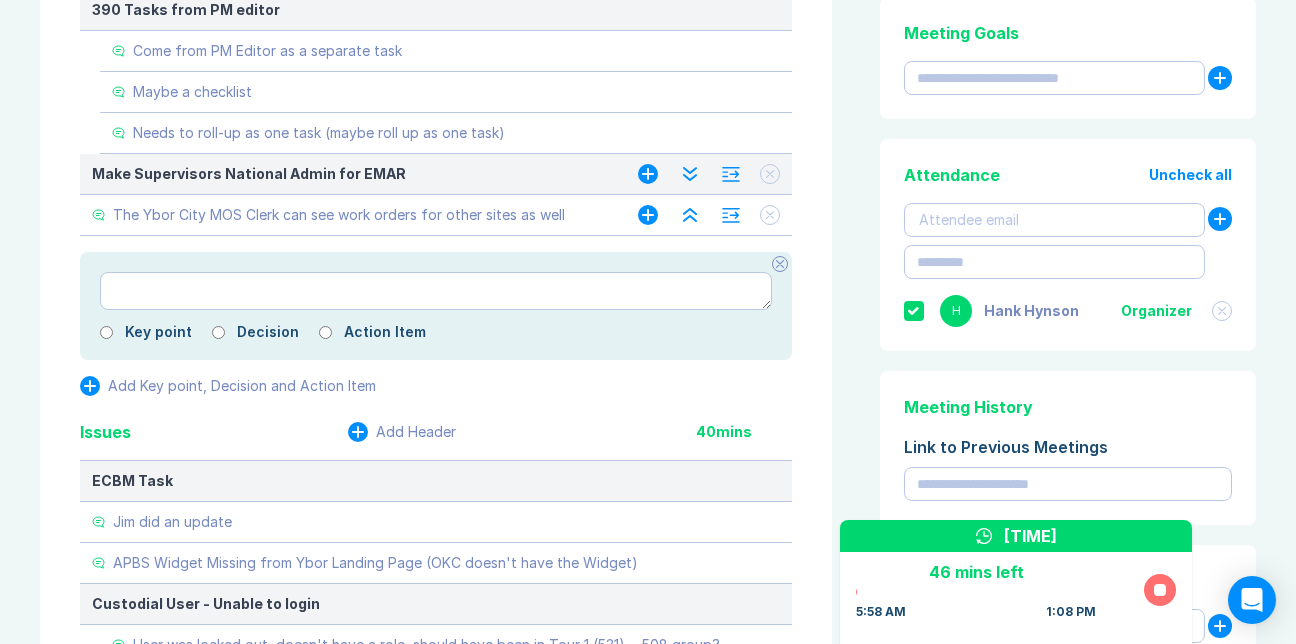 click 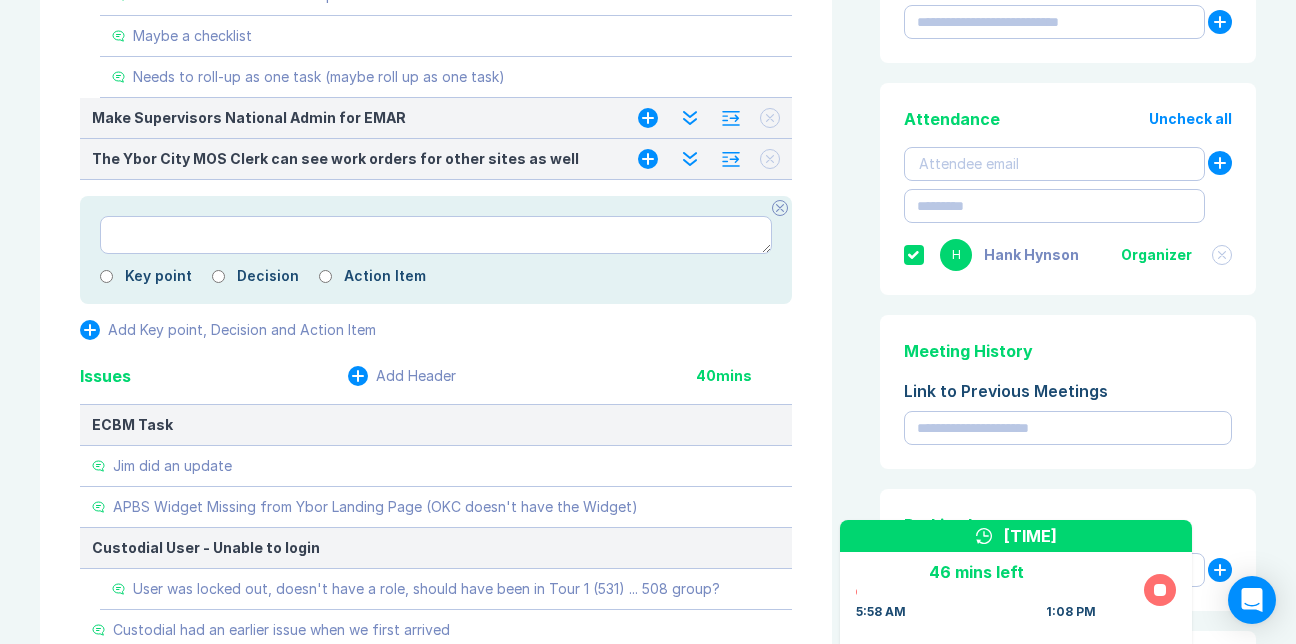 scroll, scrollTop: 400, scrollLeft: 0, axis: vertical 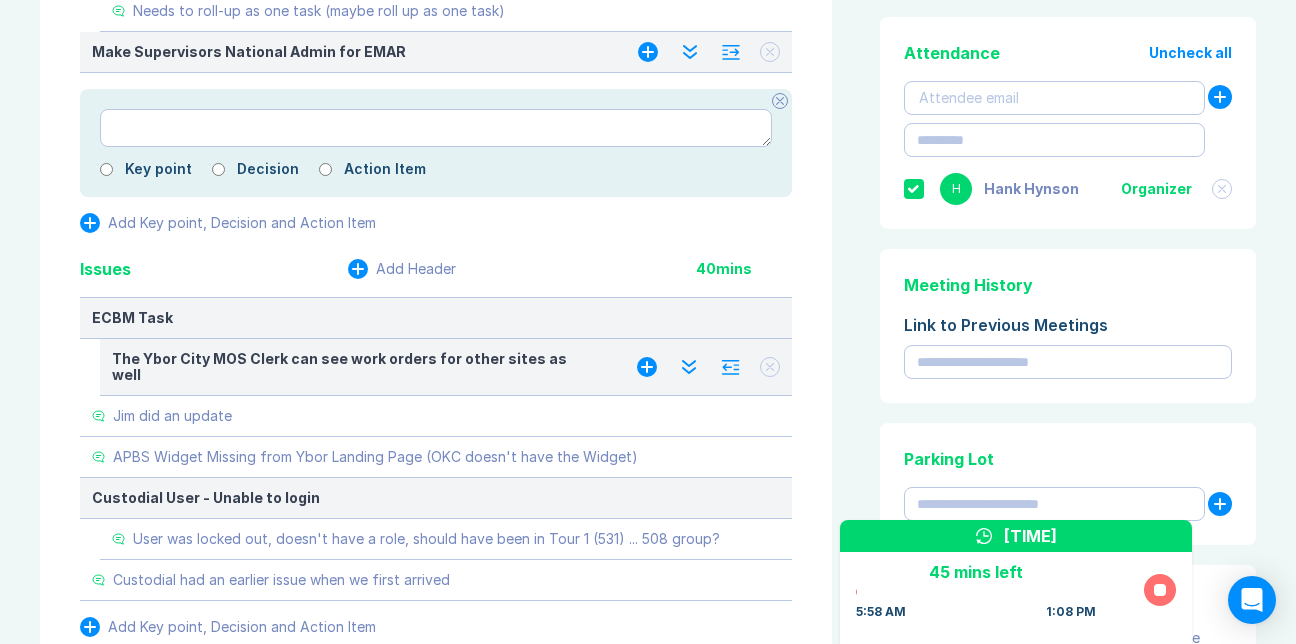 click 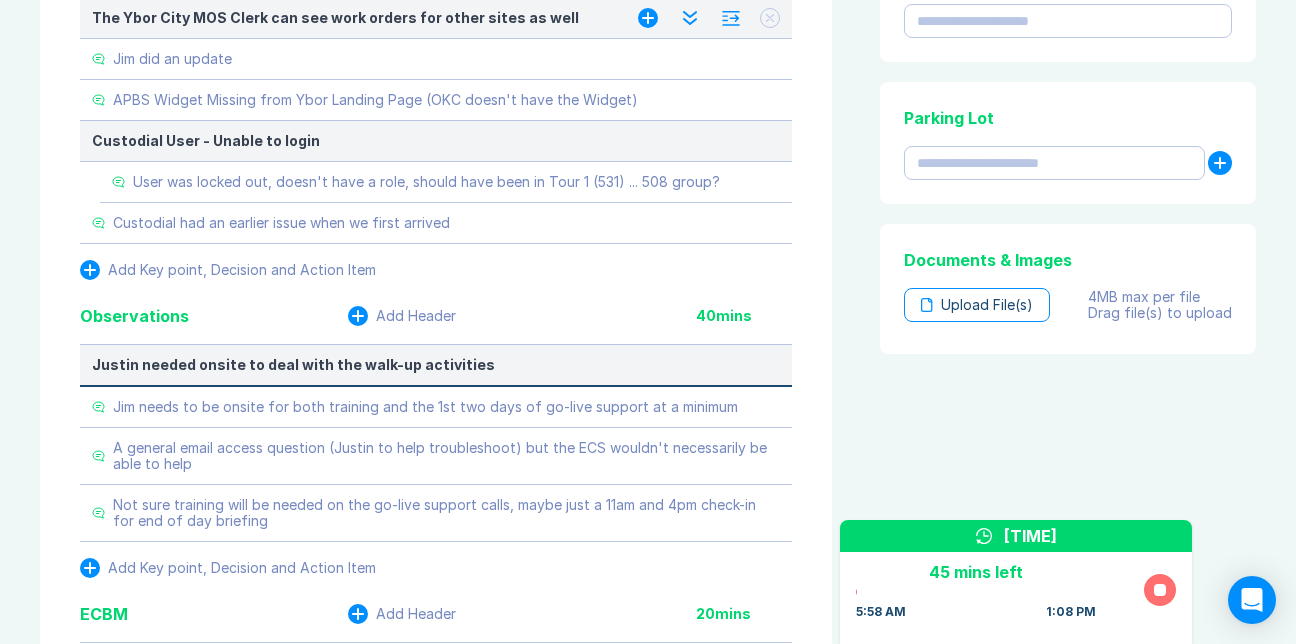 scroll, scrollTop: 772, scrollLeft: 0, axis: vertical 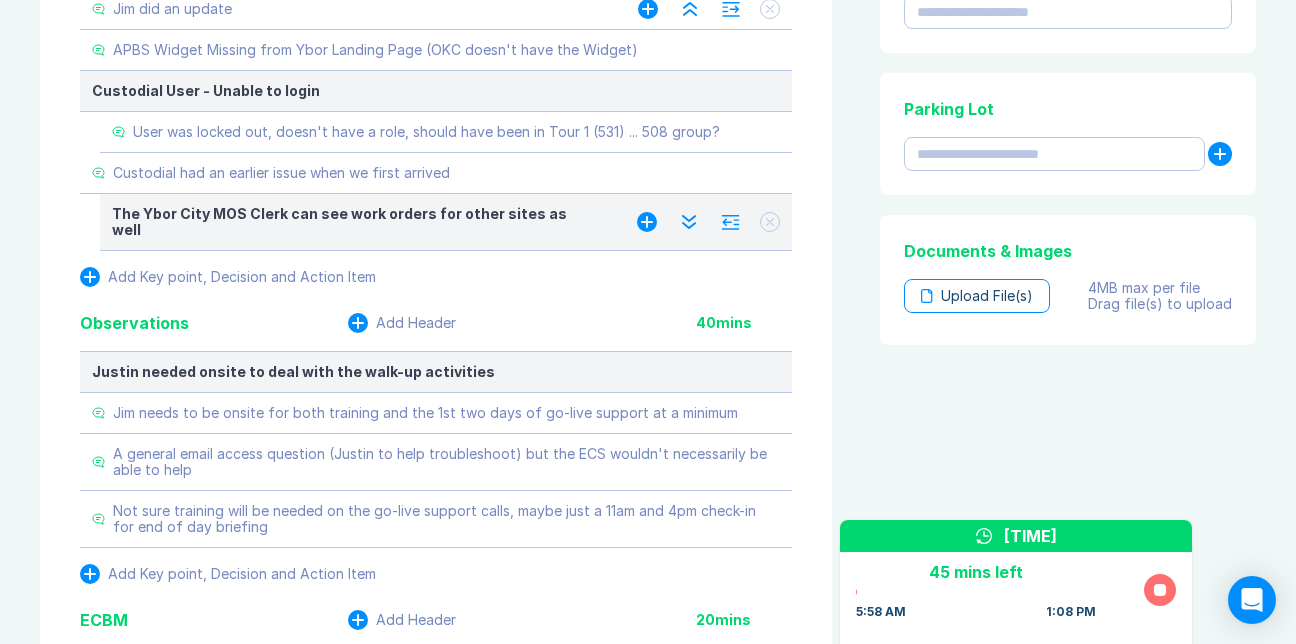 click 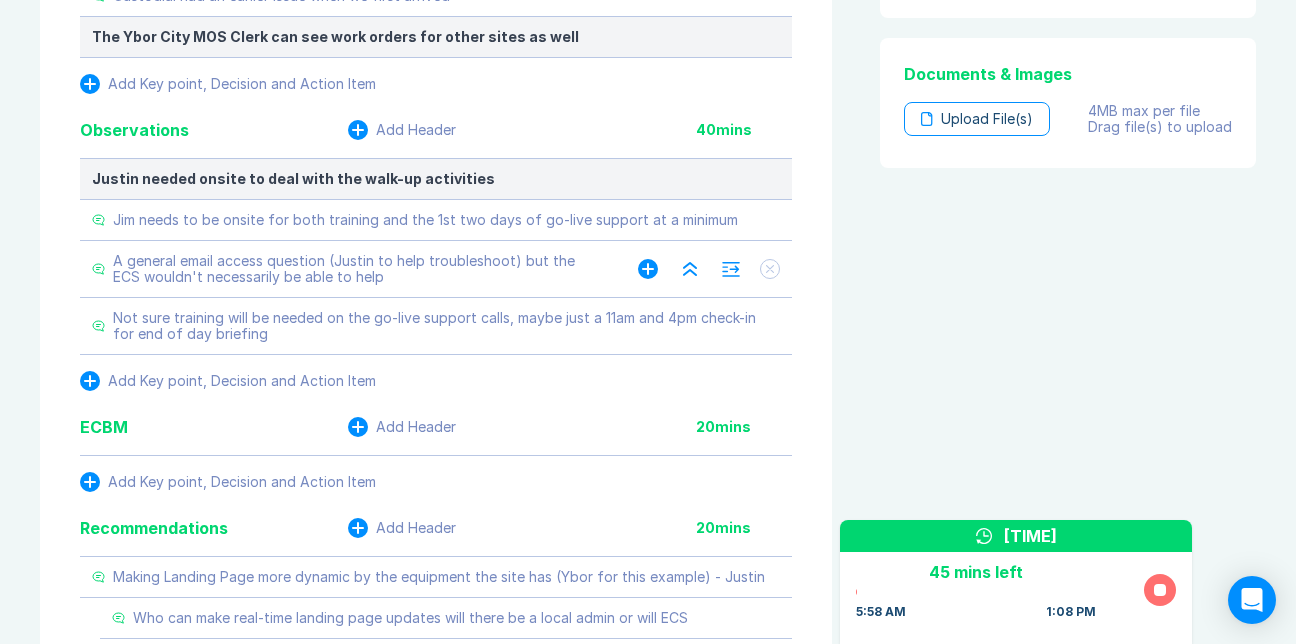scroll, scrollTop: 972, scrollLeft: 0, axis: vertical 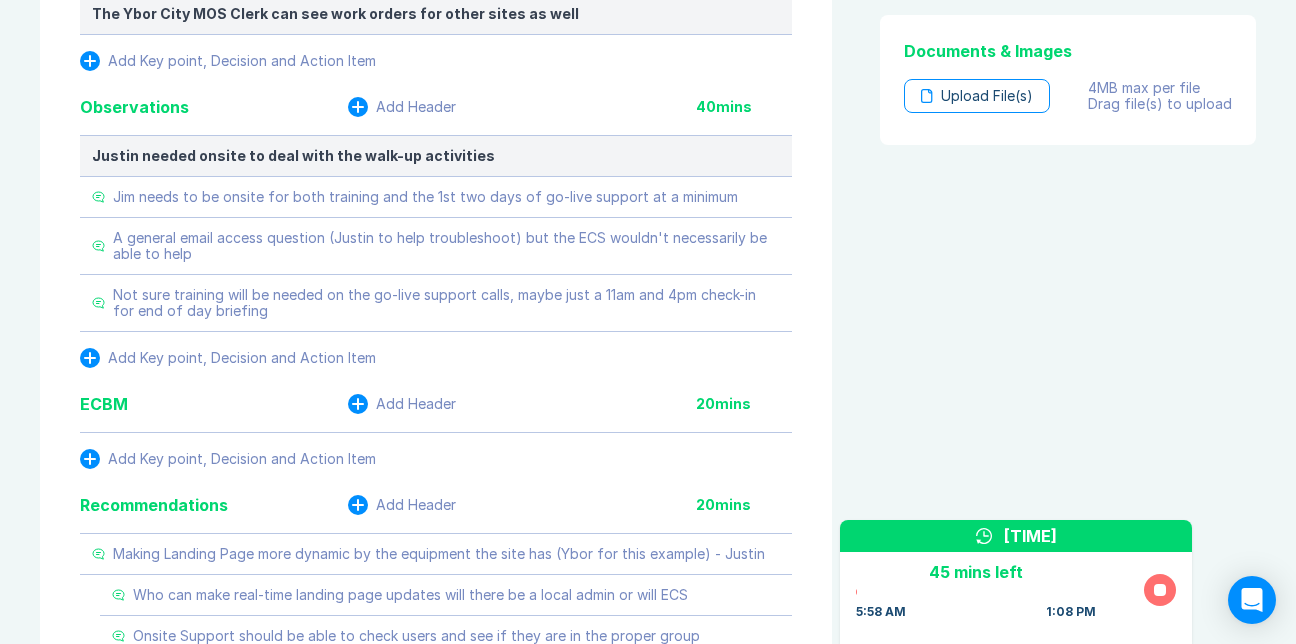 click on "Agenda View Invite Resend Agenda Meeting Goals
To pick up a draggable item, press the space bar.
While dragging, use the arrow keys to move the item.
Press space again to drop the item in its new position, or press escape to cancel.
Attendance Uncheck all Attendee email H Hank Hynson Organizer Meeting History Link to Previous Meetings Parking Lot Documents & Images  Upload File(s) 4MB max per file Drag file(s) to upload" at bounding box center [1064, 490] 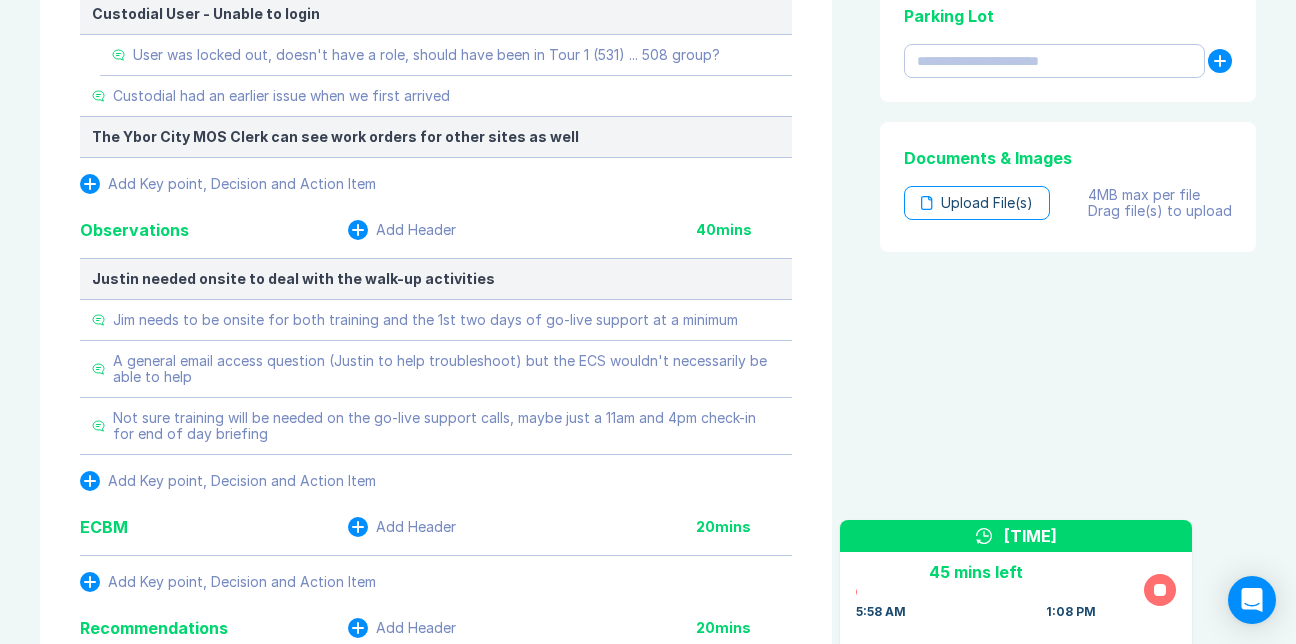 scroll, scrollTop: 572, scrollLeft: 0, axis: vertical 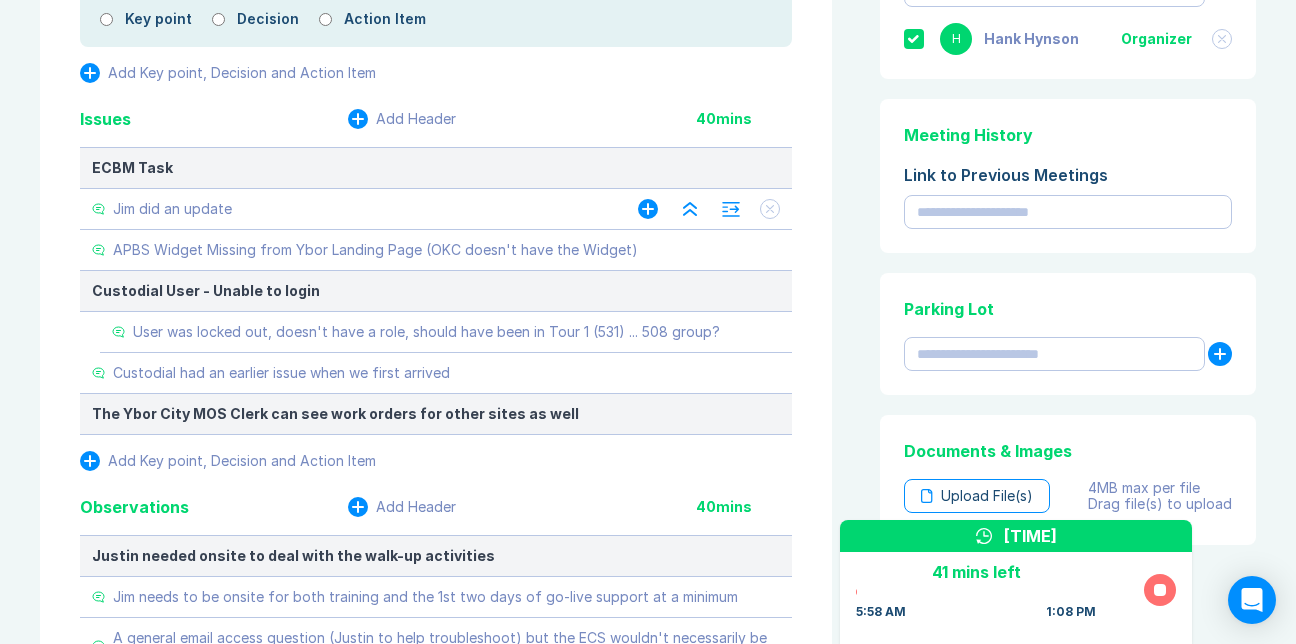 click on "Parking Lot" at bounding box center [1068, 334] 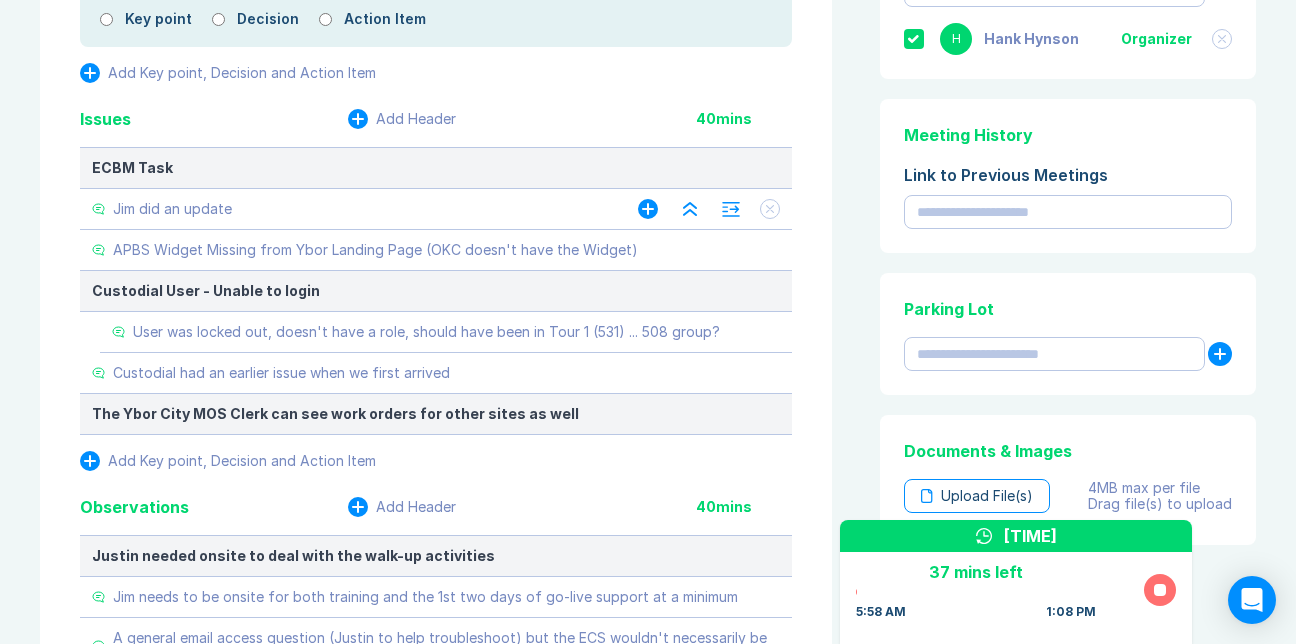 drag, startPoint x: 67, startPoint y: 244, endPoint x: 70, endPoint y: 254, distance: 10.440307 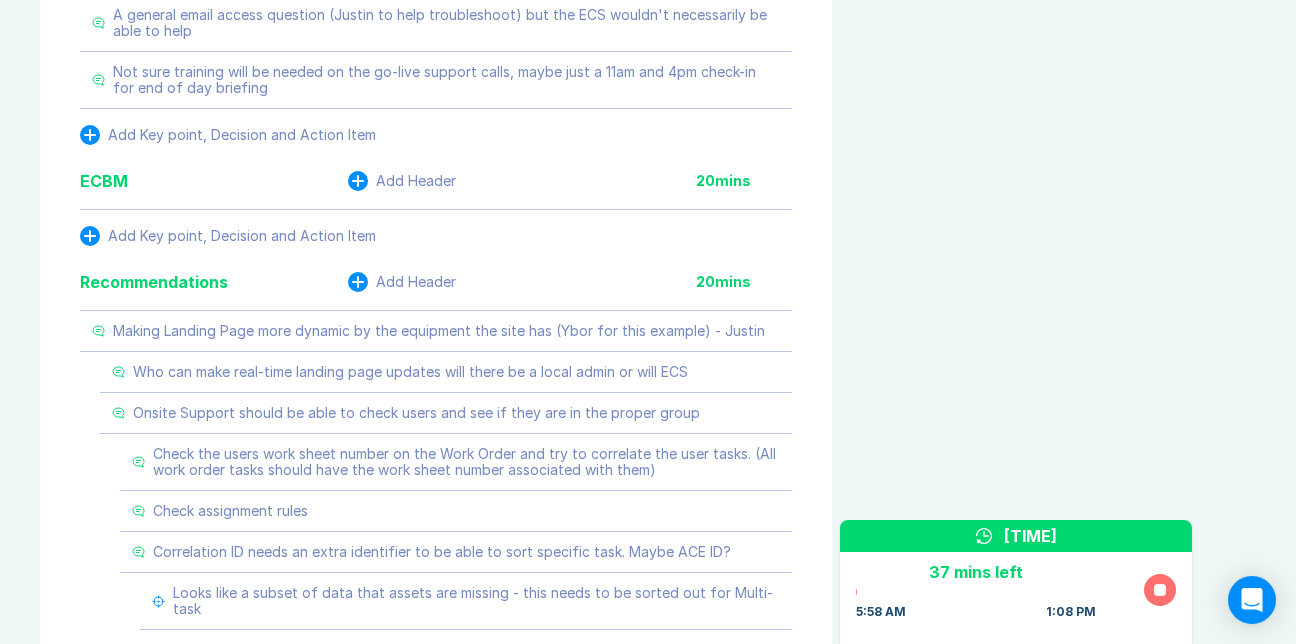 scroll, scrollTop: 1264, scrollLeft: 0, axis: vertical 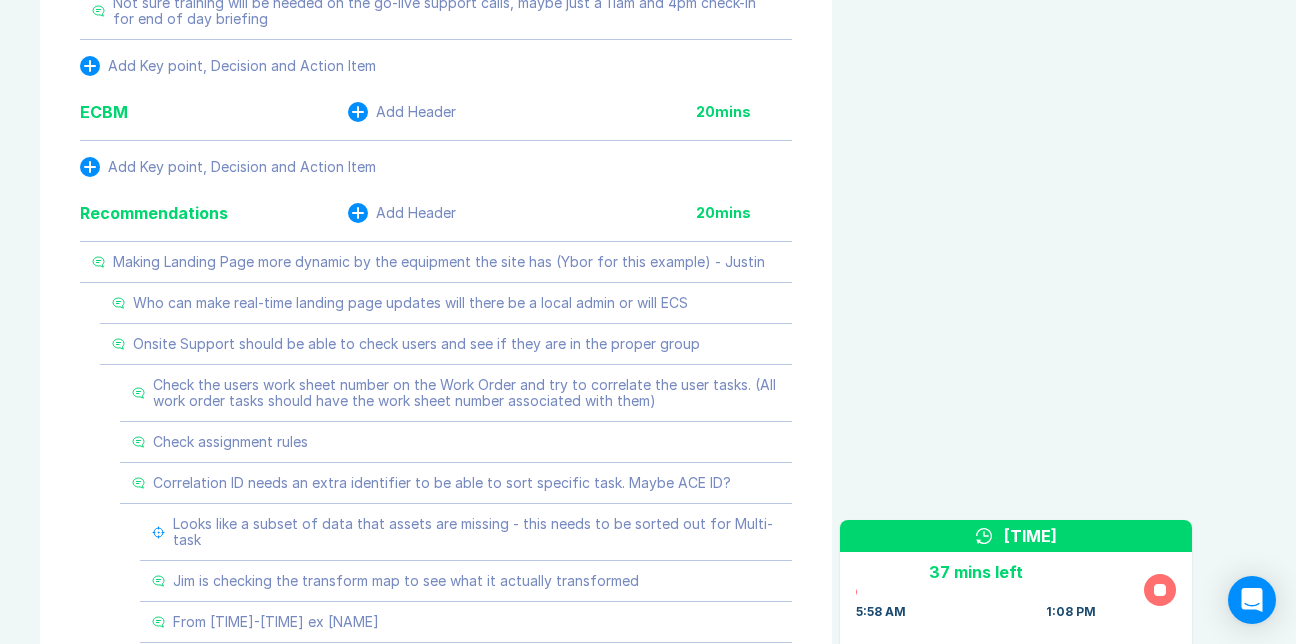 click on "Add Key point, Decision and Action Item" at bounding box center (242, 66) 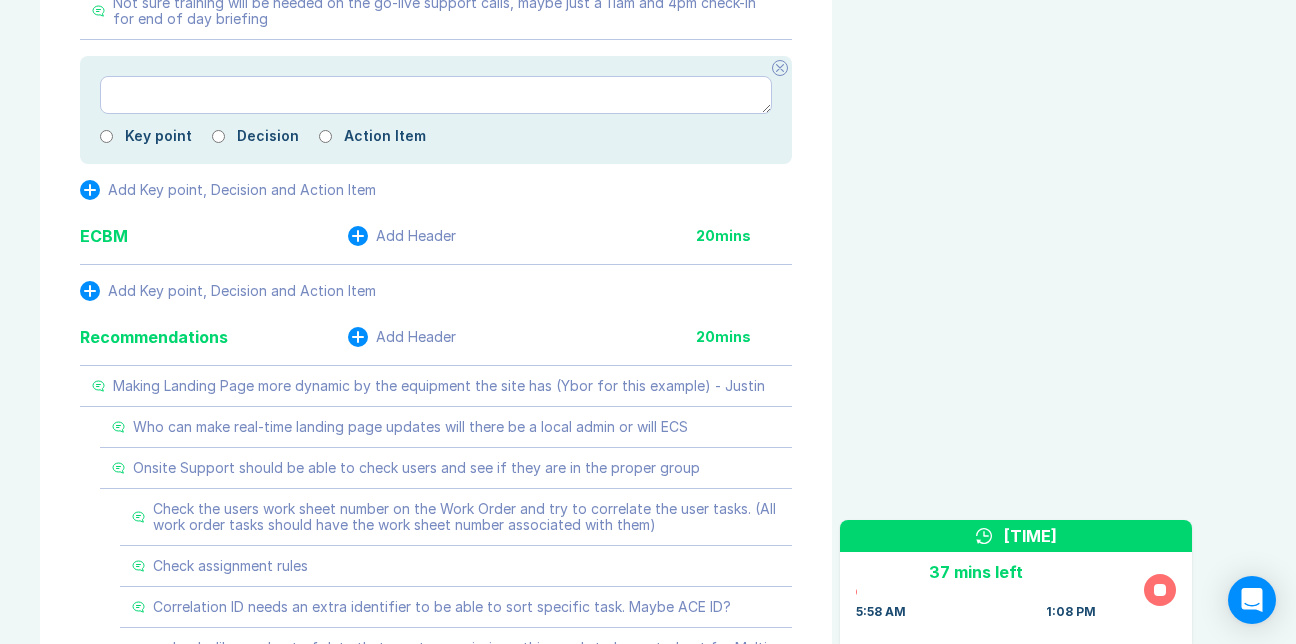 type on "*" 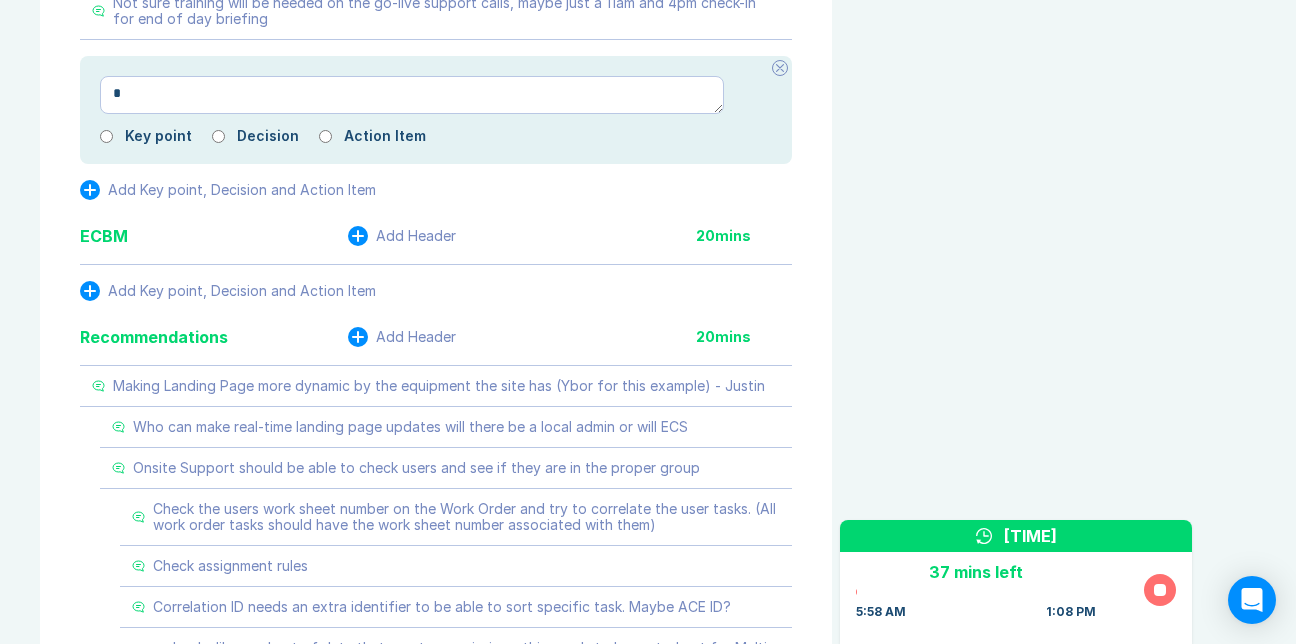 type on "*" 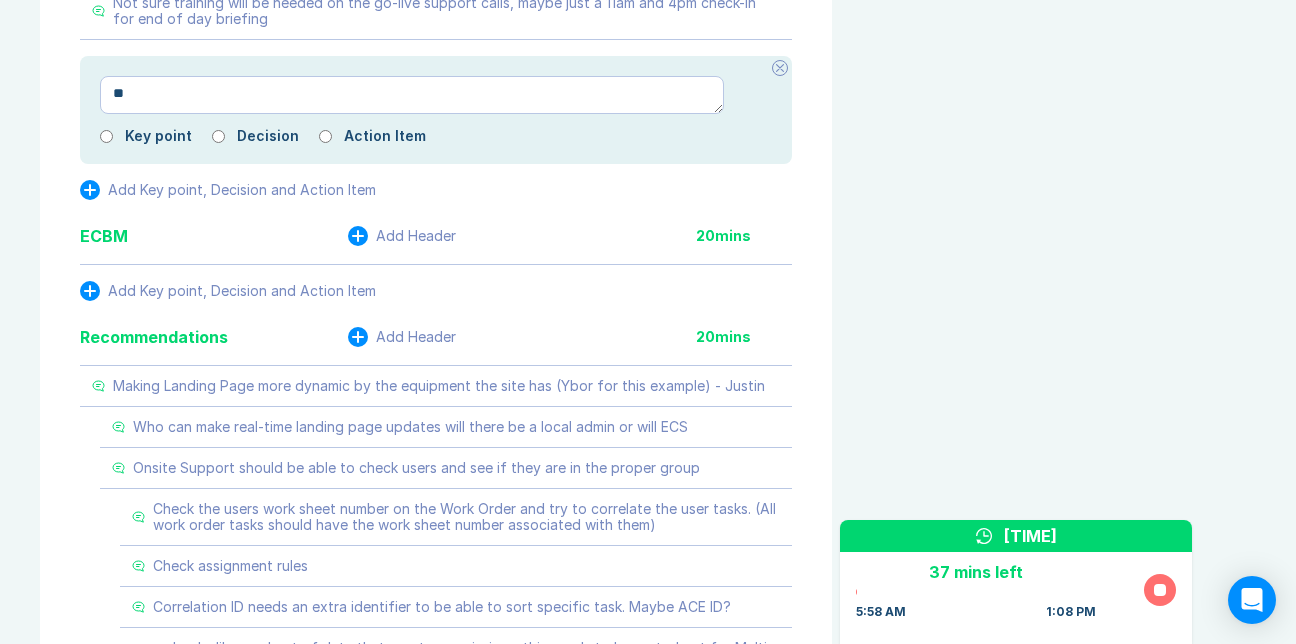 type on "*" 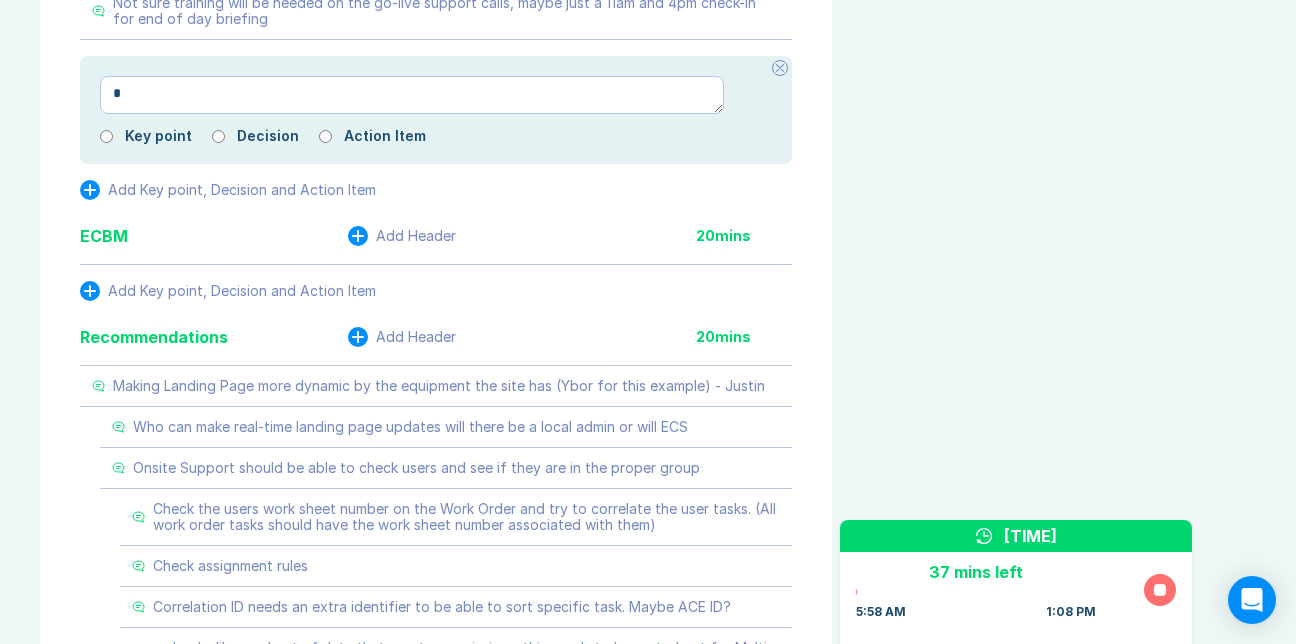 type on "*" 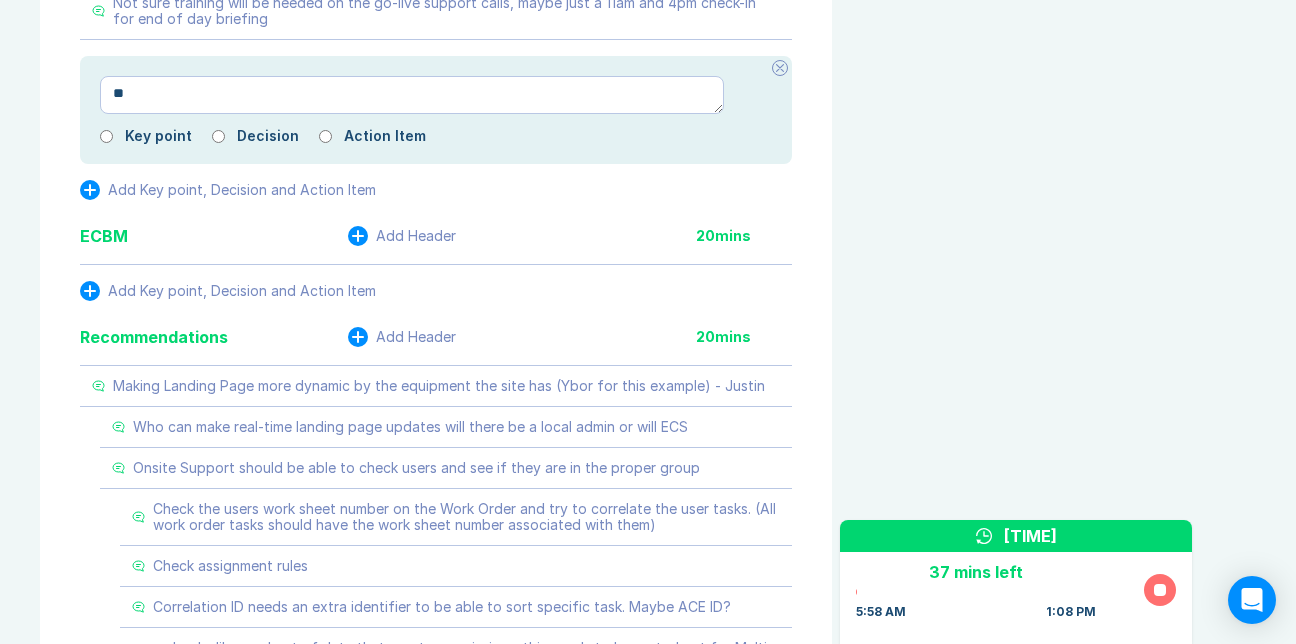 type on "*" 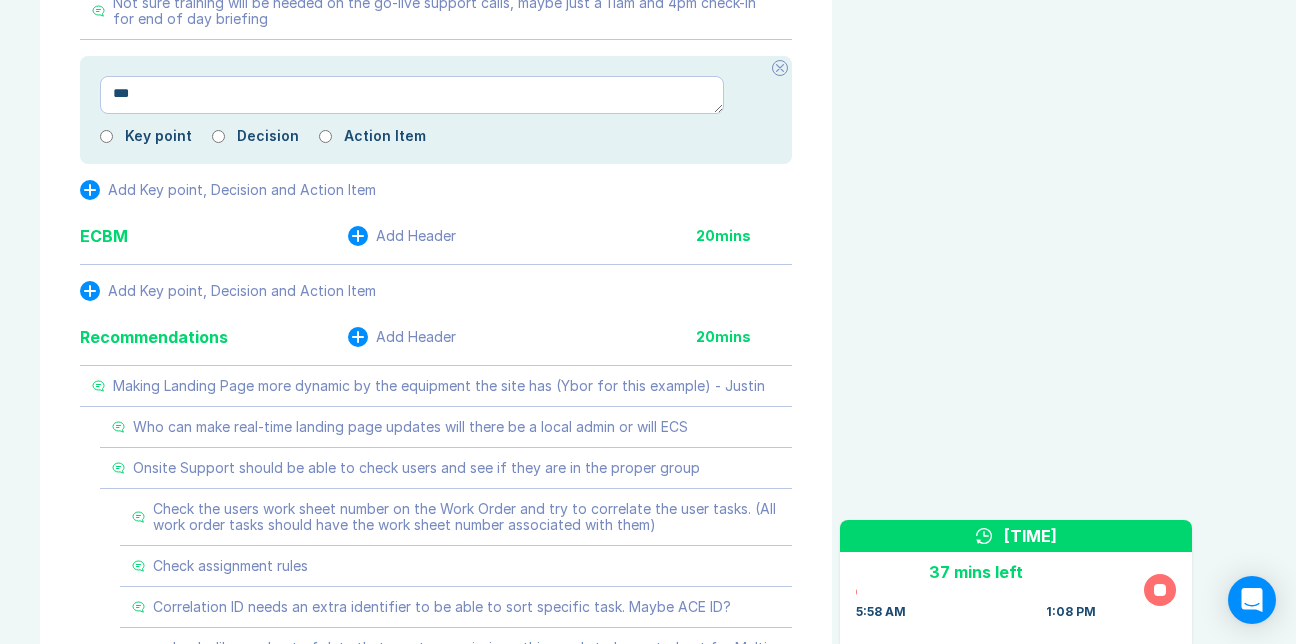 type on "*" 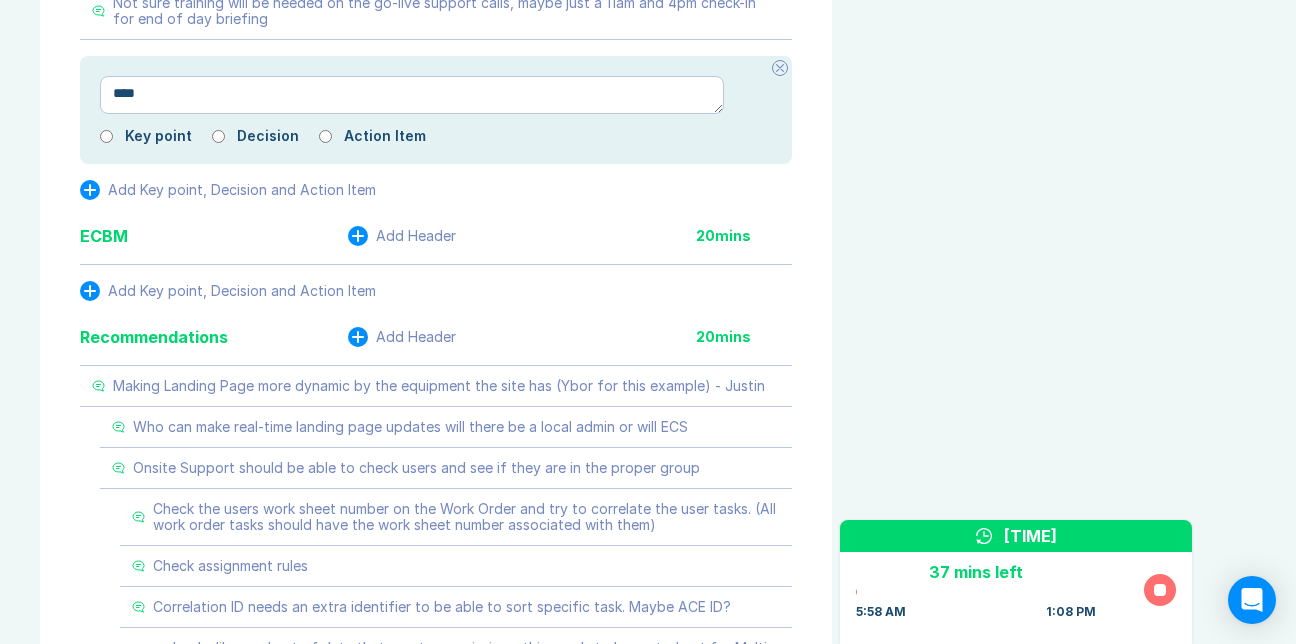 type on "*" 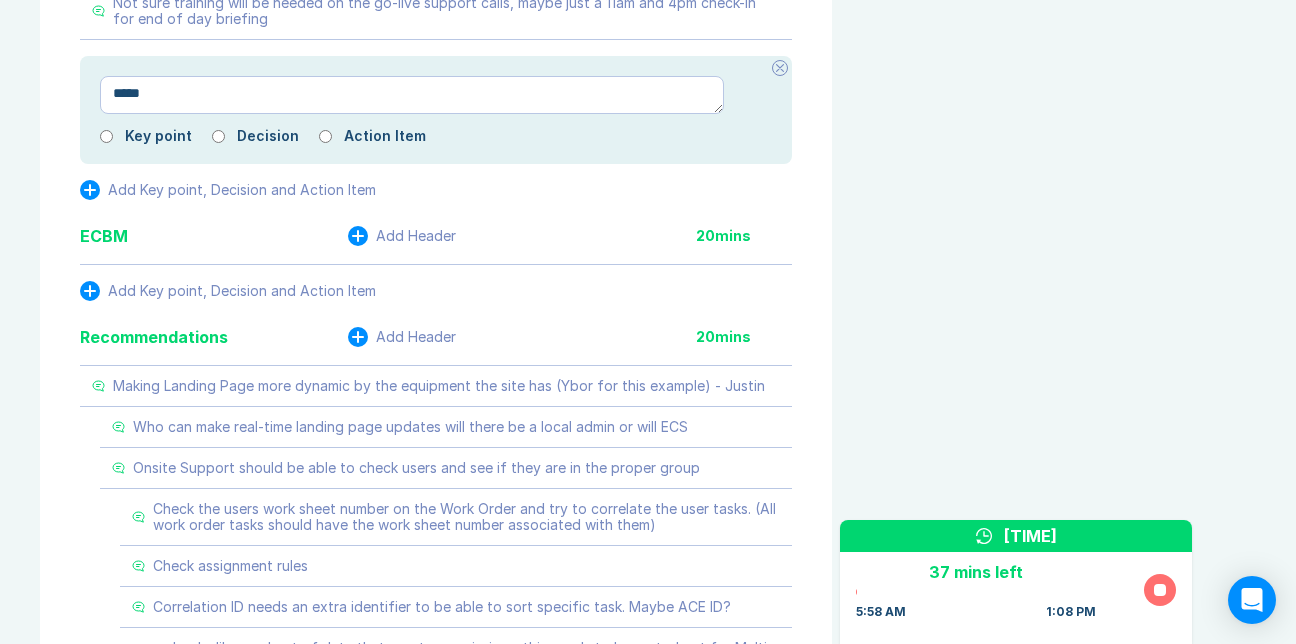 type on "*" 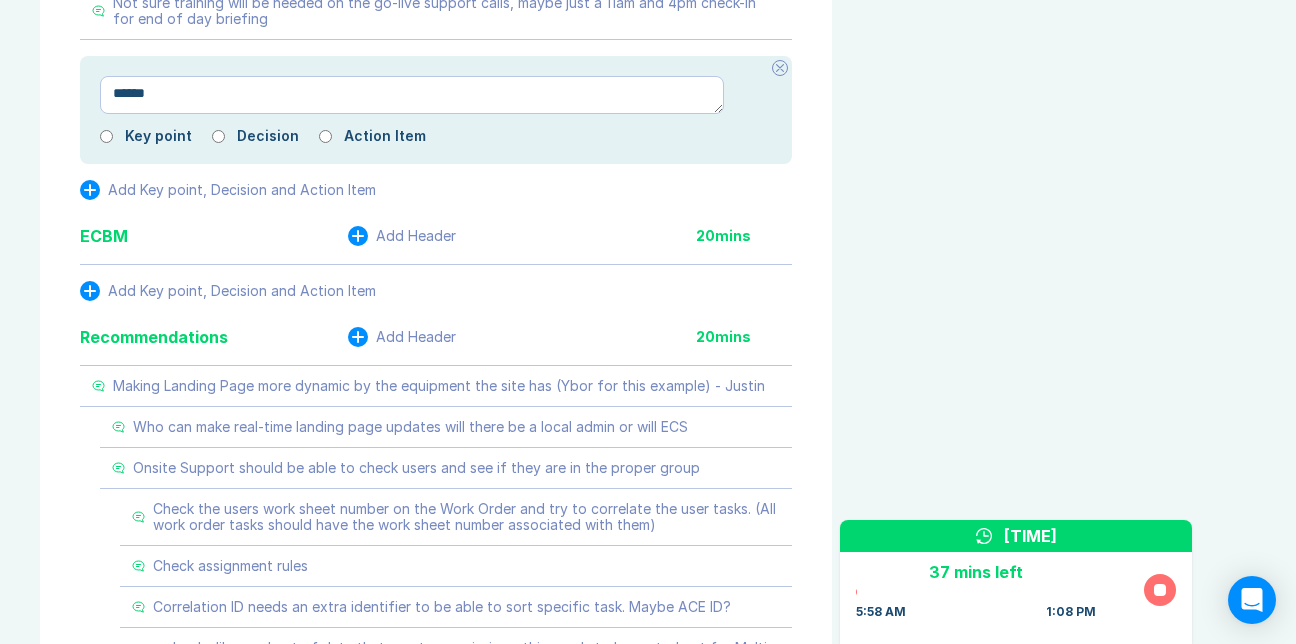type on "*" 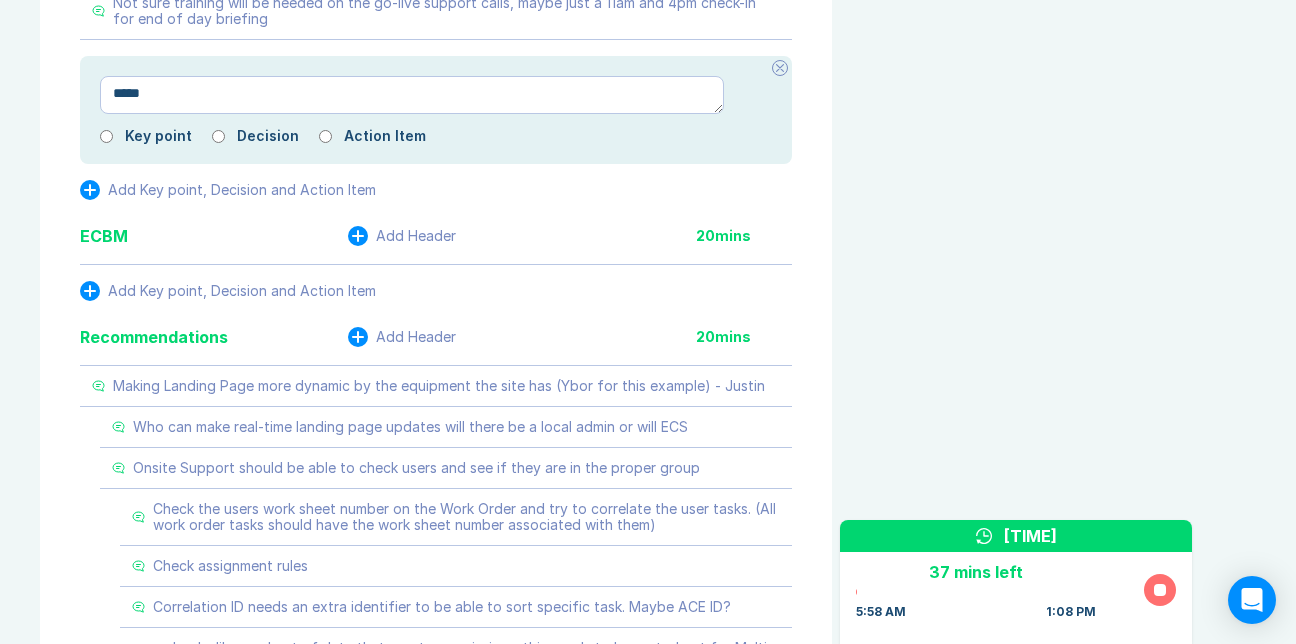 type on "*" 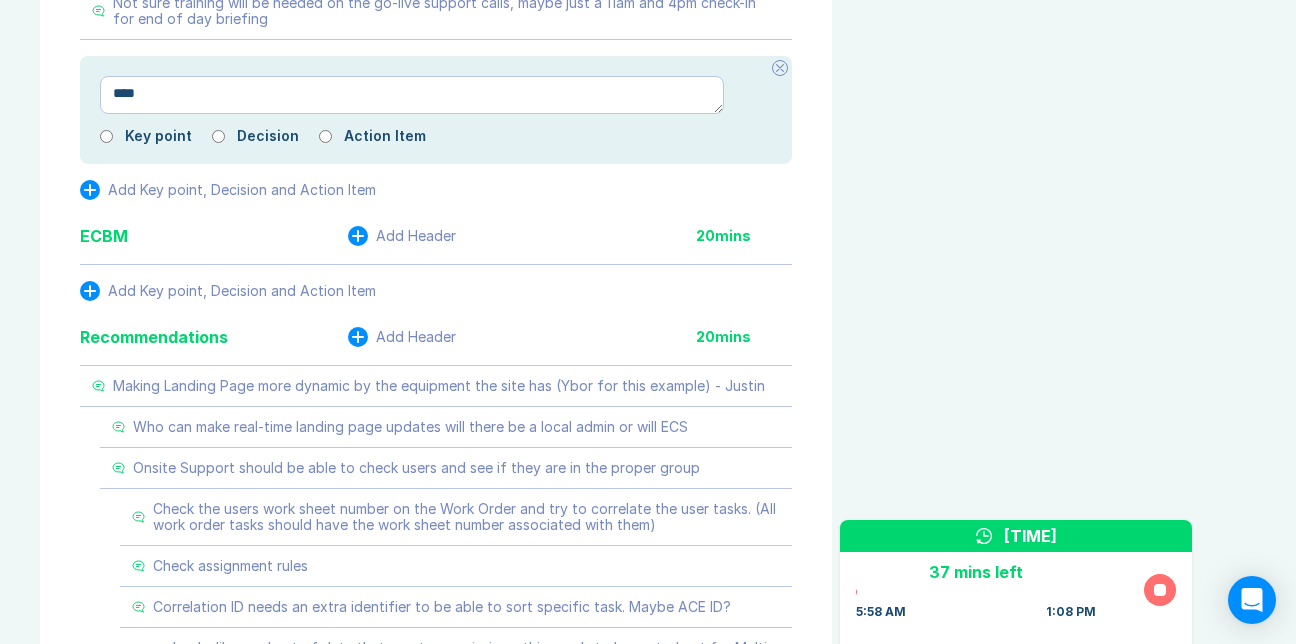 type on "*" 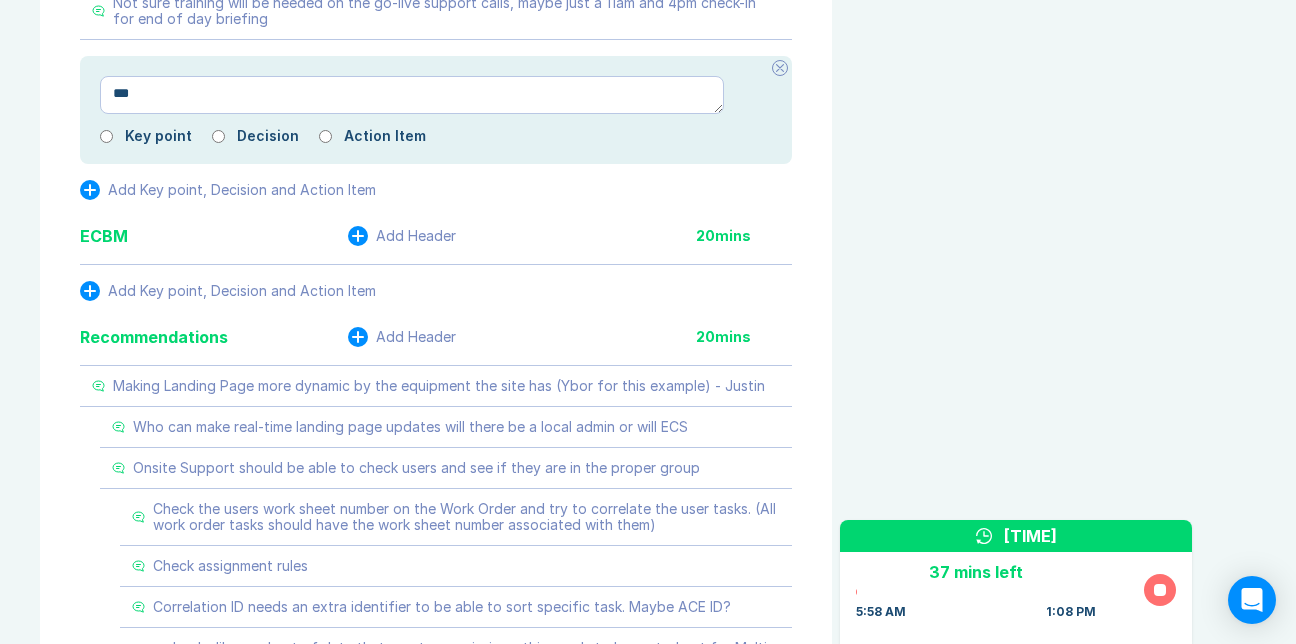 type on "*" 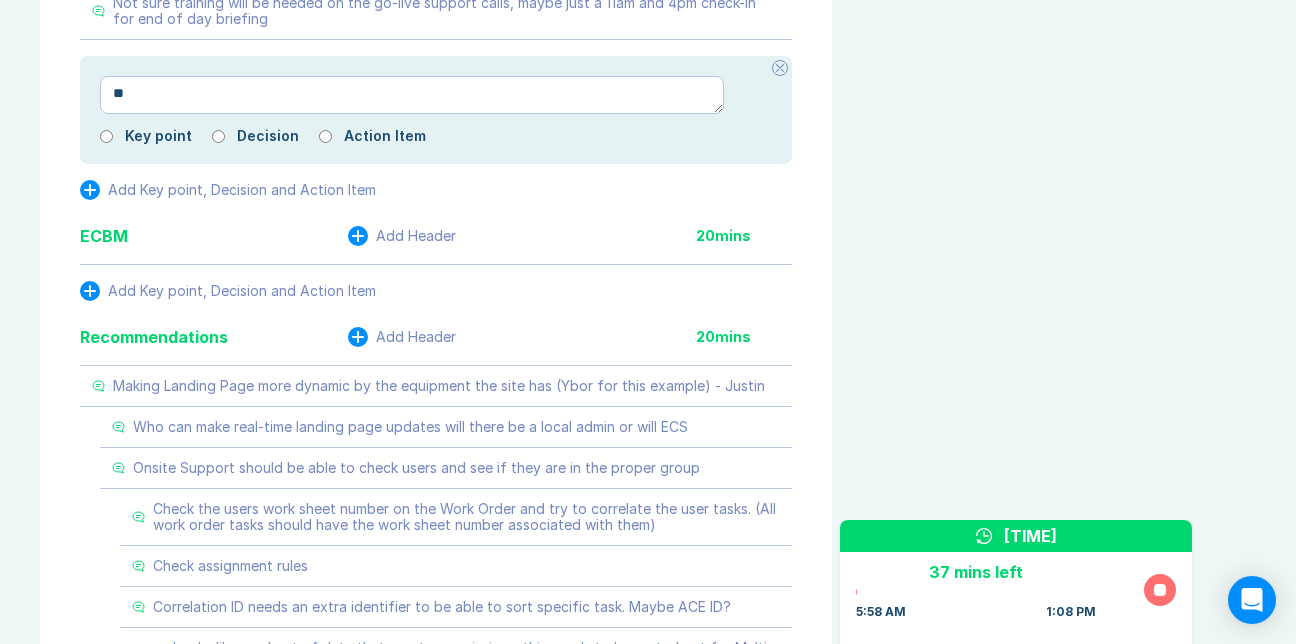 type on "*" 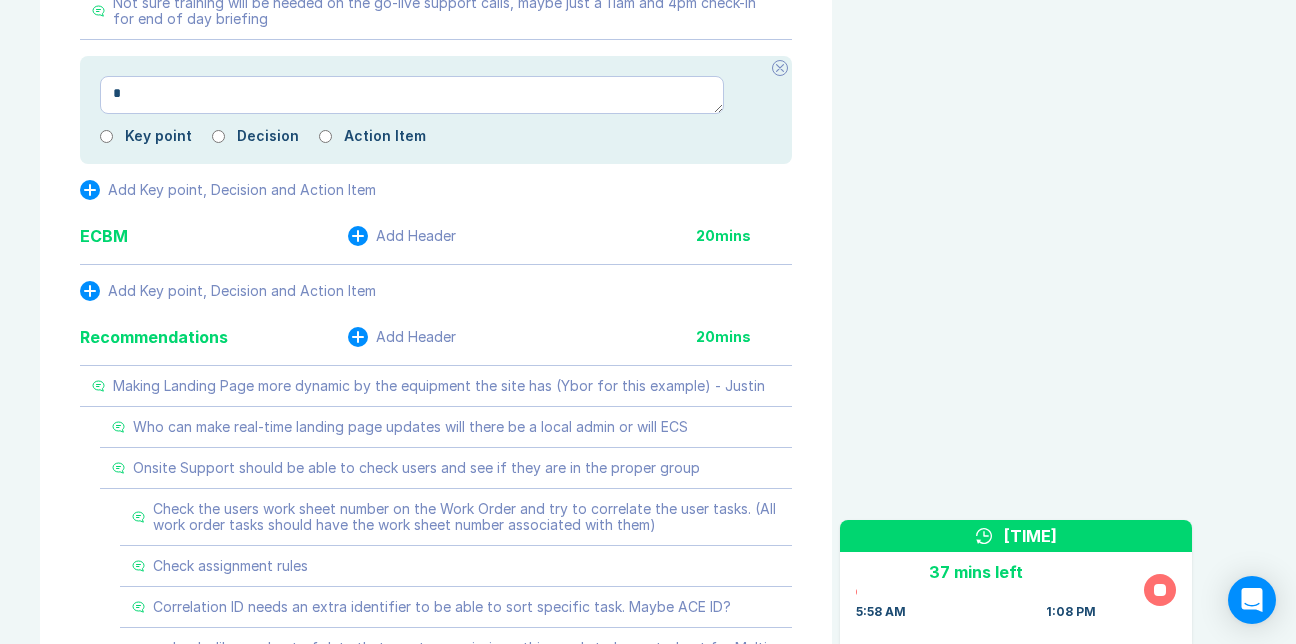 type 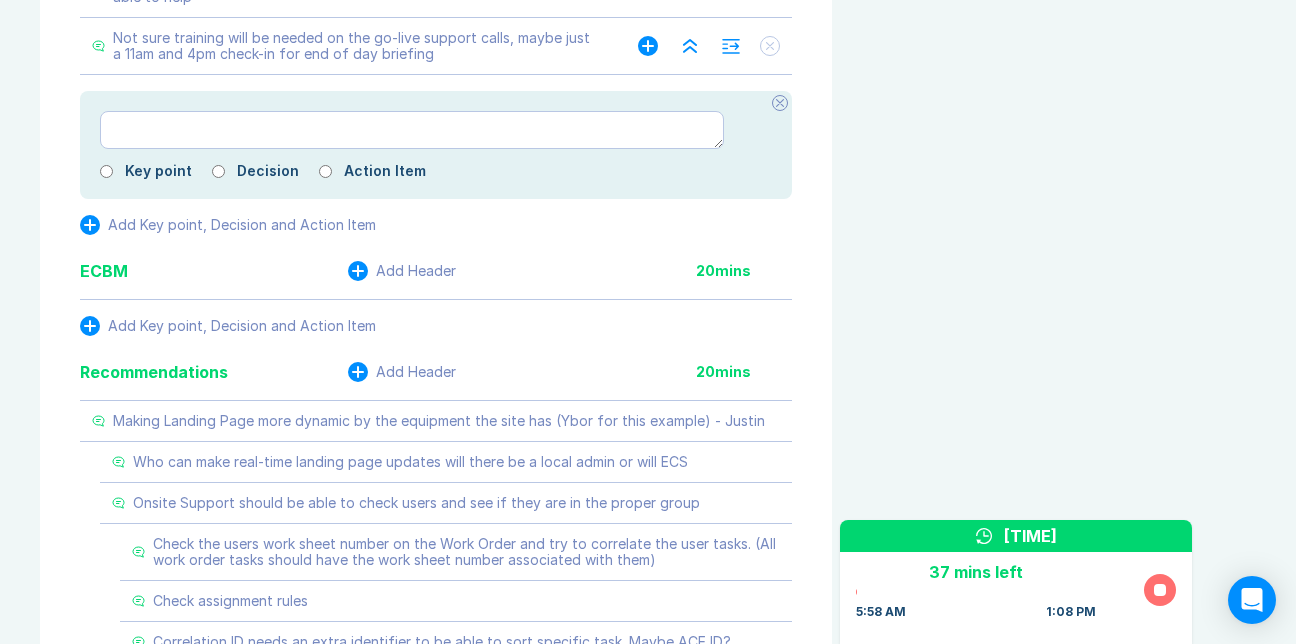 scroll, scrollTop: 1264, scrollLeft: 0, axis: vertical 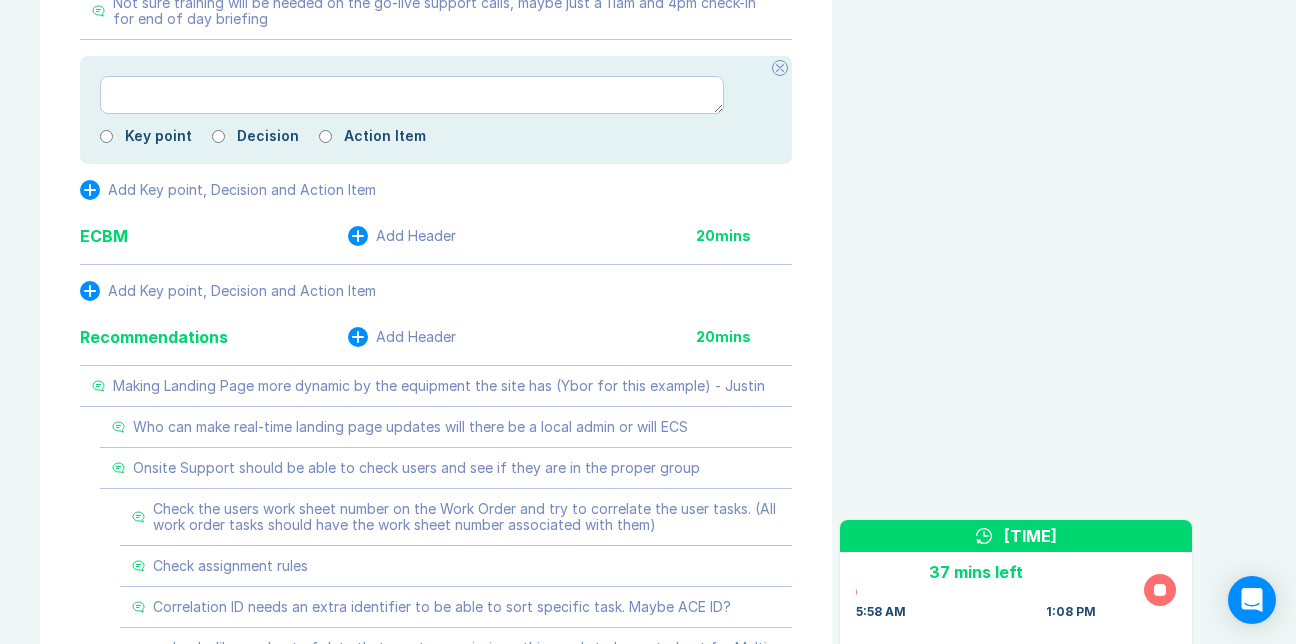 click at bounding box center (412, 95) 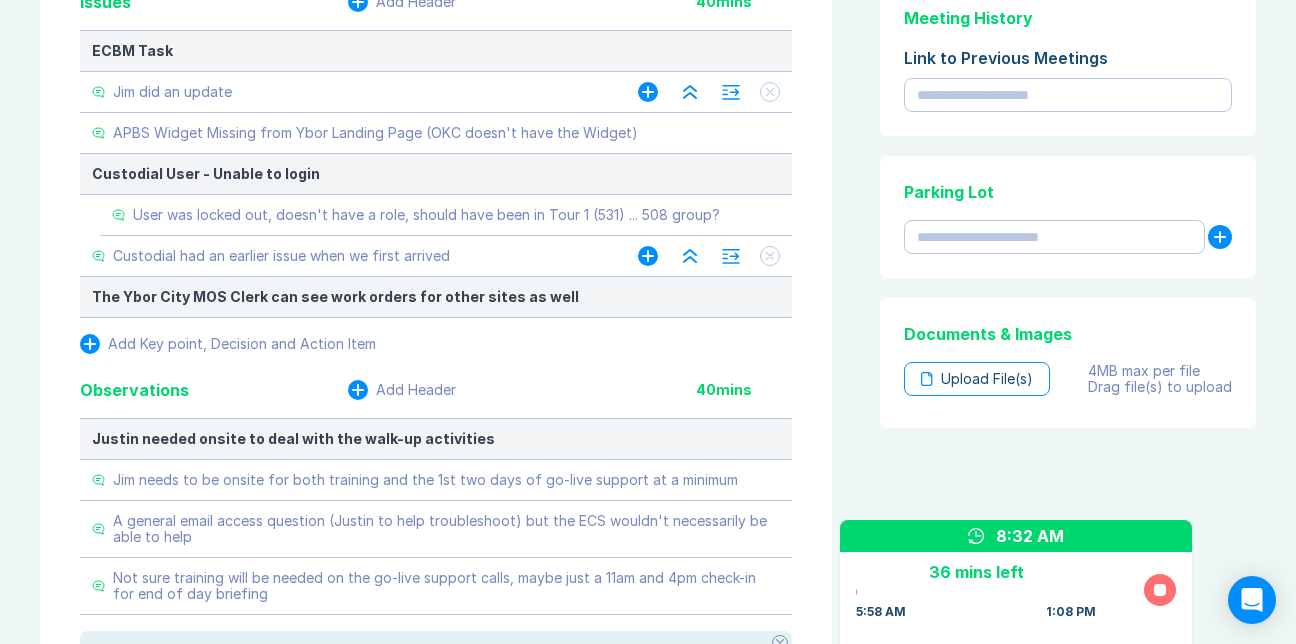 scroll, scrollTop: 640, scrollLeft: 0, axis: vertical 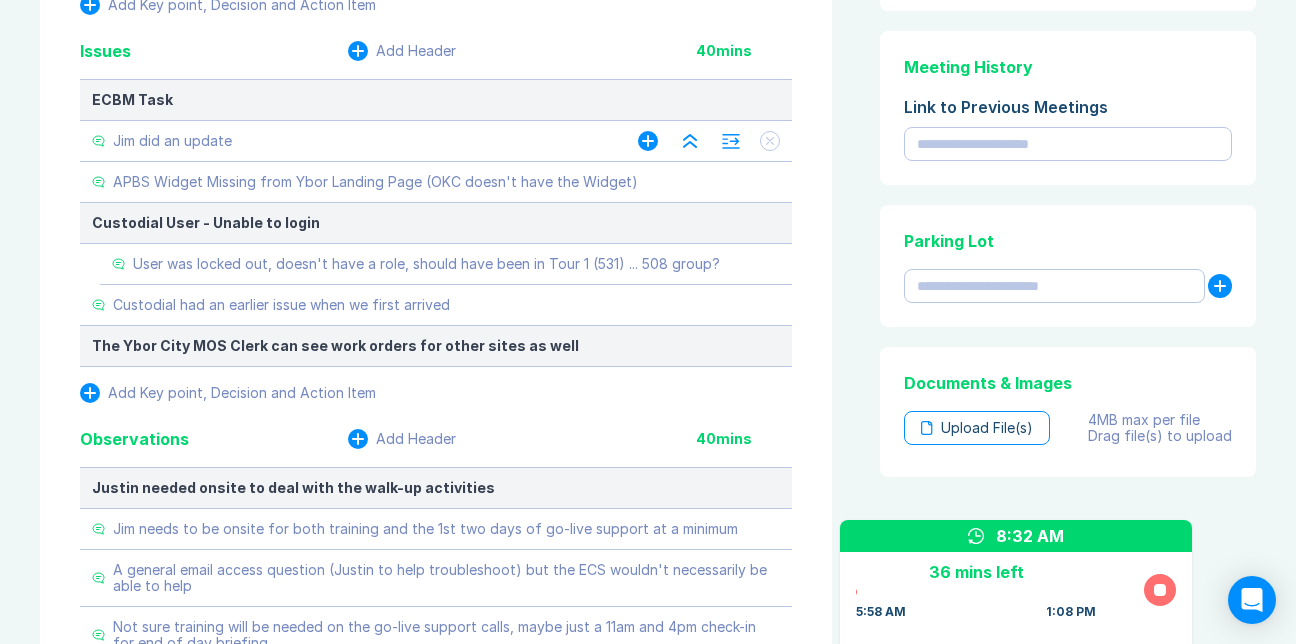 click 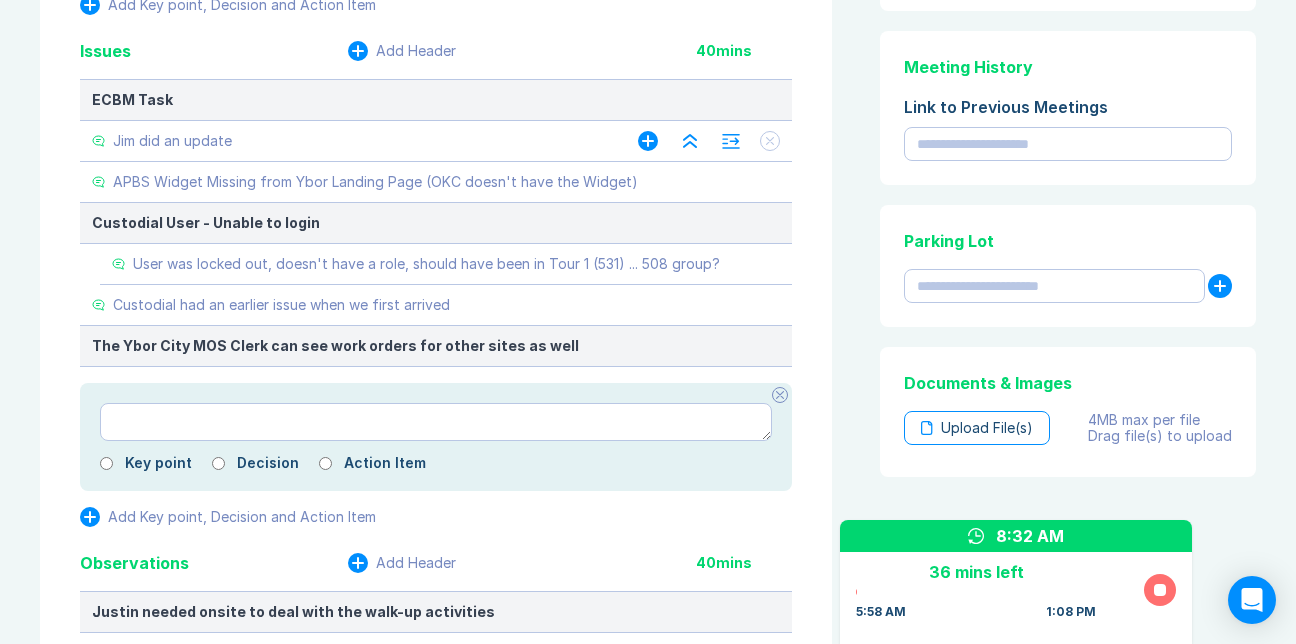 type on "*" 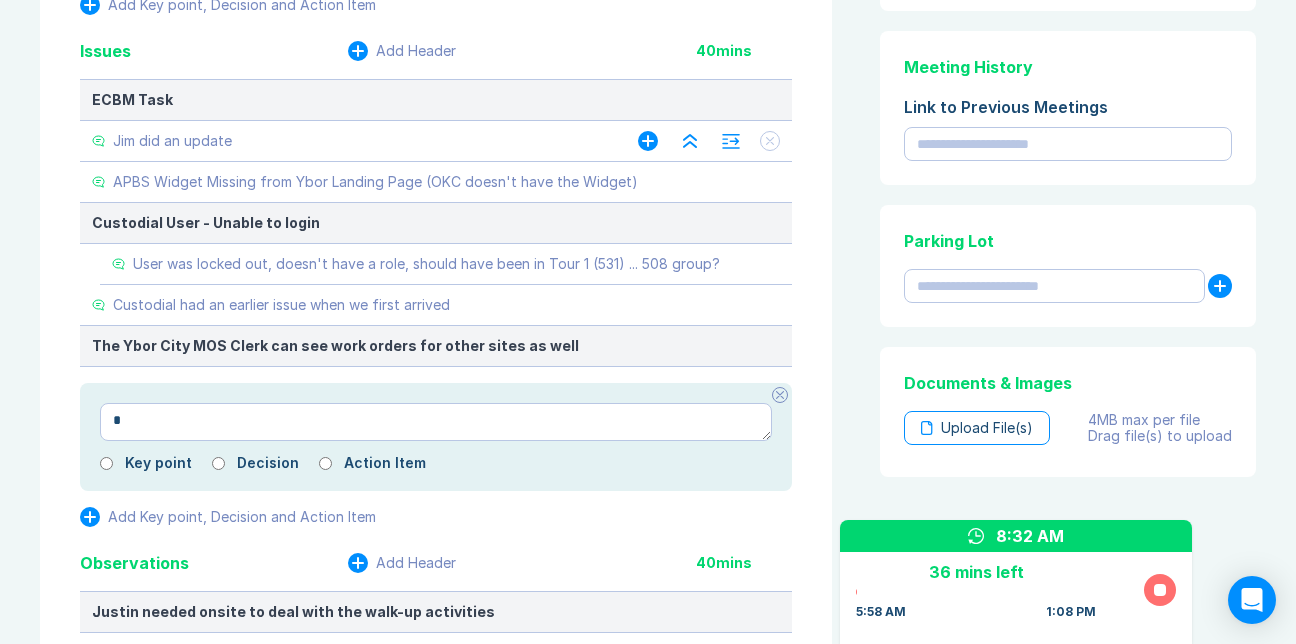 type on "**" 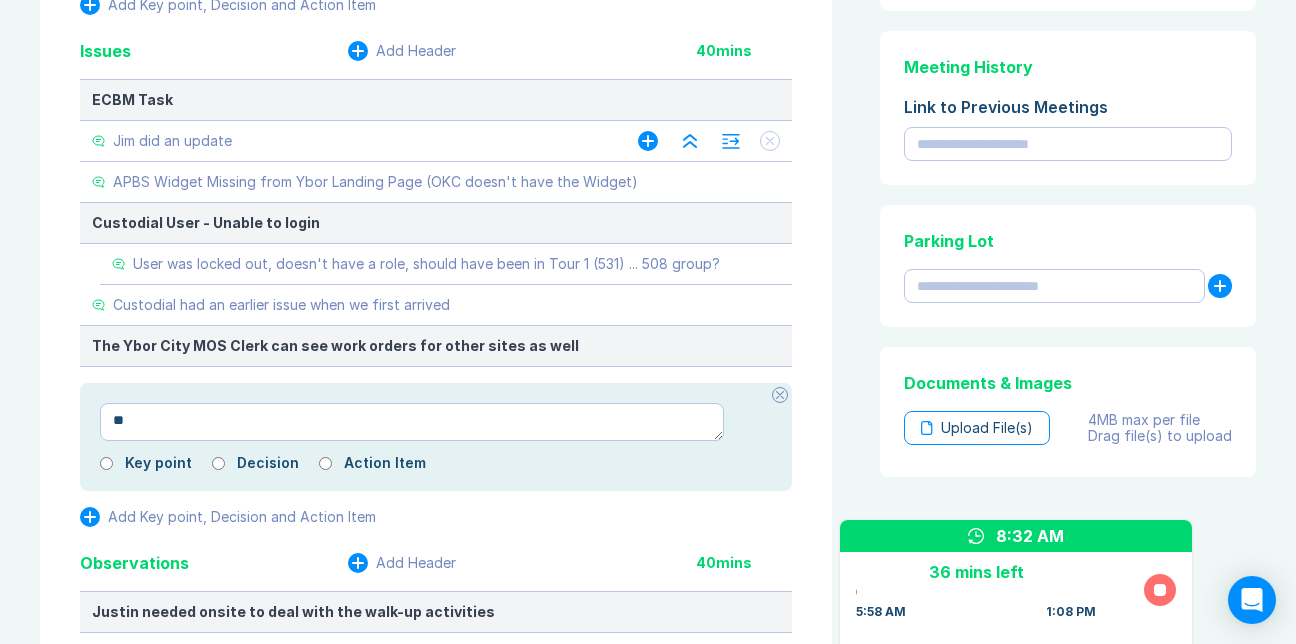 type on "*" 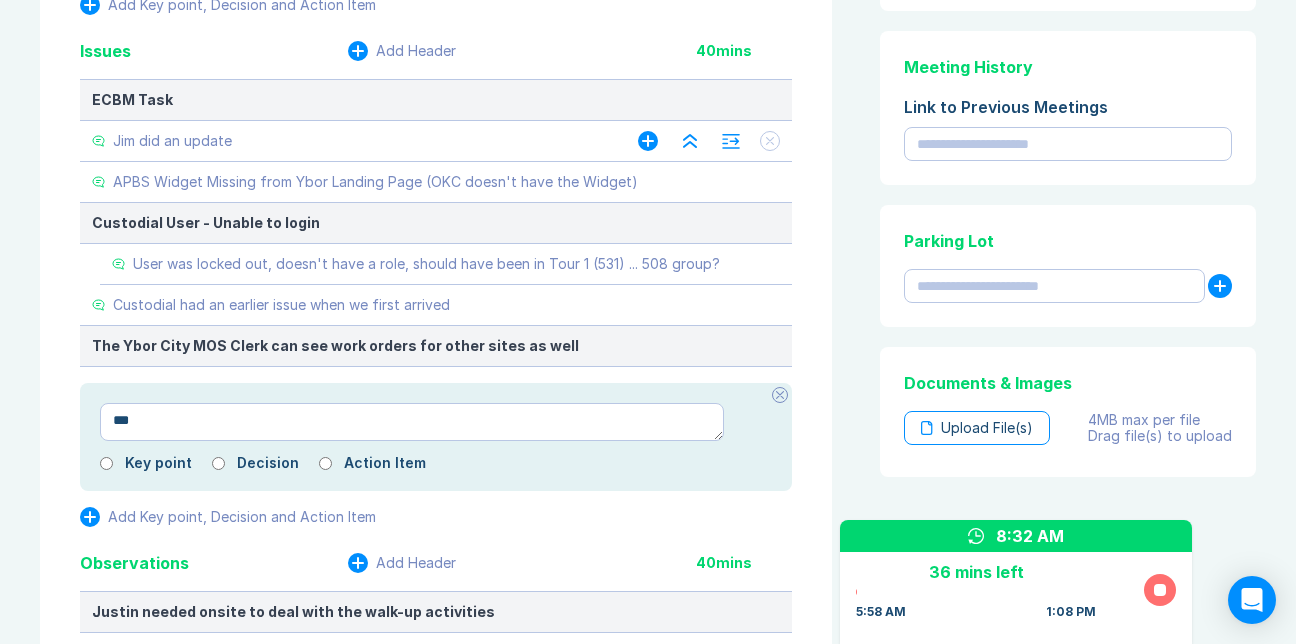 type on "*" 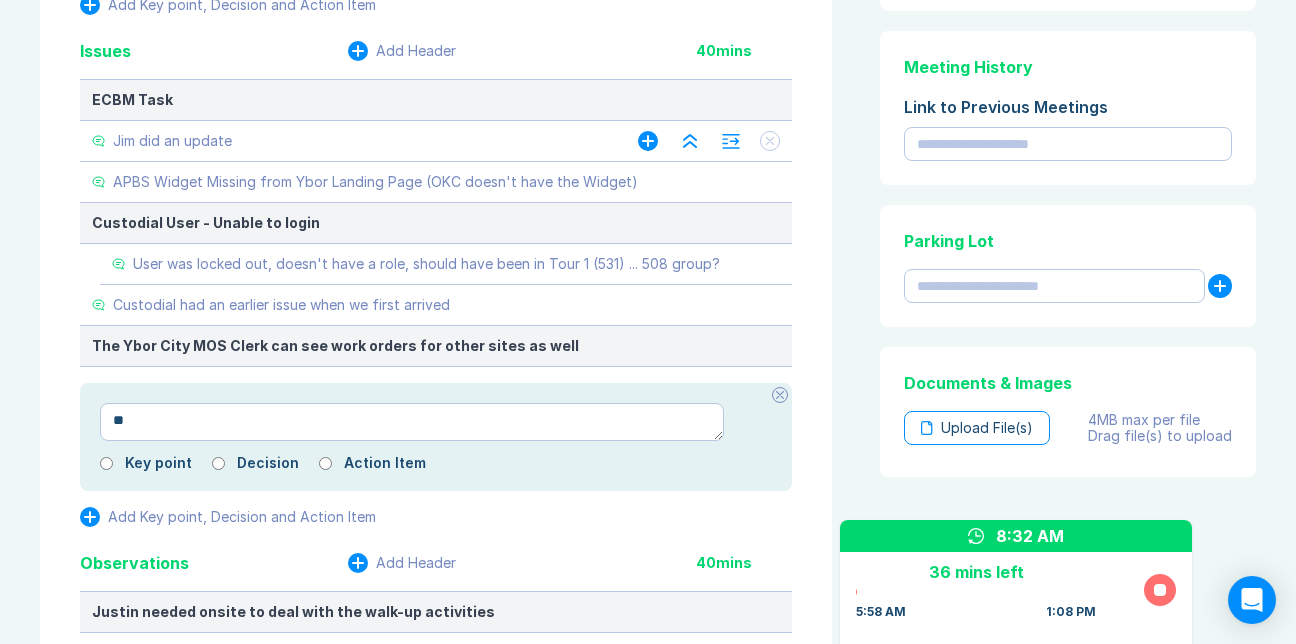 type on "*" 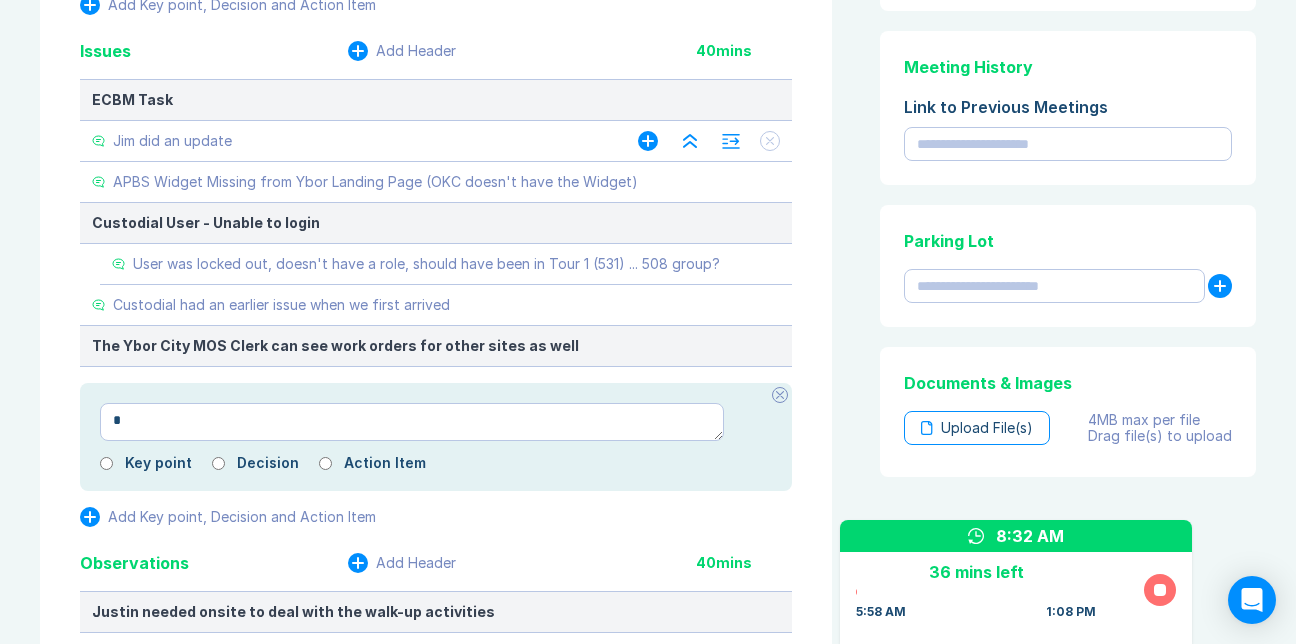 type 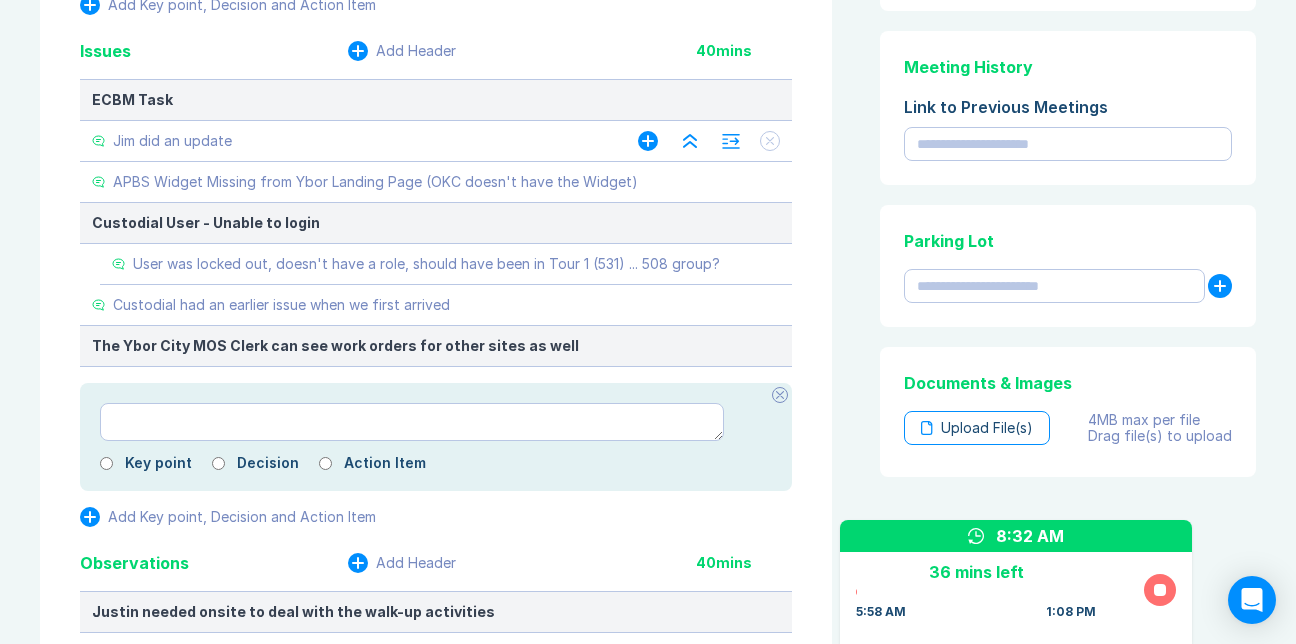 type on "*" 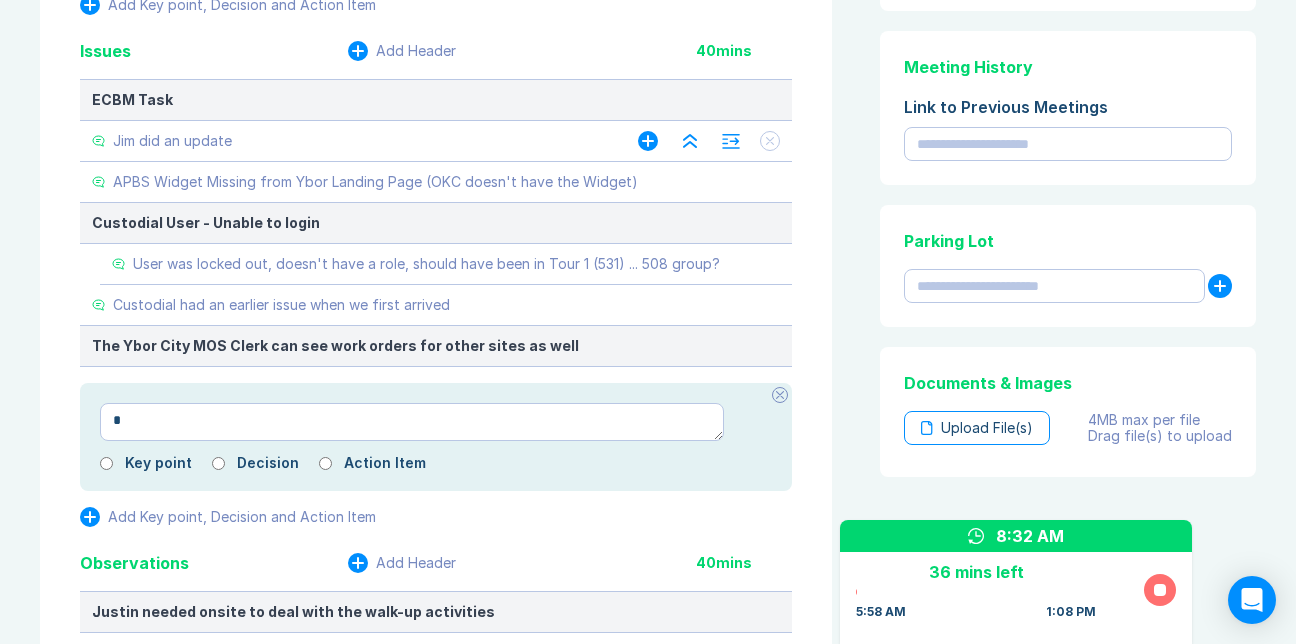 type on "*" 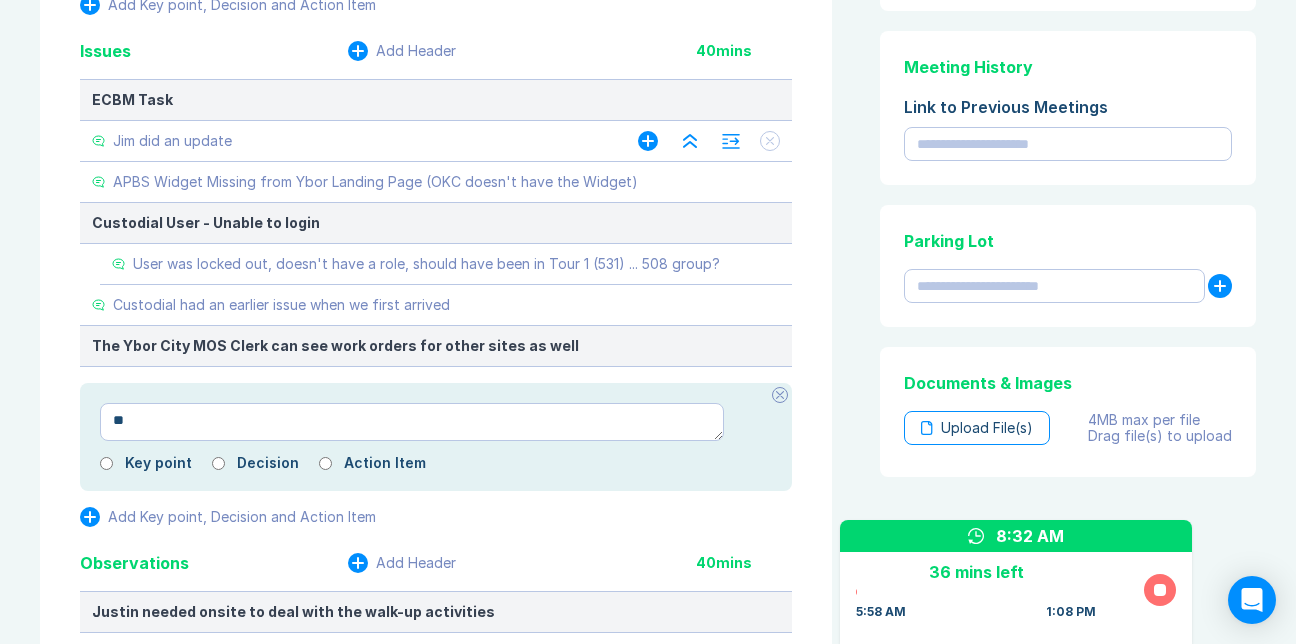 type on "*" 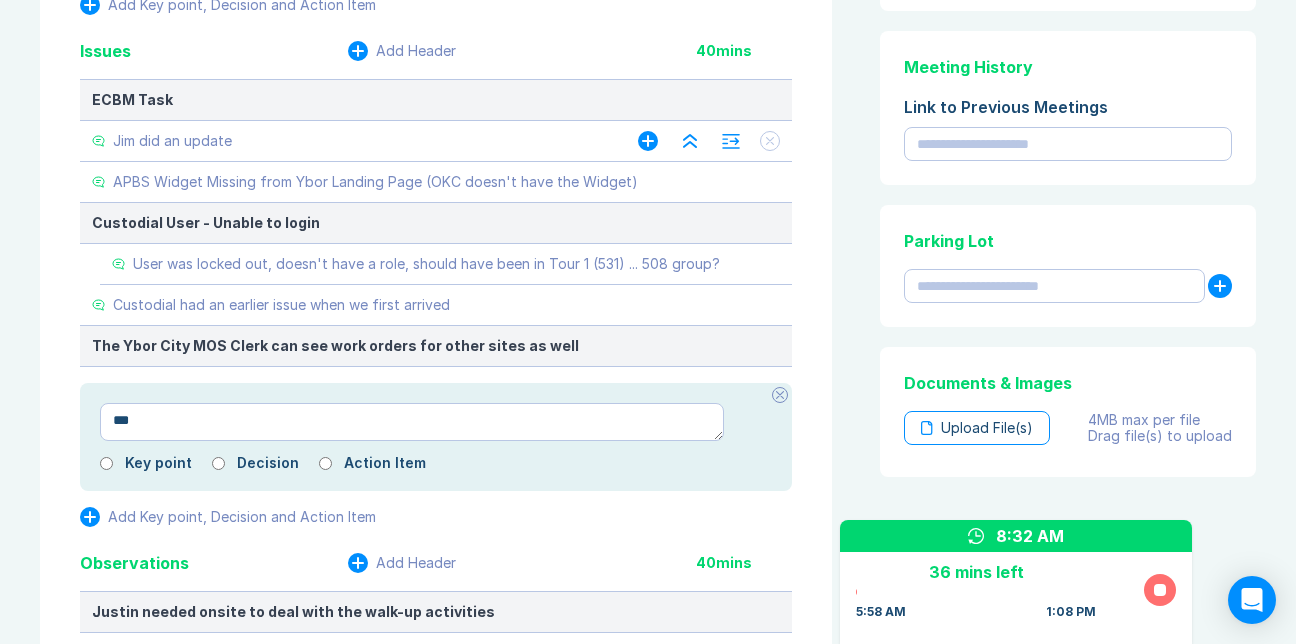 type on "*" 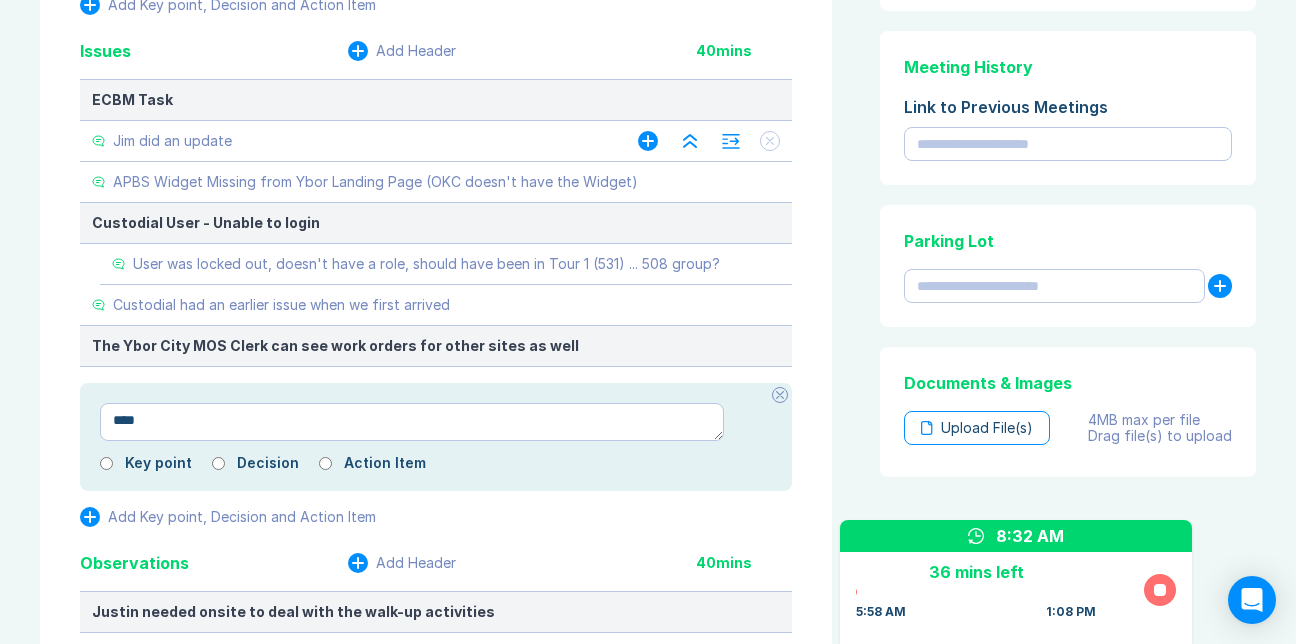 type on "*" 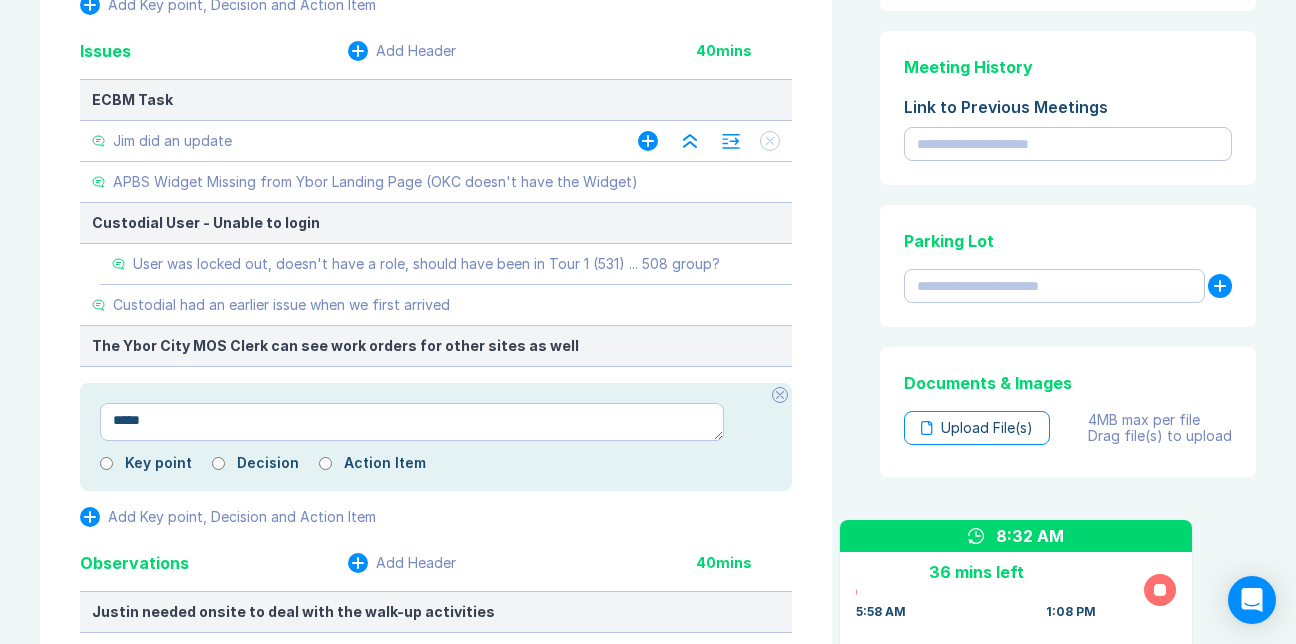 type on "*" 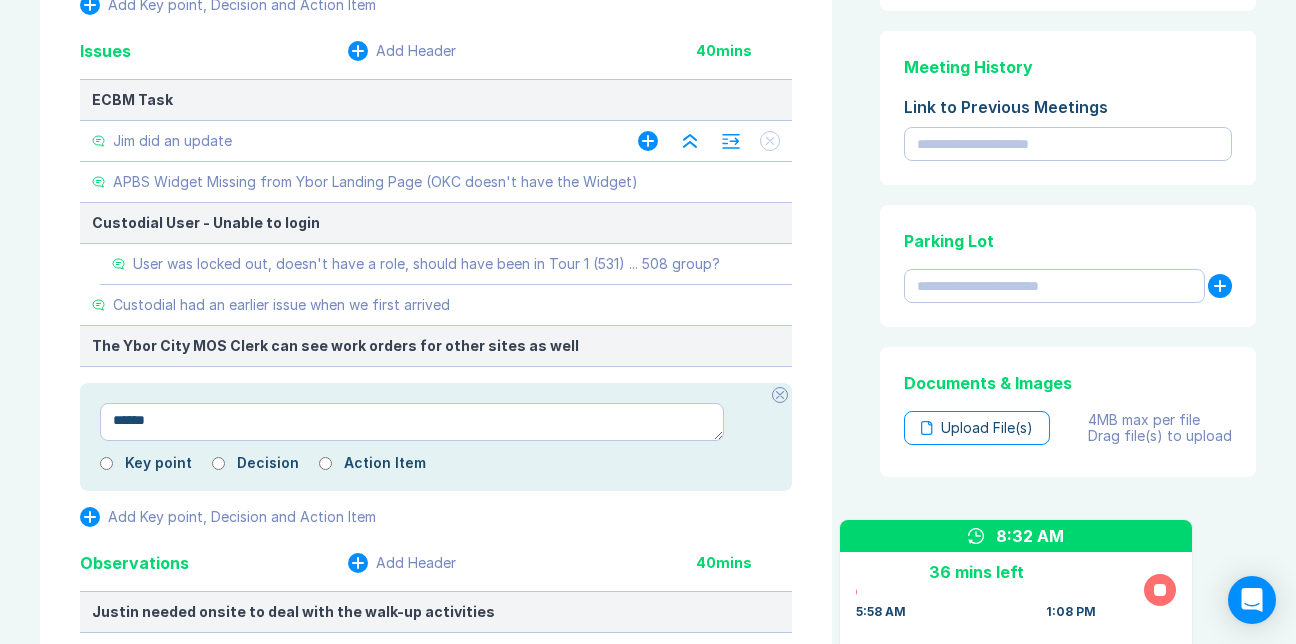 type on "*" 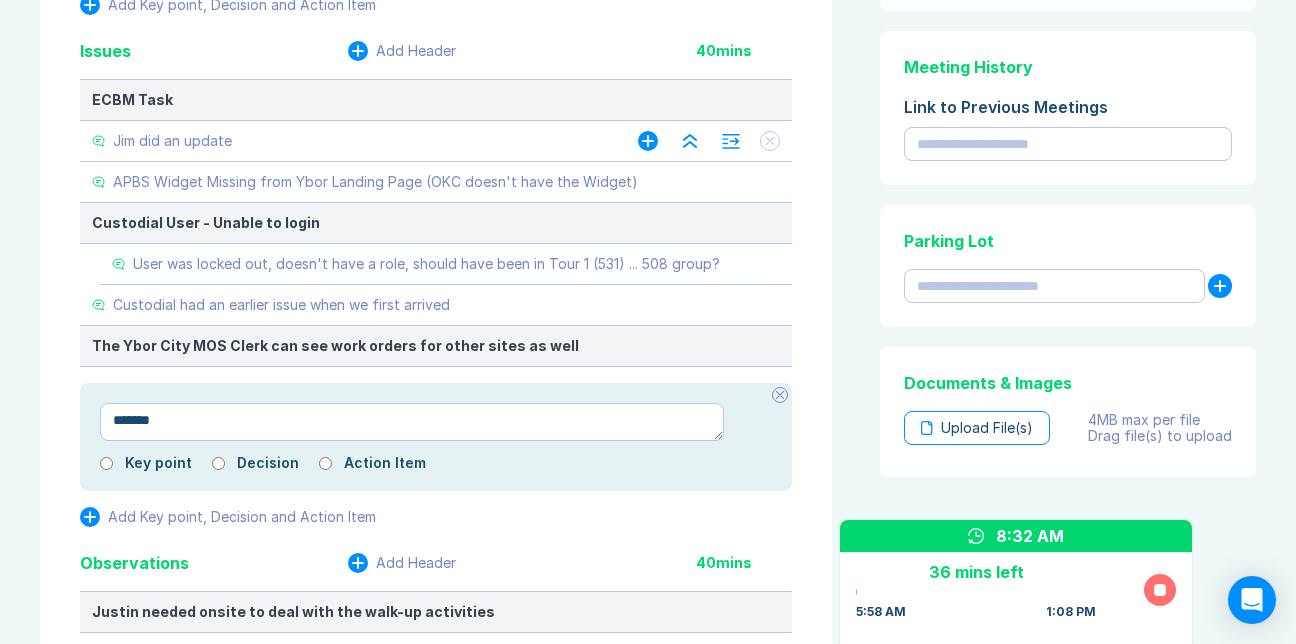 type on "*" 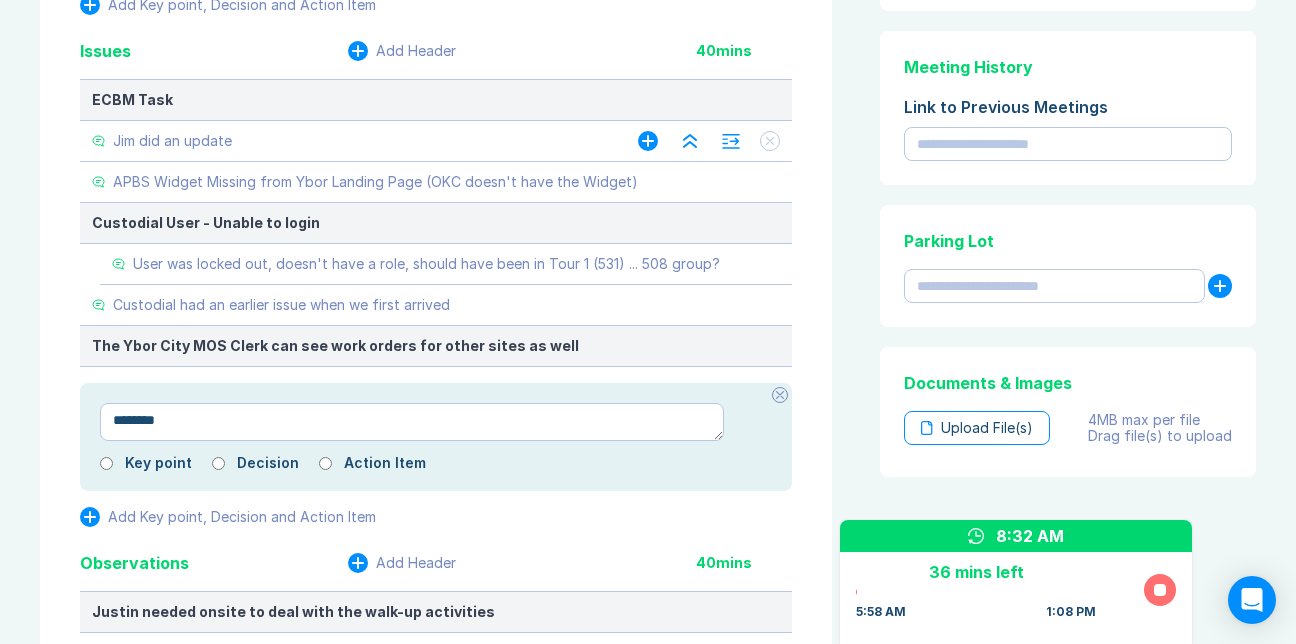 type on "*" 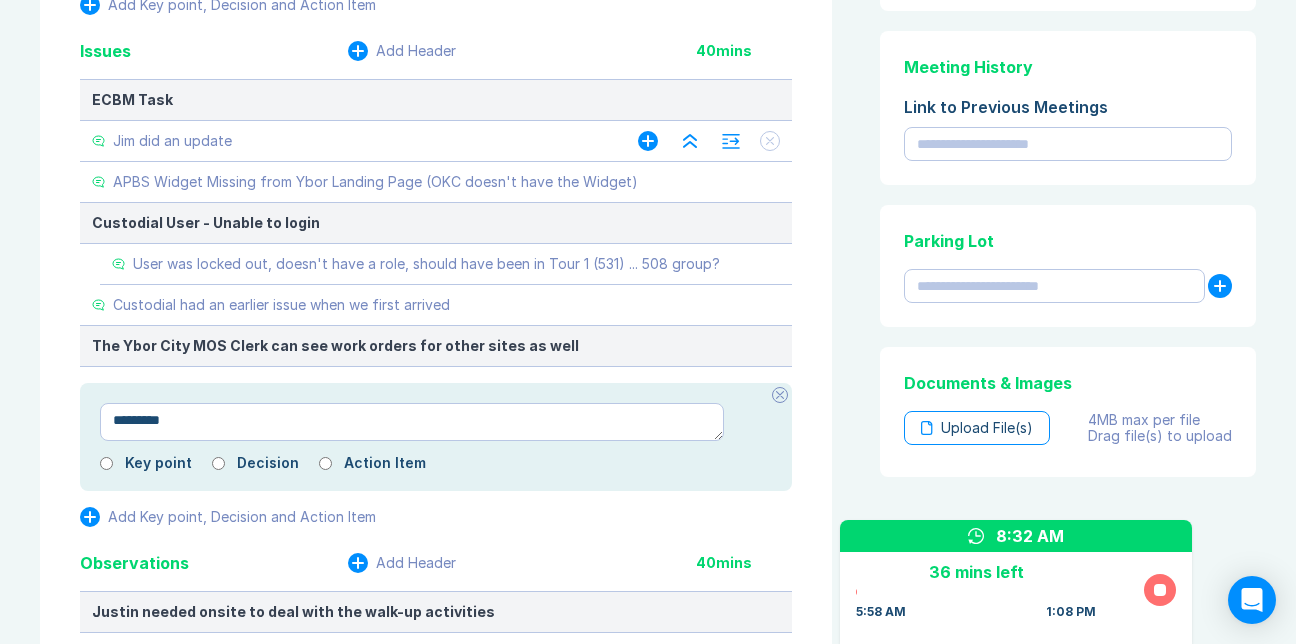 type on "*" 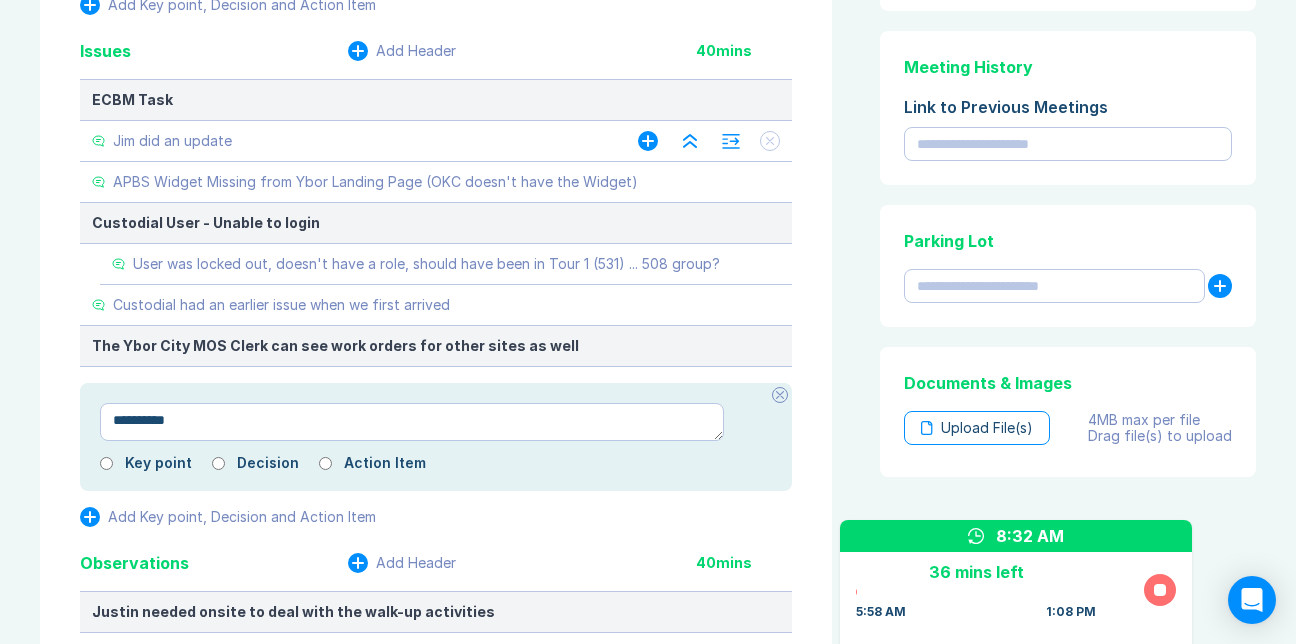 type on "*" 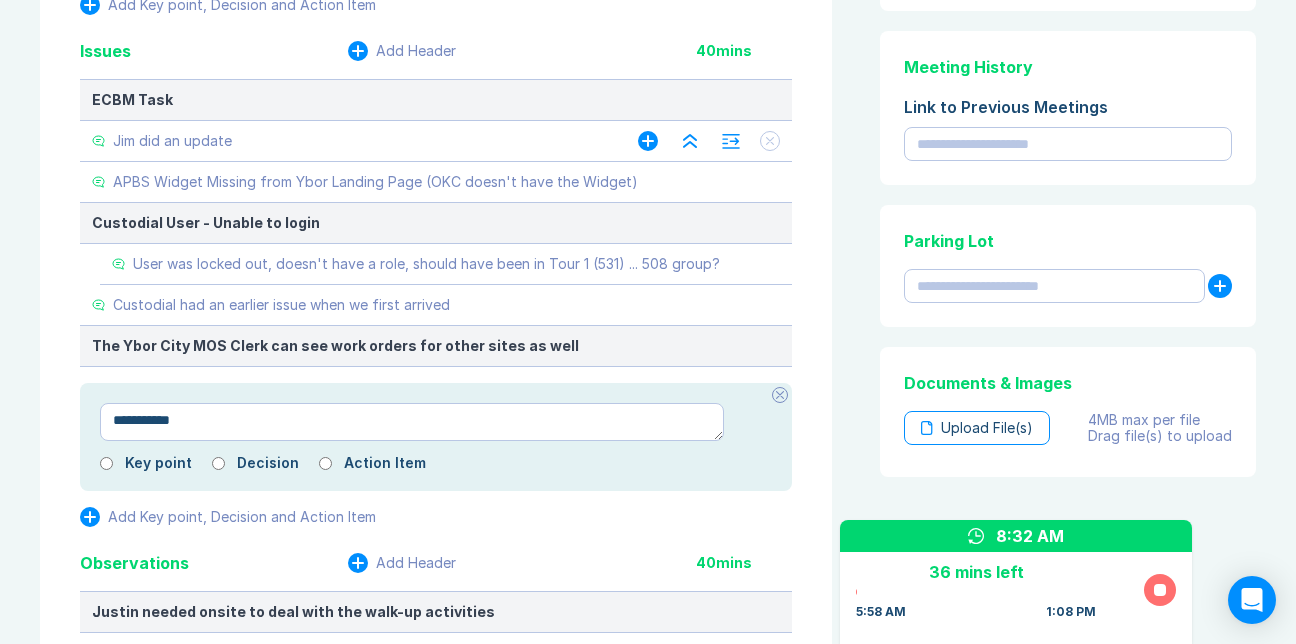 type on "*" 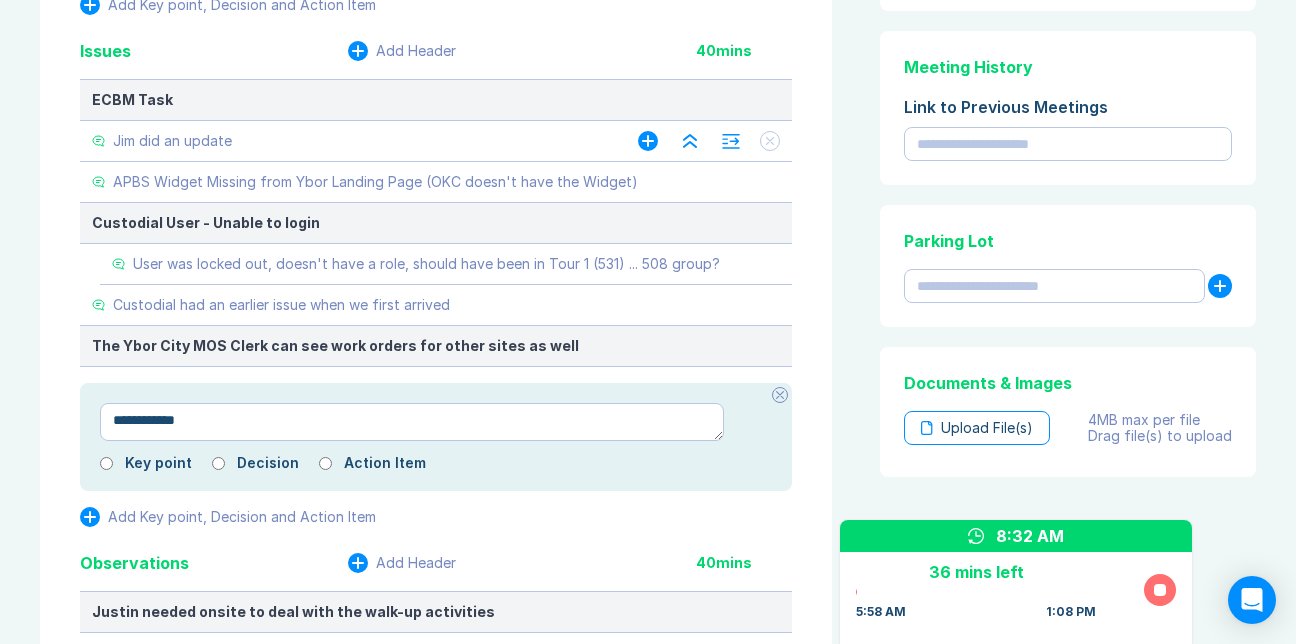 type on "*" 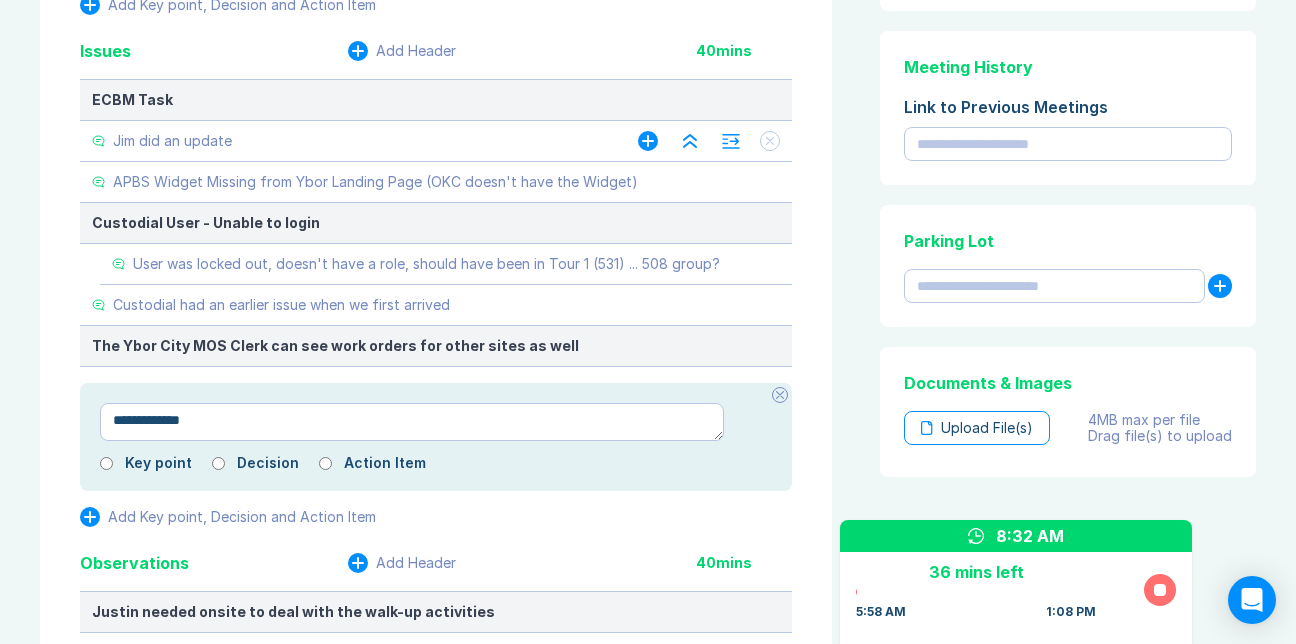 type on "*" 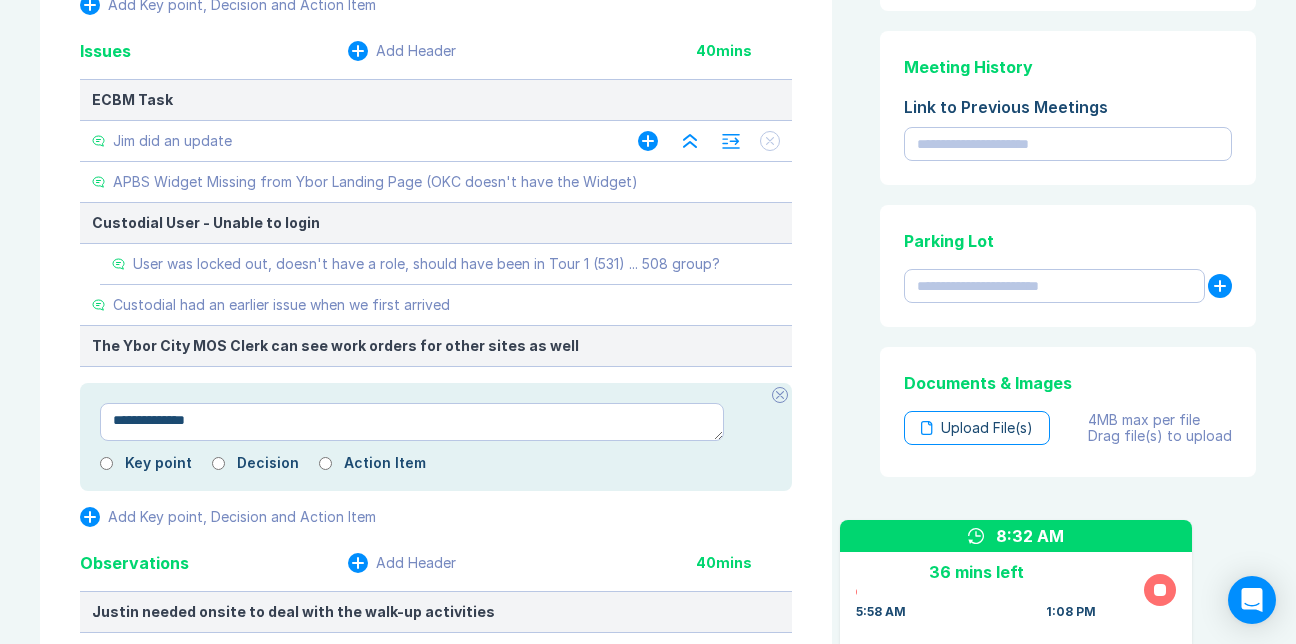 type on "*" 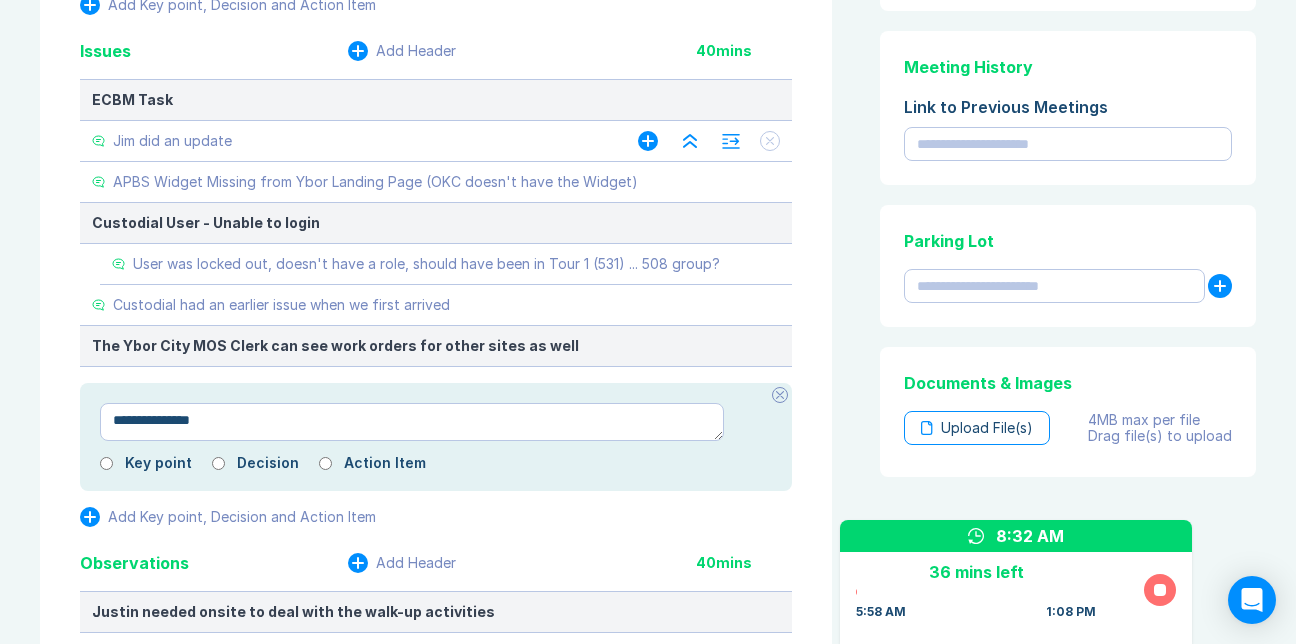 type on "*" 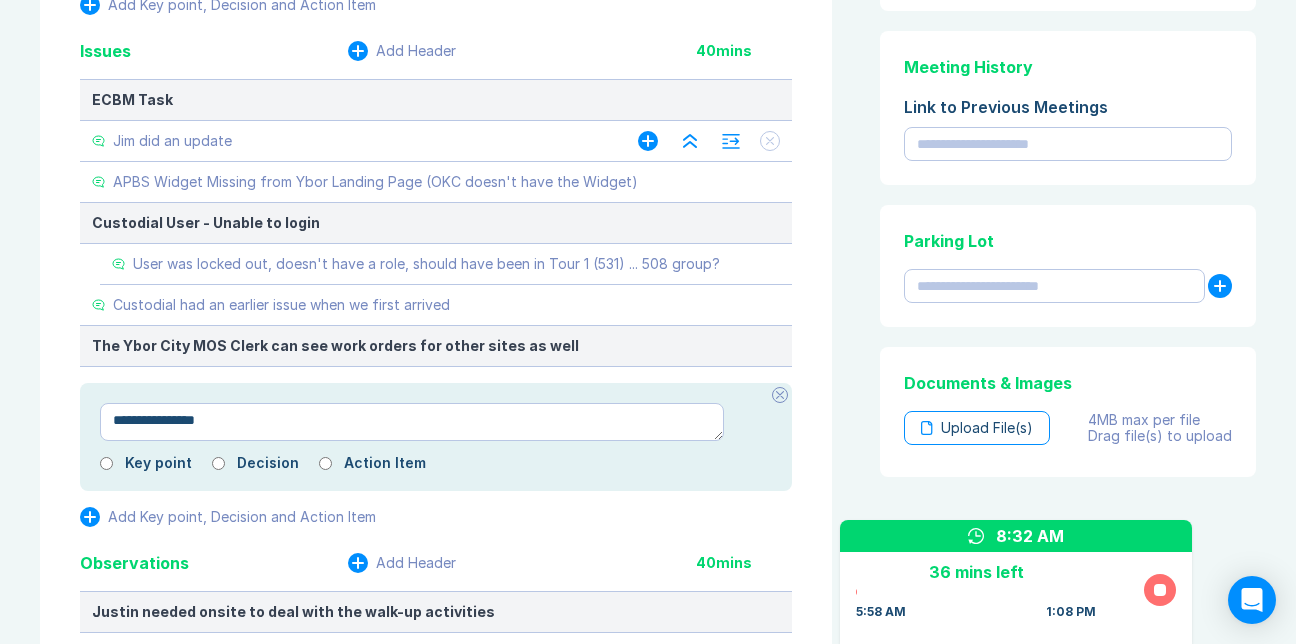 type 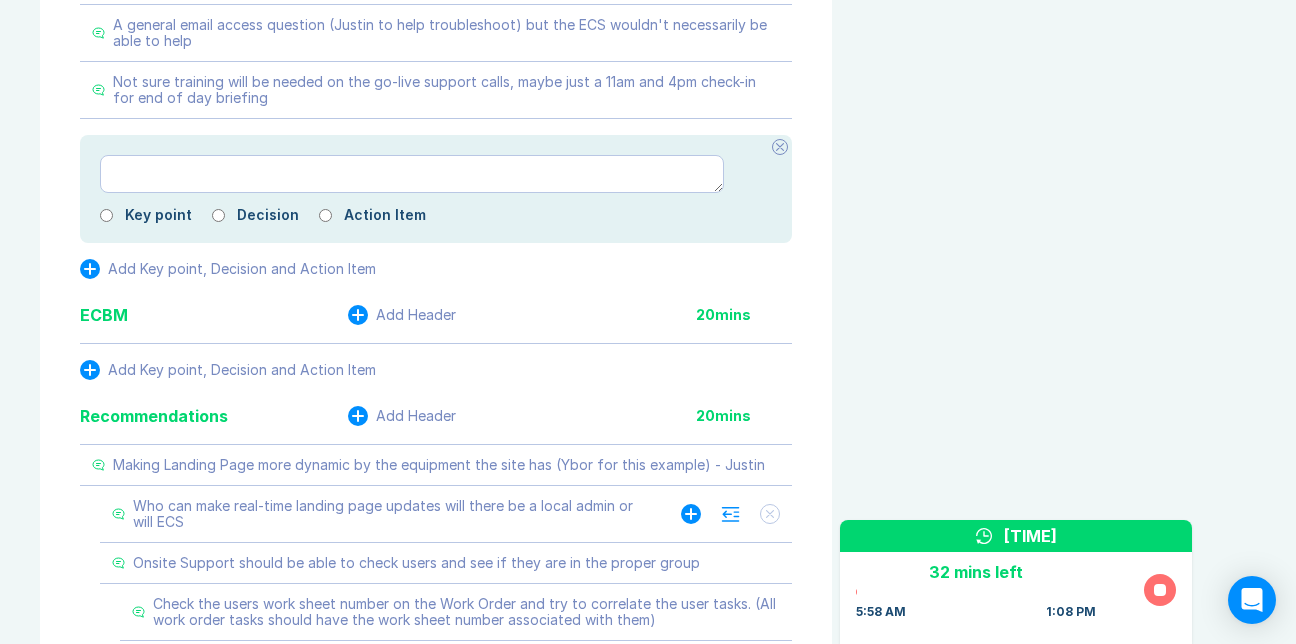scroll, scrollTop: 1324, scrollLeft: 0, axis: vertical 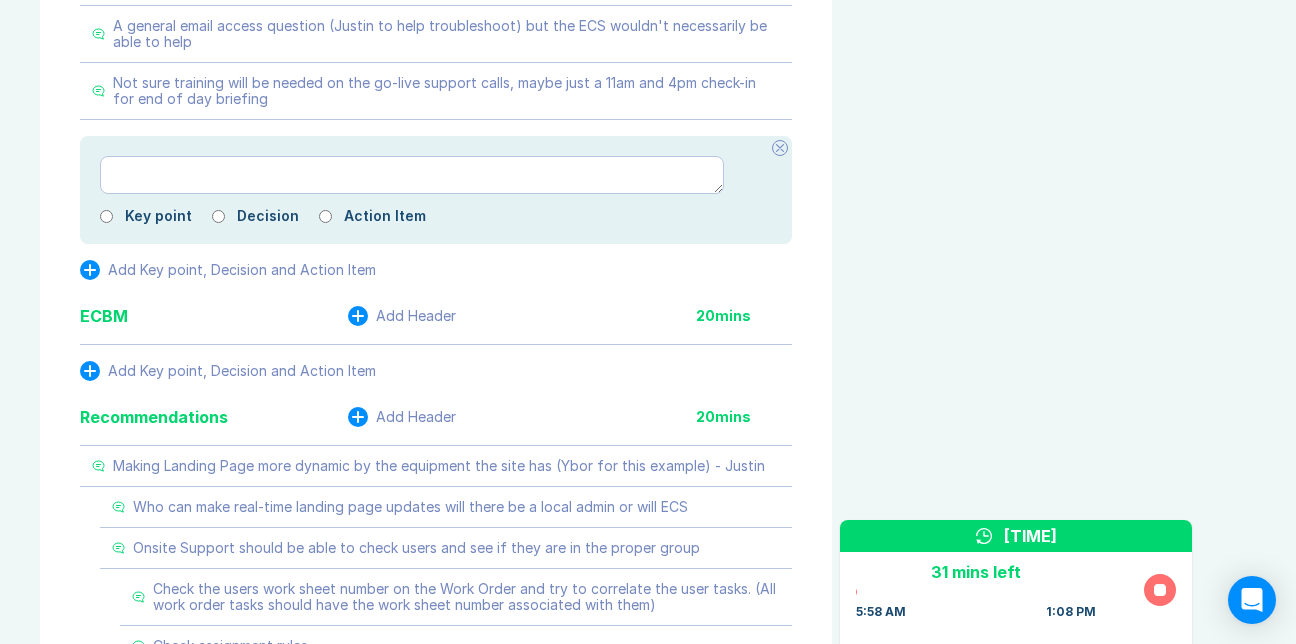 click at bounding box center (576, -105) 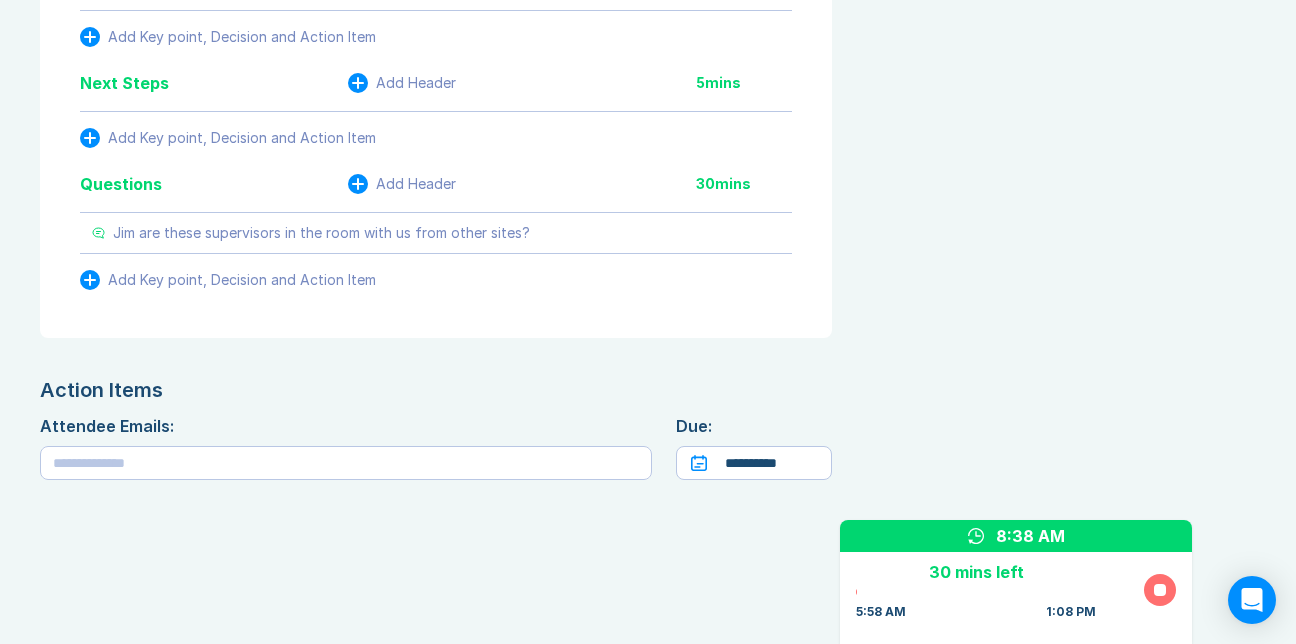 scroll, scrollTop: 2524, scrollLeft: 0, axis: vertical 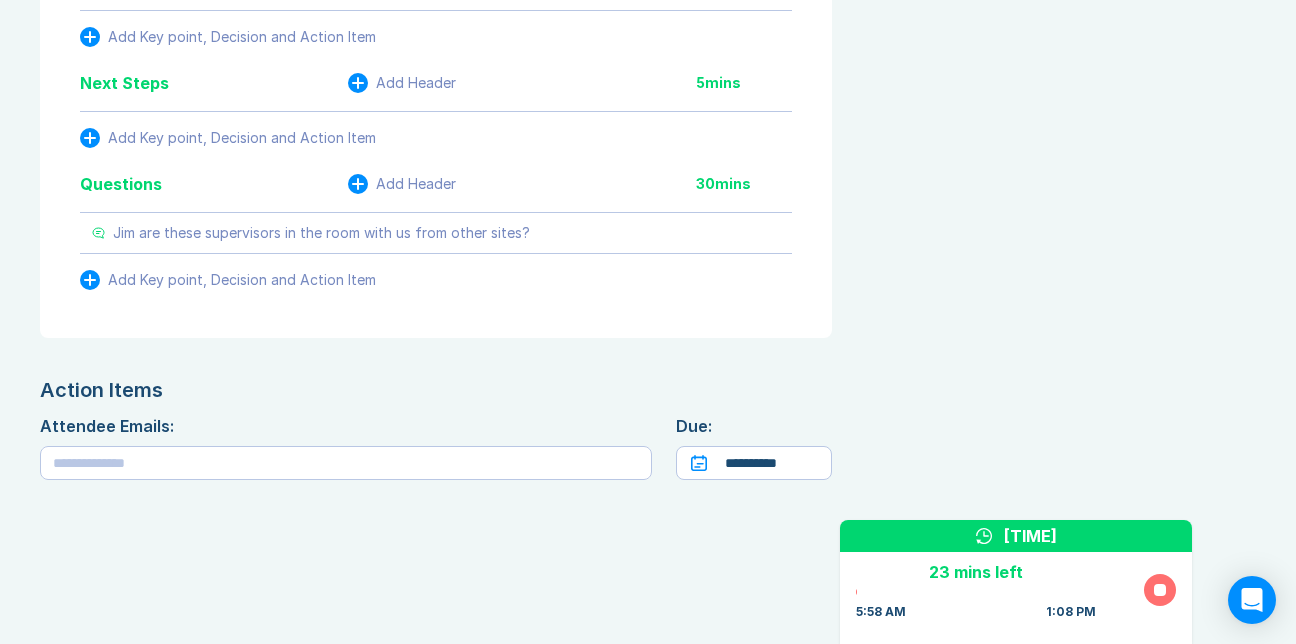 click on "**********" at bounding box center [648, -897] 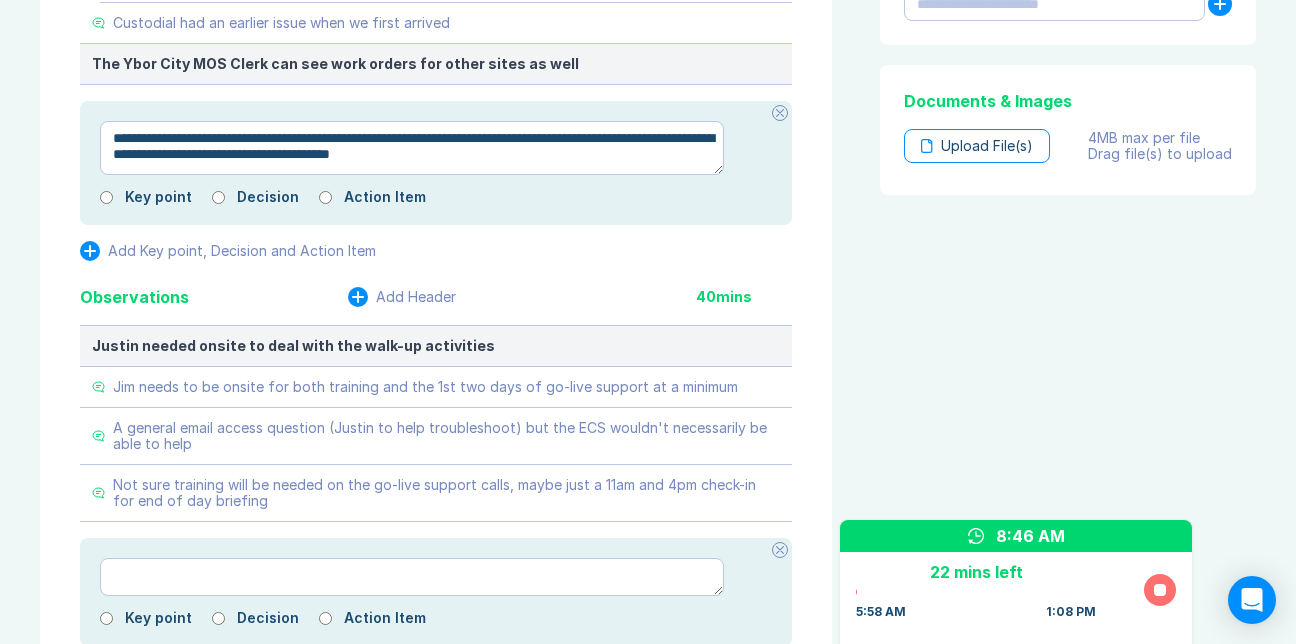 scroll, scrollTop: 924, scrollLeft: 0, axis: vertical 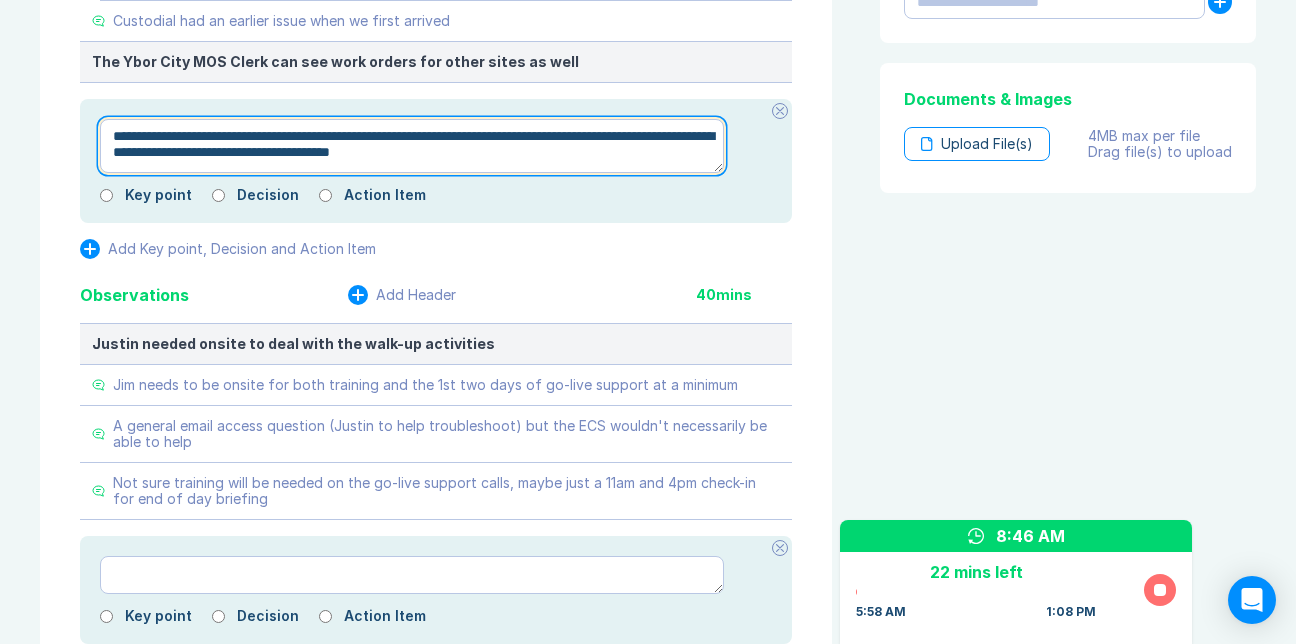 click on "**********" at bounding box center (412, 146) 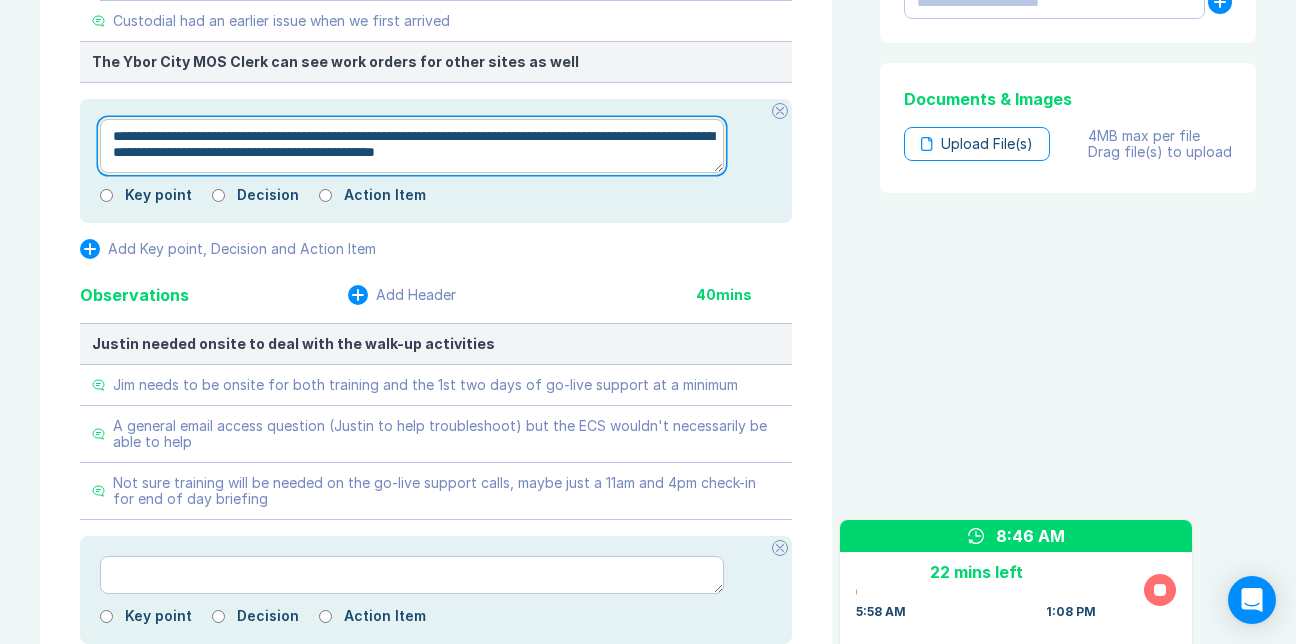 scroll, scrollTop: 0, scrollLeft: 0, axis: both 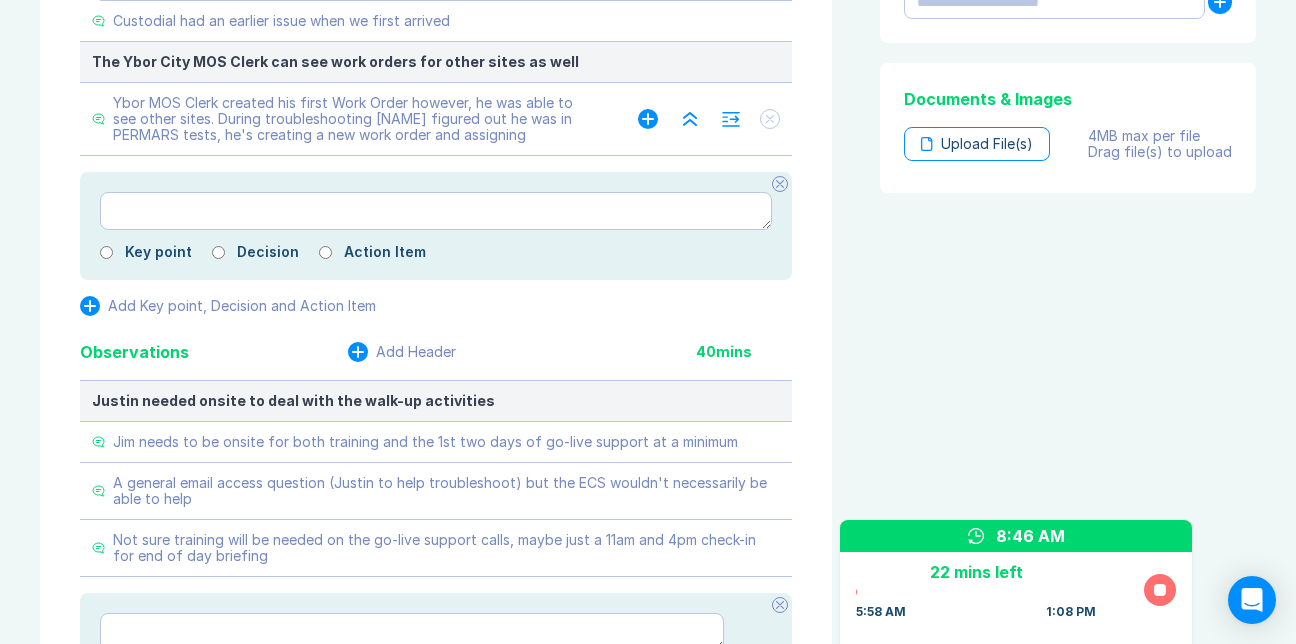 click 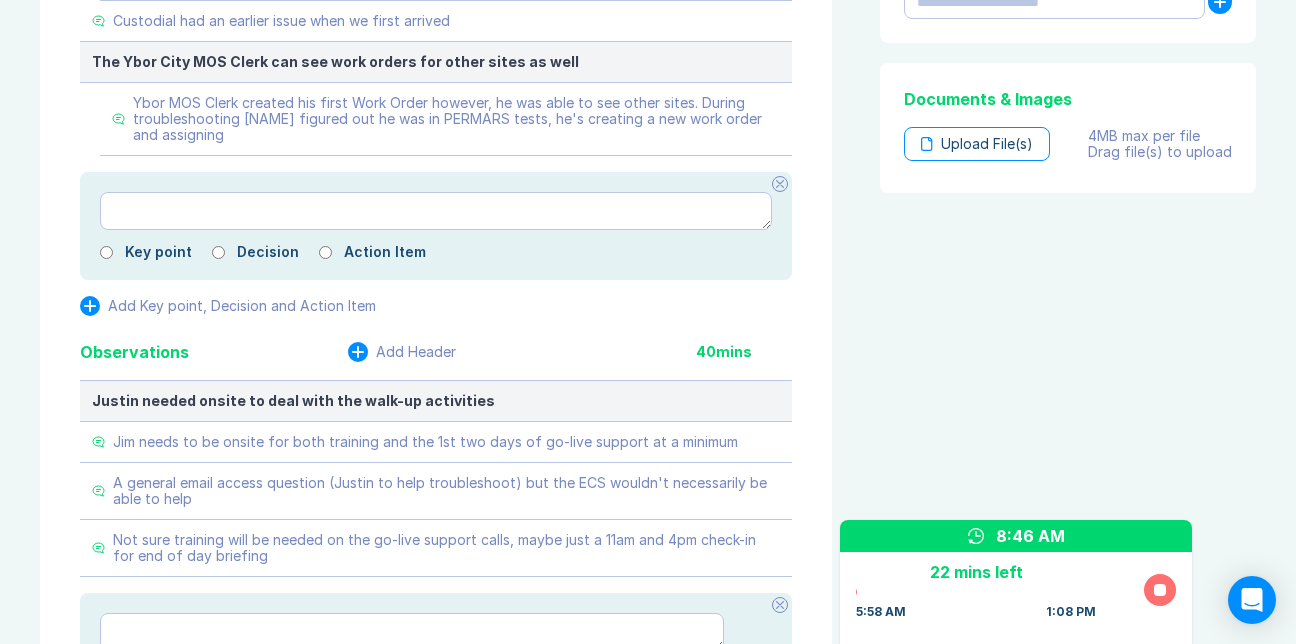 click at bounding box center [436, 211] 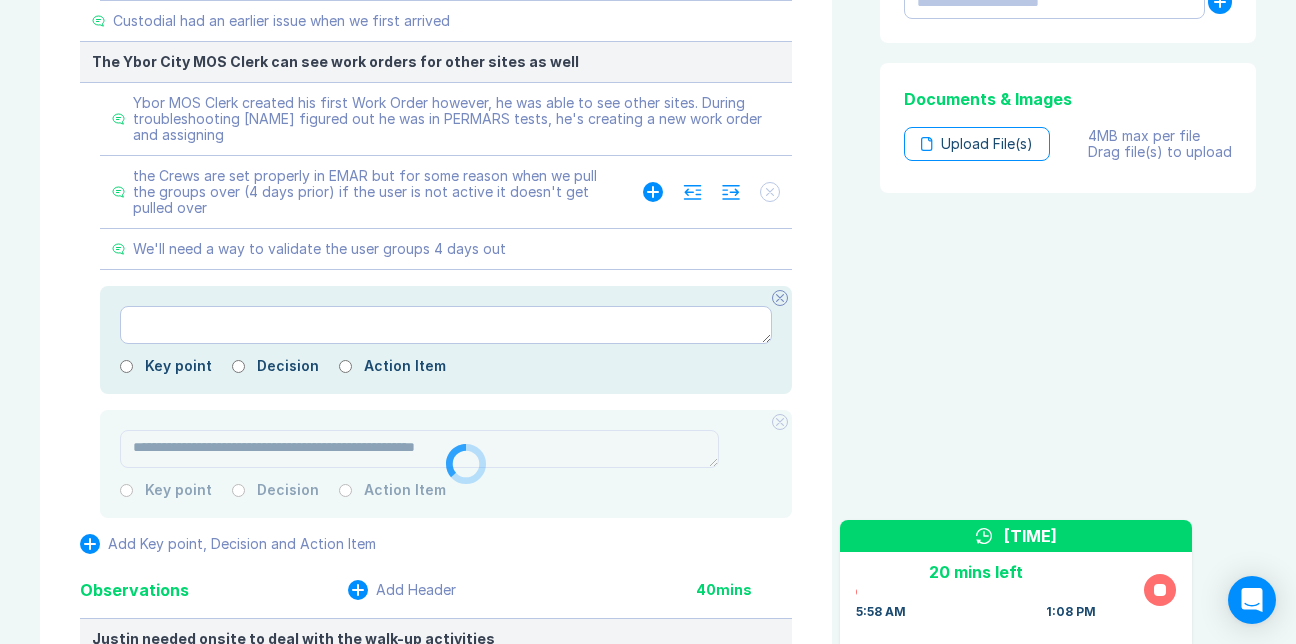 click 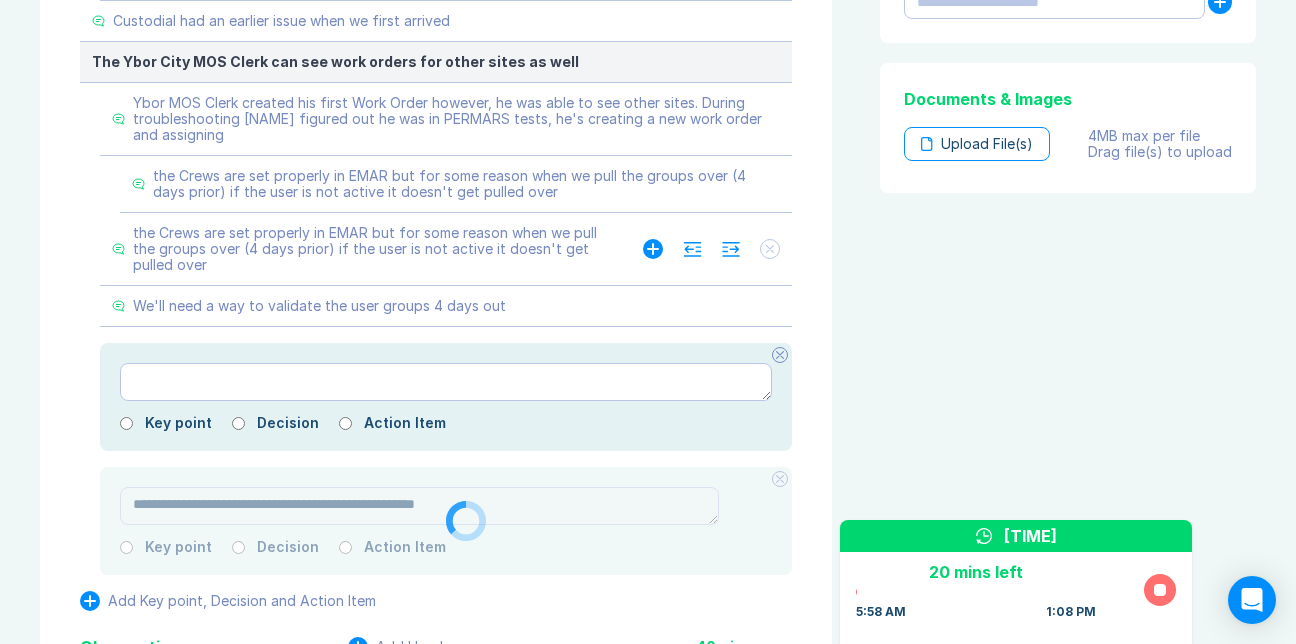 click 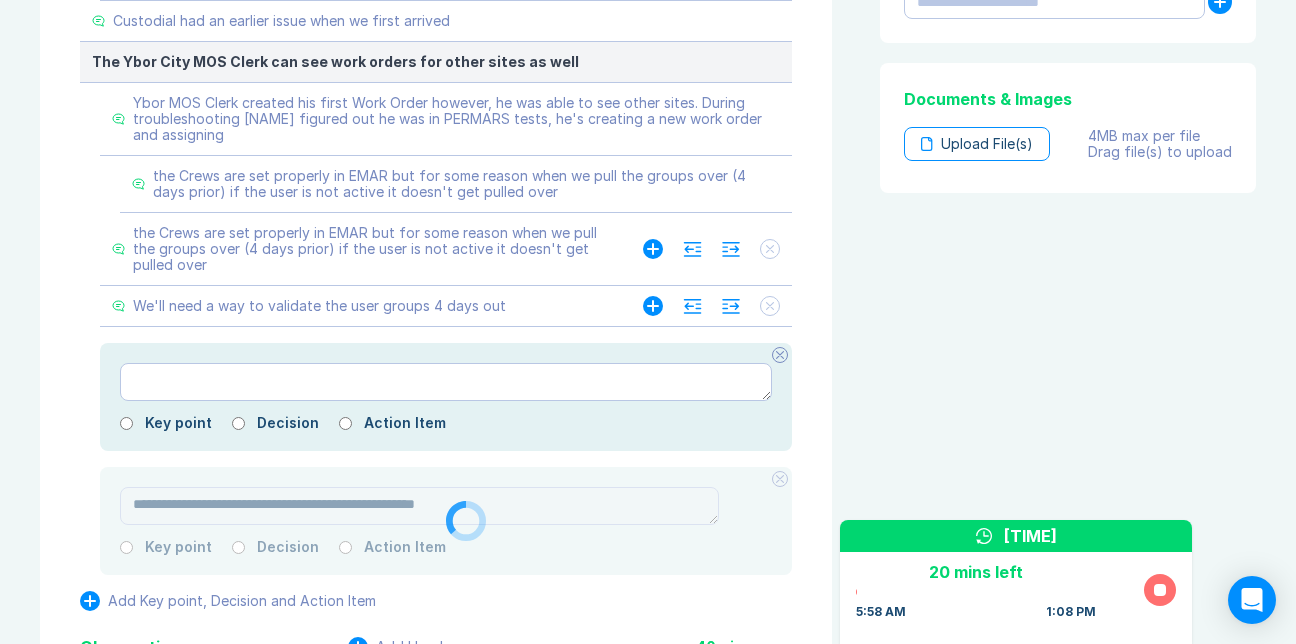 click 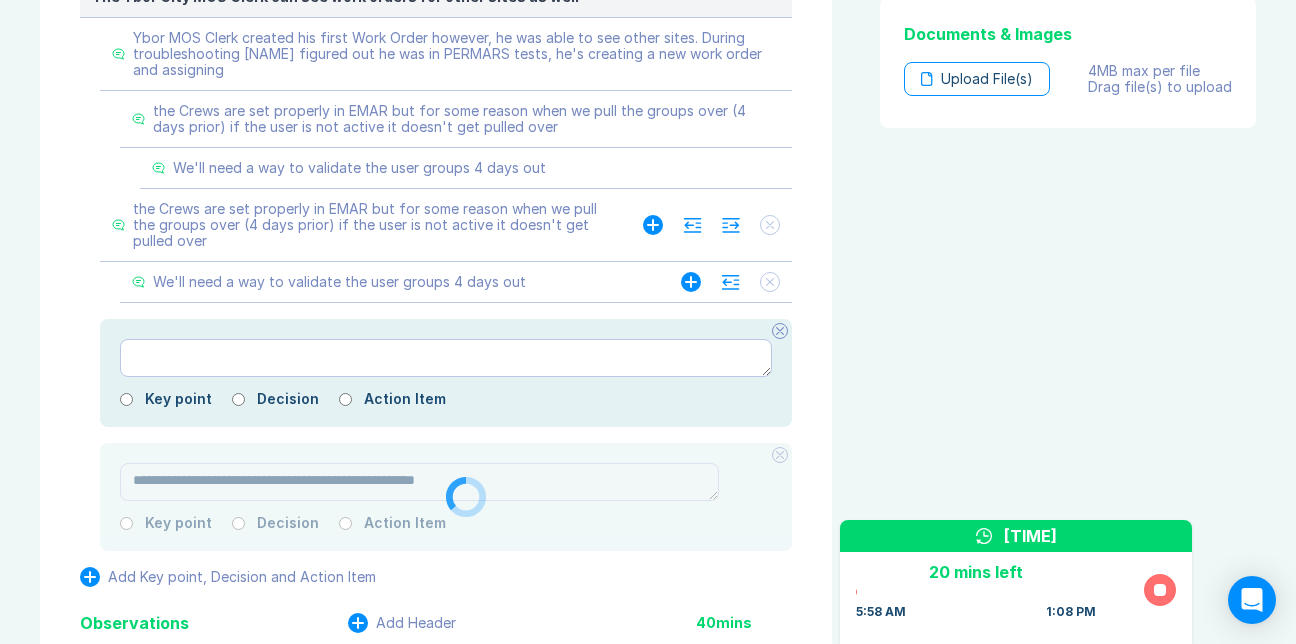 scroll, scrollTop: 1024, scrollLeft: 0, axis: vertical 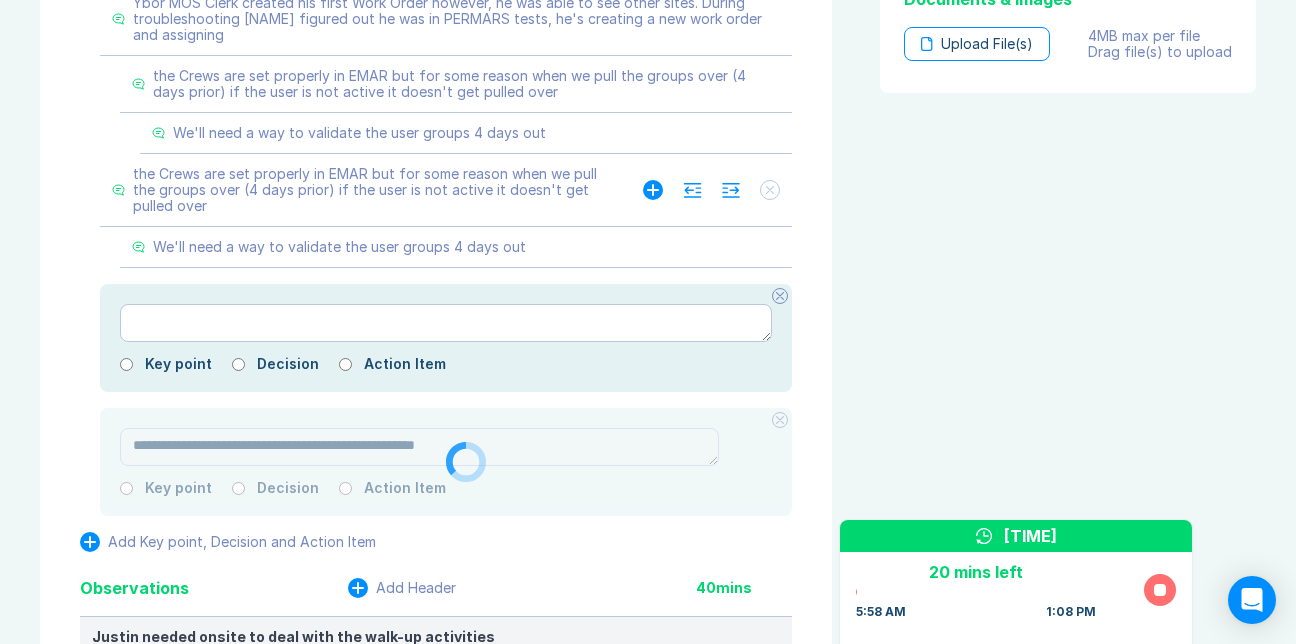 click at bounding box center [711, 190] 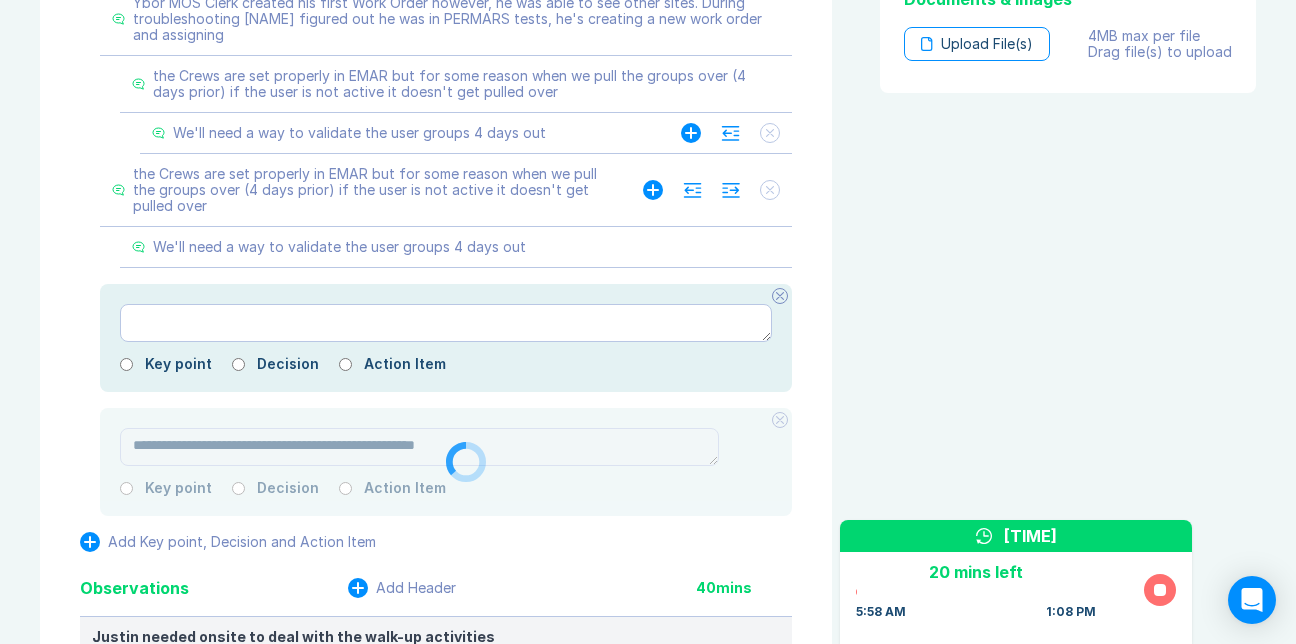 click 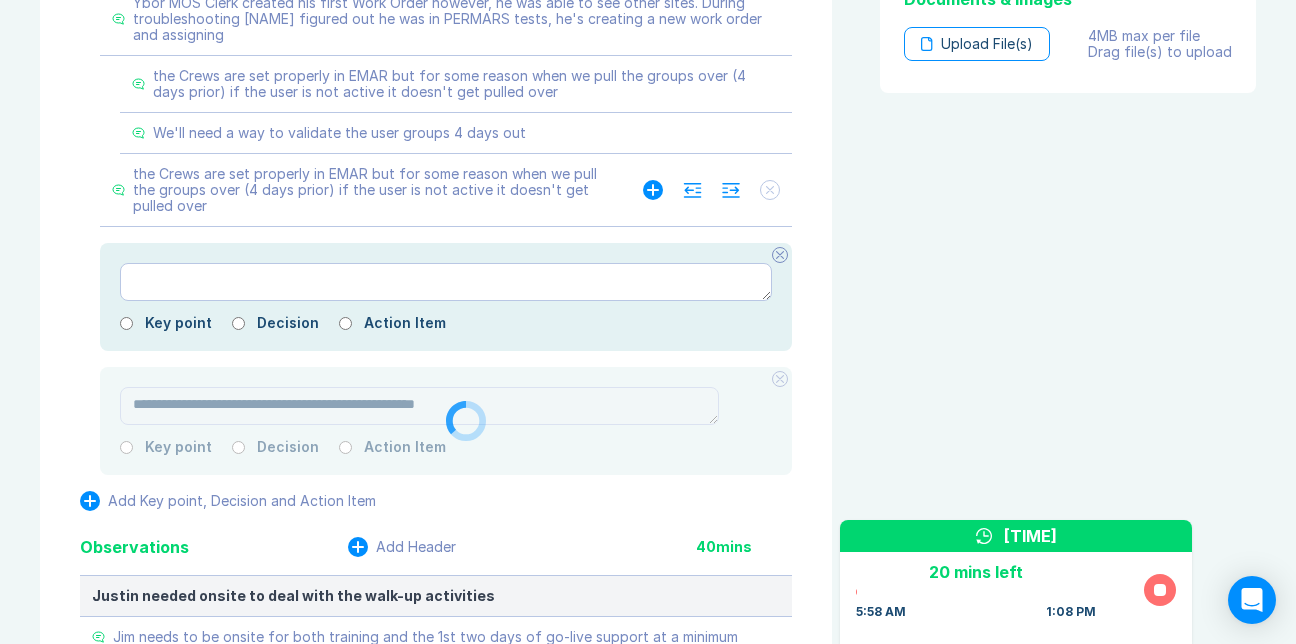 click 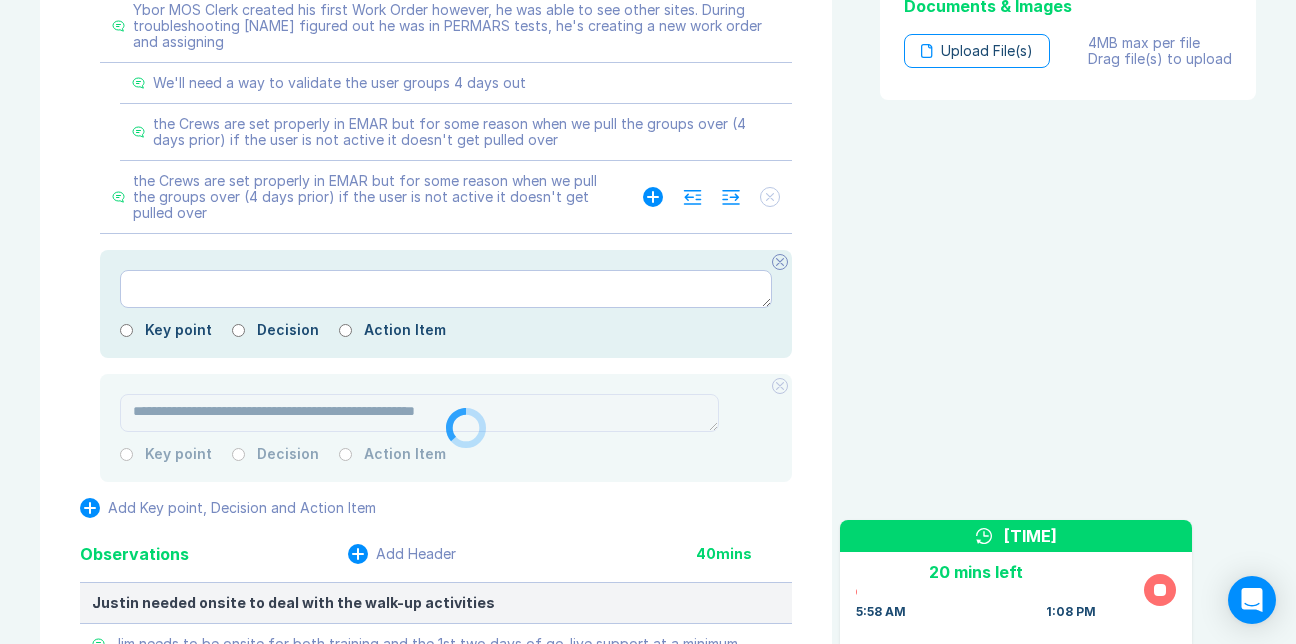 scroll, scrollTop: 1024, scrollLeft: 0, axis: vertical 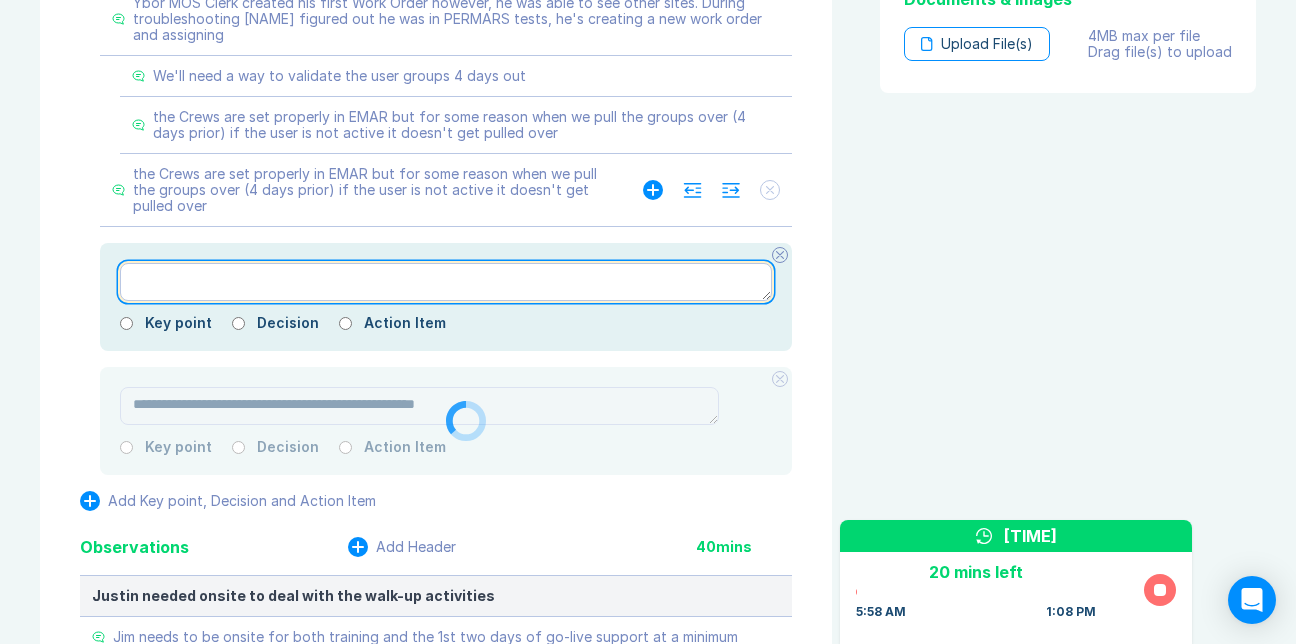 click at bounding box center (446, 282) 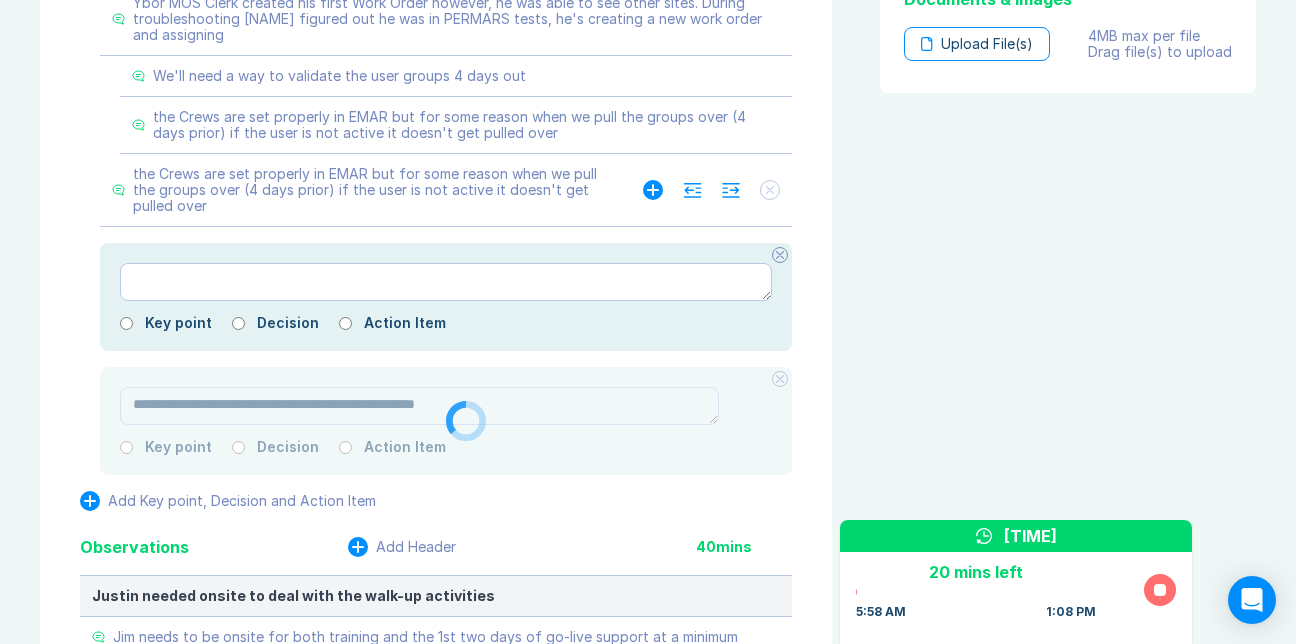 click at bounding box center [780, 255] 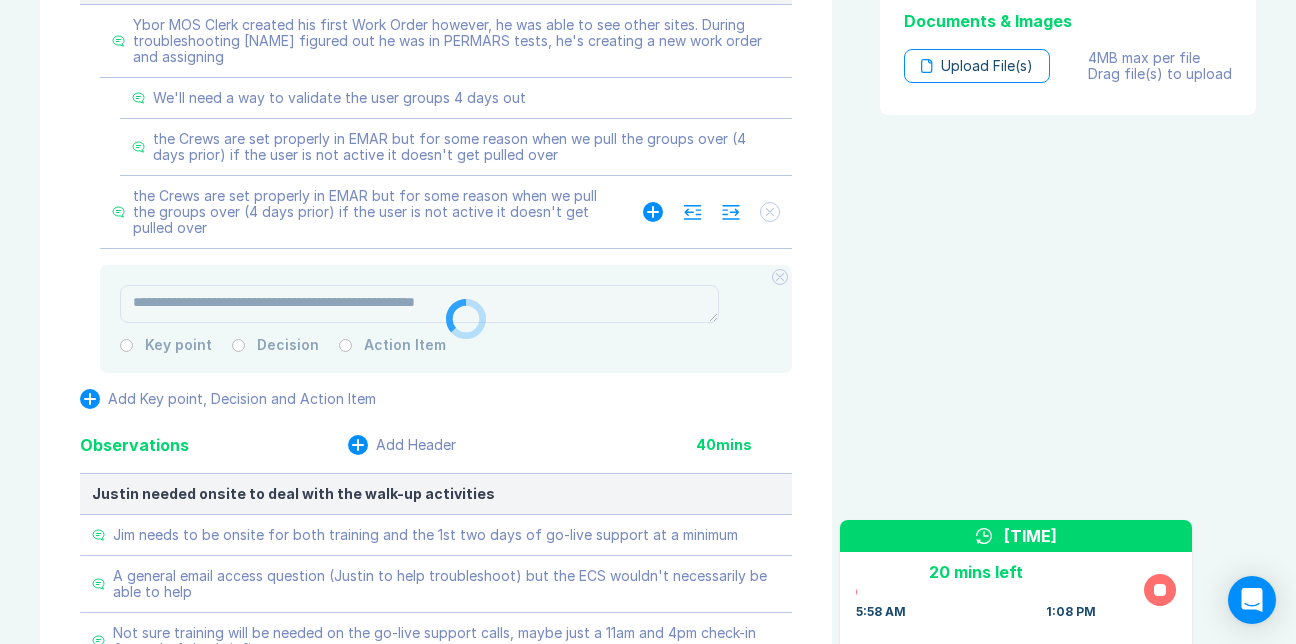 scroll, scrollTop: 1024, scrollLeft: 0, axis: vertical 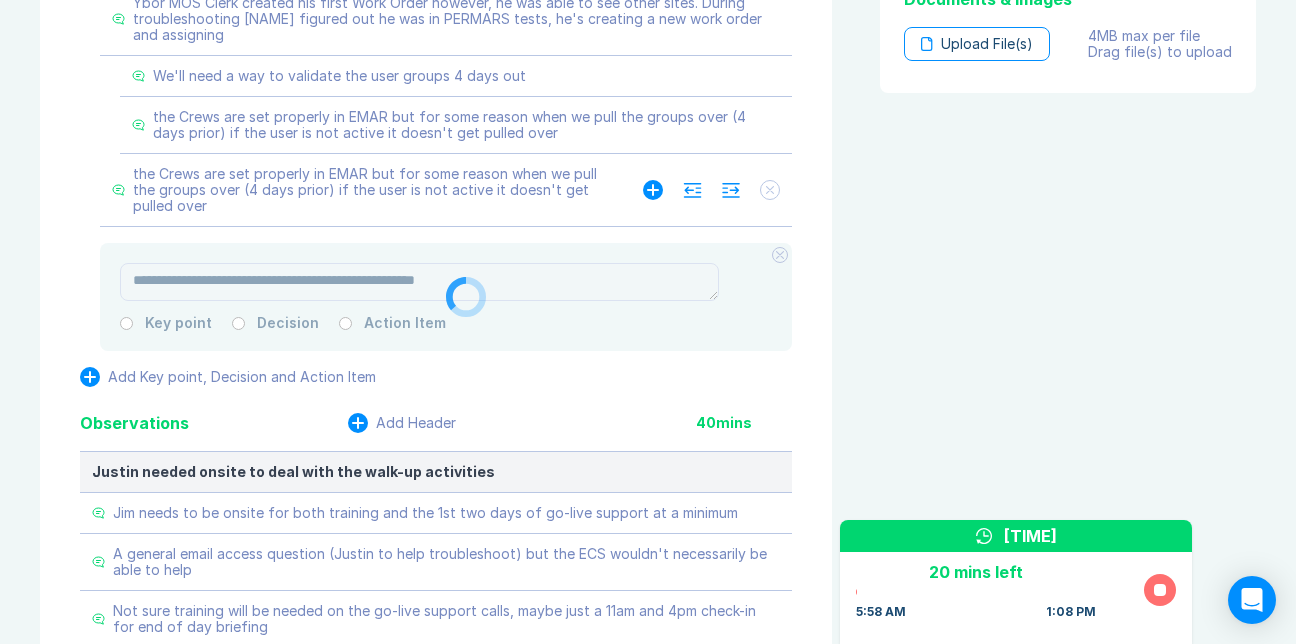 click 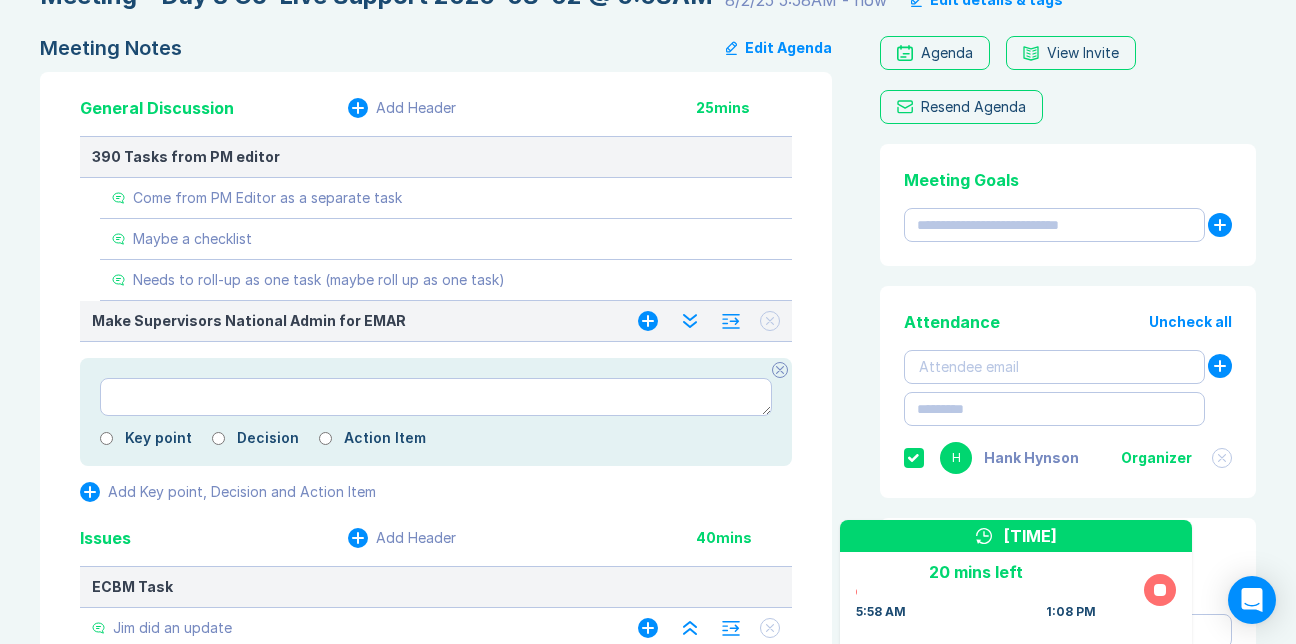 scroll, scrollTop: 0, scrollLeft: 0, axis: both 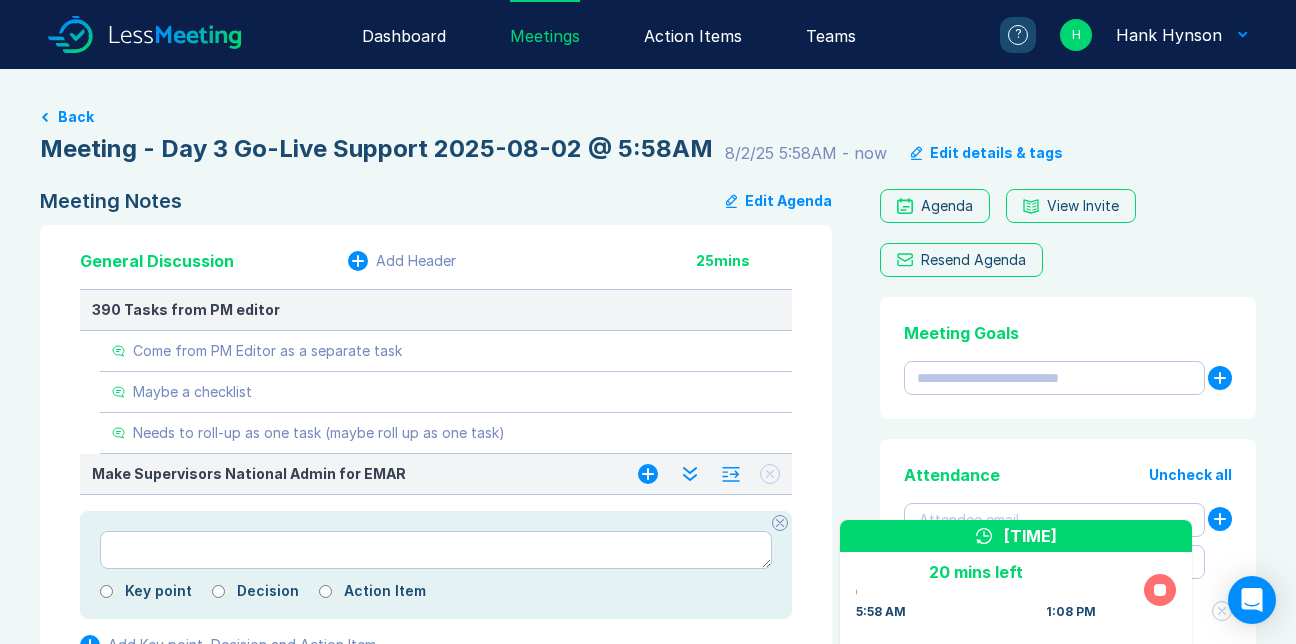 click on "Action Items" at bounding box center (693, 34) 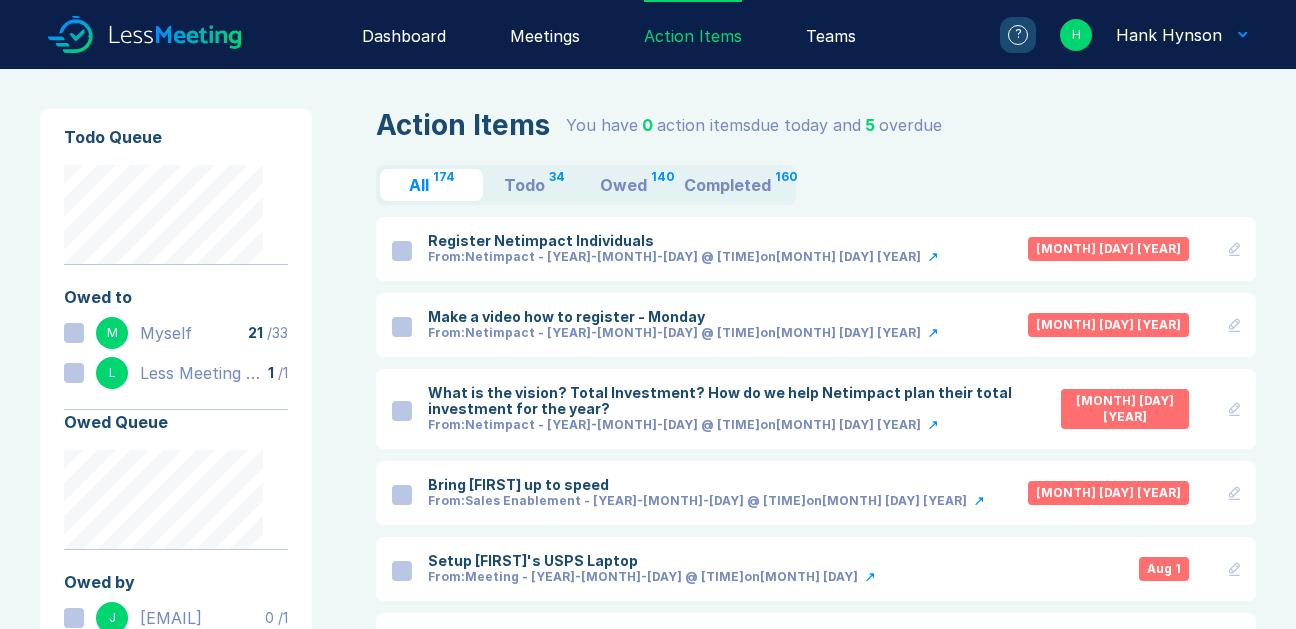 scroll, scrollTop: 0, scrollLeft: 0, axis: both 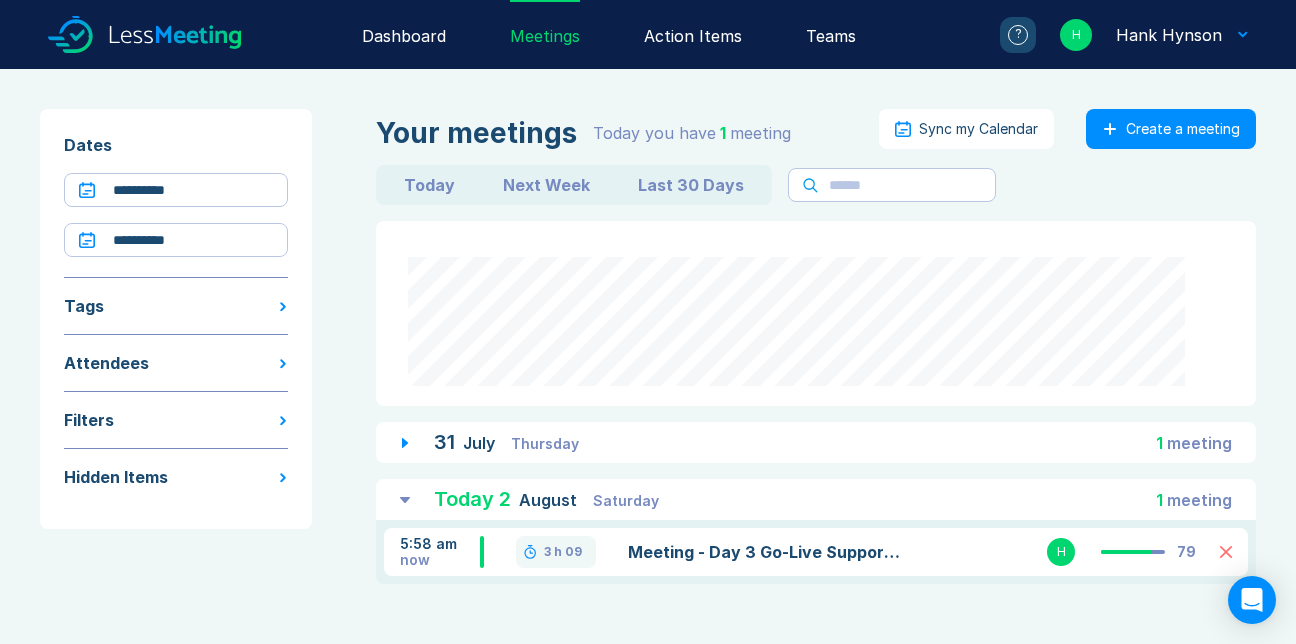 click on "Meeting - Day 3 Go-Live Support  2025-08-02 @ 5:58AM" at bounding box center [766, 552] 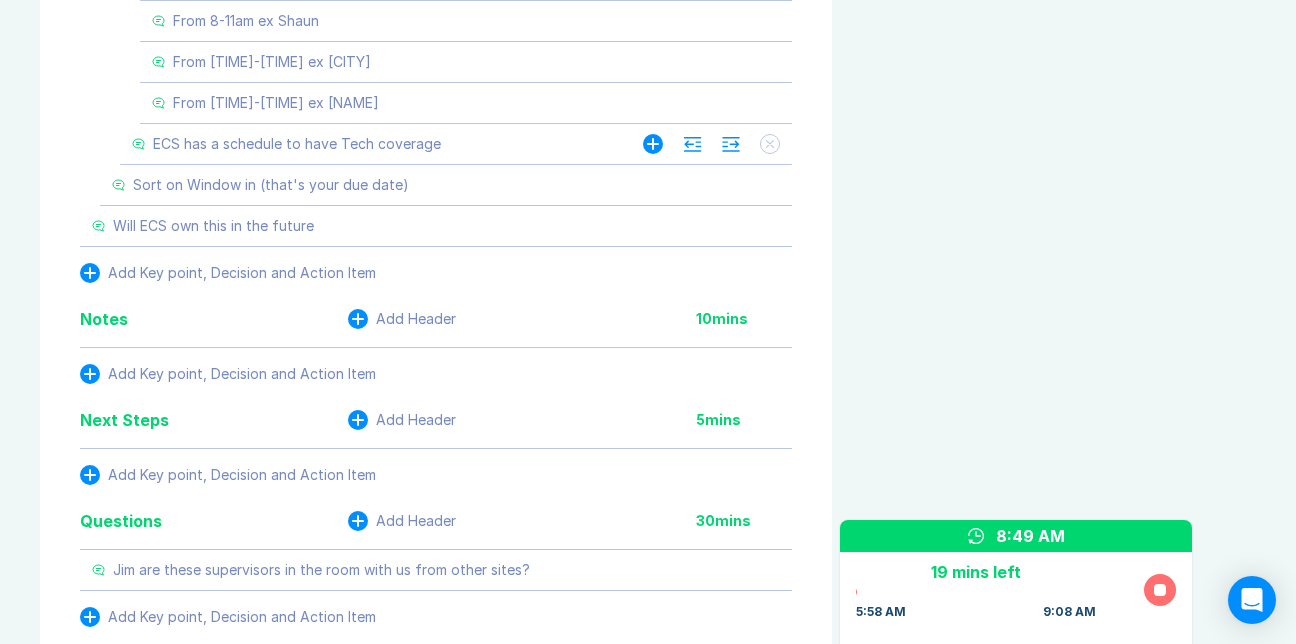 scroll, scrollTop: 2000, scrollLeft: 0, axis: vertical 